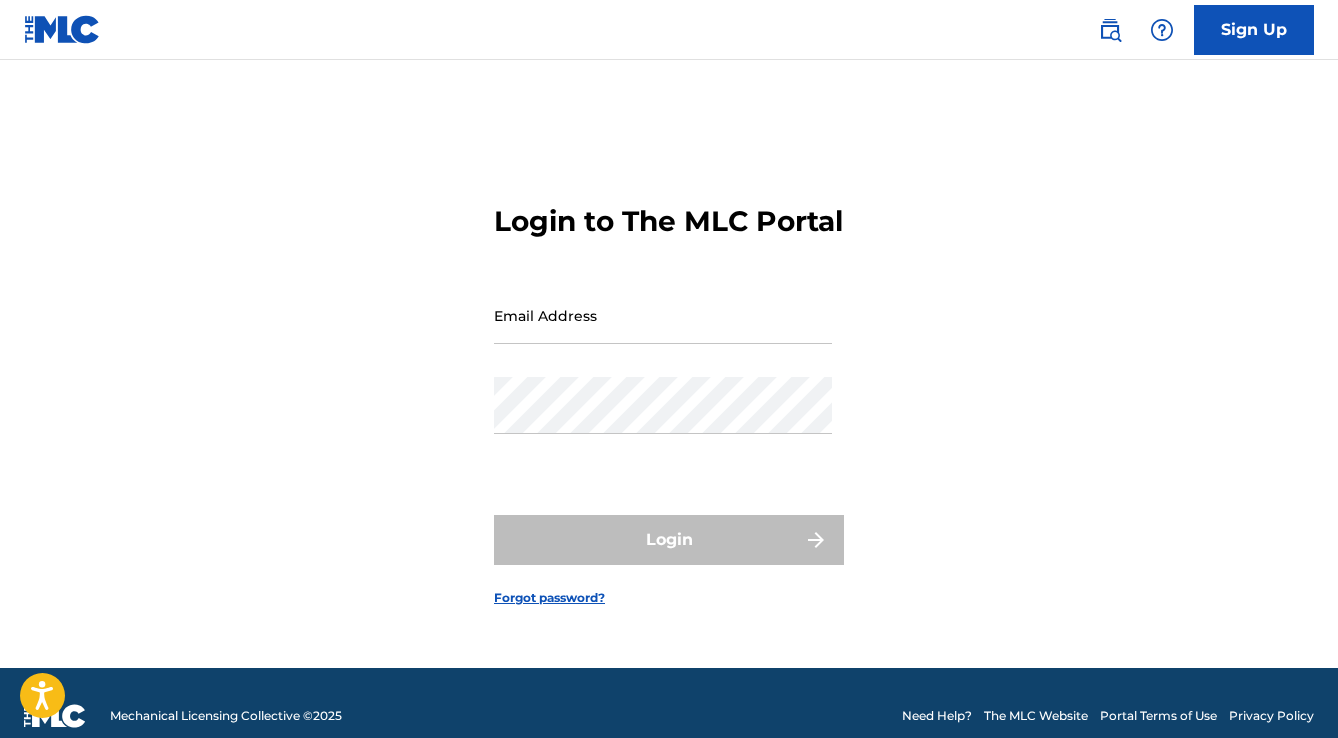 scroll, scrollTop: 0, scrollLeft: 0, axis: both 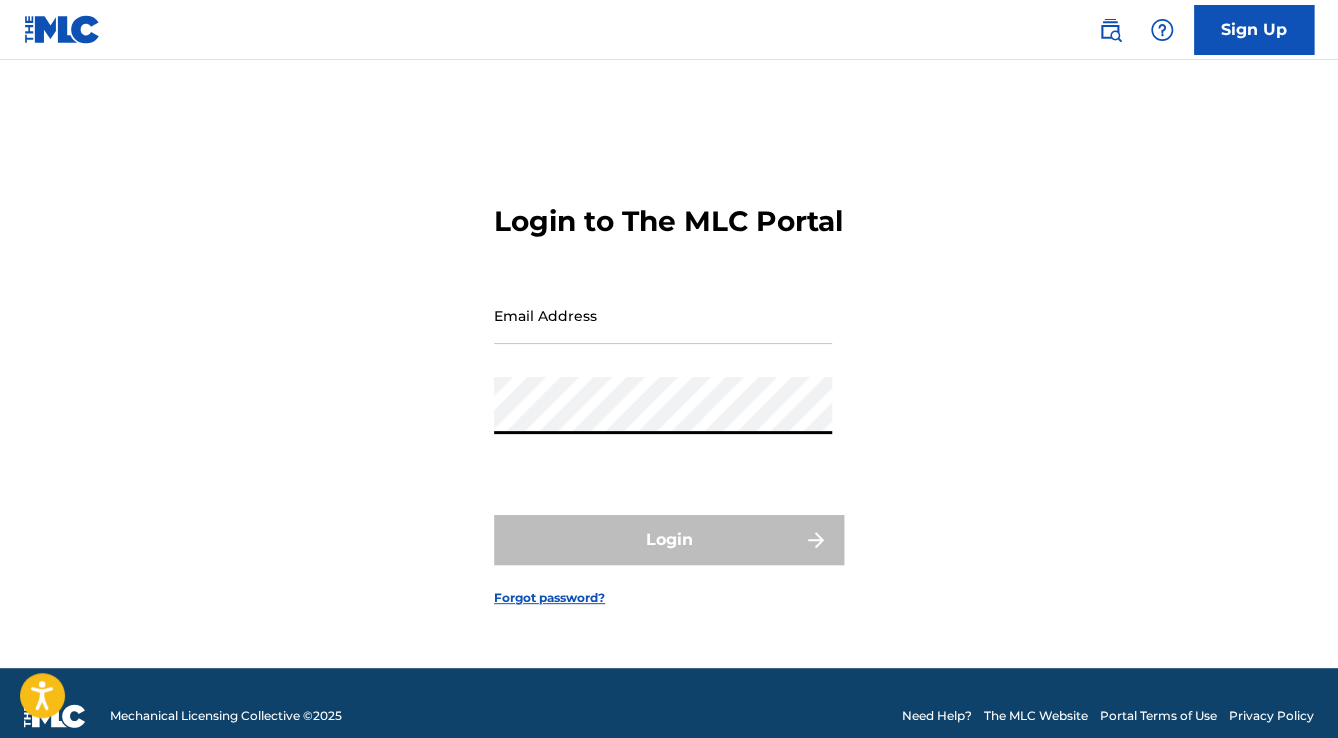 type on "[EMAIL_ADDRESS][DOMAIN_NAME]" 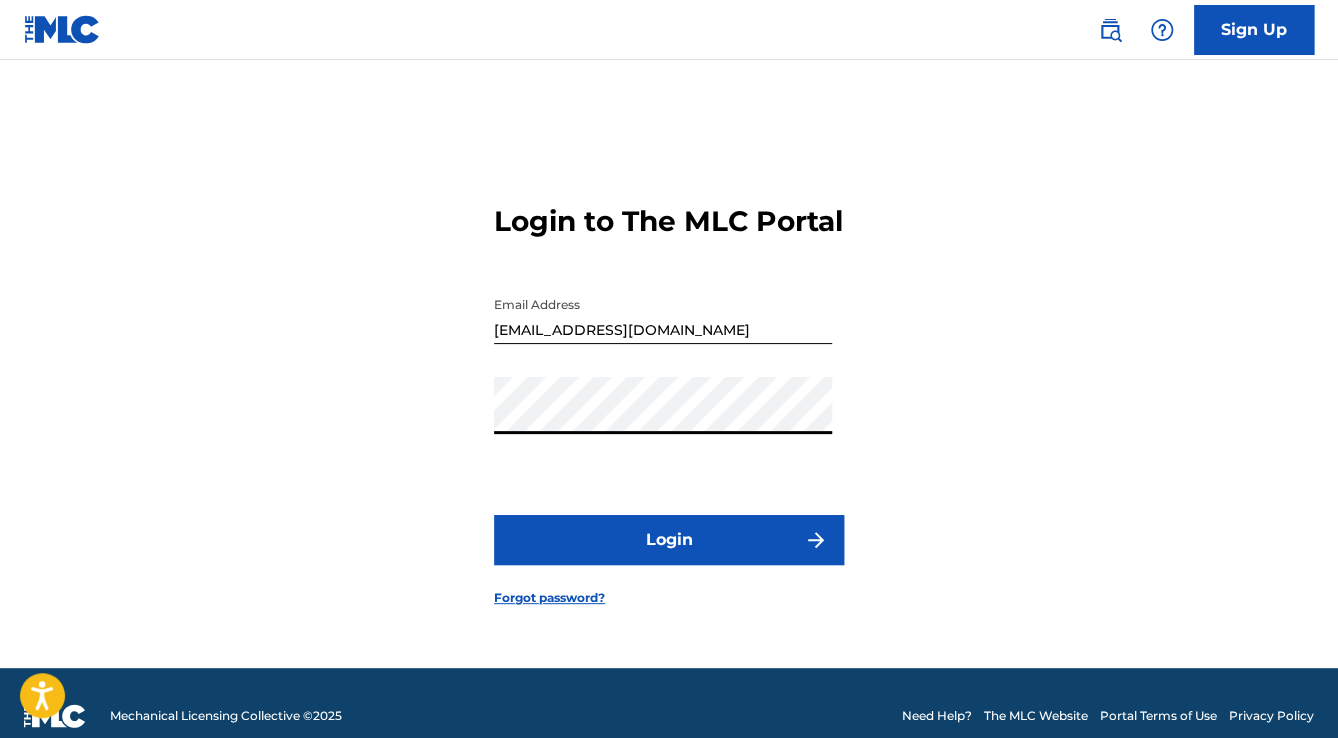 click on "Login" at bounding box center [669, 540] 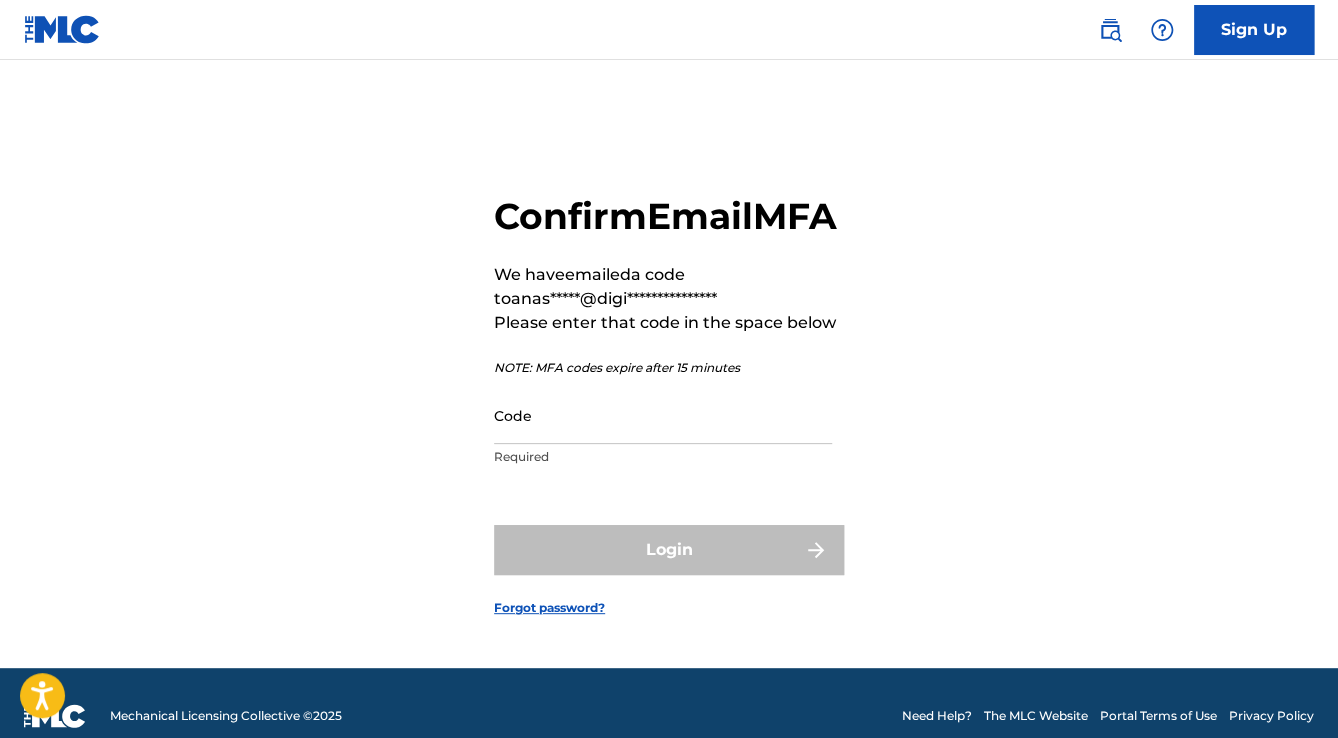 click on "Code" at bounding box center [663, 415] 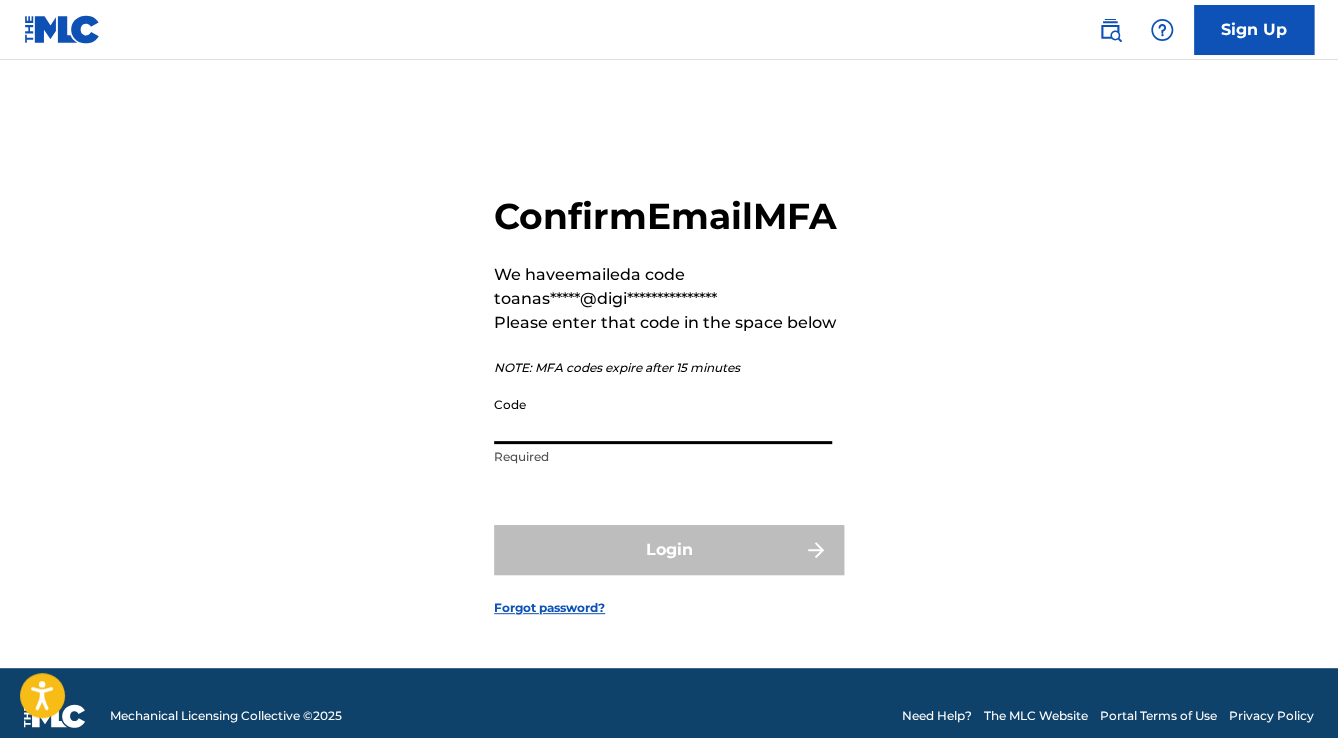 paste on "883610" 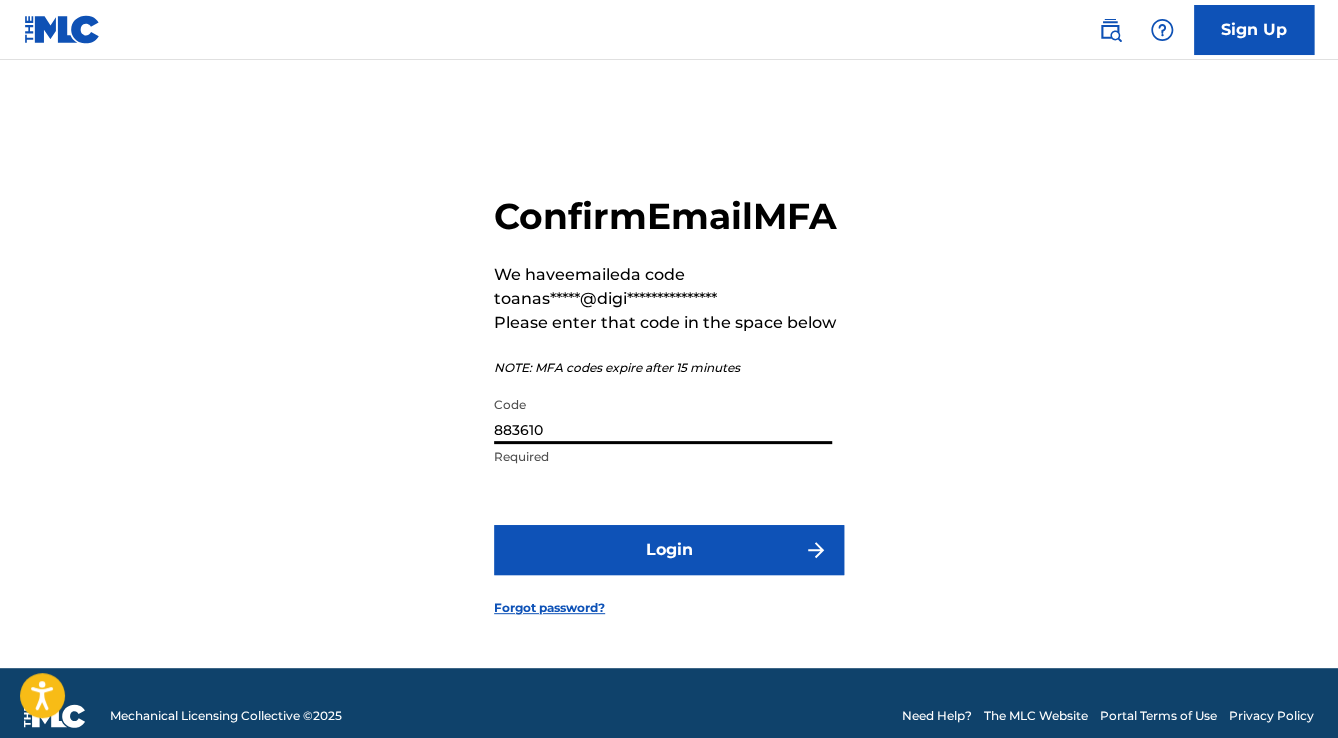 type on "883610" 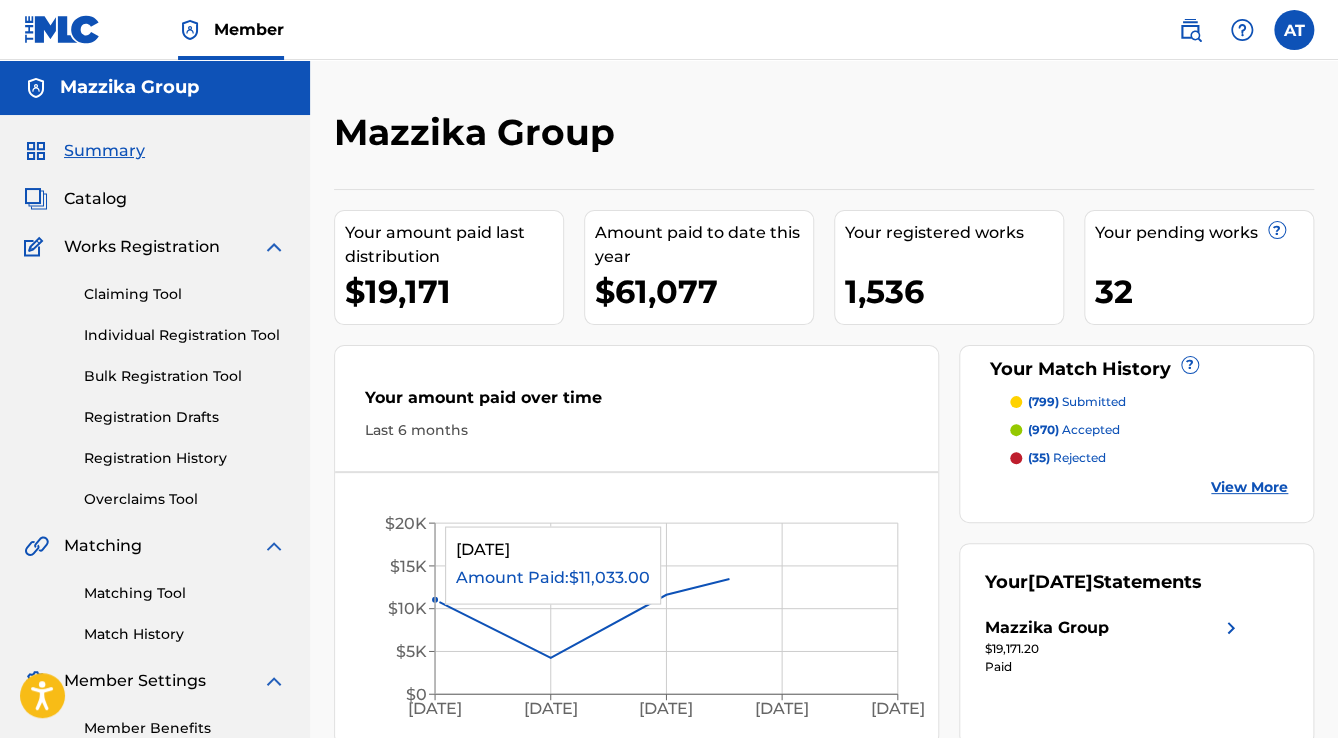 scroll, scrollTop: 0, scrollLeft: 0, axis: both 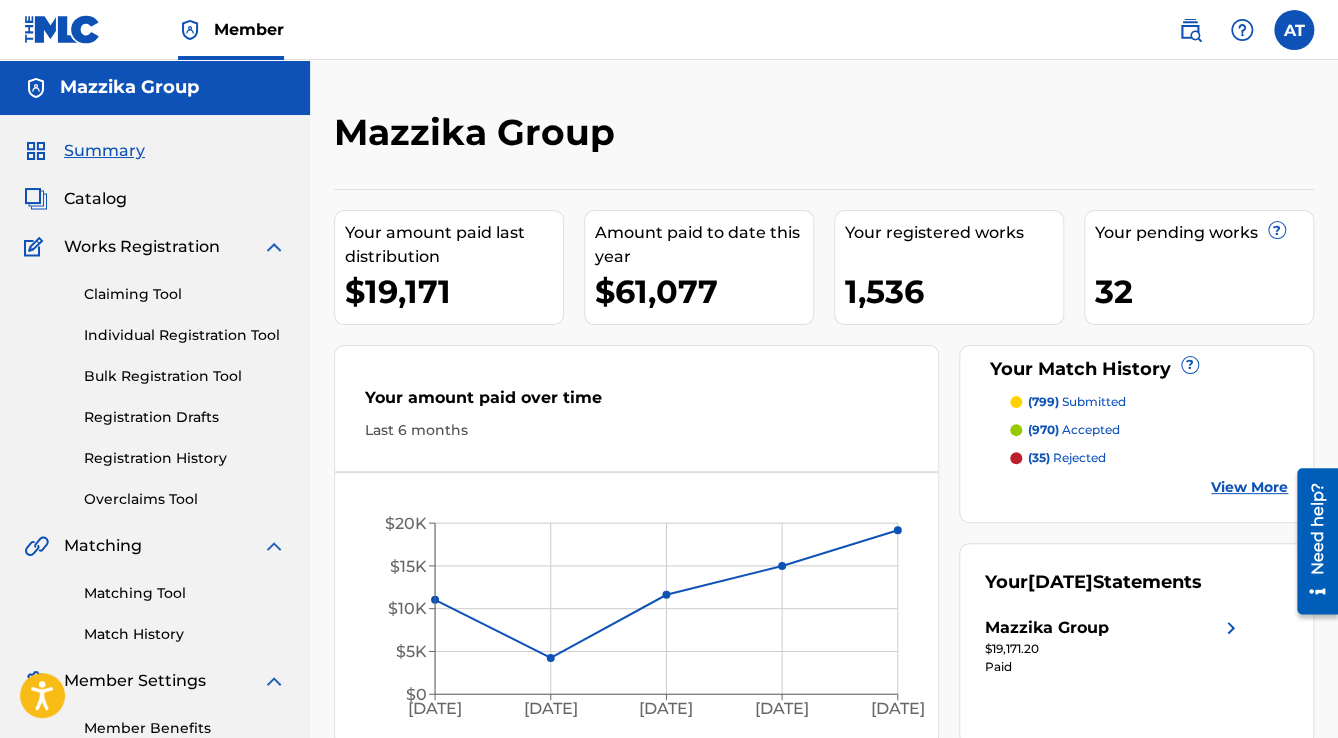 click on "Catalog" at bounding box center [95, 199] 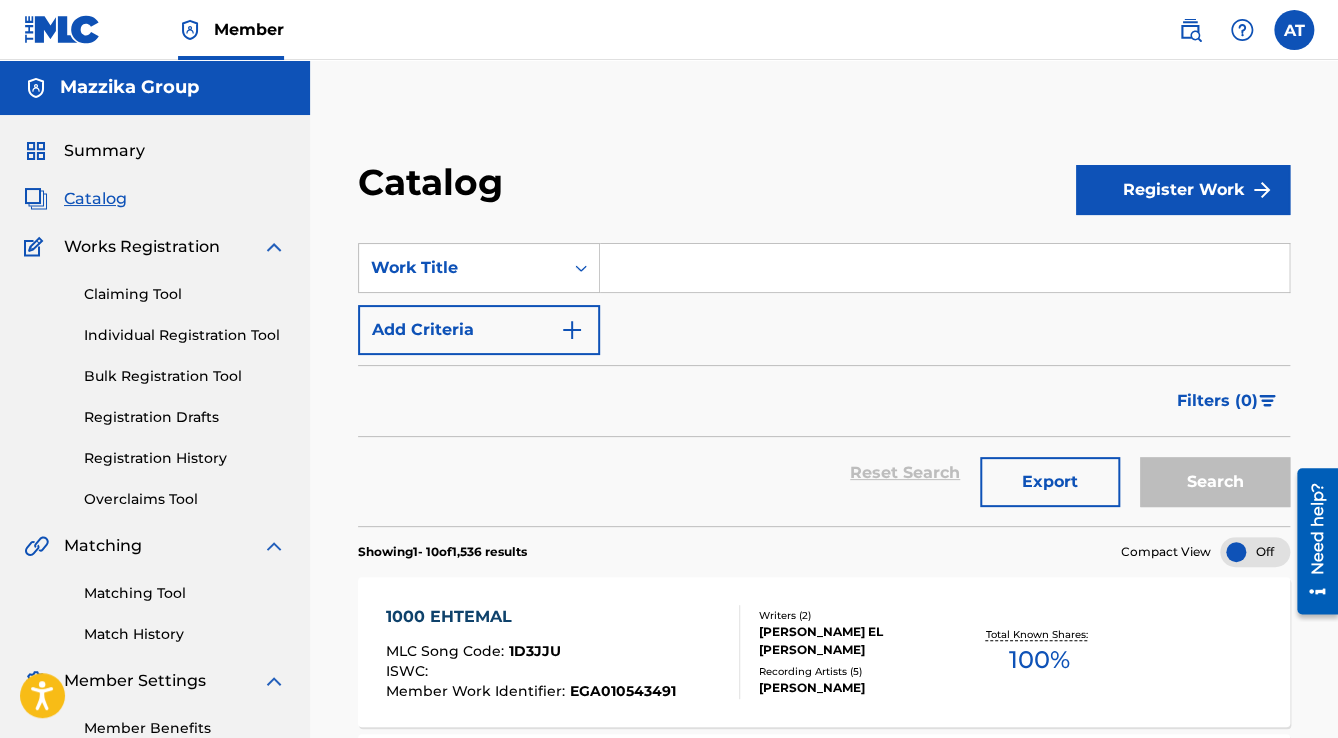click at bounding box center [572, 330] 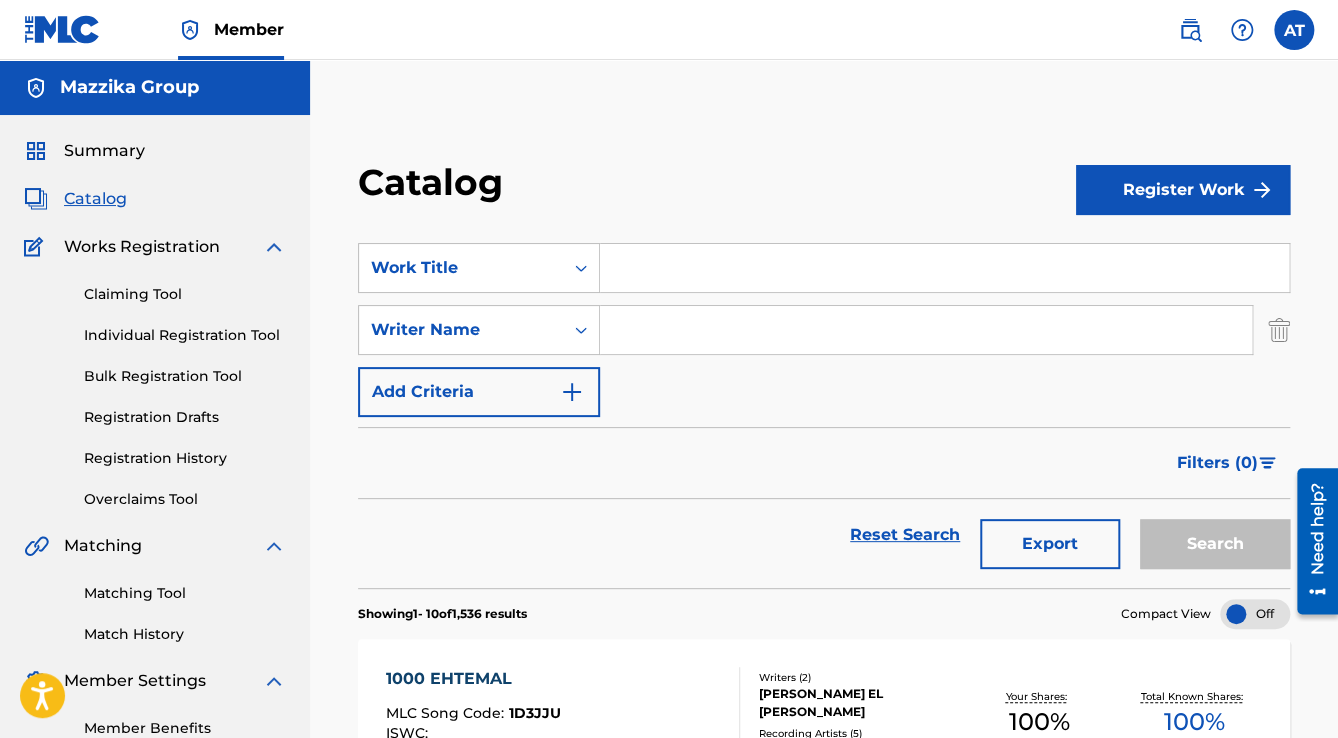 click at bounding box center (926, 330) 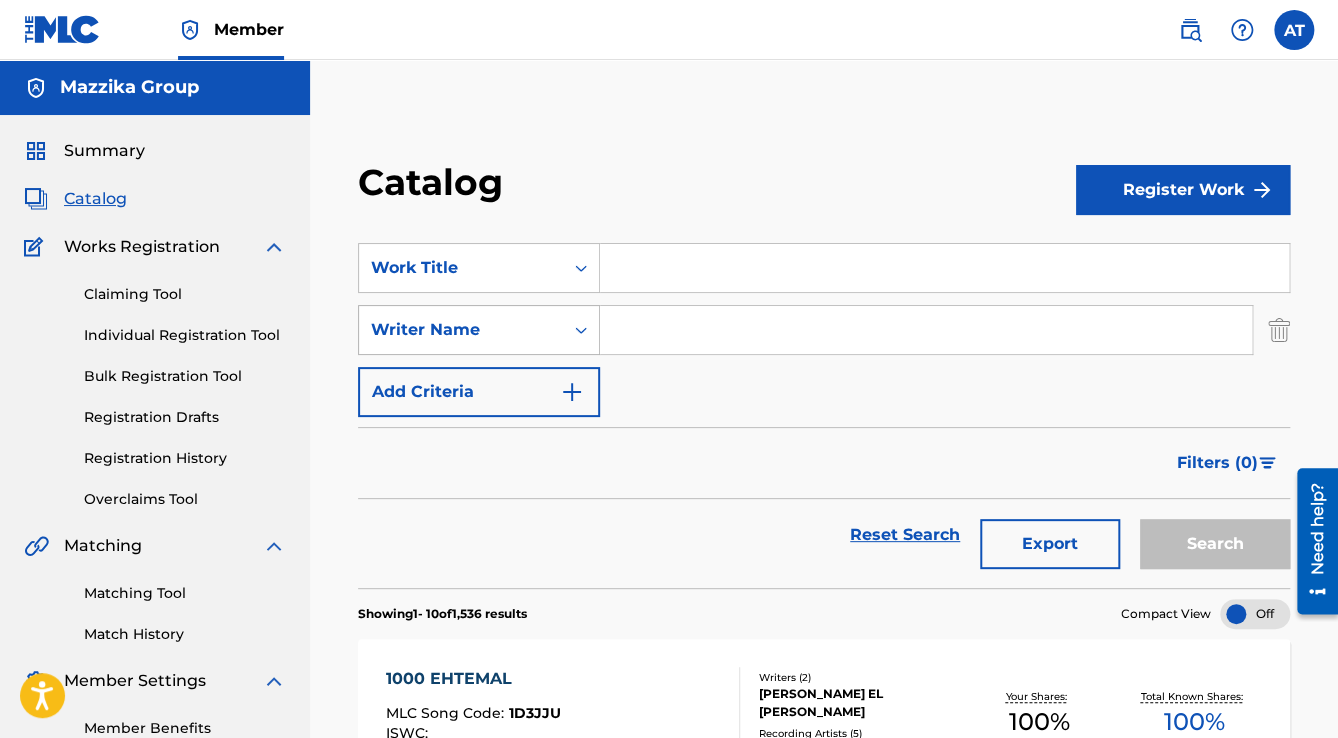 click at bounding box center (581, 330) 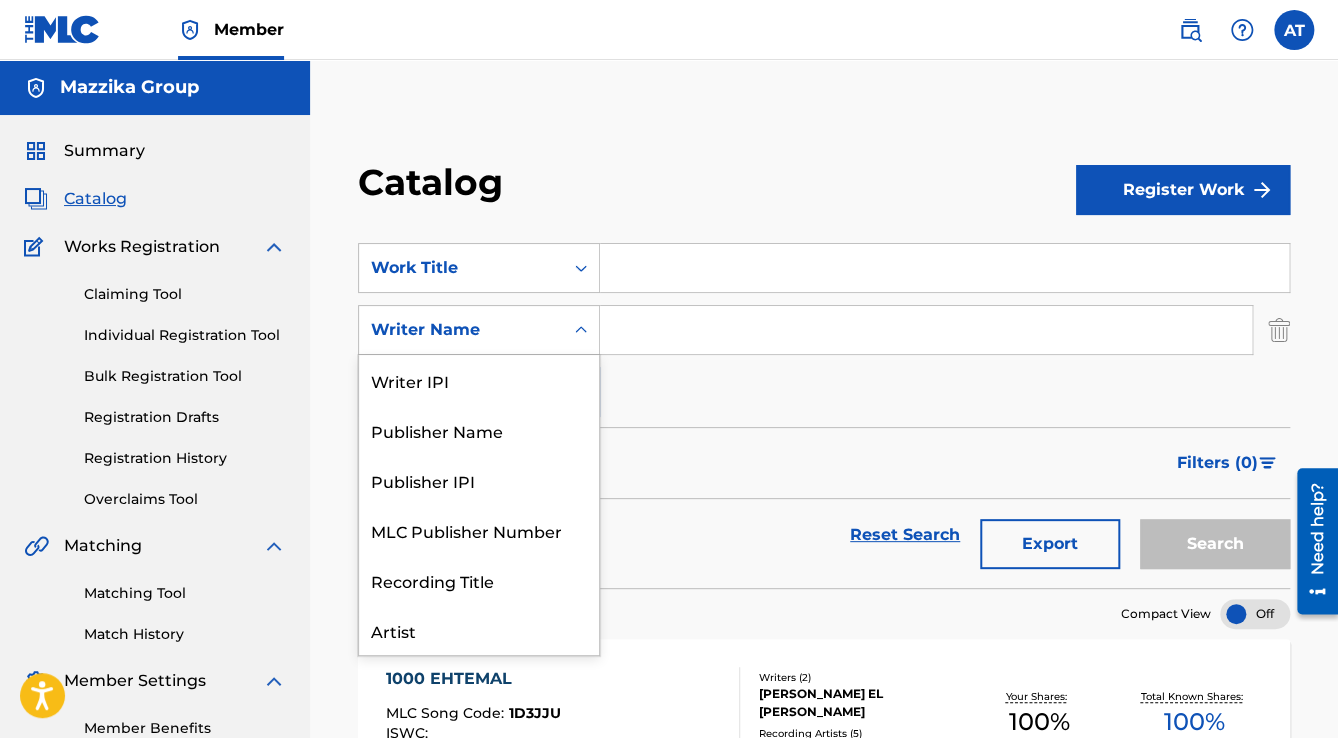 scroll, scrollTop: 100, scrollLeft: 0, axis: vertical 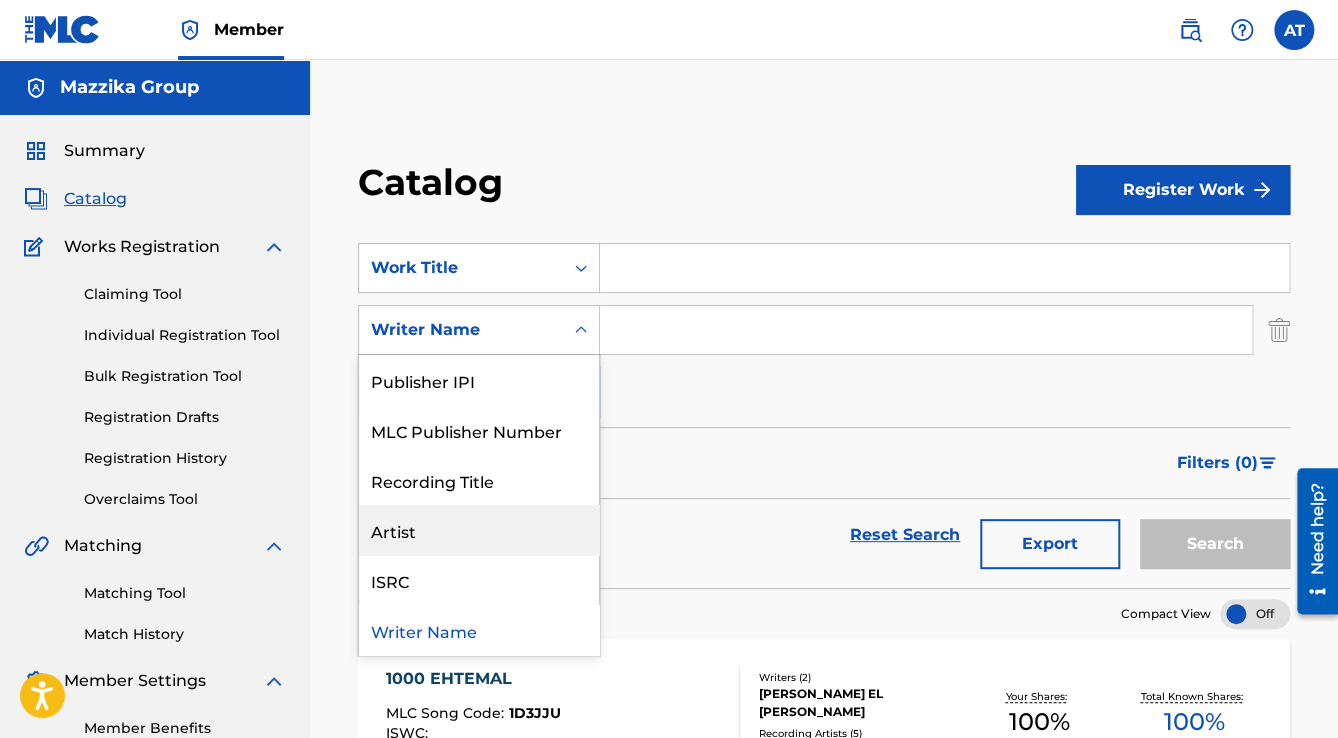 click on "Artist" at bounding box center [479, 530] 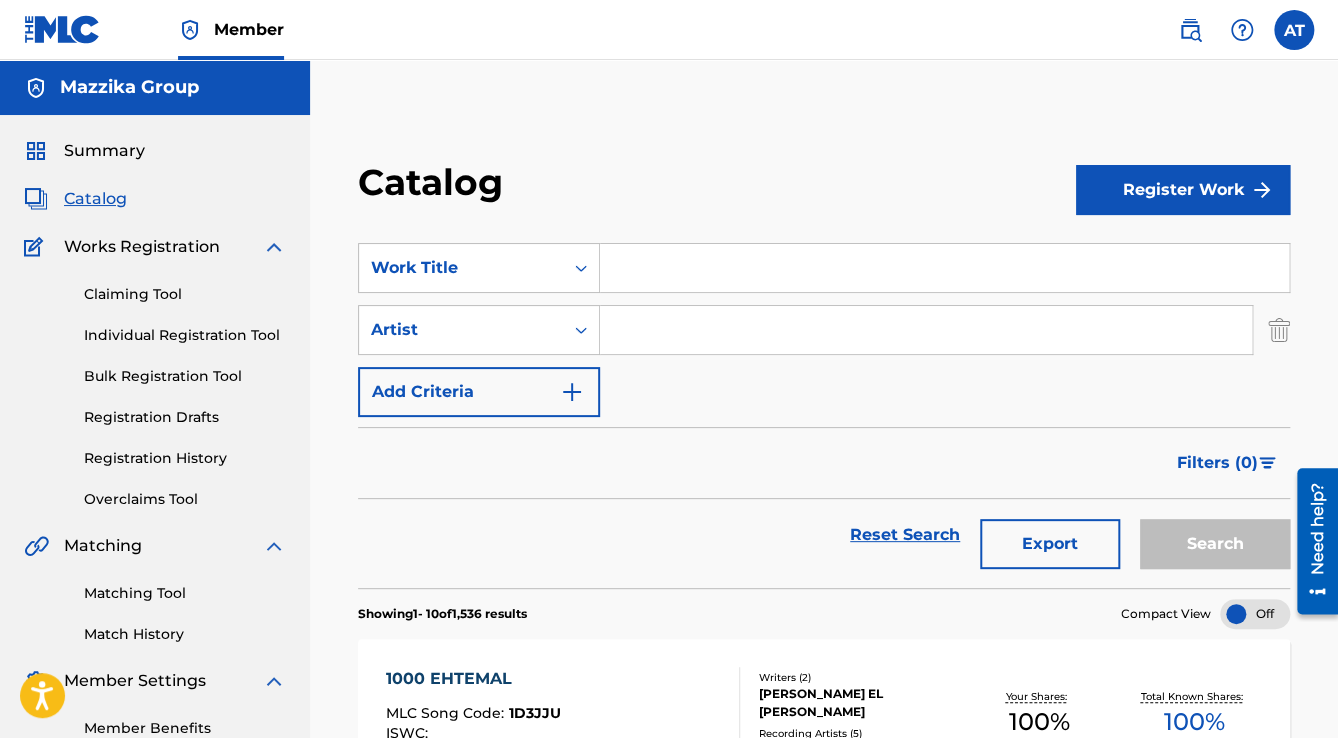 click at bounding box center [926, 330] 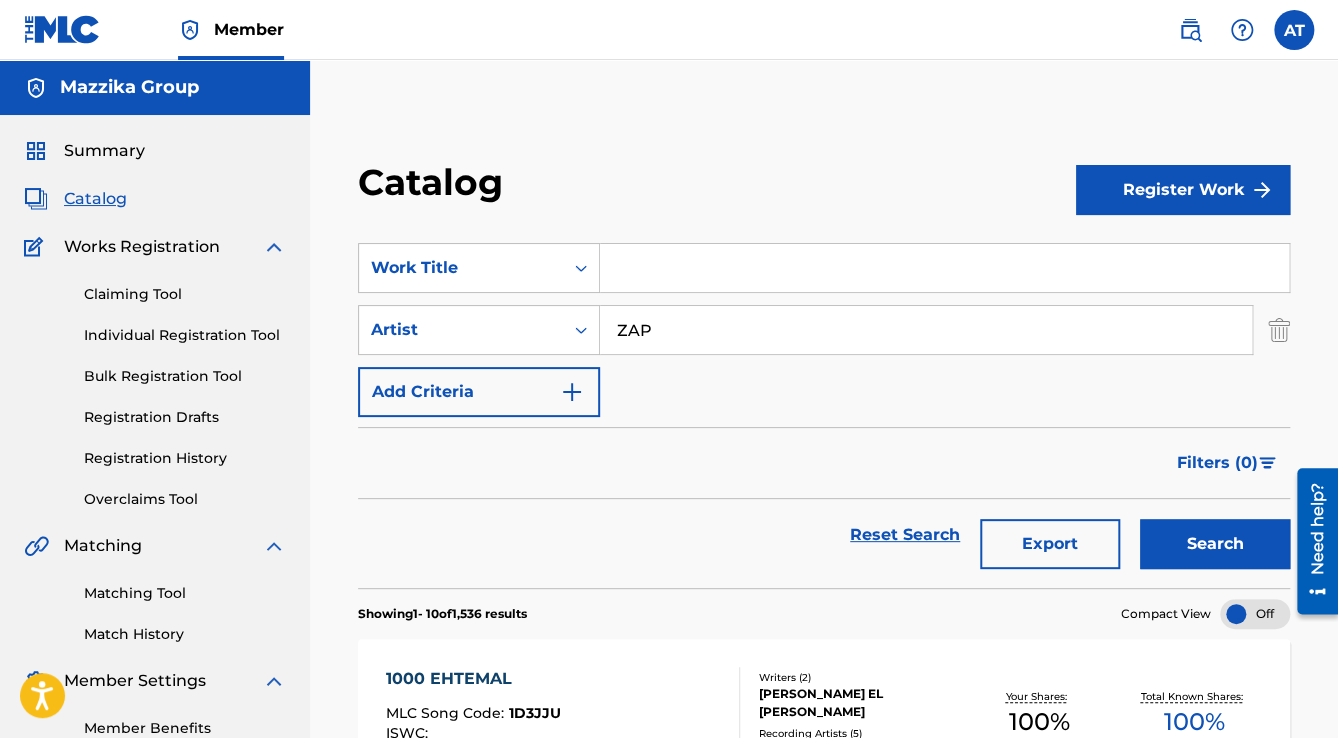 type on "ZAP" 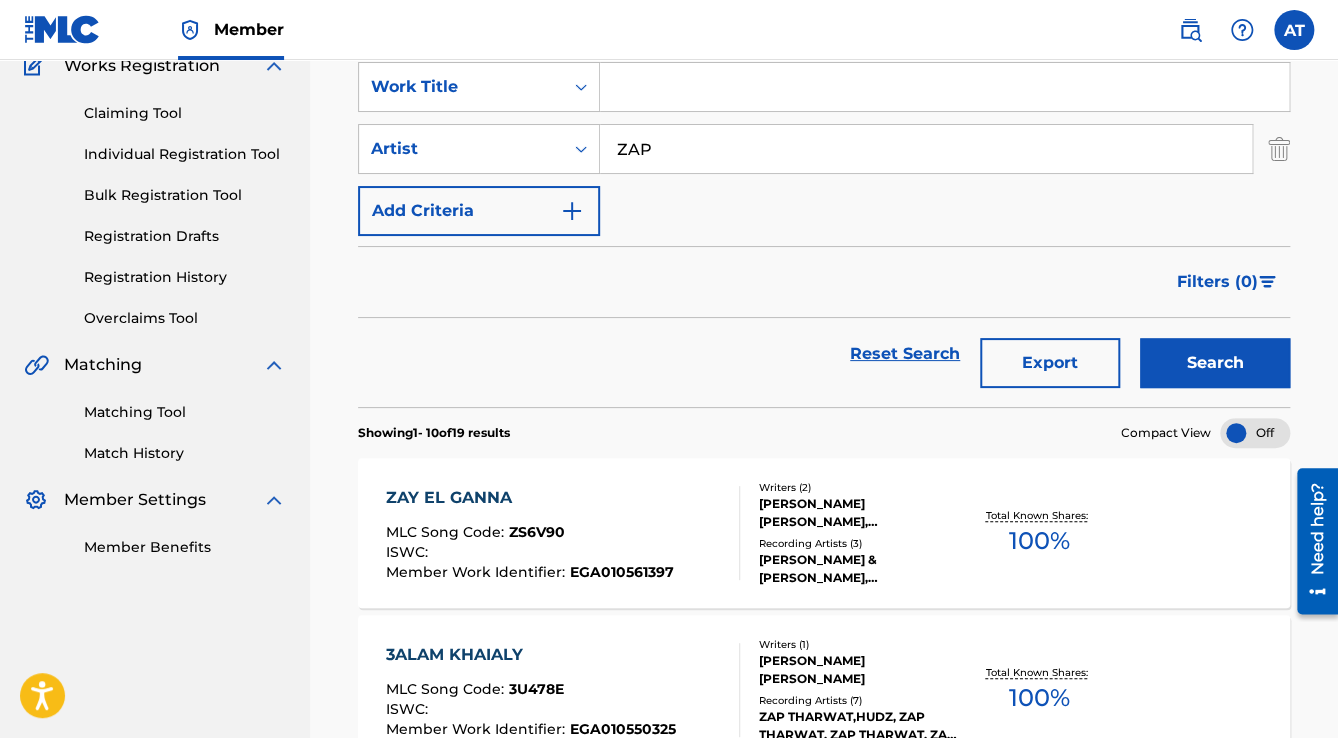 scroll, scrollTop: 200, scrollLeft: 0, axis: vertical 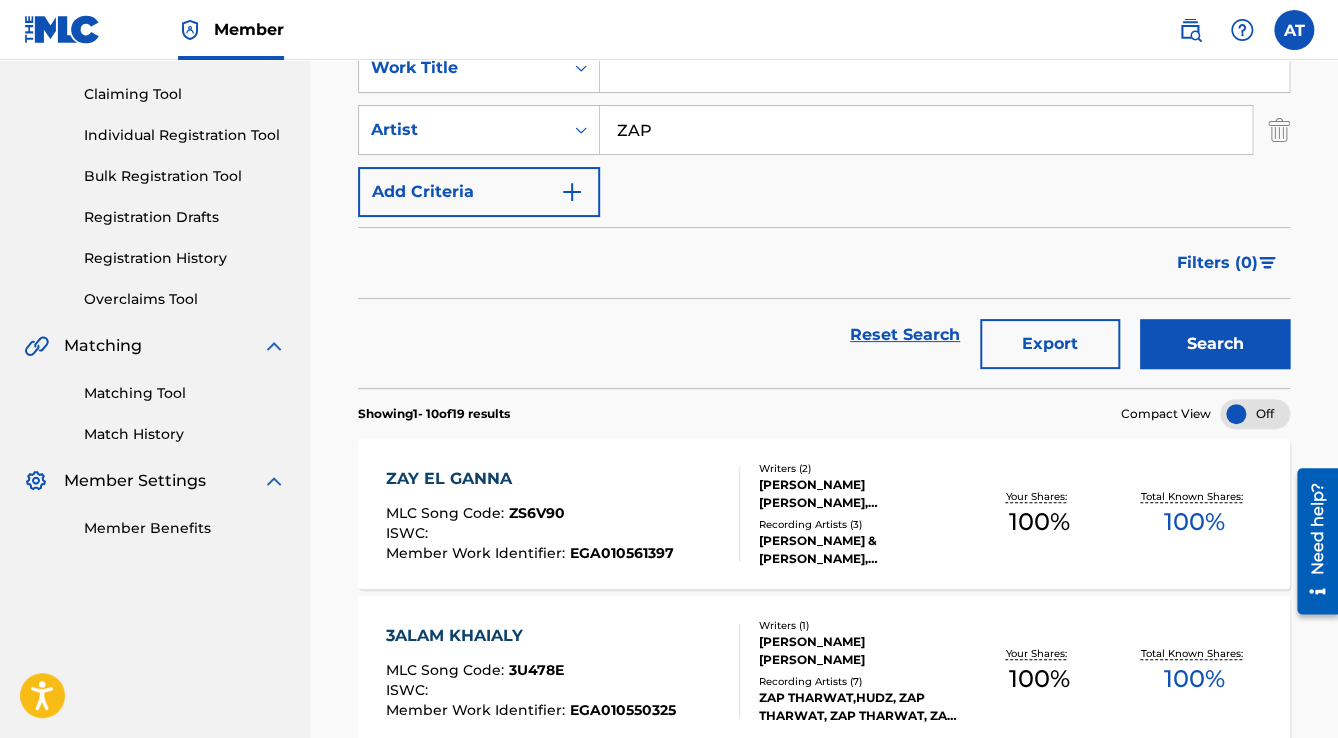 click on "Recording Artists ( 3 )" at bounding box center [860, 524] 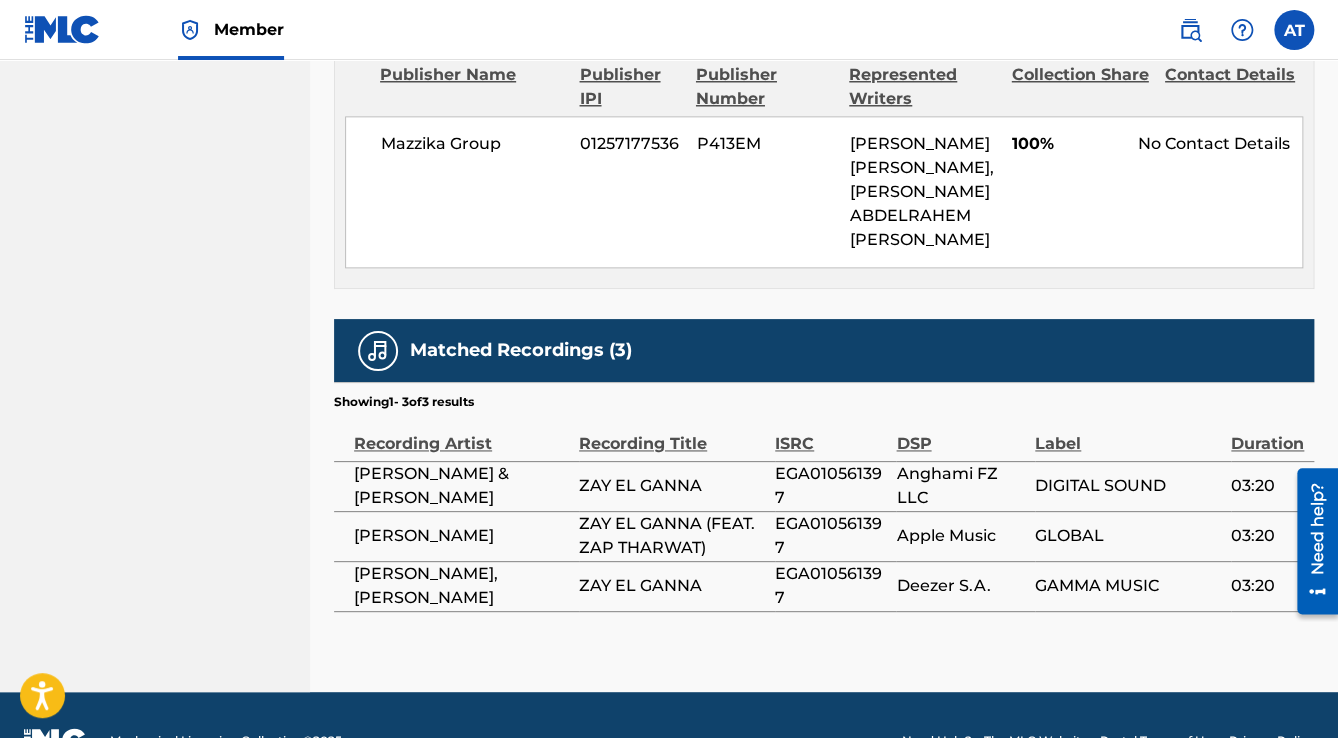 scroll, scrollTop: 1127, scrollLeft: 0, axis: vertical 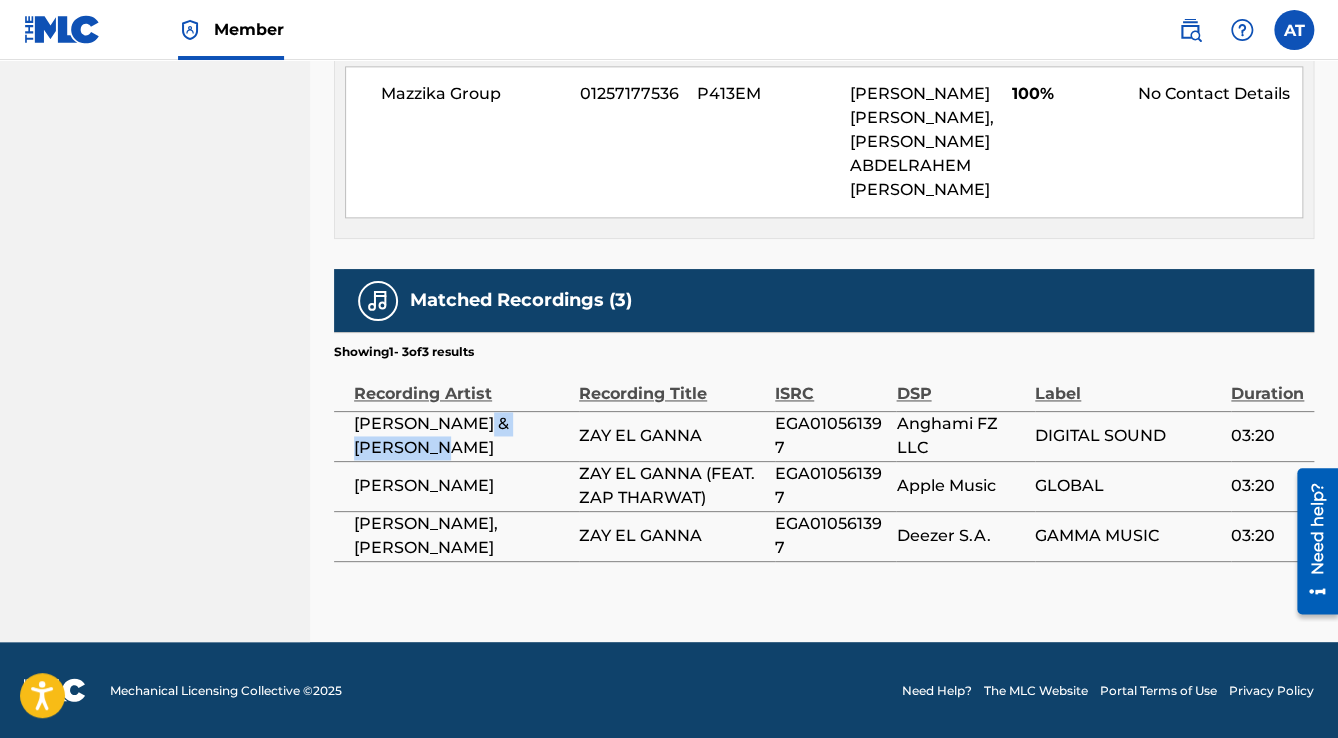 drag, startPoint x: 497, startPoint y: 420, endPoint x: 551, endPoint y: 452, distance: 62.76942 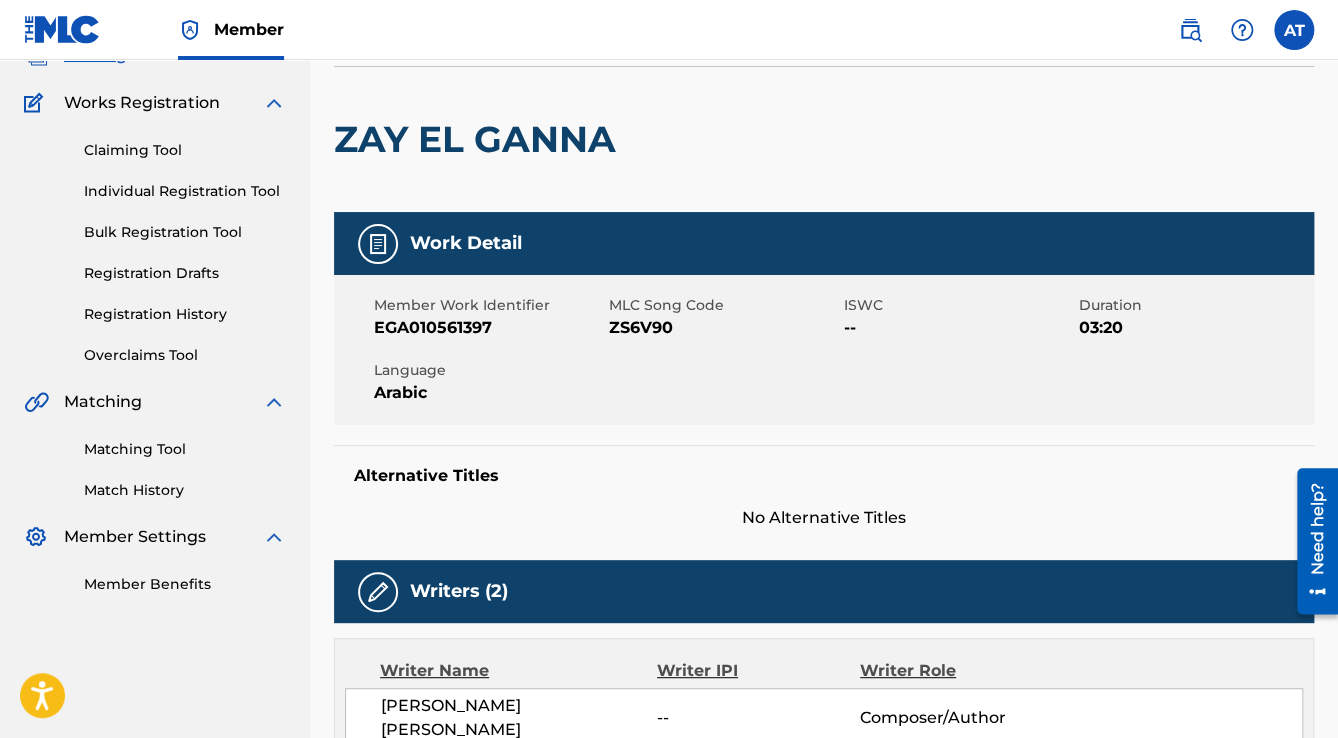 scroll, scrollTop: 0, scrollLeft: 0, axis: both 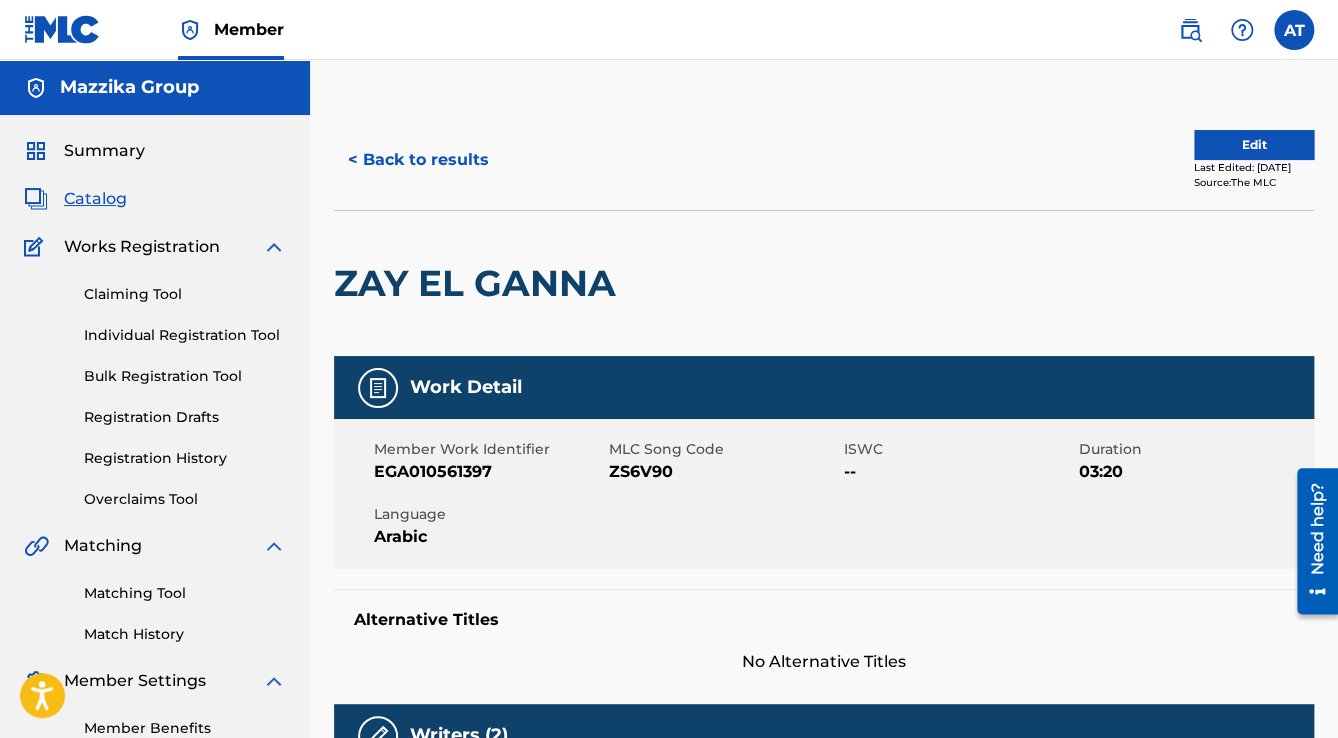 click on "< Back to results" at bounding box center [418, 160] 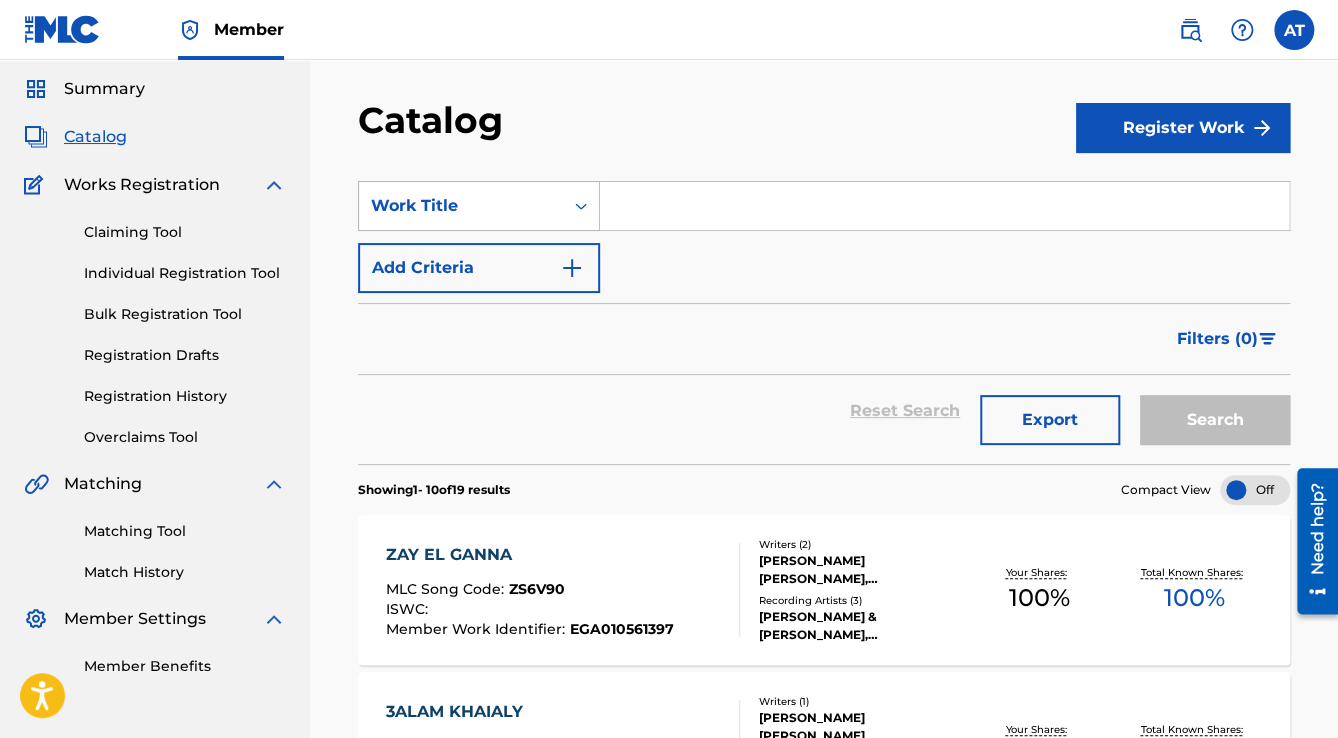 scroll, scrollTop: 40, scrollLeft: 0, axis: vertical 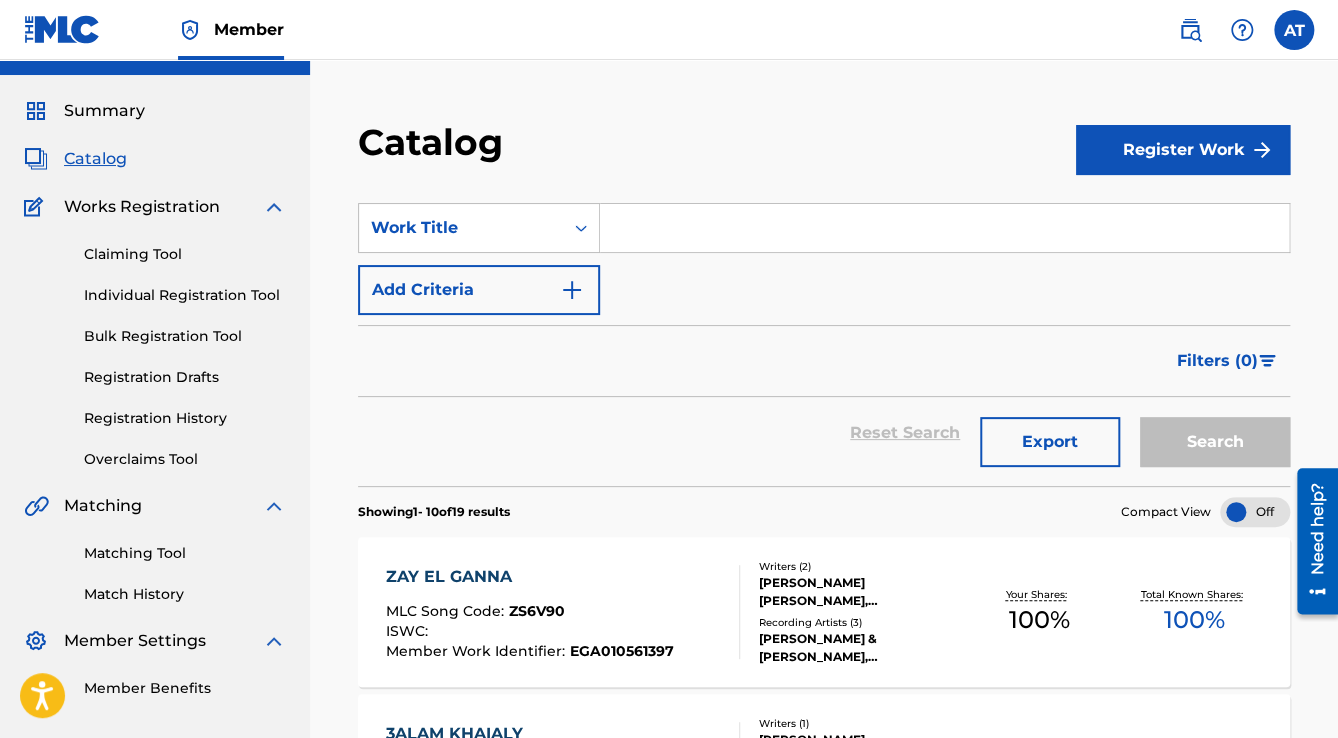 click at bounding box center (572, 290) 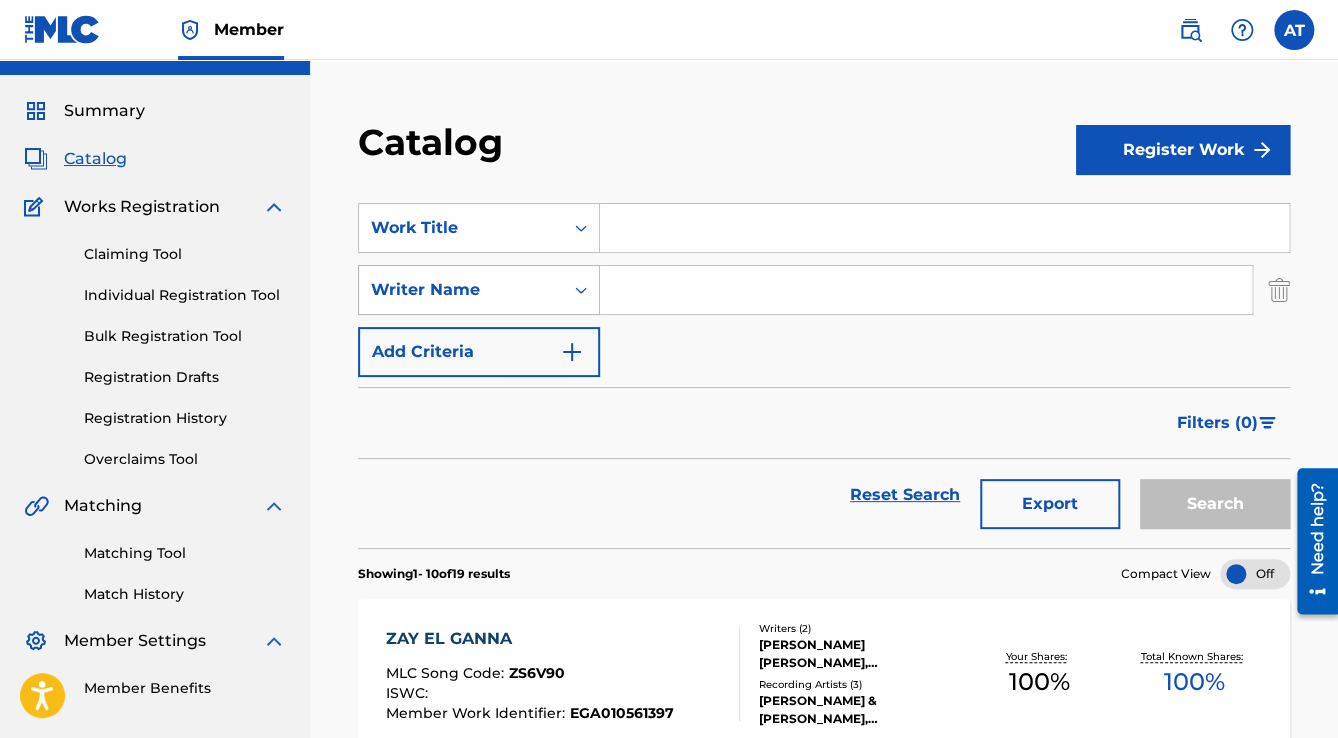 click on "Writer Name" at bounding box center (461, 290) 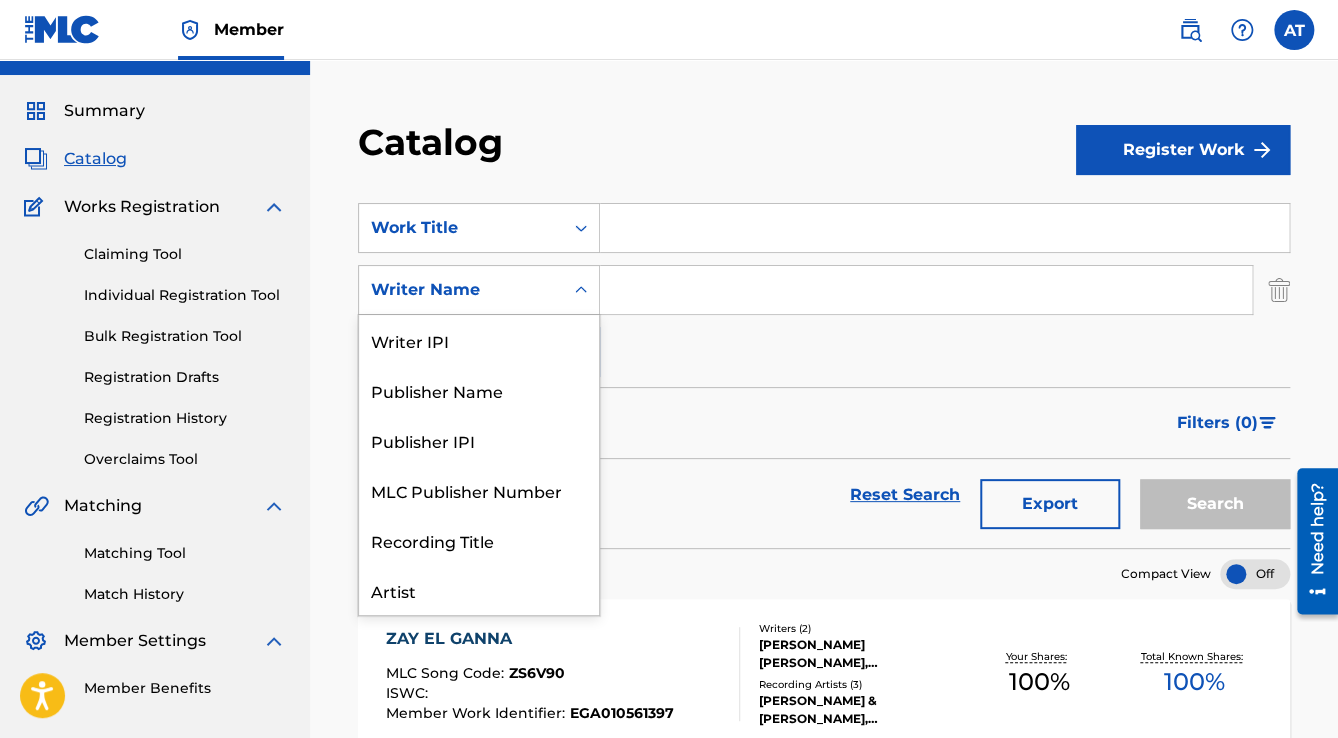 scroll, scrollTop: 100, scrollLeft: 0, axis: vertical 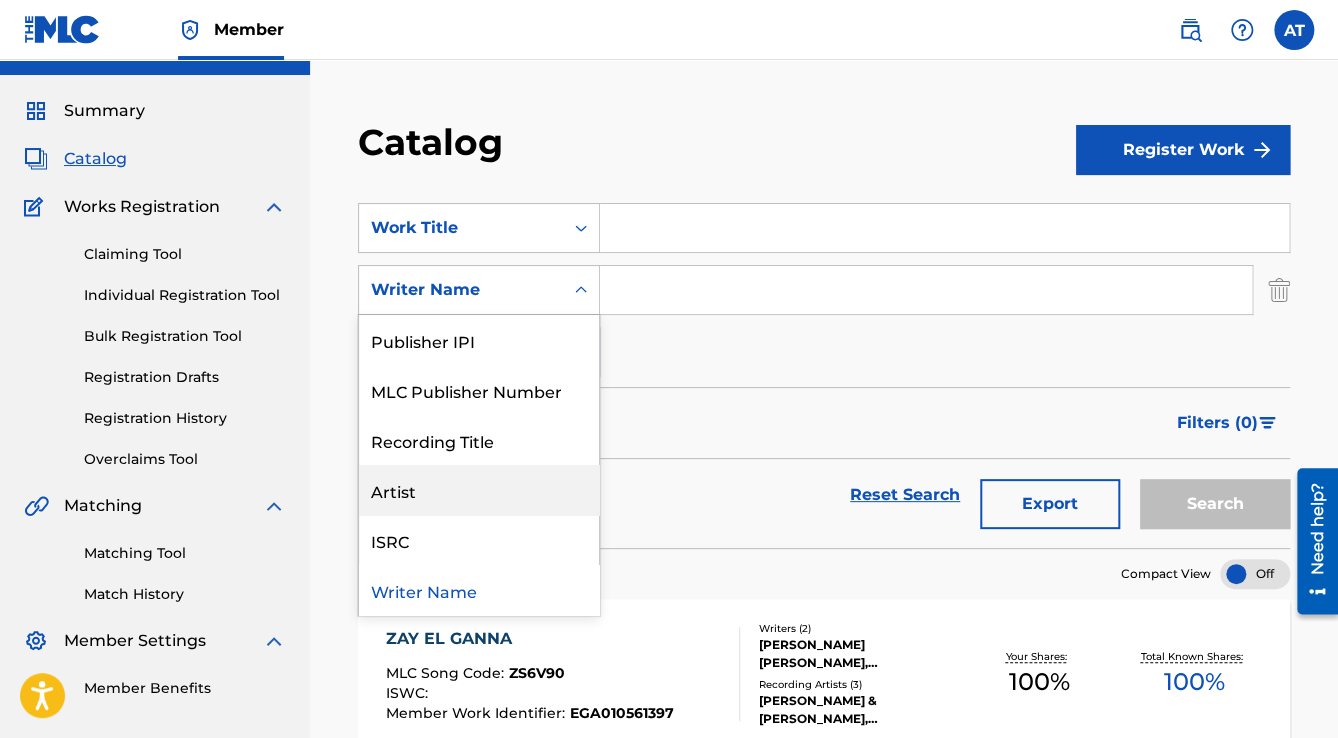 click on "Artist" at bounding box center [479, 490] 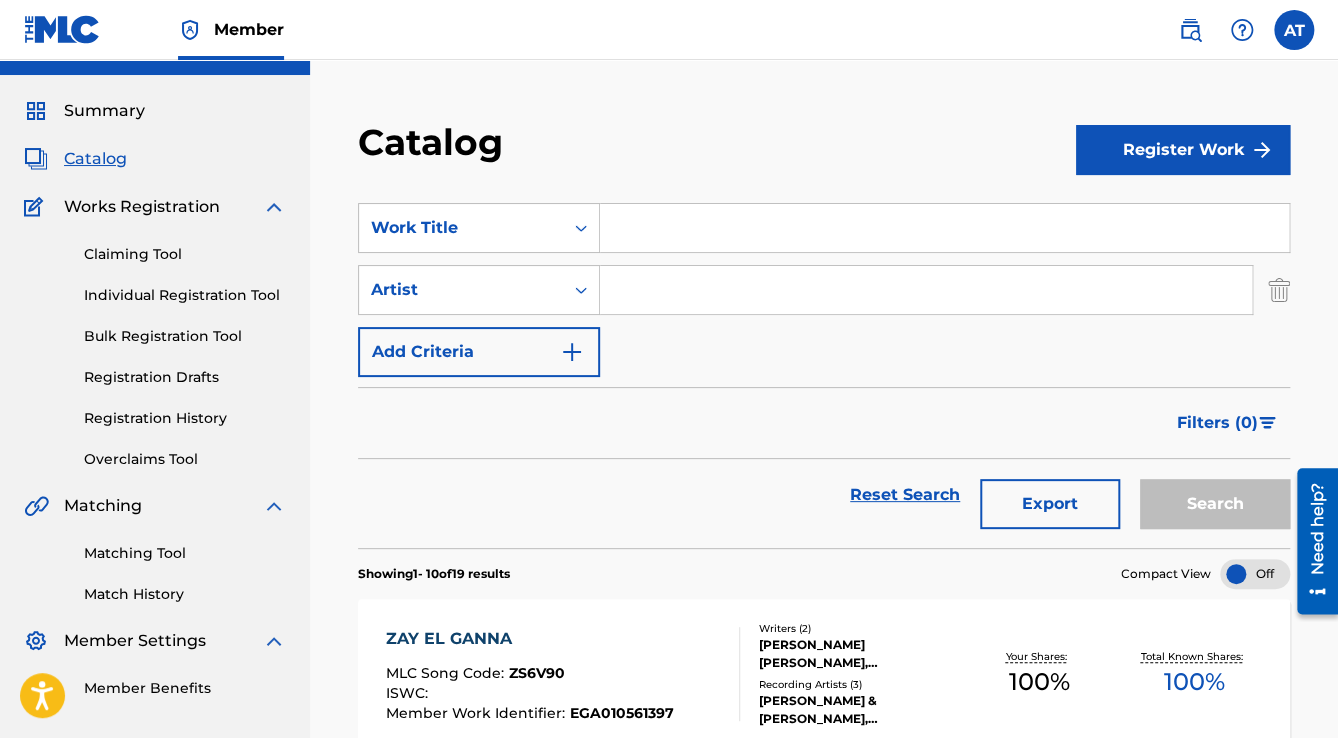 click at bounding box center [926, 290] 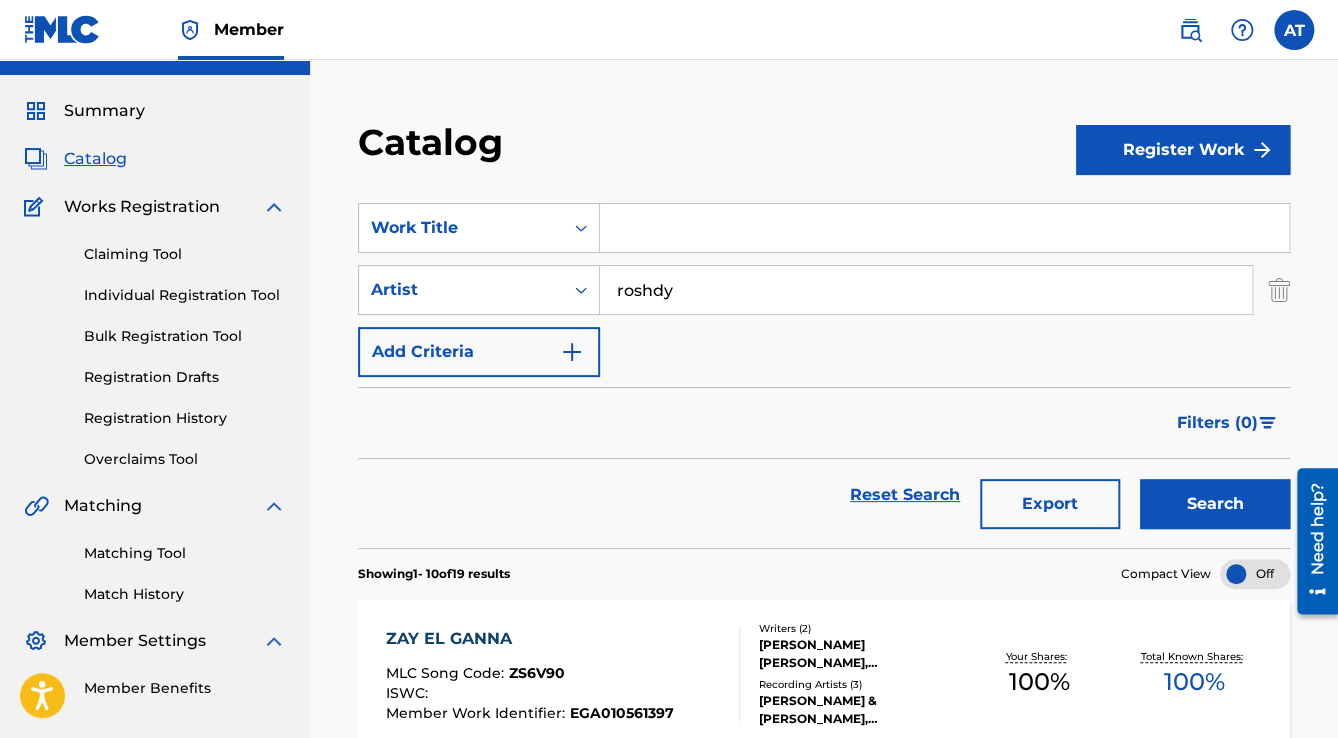 type on "roshdy" 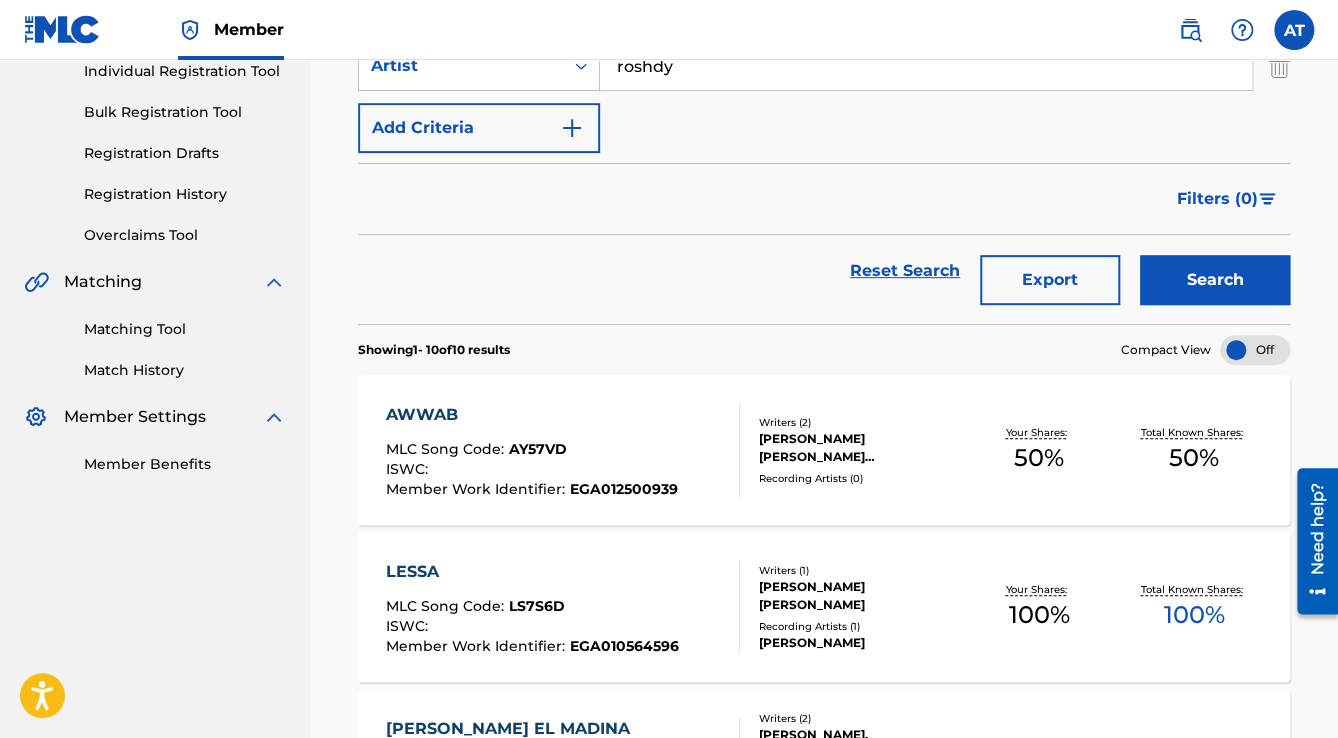 scroll, scrollTop: 440, scrollLeft: 0, axis: vertical 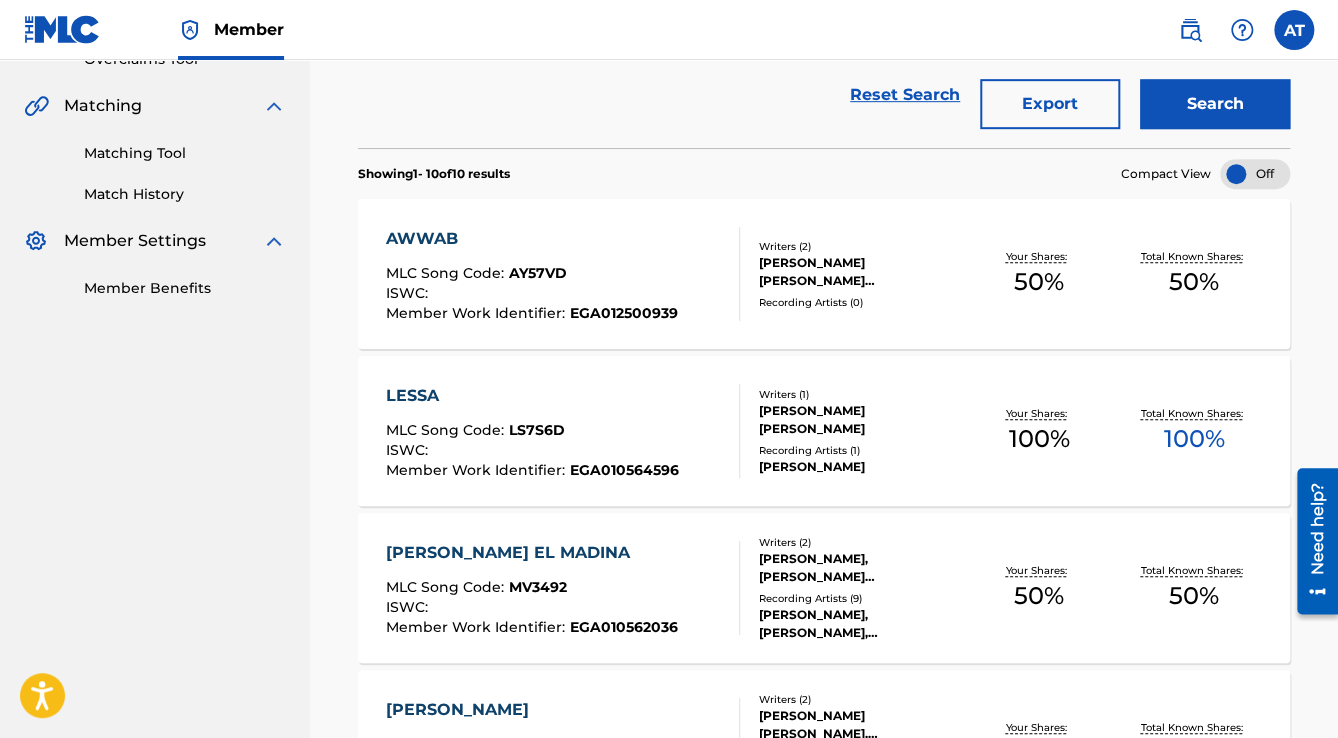 click on "LESSA MLC Song Code : LS7S6D ISWC : Member Work Identifier : EGA010564596" at bounding box center (563, 431) 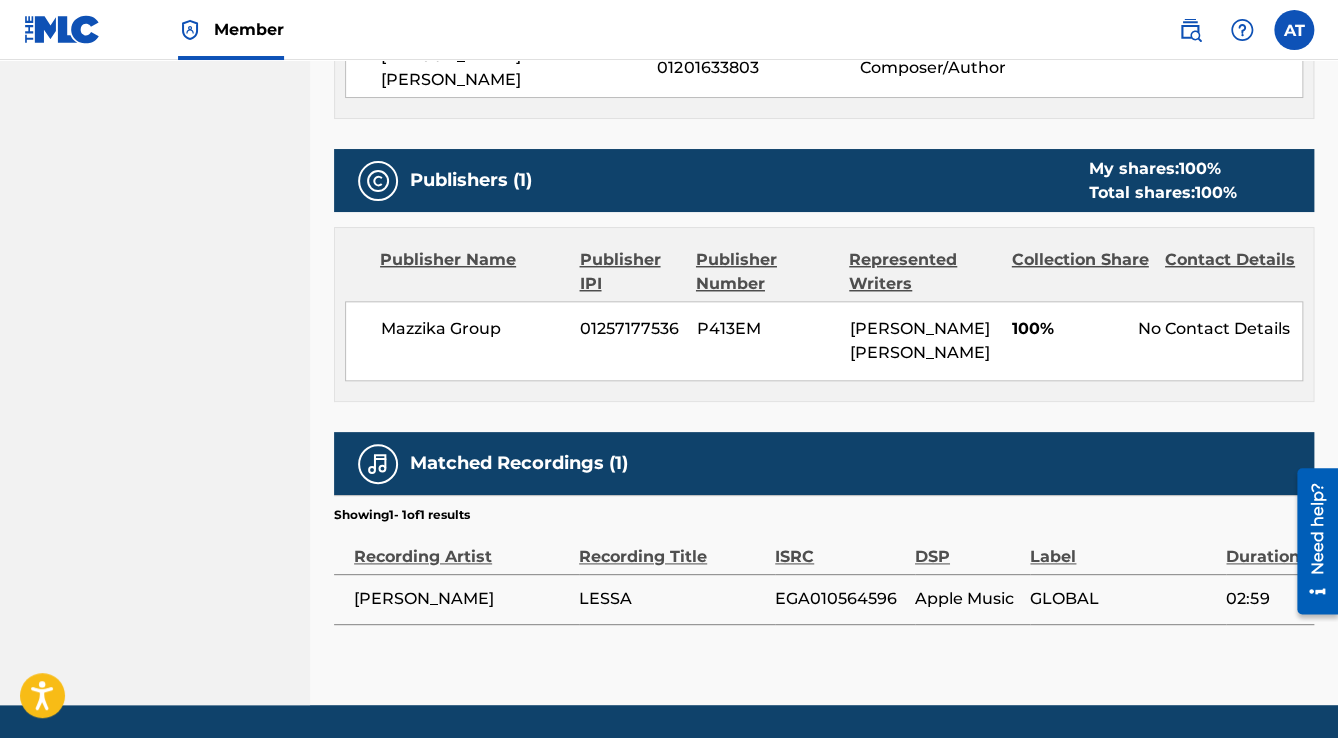 scroll, scrollTop: 901, scrollLeft: 0, axis: vertical 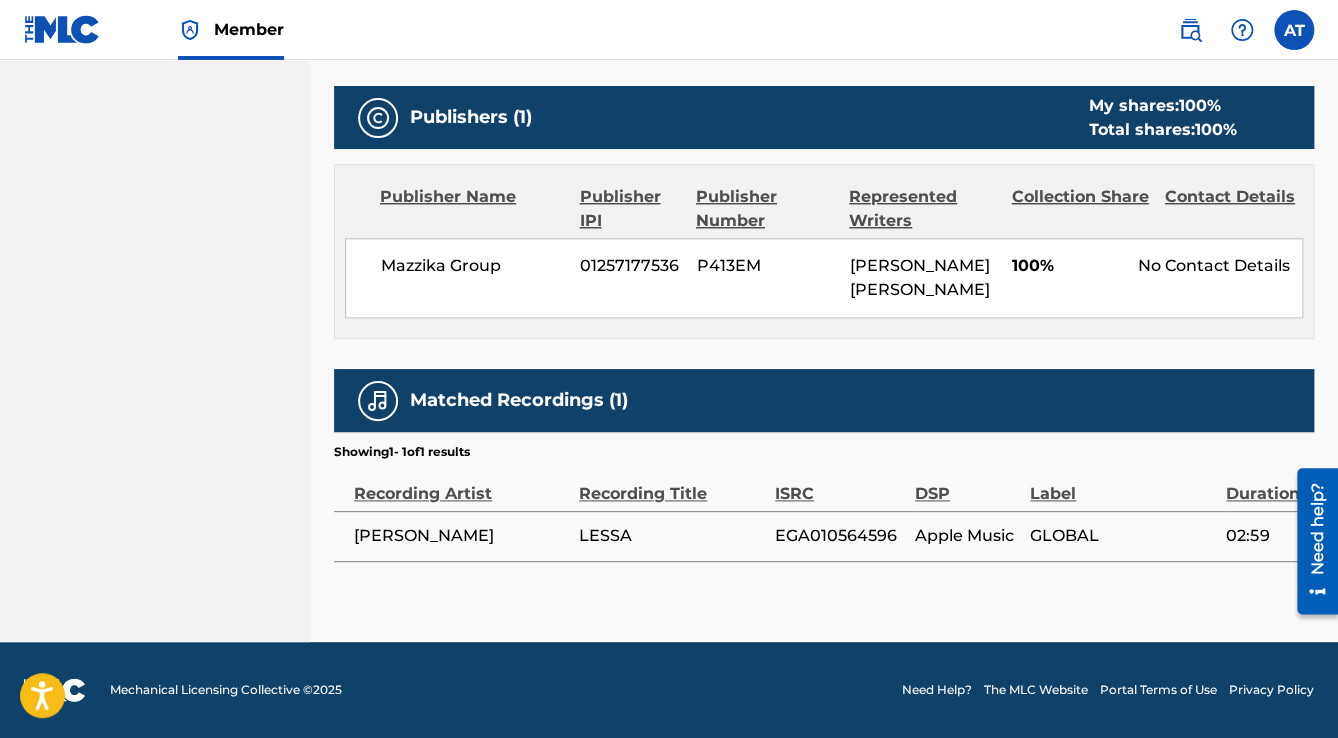 drag, startPoint x: 562, startPoint y: 536, endPoint x: 344, endPoint y: 544, distance: 218.14674 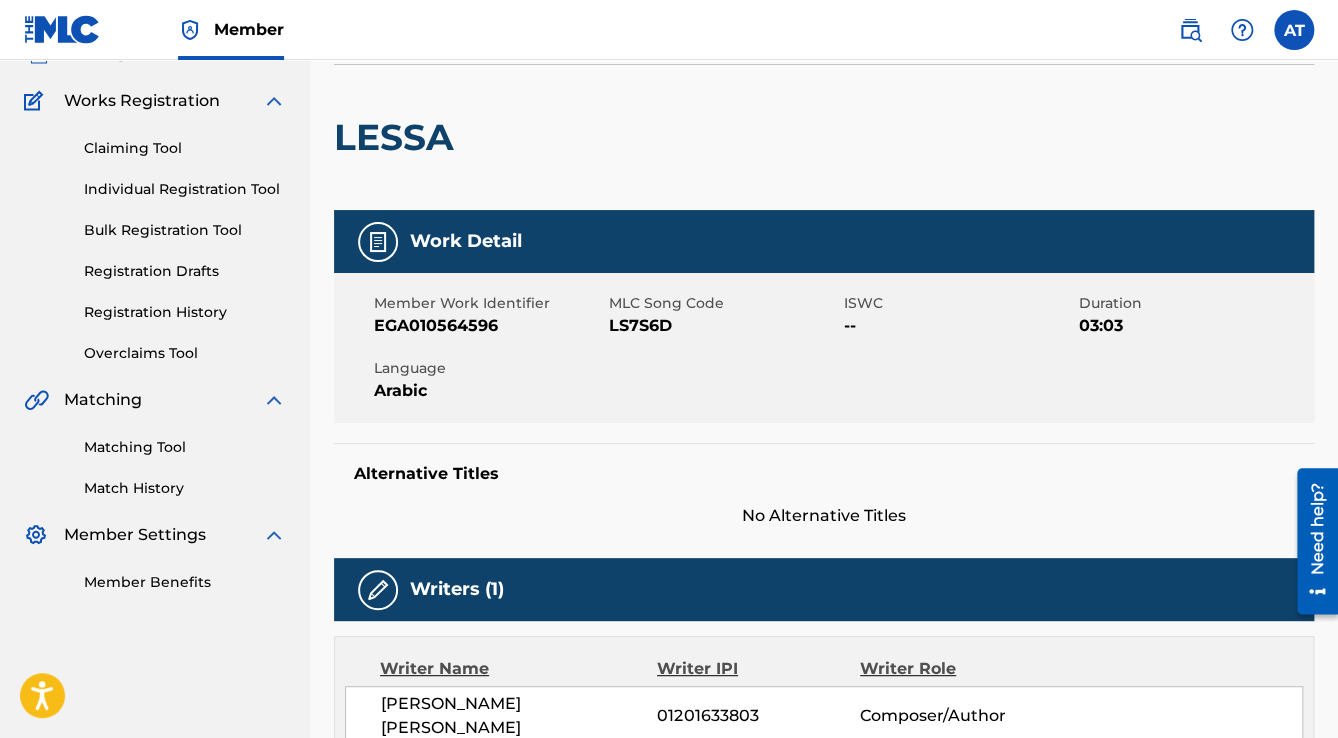 scroll, scrollTop: 0, scrollLeft: 0, axis: both 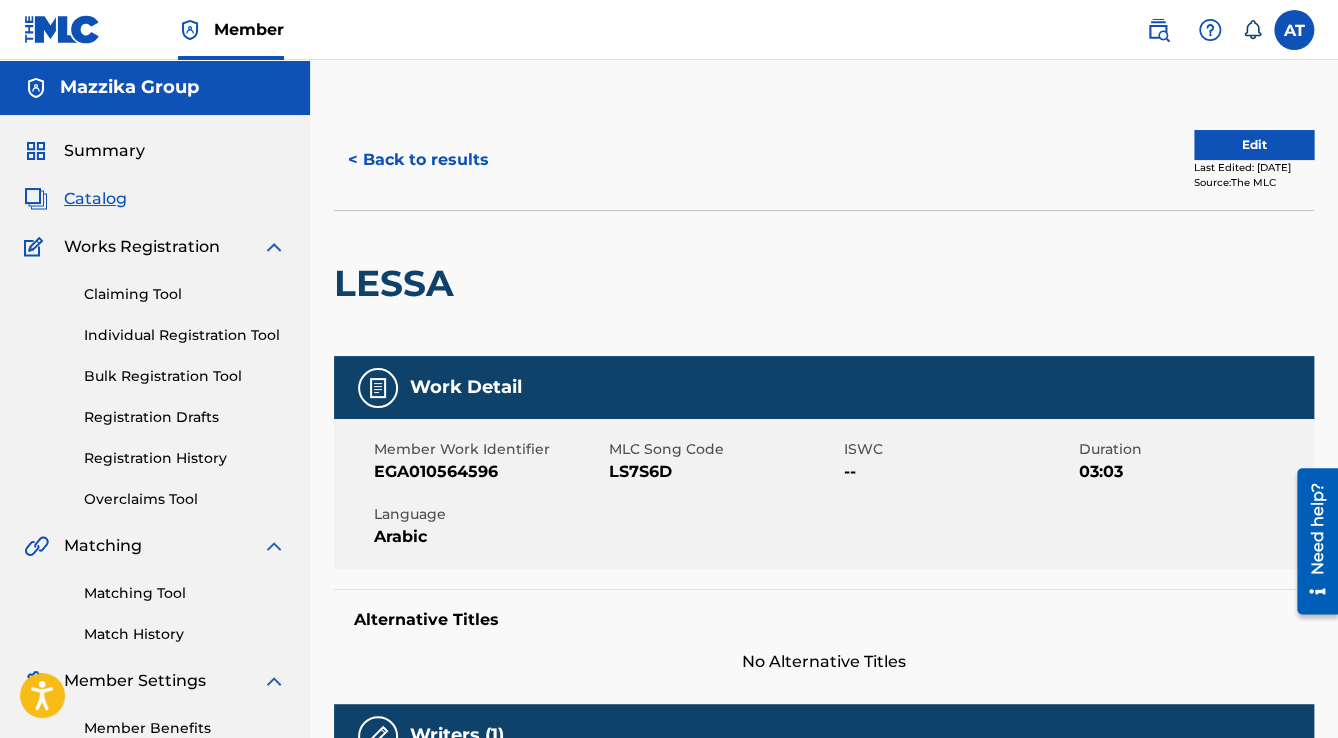 click on "< Back to results" at bounding box center [418, 160] 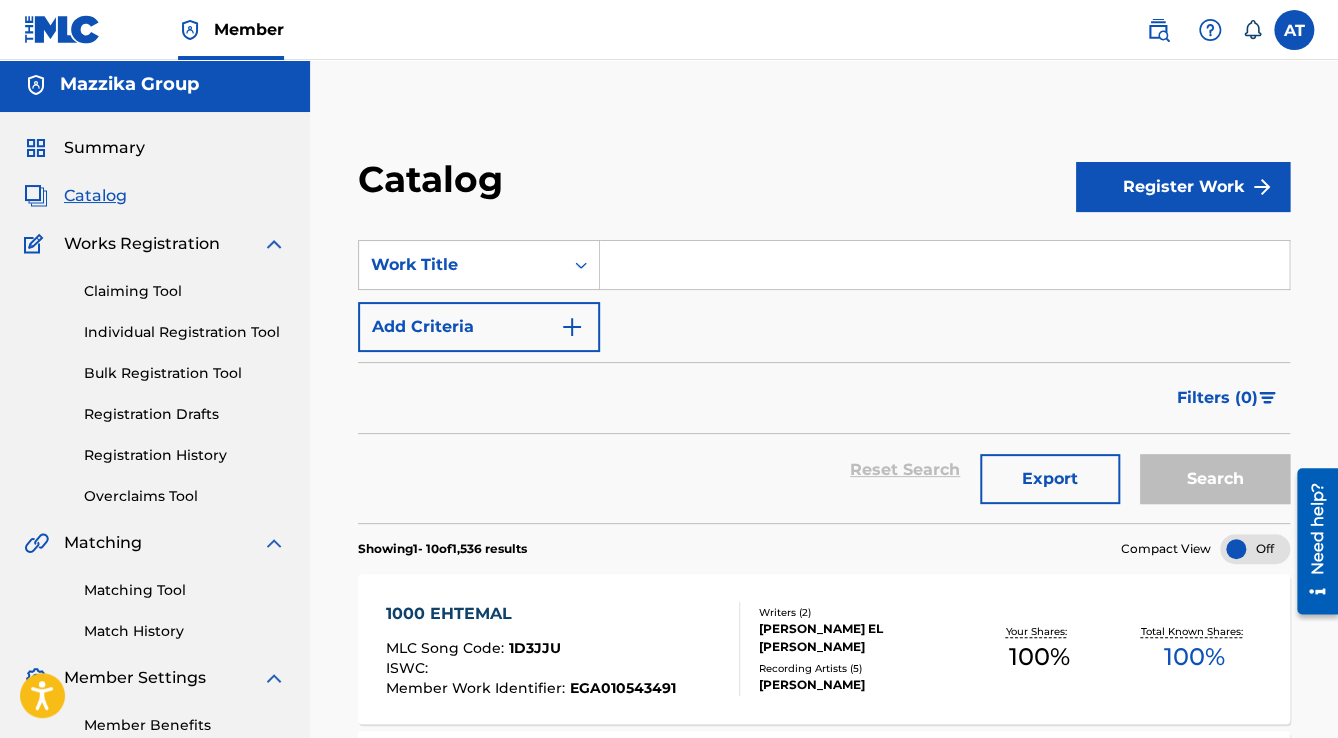 scroll, scrollTop: 0, scrollLeft: 0, axis: both 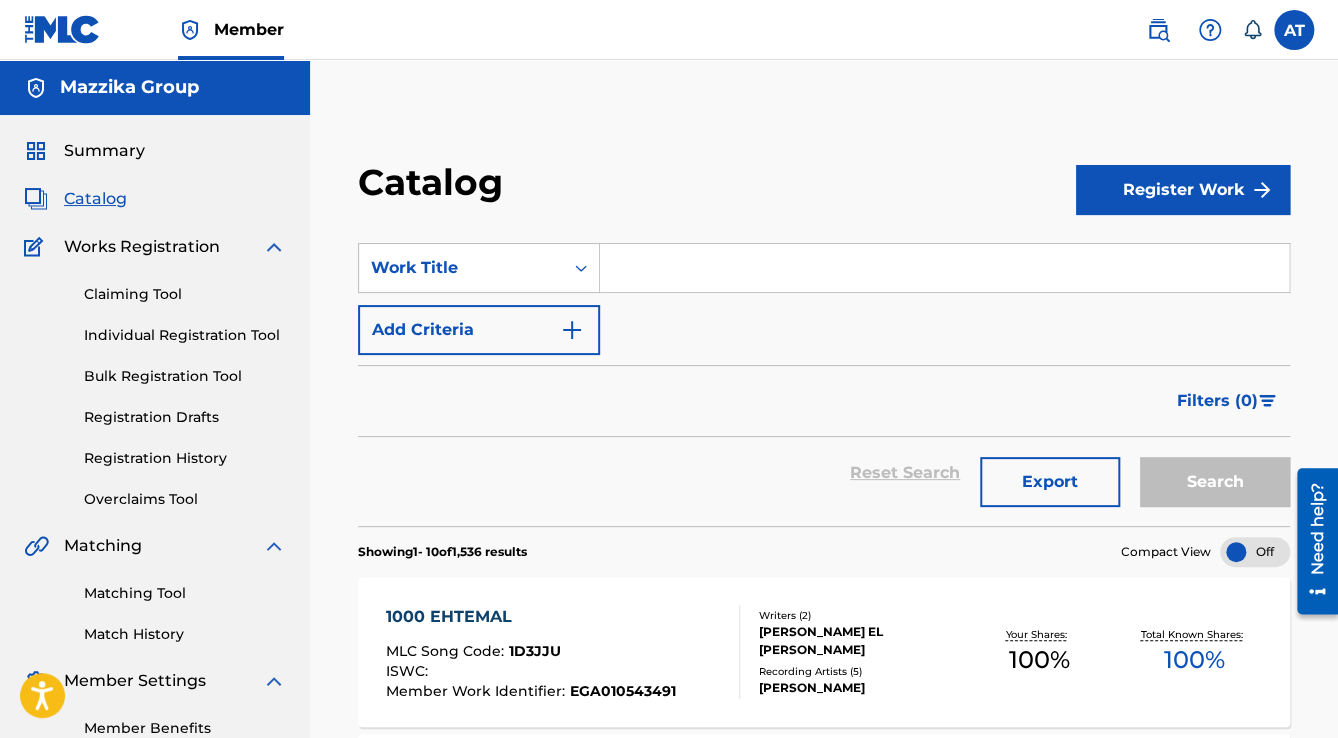 click on "Bulk Registration Tool" at bounding box center (185, 376) 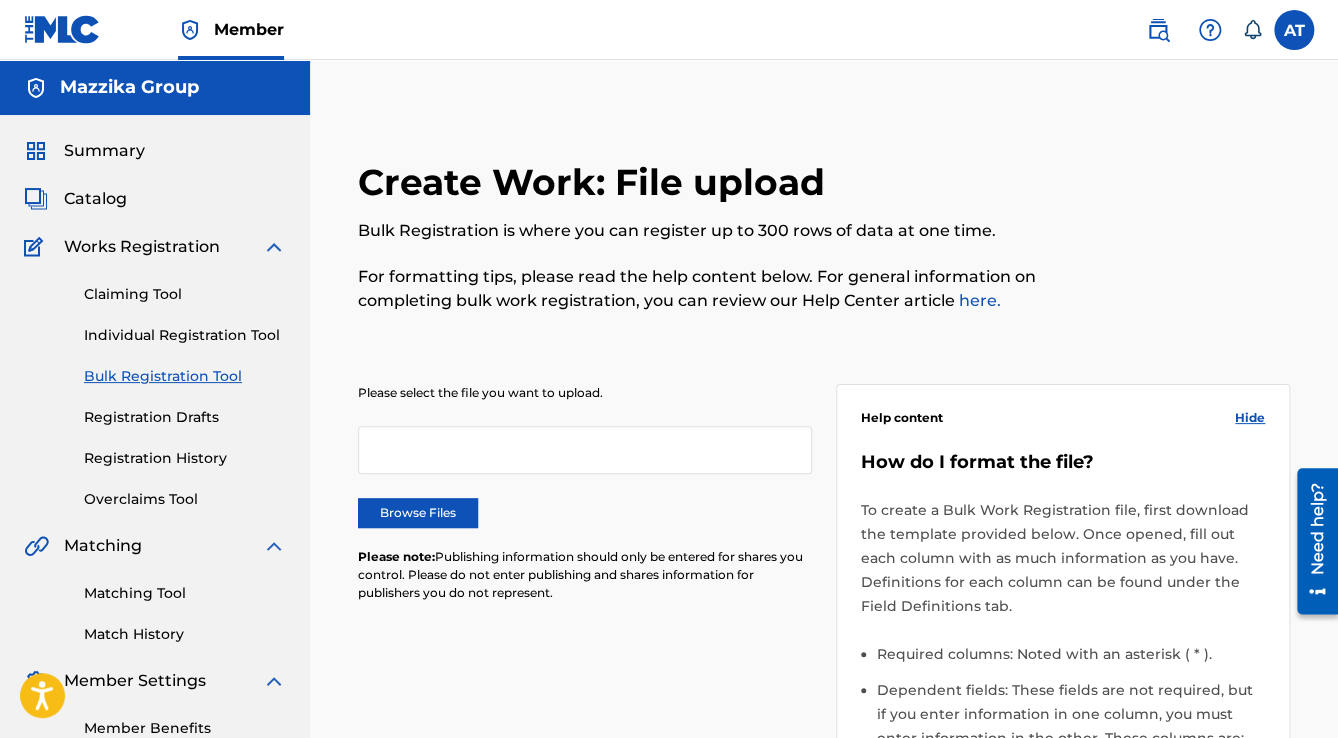 click on "Browse Files" at bounding box center (418, 513) 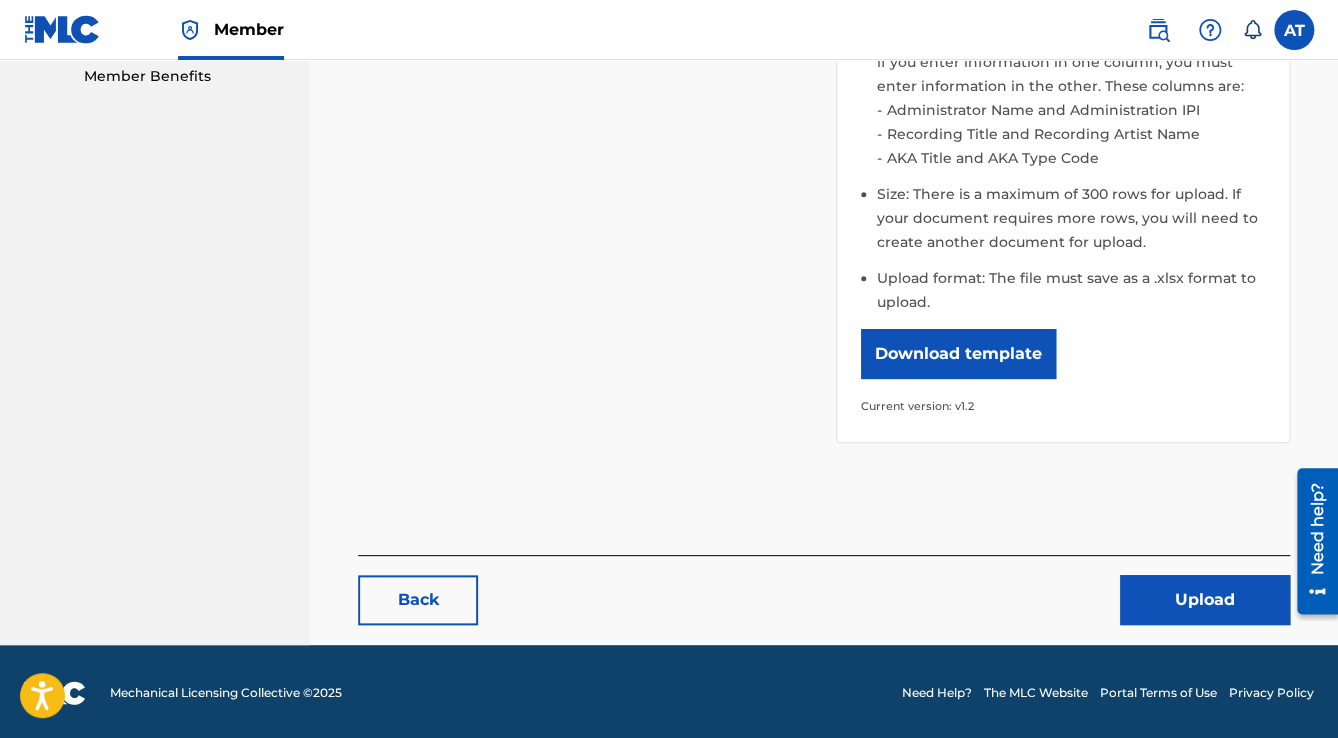 scroll, scrollTop: 653, scrollLeft: 0, axis: vertical 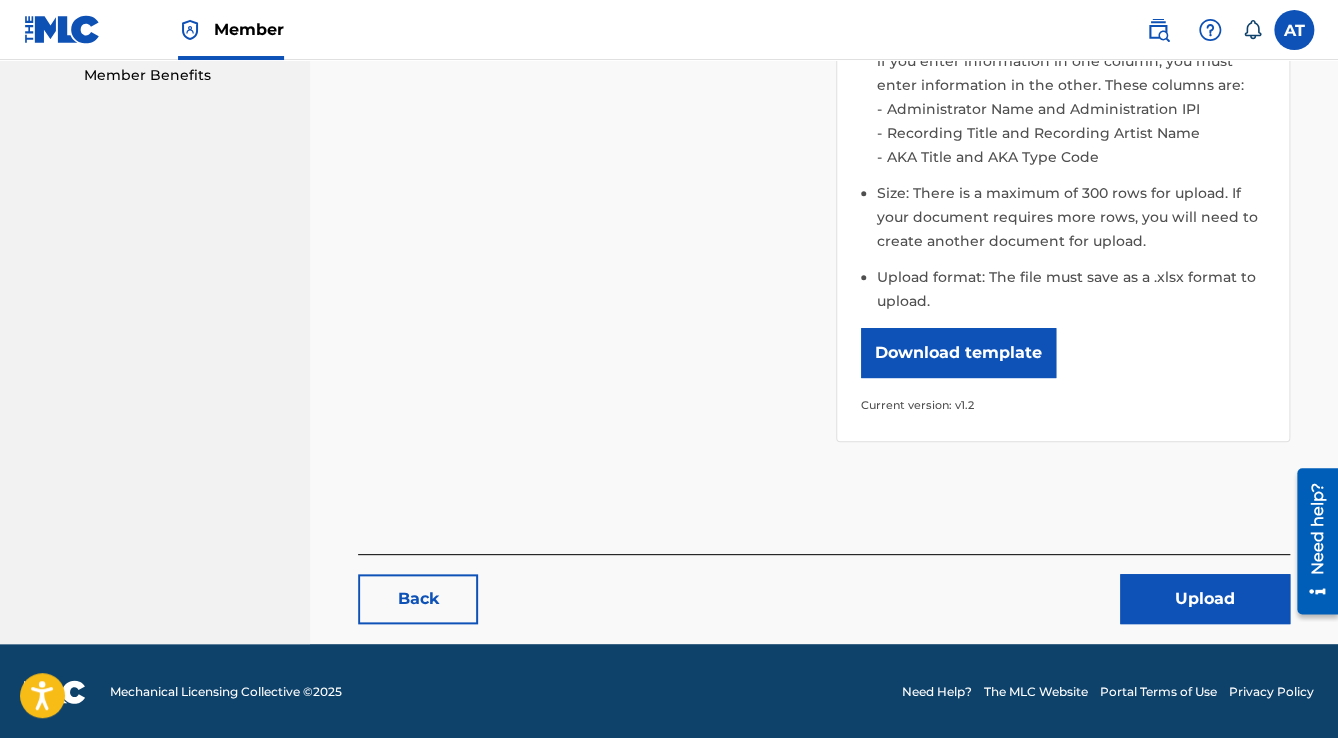 click on "Upload" at bounding box center [1205, 599] 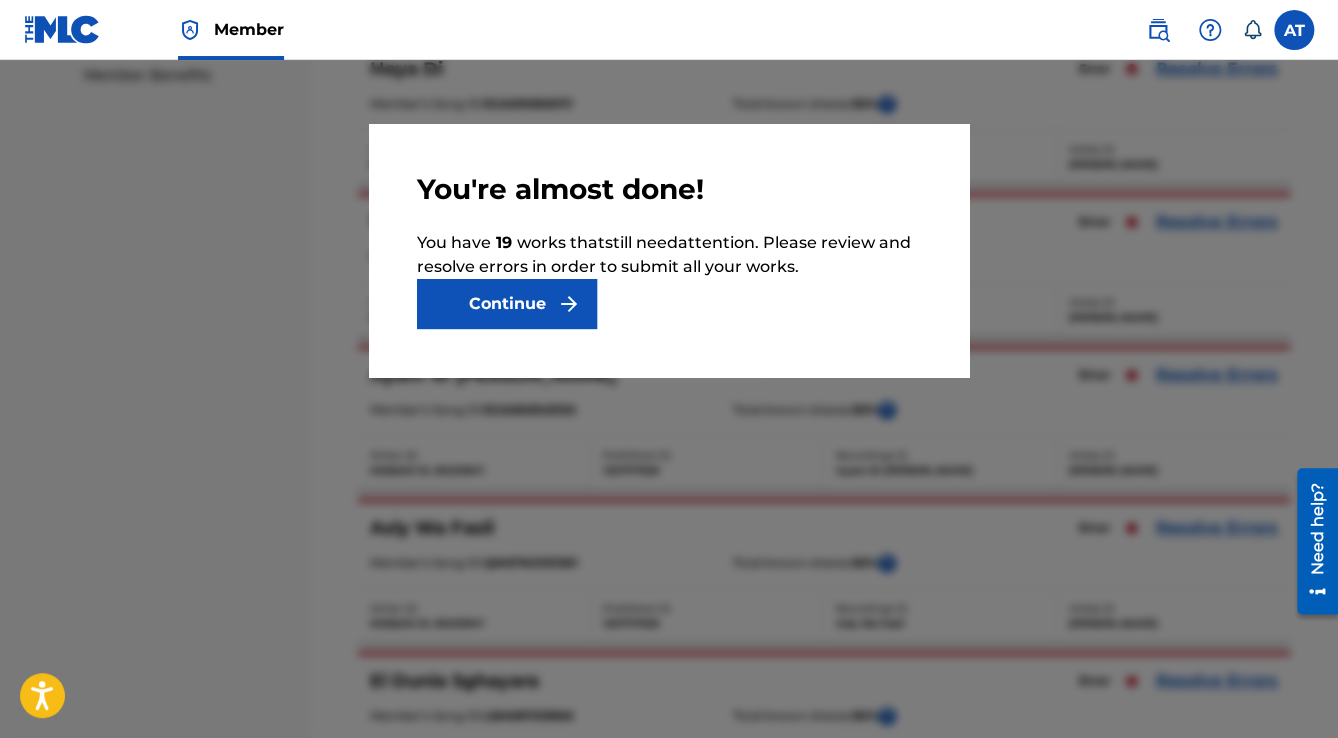 scroll, scrollTop: 0, scrollLeft: 0, axis: both 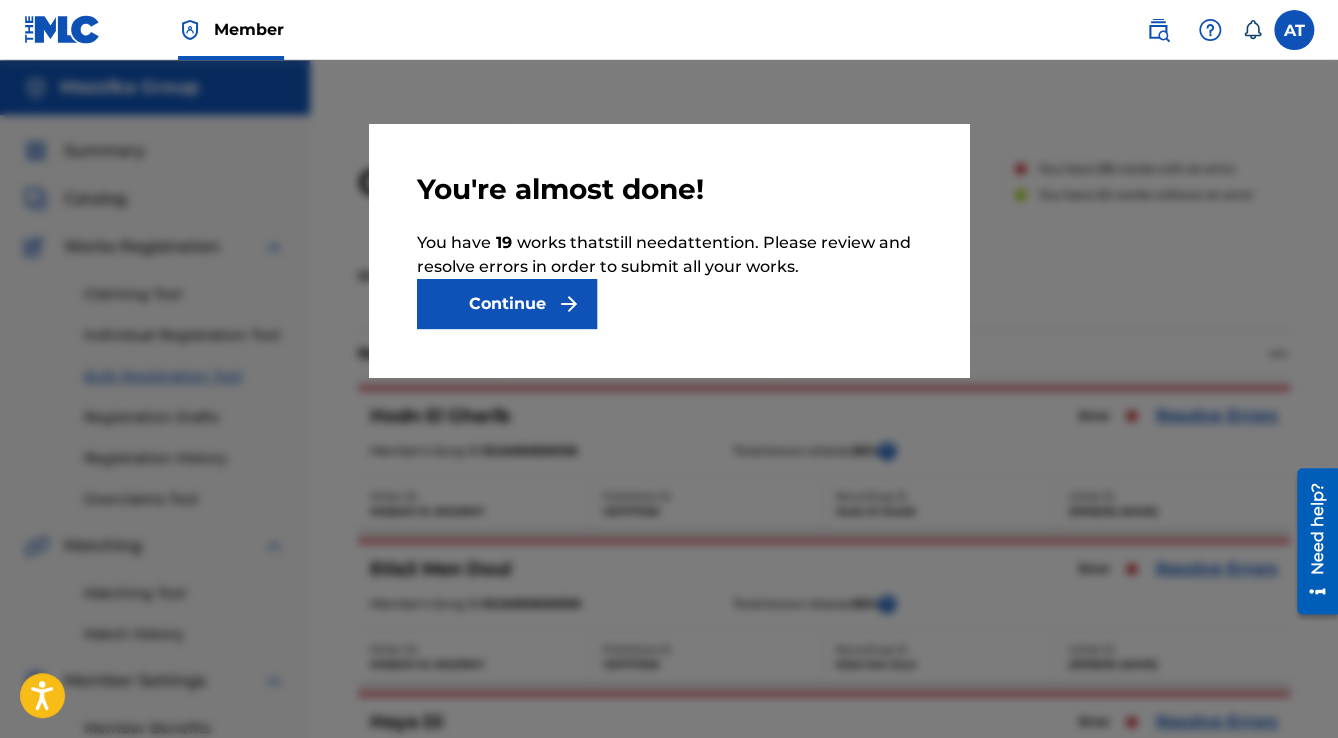 click on "Continue" at bounding box center (507, 304) 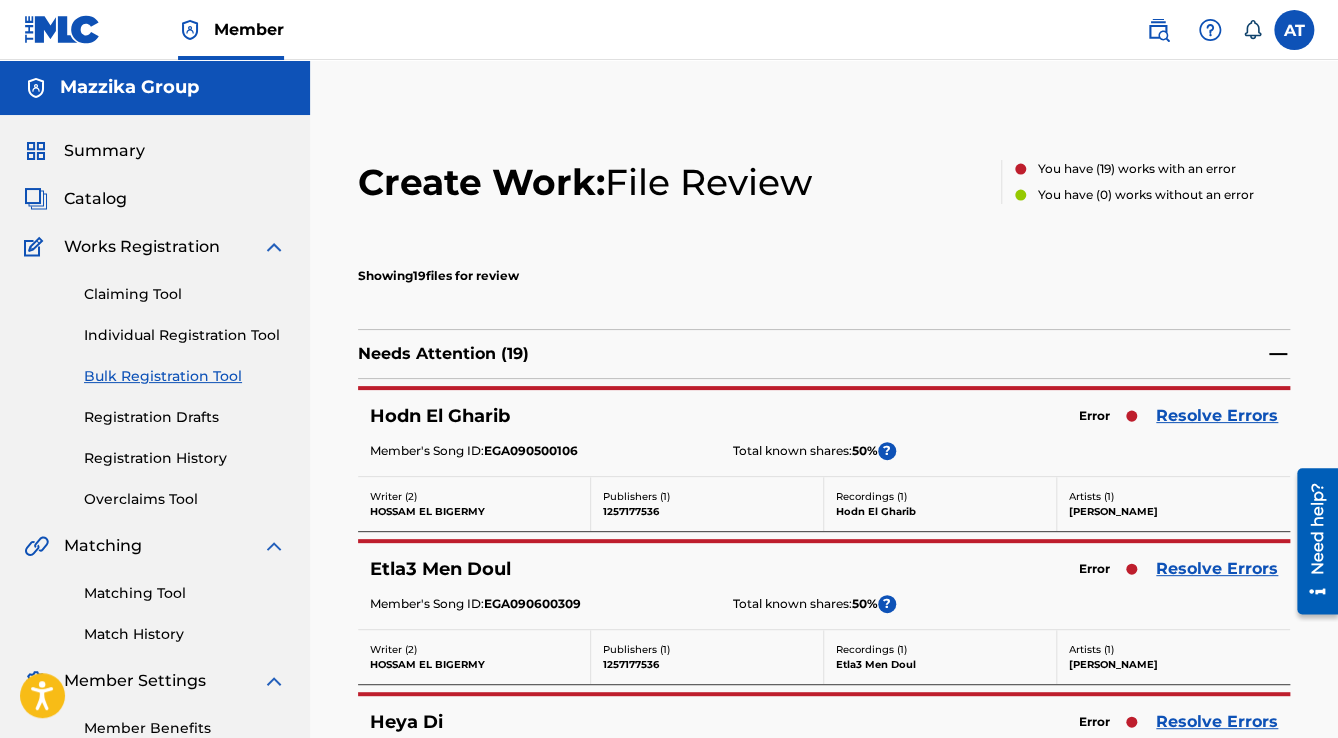 click on "Resolve Errors" at bounding box center [1217, 416] 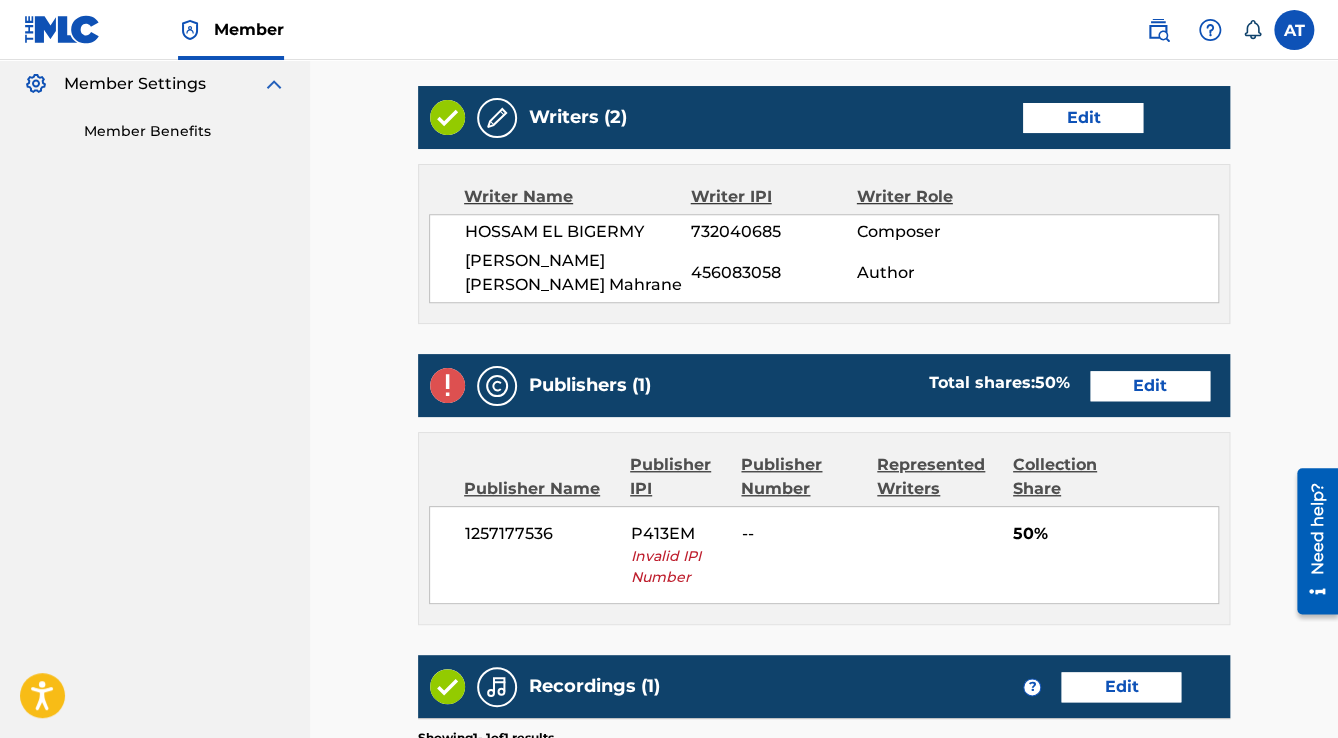 scroll, scrollTop: 720, scrollLeft: 0, axis: vertical 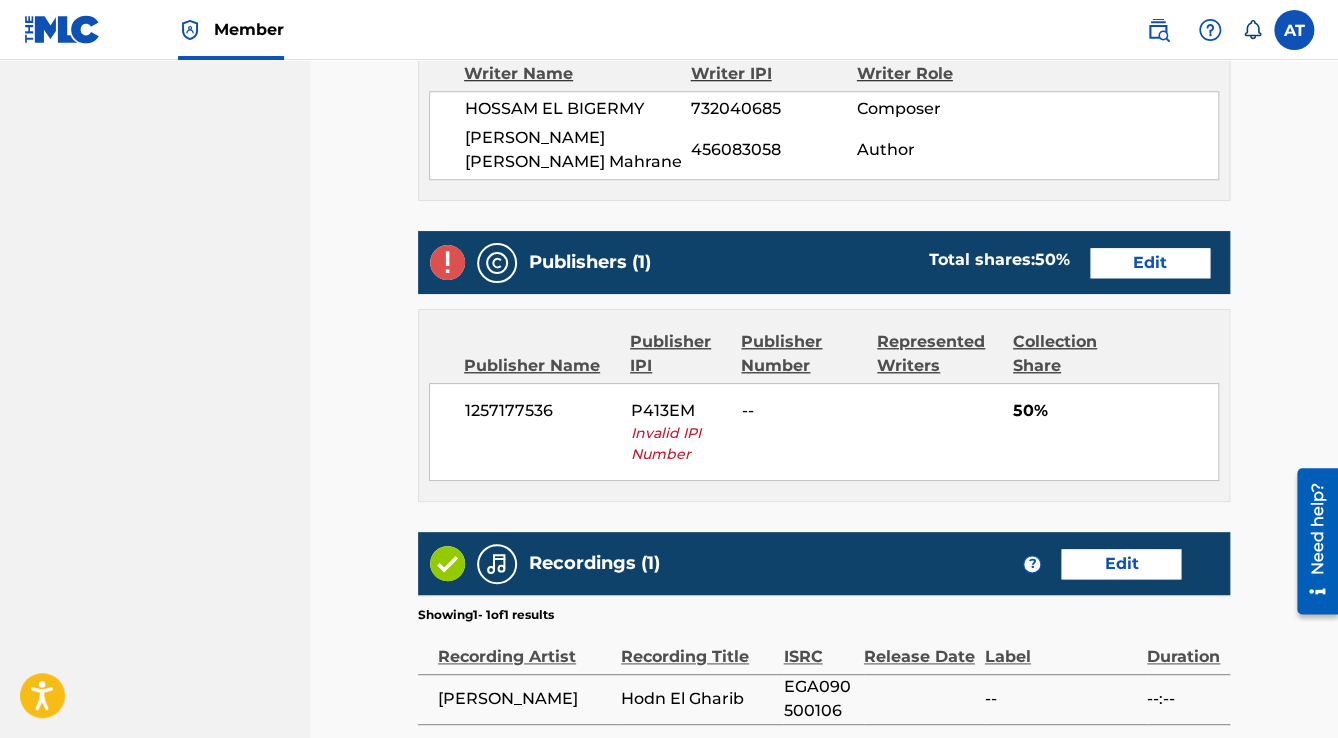 click on "Edit" at bounding box center [1150, 263] 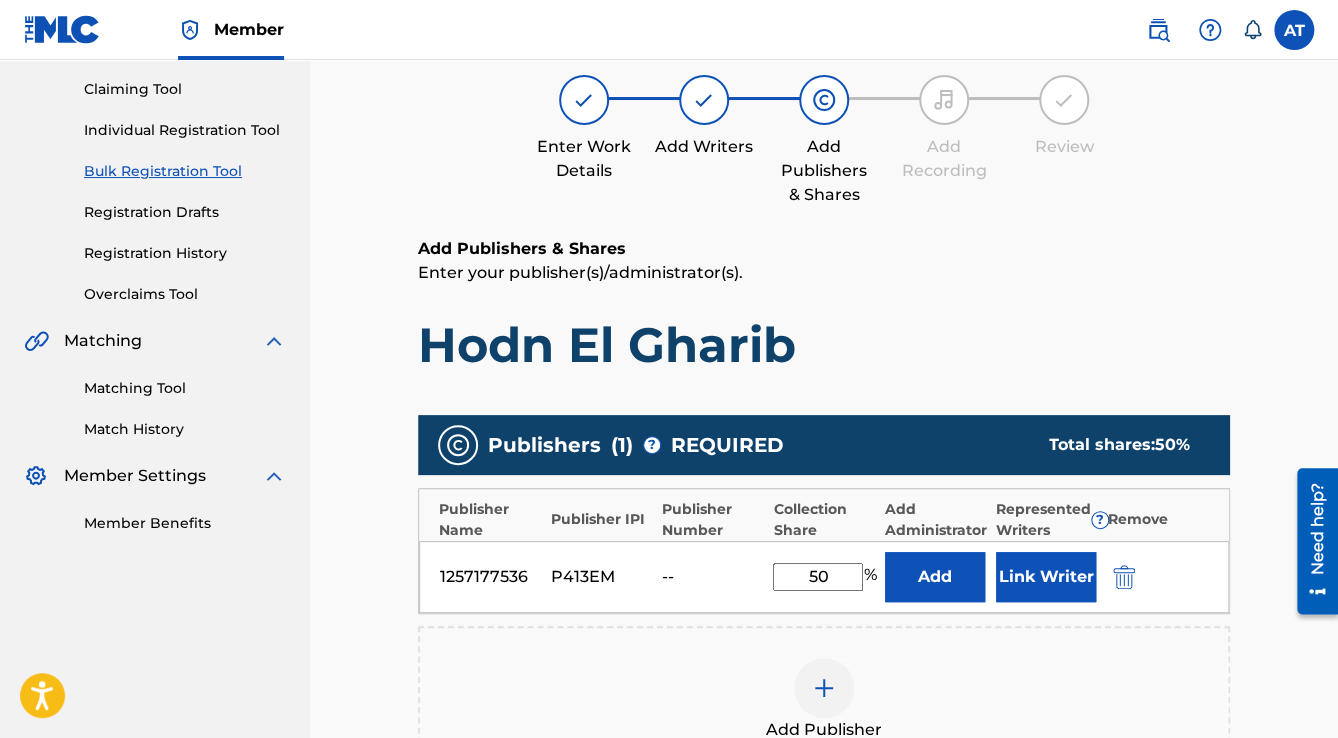 scroll, scrollTop: 320, scrollLeft: 0, axis: vertical 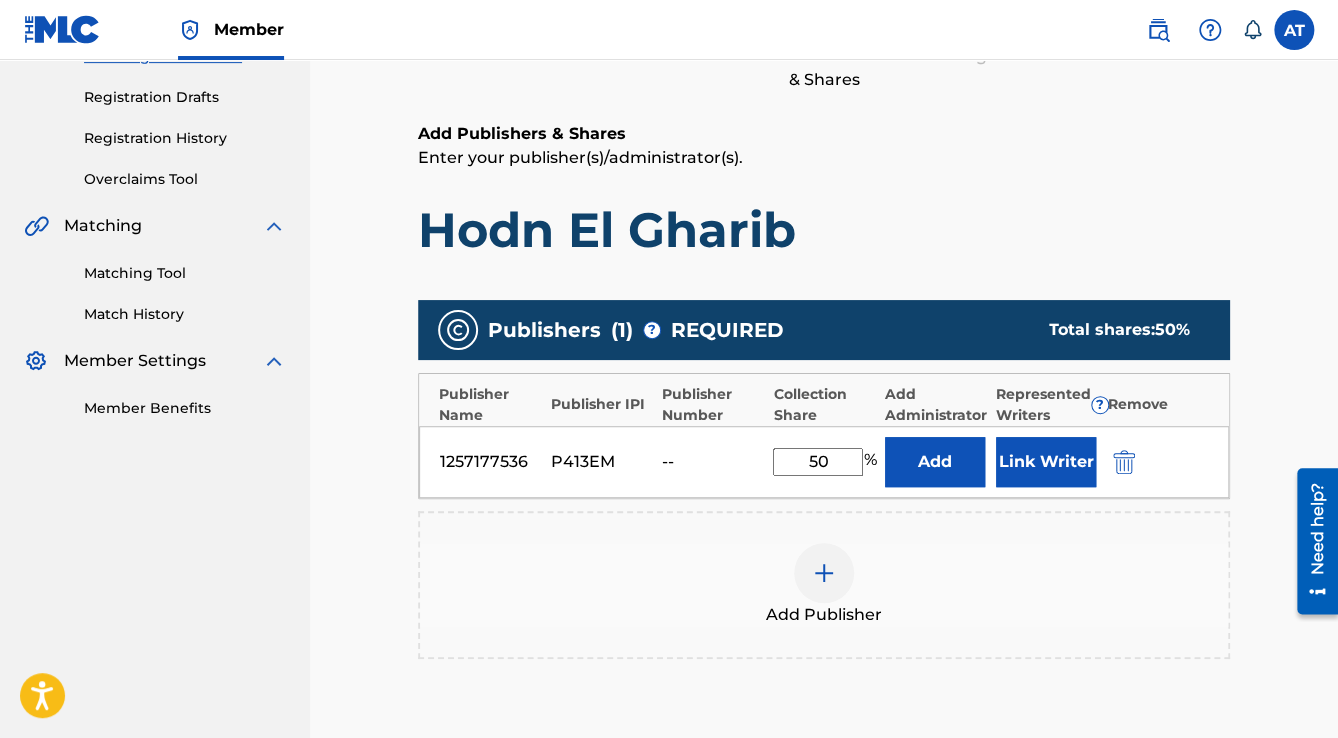 click at bounding box center (1122, 461) 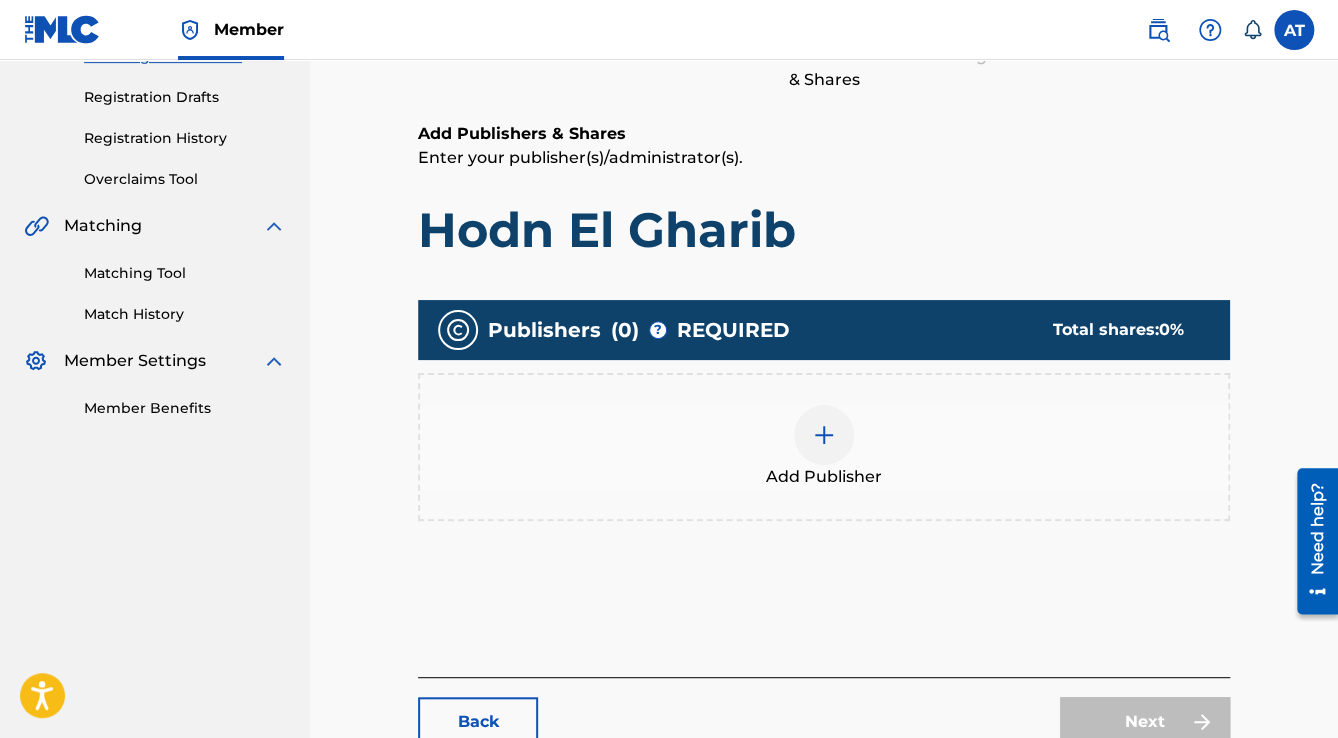 click on "Add Publisher" at bounding box center [824, 447] 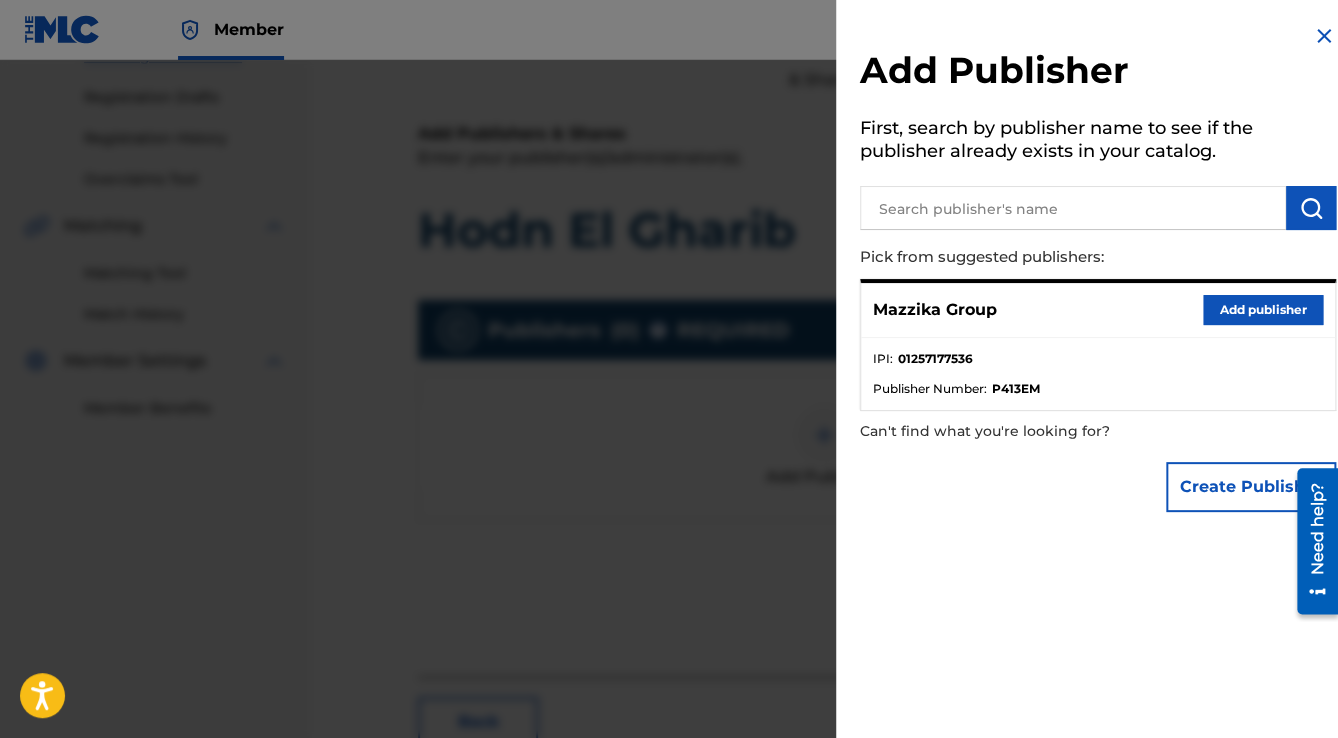 click on "Add publisher" at bounding box center (1263, 310) 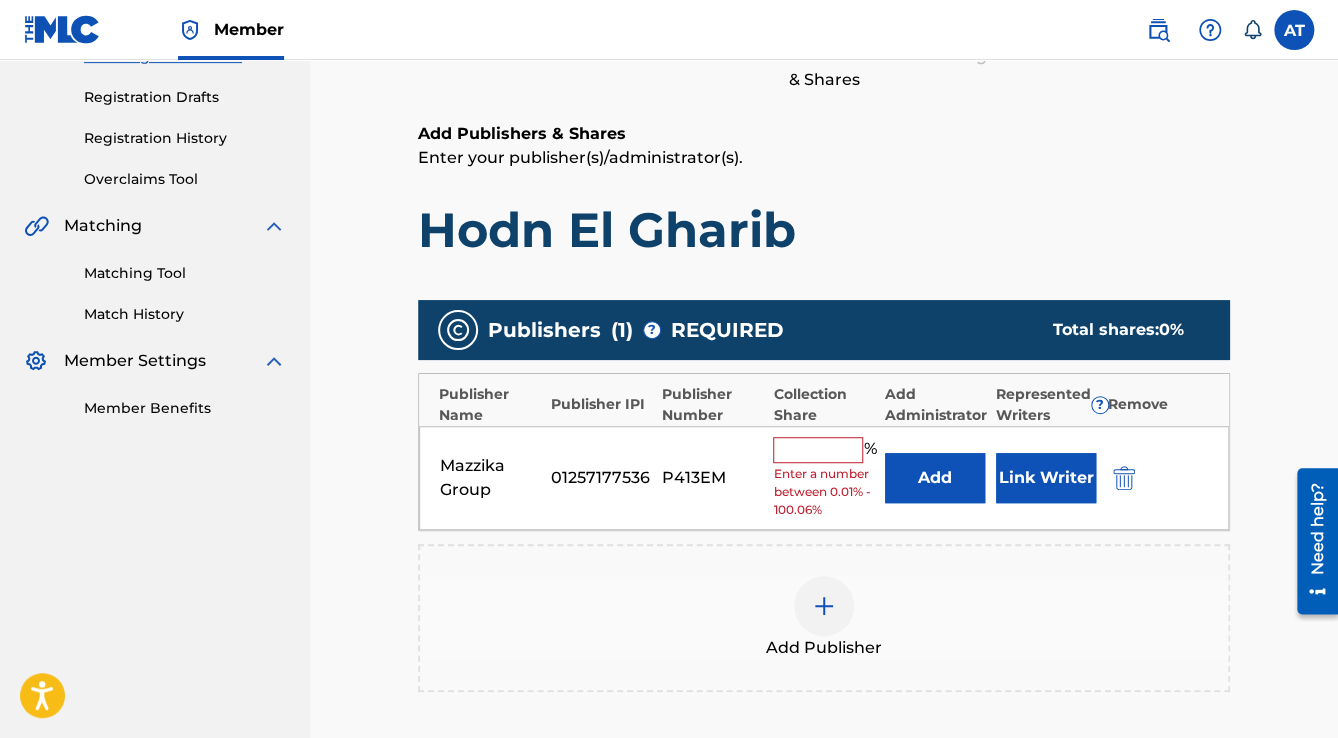 click at bounding box center (818, 450) 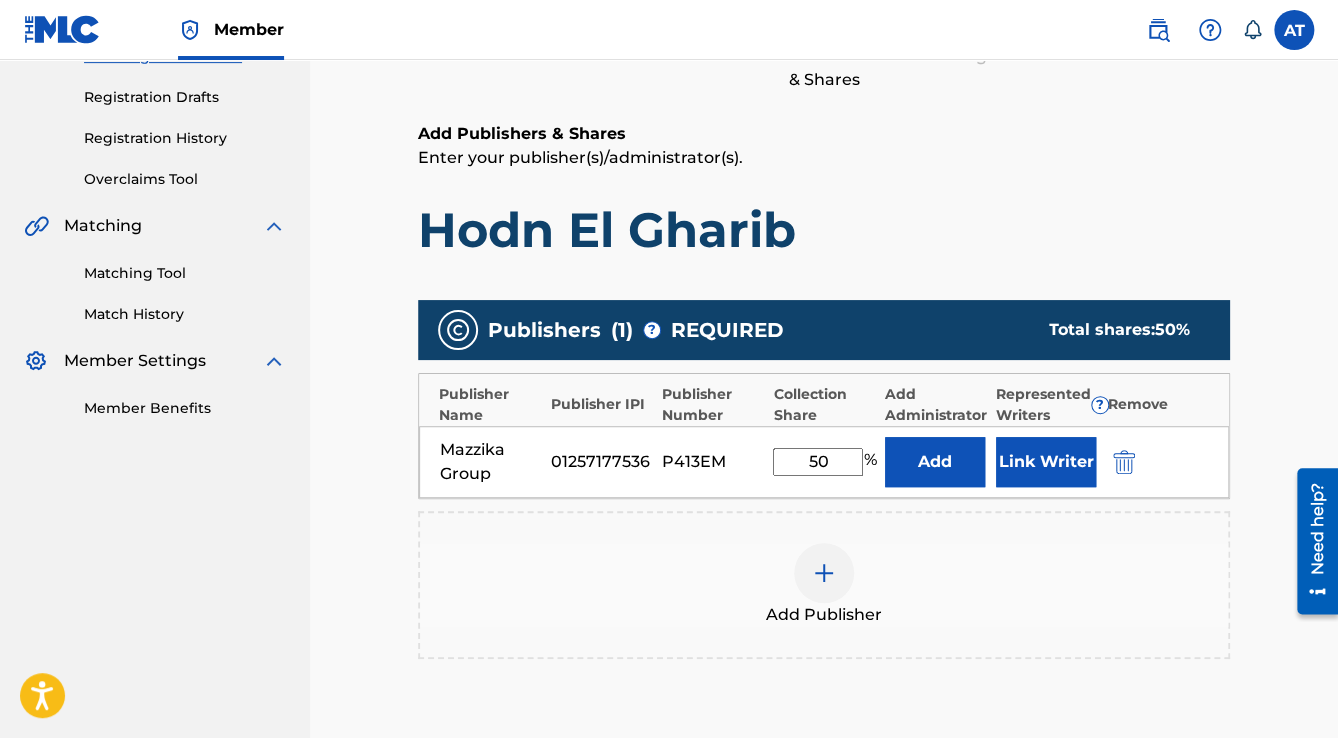 click on "Link Writer" at bounding box center [1046, 462] 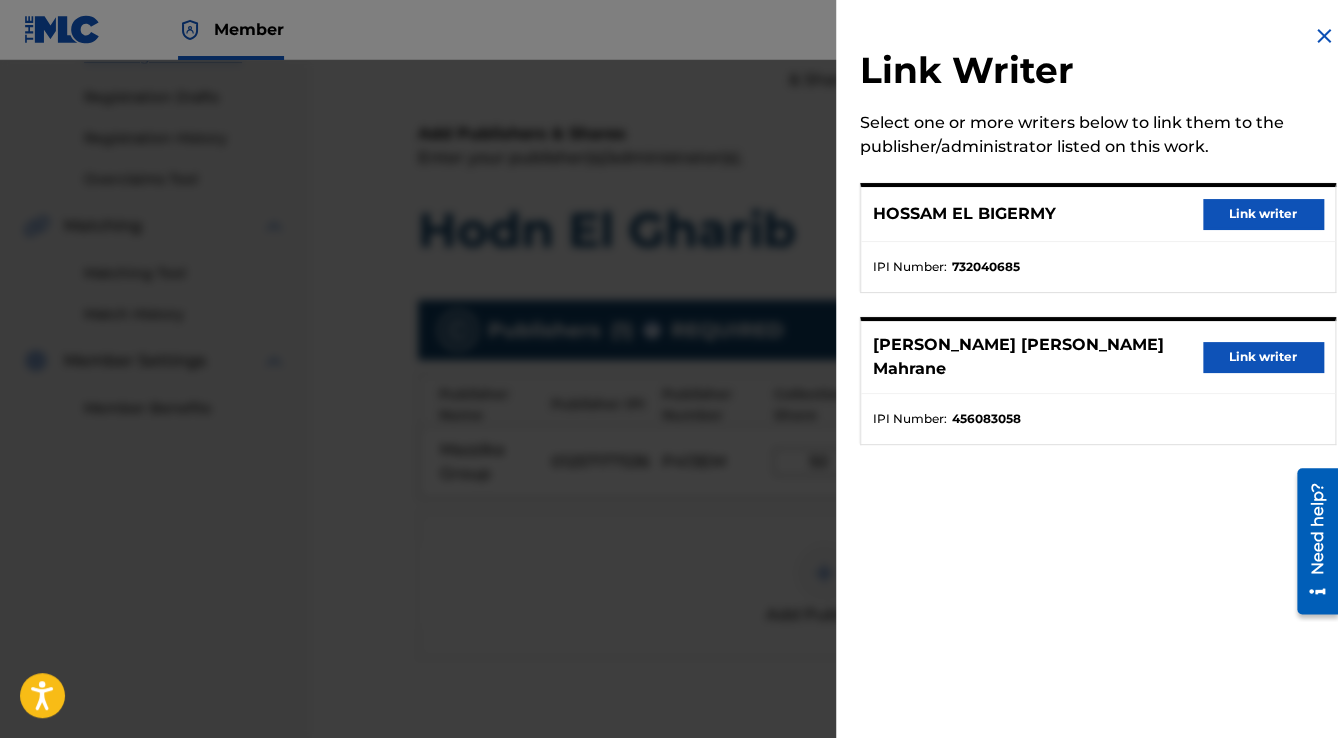click on "Link writer" at bounding box center [1263, 214] 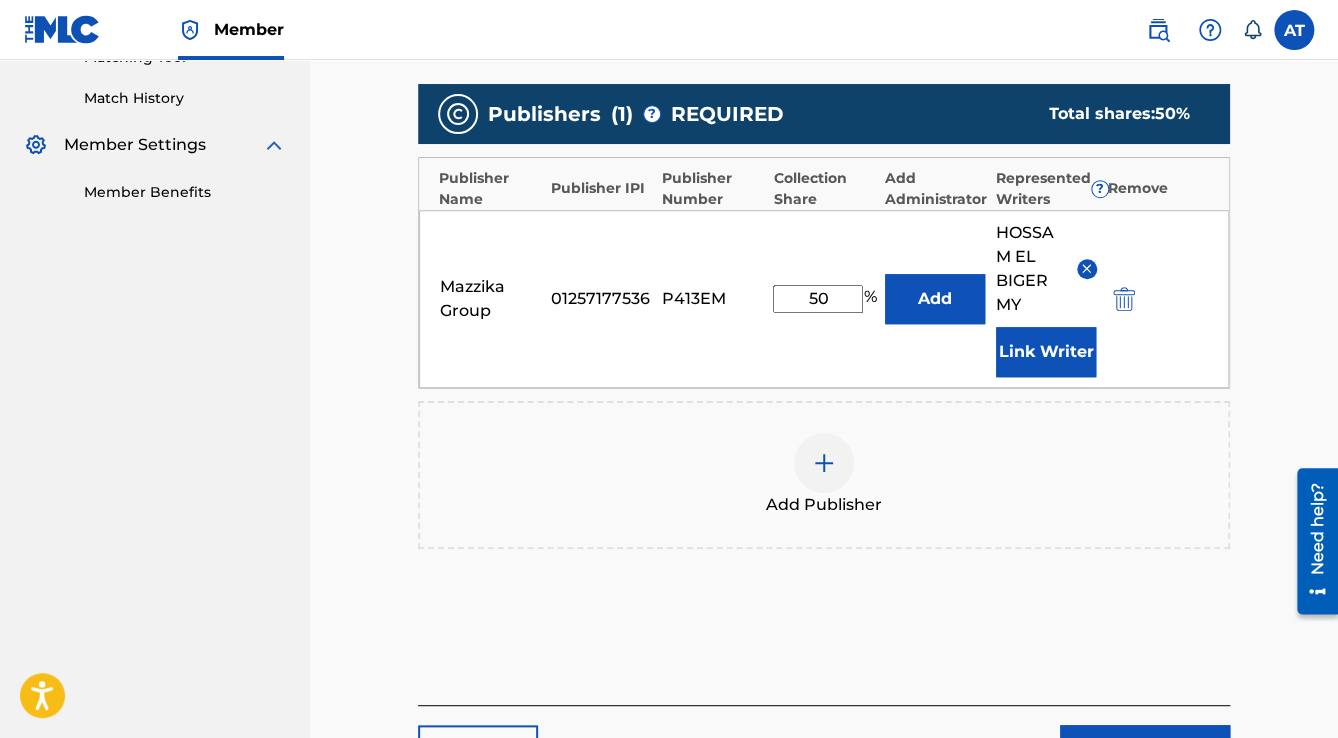 scroll, scrollTop: 736, scrollLeft: 0, axis: vertical 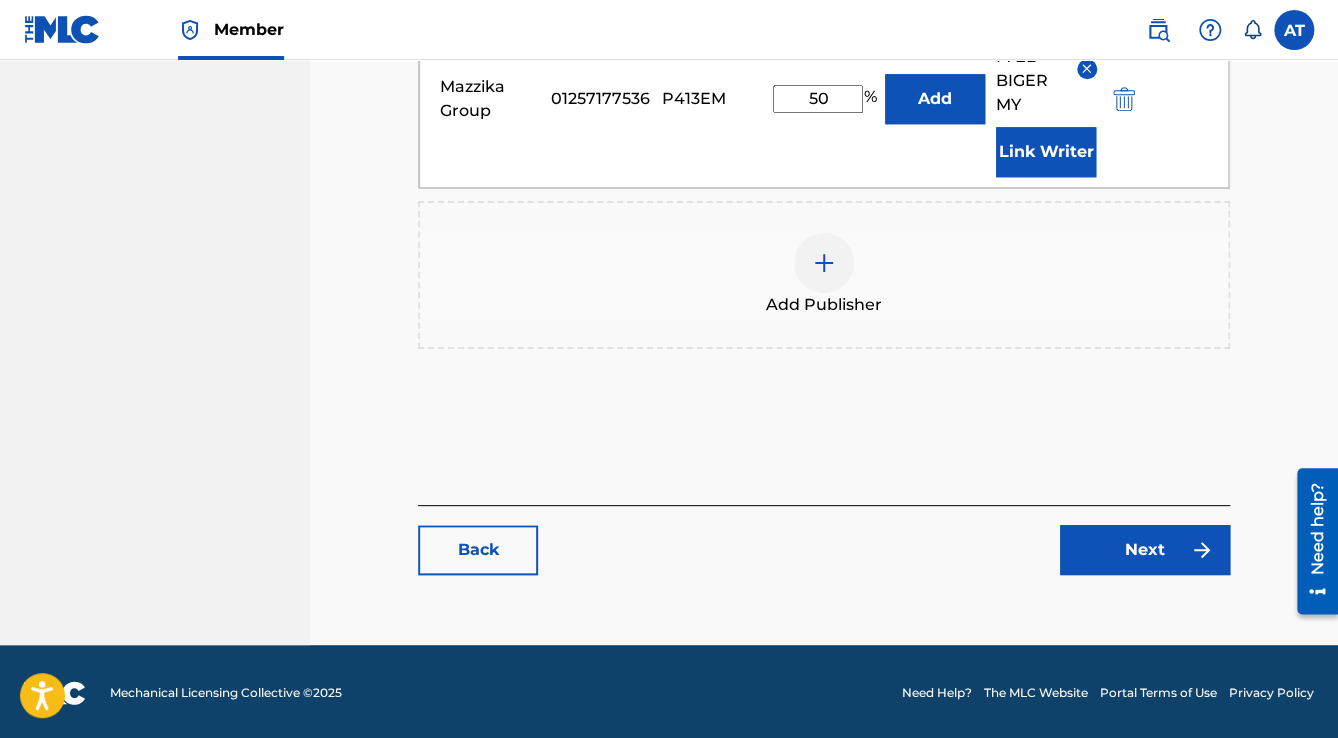 click on "Next" at bounding box center (1145, 550) 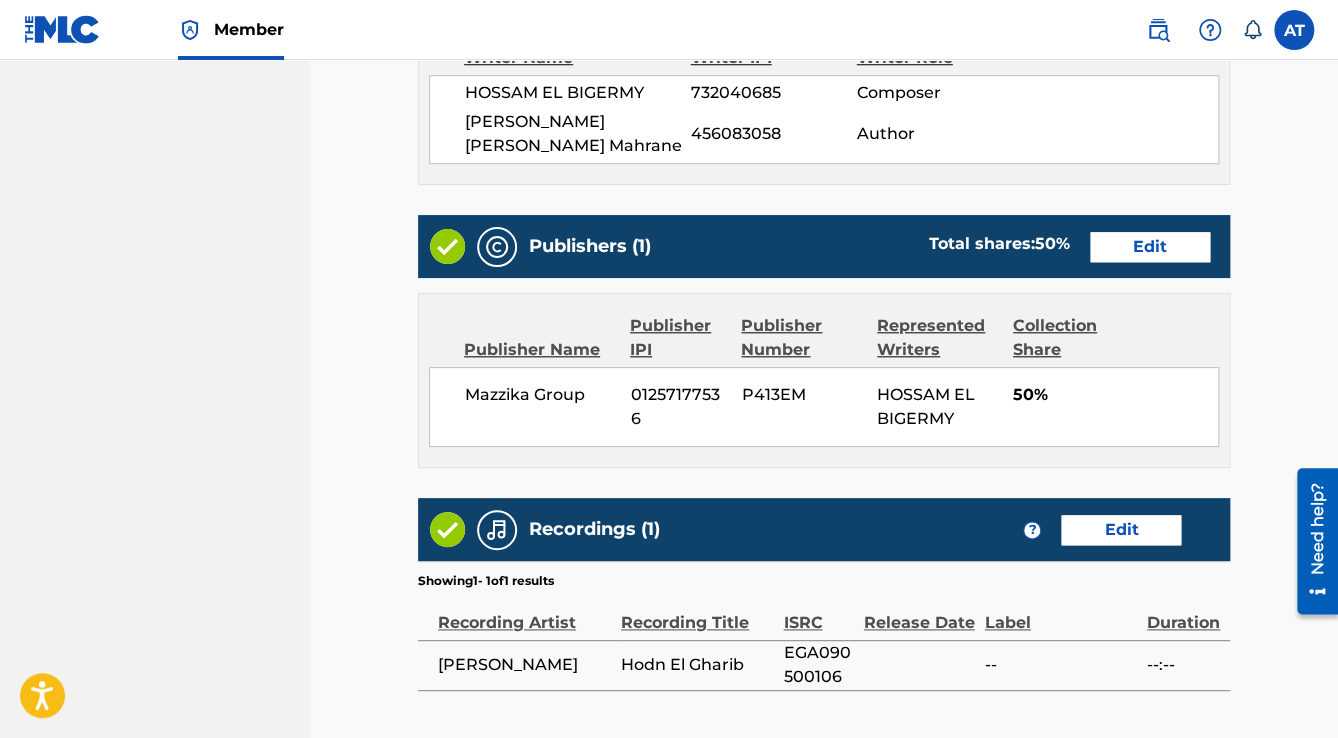 scroll, scrollTop: 0, scrollLeft: 0, axis: both 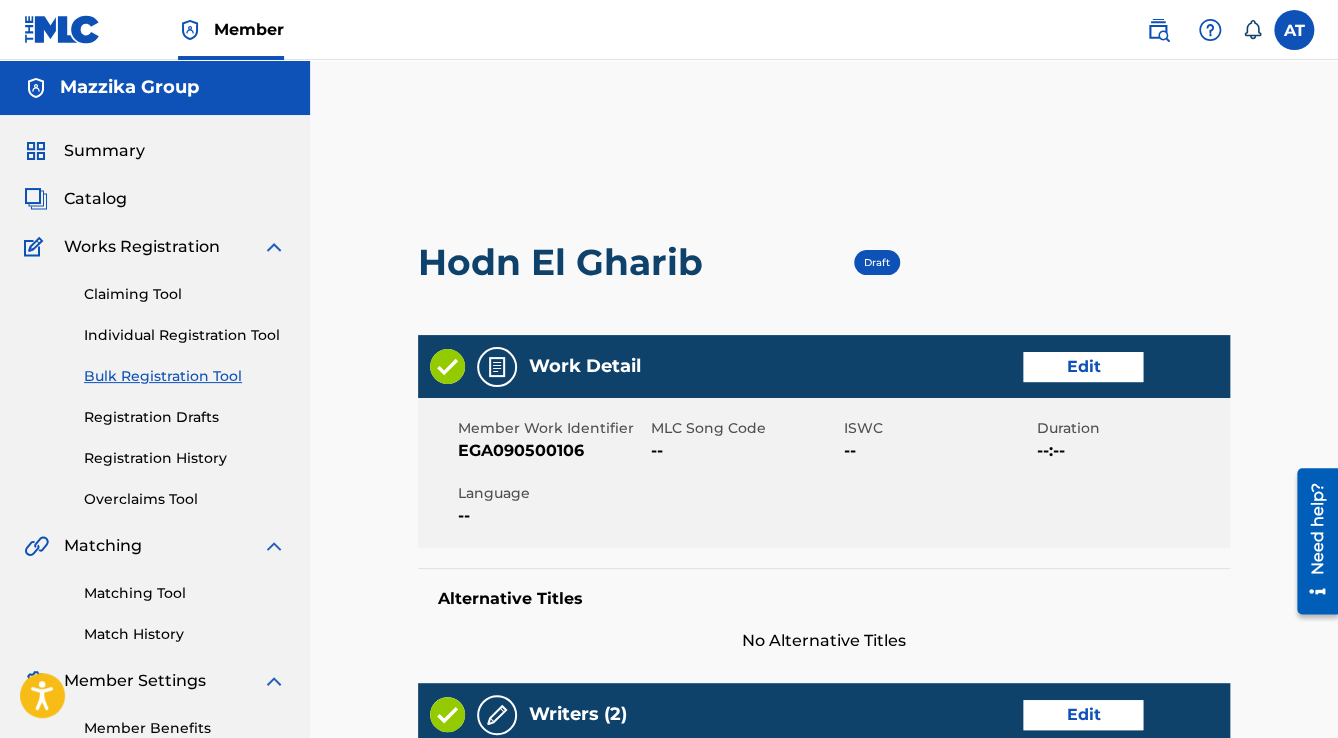 click on "Edit" at bounding box center [1083, 367] 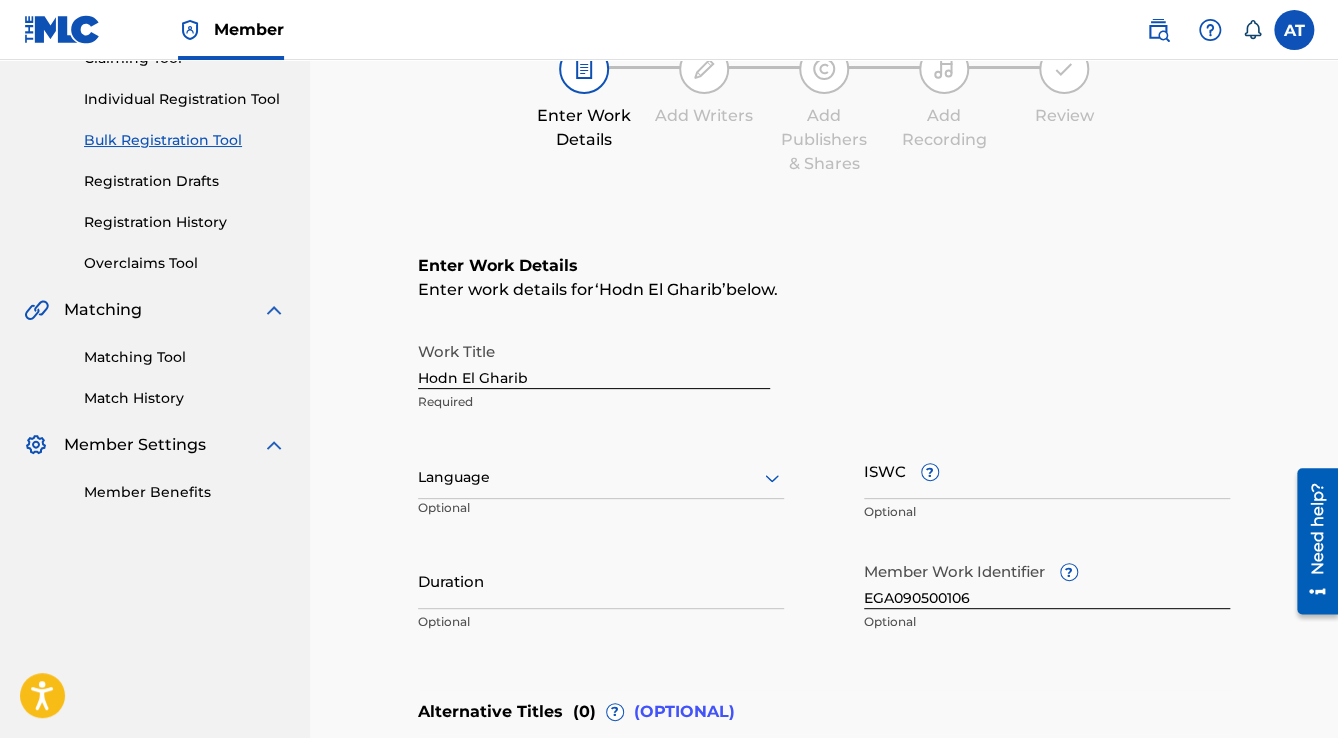 scroll, scrollTop: 400, scrollLeft: 0, axis: vertical 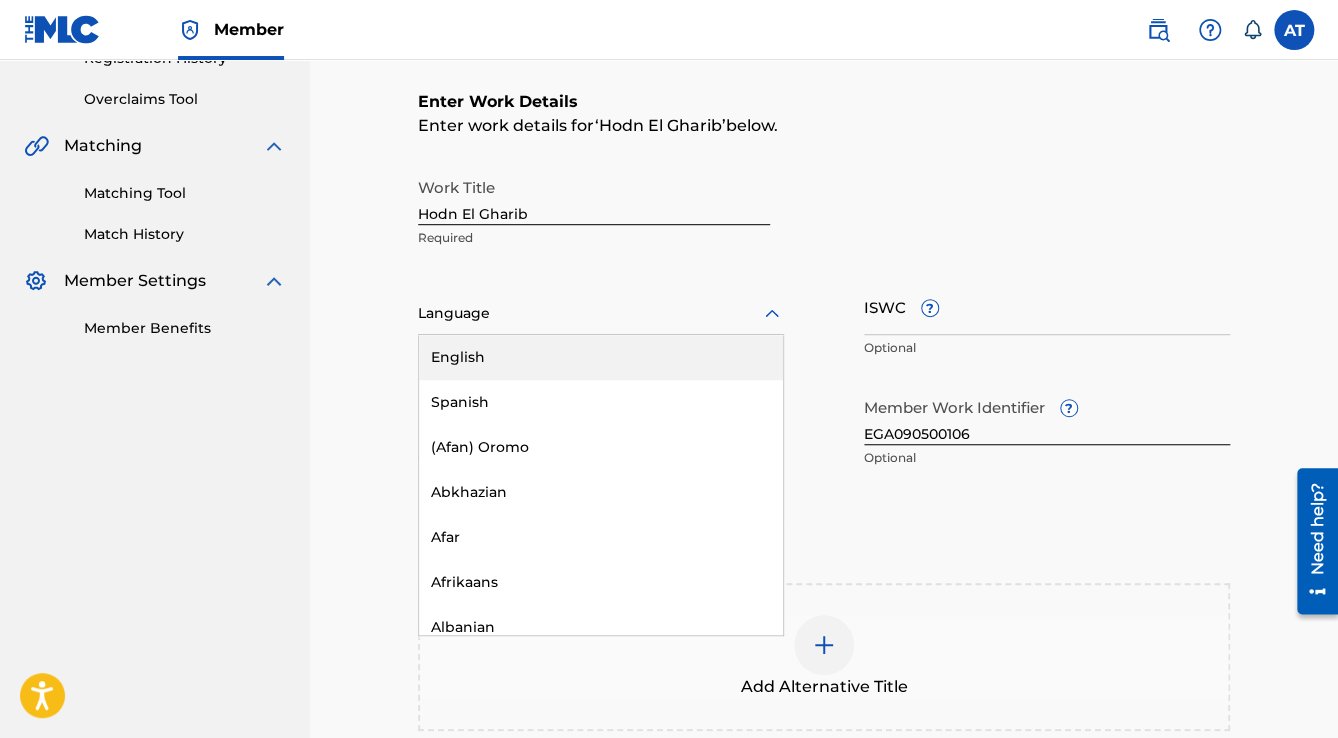 click at bounding box center (601, 313) 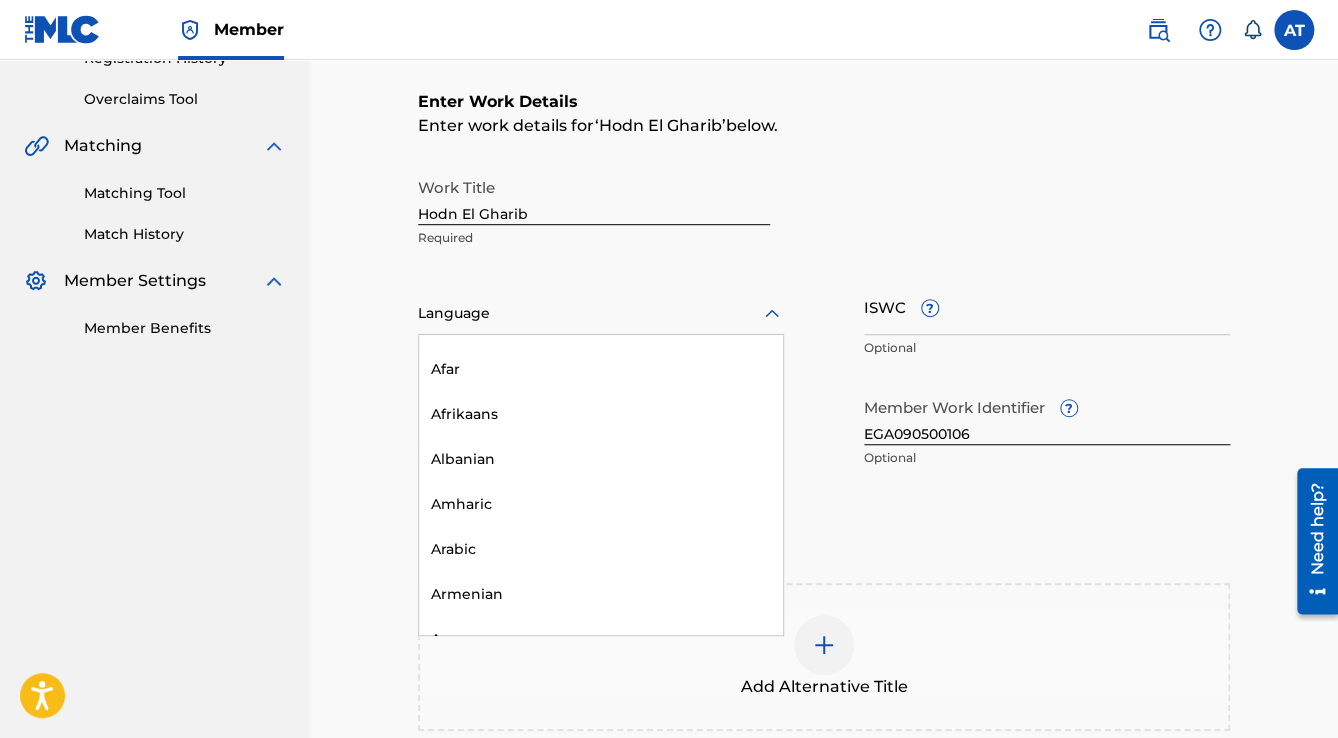 scroll, scrollTop: 320, scrollLeft: 0, axis: vertical 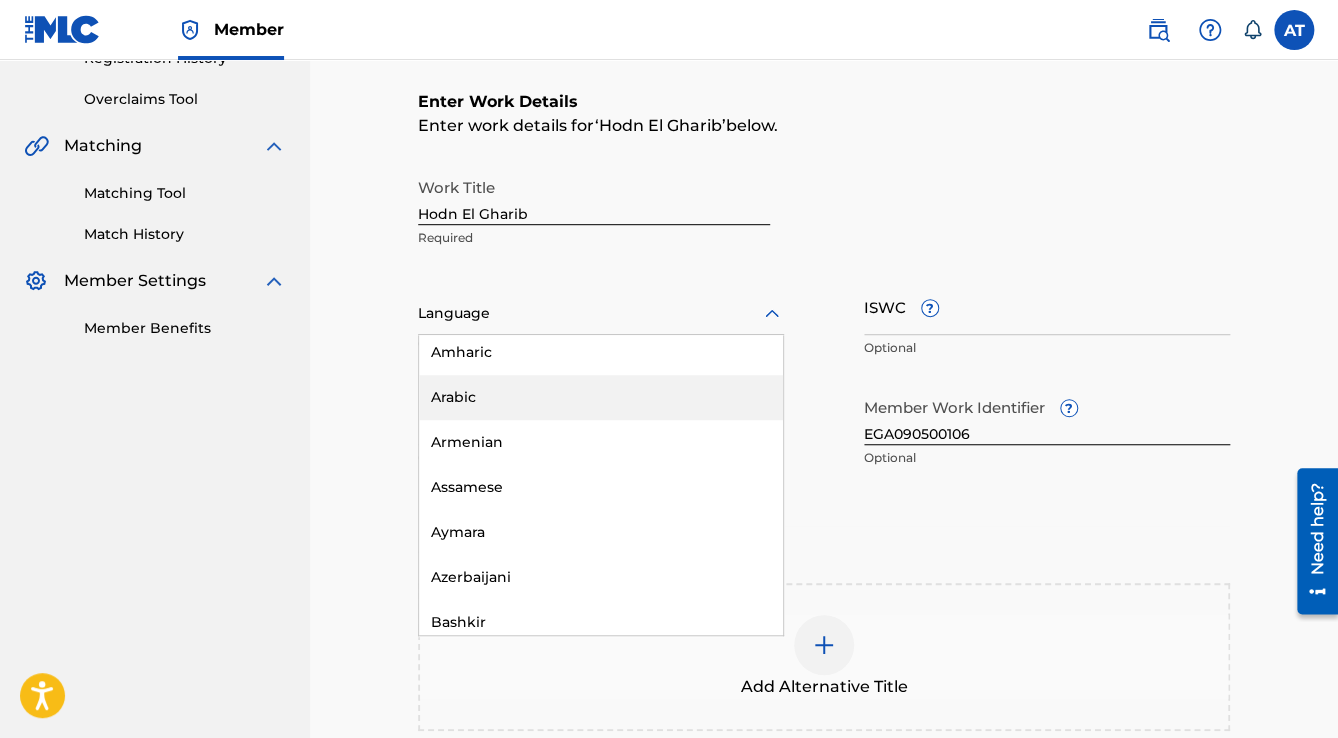 click on "Arabic" at bounding box center (601, 397) 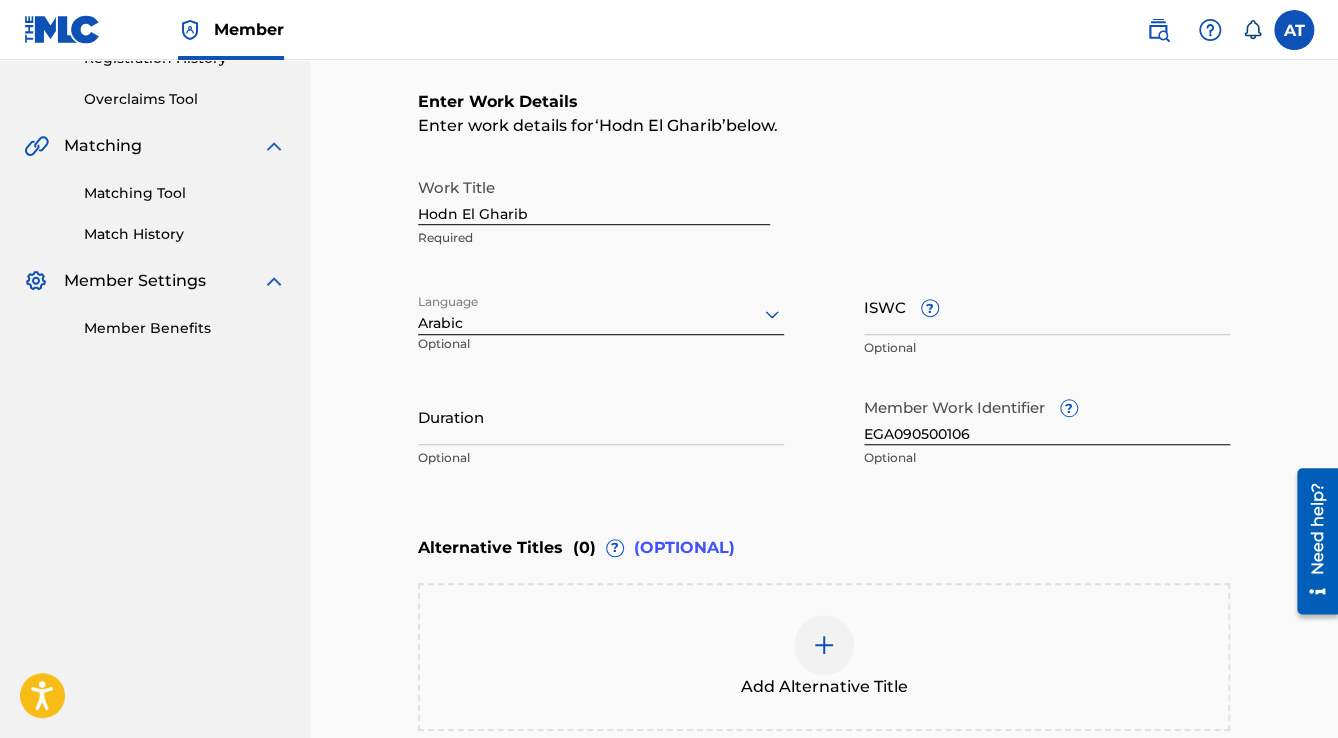 click on "Duration" at bounding box center (601, 416) 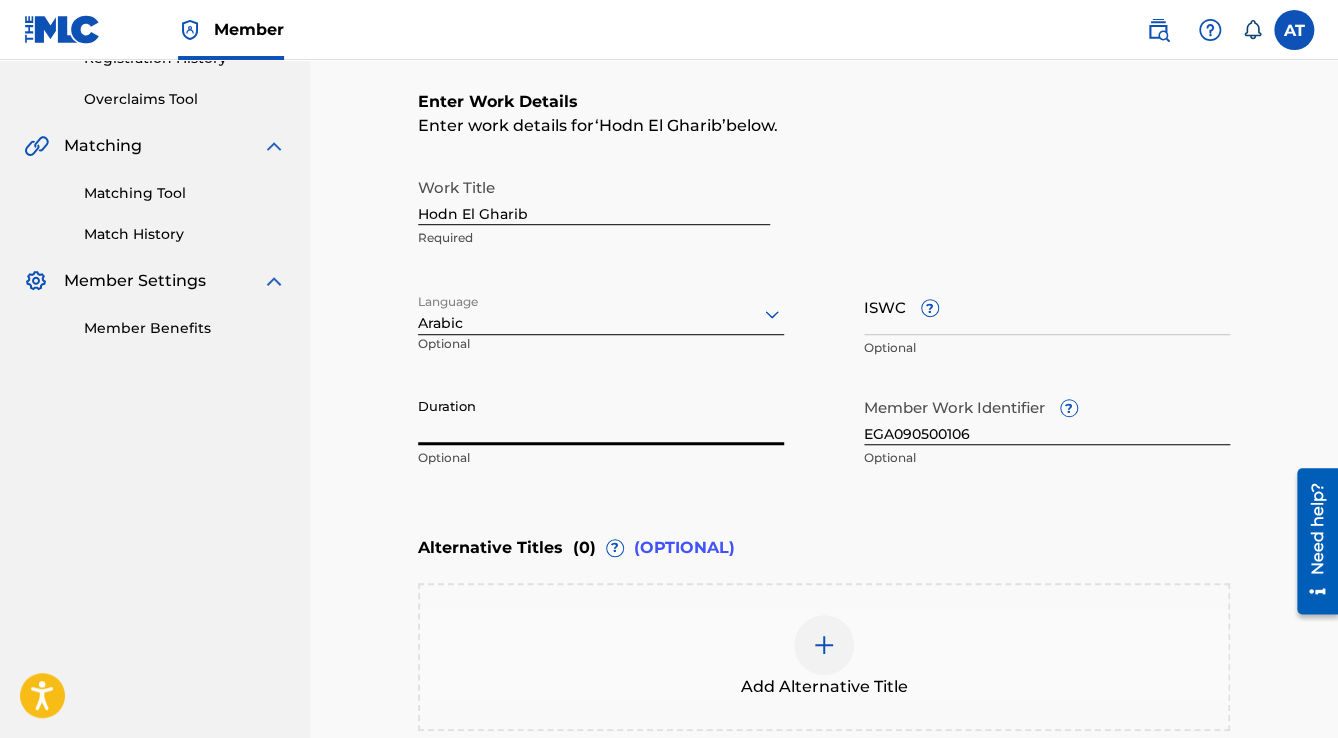 paste on "4:37" 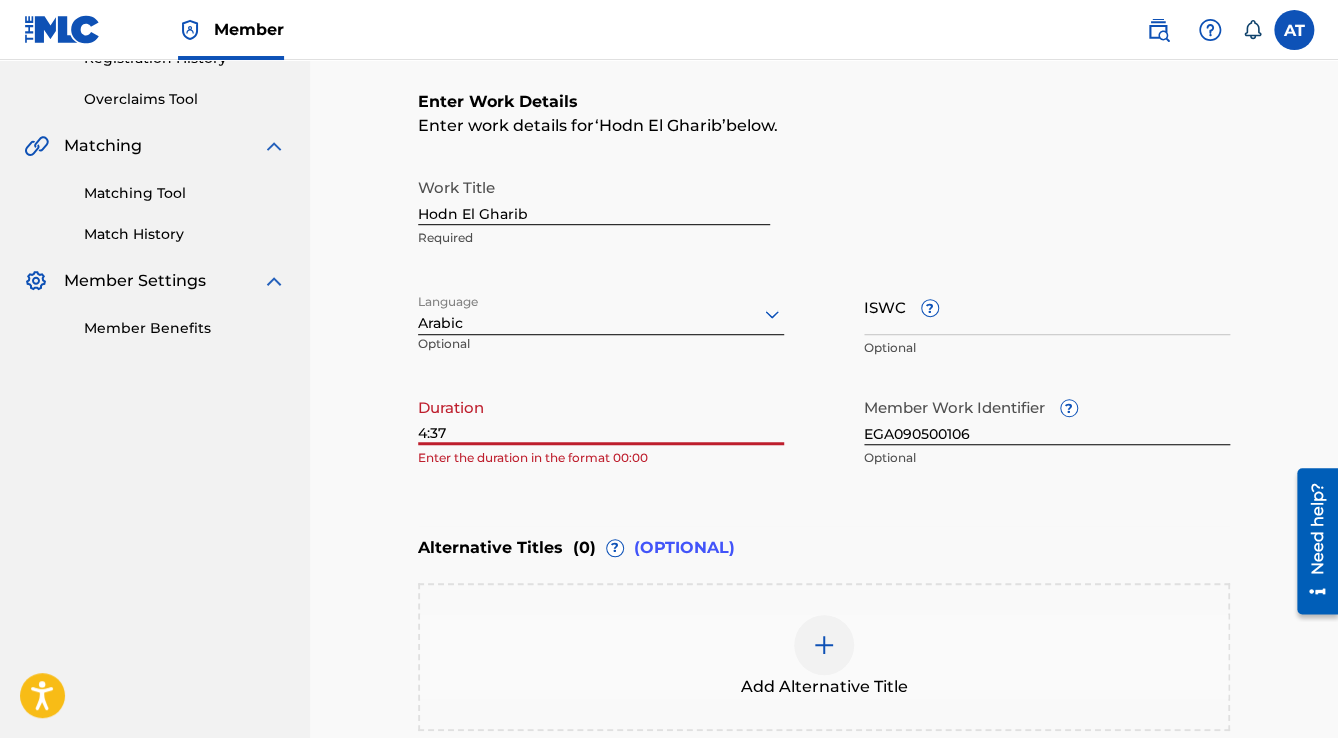 click on "Catalog Enter Work Details Add Writers Add Publishers & Shares Add Recording Review Enter Work Details Enter work details for  ‘ Hodn El Gharib ’  below. Work Title   Hodn El Gharib Required Language Arabic Optional ISWC   ? Optional Duration   4:37 Enter the duration in the format 00:00 Member Work Identifier   ? EGA090500106 Optional Alternative Titles ( 0 ) ? (OPTIONAL) Add Alternative Title Back Next" at bounding box center (824, 330) 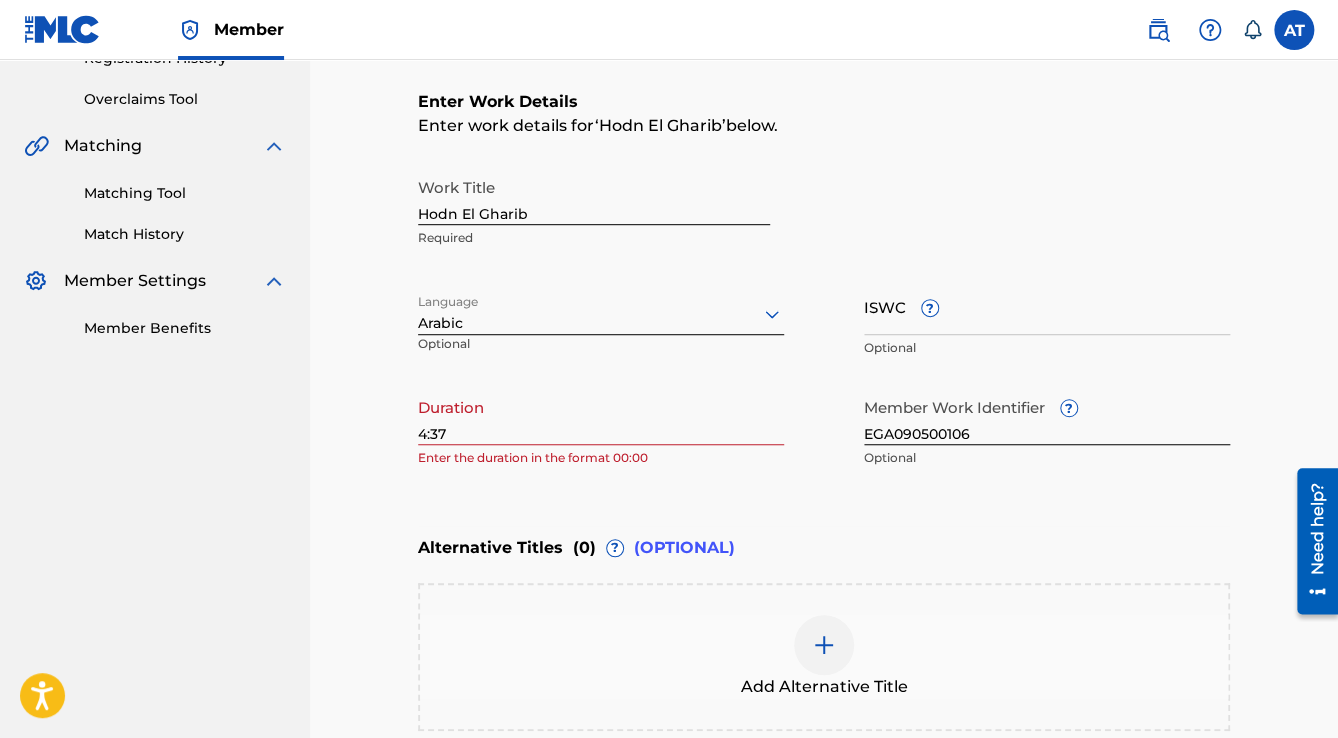 click on "4:37" at bounding box center (601, 416) 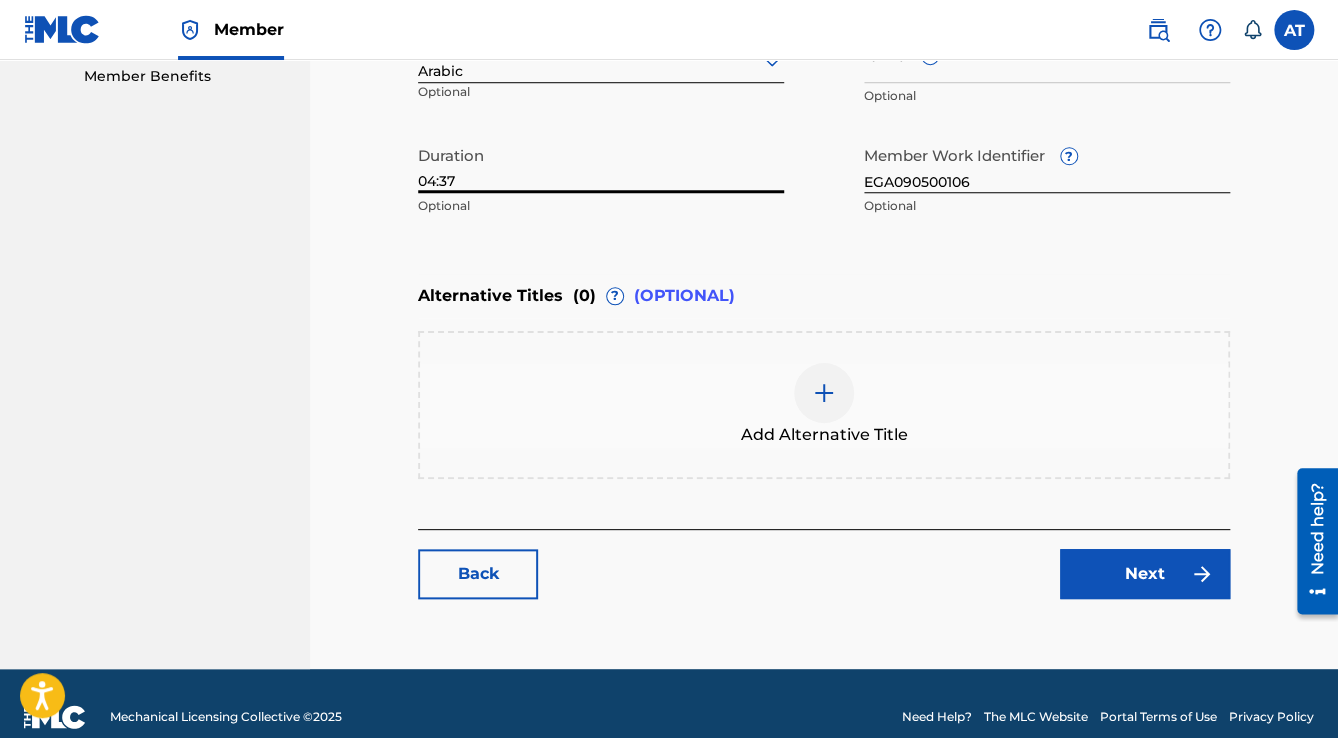scroll, scrollTop: 677, scrollLeft: 0, axis: vertical 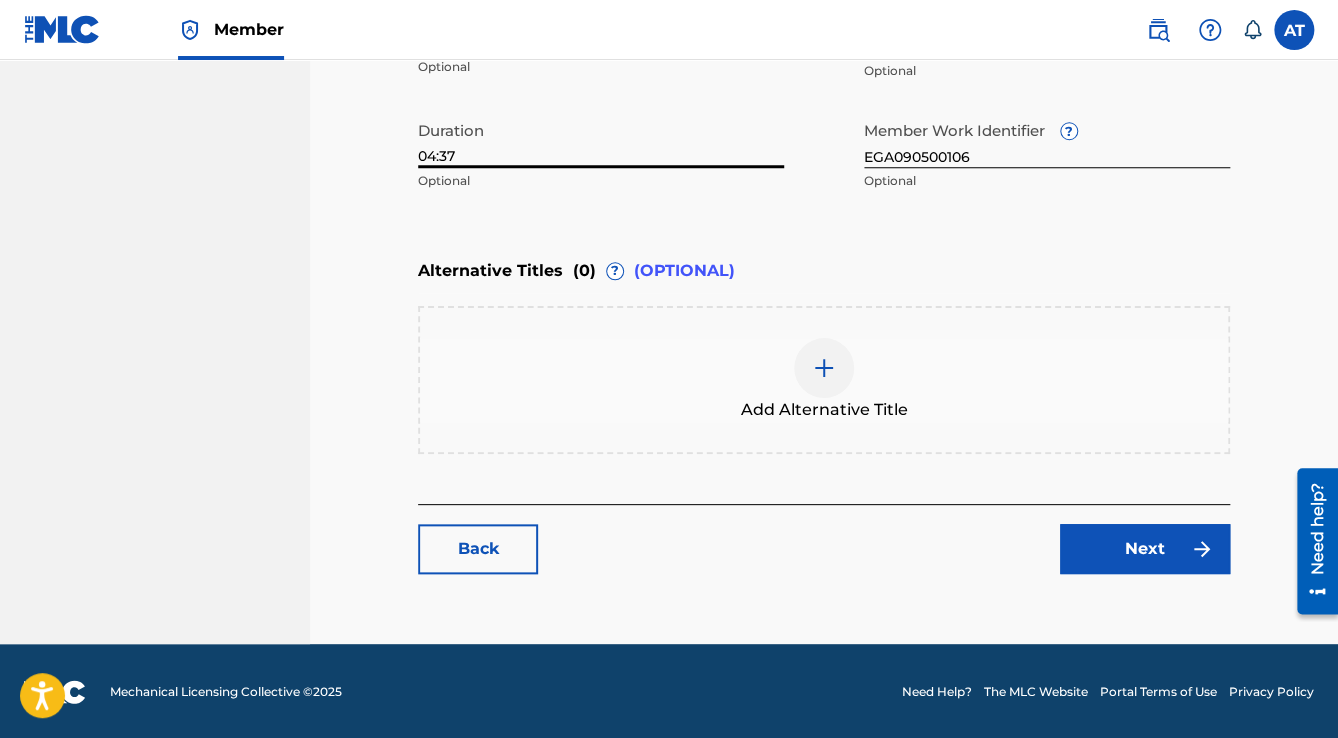 type on "04:37" 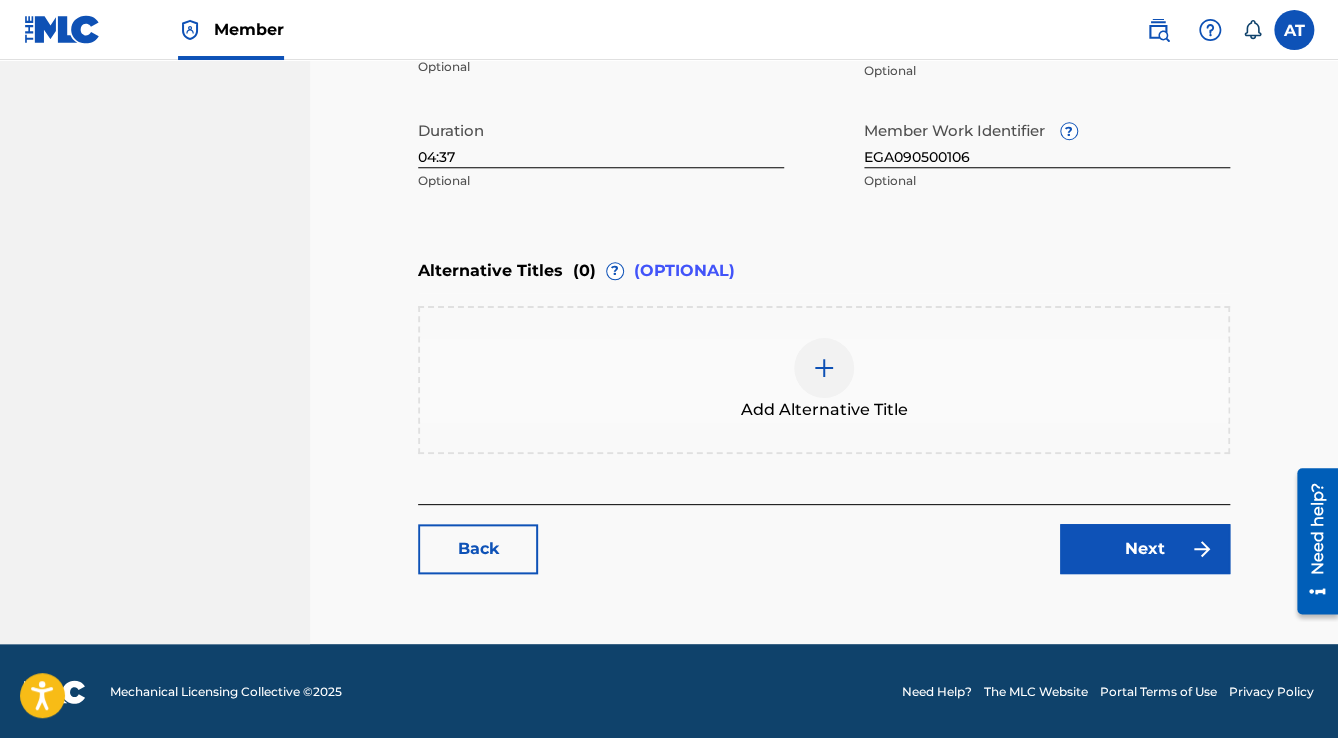 click on "Next" at bounding box center (1145, 549) 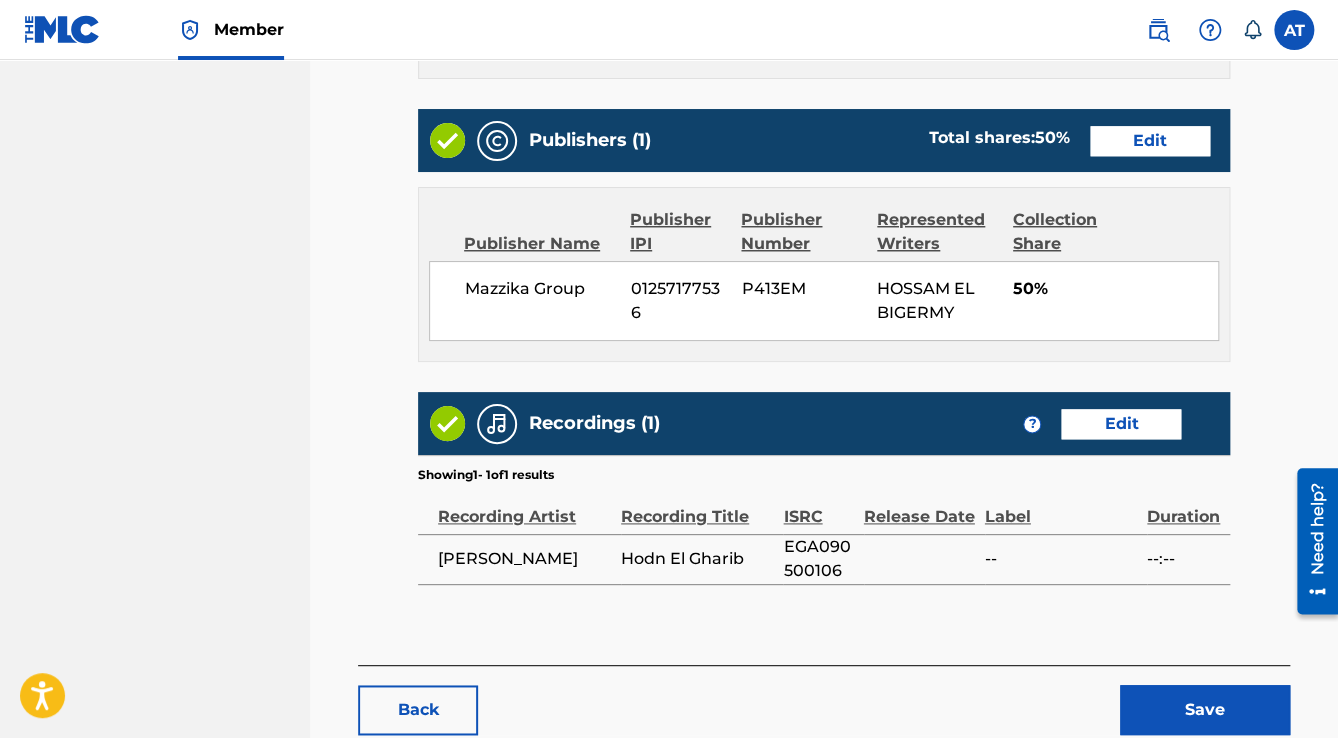 scroll, scrollTop: 952, scrollLeft: 0, axis: vertical 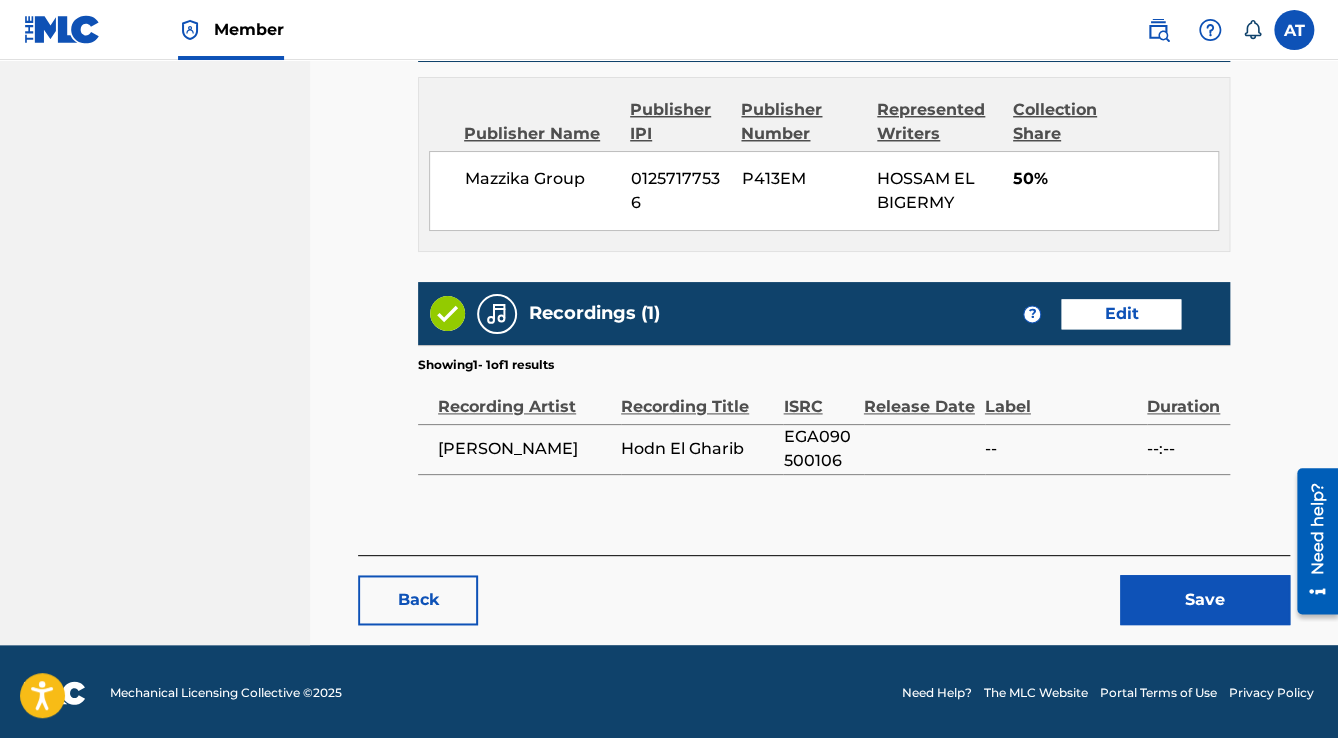click on "Save" at bounding box center [1205, 600] 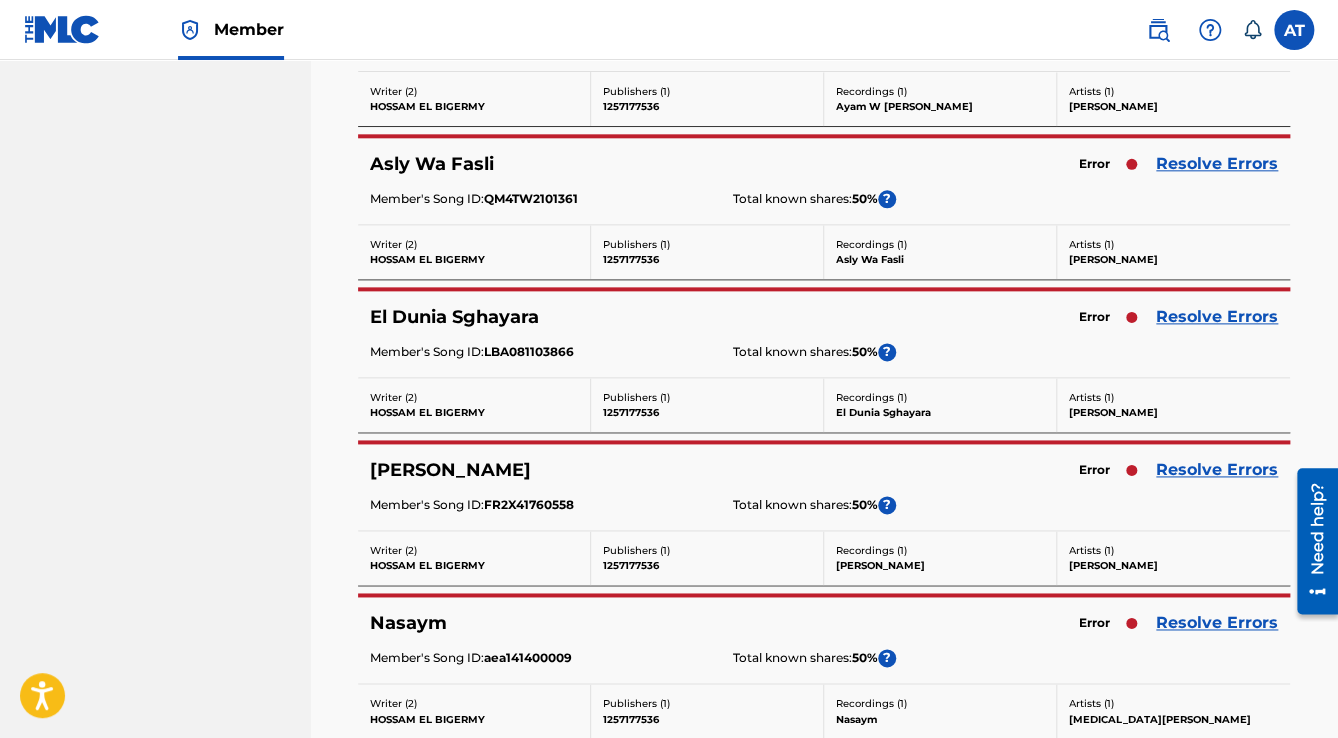 scroll, scrollTop: 0, scrollLeft: 0, axis: both 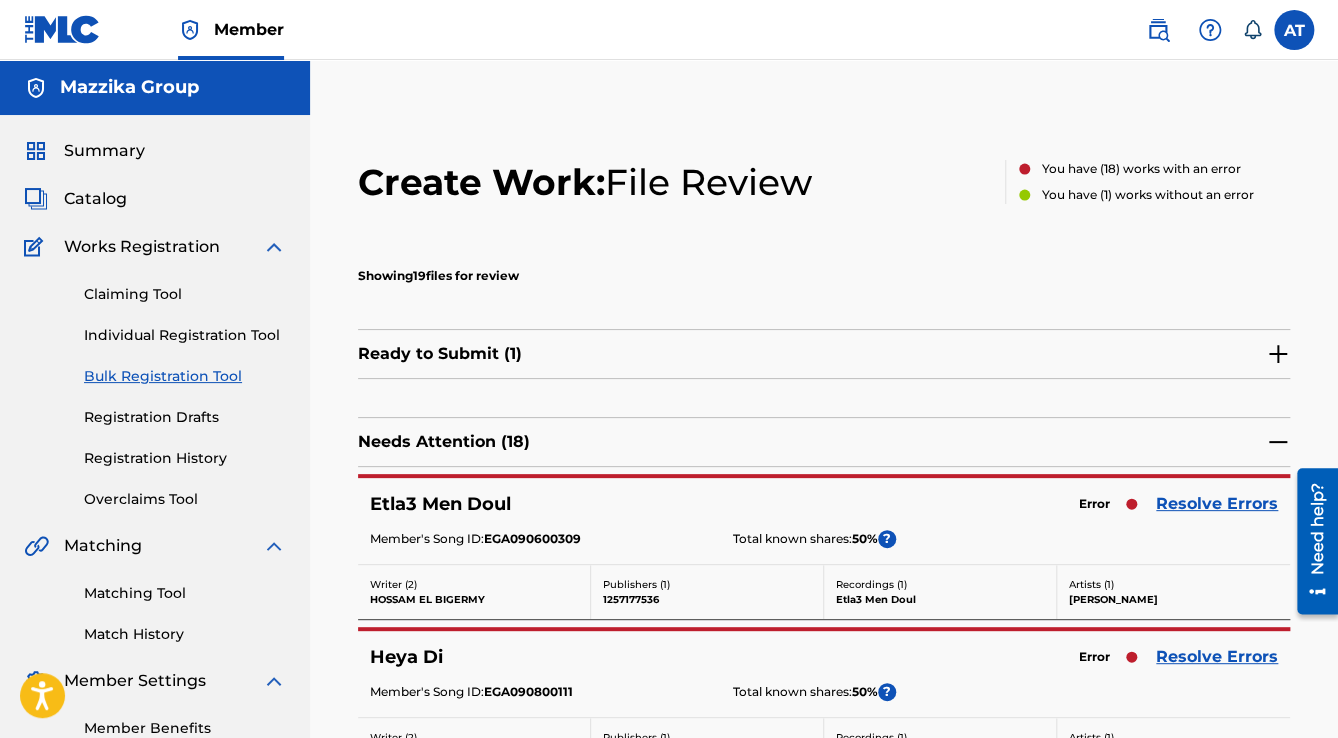 click on "Resolve Errors" at bounding box center [1217, 504] 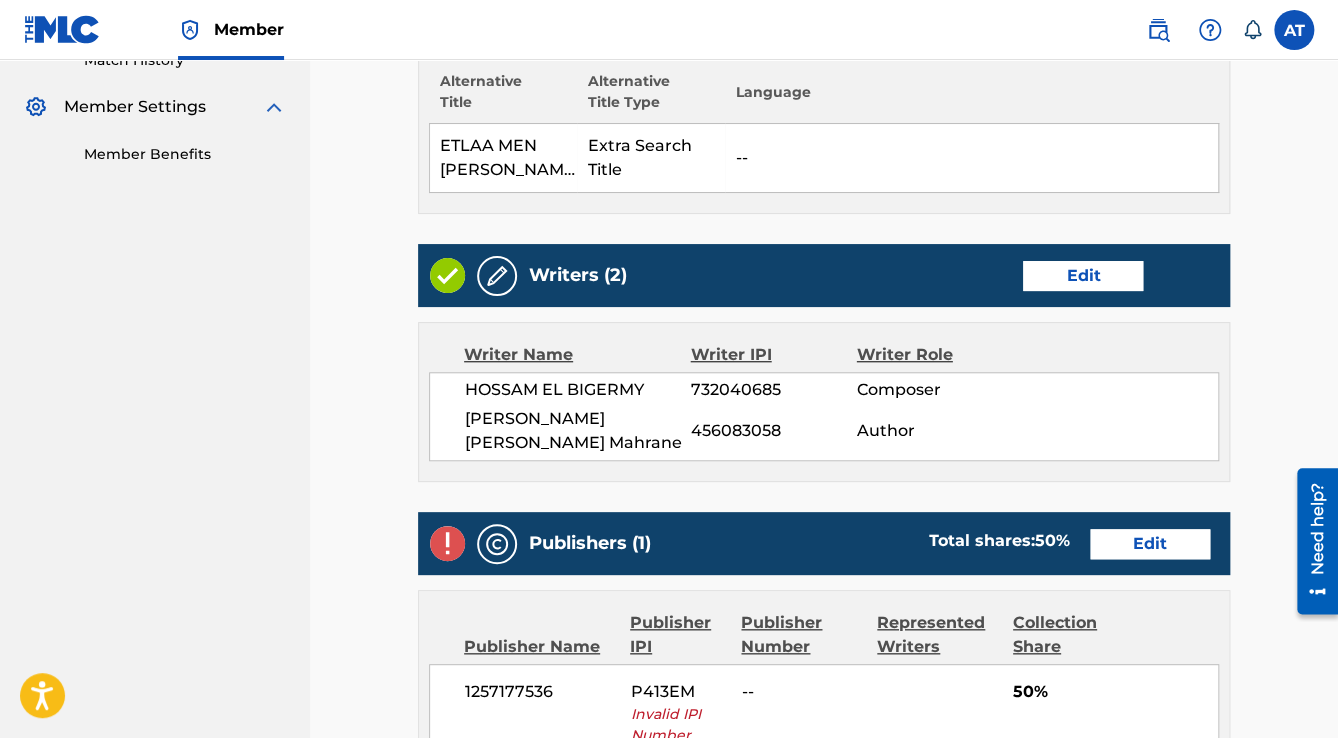 scroll, scrollTop: 800, scrollLeft: 0, axis: vertical 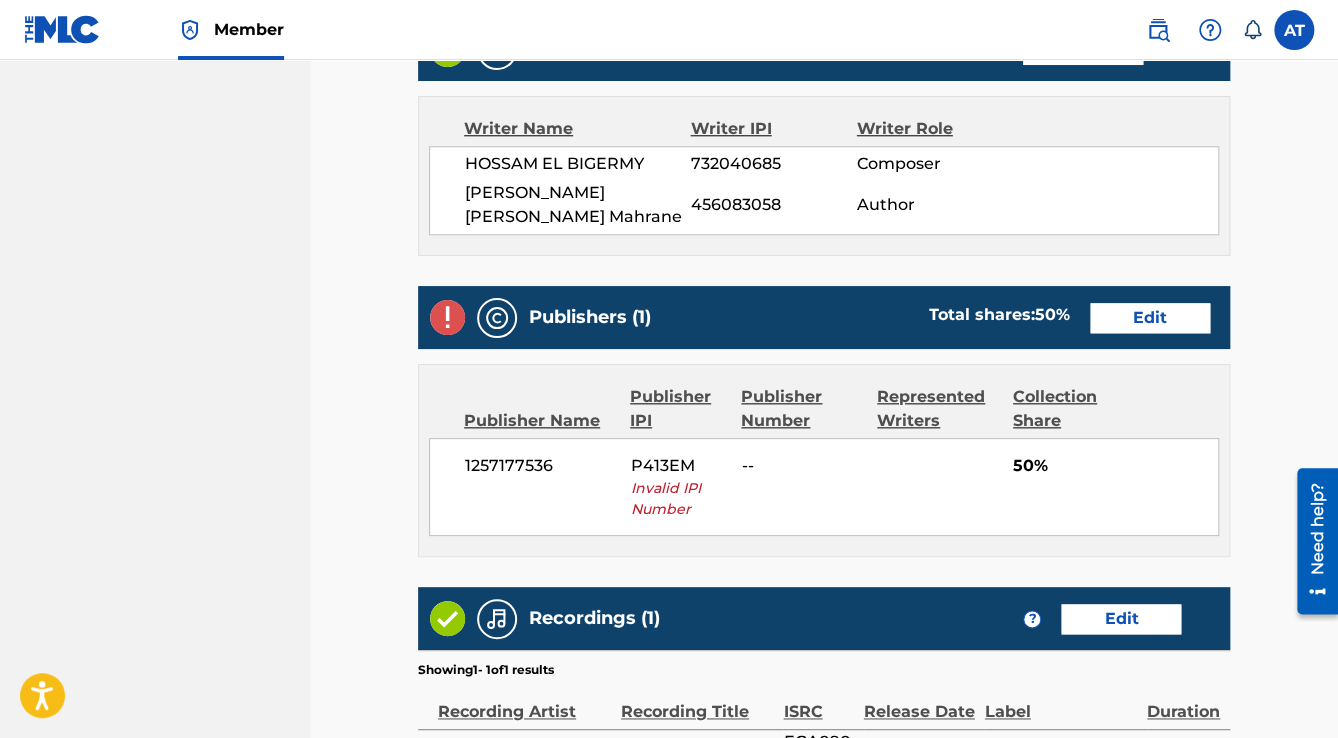 click on "Publishers   (1) Total shares:  50 % Edit" at bounding box center (824, 317) 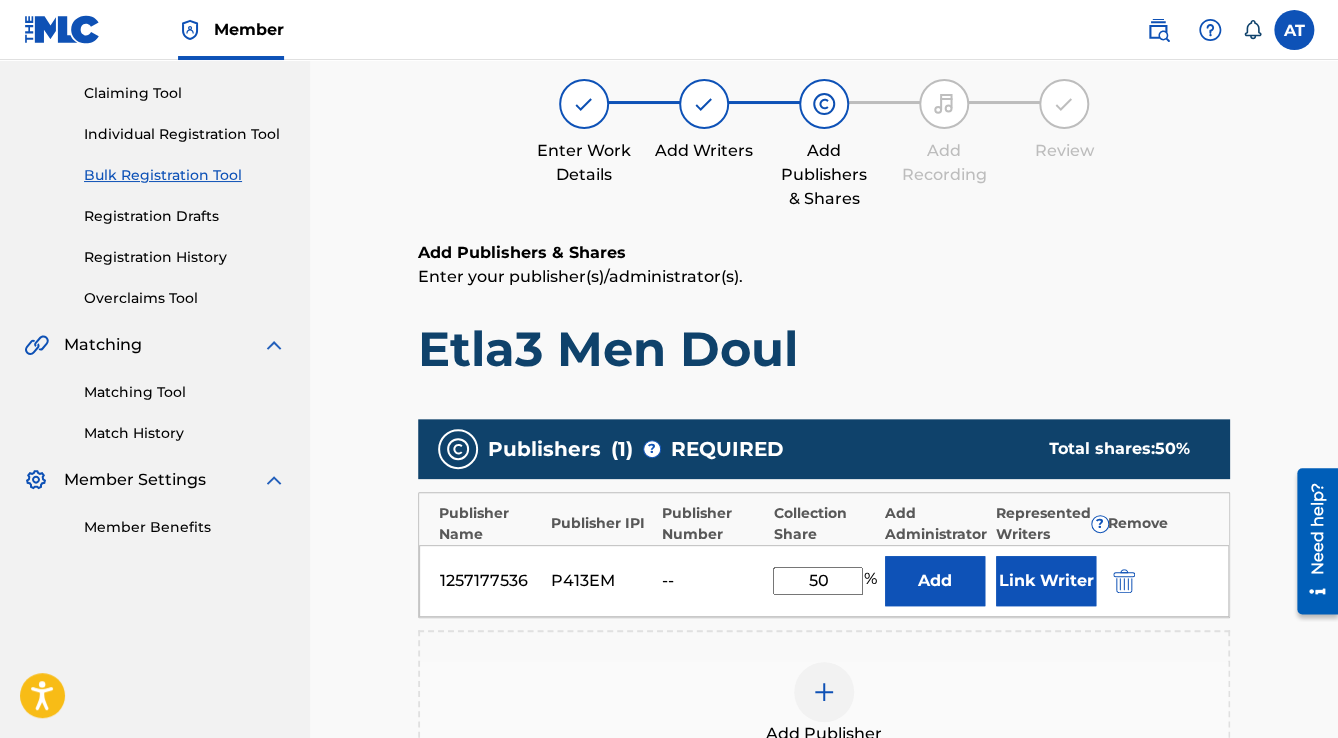 scroll, scrollTop: 400, scrollLeft: 0, axis: vertical 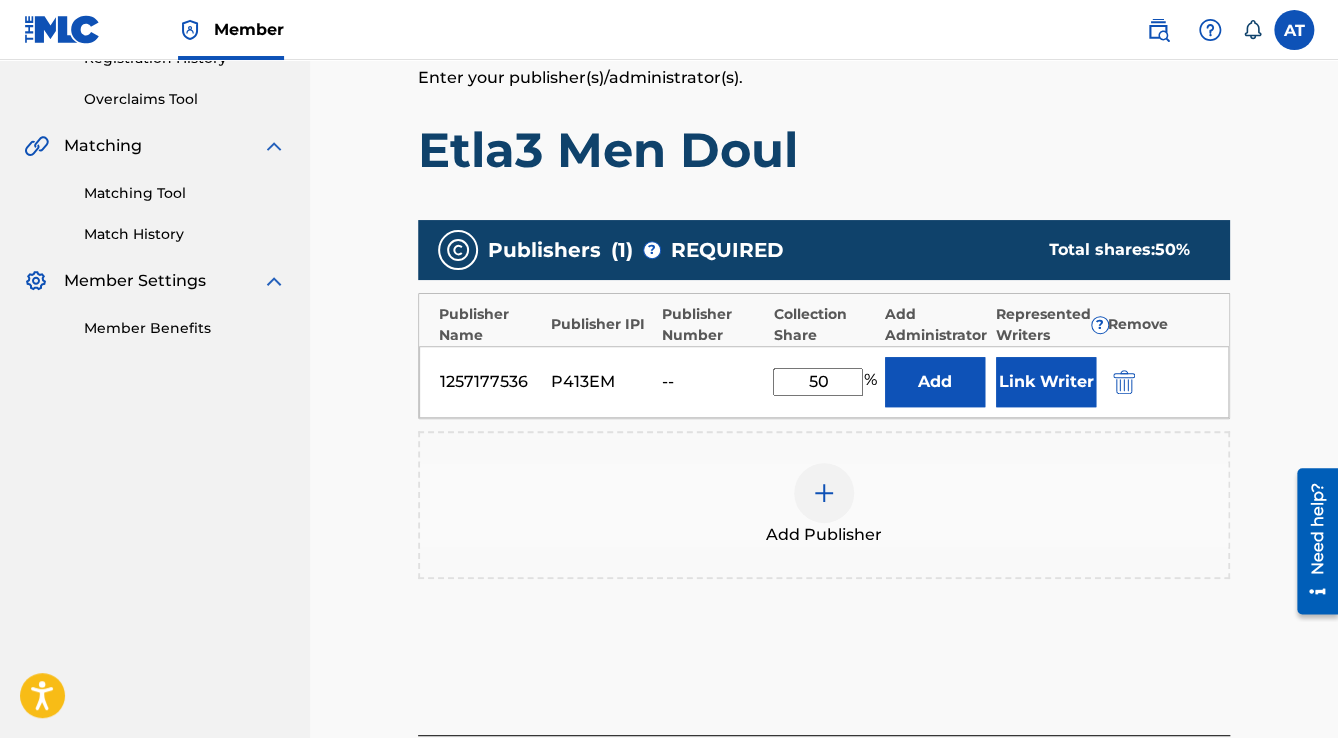 click at bounding box center [1124, 382] 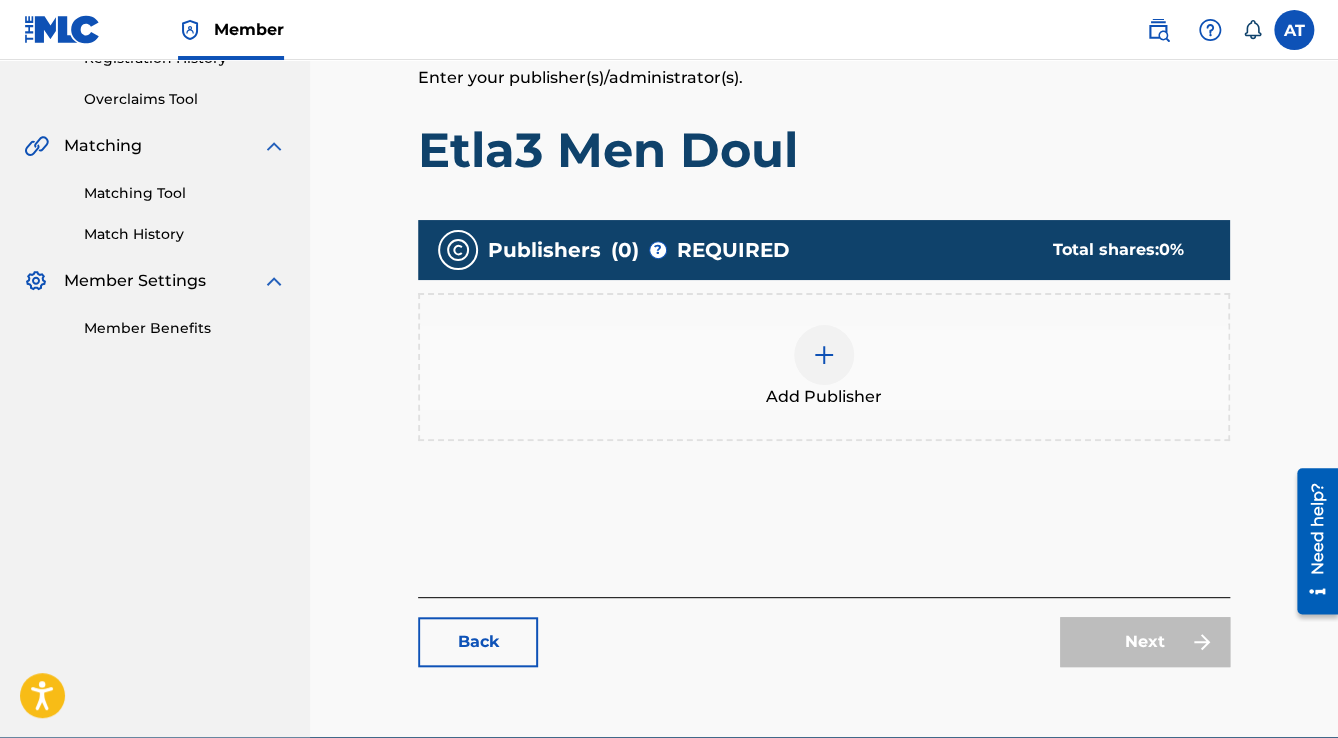 click on "Add Publisher" at bounding box center (824, 367) 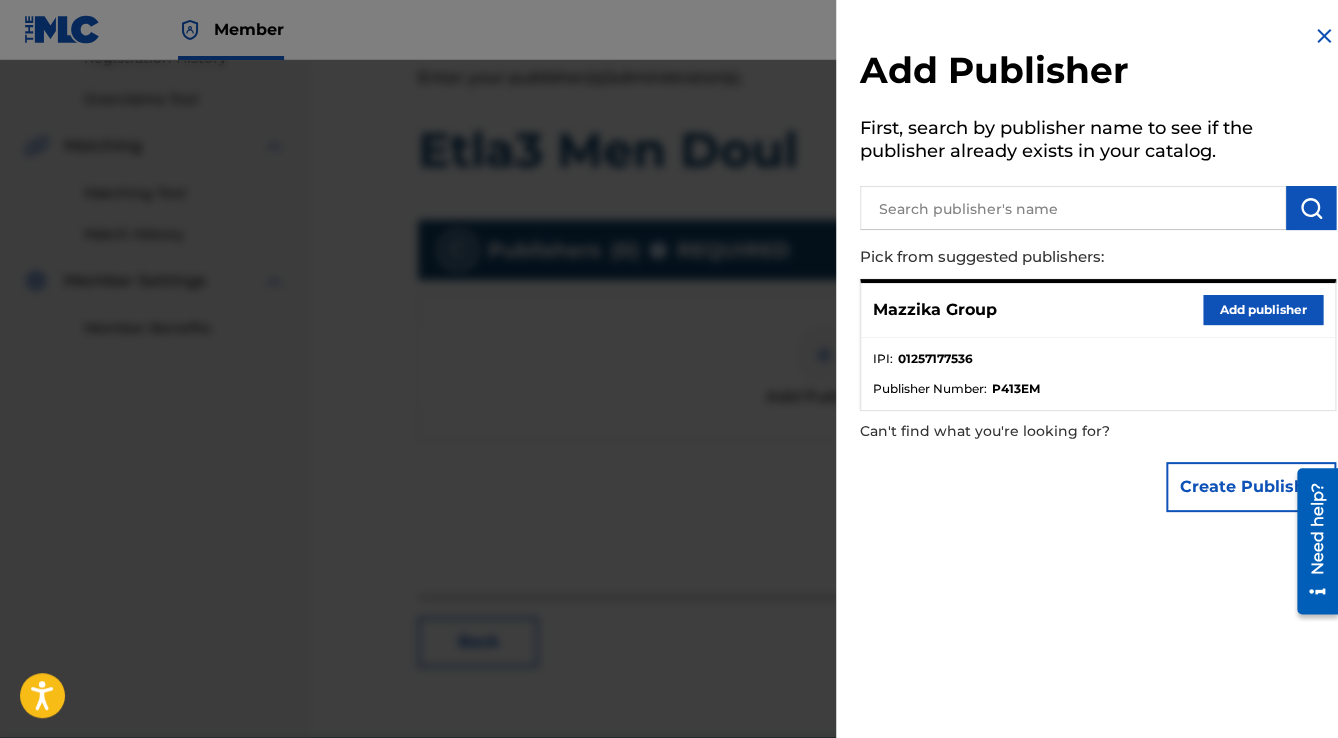 click on "Add publisher" at bounding box center [1263, 310] 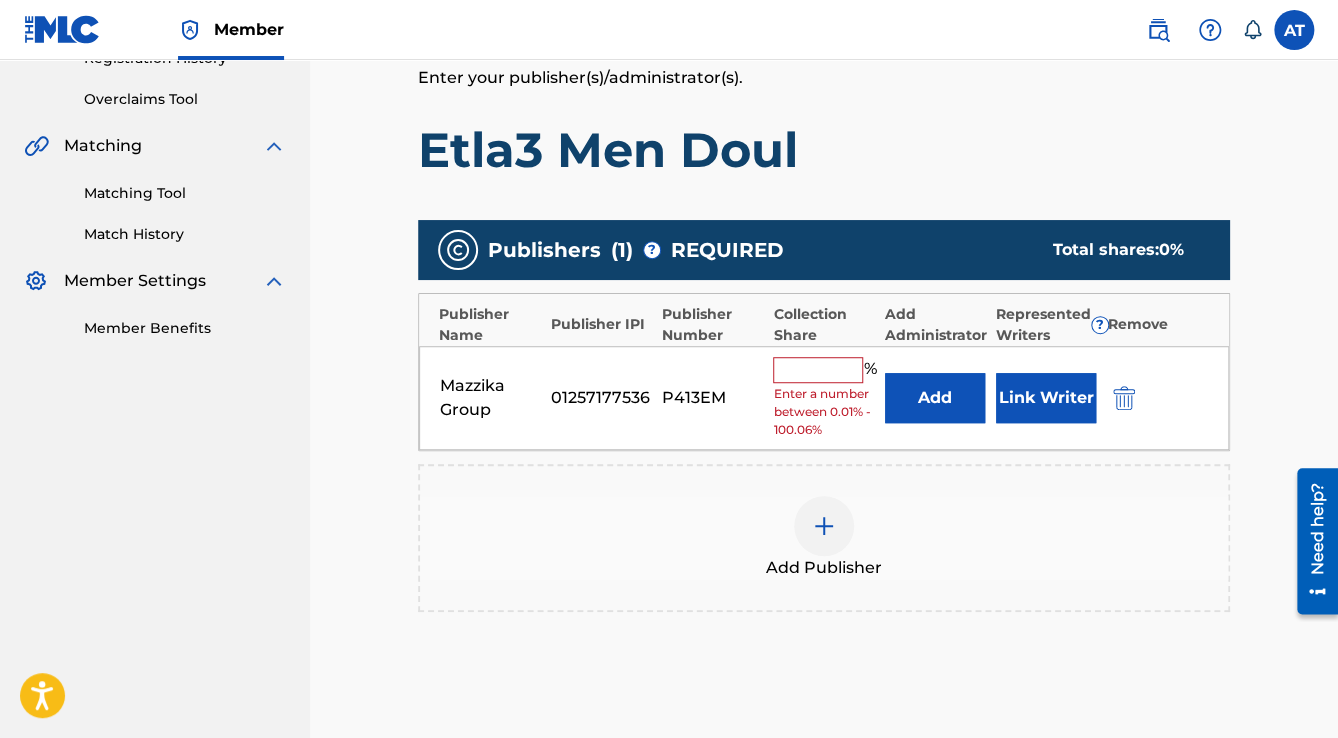 click at bounding box center (818, 370) 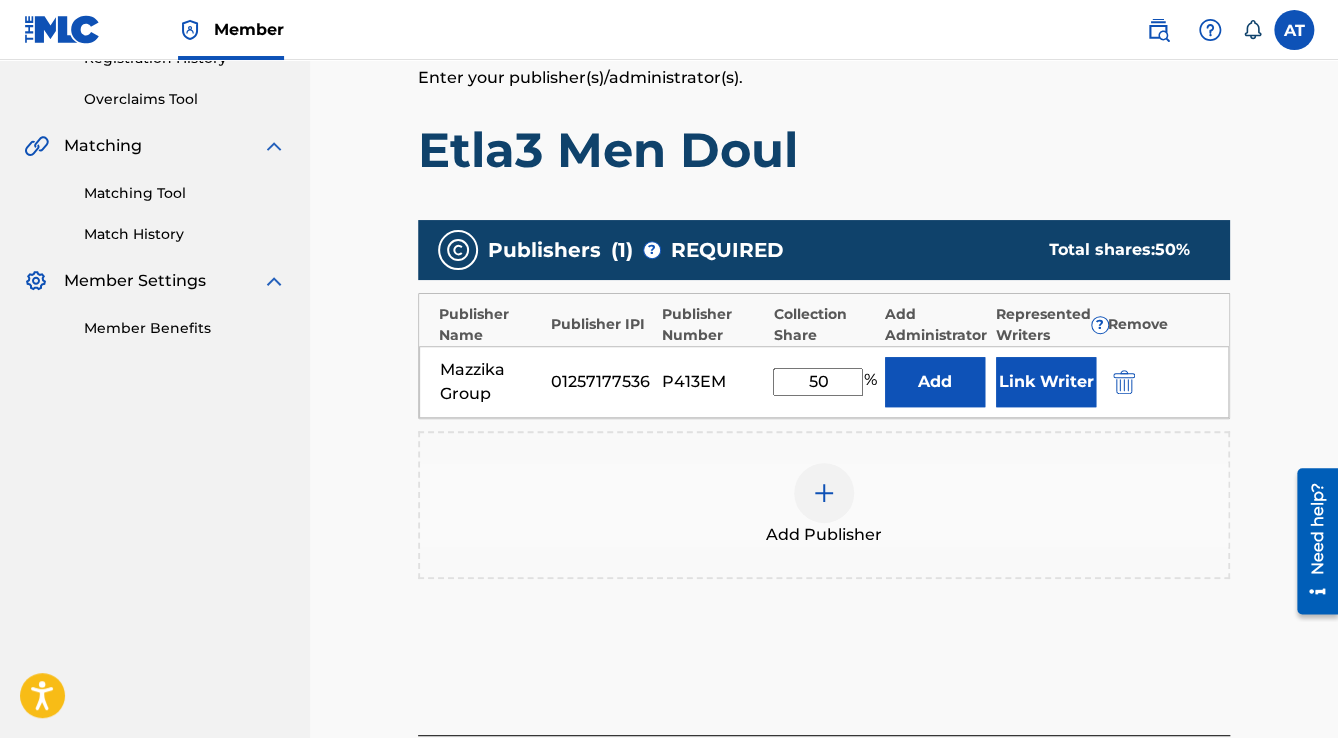 click on "Link Writer" at bounding box center (1046, 382) 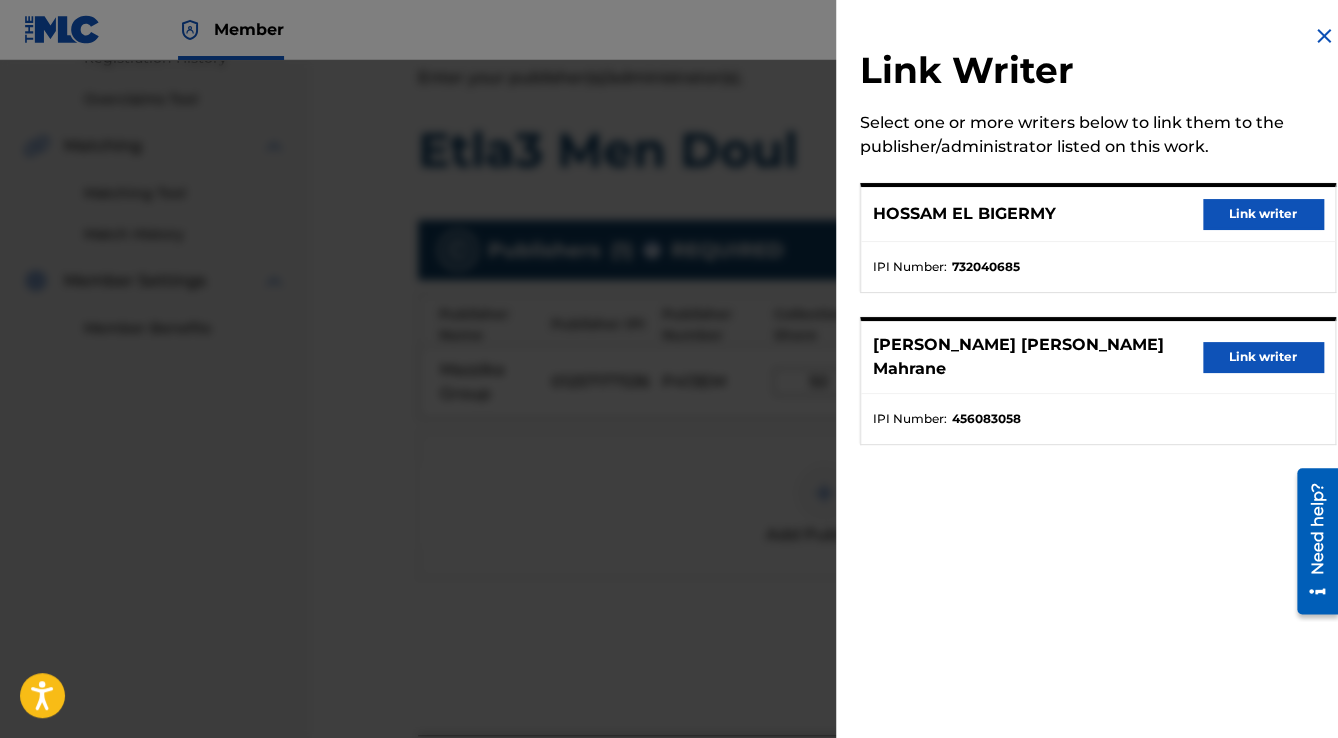 click on "Link writer" at bounding box center [1263, 214] 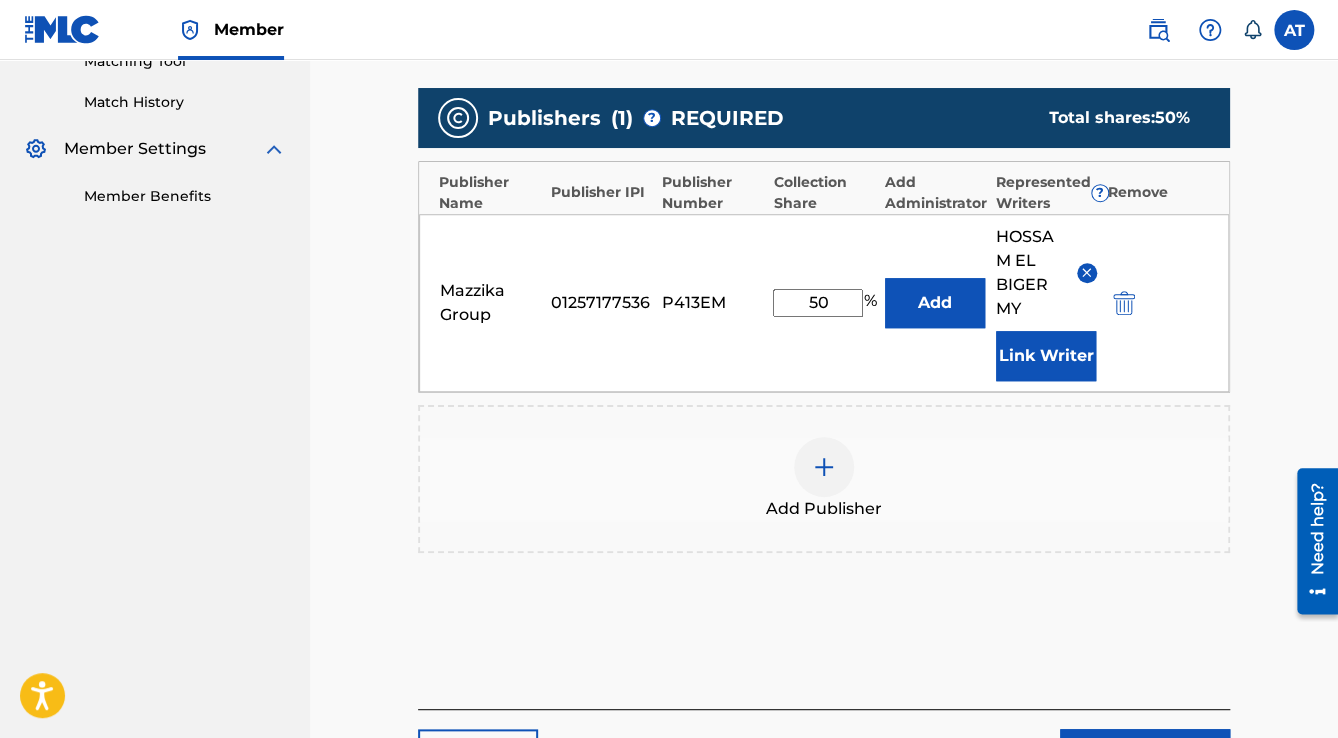scroll, scrollTop: 736, scrollLeft: 0, axis: vertical 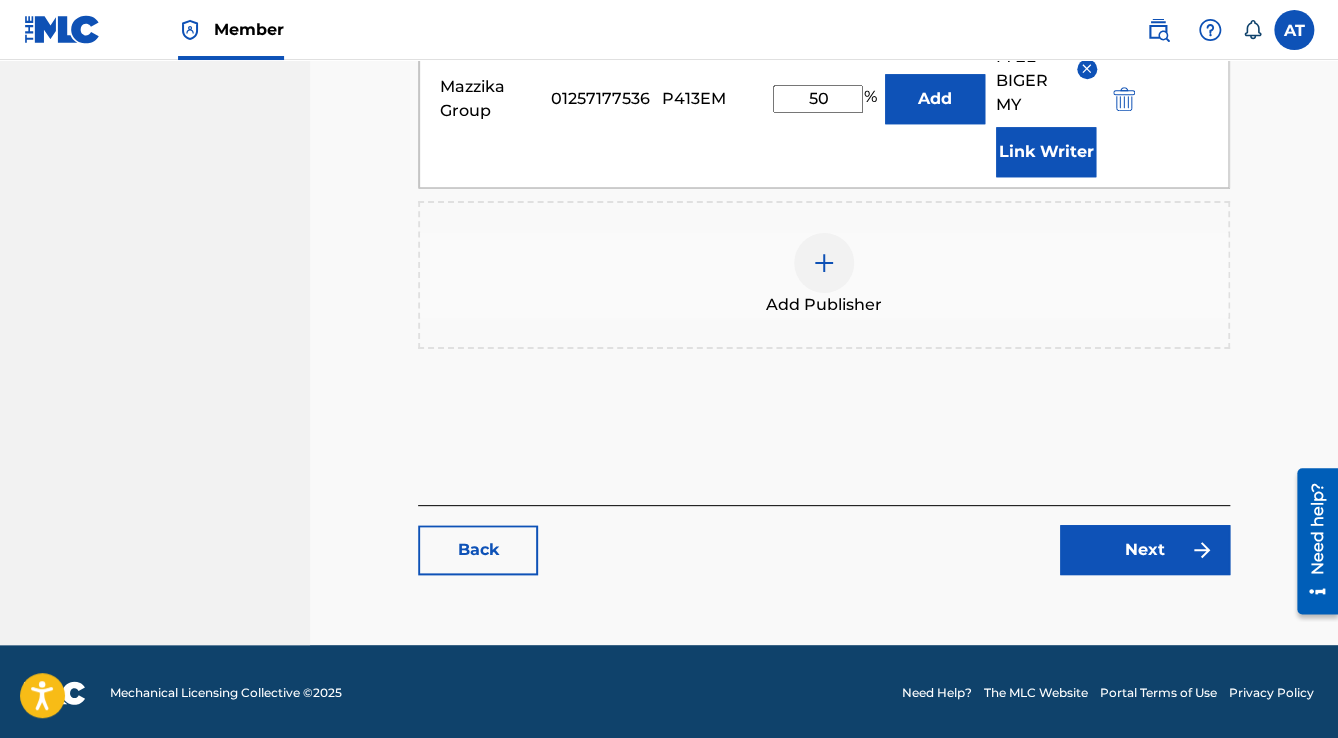 click on "Next" at bounding box center (1145, 550) 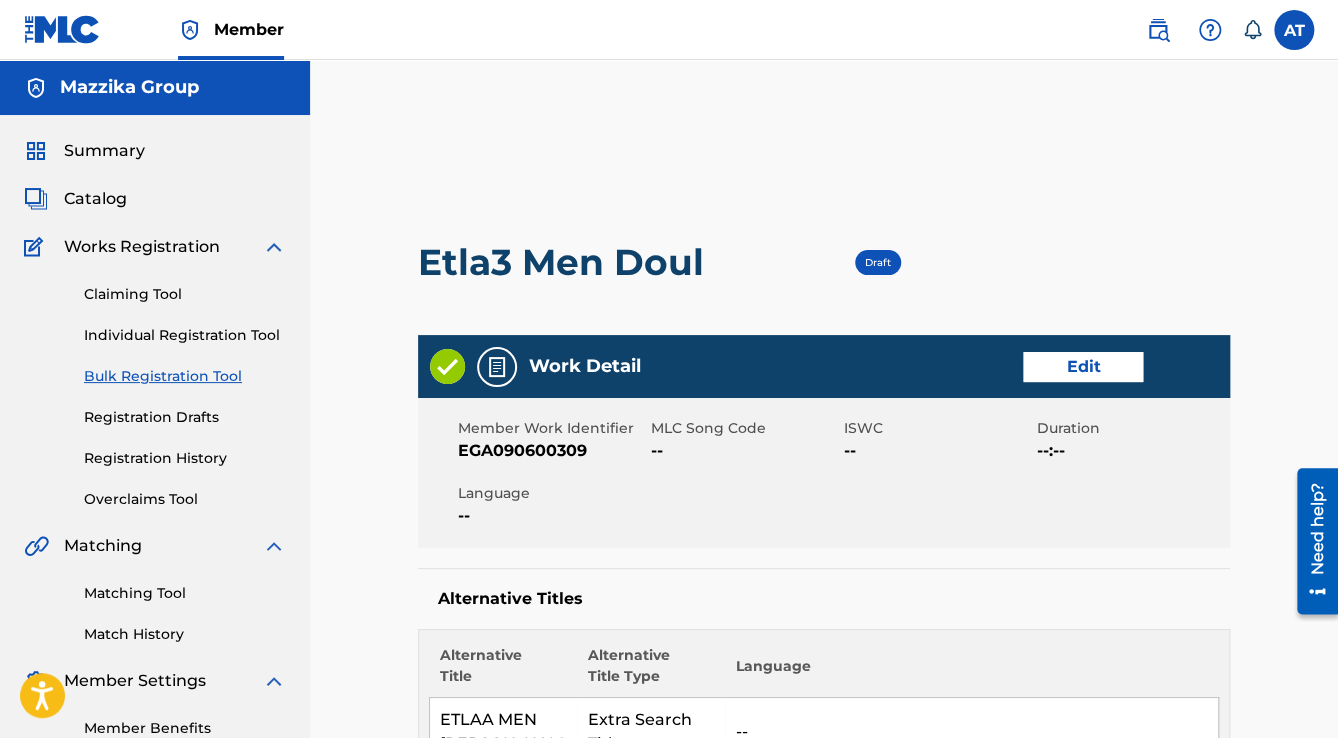 click on "Edit" at bounding box center (1083, 367) 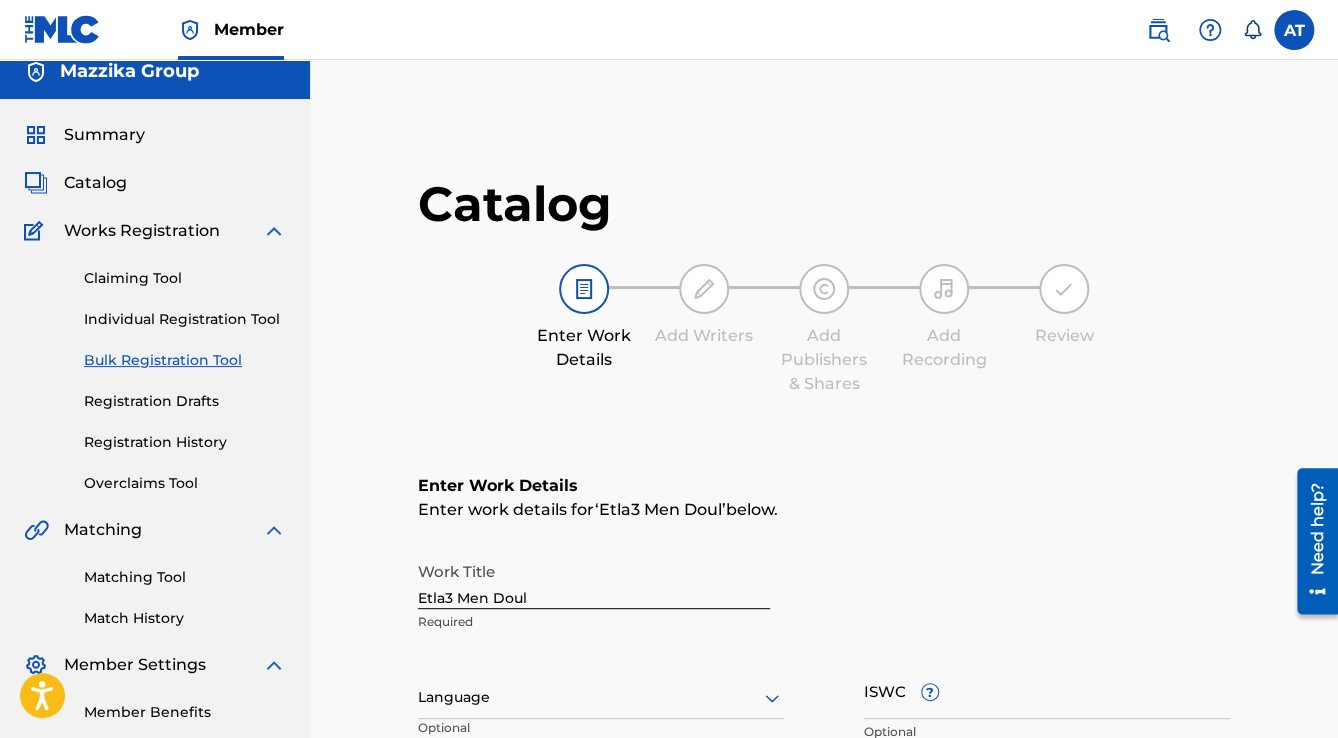scroll, scrollTop: 320, scrollLeft: 0, axis: vertical 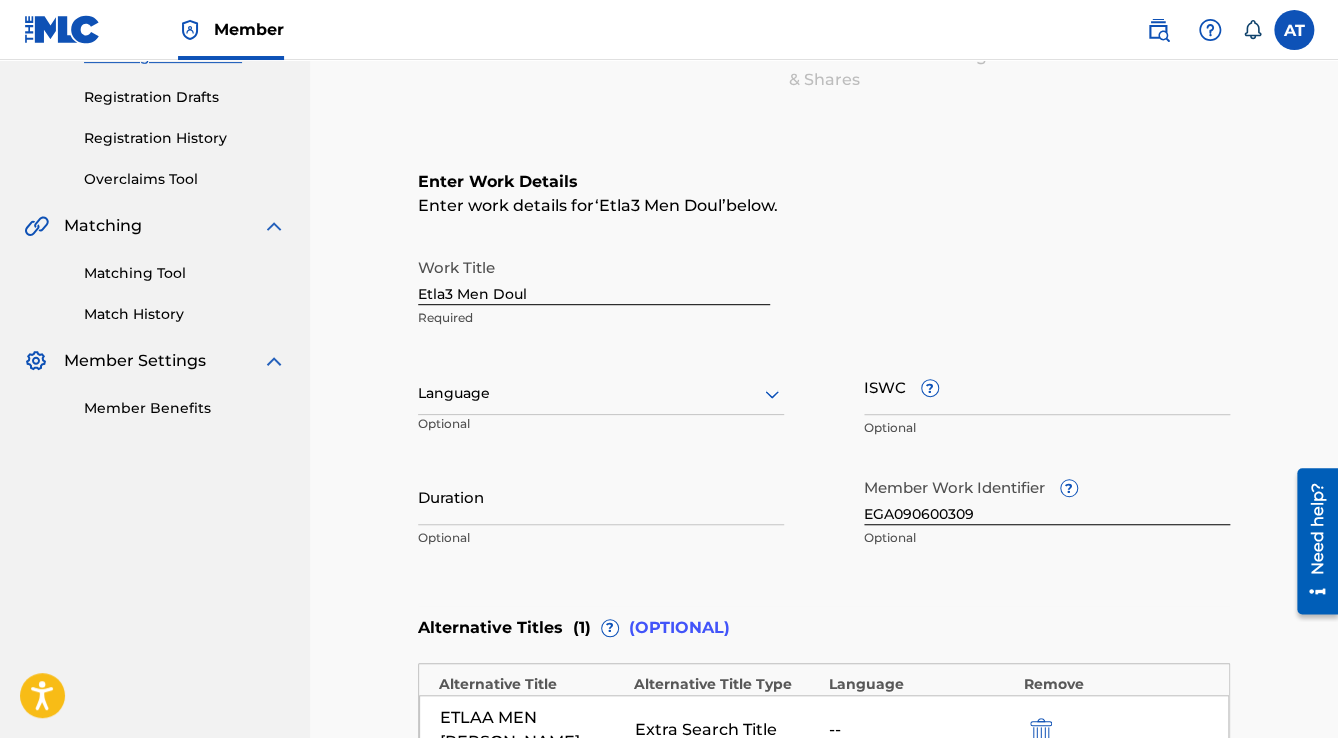 click at bounding box center (601, 393) 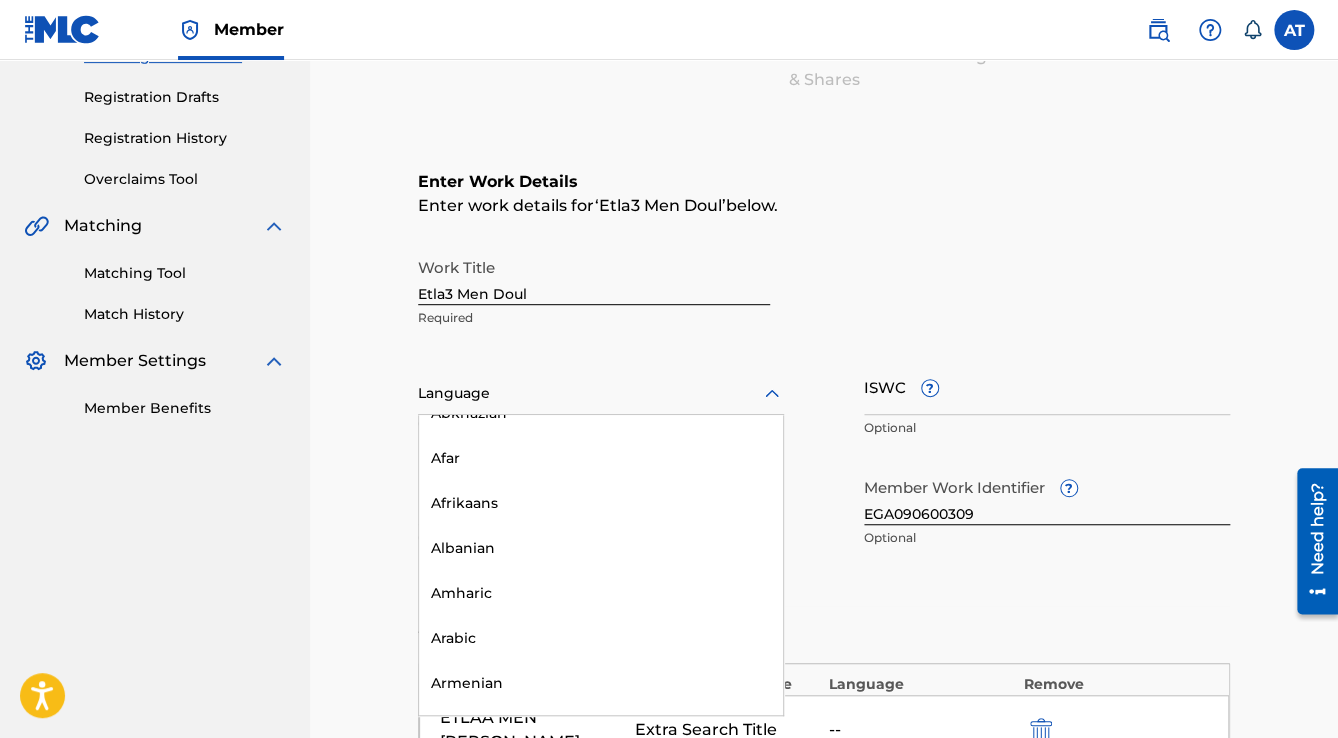 scroll, scrollTop: 240, scrollLeft: 0, axis: vertical 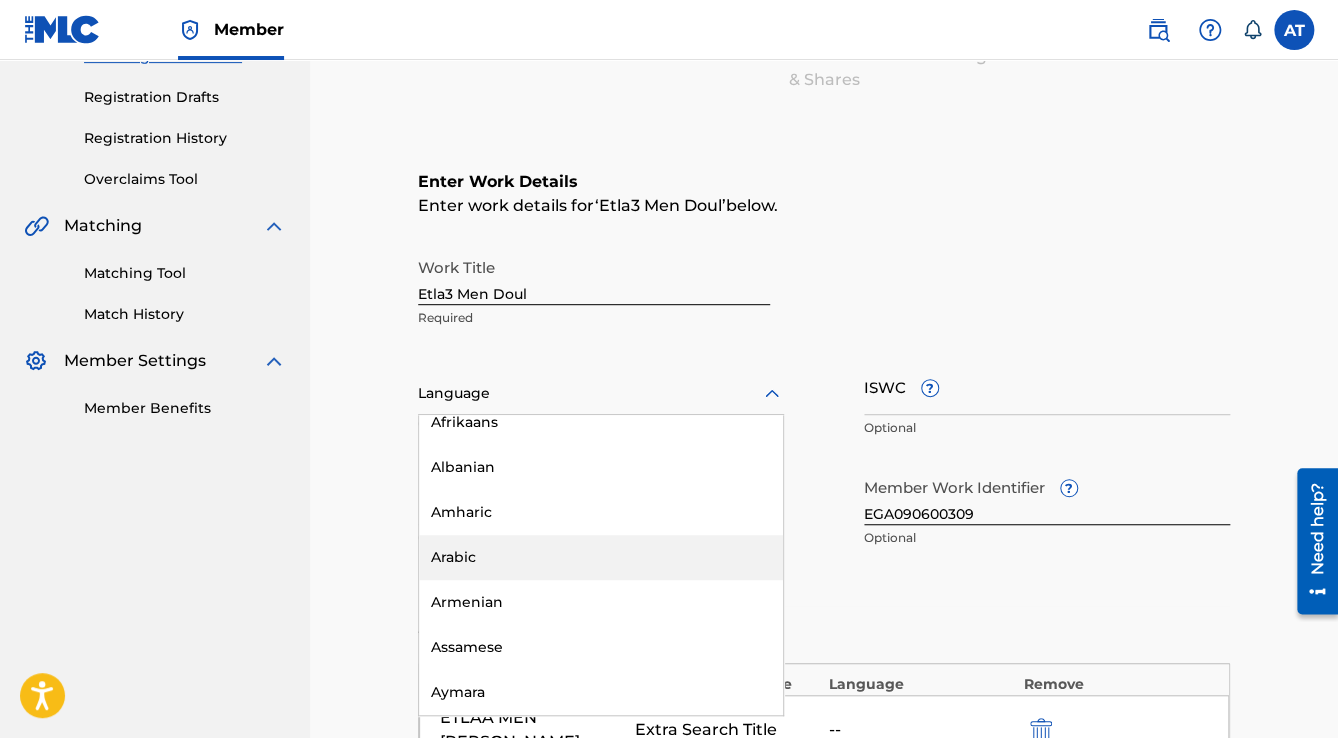 click on "Arabic" at bounding box center [601, 557] 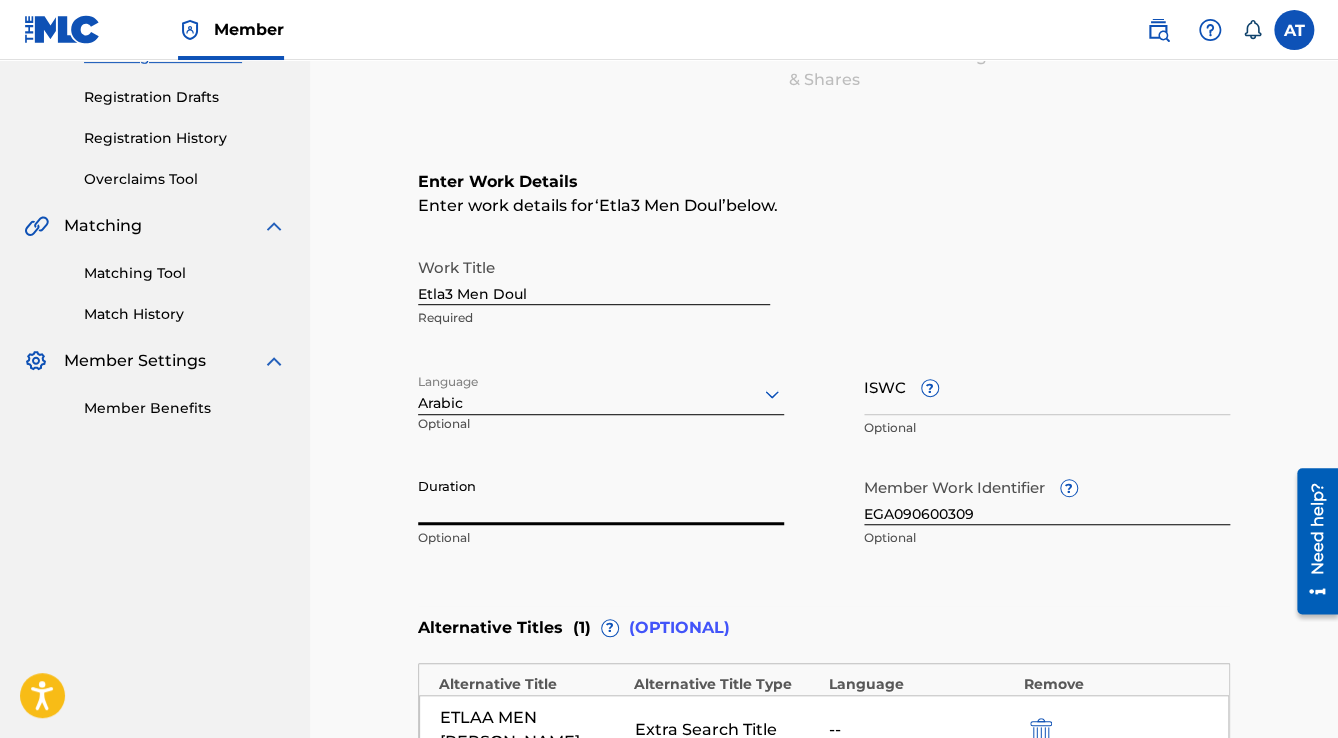 click on "Duration" at bounding box center [601, 496] 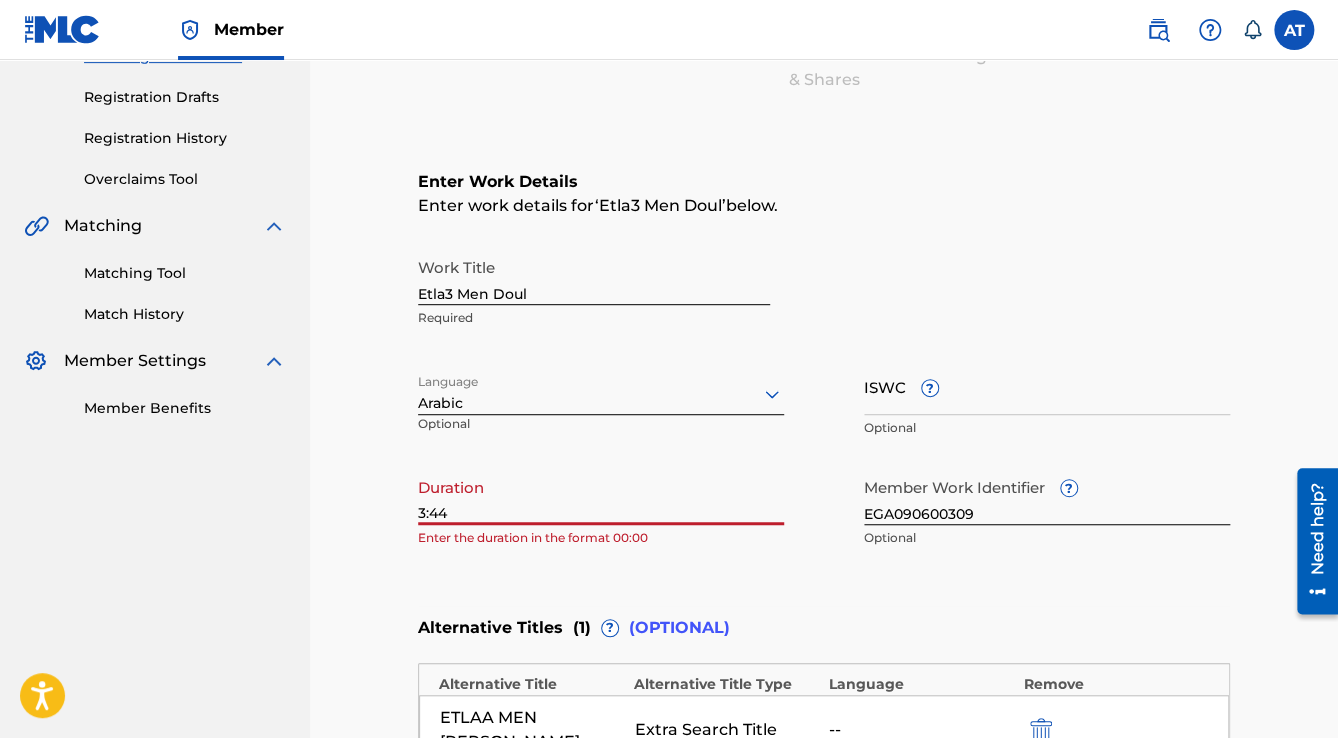 click on "3:44" at bounding box center (601, 496) 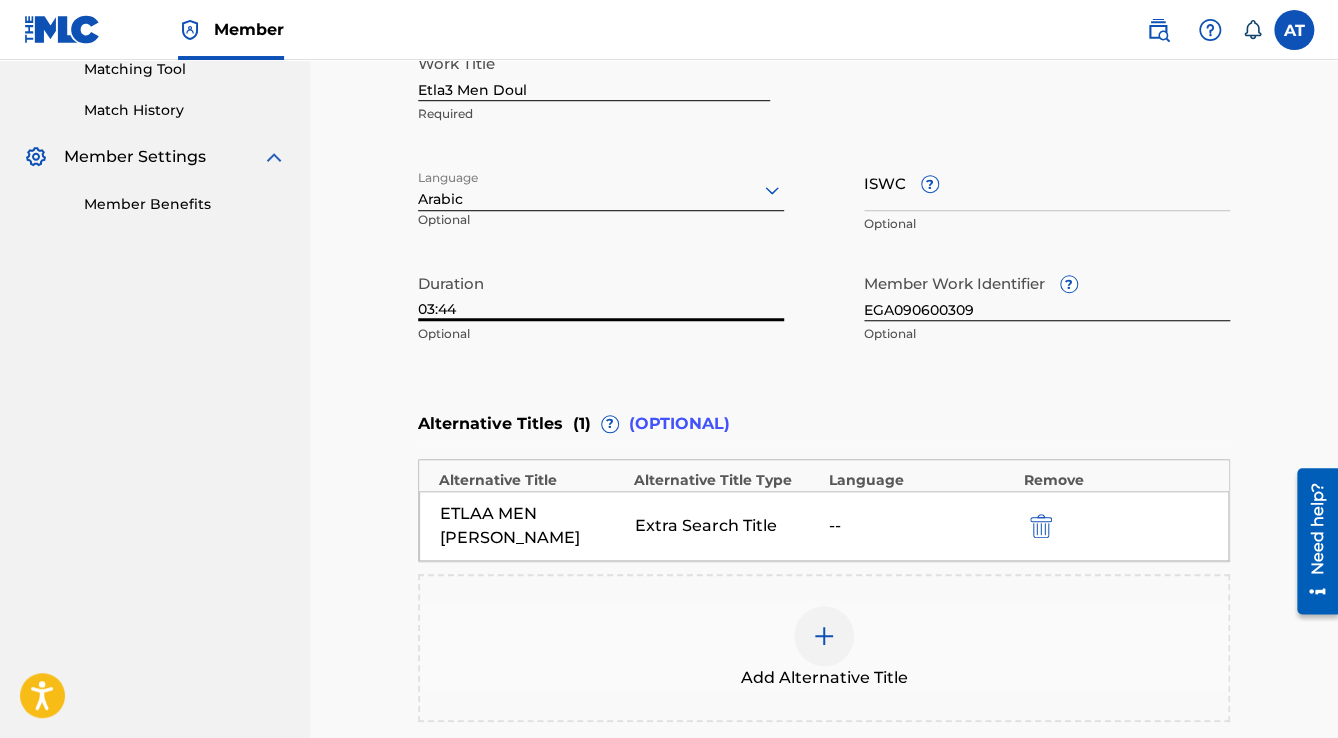 scroll, scrollTop: 768, scrollLeft: 0, axis: vertical 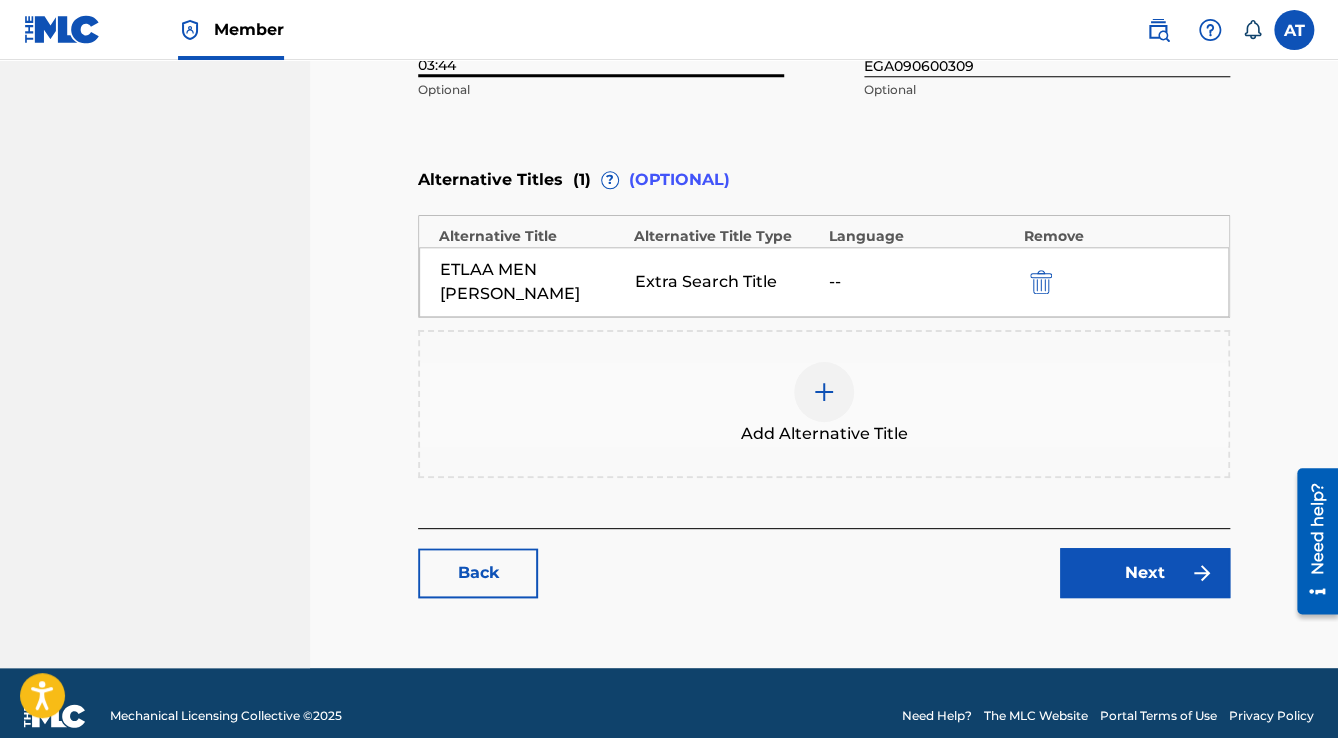 type on "03:44" 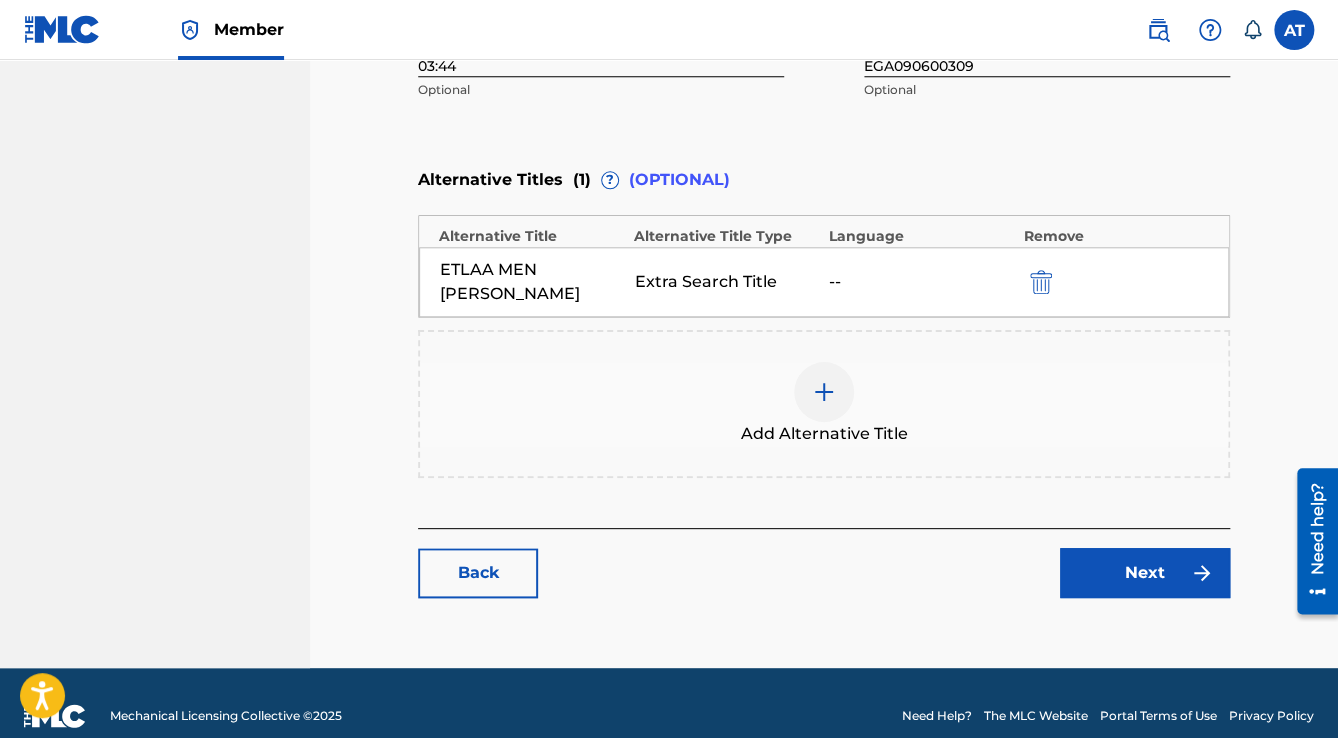 click on "Next" at bounding box center [1145, 573] 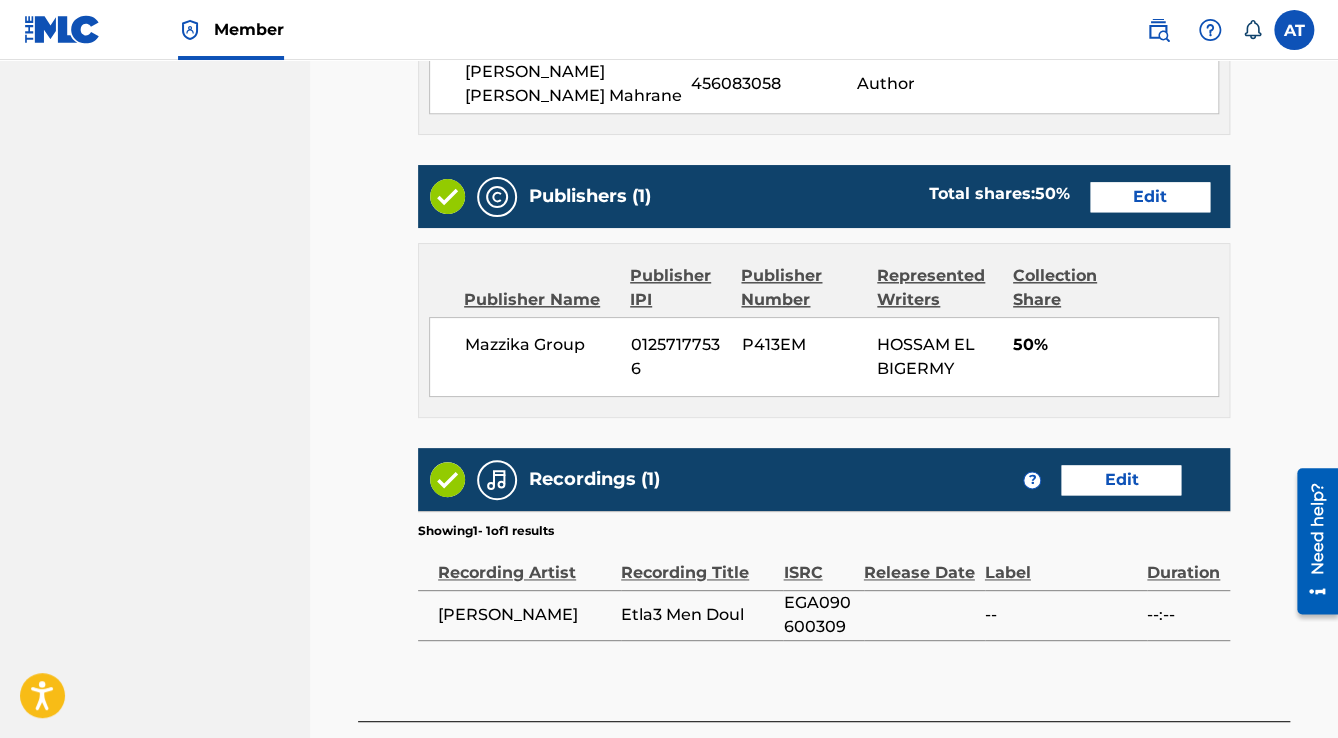 scroll, scrollTop: 1086, scrollLeft: 0, axis: vertical 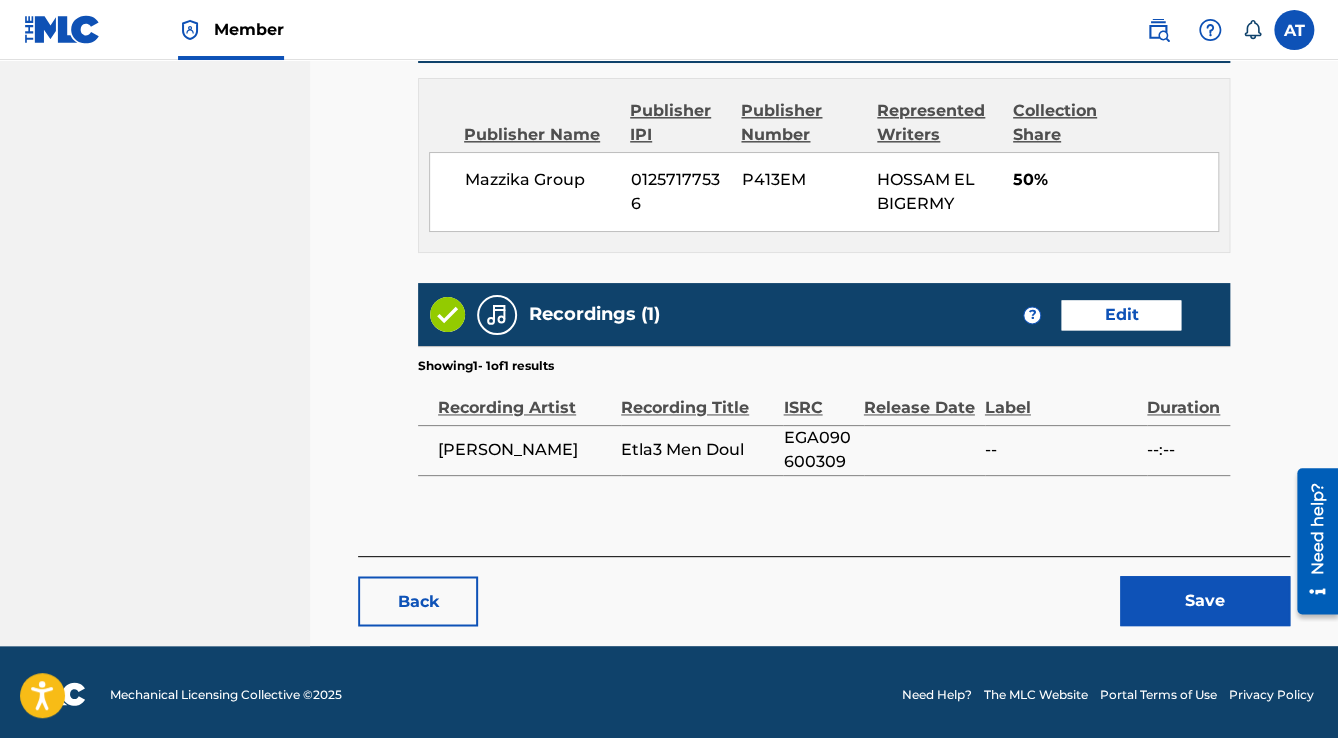 click on "Save" at bounding box center [1205, 601] 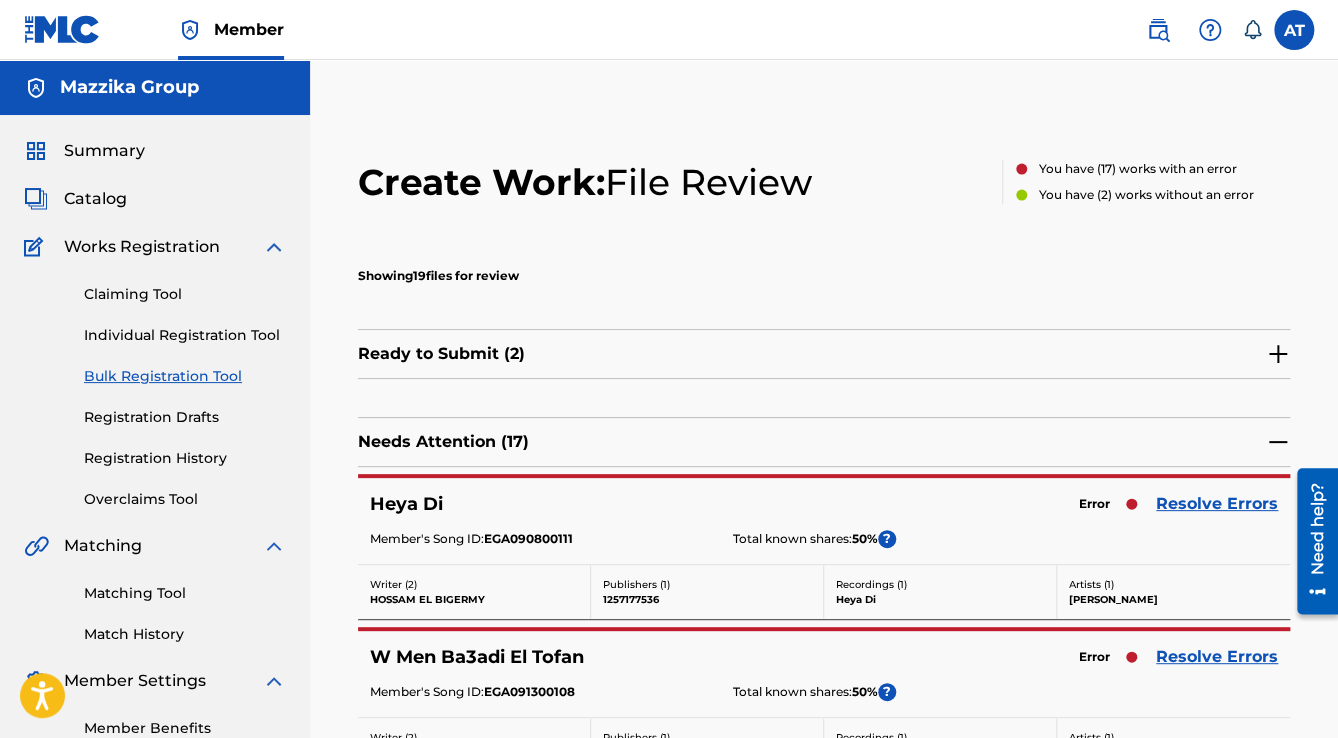 click on "Resolve Errors" at bounding box center (1217, 504) 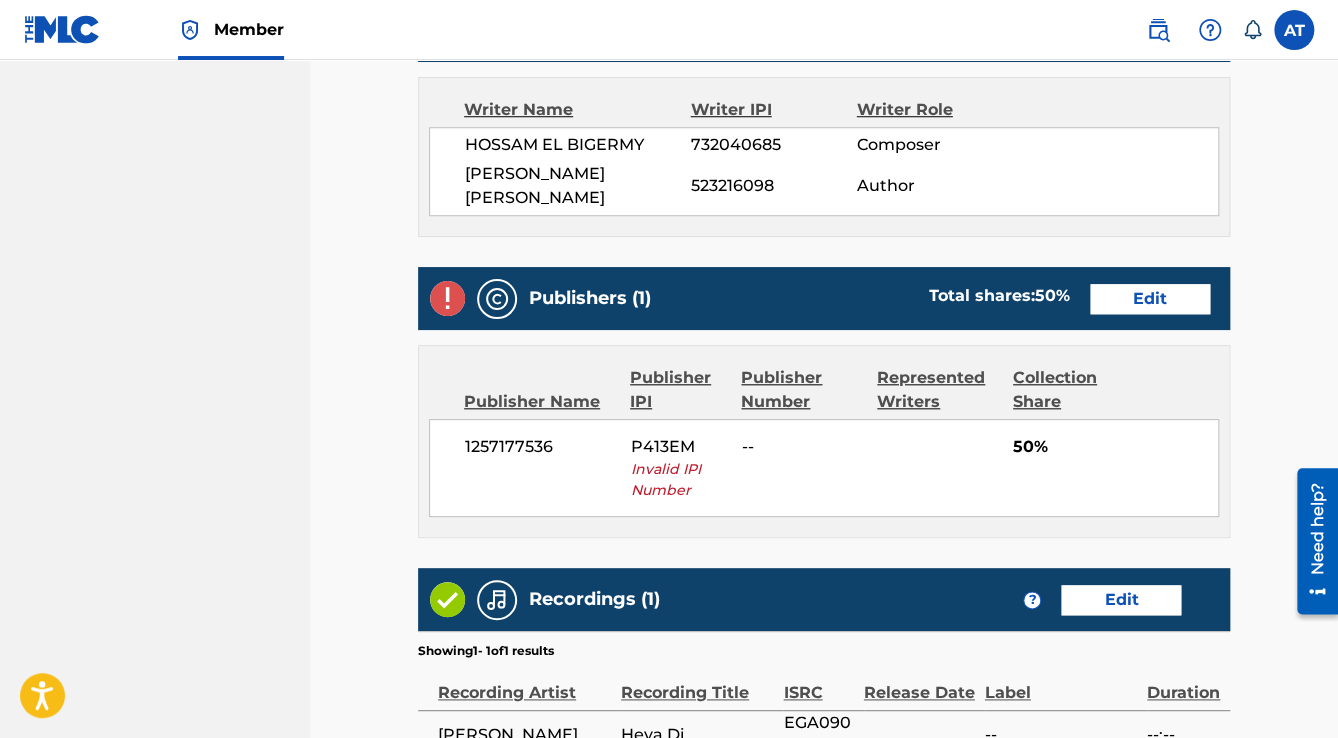 scroll, scrollTop: 800, scrollLeft: 0, axis: vertical 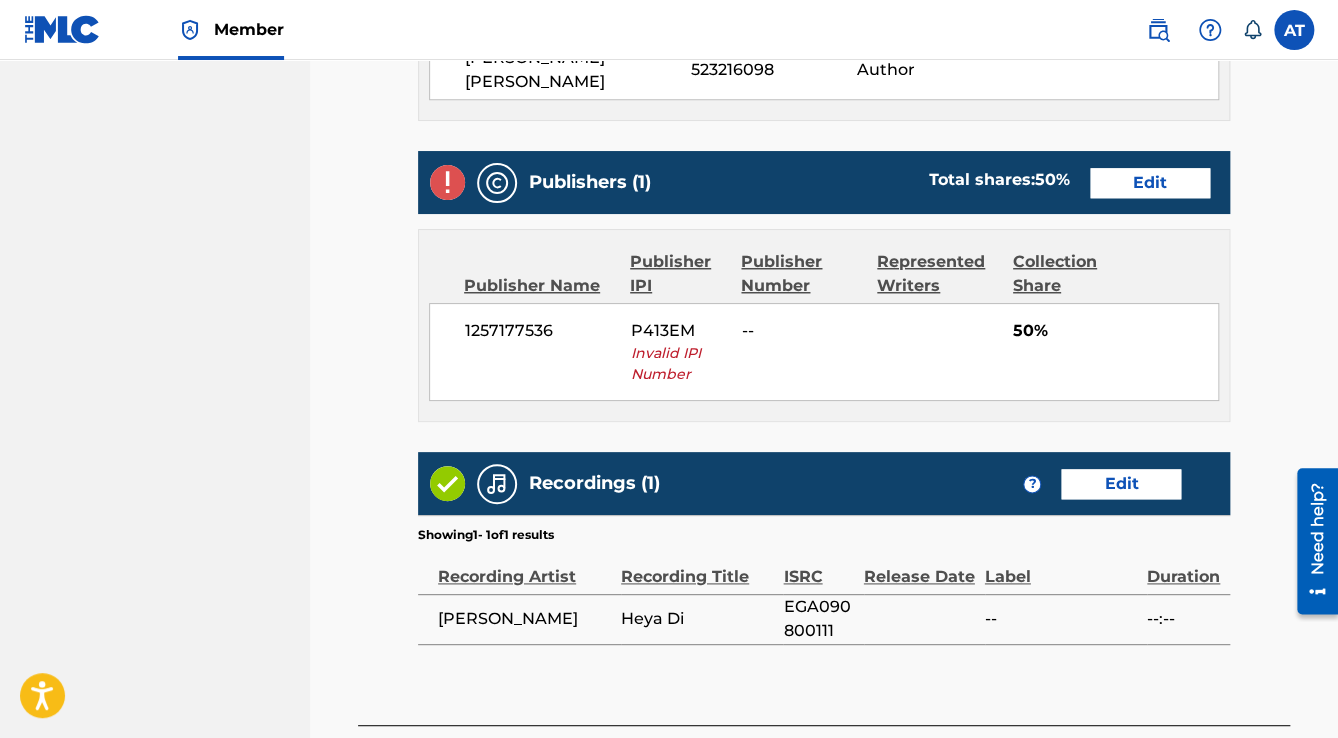 click on "Edit" at bounding box center [1150, 183] 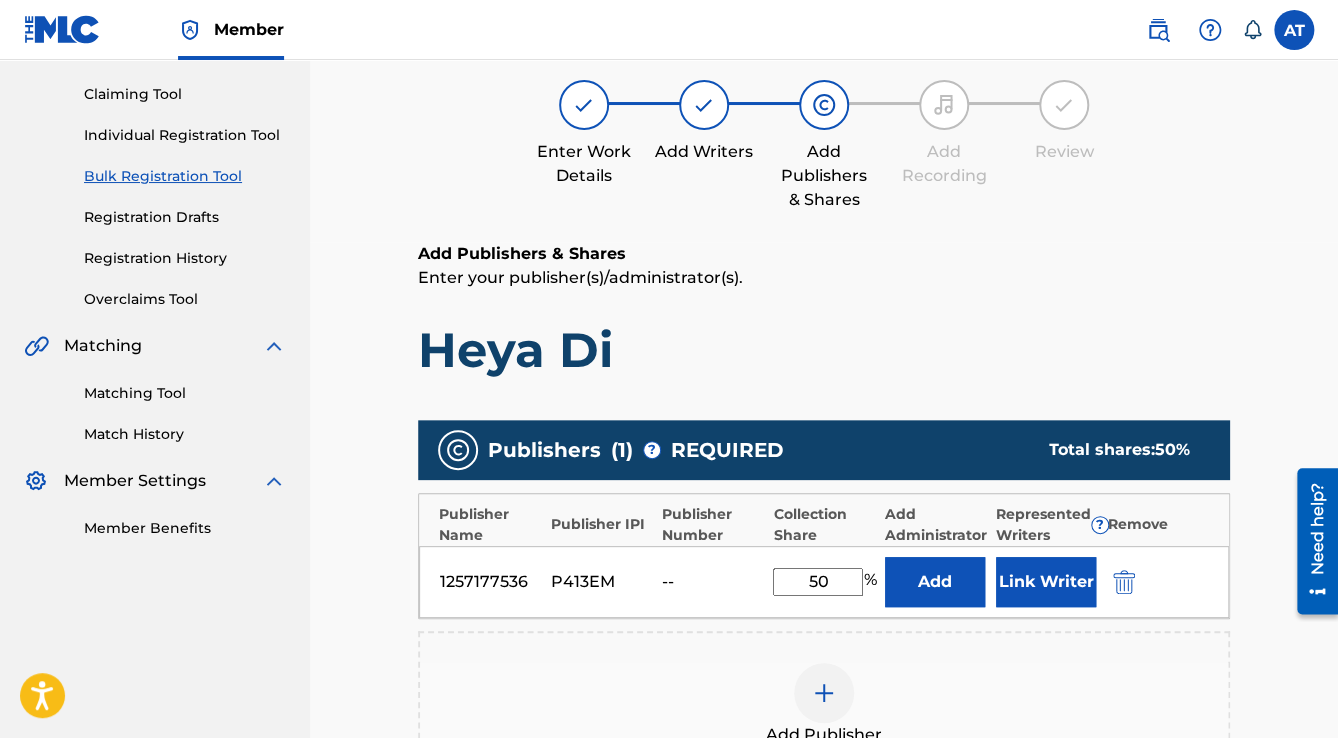 scroll, scrollTop: 320, scrollLeft: 0, axis: vertical 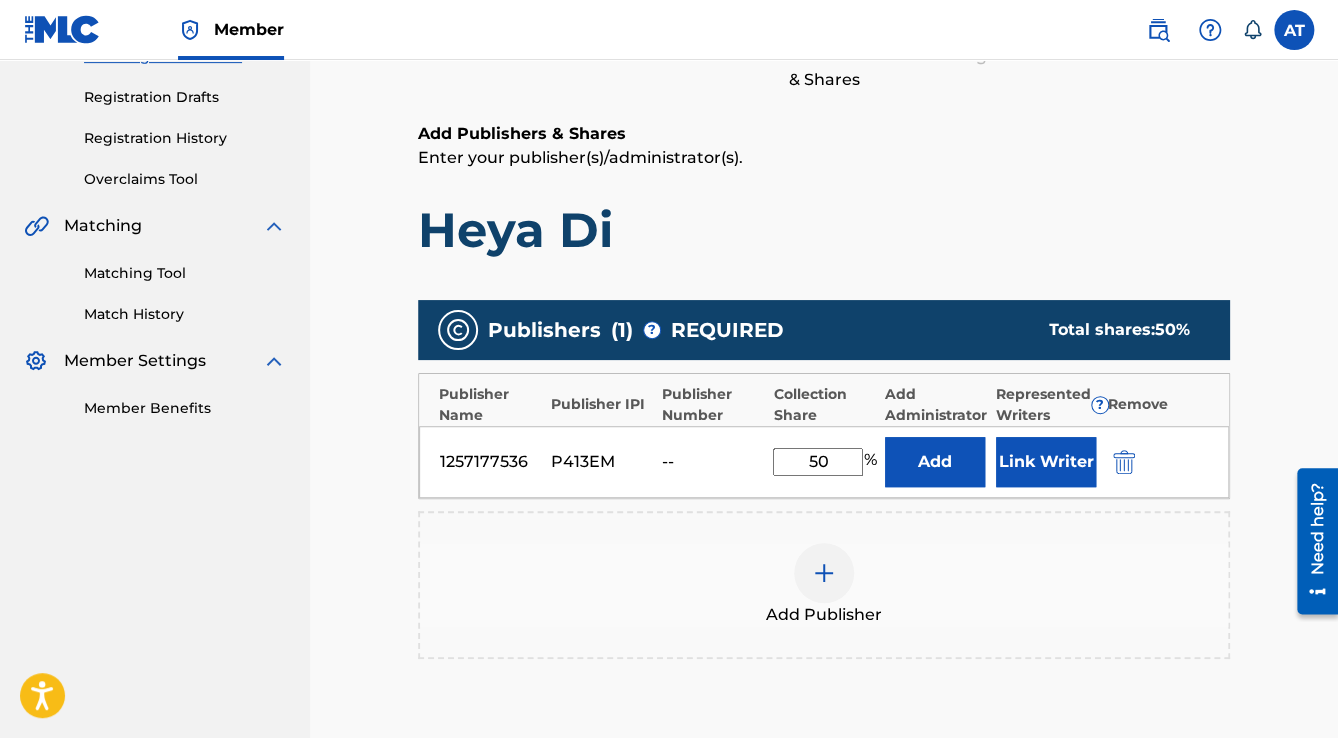 click at bounding box center [1124, 462] 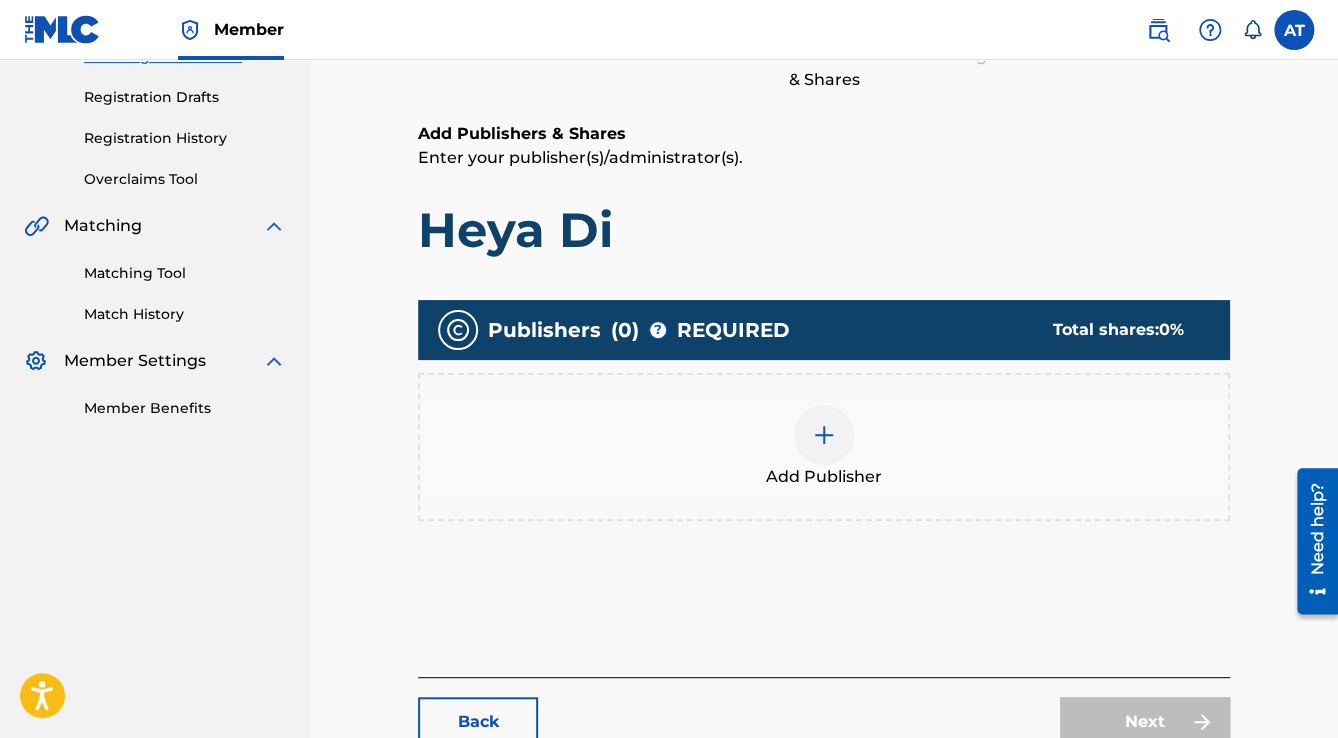 click on "Add Publisher" at bounding box center [824, 447] 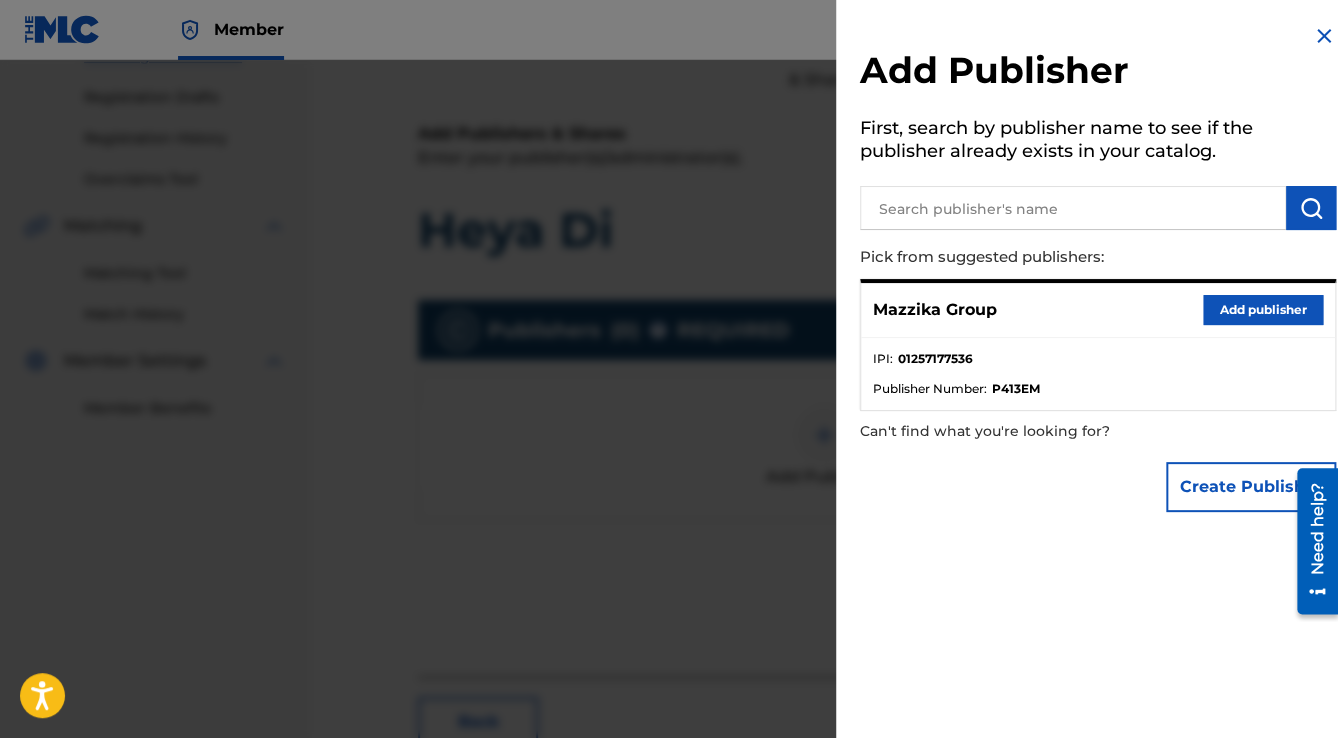 click on "Add publisher" at bounding box center (1263, 310) 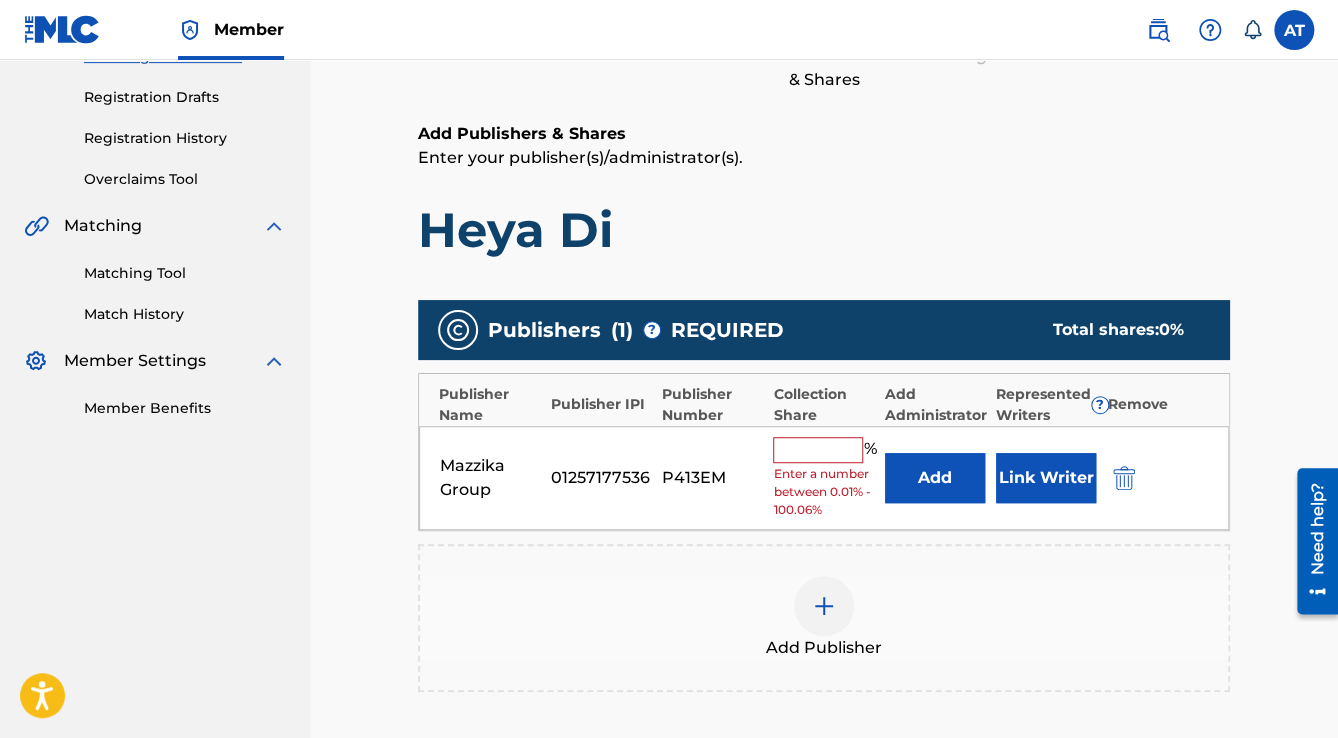 click at bounding box center [818, 450] 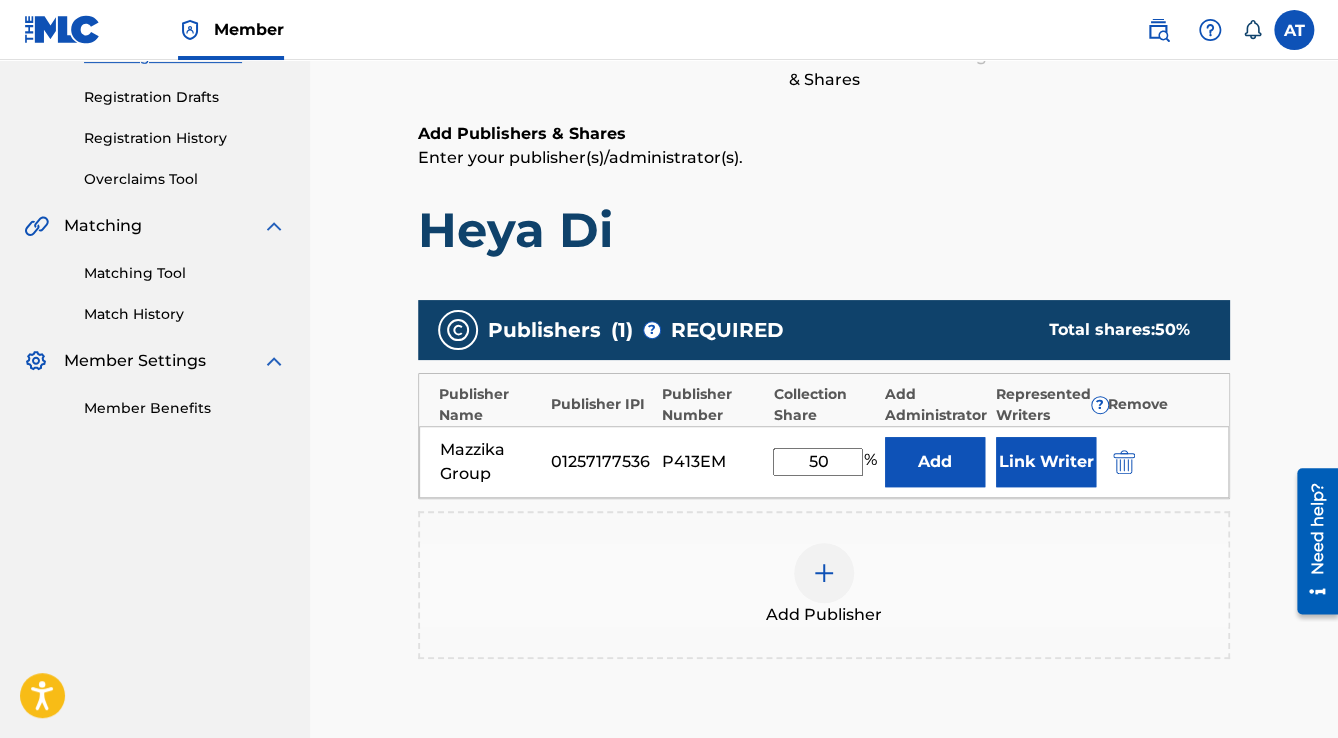 click on "Link Writer" at bounding box center [1046, 462] 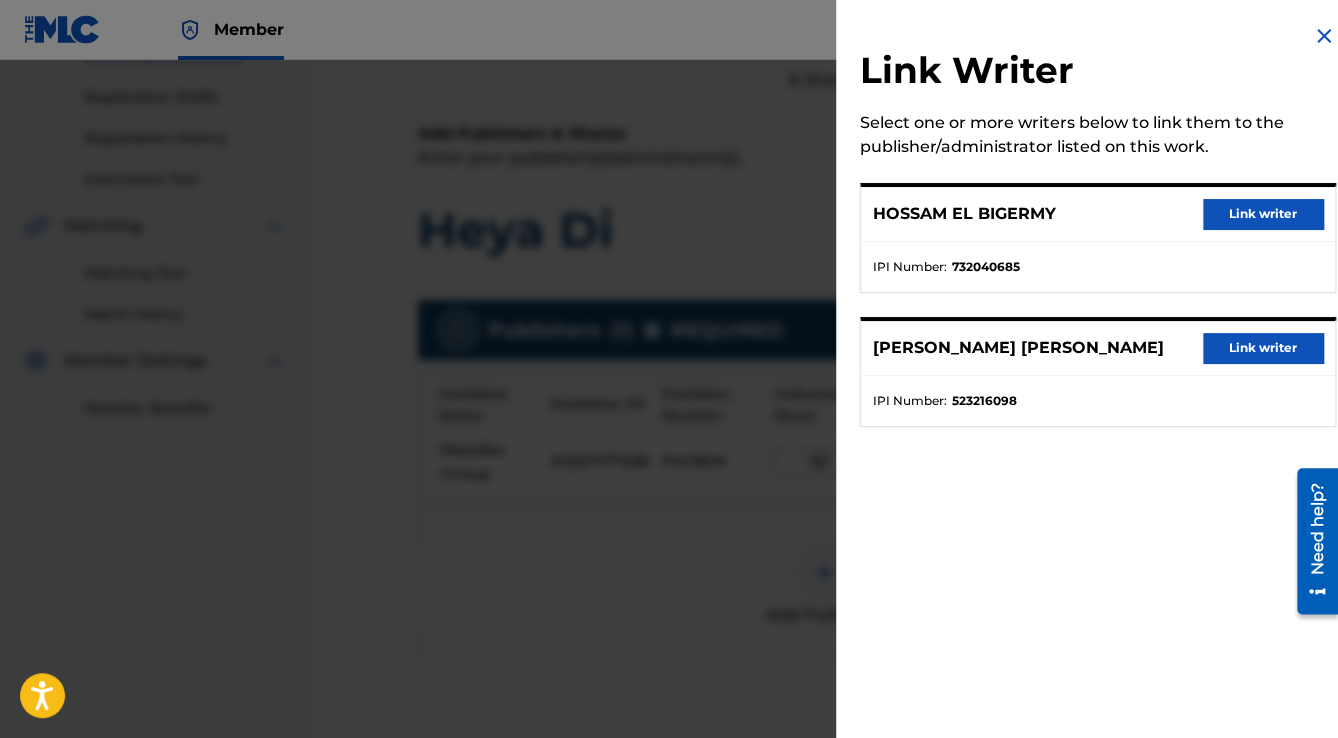 click on "Link writer" at bounding box center [1263, 214] 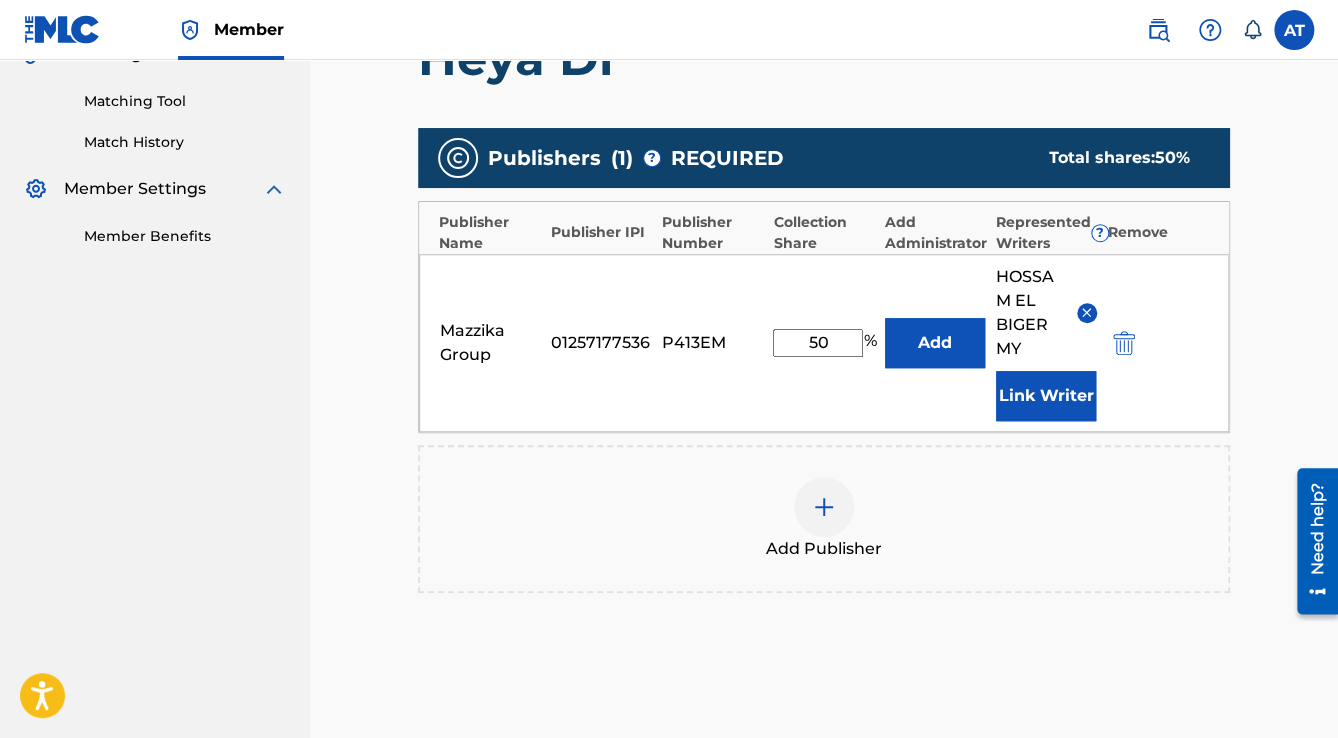 scroll, scrollTop: 736, scrollLeft: 0, axis: vertical 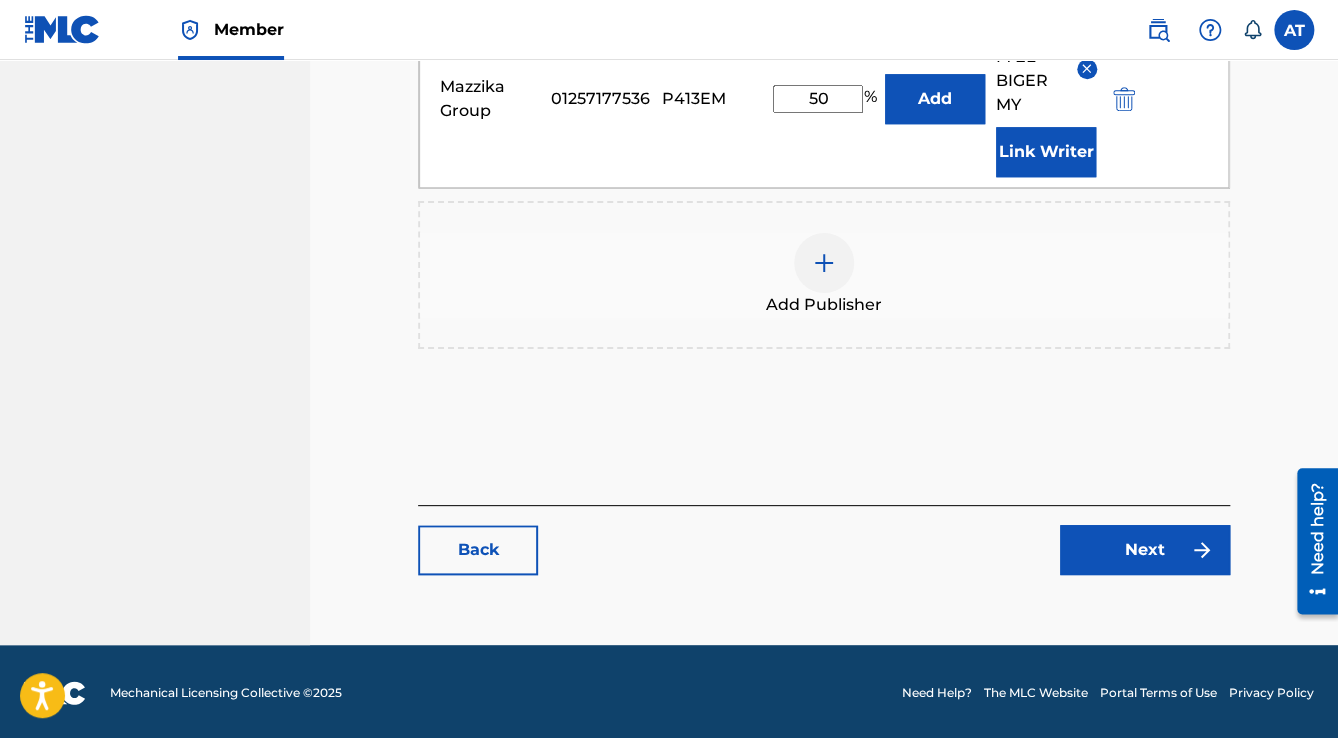 click on "Next" at bounding box center [1145, 550] 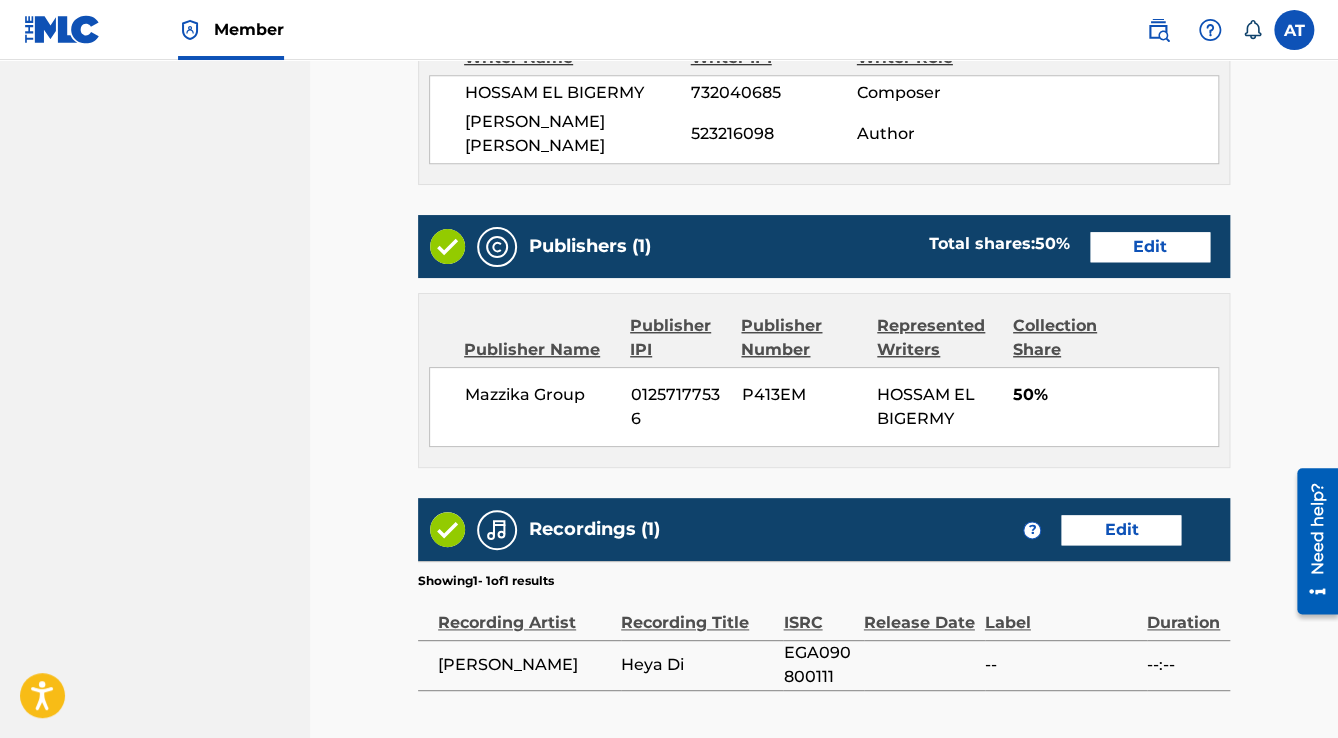 scroll, scrollTop: 0, scrollLeft: 0, axis: both 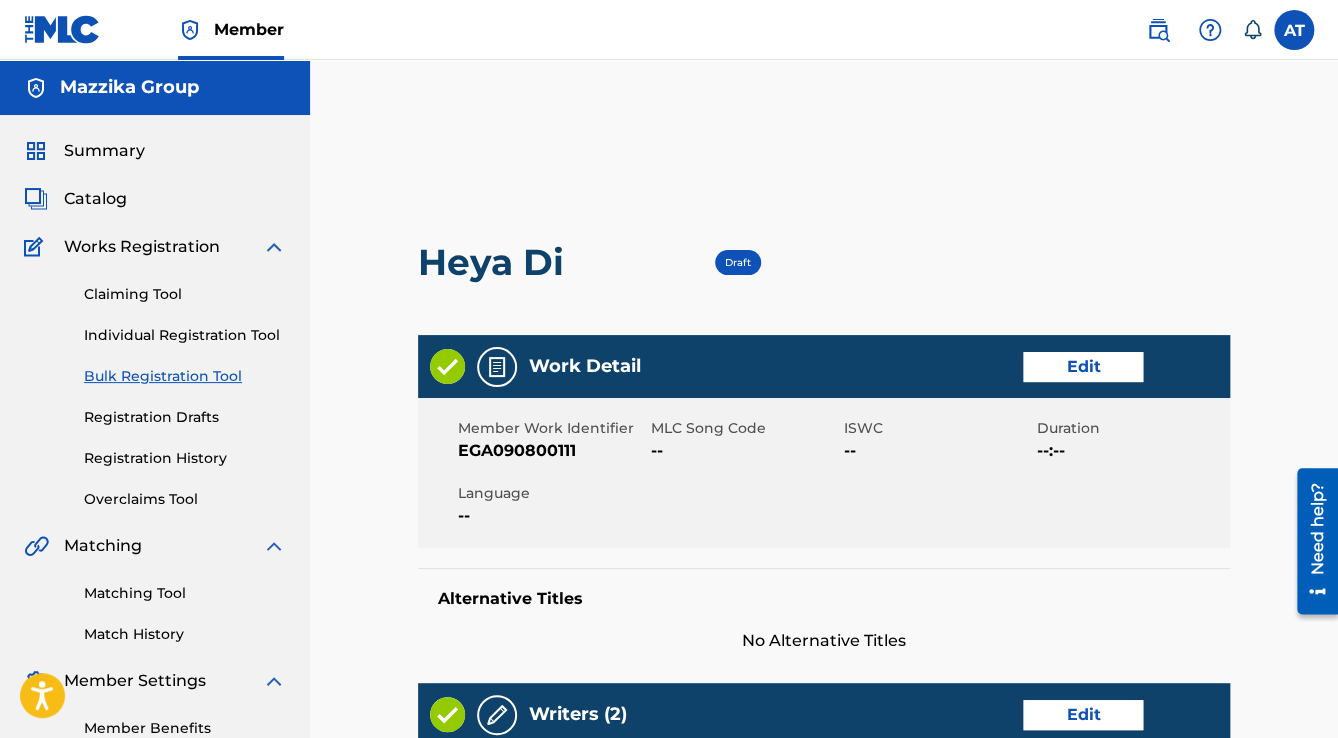 click on "Edit" at bounding box center [1083, 367] 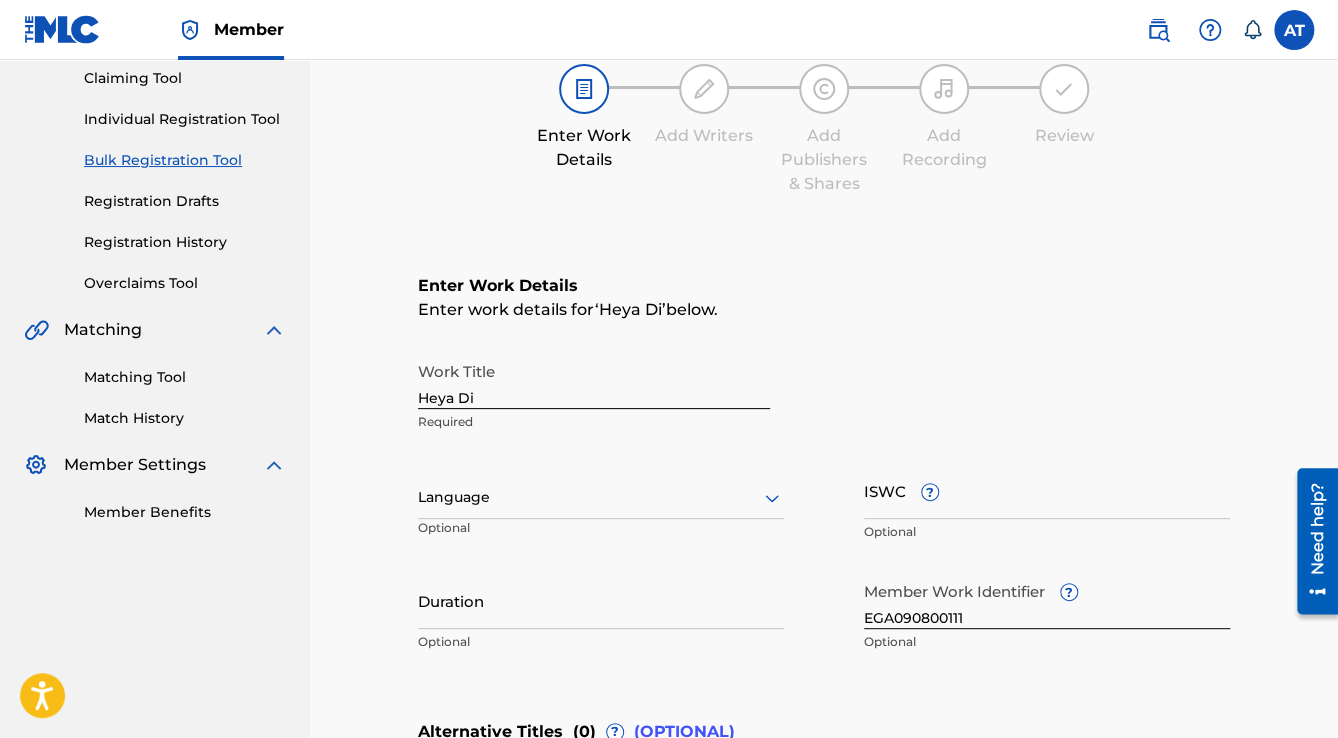 scroll, scrollTop: 480, scrollLeft: 0, axis: vertical 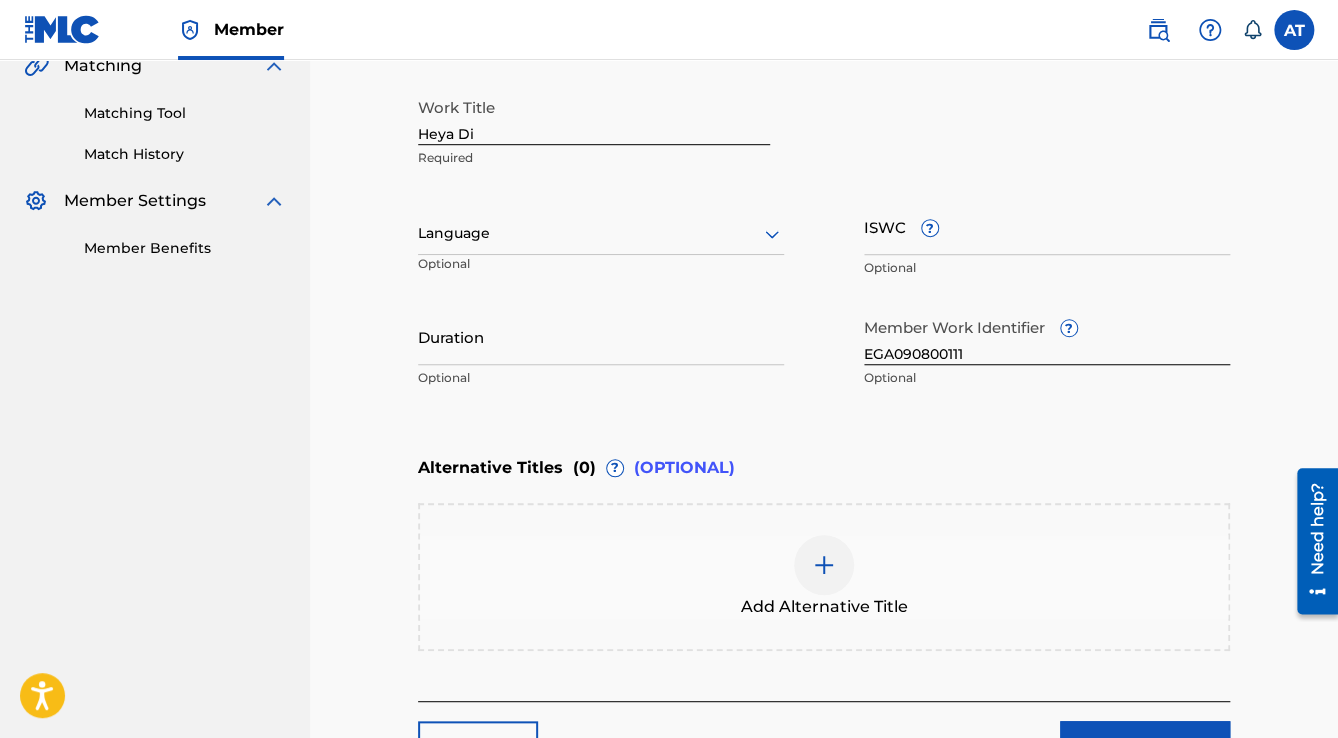 click at bounding box center [601, 233] 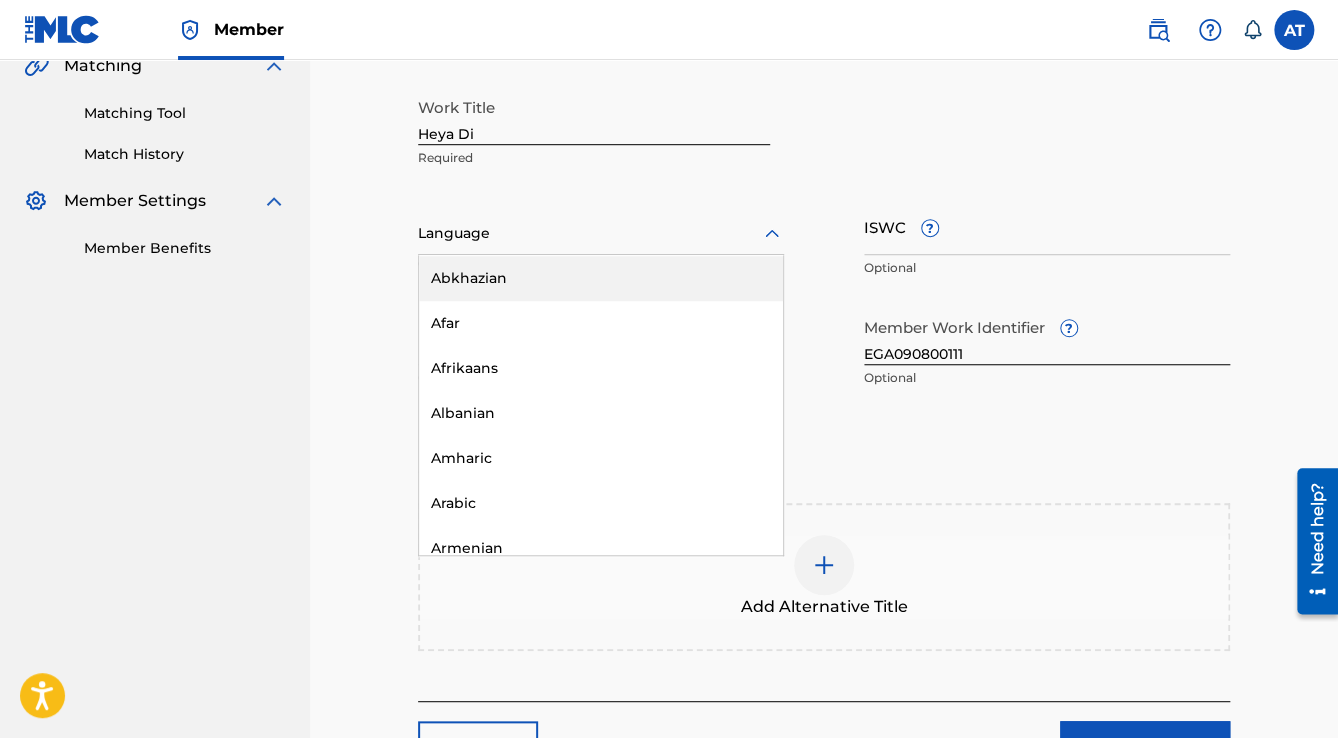 scroll, scrollTop: 240, scrollLeft: 0, axis: vertical 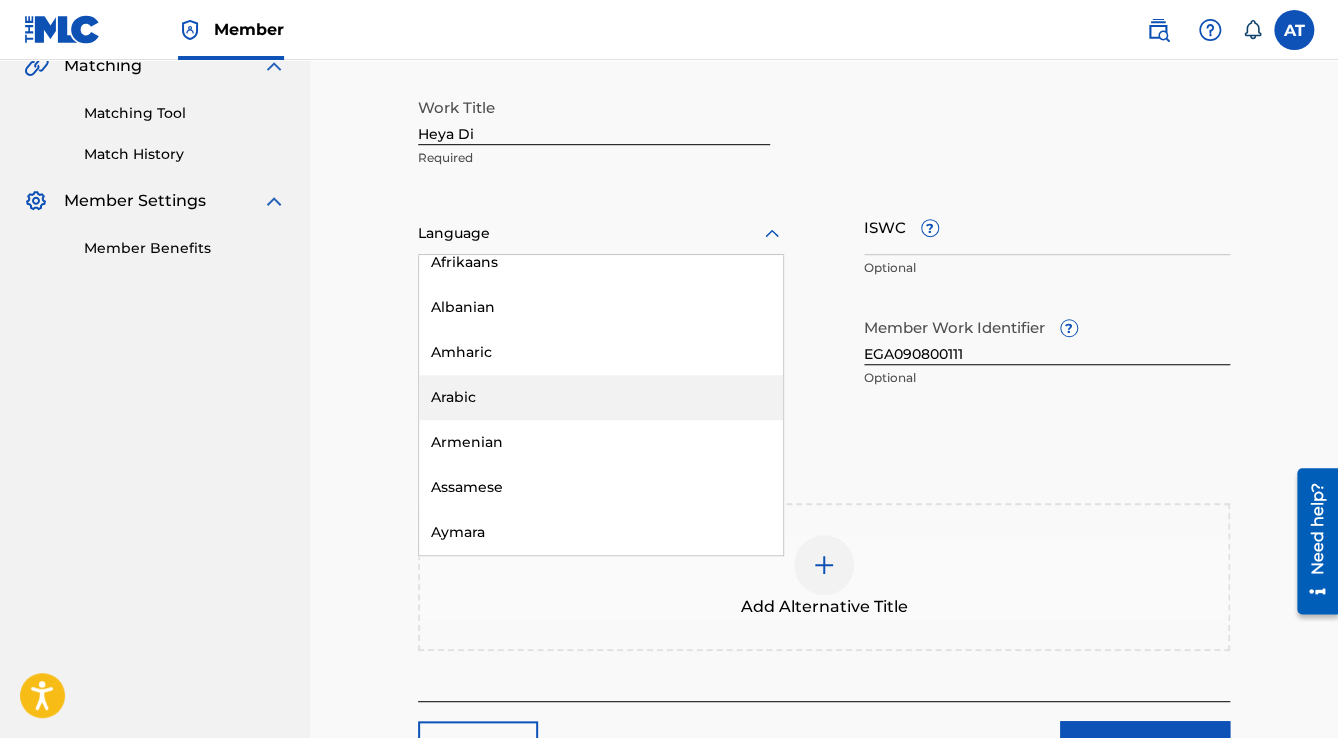 click on "Arabic" at bounding box center (601, 397) 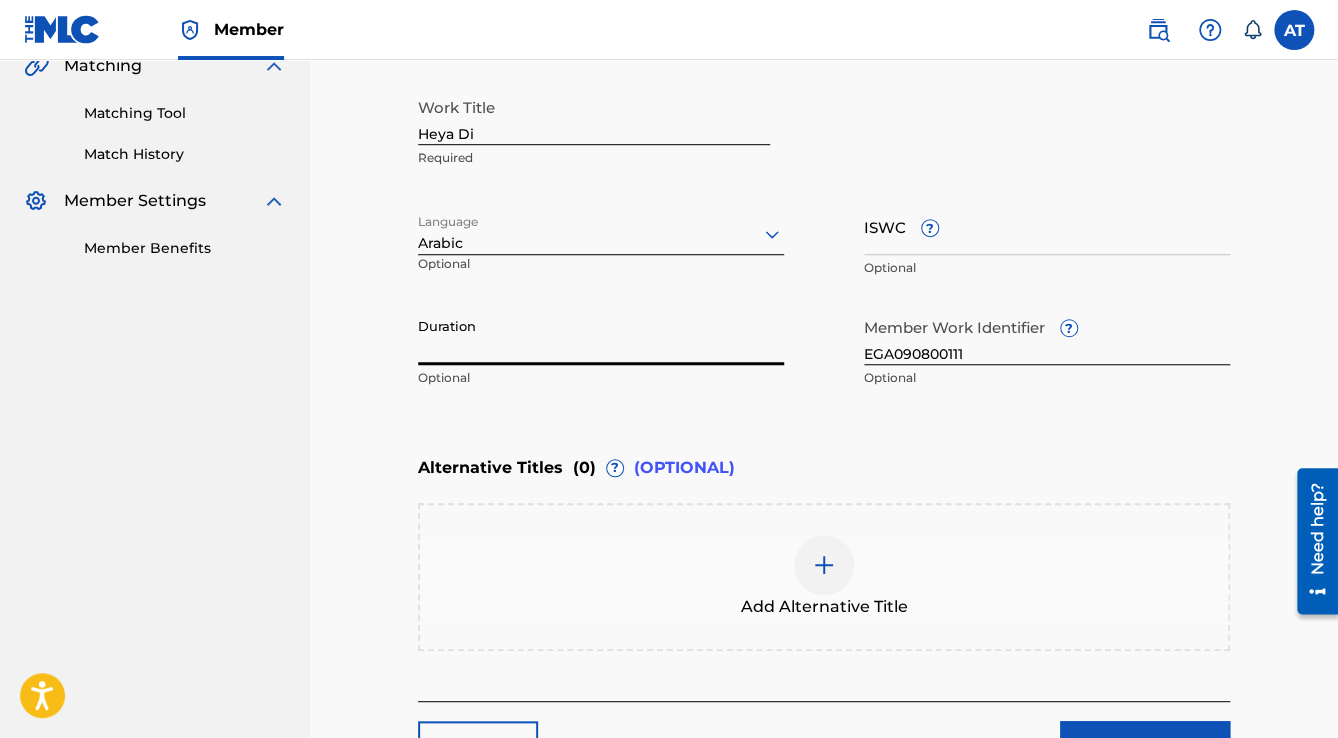 click on "Duration" at bounding box center [601, 336] 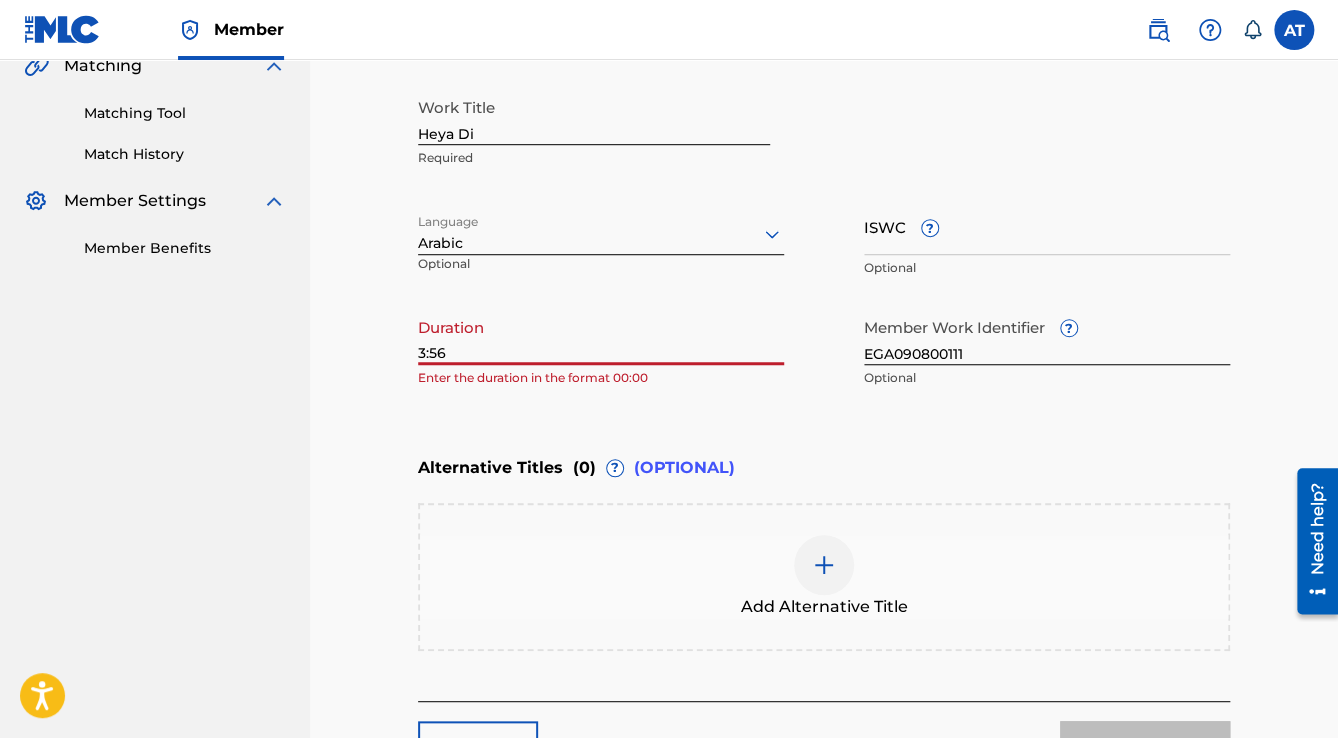click on "3:56" at bounding box center [601, 336] 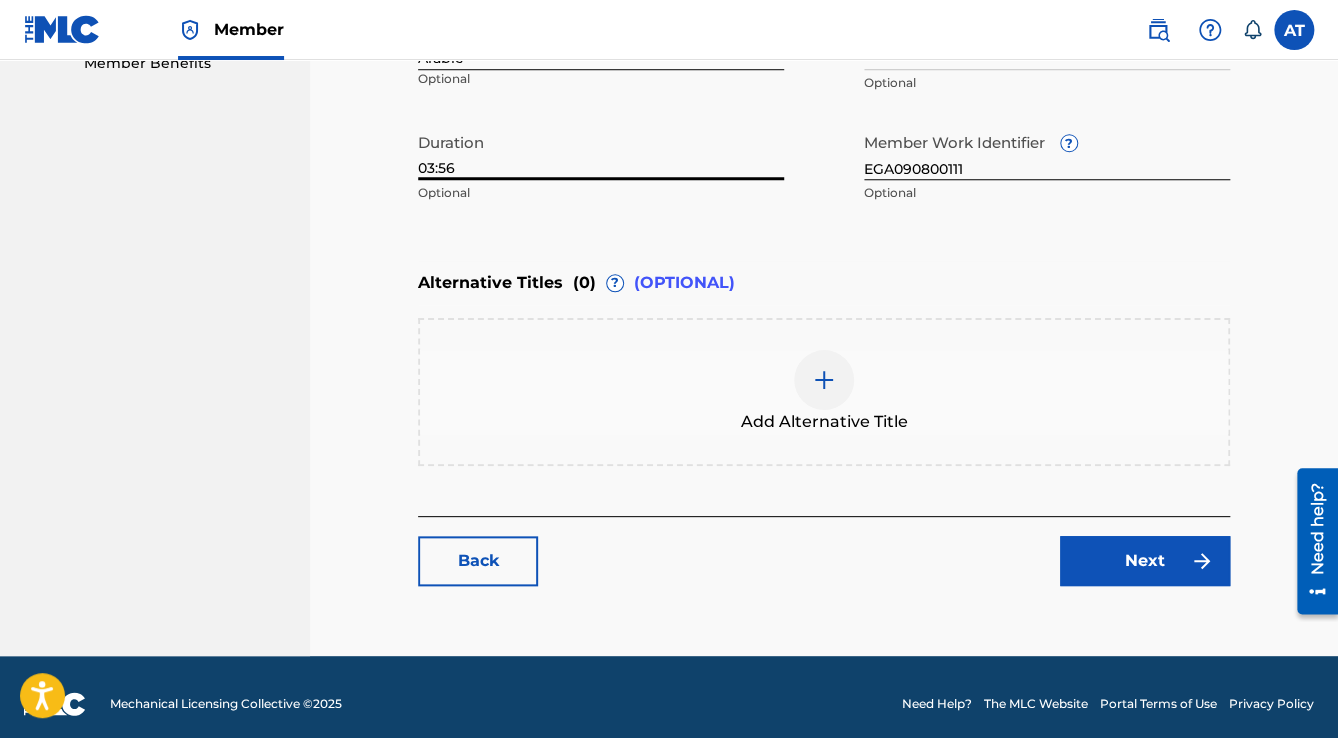 scroll, scrollTop: 677, scrollLeft: 0, axis: vertical 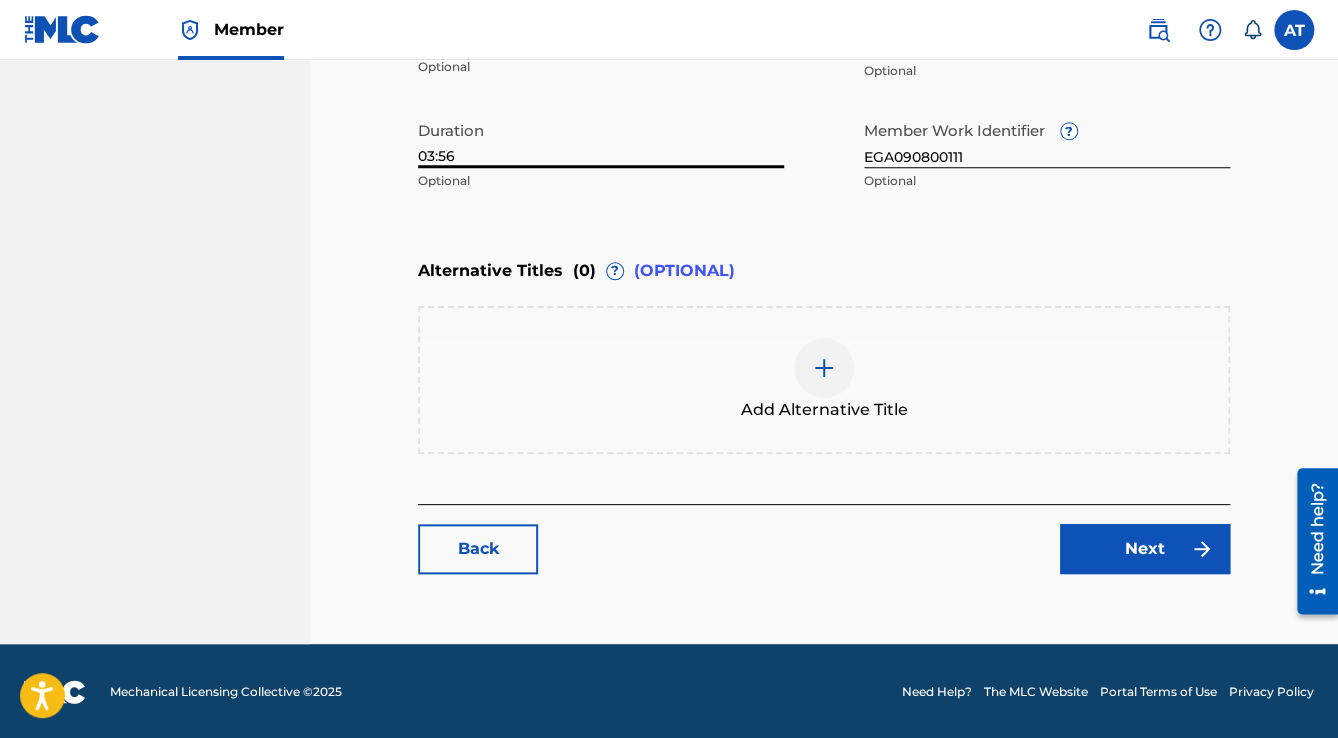 type on "03:56" 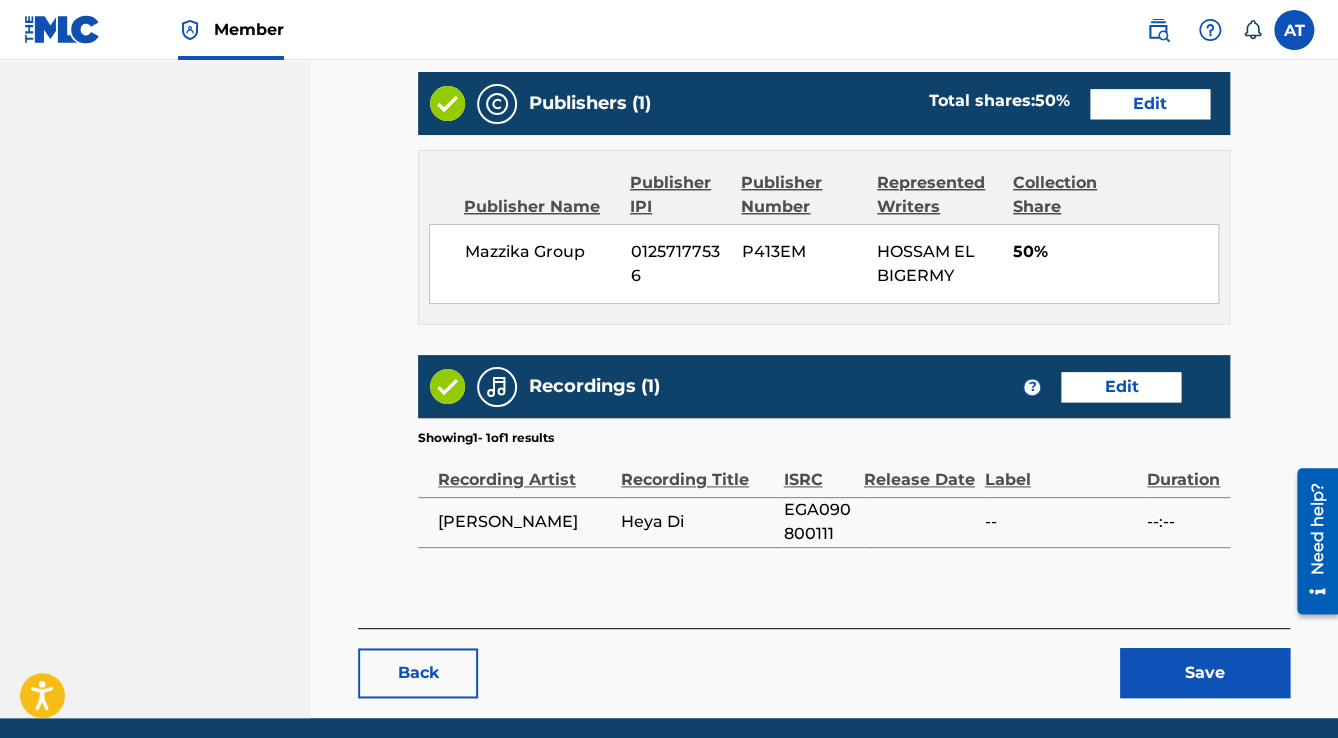 scroll, scrollTop: 952, scrollLeft: 0, axis: vertical 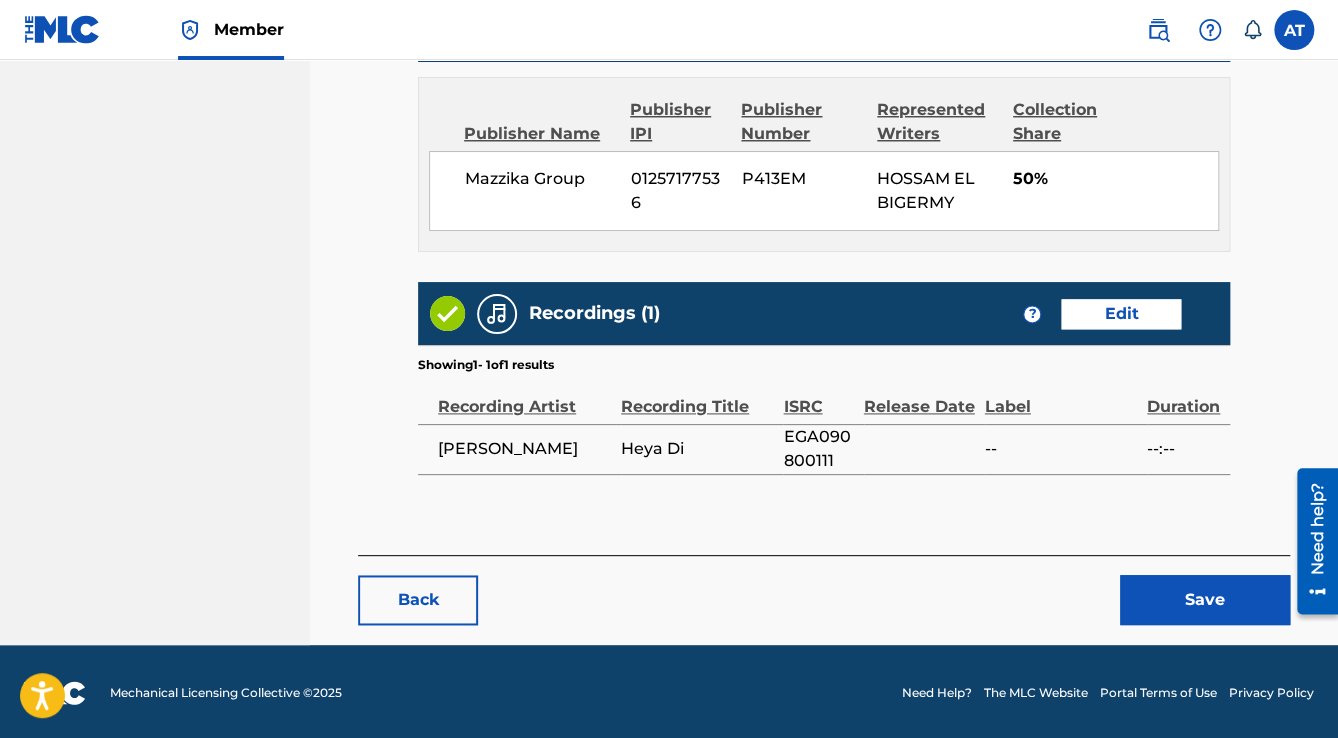 click on "Save" at bounding box center (1205, 600) 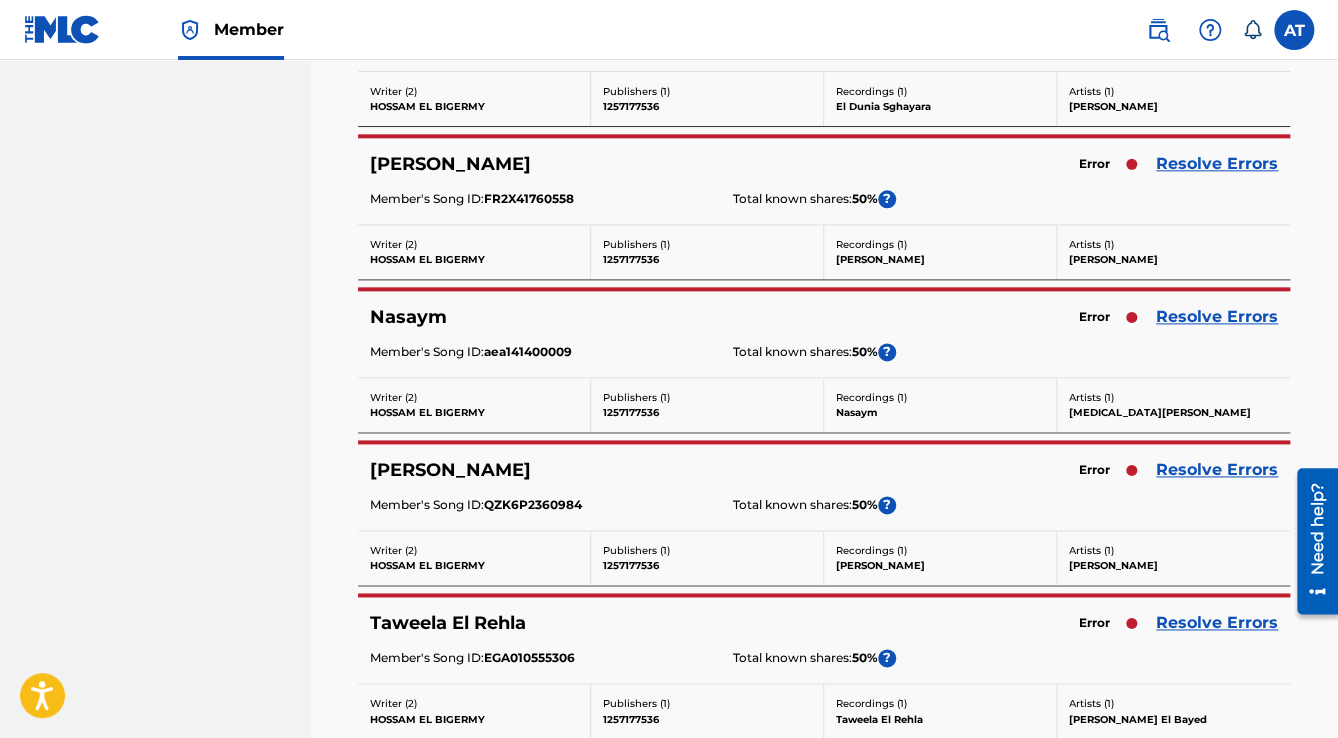 scroll, scrollTop: 0, scrollLeft: 0, axis: both 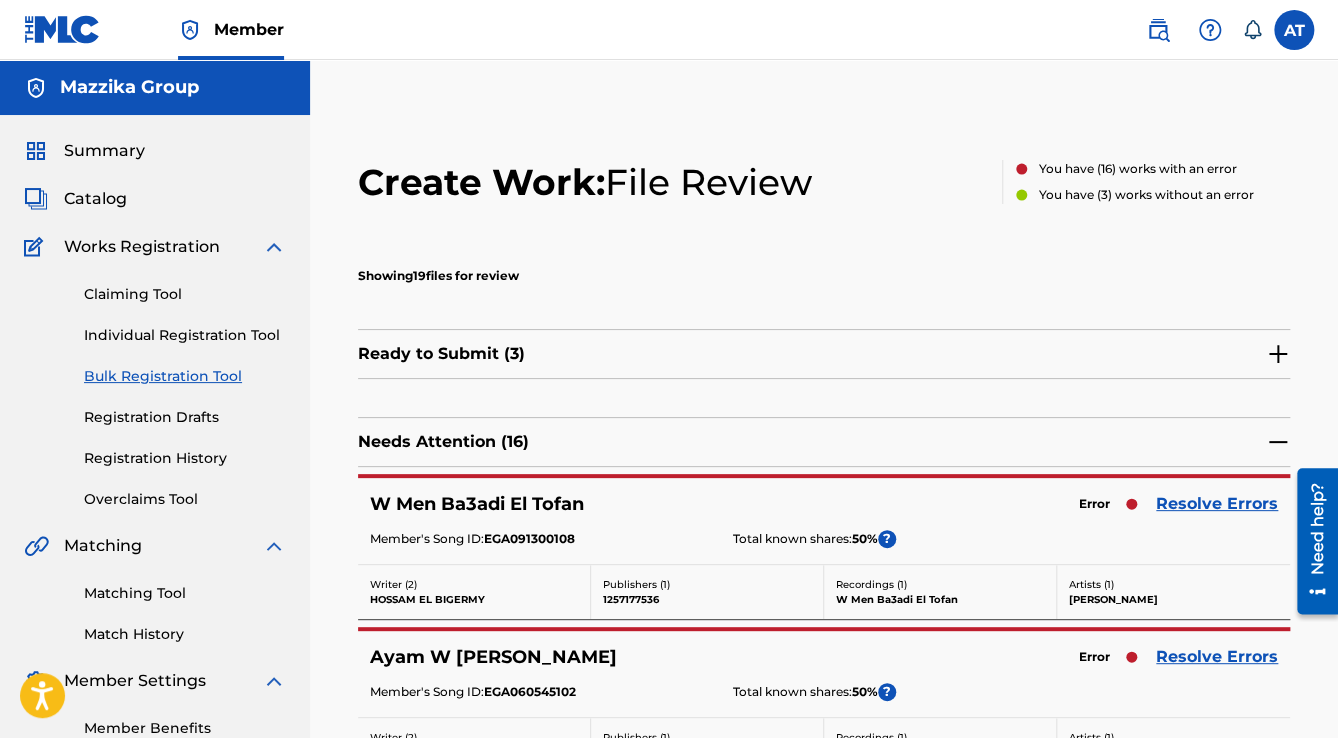 click on "Resolve Errors" at bounding box center [1217, 504] 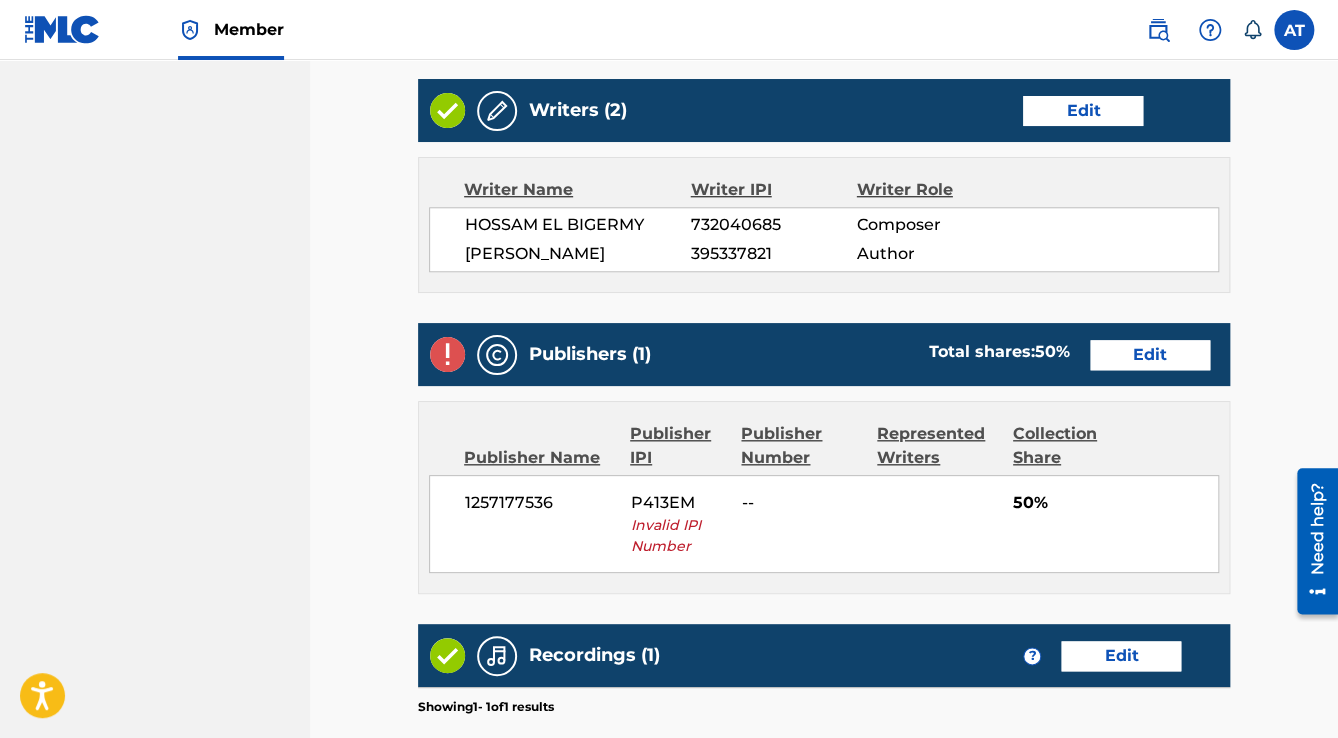 scroll, scrollTop: 880, scrollLeft: 0, axis: vertical 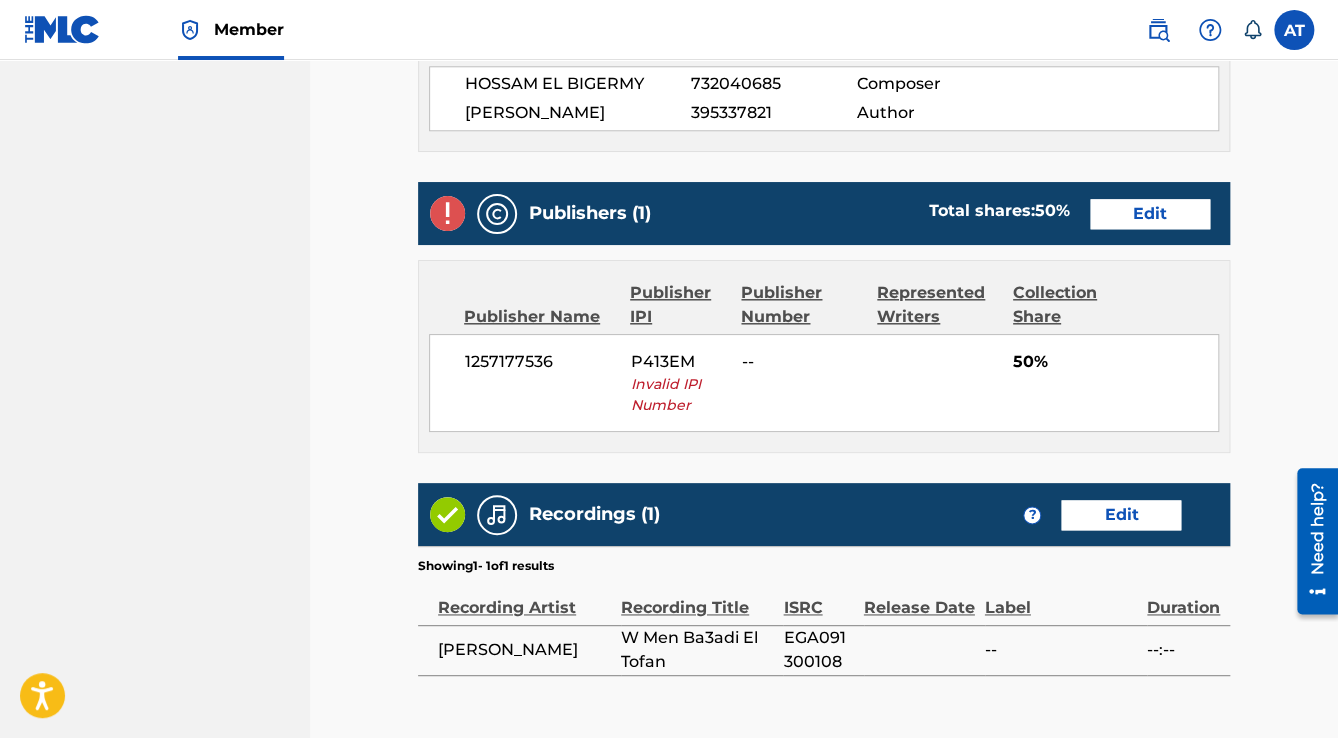 click on "Edit" at bounding box center [1150, 214] 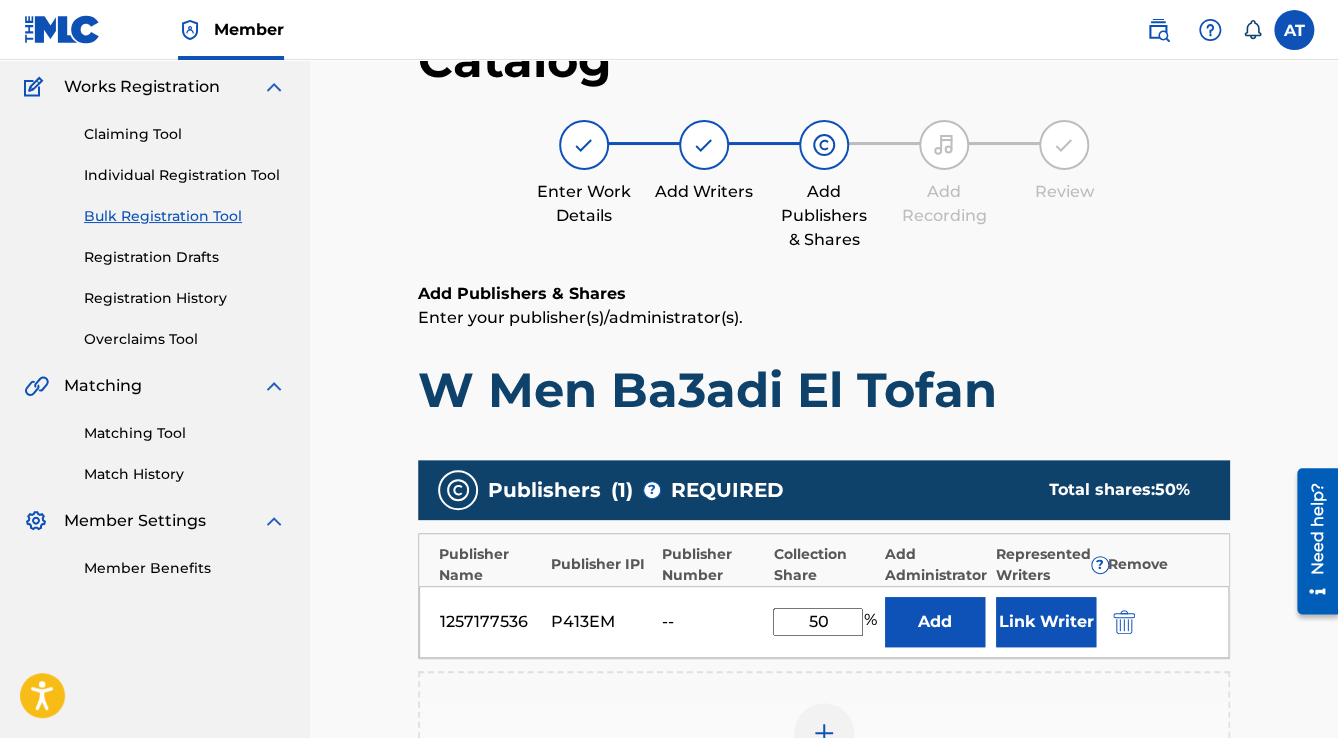 scroll 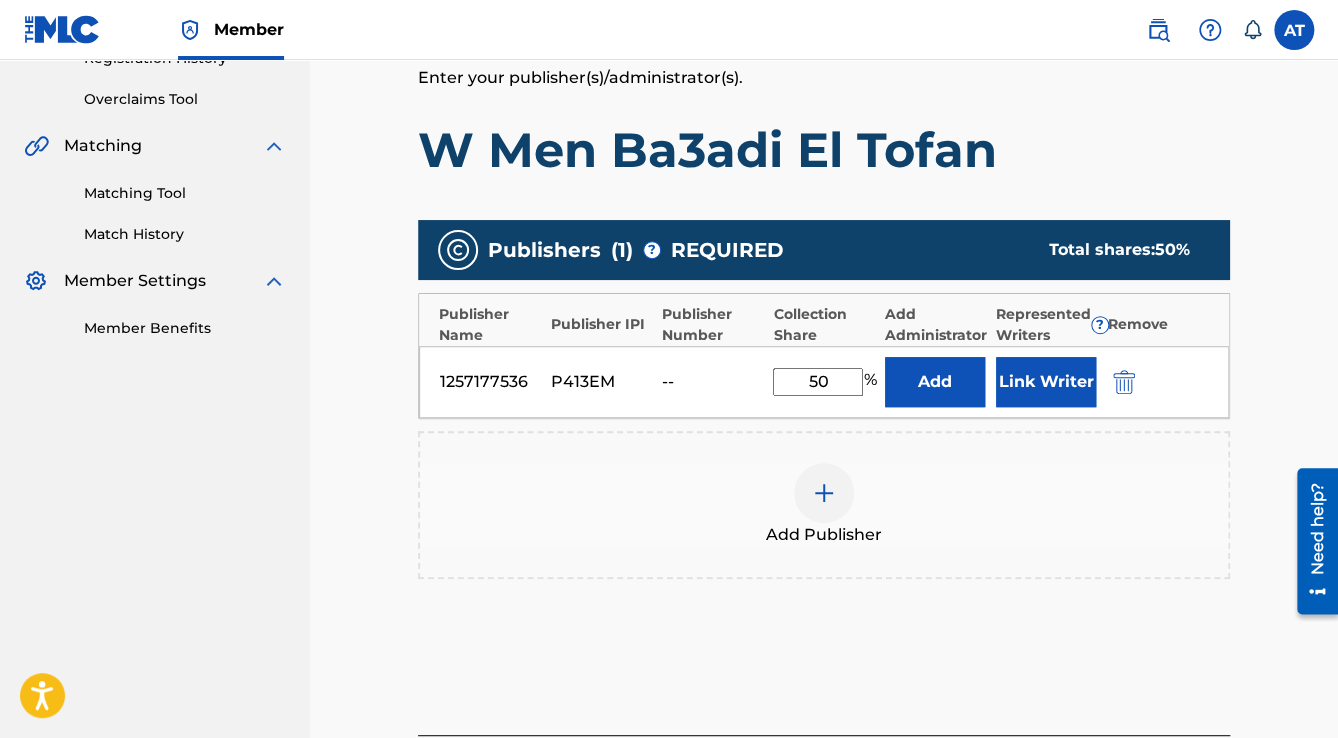 click at bounding box center (1124, 382) 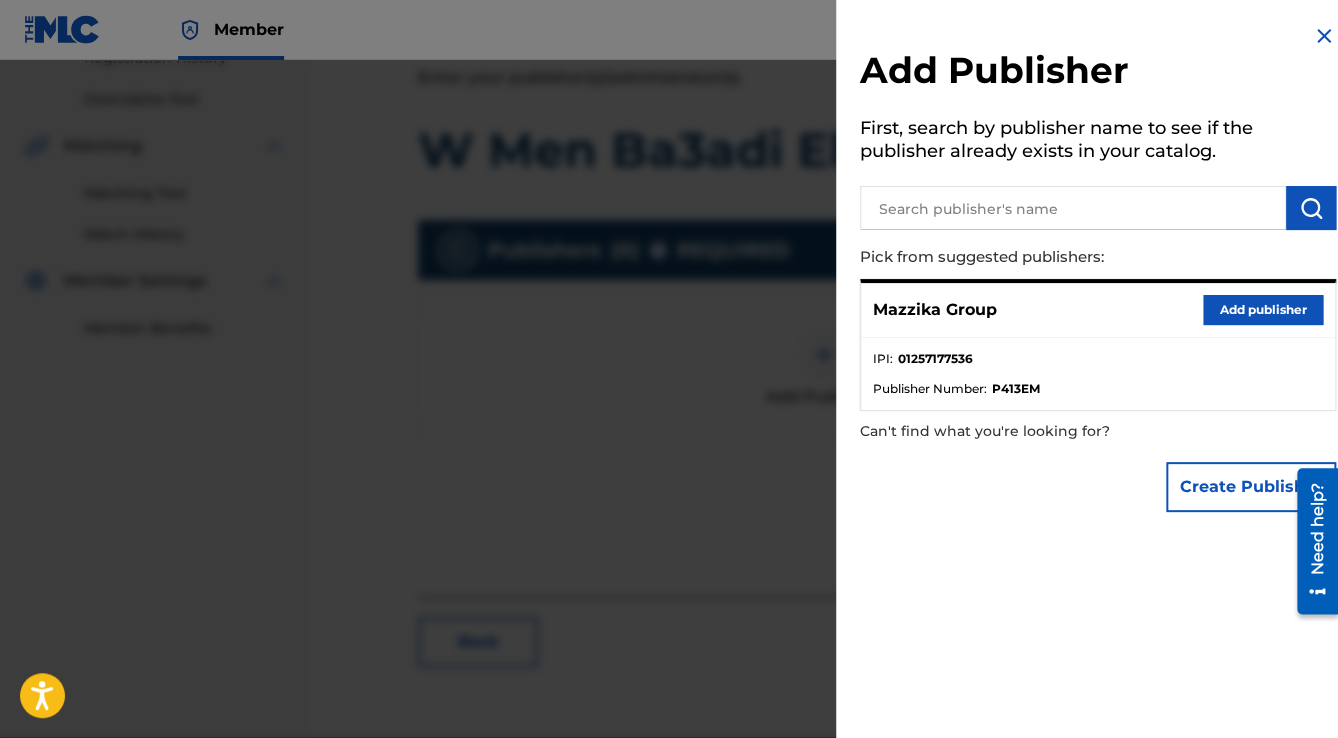 click on "Add publisher" at bounding box center (1263, 310) 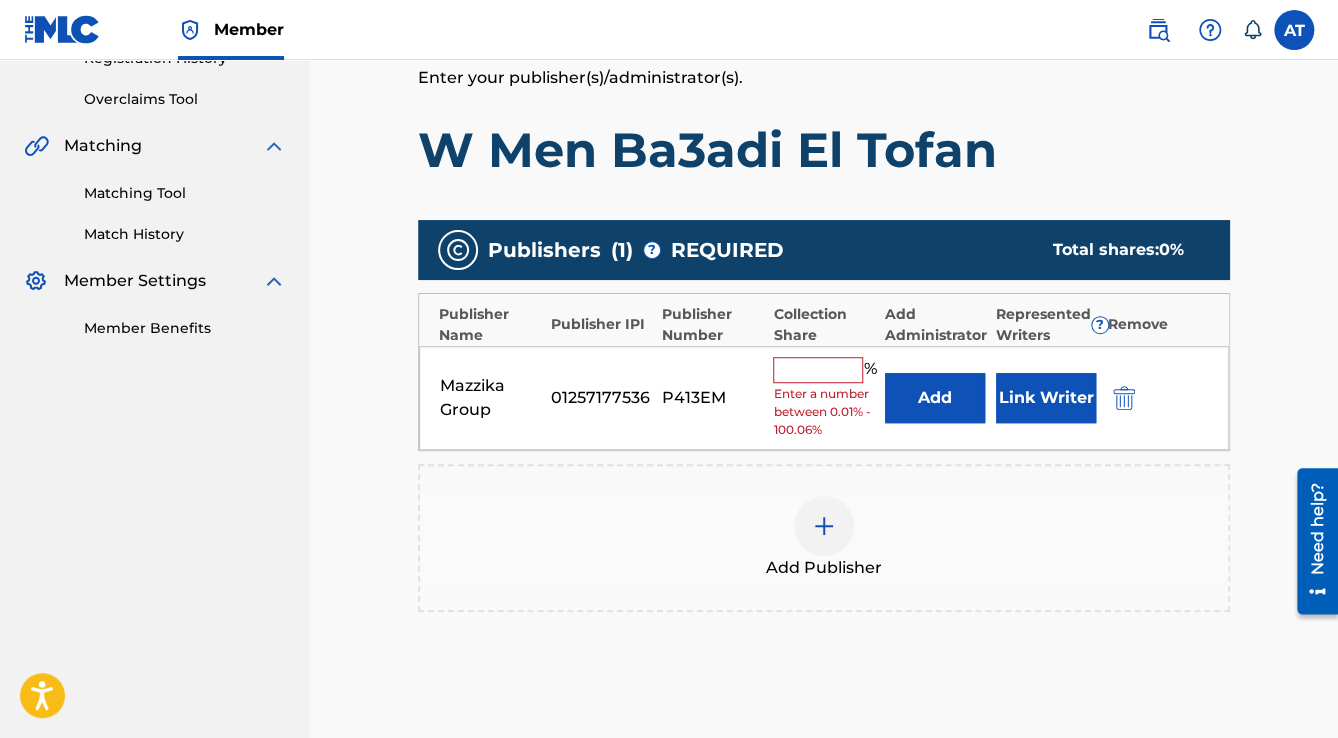 click at bounding box center (818, 370) 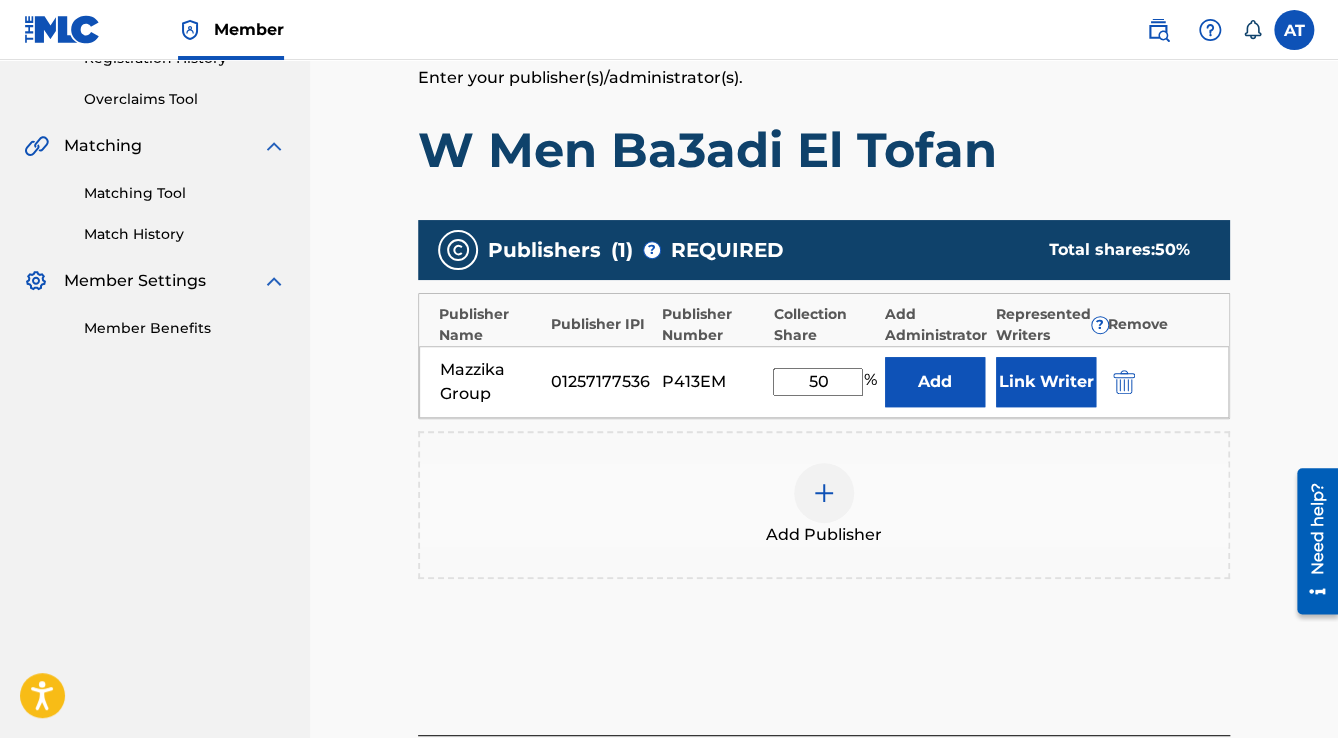 click on "Link Writer" at bounding box center (1046, 382) 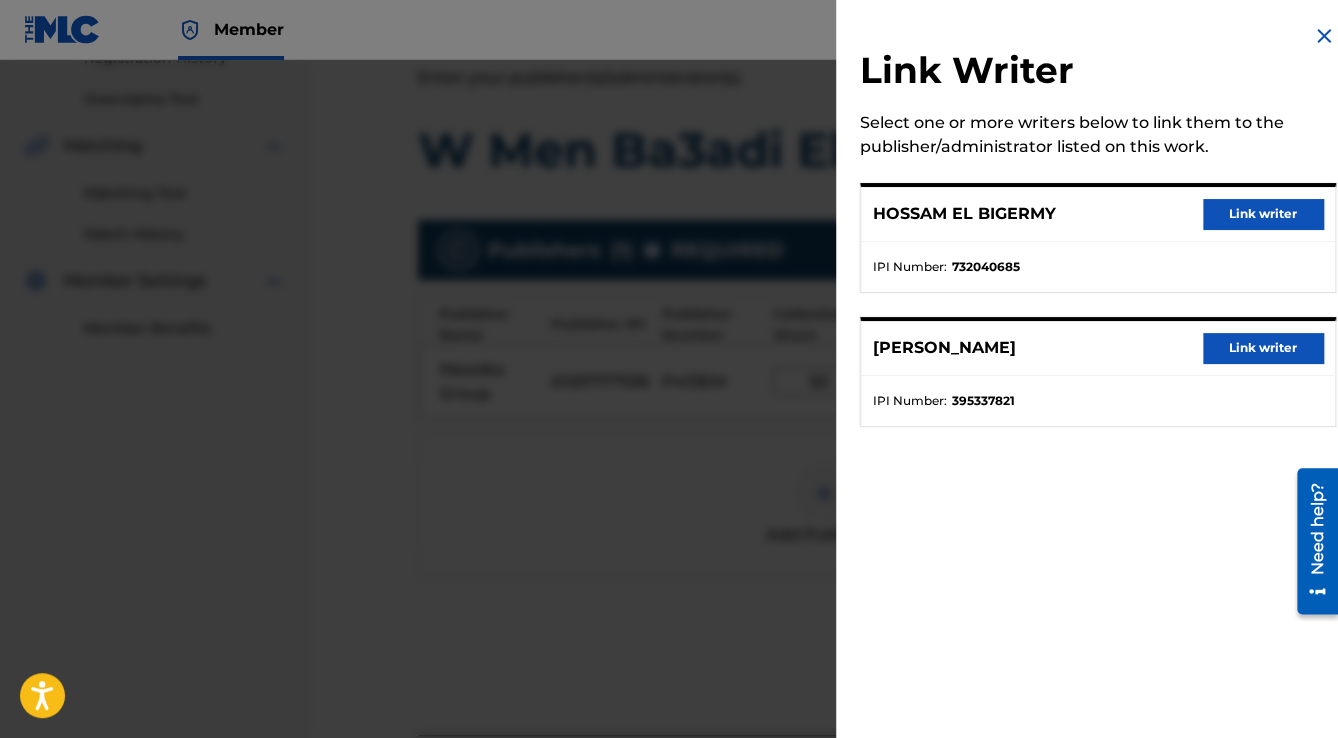 click on "Link writer" at bounding box center [1263, 214] 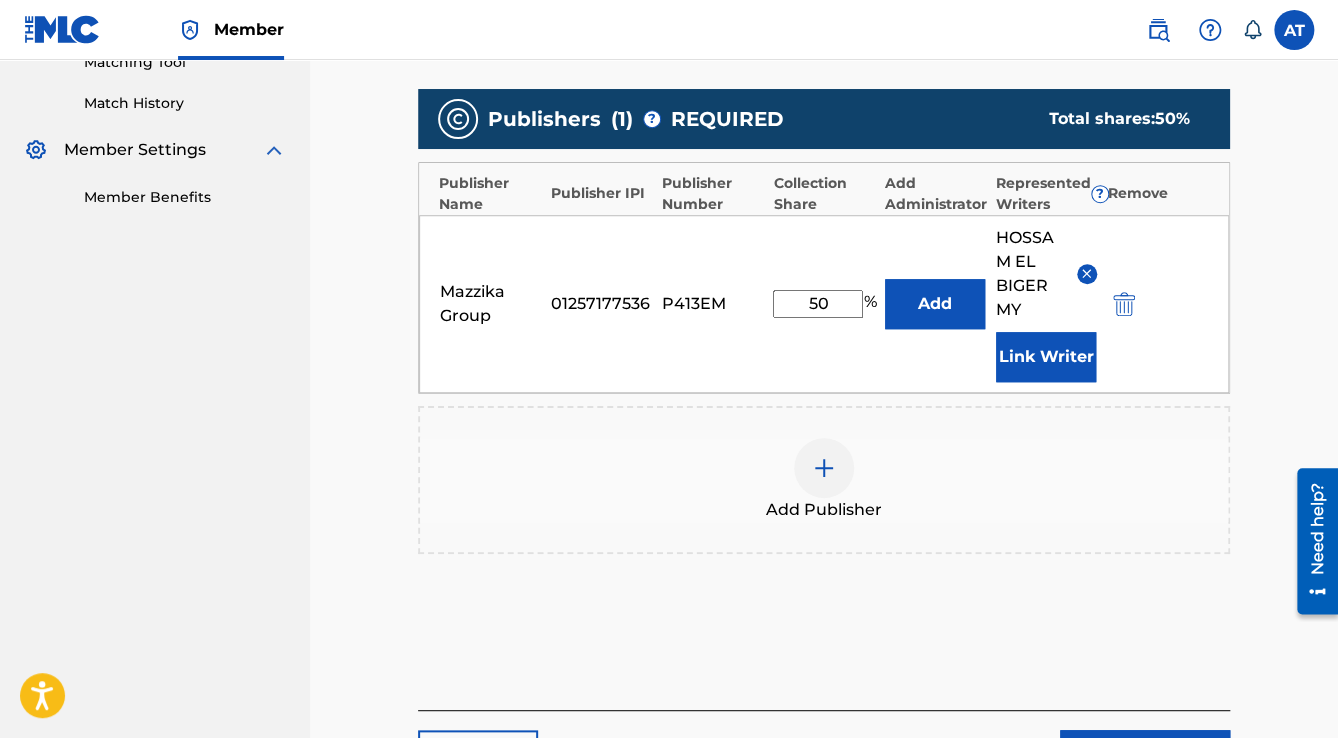 scroll, scrollTop: 736, scrollLeft: 0, axis: vertical 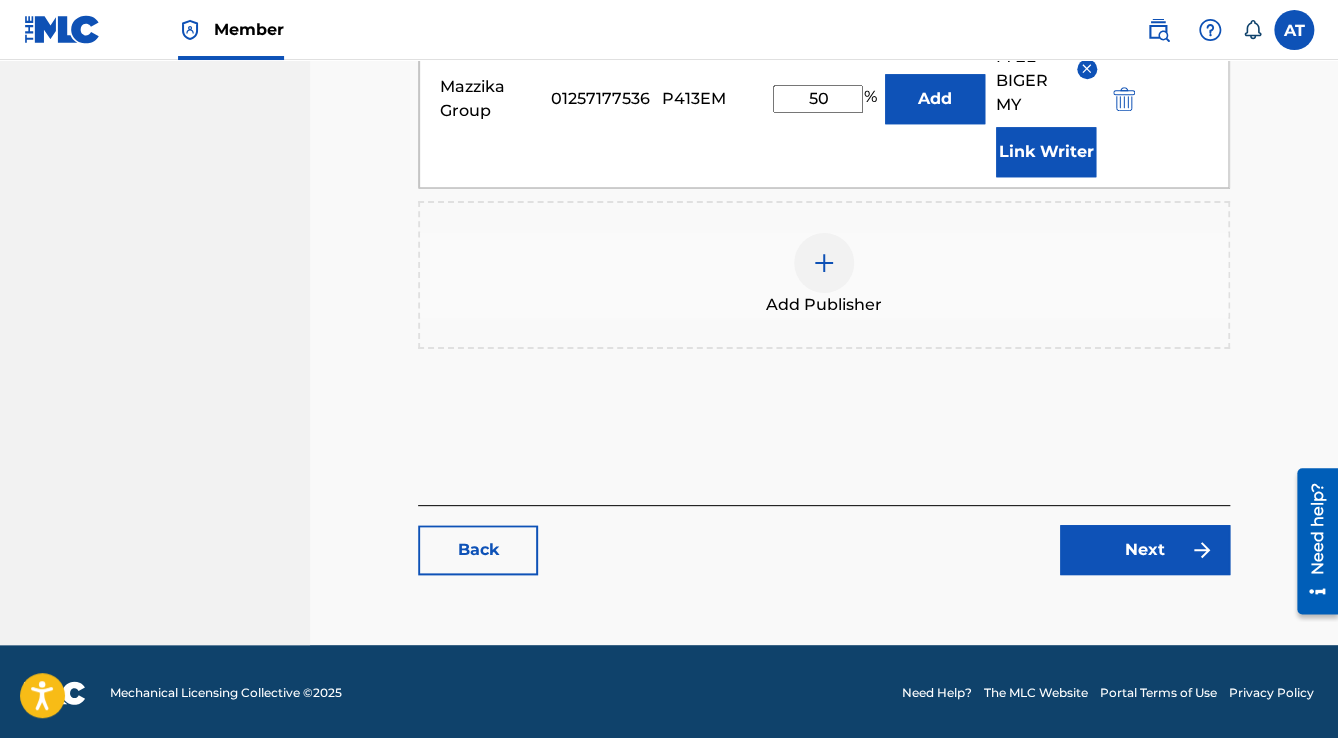 click on "Next" at bounding box center [1145, 550] 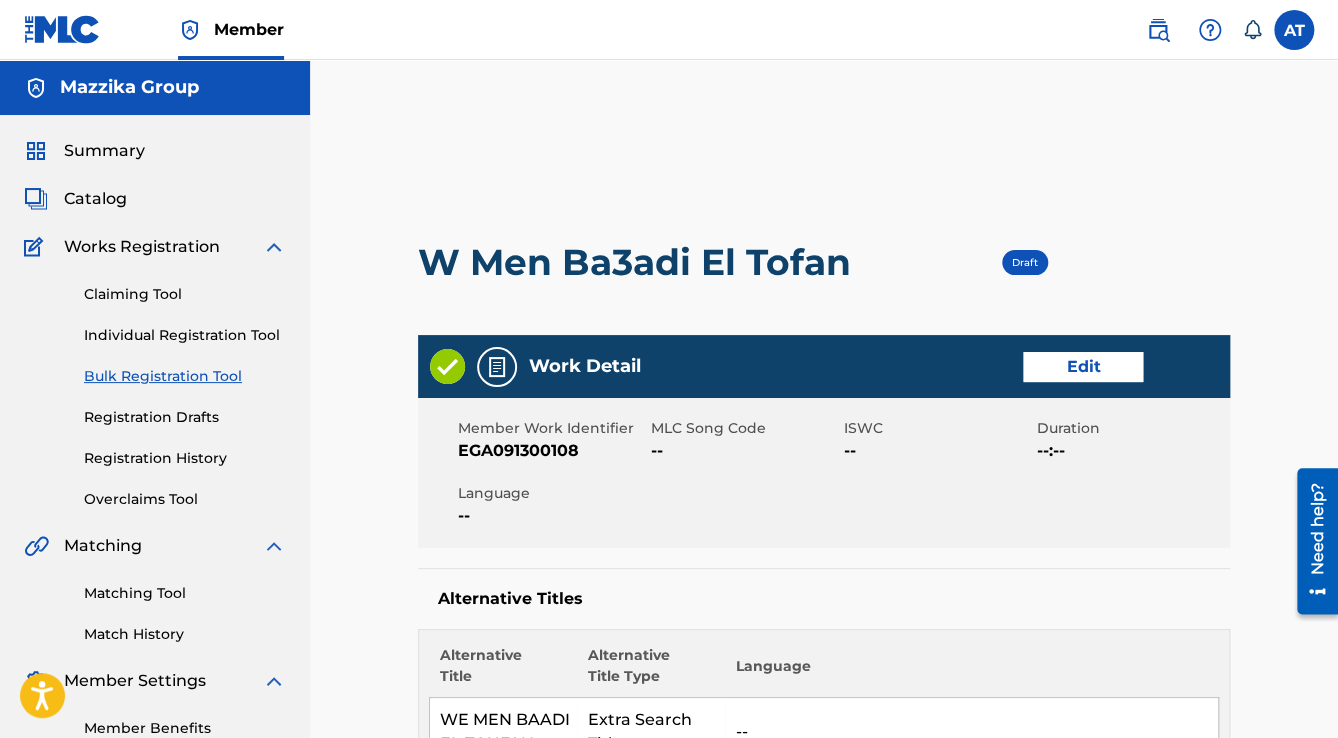 click on "Edit" at bounding box center [1083, 367] 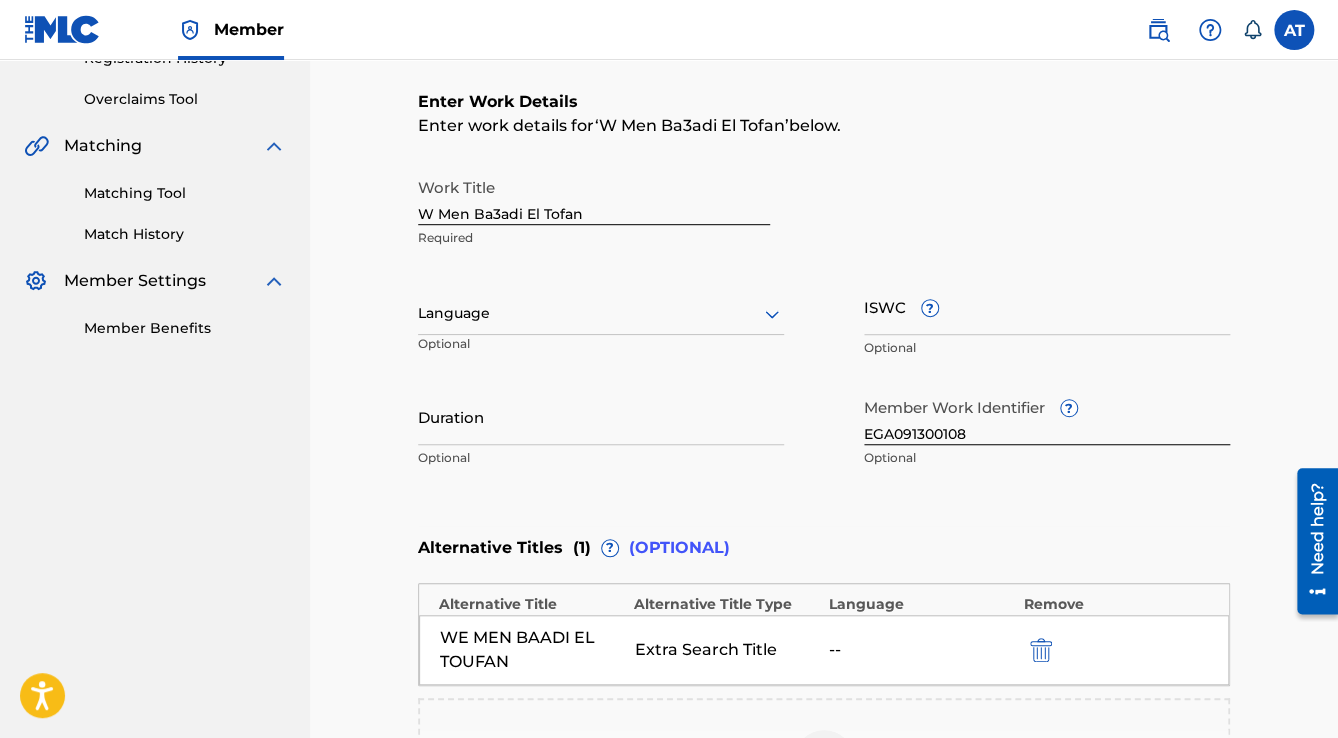 click on "Optional" at bounding box center (480, 351) 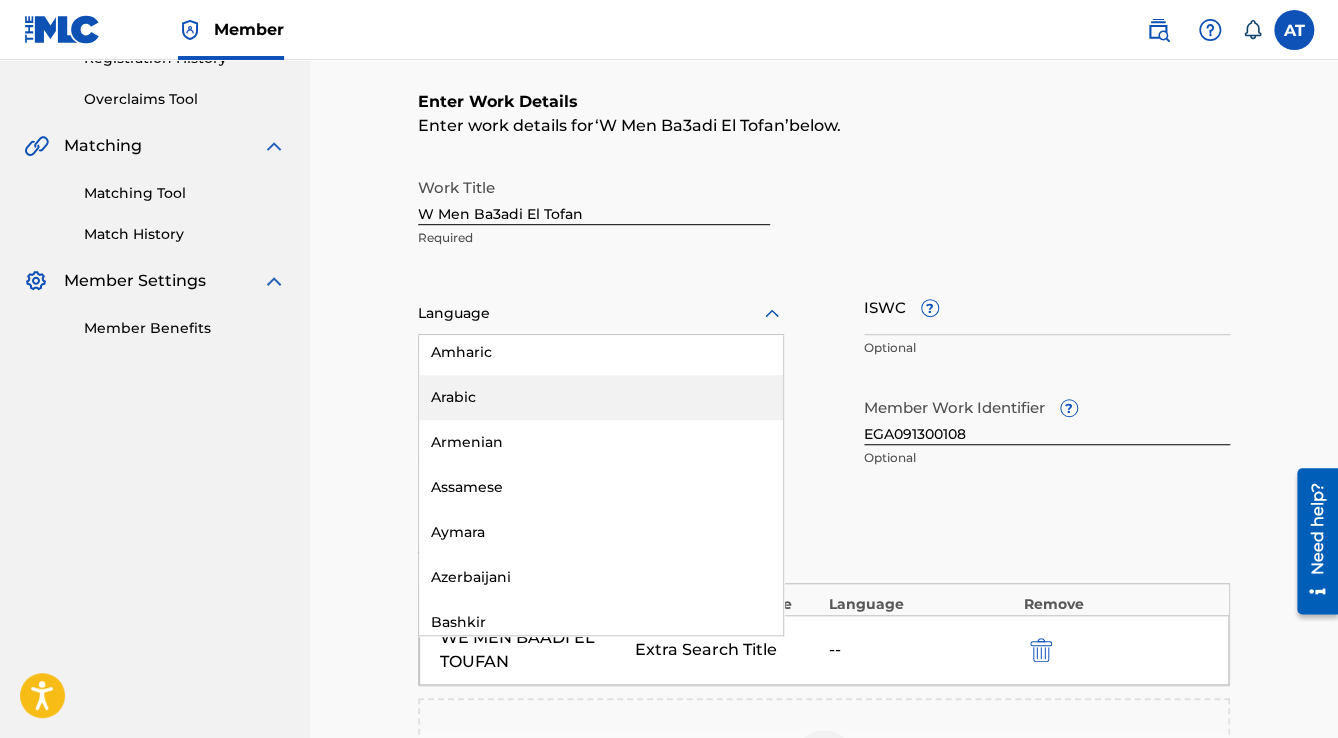 click on "Arabic" at bounding box center (601, 397) 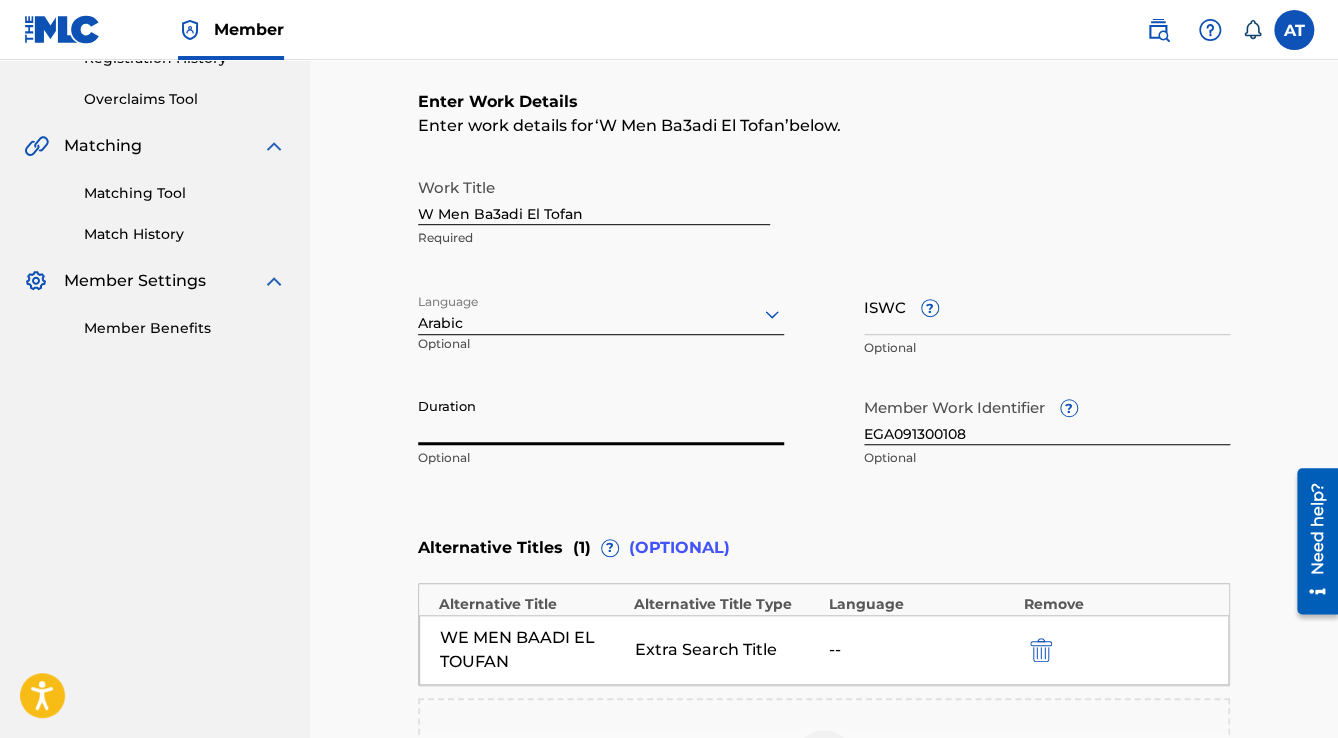 drag, startPoint x: 485, startPoint y: 408, endPoint x: 489, endPoint y: 397, distance: 11.7046995 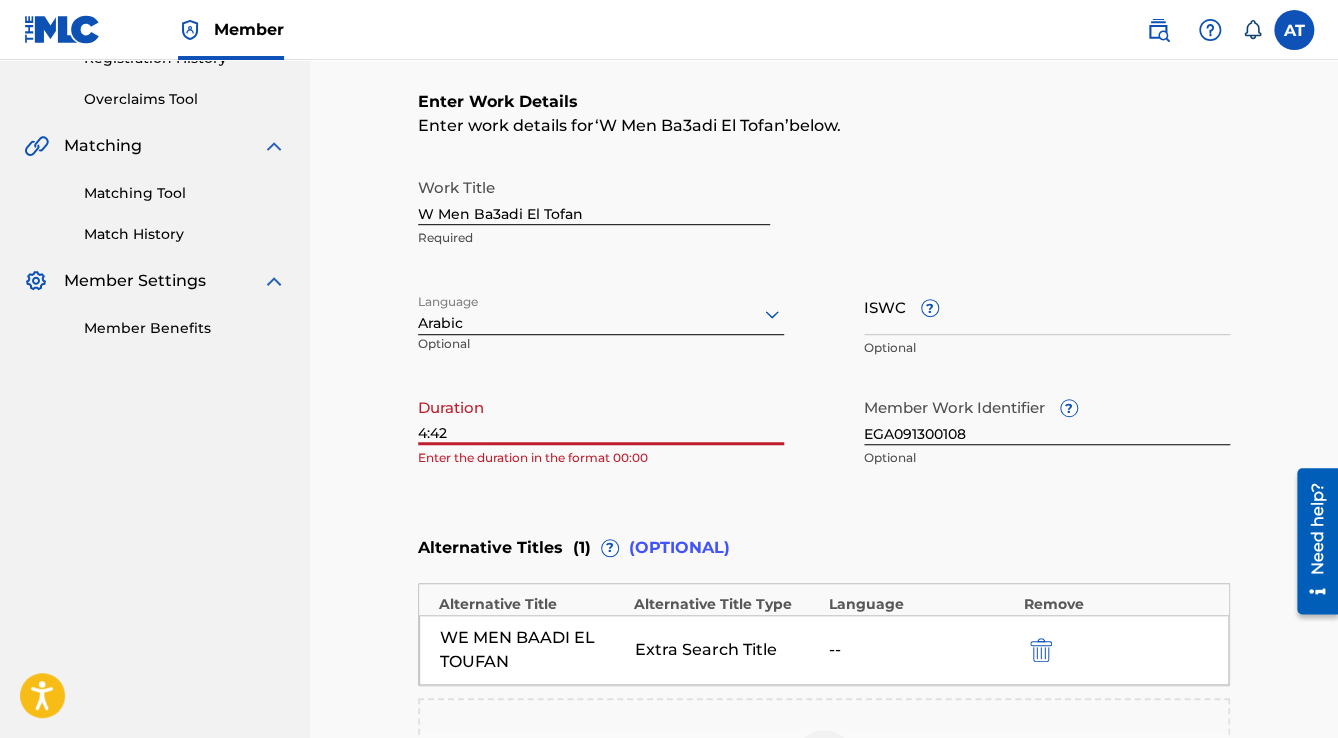 click on "4:42" at bounding box center [601, 416] 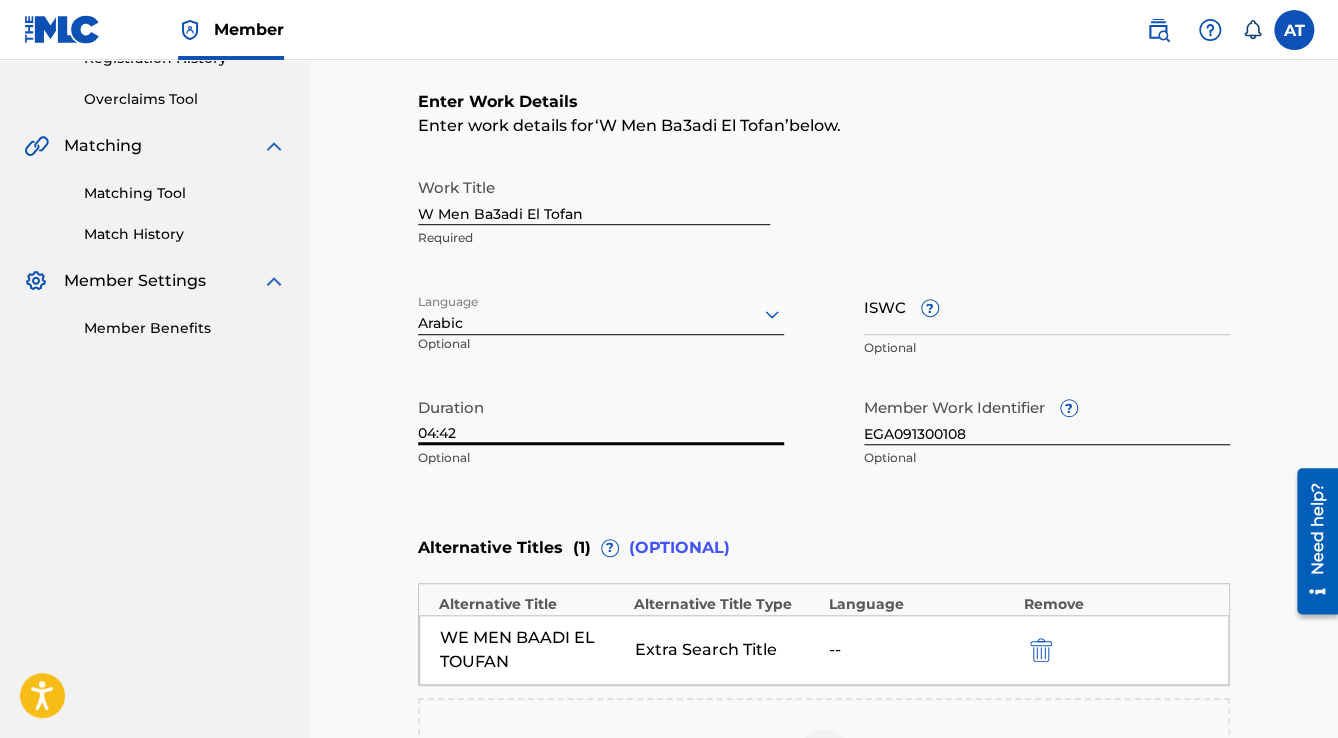type on "04:42" 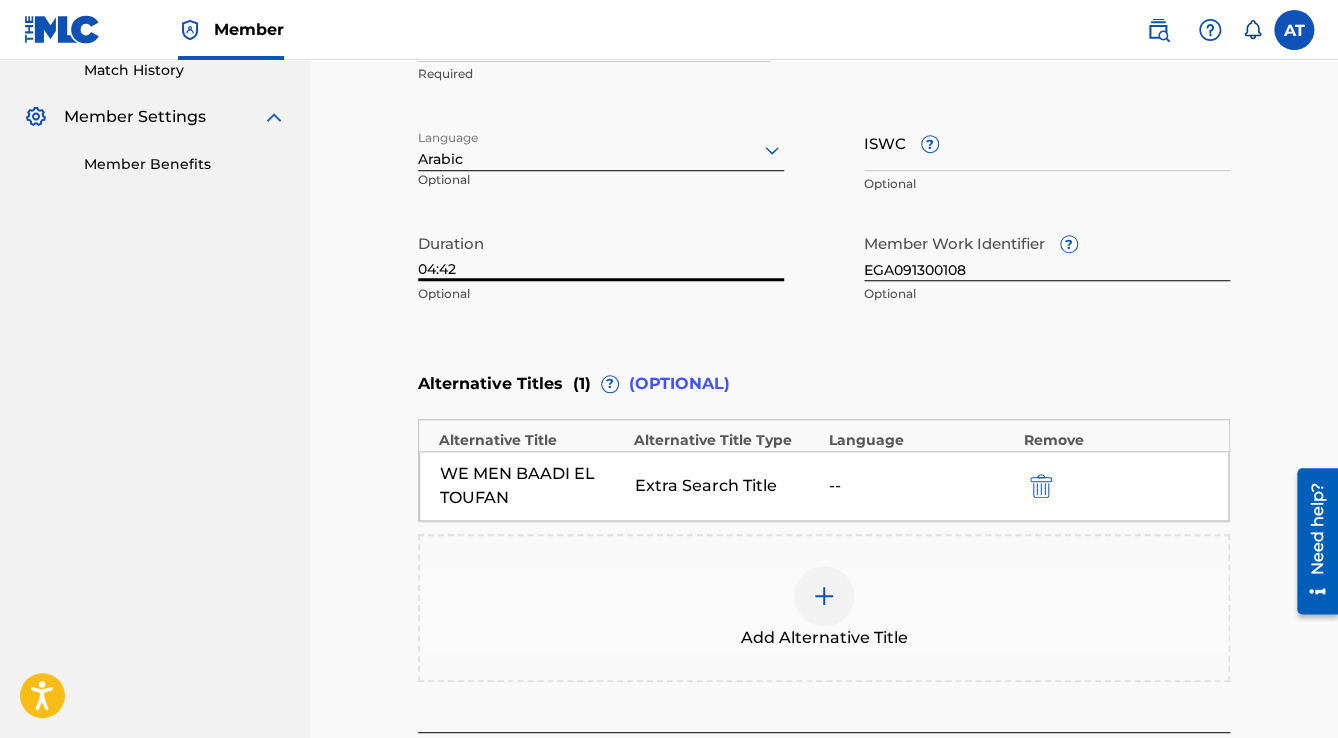 scroll, scrollTop: 720, scrollLeft: 0, axis: vertical 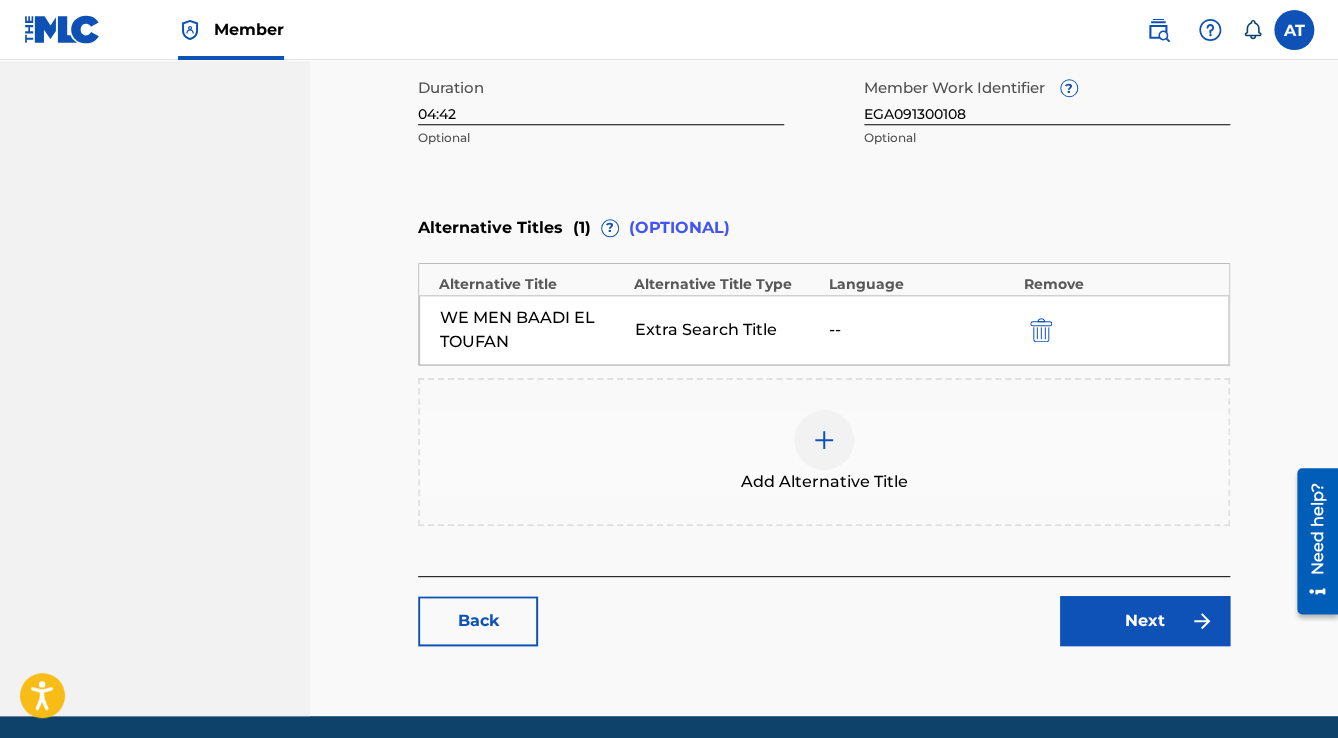 click on "Next" at bounding box center (1145, 621) 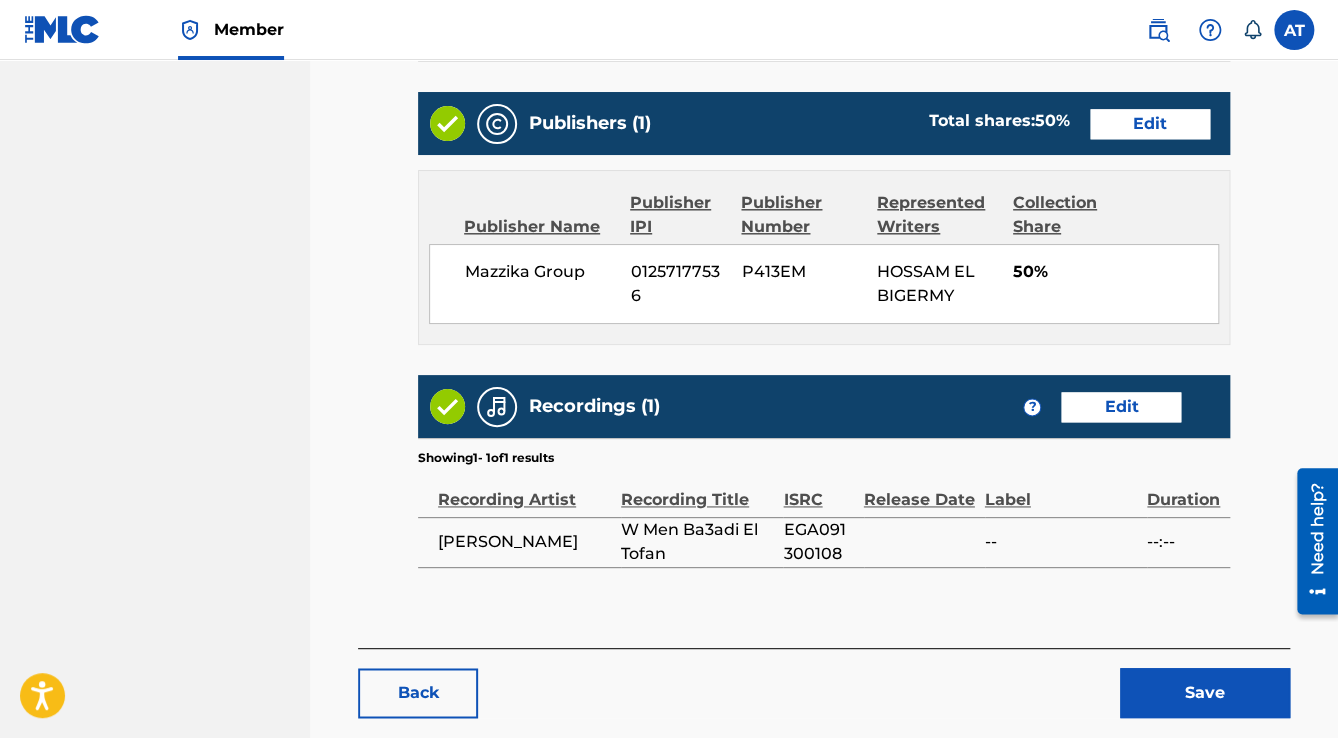 scroll, scrollTop: 1062, scrollLeft: 0, axis: vertical 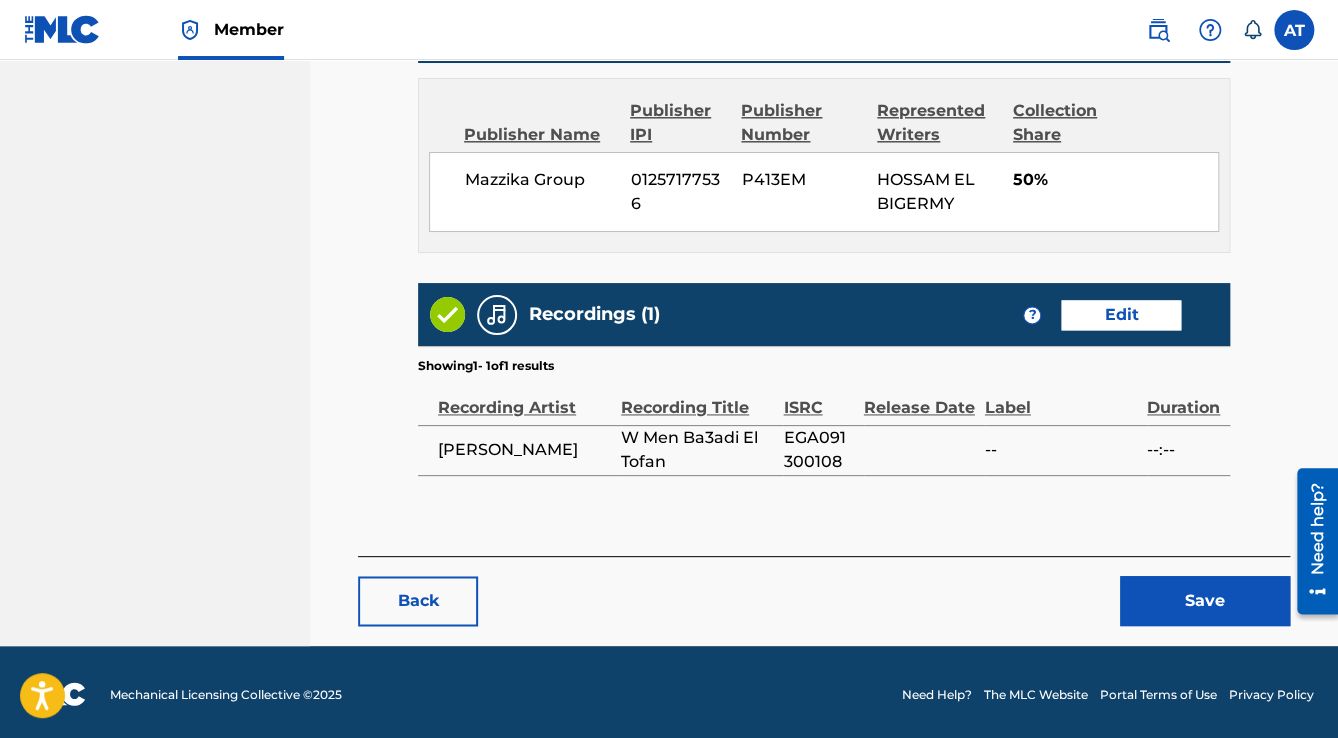 click on "Save" at bounding box center (1205, 601) 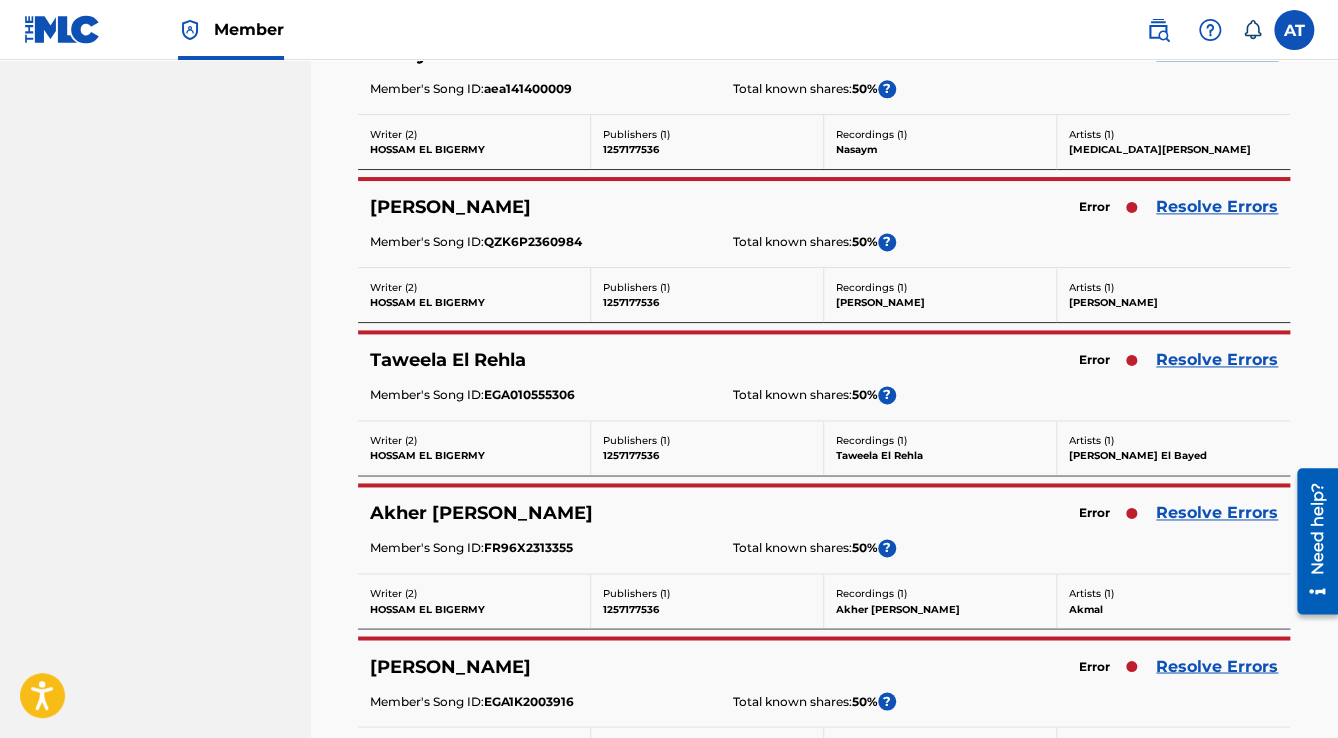 scroll, scrollTop: 0, scrollLeft: 0, axis: both 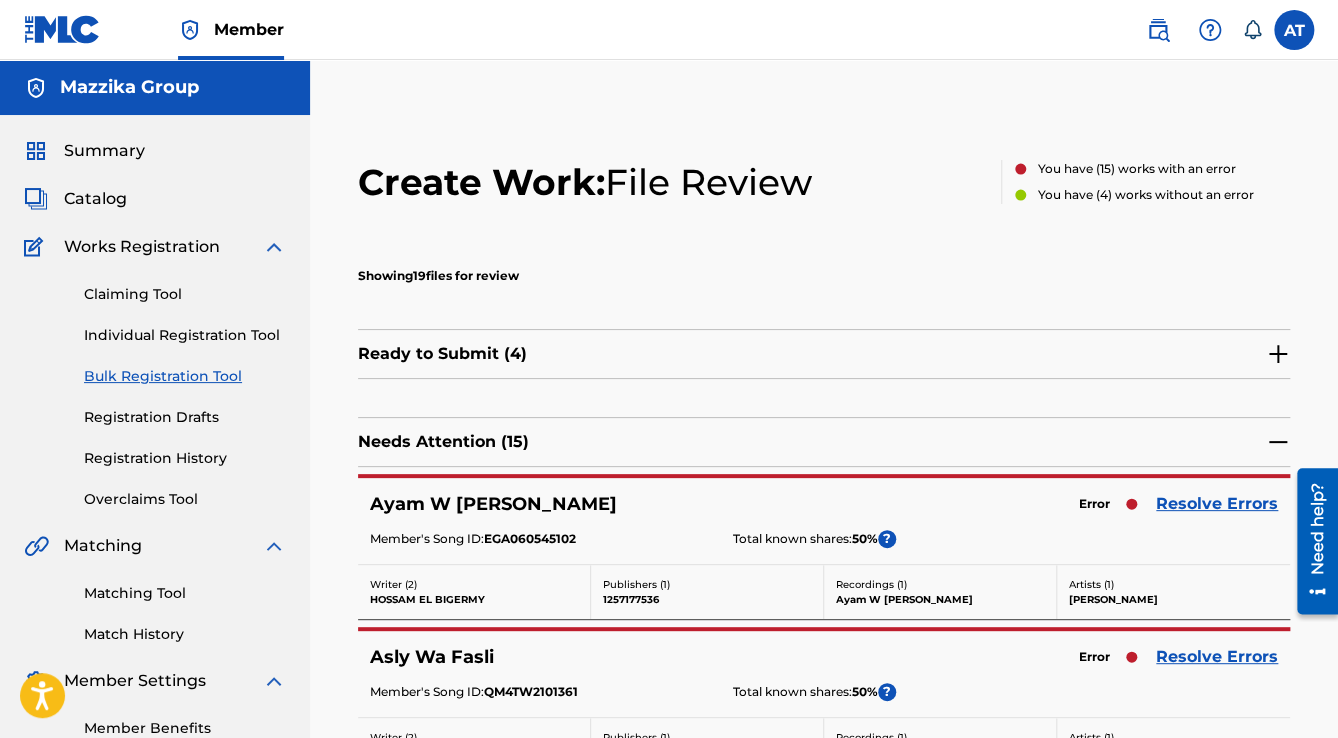 click on "Resolve Errors" at bounding box center [1217, 504] 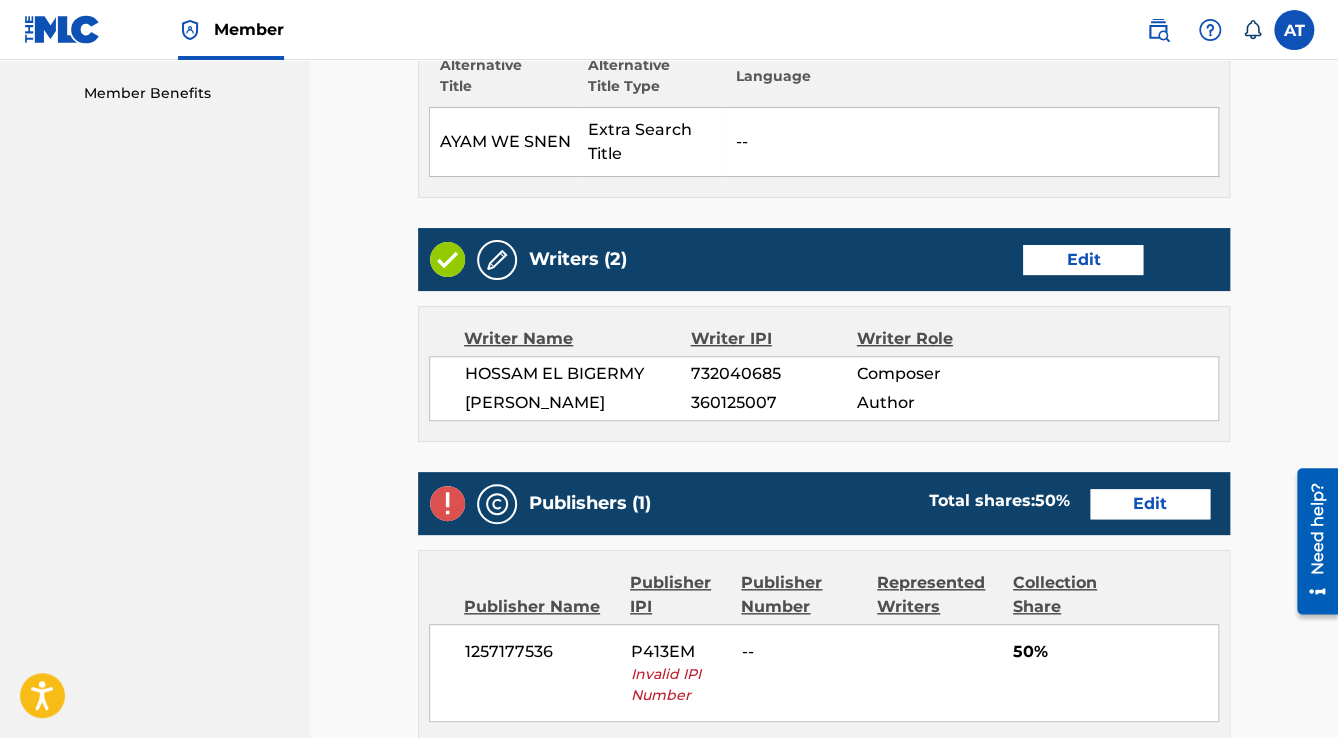 scroll, scrollTop: 800, scrollLeft: 0, axis: vertical 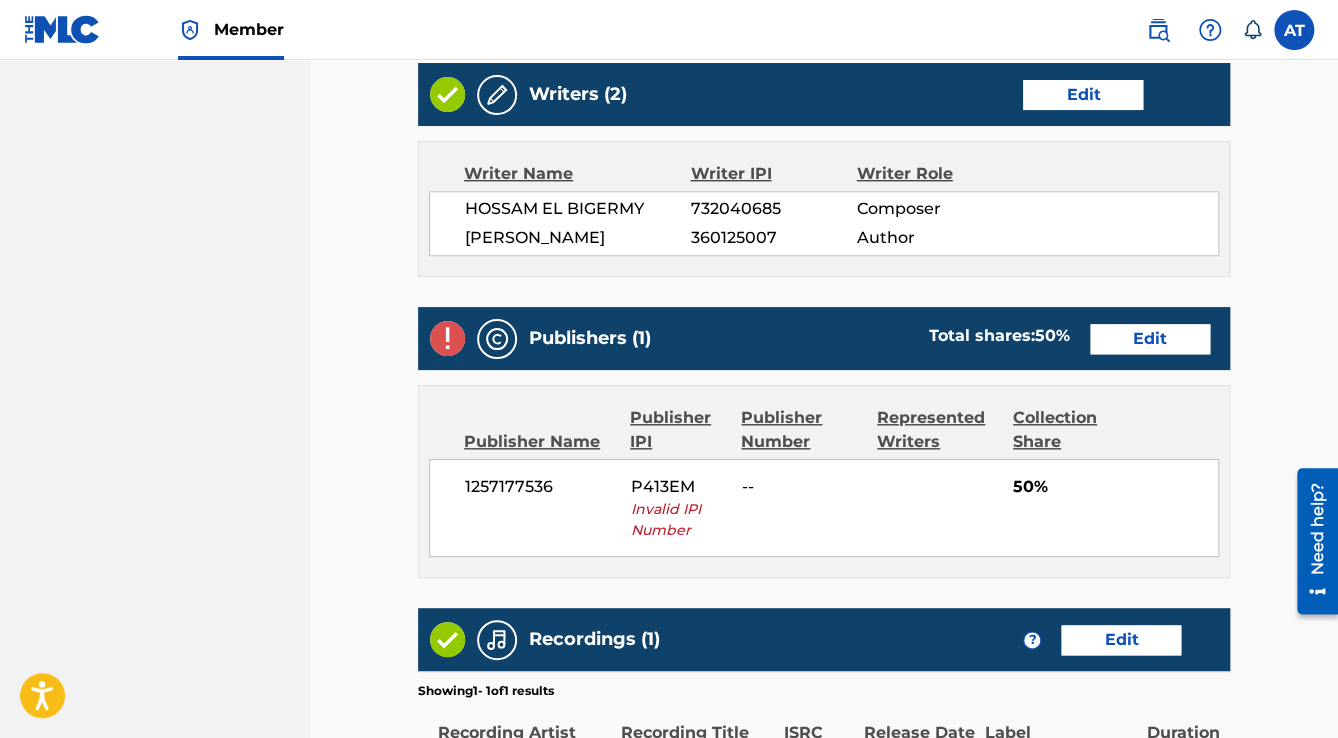 click on "Edit" at bounding box center (1150, 339) 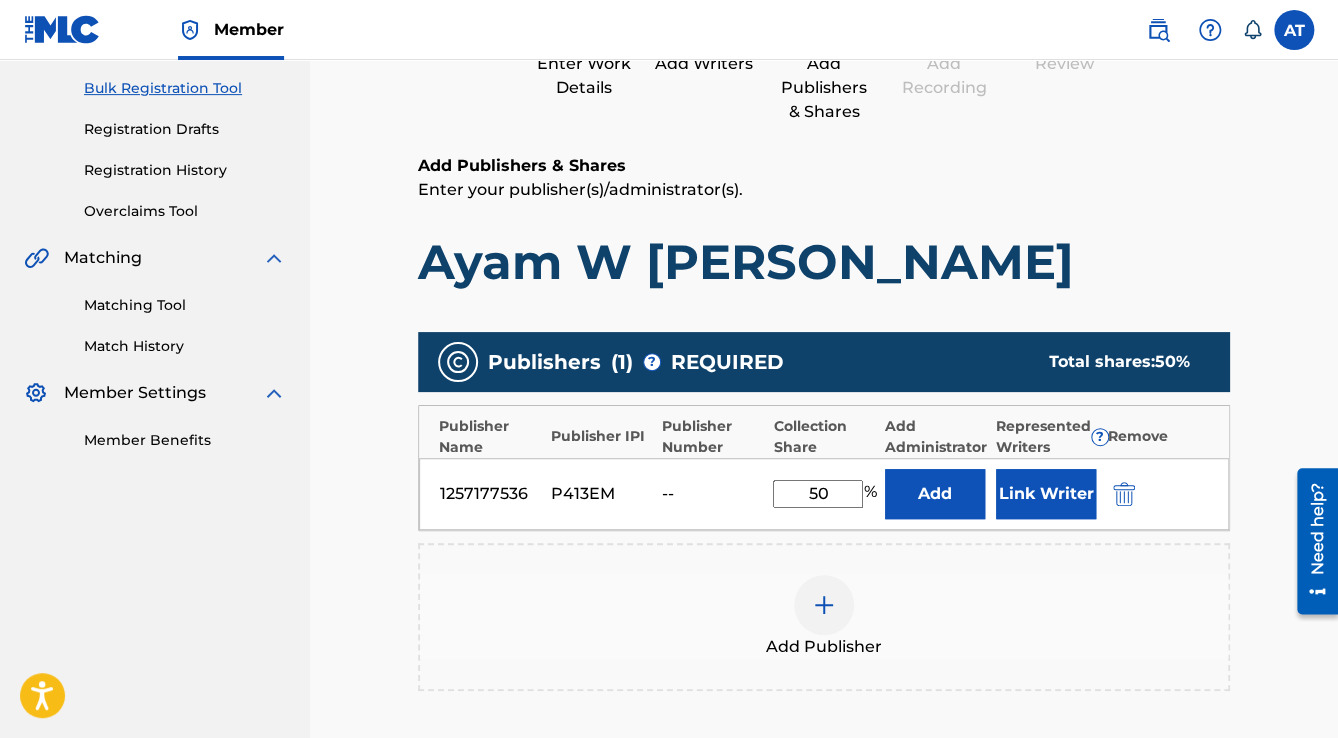 scroll, scrollTop: 400, scrollLeft: 0, axis: vertical 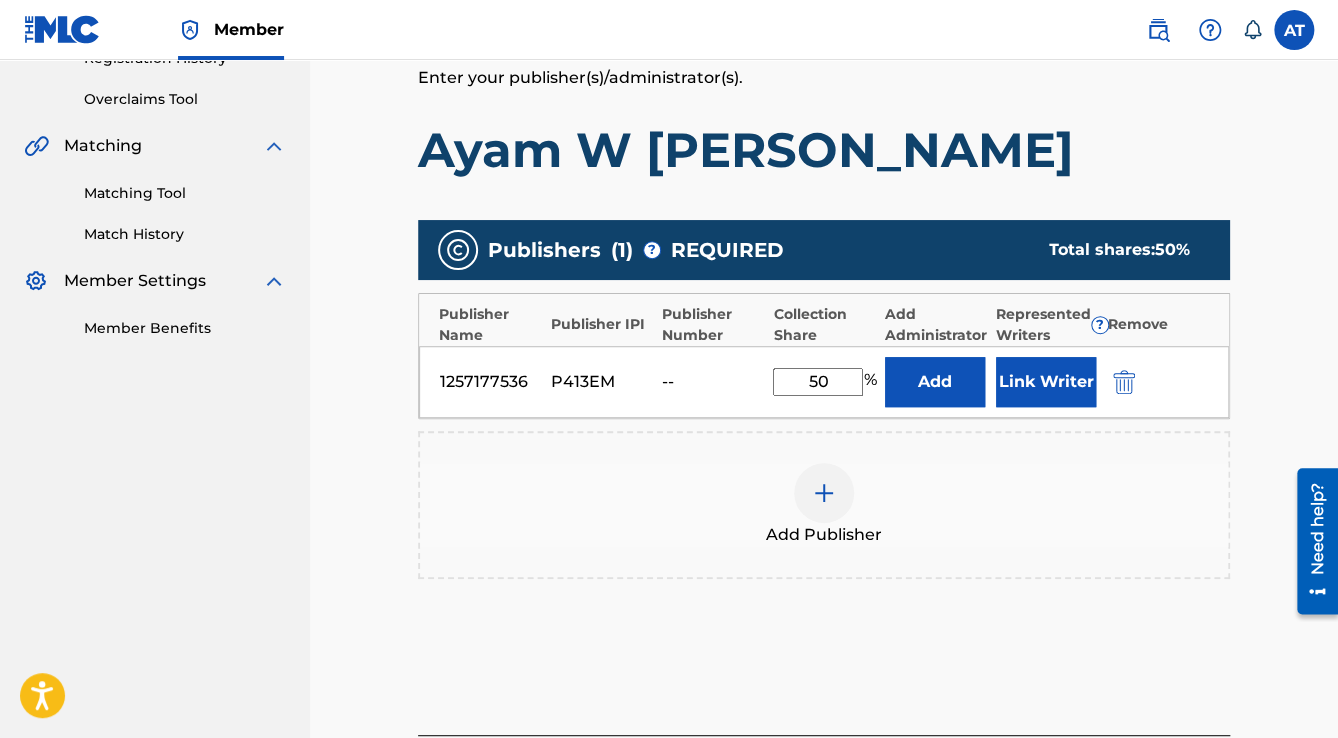 click at bounding box center (1124, 382) 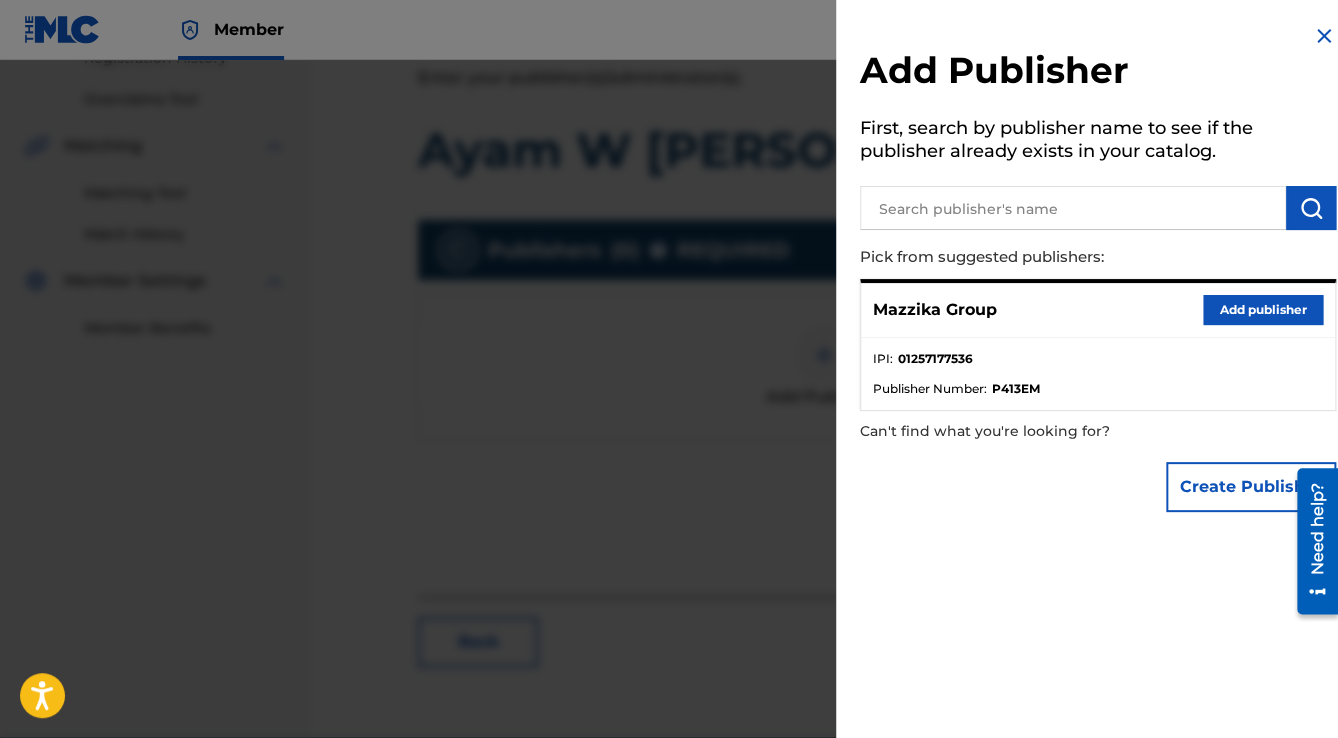 click on "Mazzika Group Add publisher" at bounding box center (1098, 310) 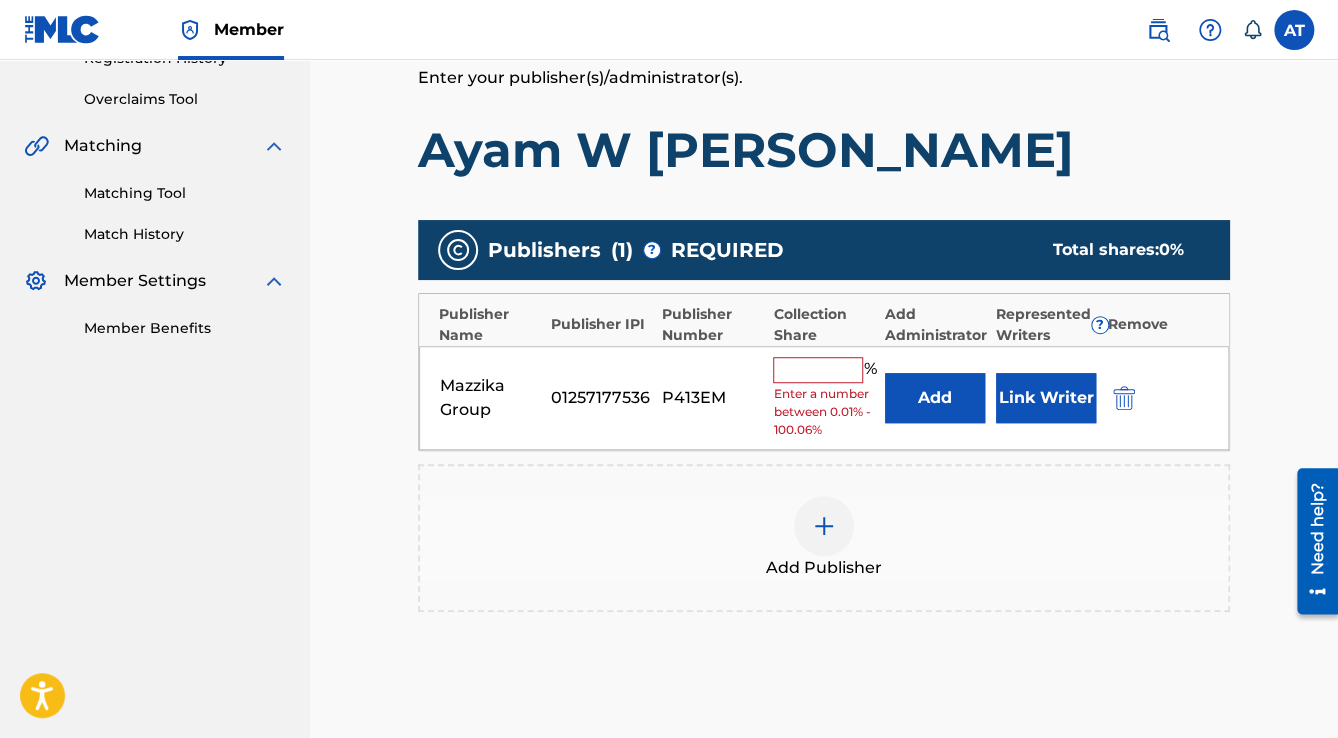 click at bounding box center (818, 370) 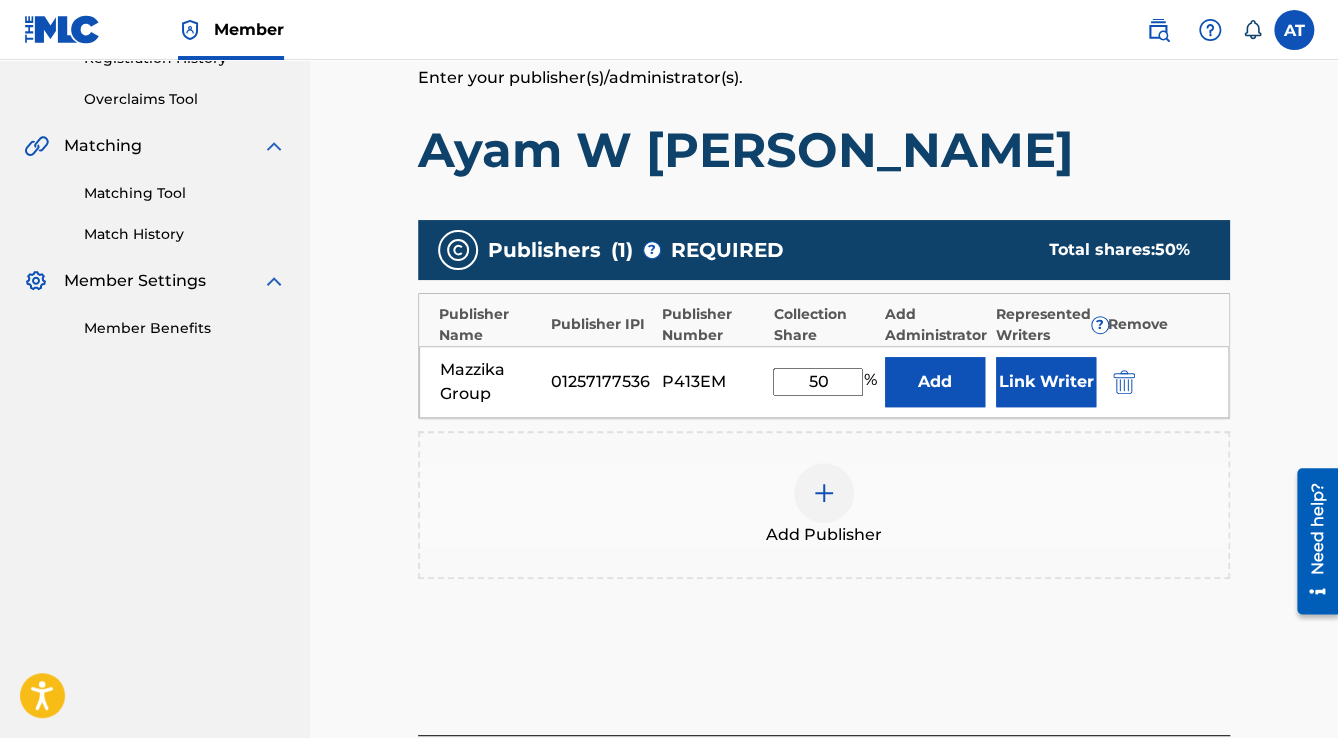 click on "Link Writer" at bounding box center (1046, 382) 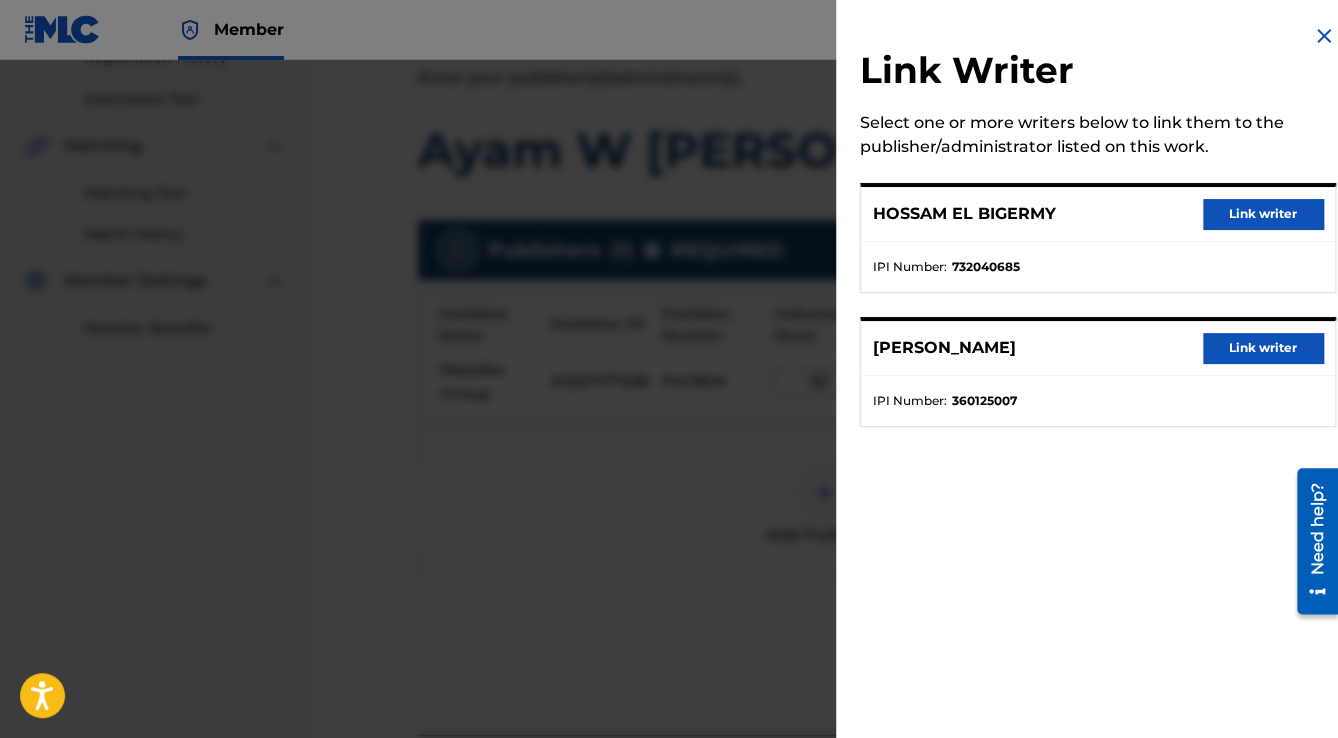 click on "Link writer" at bounding box center (1263, 214) 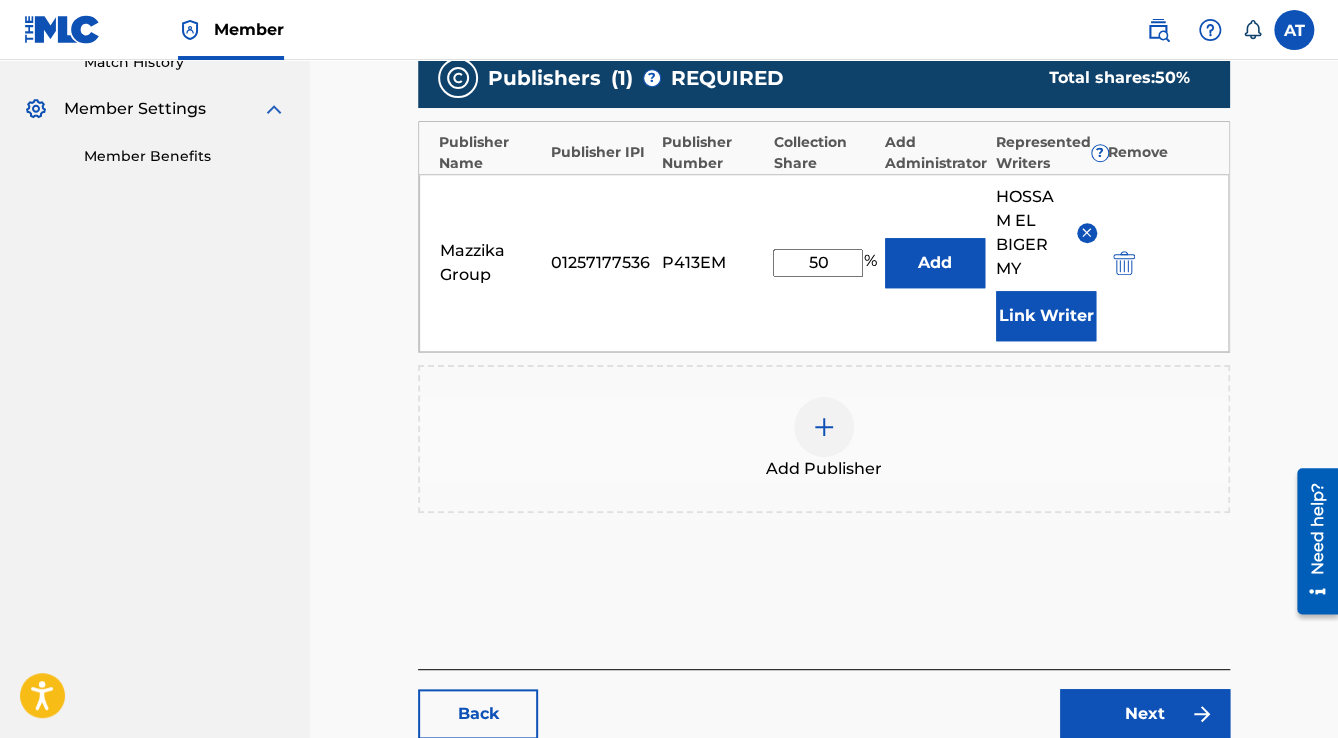scroll, scrollTop: 736, scrollLeft: 0, axis: vertical 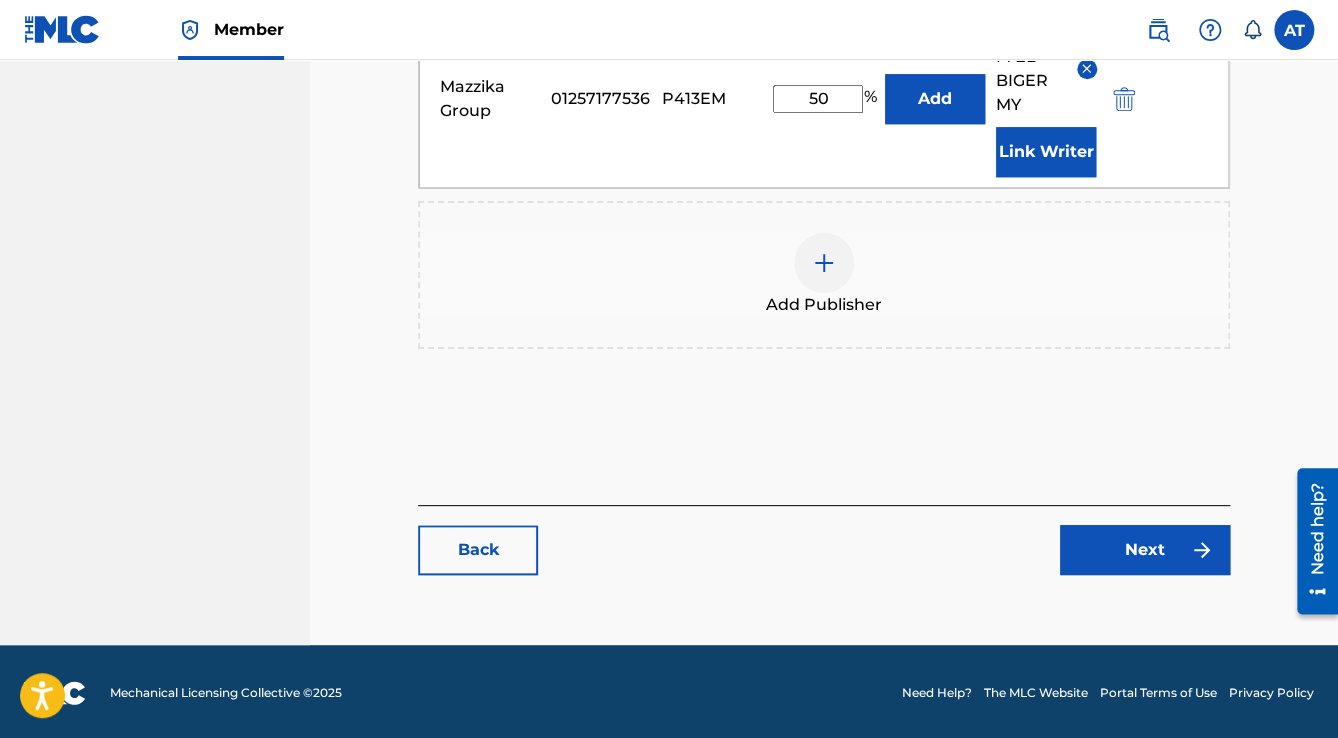 click on "Next" at bounding box center (1145, 550) 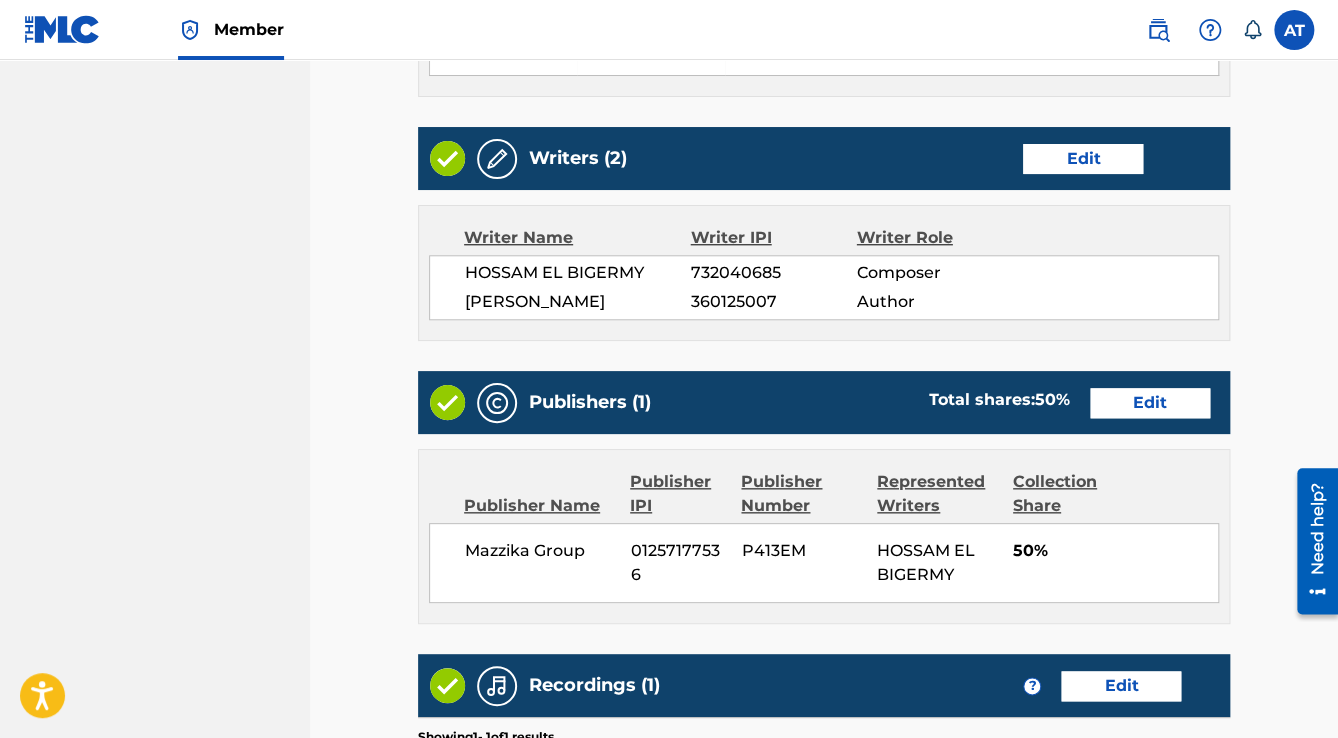 scroll, scrollTop: 0, scrollLeft: 0, axis: both 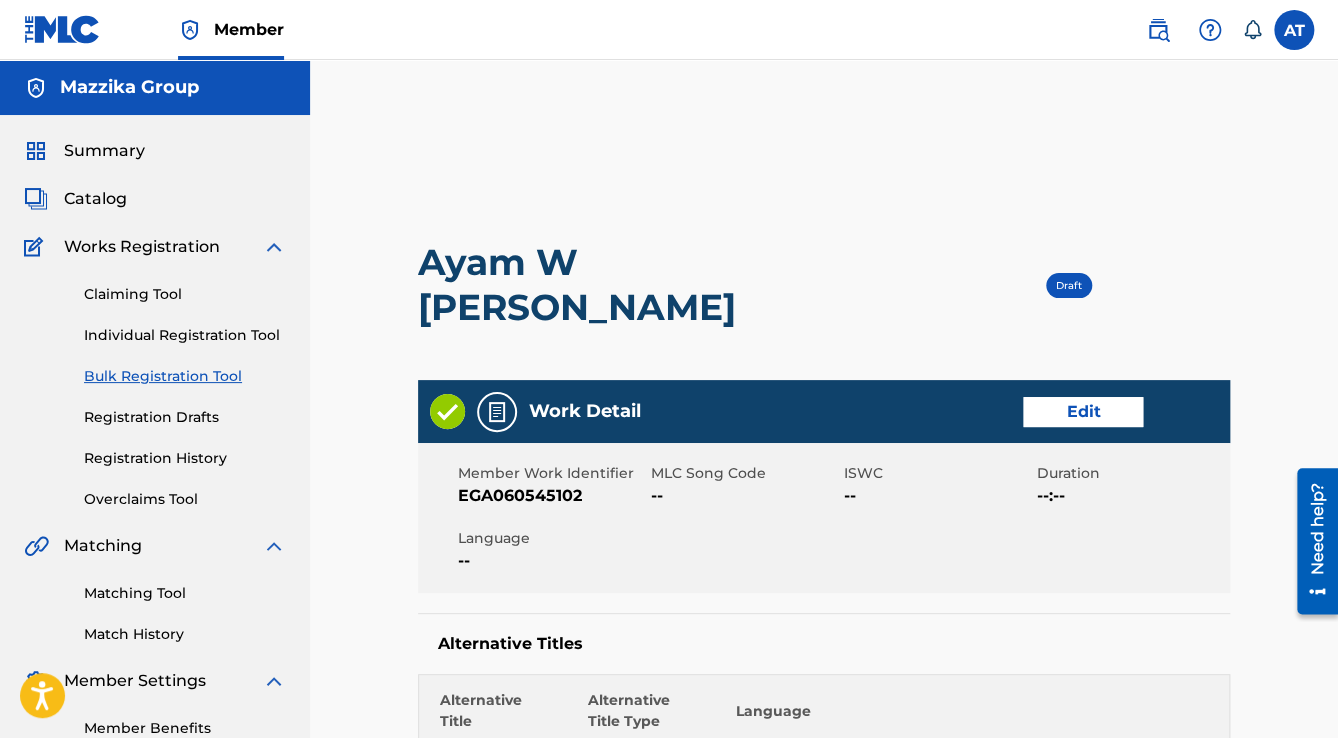 click on "Edit" at bounding box center (1083, 412) 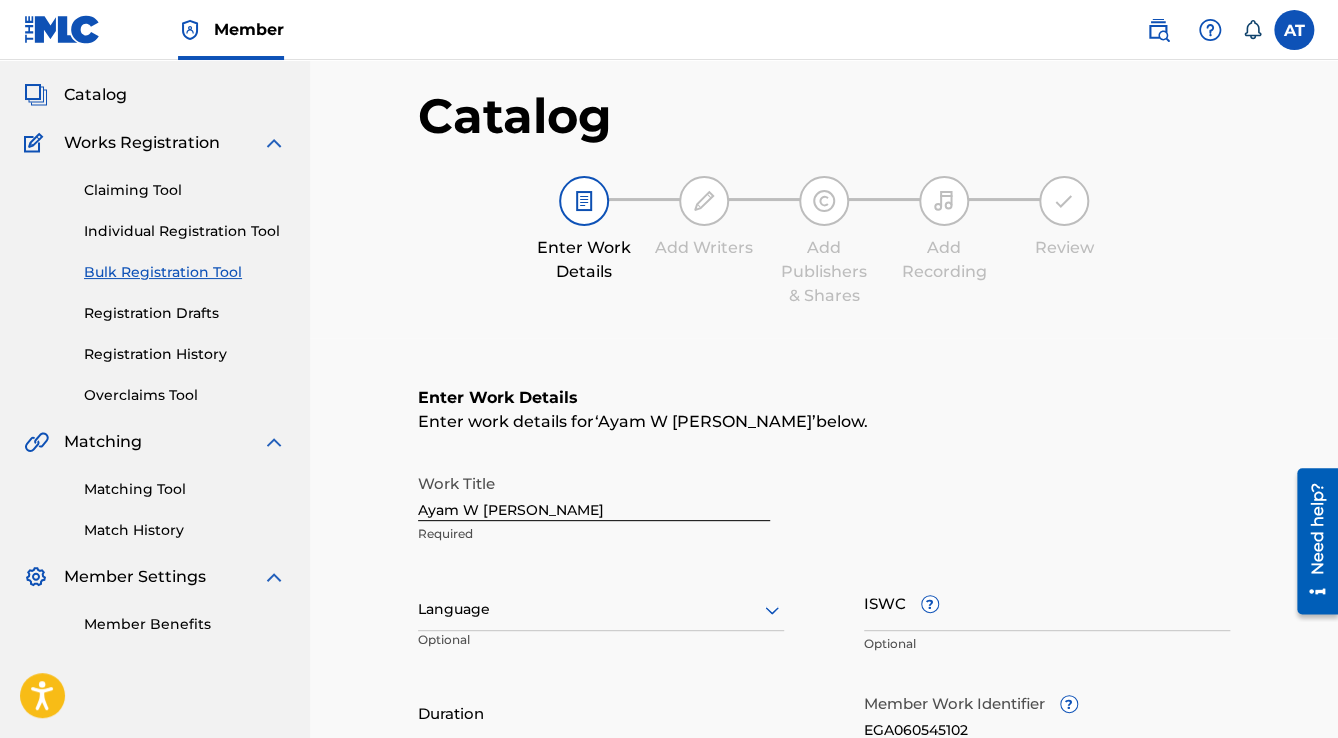 scroll, scrollTop: 320, scrollLeft: 0, axis: vertical 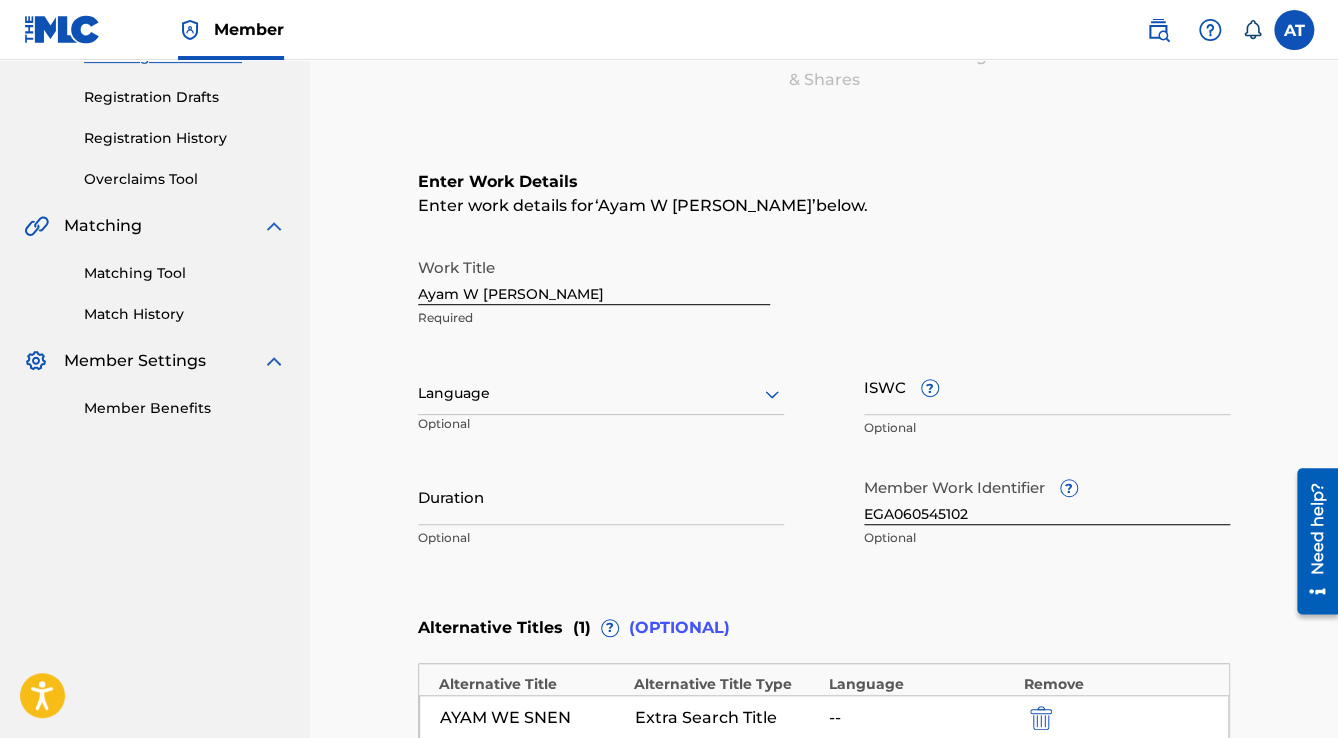 click at bounding box center (601, 393) 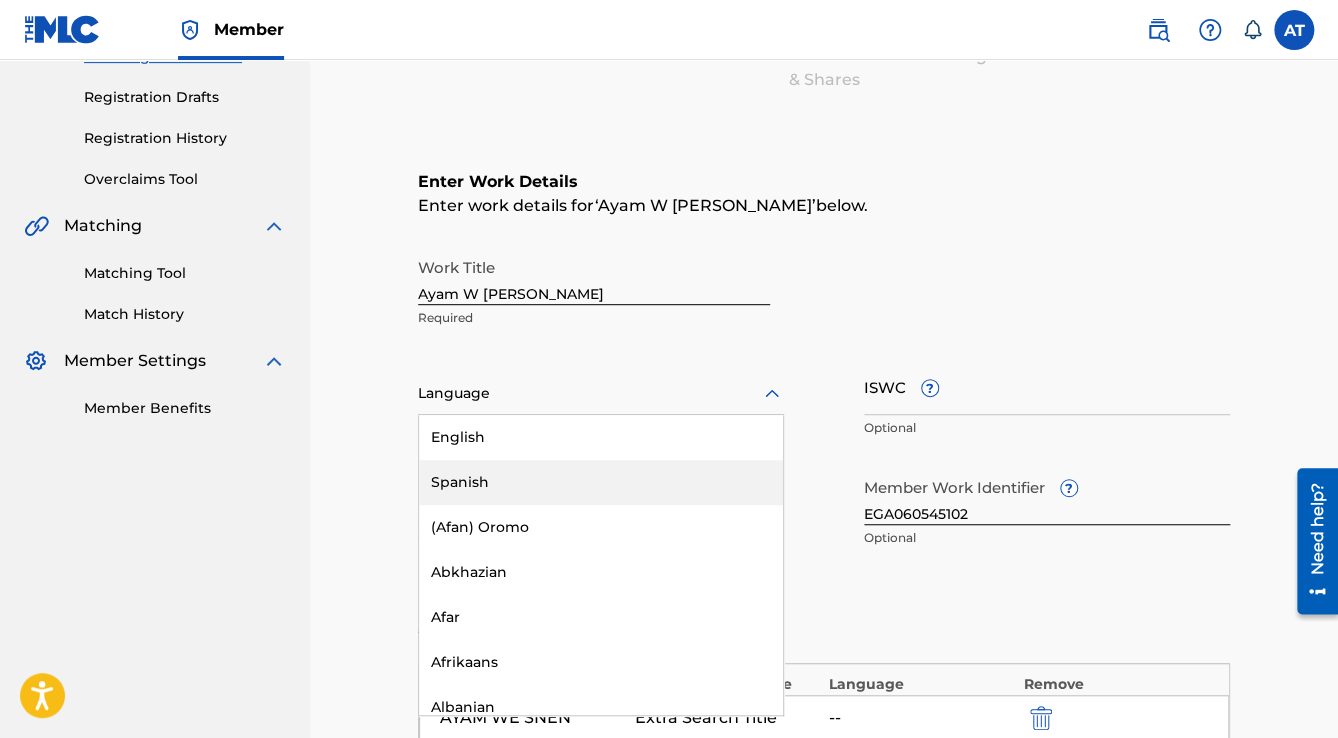 scroll, scrollTop: 320, scrollLeft: 0, axis: vertical 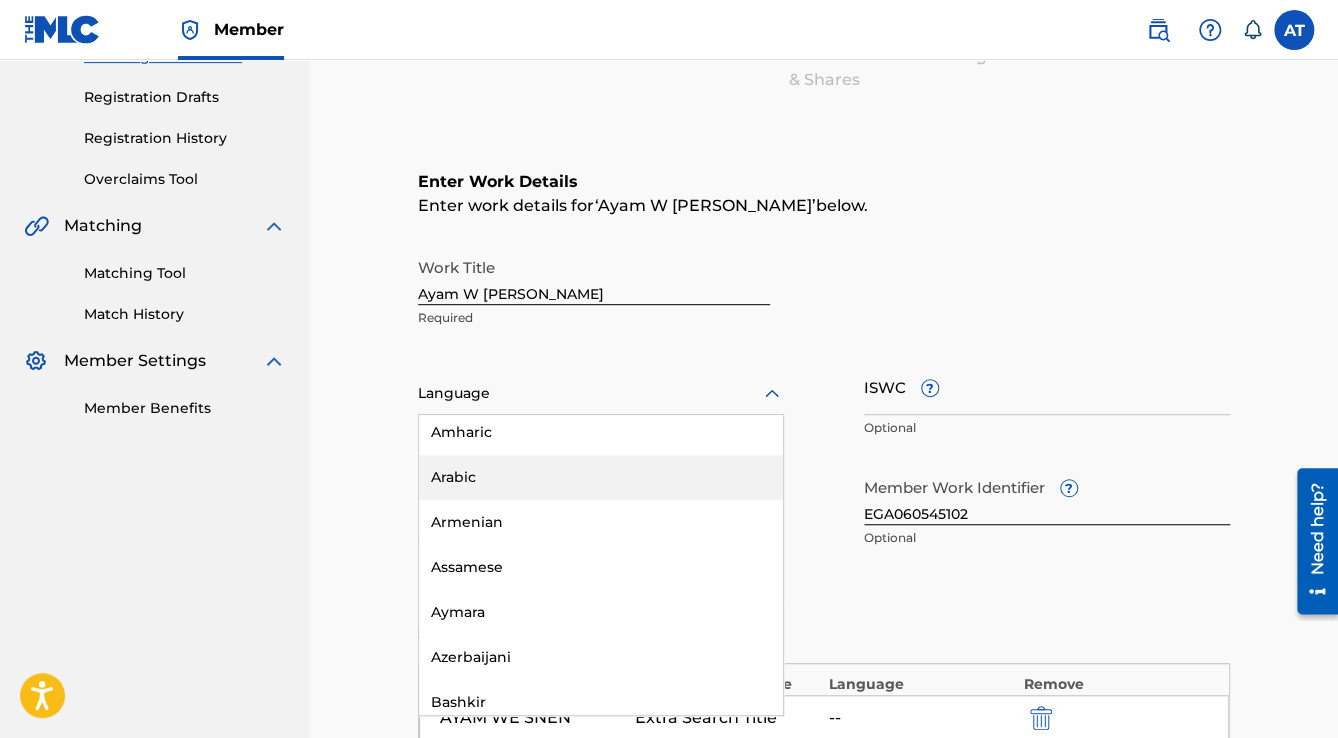click on "Arabic" at bounding box center [601, 477] 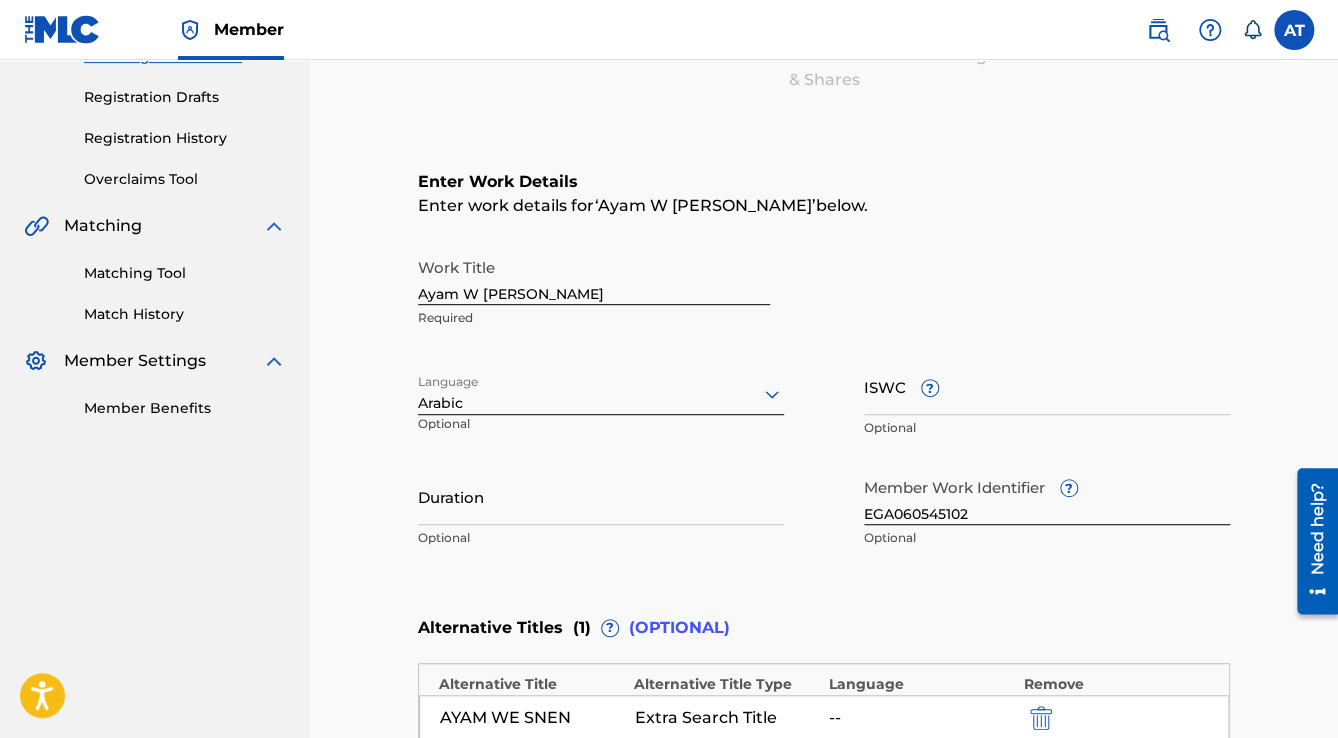 click on "Duration" at bounding box center (601, 496) 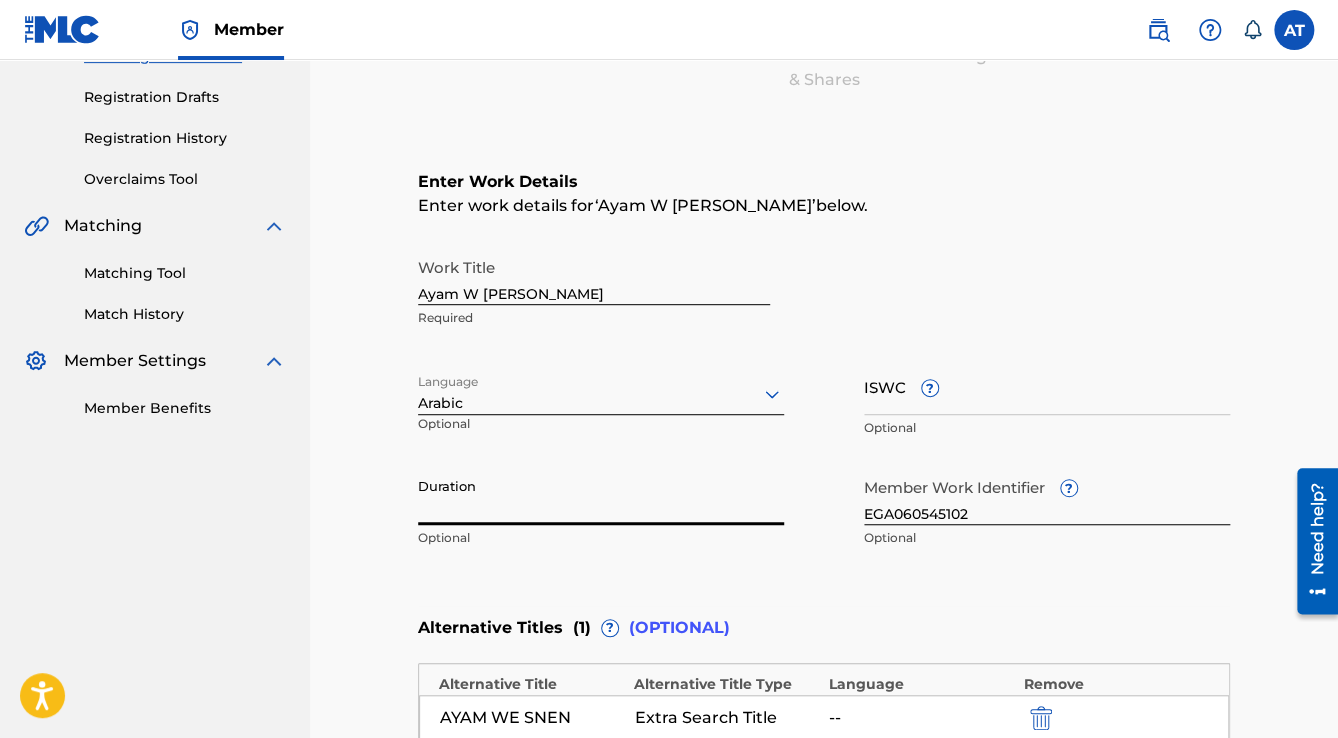 paste on "4:08" 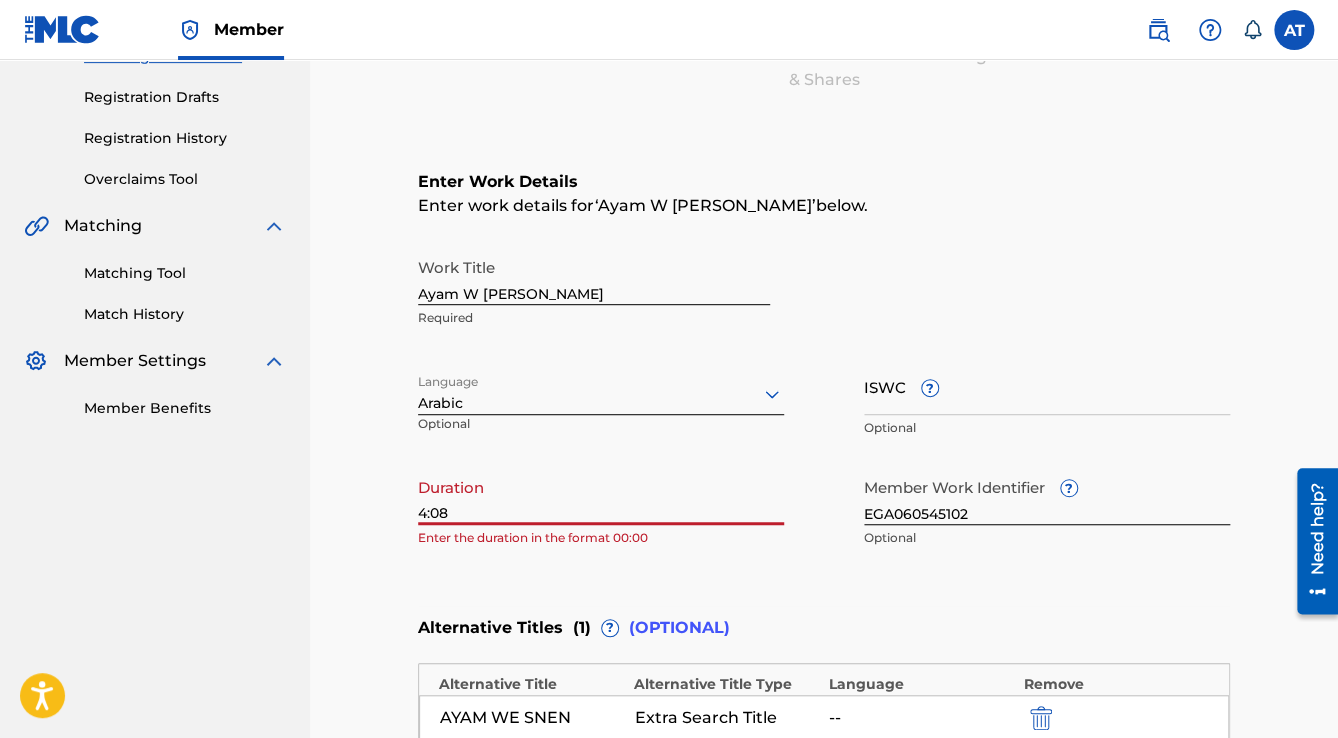 click on "4:08" at bounding box center [601, 496] 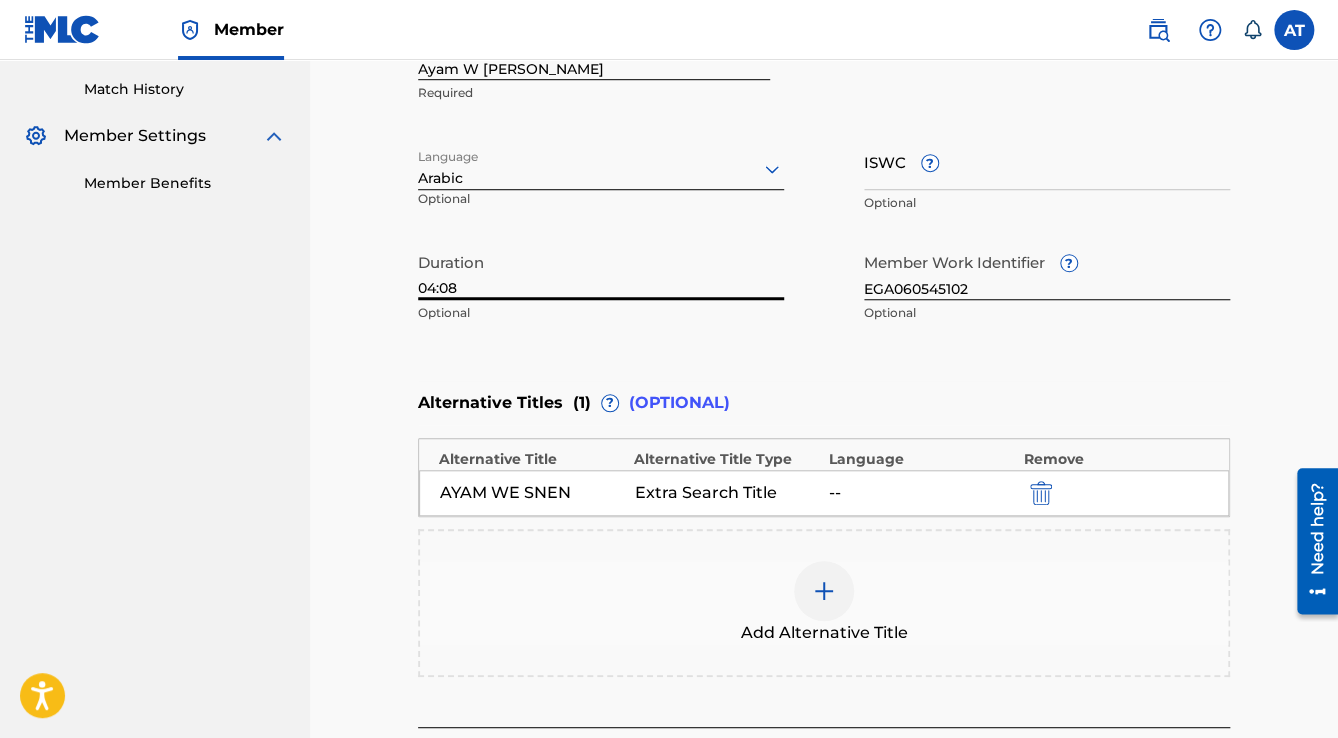 scroll, scrollTop: 768, scrollLeft: 0, axis: vertical 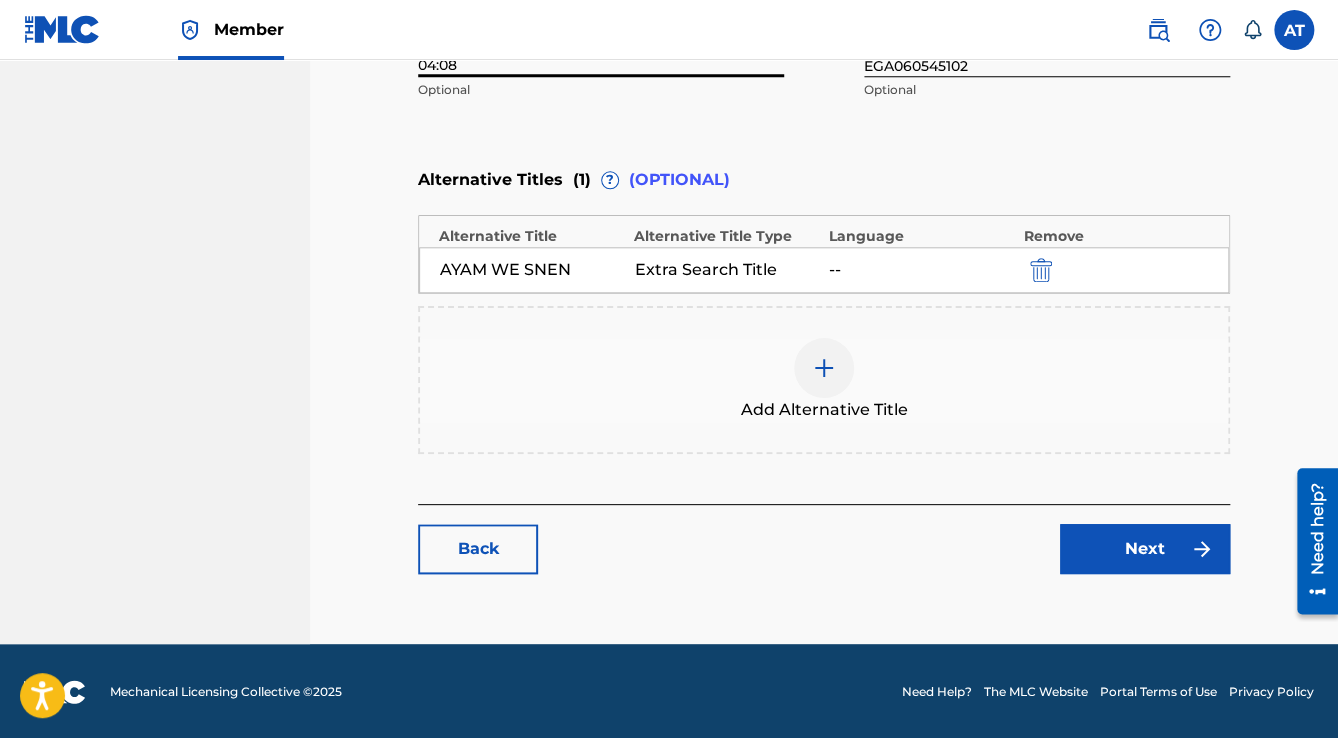 type on "04:08" 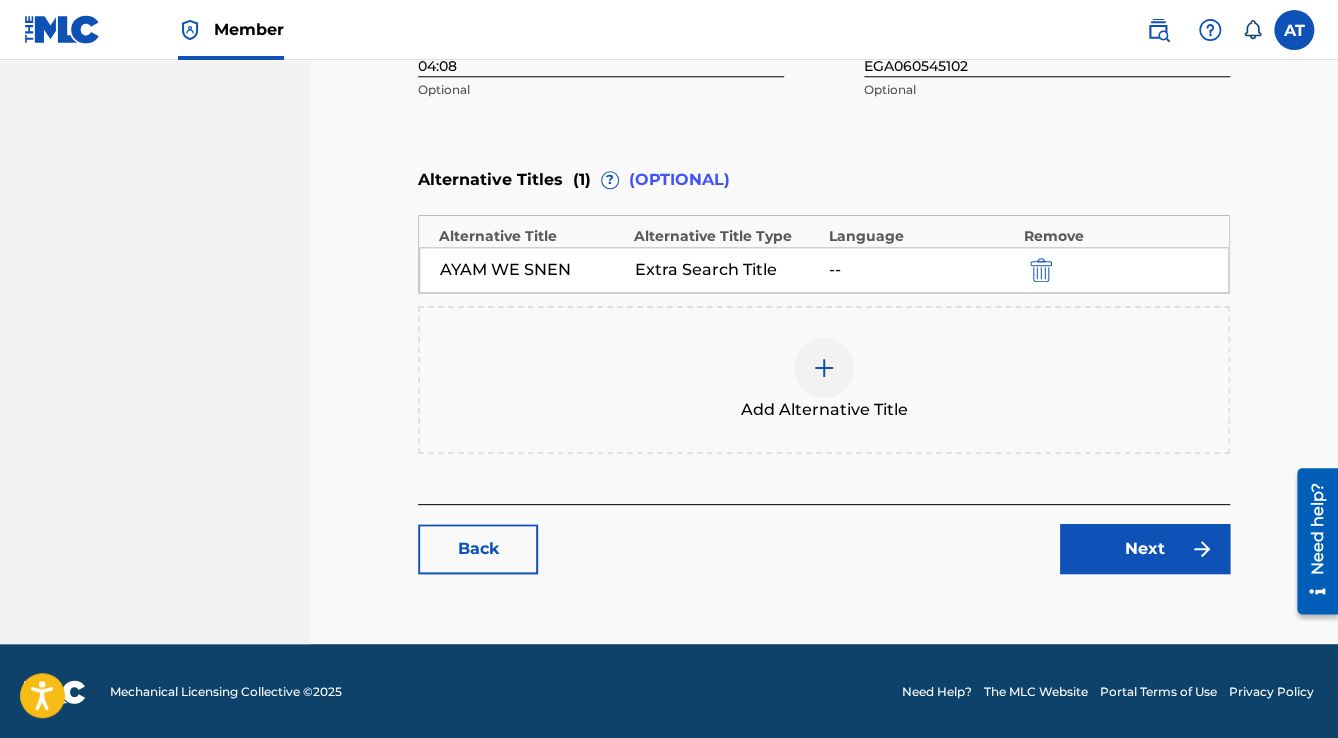 click on "Next" at bounding box center [1145, 549] 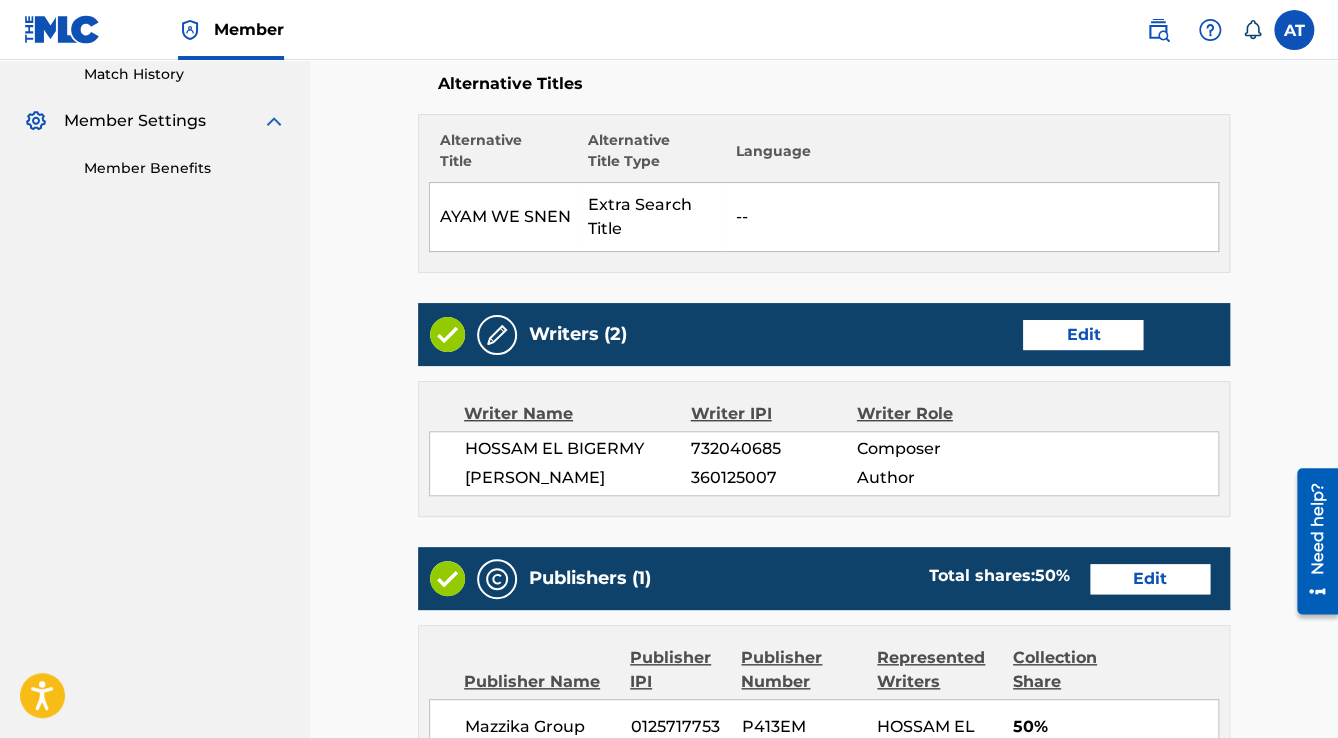scroll, scrollTop: 1040, scrollLeft: 0, axis: vertical 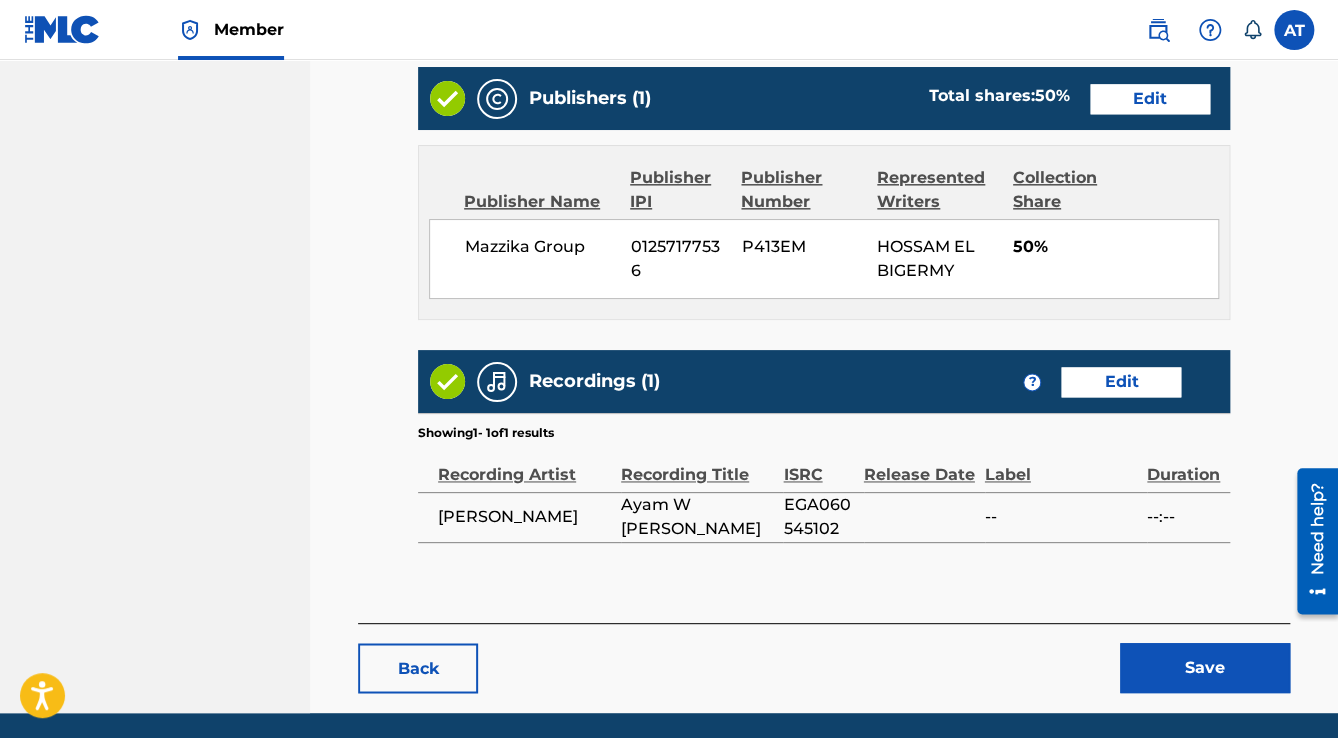click on "Save" at bounding box center [1205, 668] 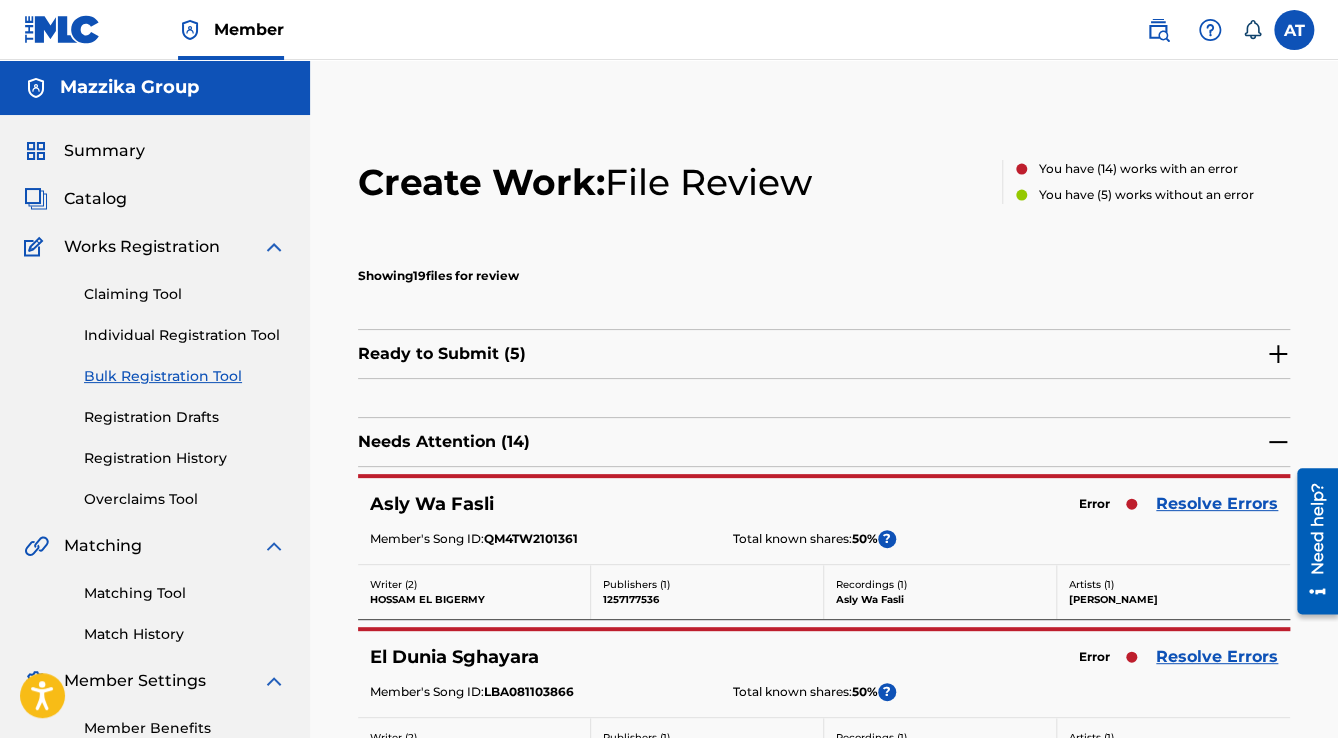 click on "Resolve Errors" at bounding box center [1217, 504] 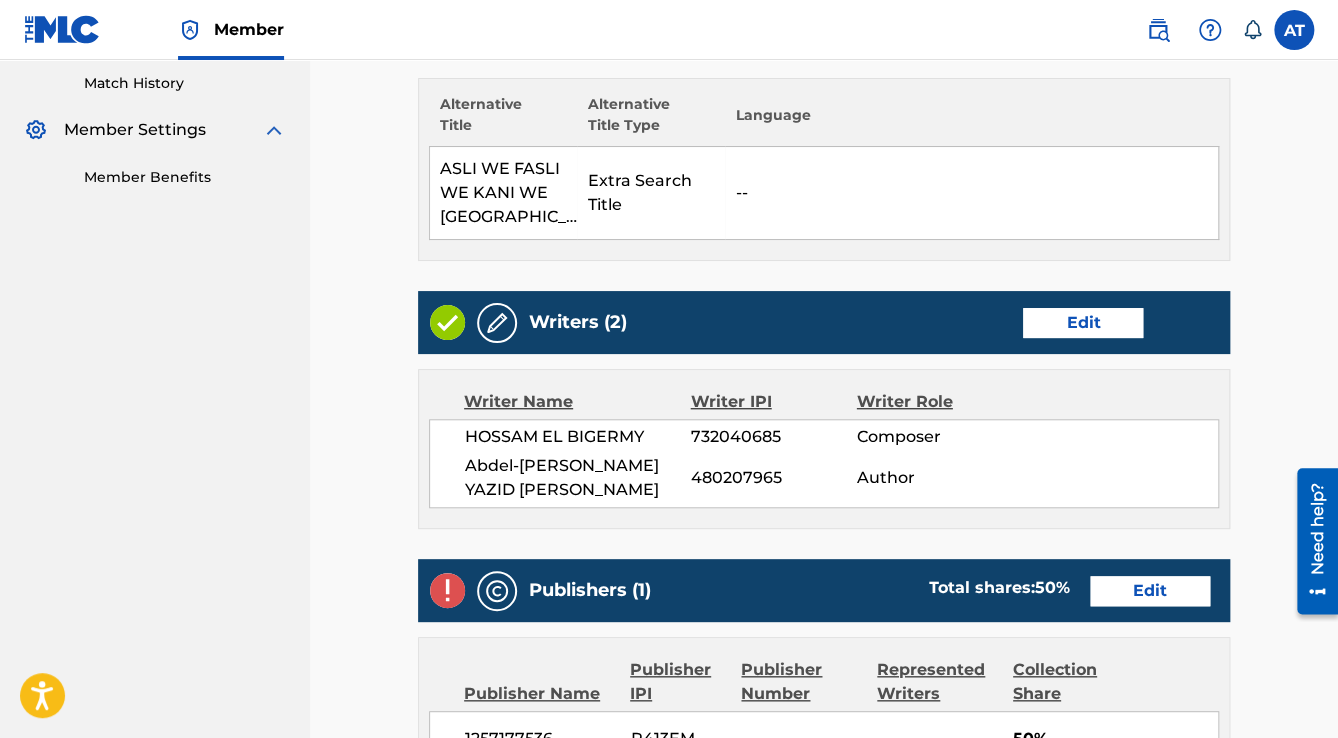 scroll, scrollTop: 720, scrollLeft: 0, axis: vertical 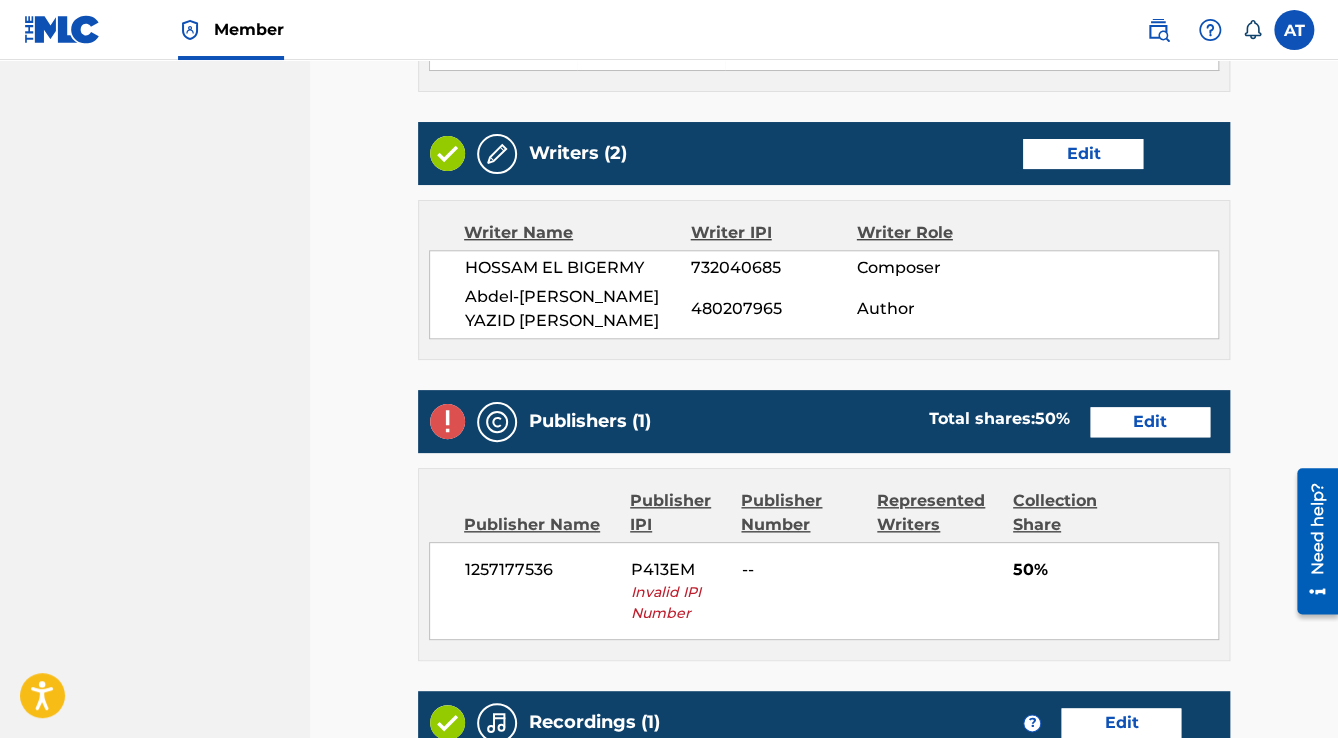 click on "Edit" at bounding box center [1150, 422] 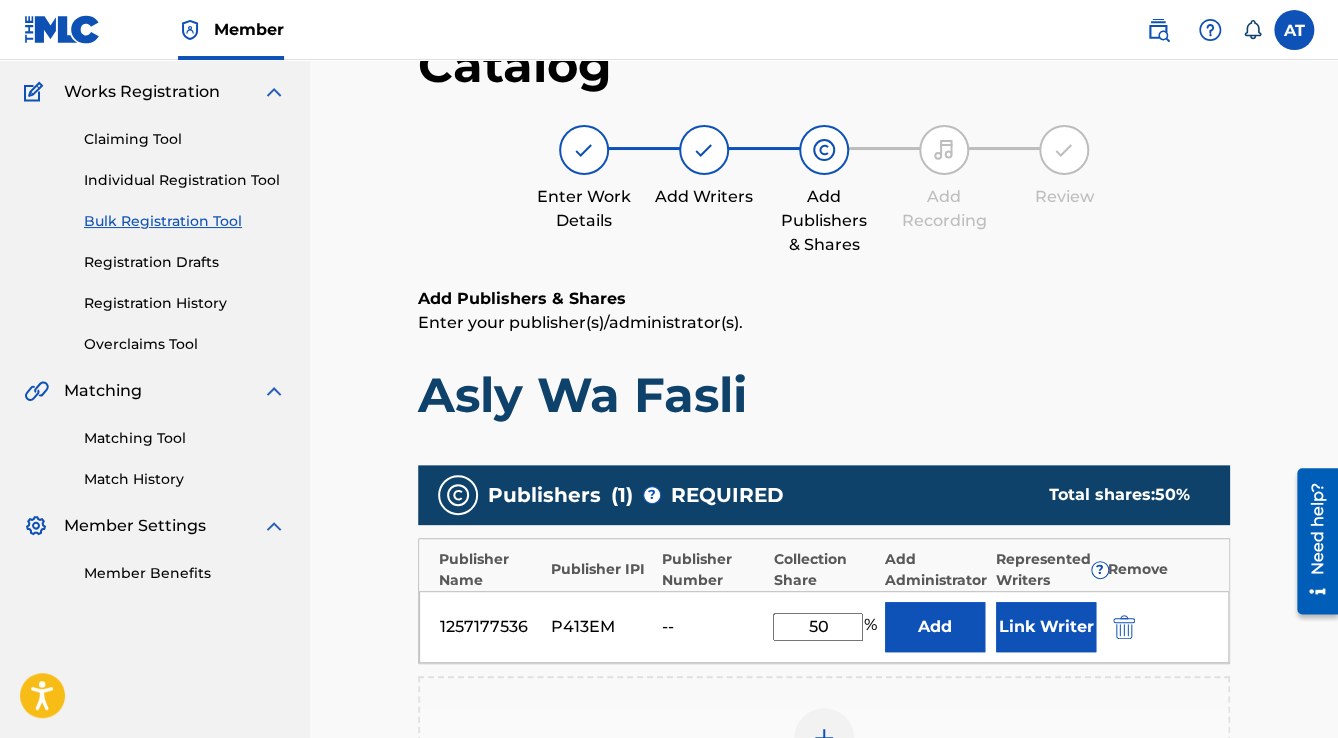scroll, scrollTop: 400, scrollLeft: 0, axis: vertical 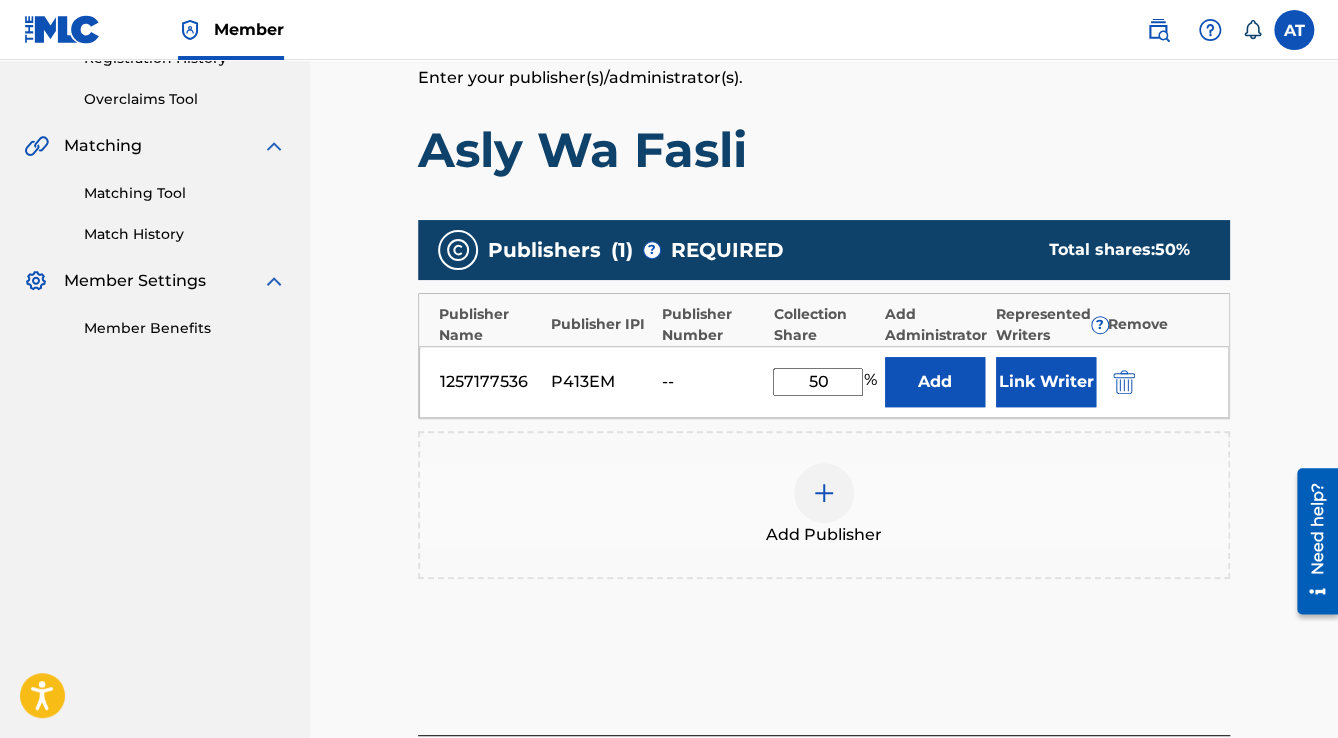click at bounding box center (1124, 382) 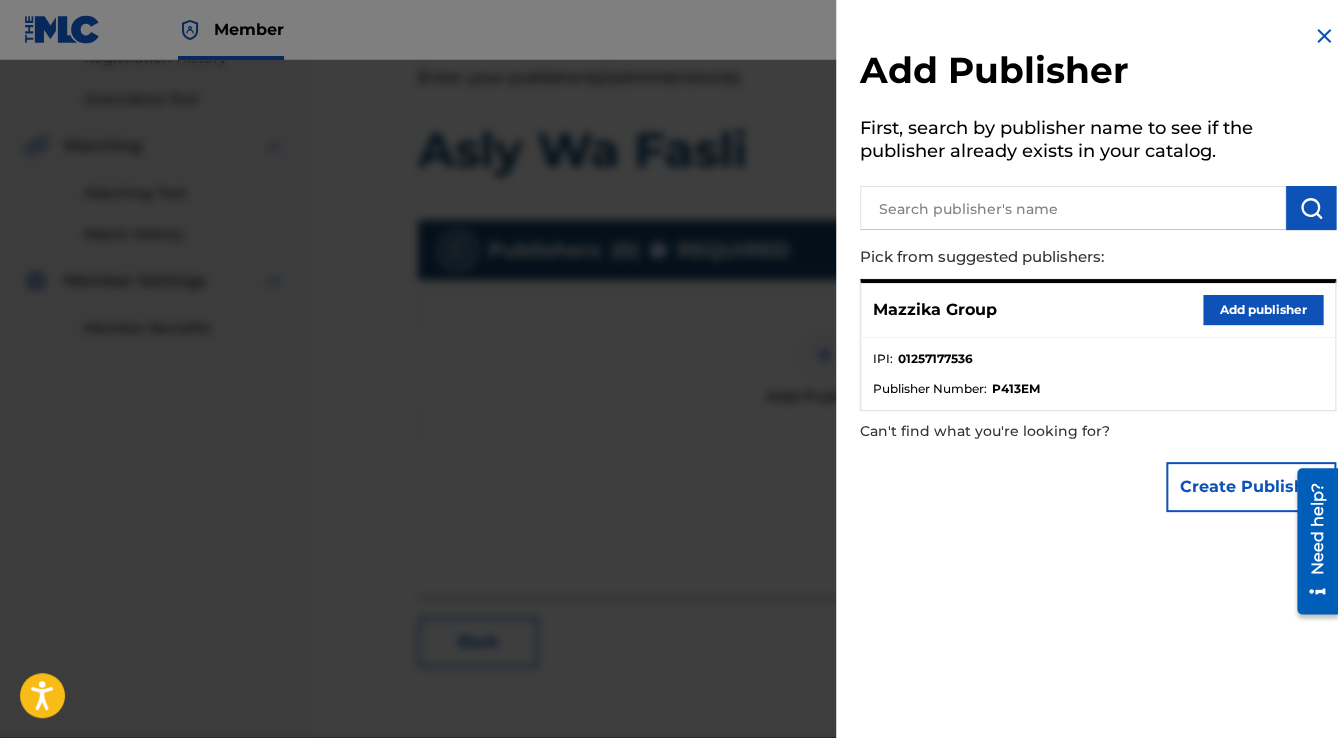 click on "Add publisher" at bounding box center [1263, 310] 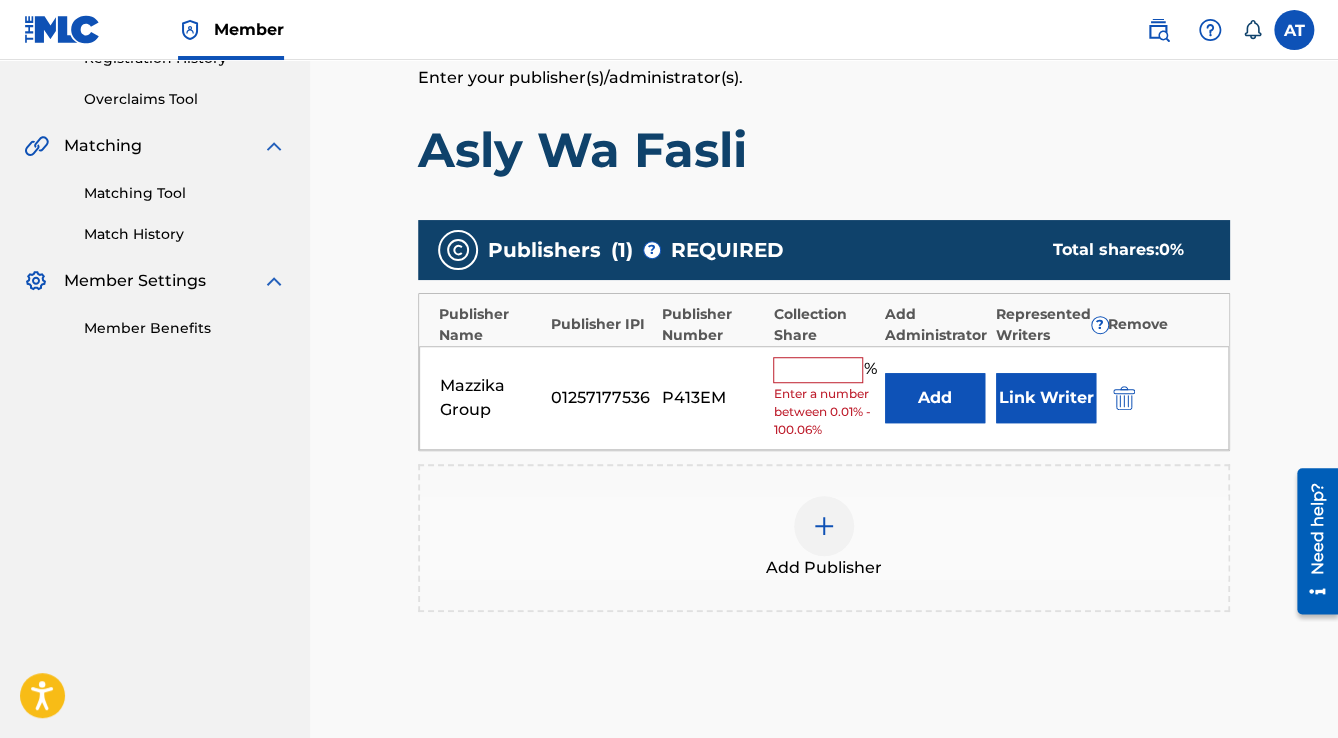 drag, startPoint x: 816, startPoint y: 362, endPoint x: 830, endPoint y: 381, distance: 23.600847 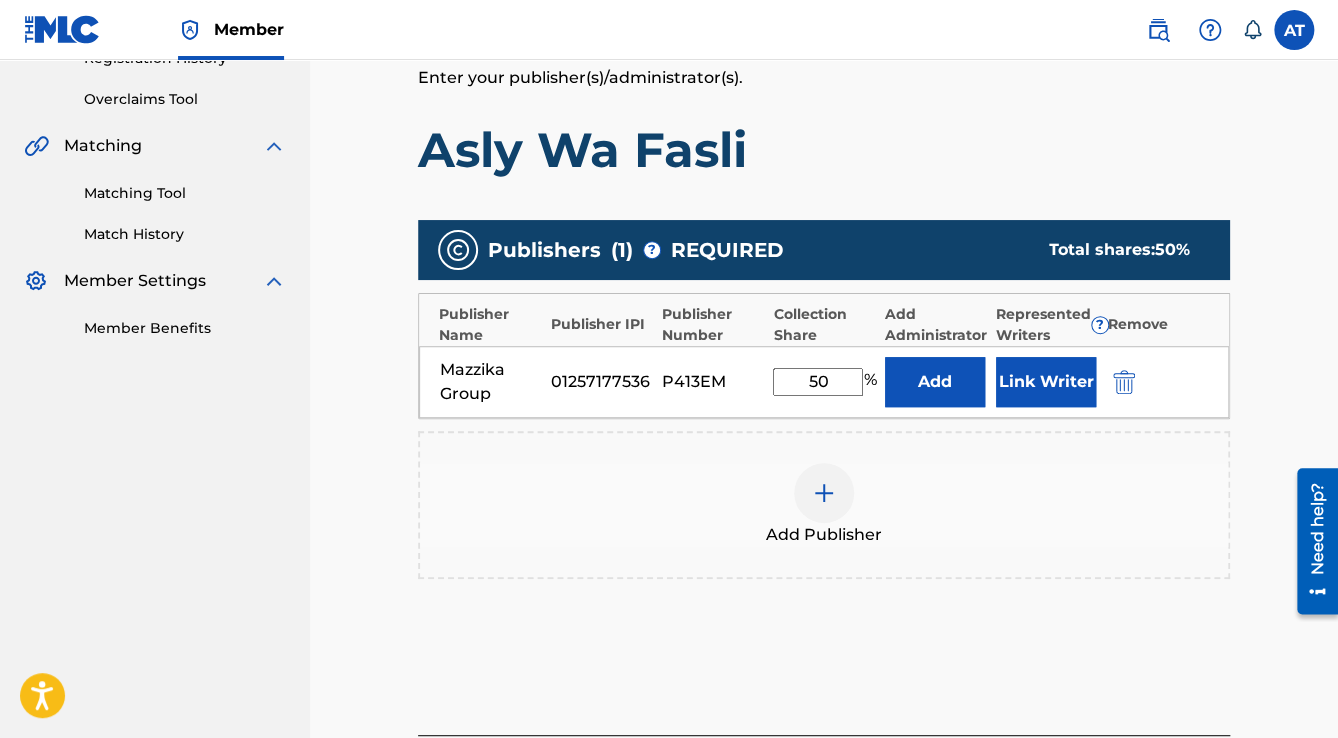 click on "Link Writer" at bounding box center [1046, 382] 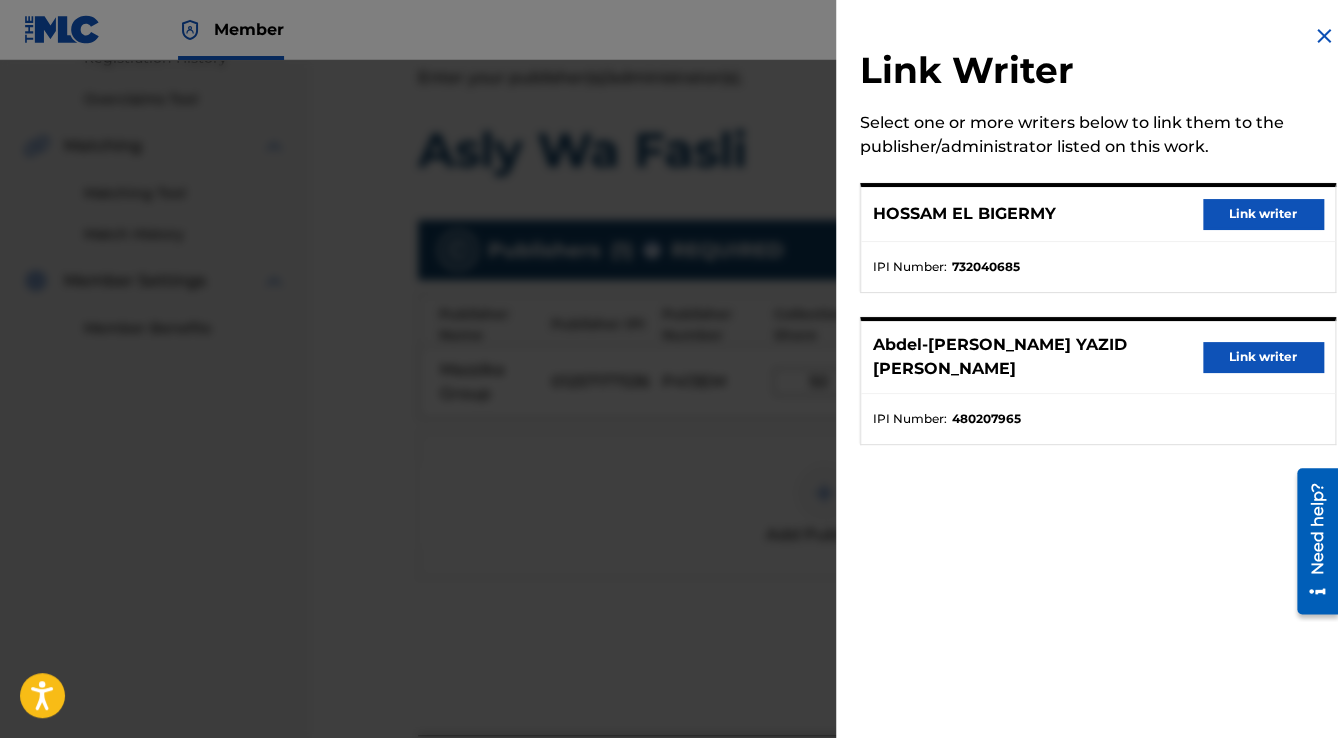 click on "Link writer" at bounding box center (1263, 214) 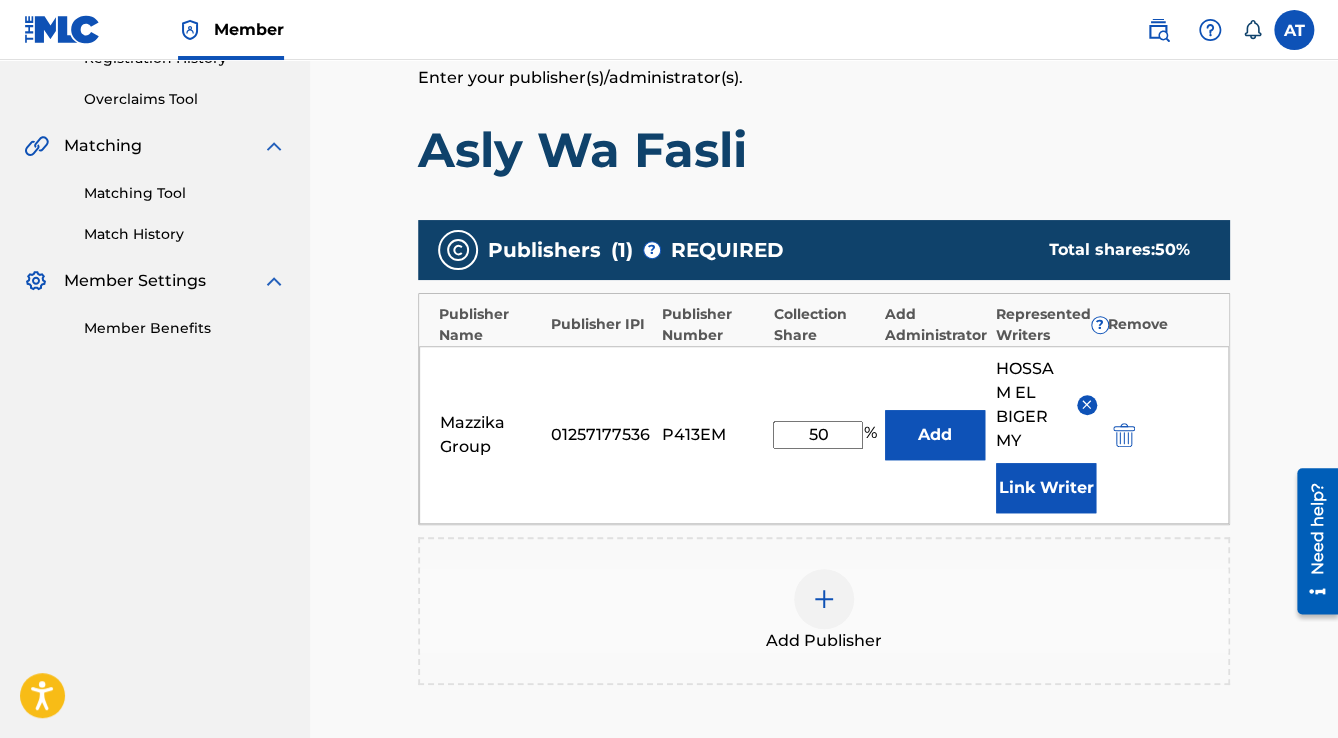scroll, scrollTop: 736, scrollLeft: 0, axis: vertical 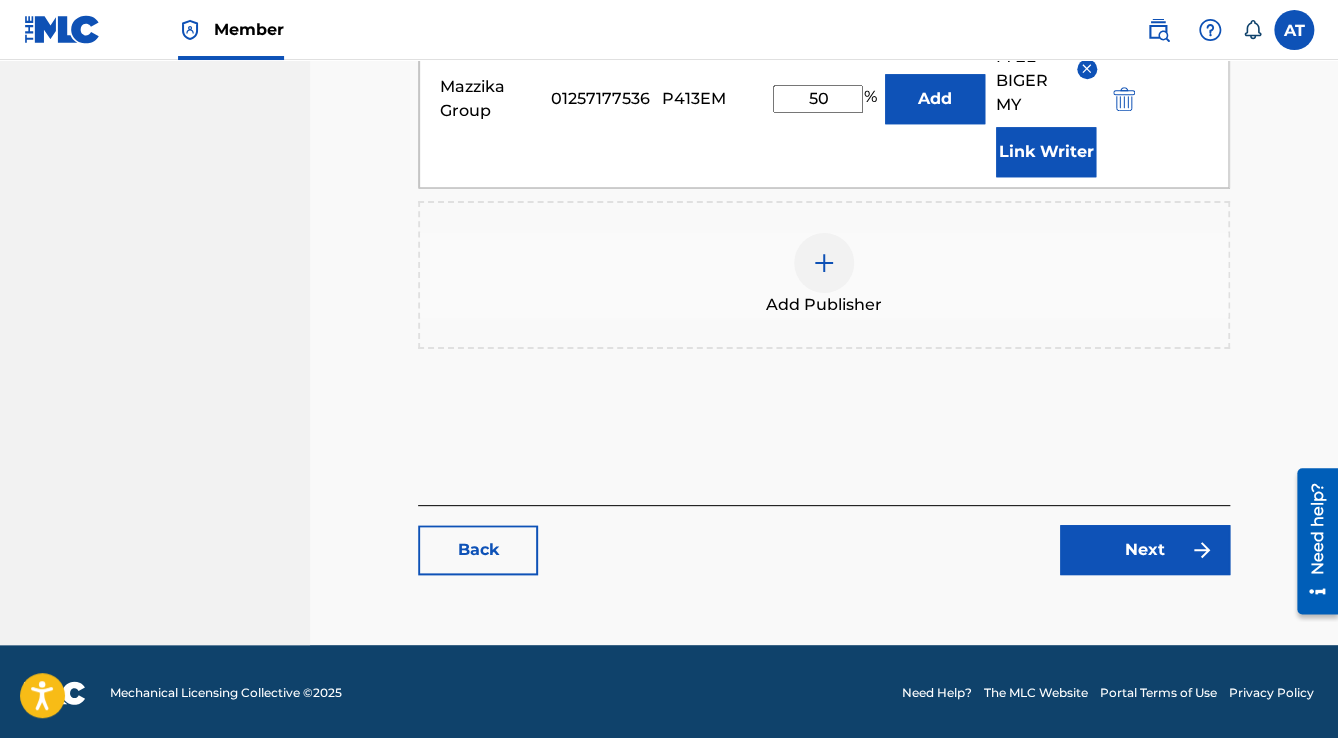 click on "Next" at bounding box center (1145, 550) 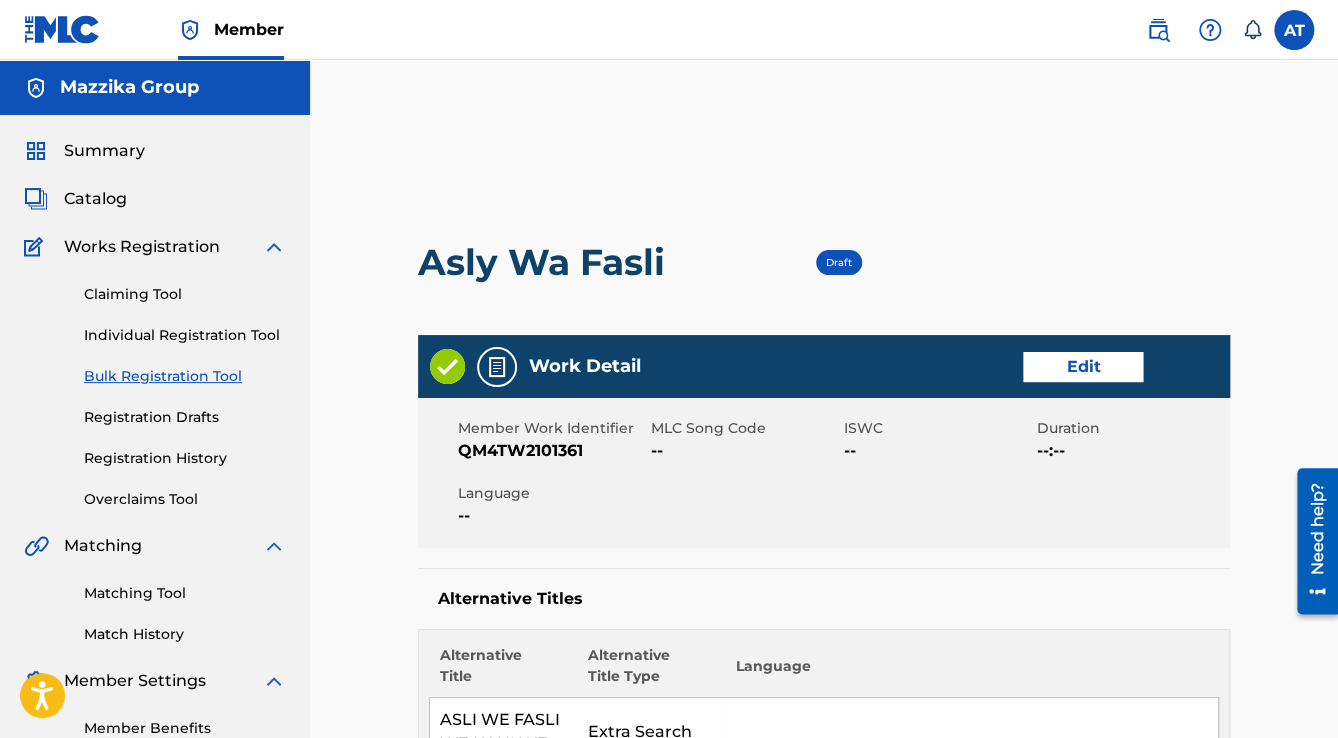 click on "Edit" at bounding box center (1083, 367) 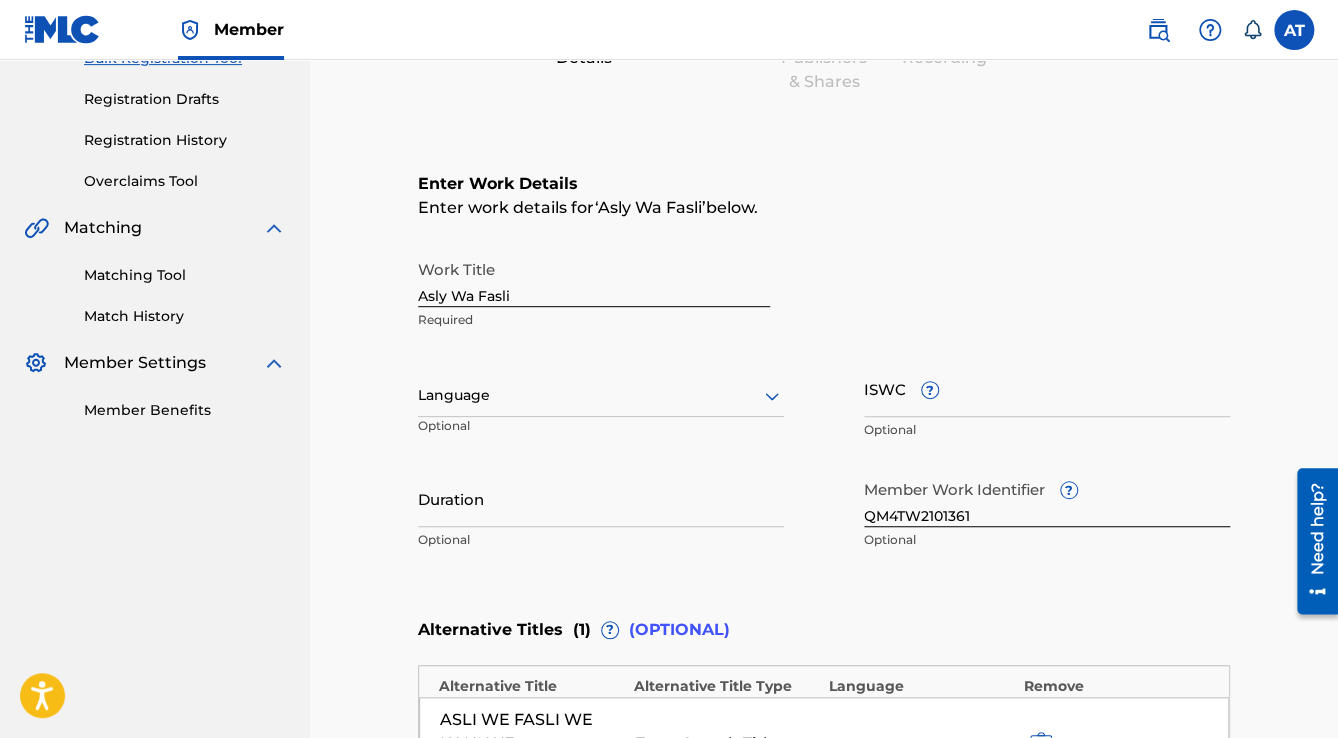 scroll, scrollTop: 320, scrollLeft: 0, axis: vertical 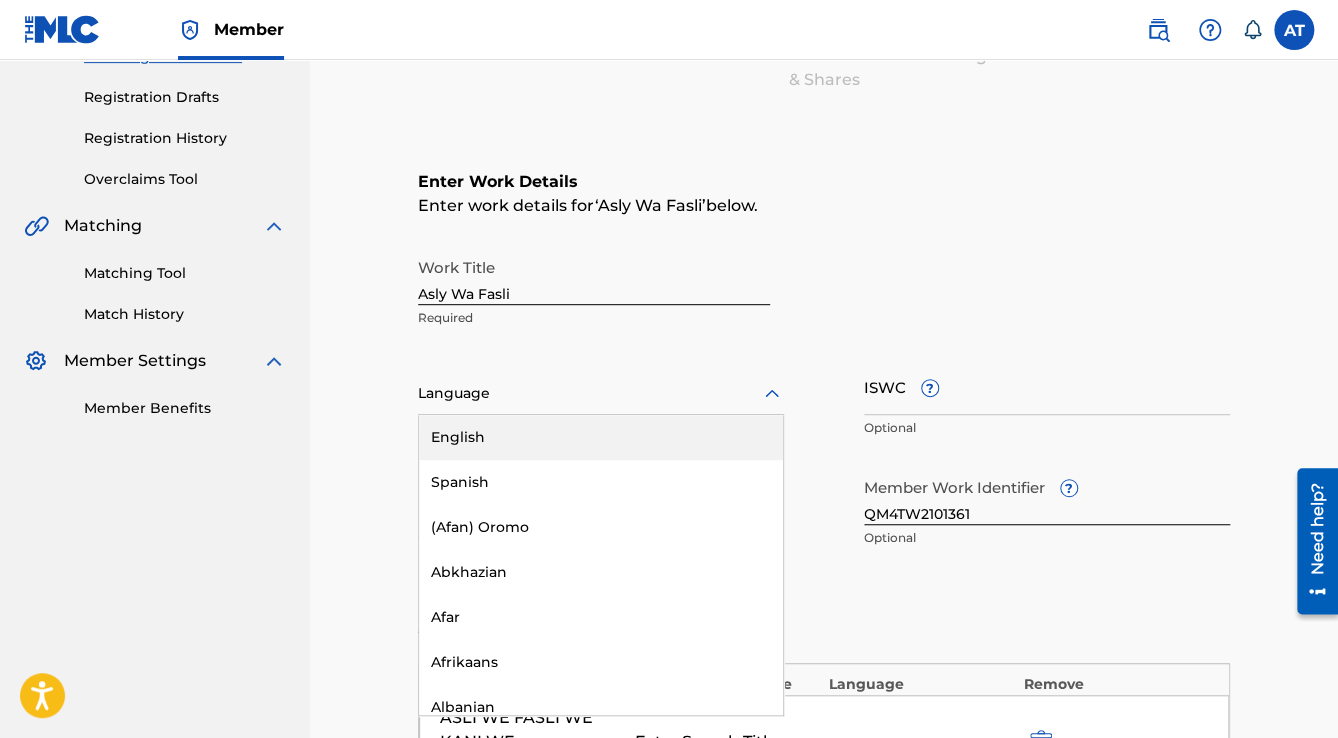 click at bounding box center [601, 393] 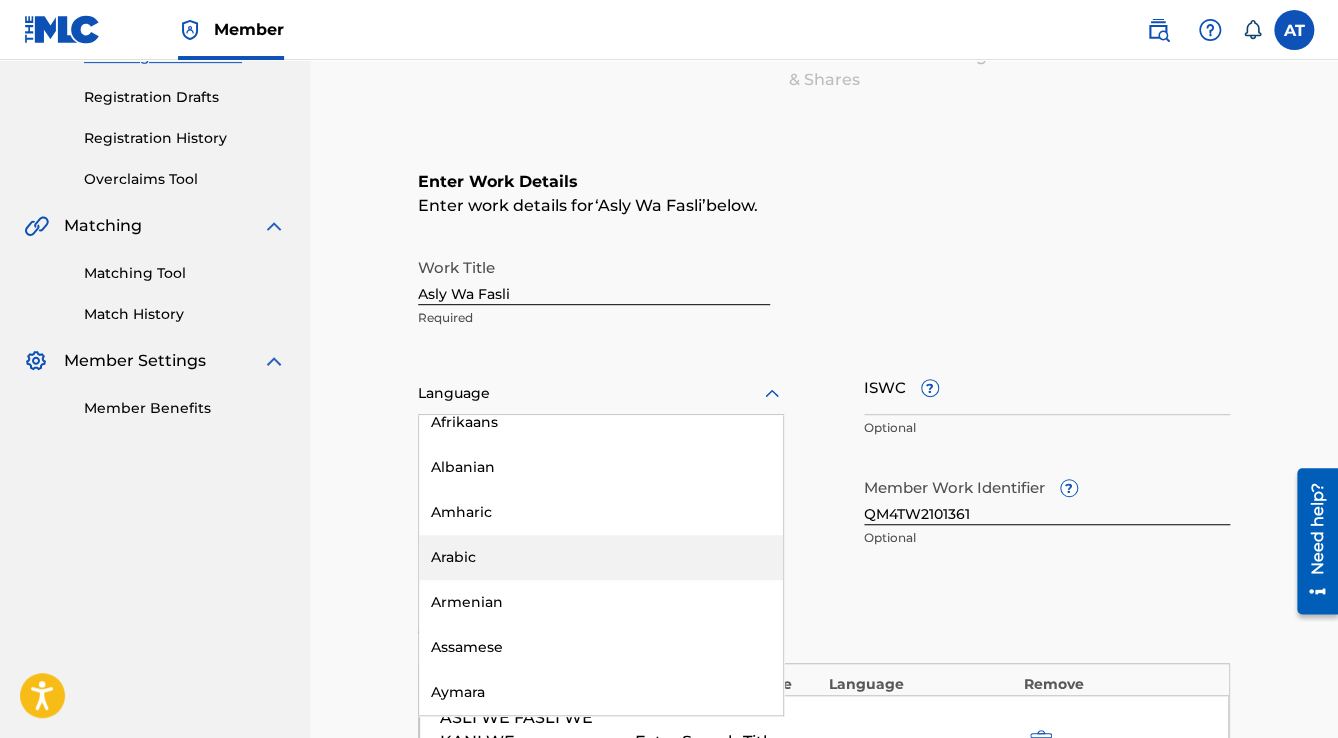 click on "Arabic" at bounding box center [601, 557] 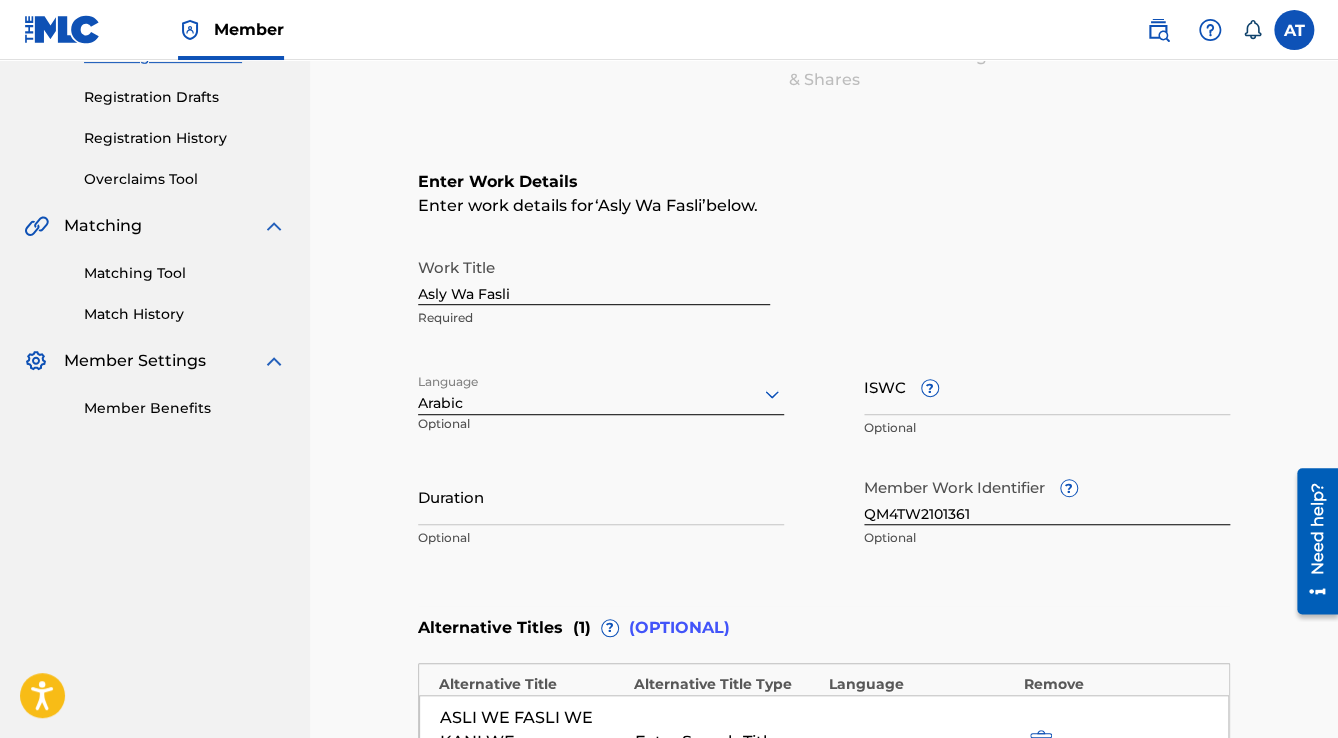 click on "Duration" at bounding box center [601, 496] 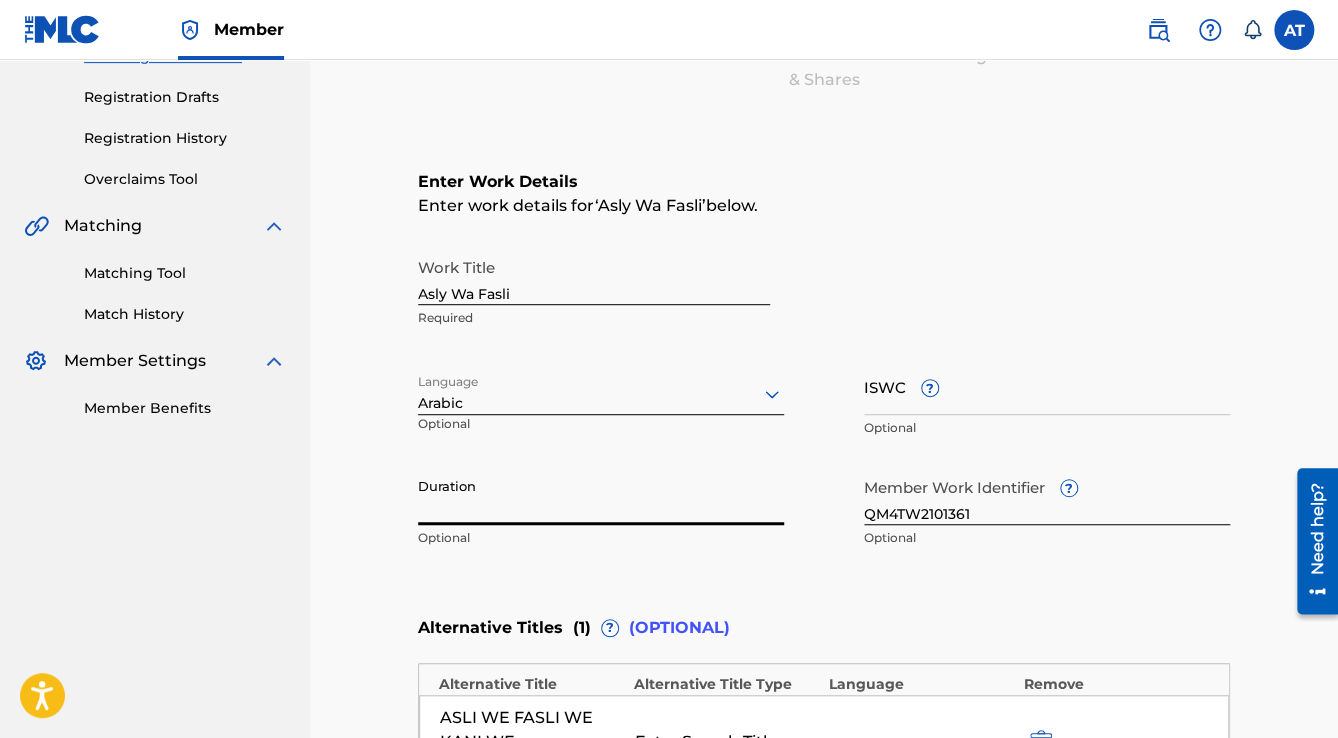 paste on "3:59" 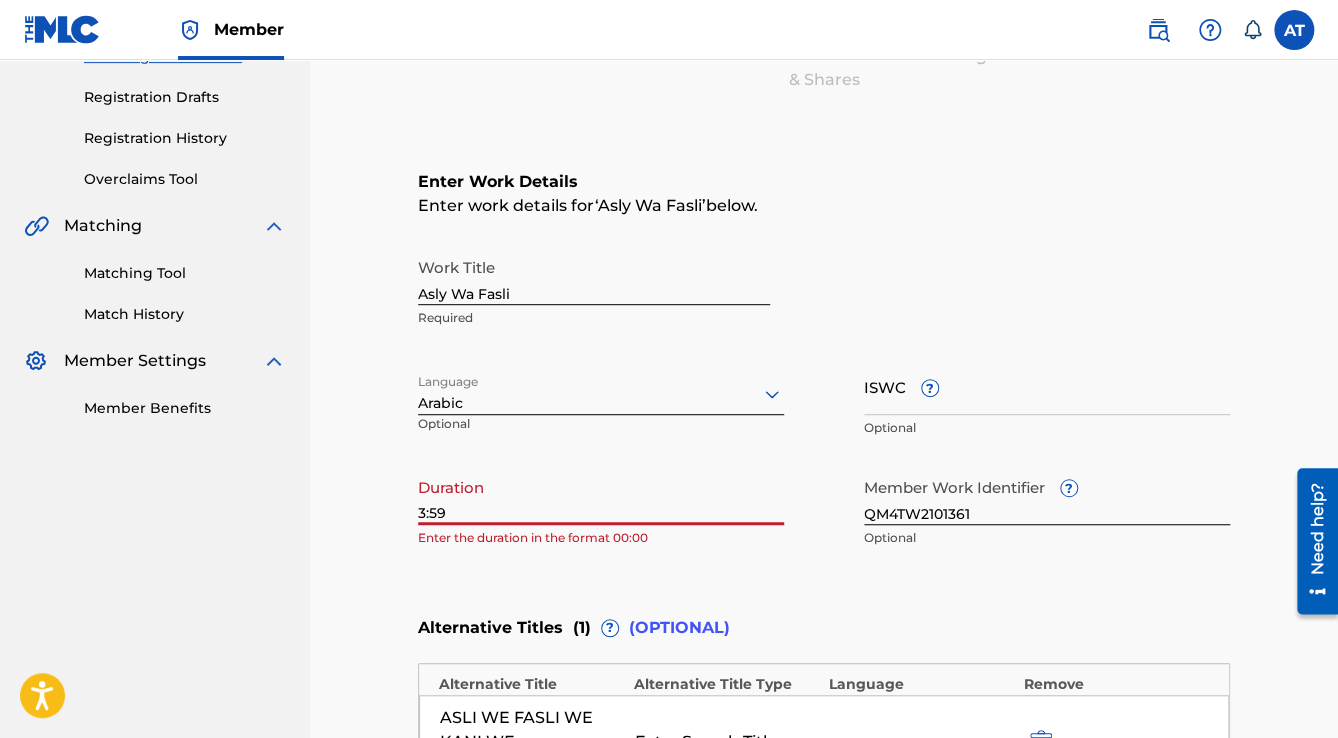 click on "3:59" at bounding box center (601, 496) 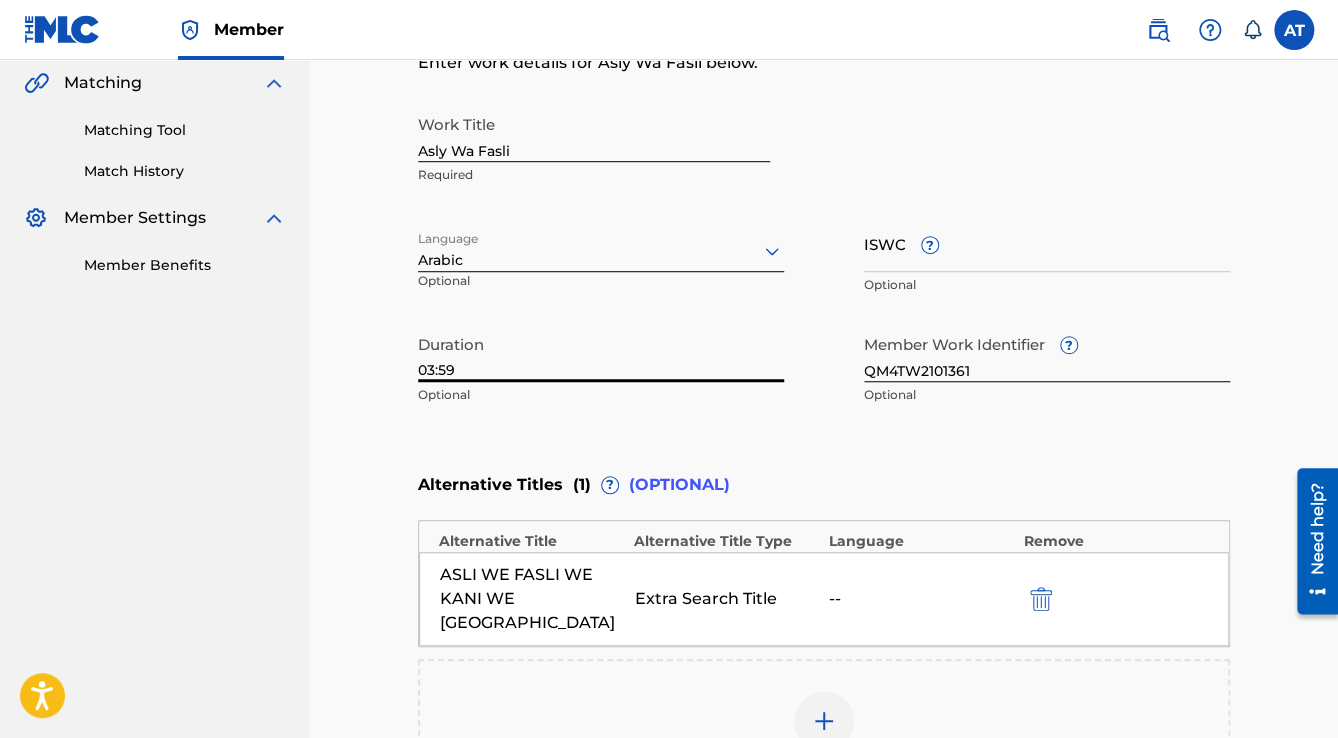 scroll, scrollTop: 792, scrollLeft: 0, axis: vertical 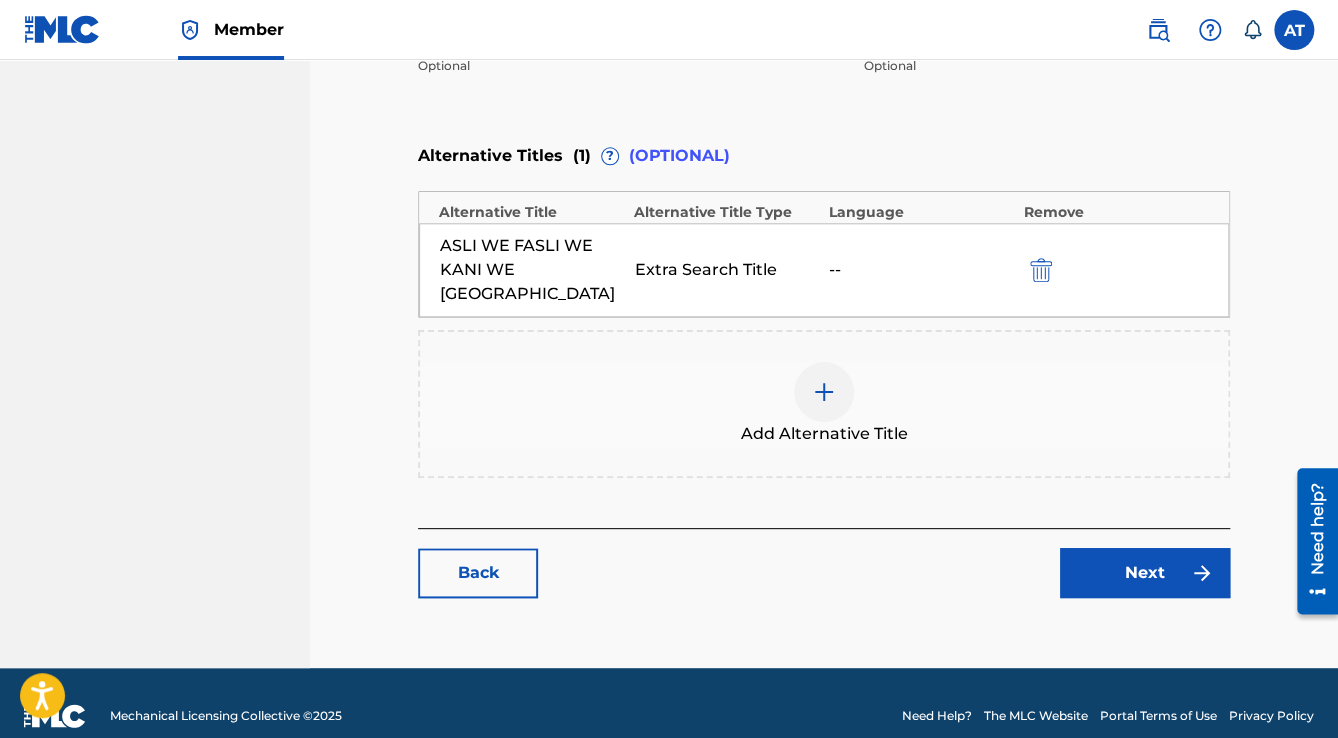 type on "03:59" 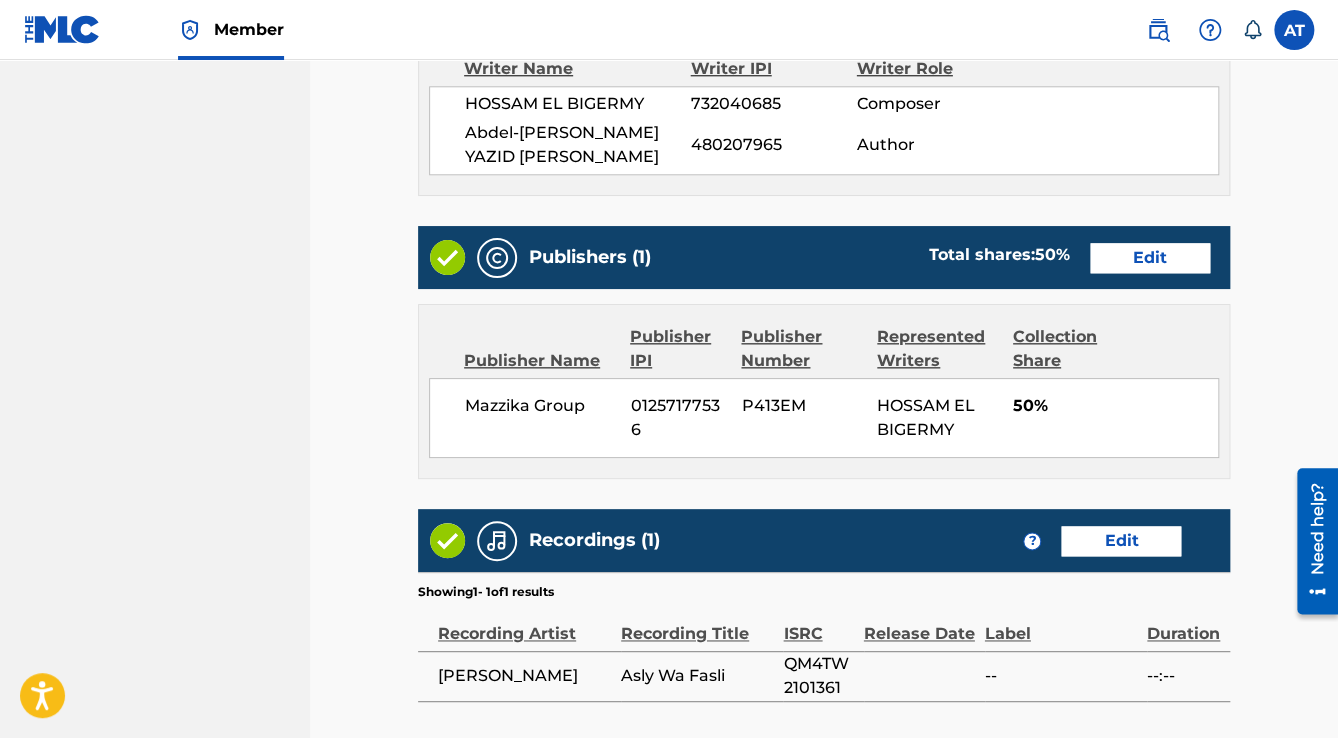 scroll, scrollTop: 1110, scrollLeft: 0, axis: vertical 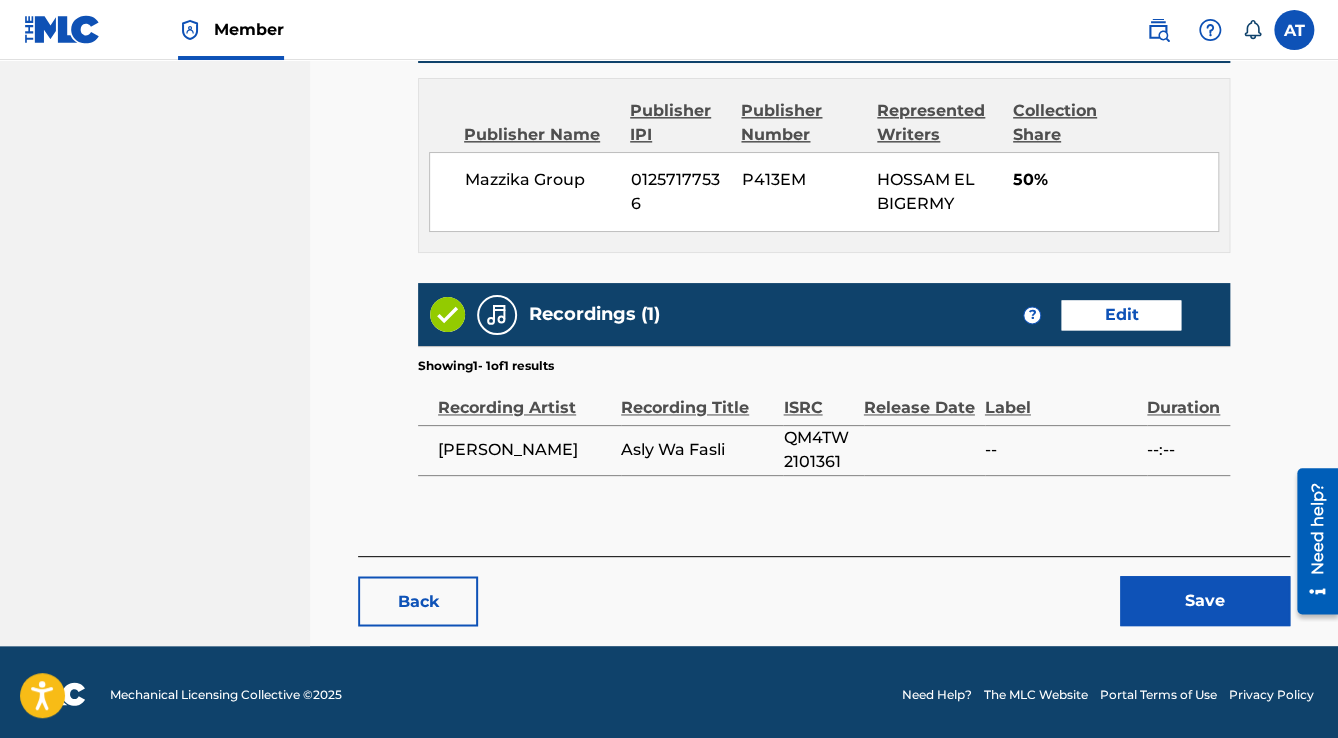 click on "Save" at bounding box center [1205, 601] 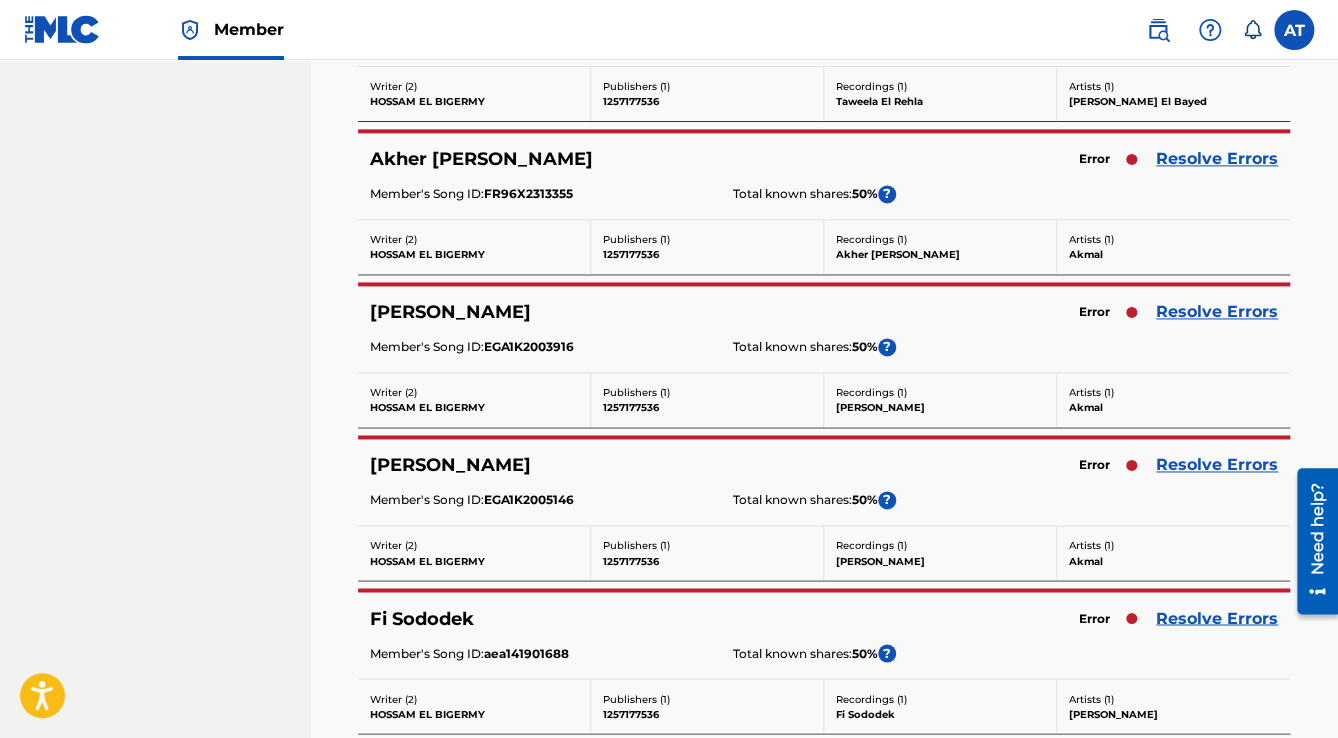 scroll, scrollTop: 0, scrollLeft: 0, axis: both 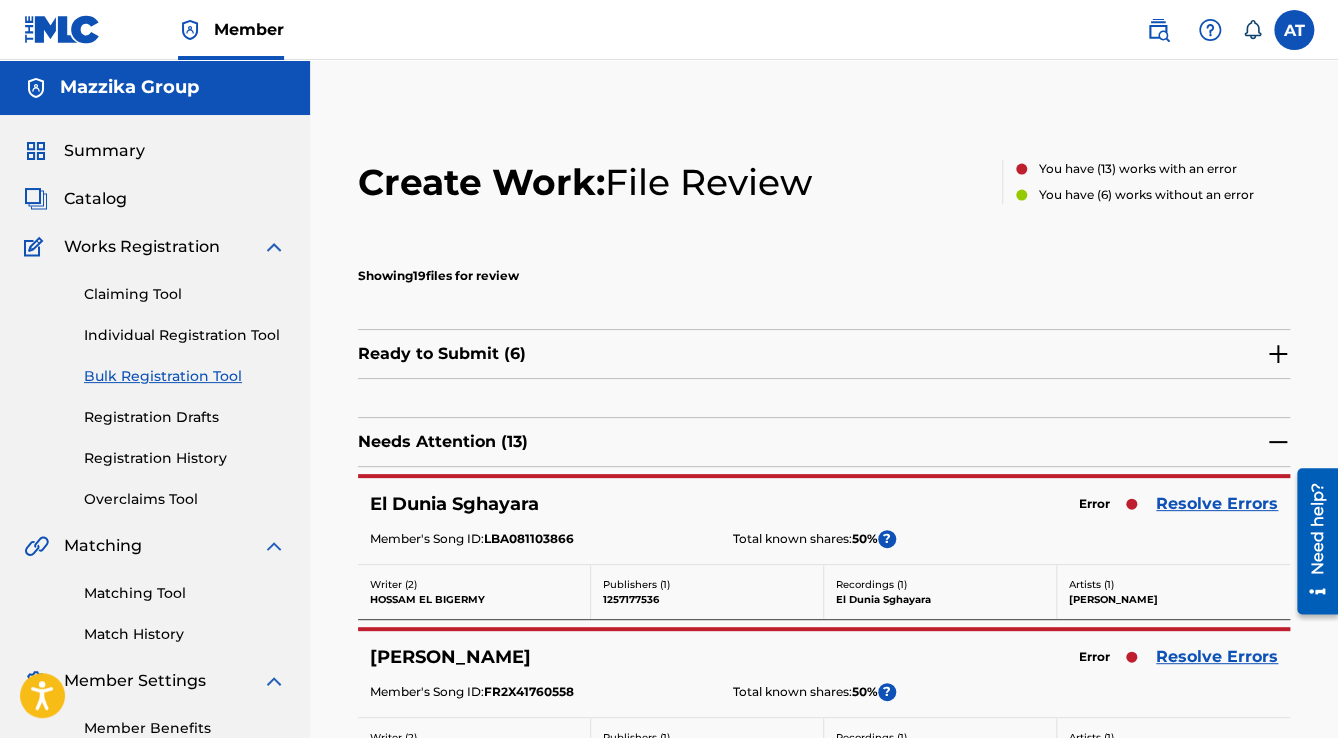 click on "Resolve Errors" at bounding box center [1217, 504] 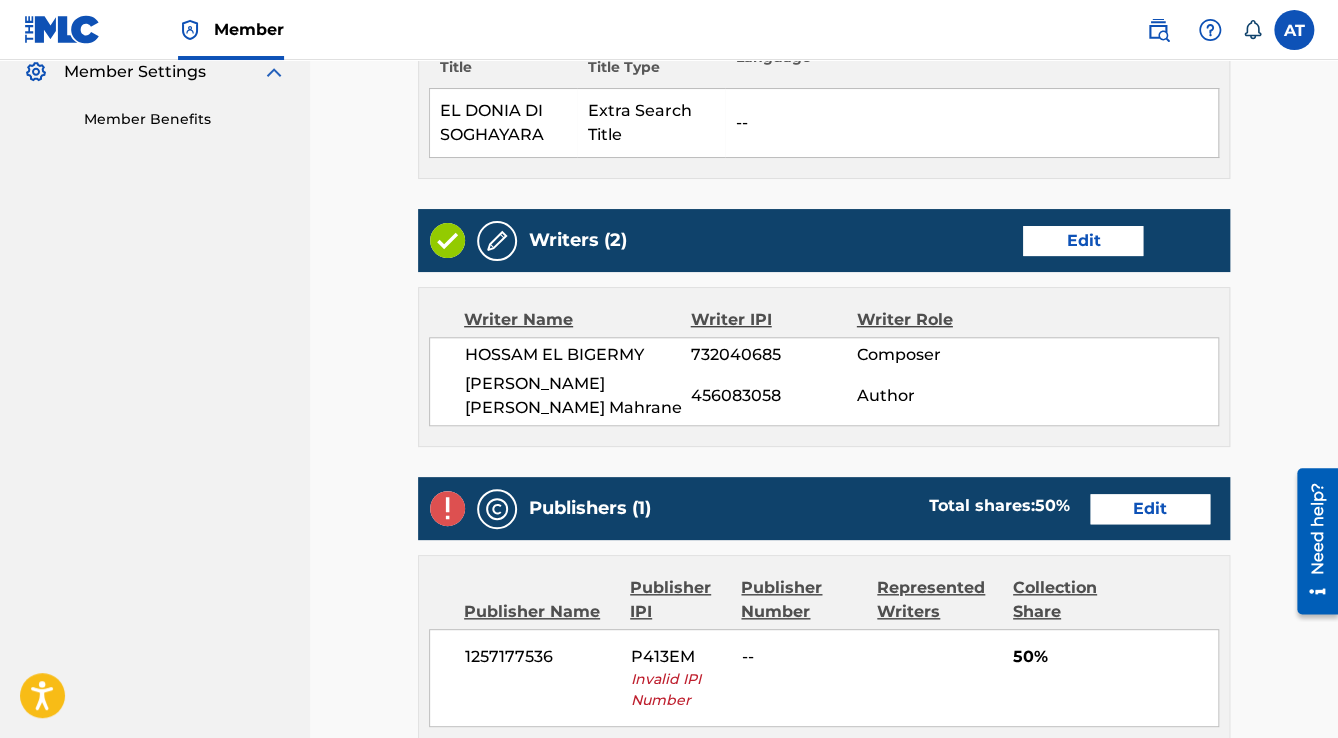 scroll, scrollTop: 720, scrollLeft: 0, axis: vertical 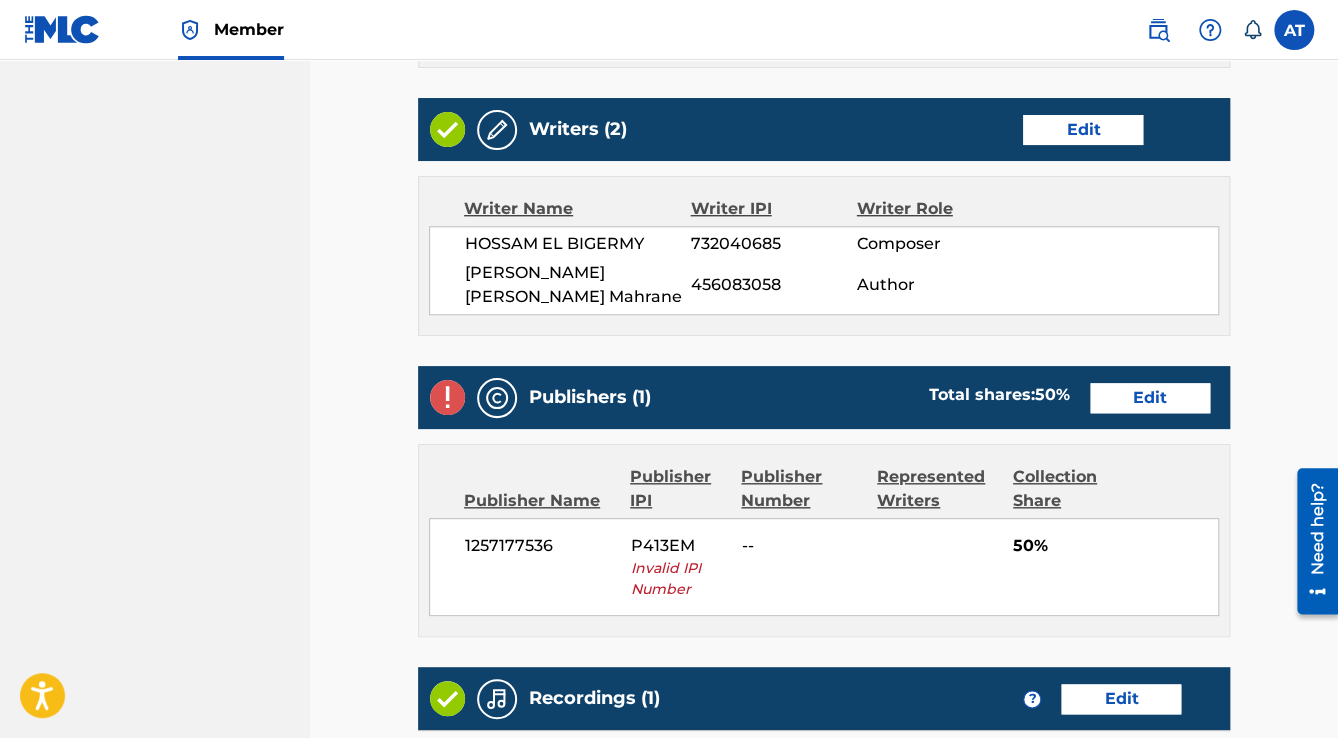 click on "Edit" at bounding box center (1150, 398) 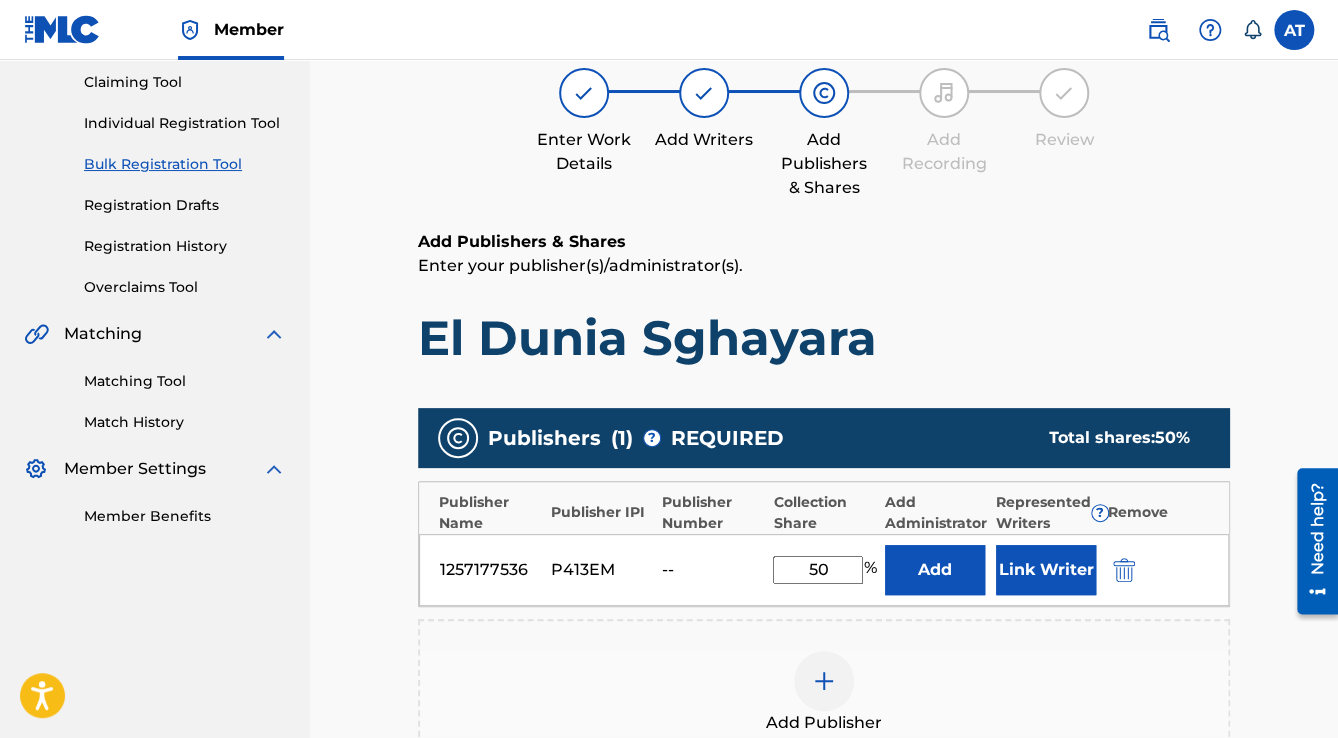 scroll, scrollTop: 400, scrollLeft: 0, axis: vertical 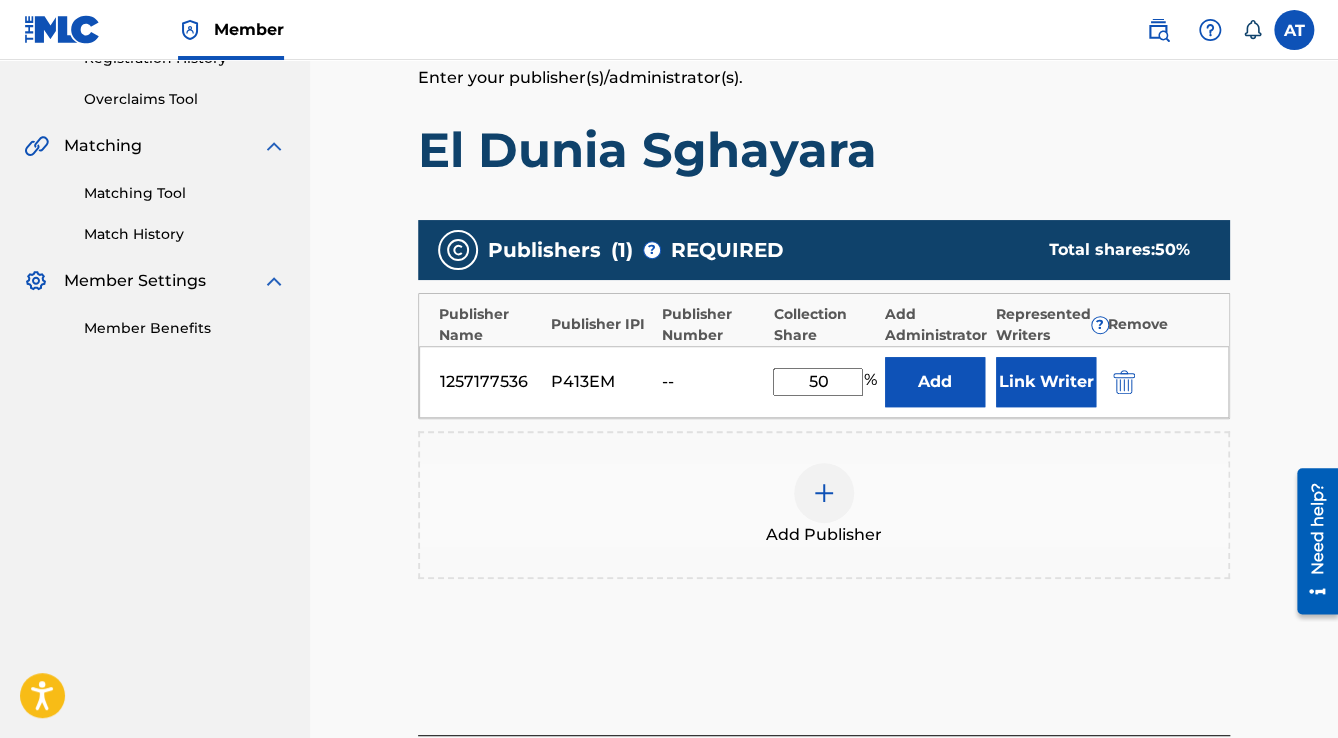 click at bounding box center [1124, 382] 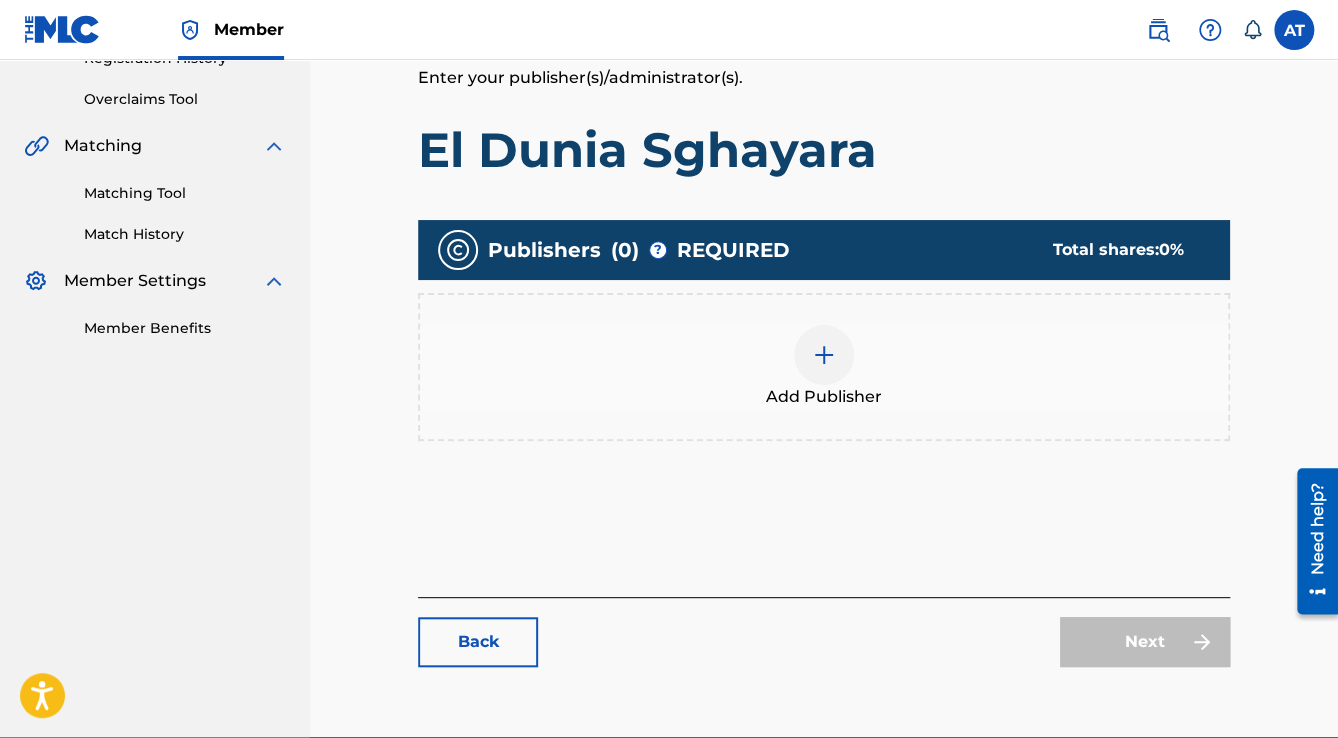 click on "Add Publisher" at bounding box center [824, 367] 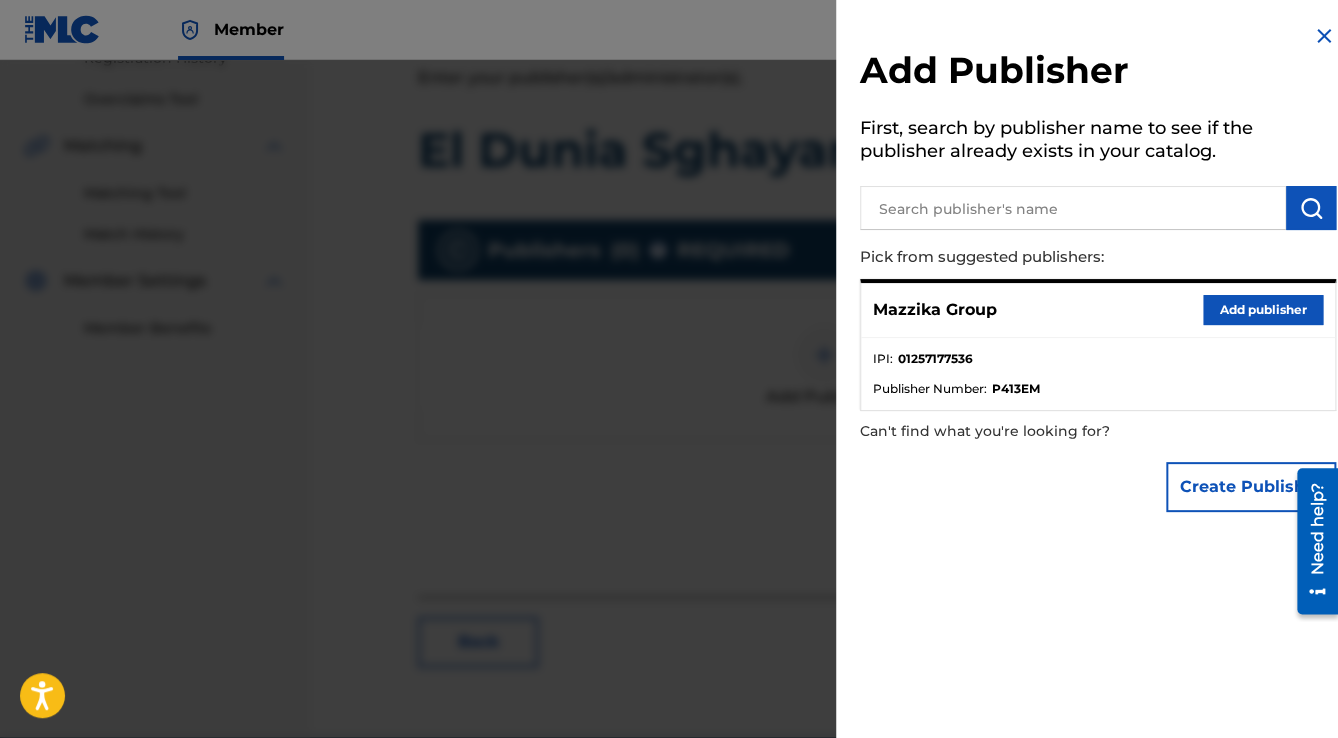 click on "Add publisher" at bounding box center [1263, 310] 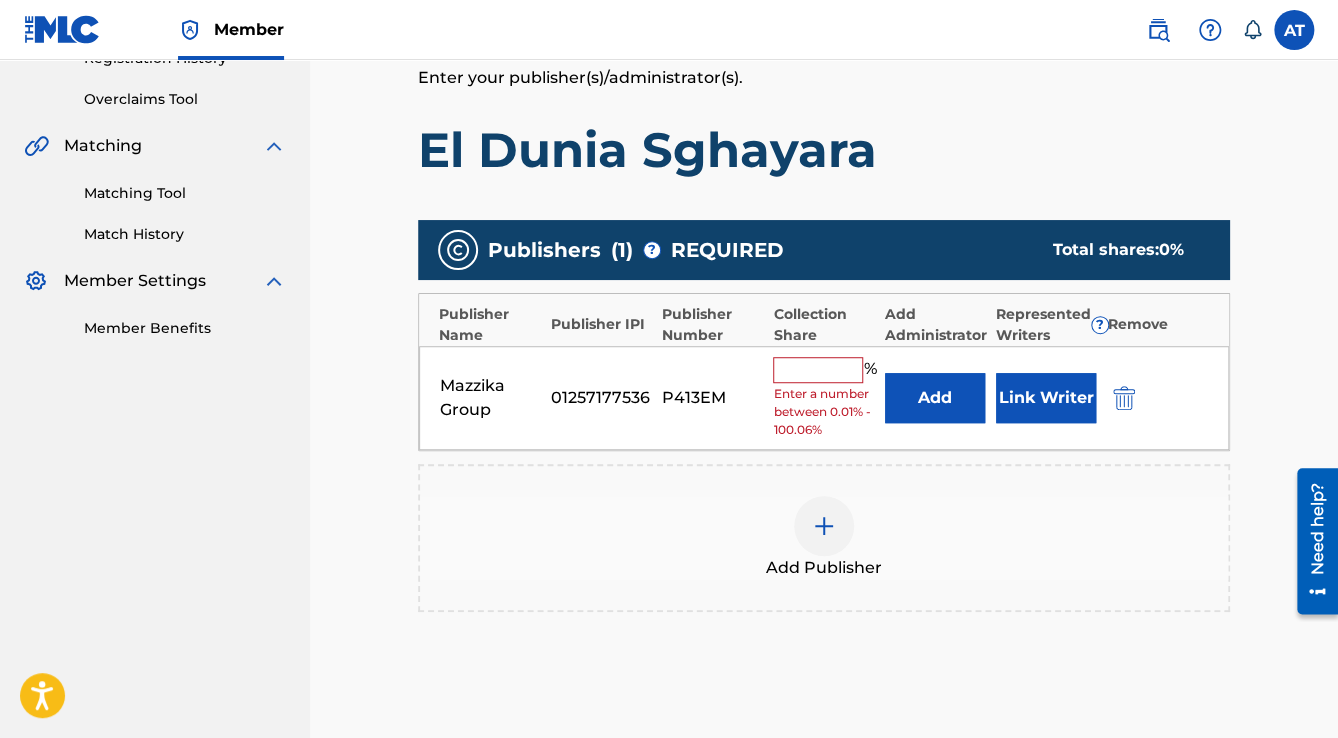 click at bounding box center (818, 370) 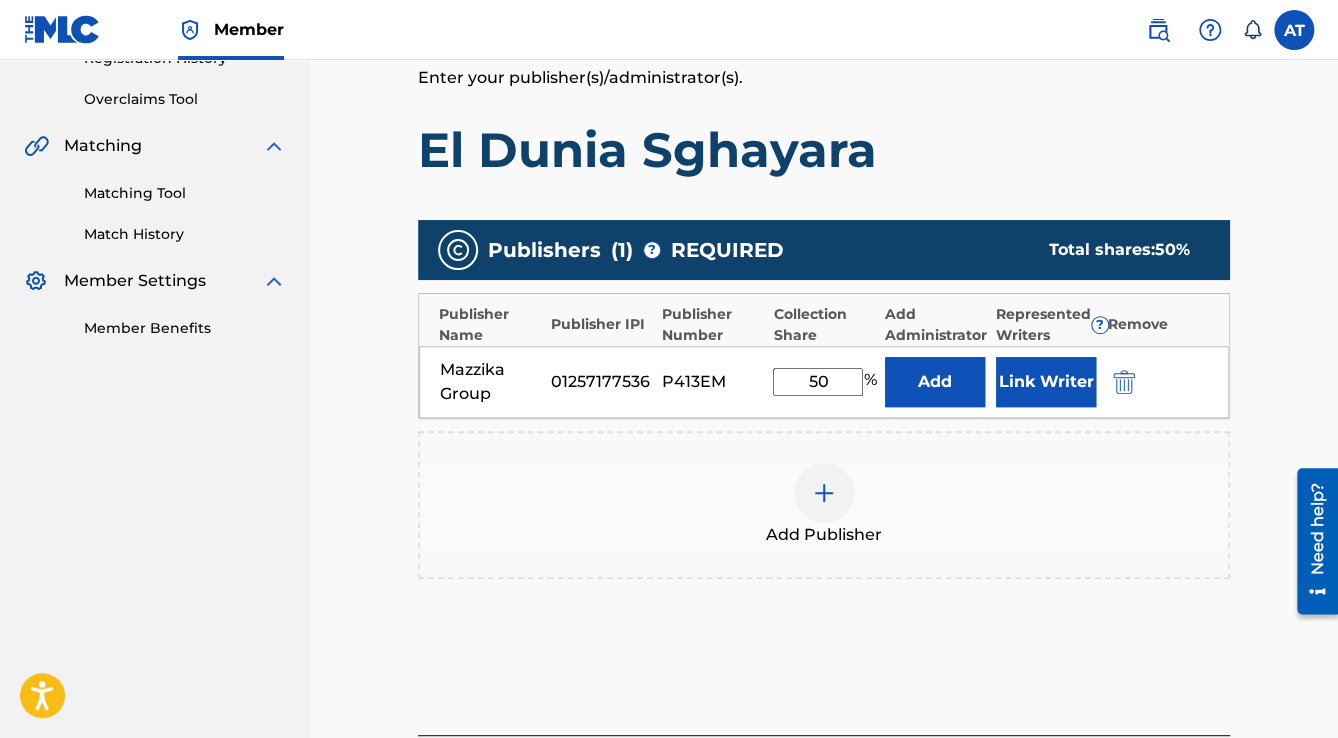 click on "Link Writer" at bounding box center [1046, 382] 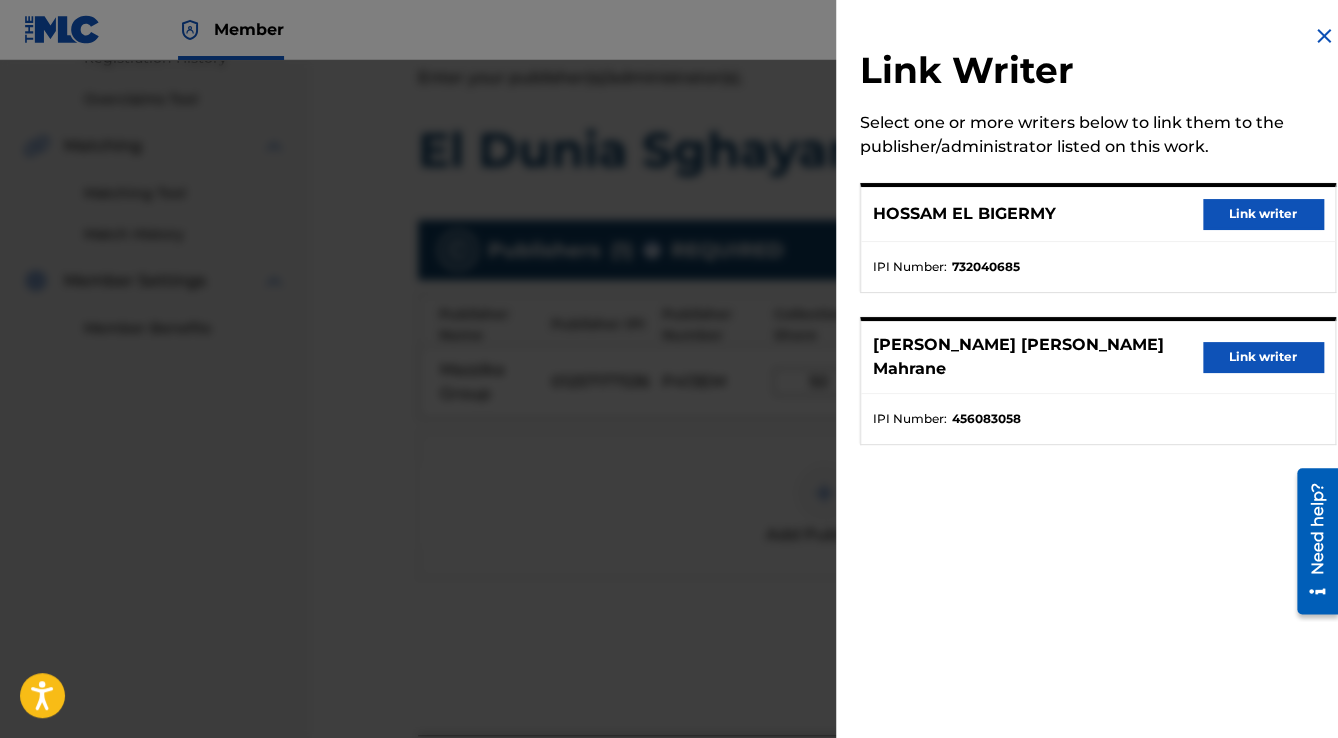 click on "Link writer" at bounding box center [1263, 214] 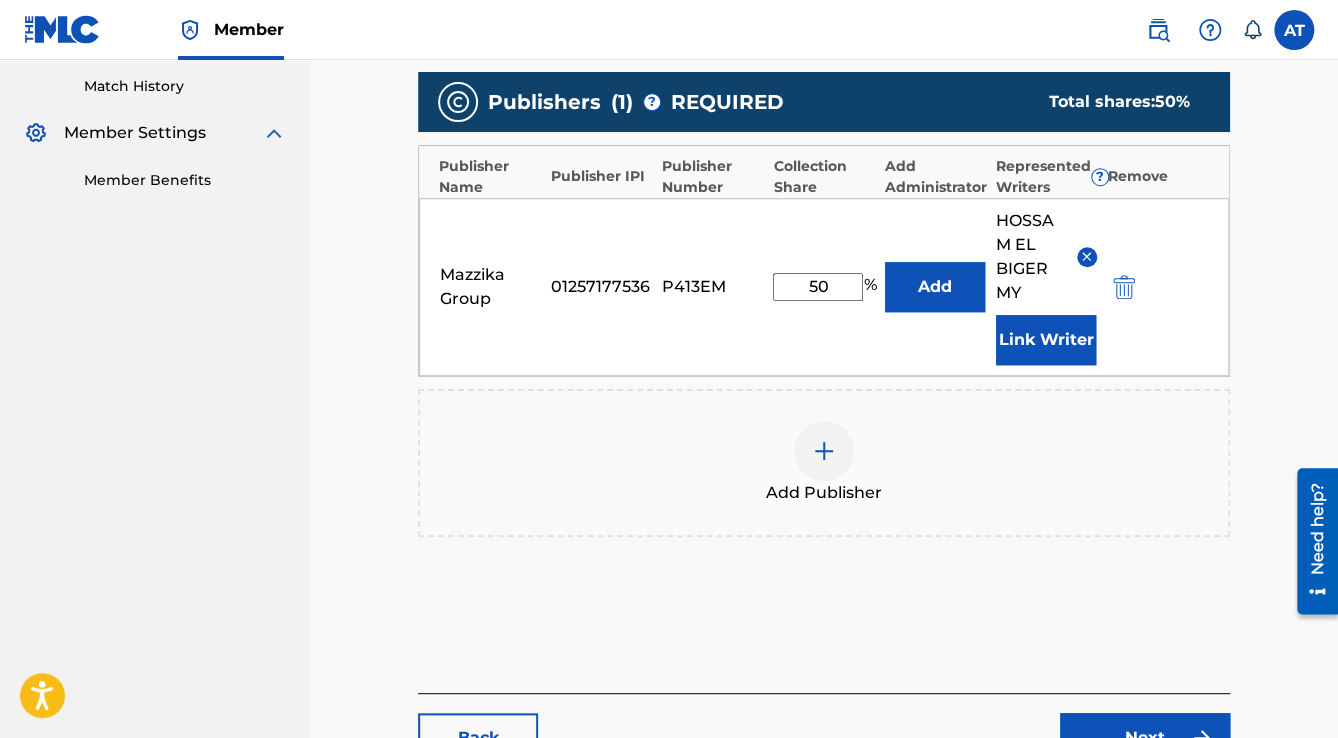 scroll, scrollTop: 720, scrollLeft: 0, axis: vertical 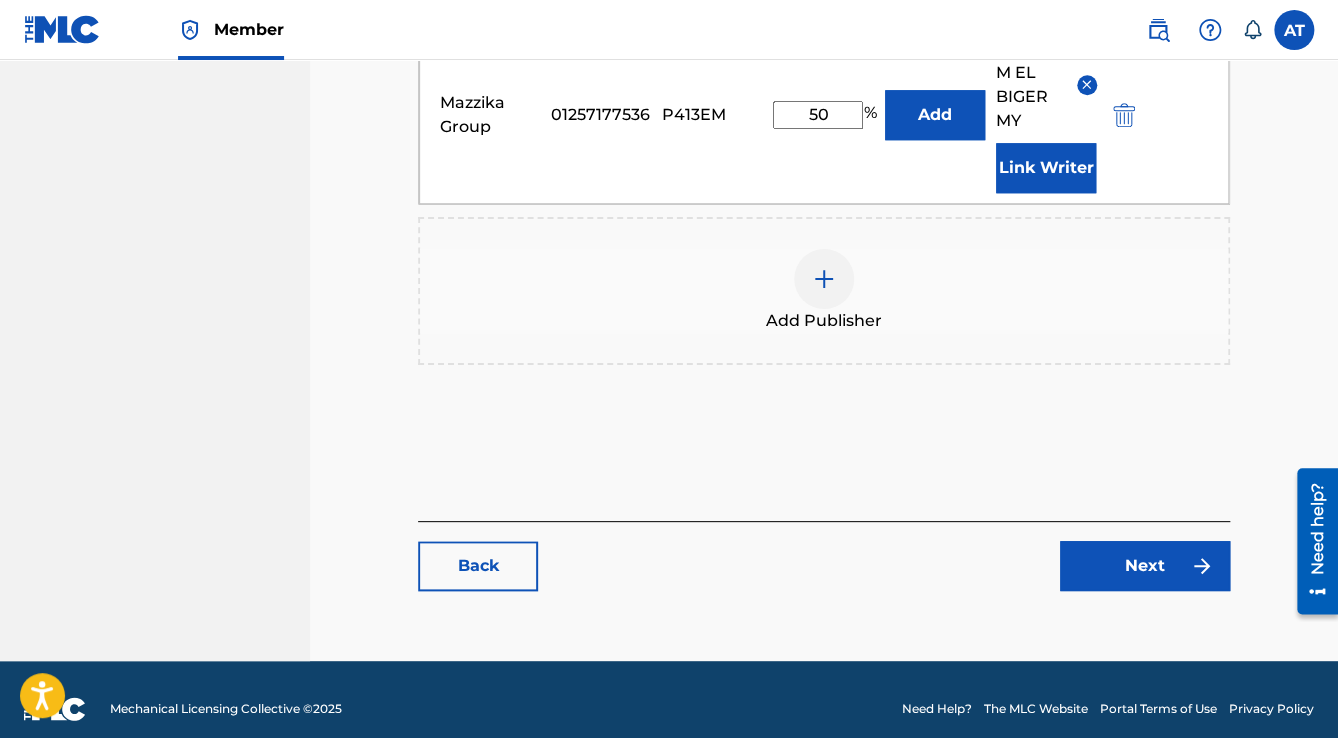 click on "Next" at bounding box center [1145, 566] 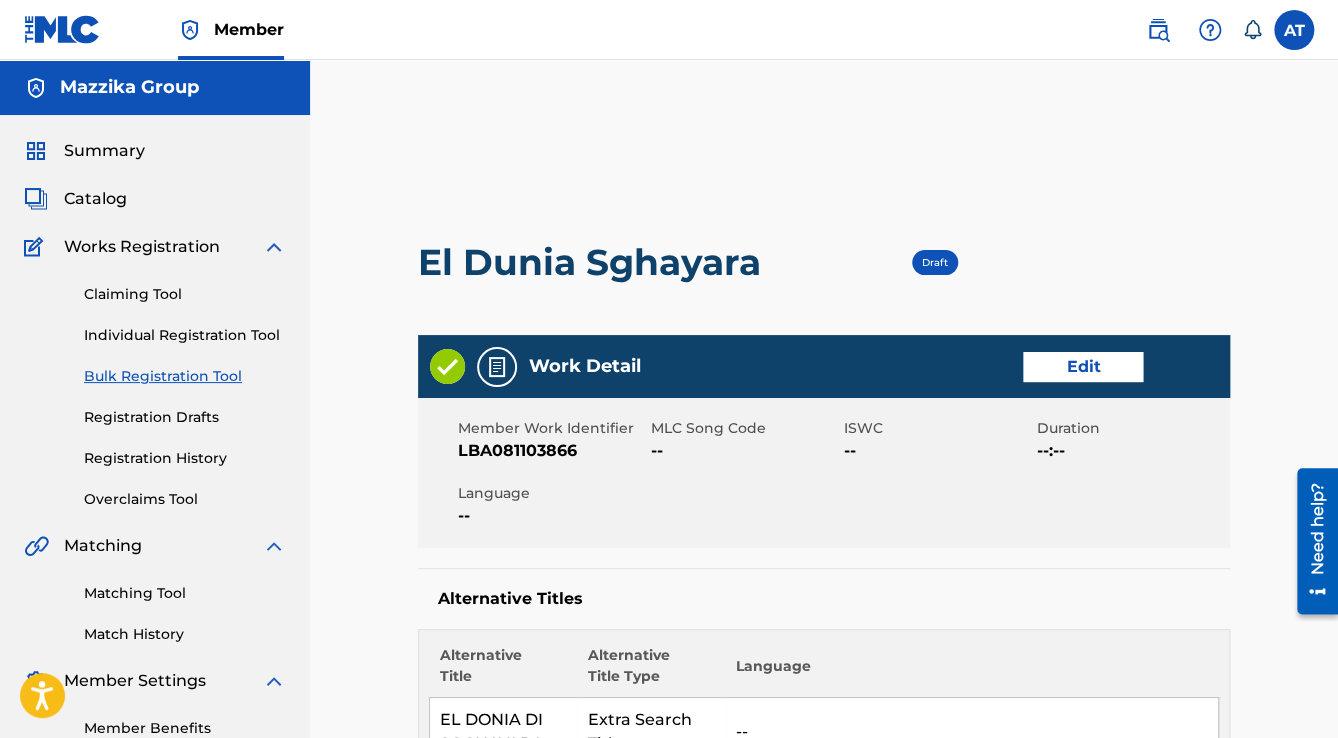 click on "Edit" at bounding box center (1083, 367) 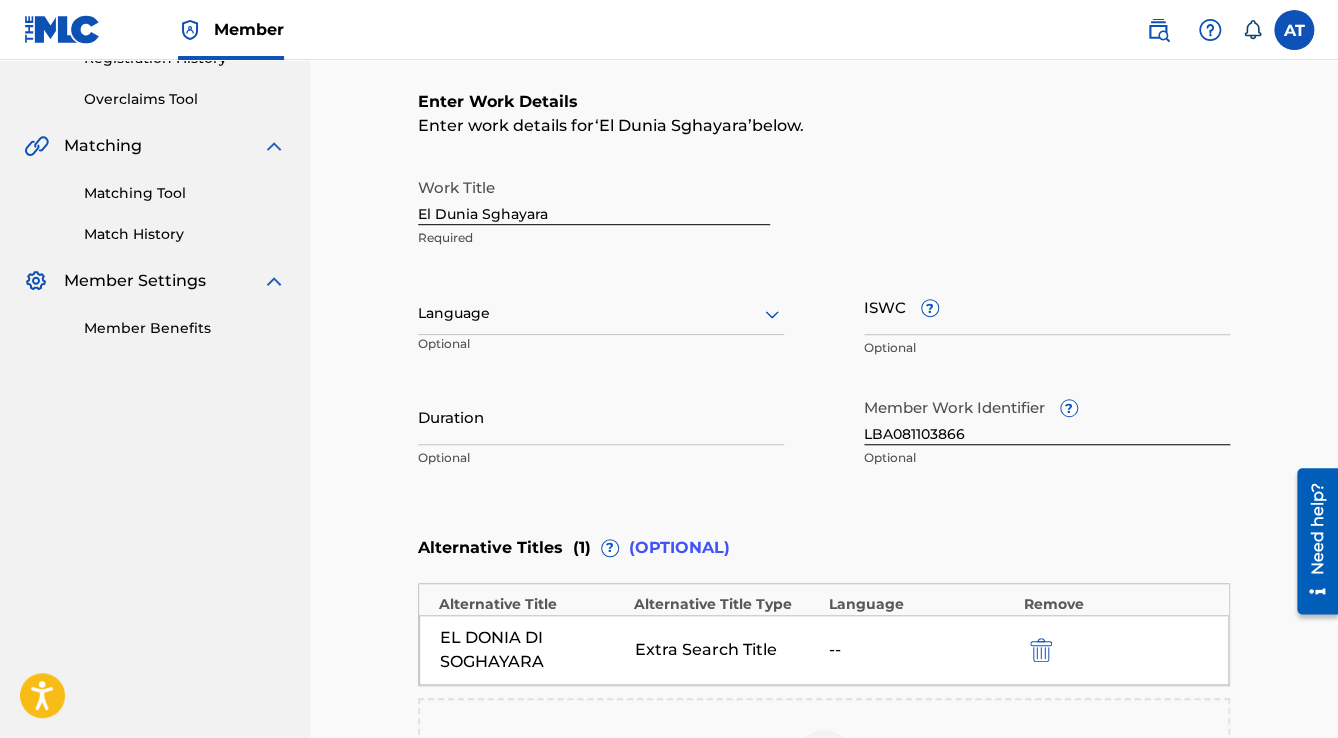 click at bounding box center [601, 313] 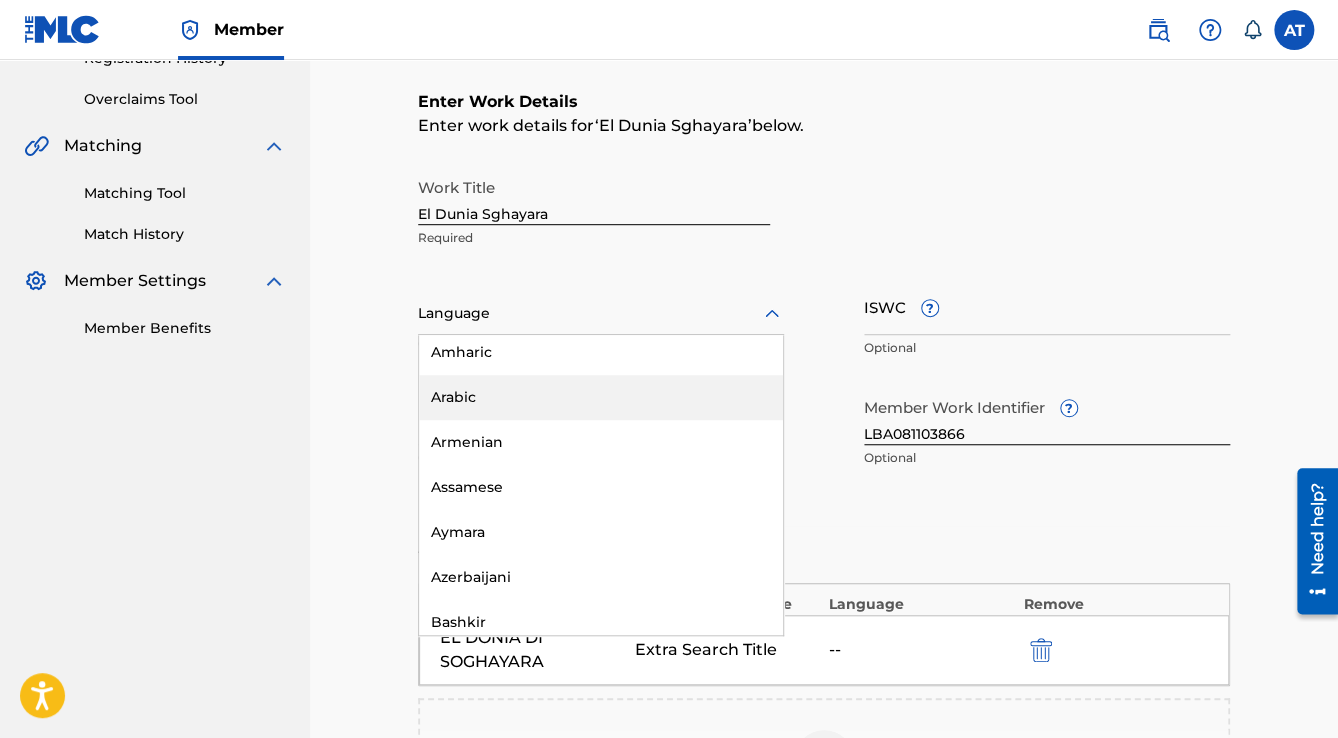 click on "Arabic" at bounding box center (601, 397) 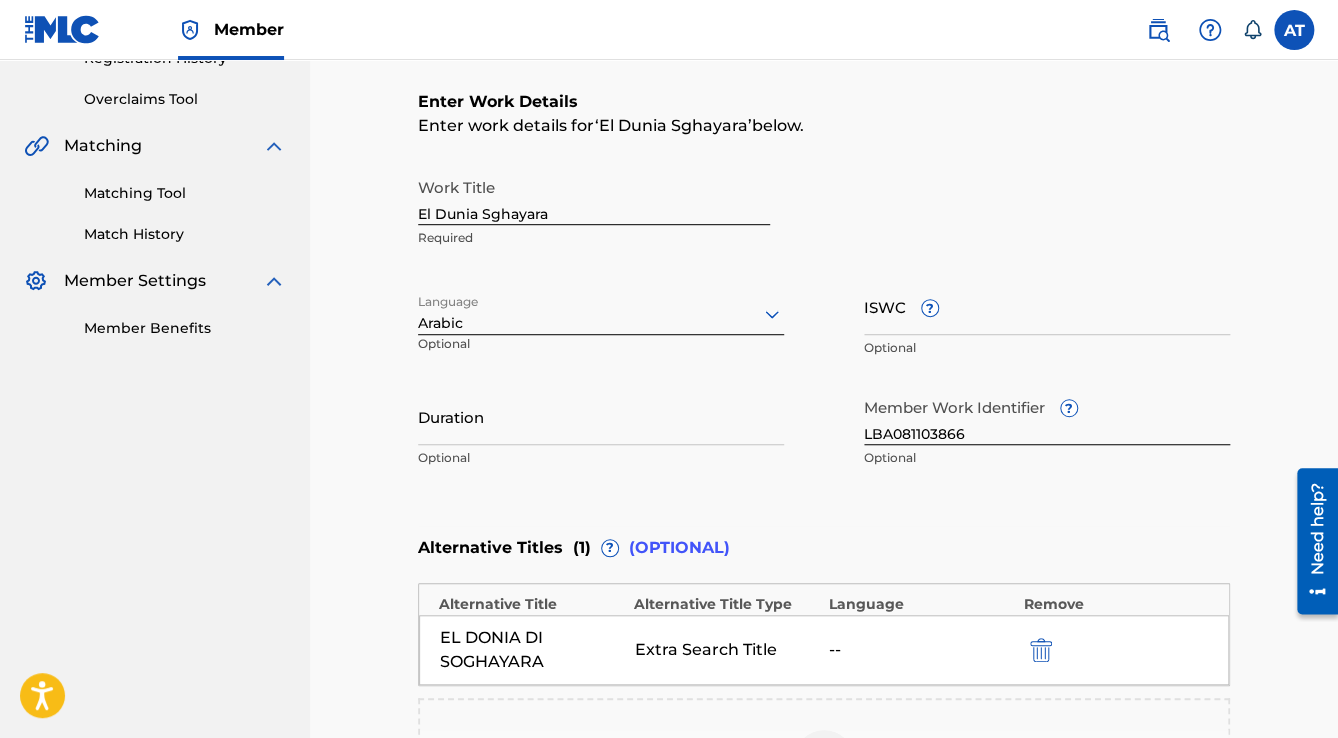 click on "Duration" at bounding box center (601, 416) 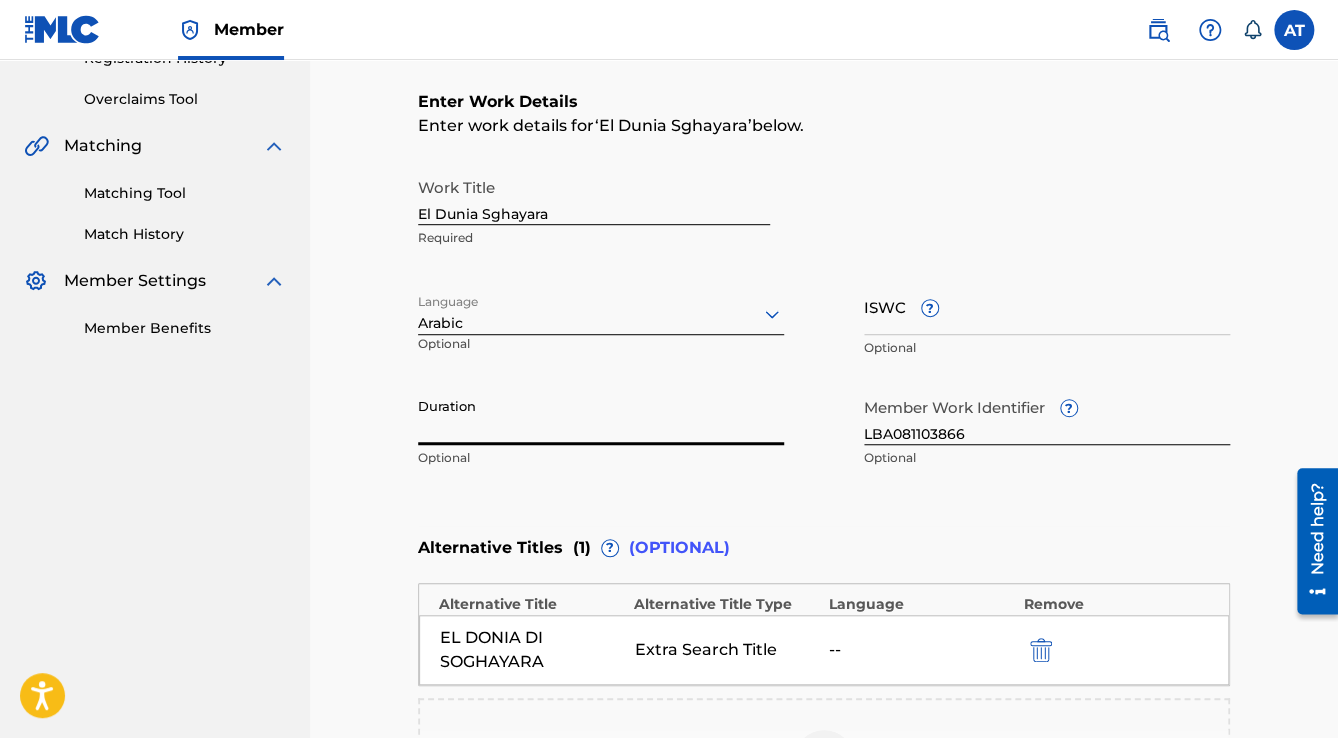 paste on "3:55" 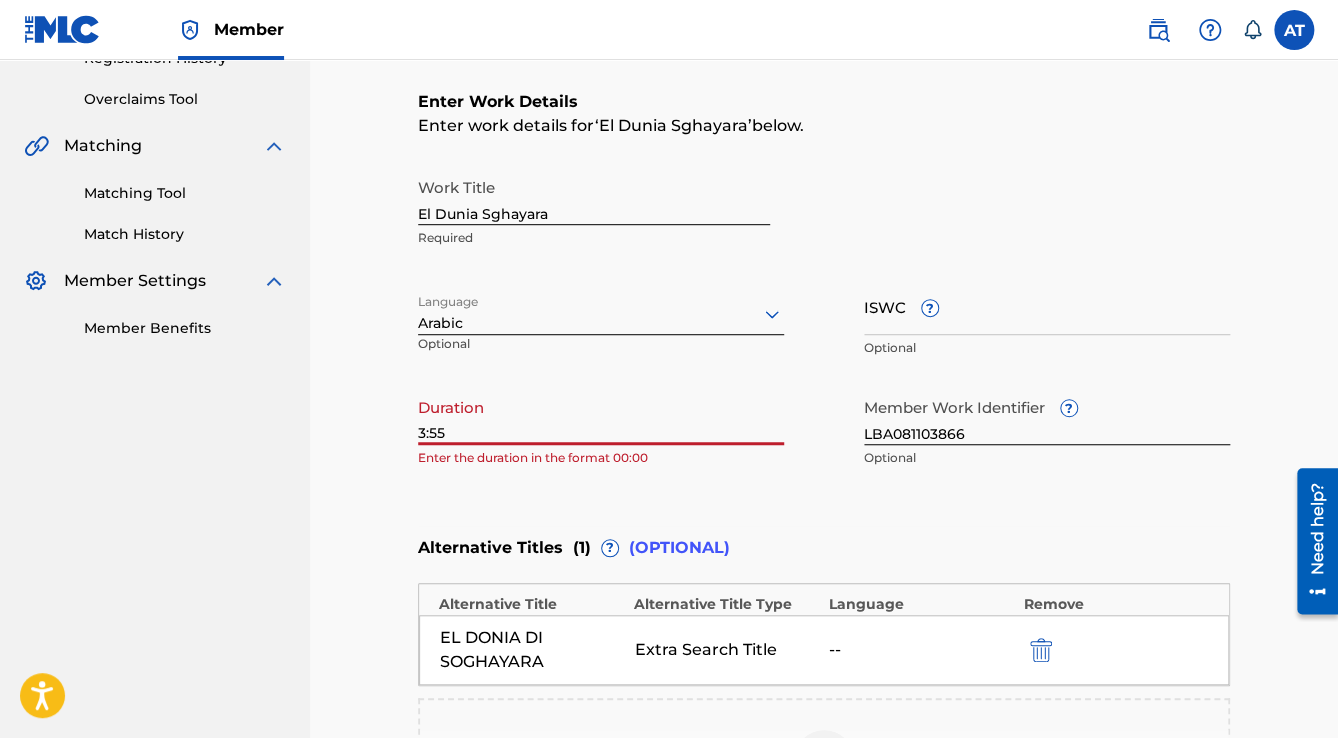 click on "3:55" at bounding box center (601, 416) 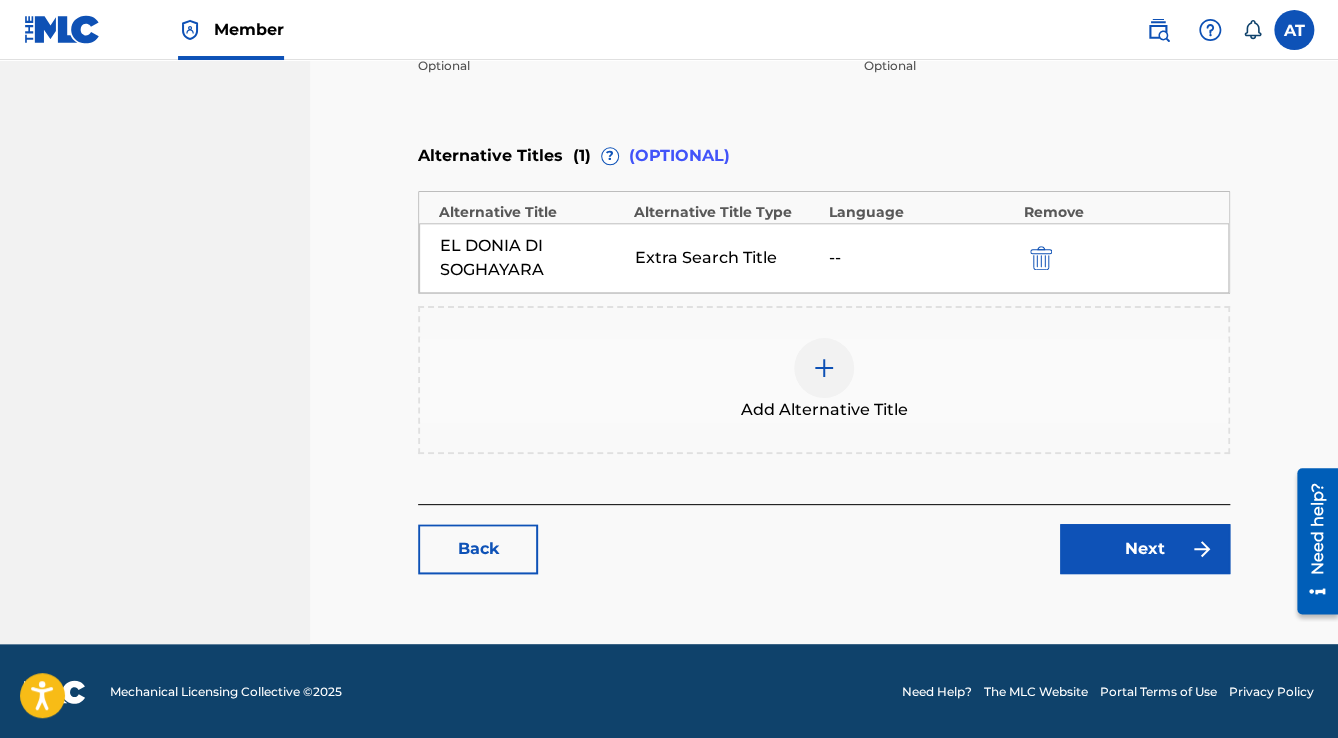 type on "03:55" 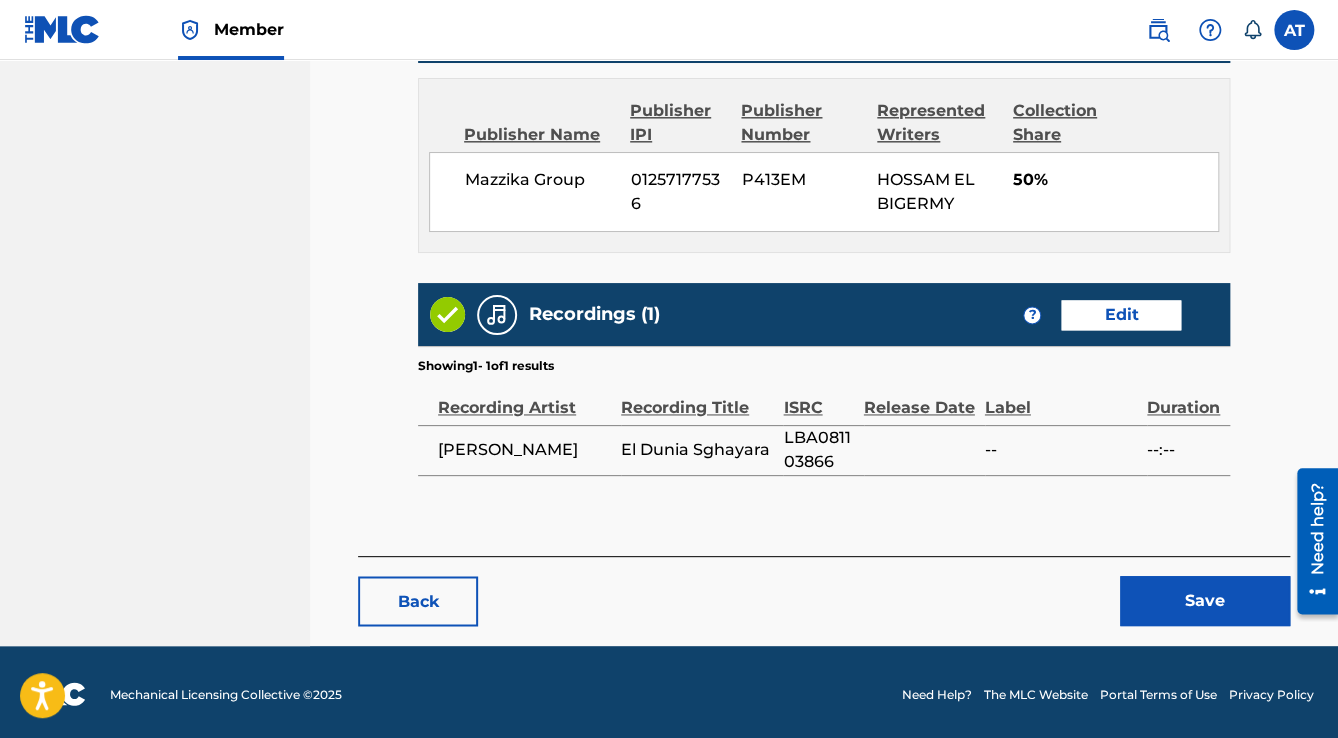 click on "Save" at bounding box center (1205, 601) 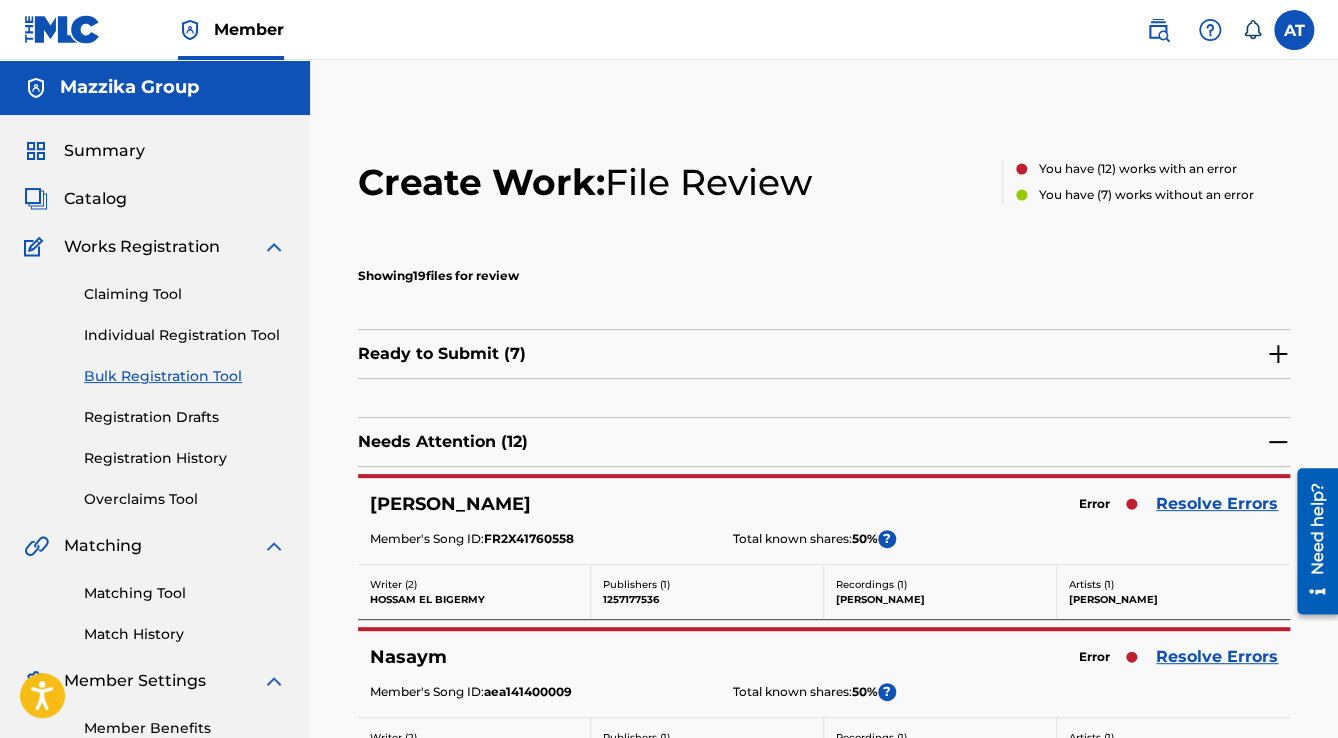 click on "Resolve Errors" at bounding box center [1217, 504] 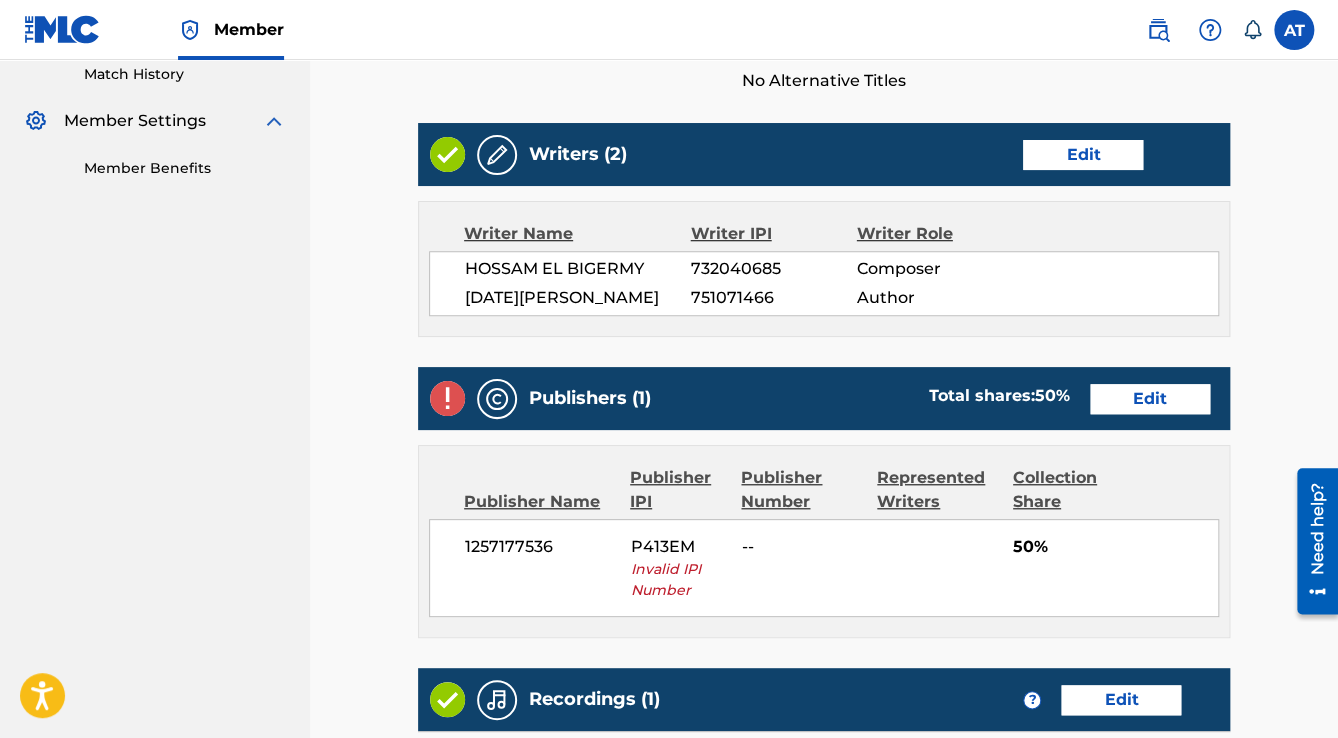 click on "Edit" at bounding box center [1150, 399] 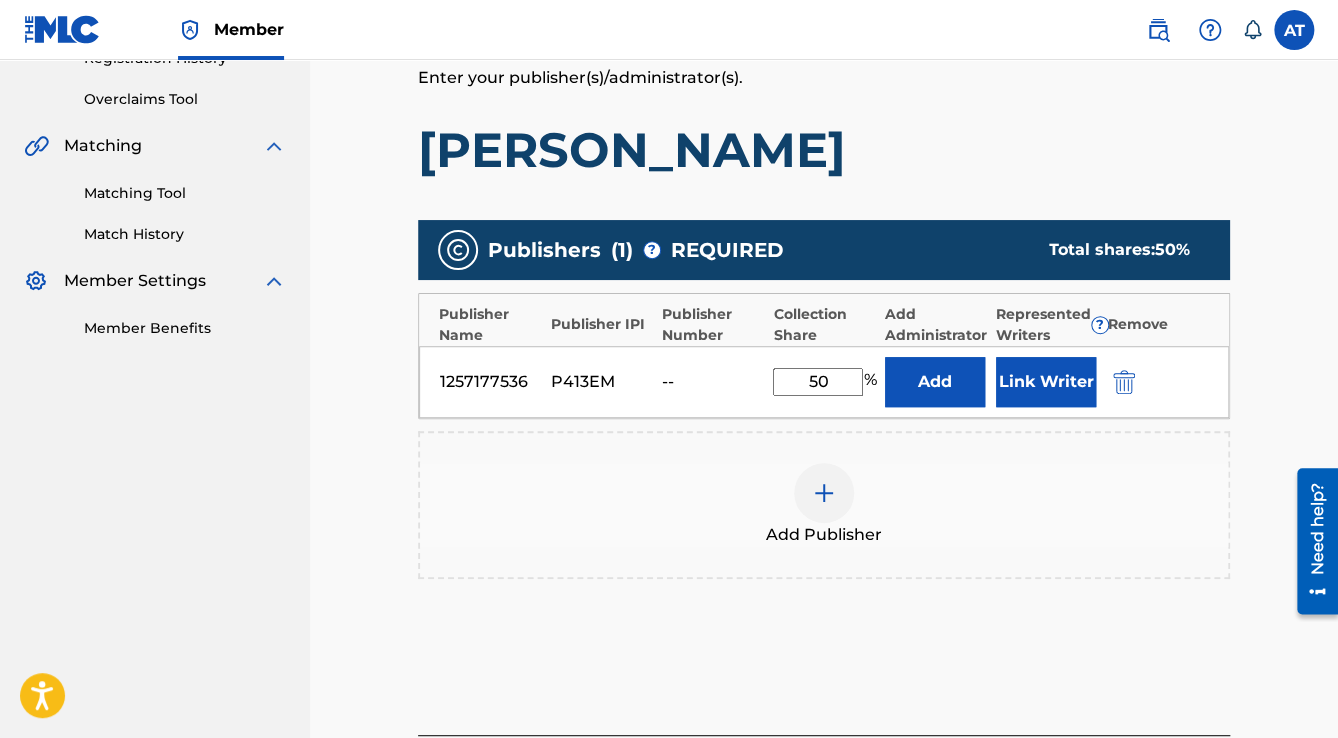 click at bounding box center (1124, 382) 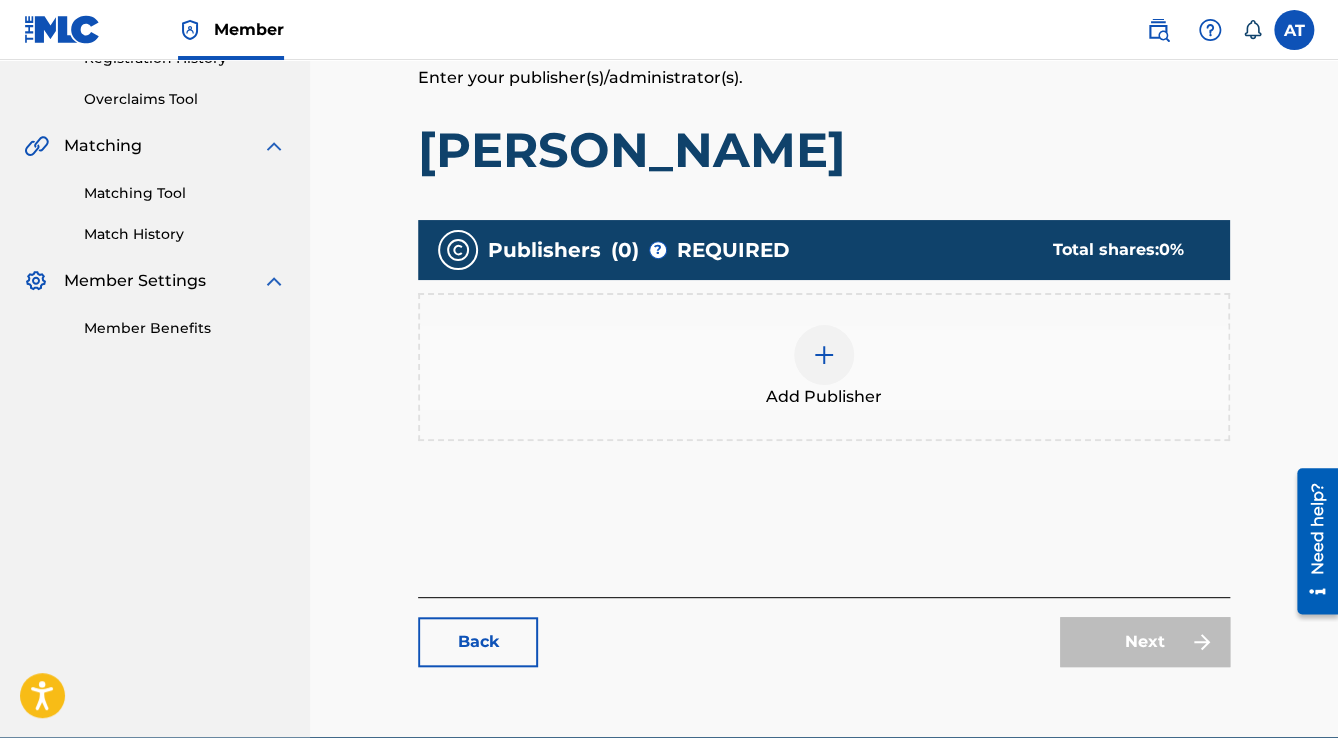 click on "Add Publisher" at bounding box center (824, 367) 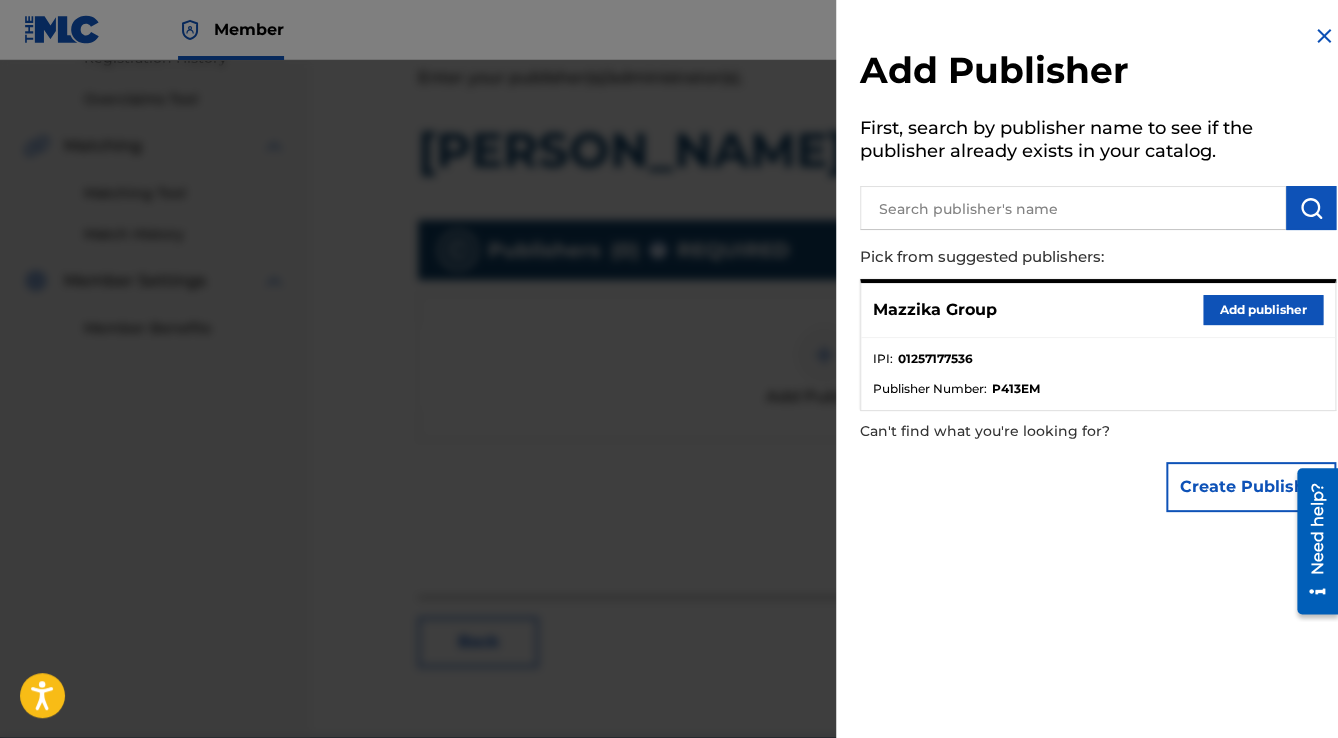 click on "Add publisher" at bounding box center (1263, 310) 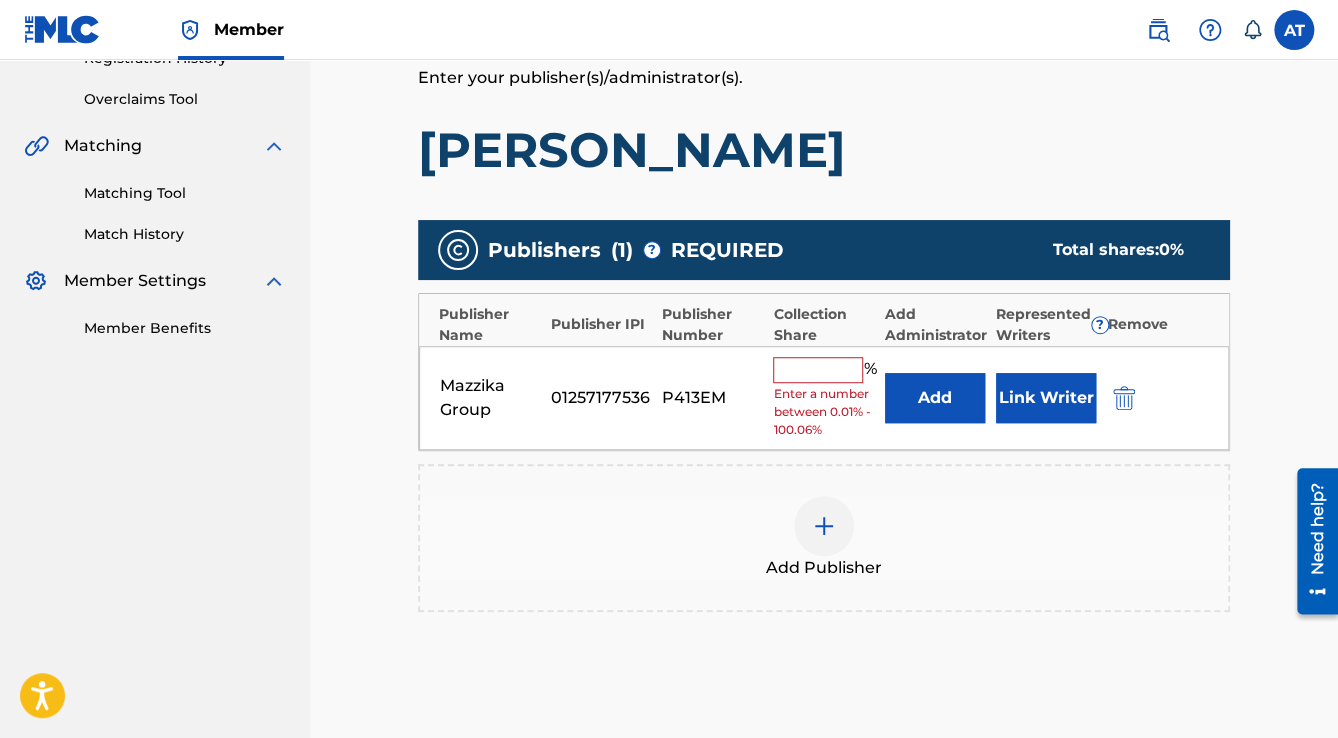 click on "% Enter a number between 0.01% - 100.06%" at bounding box center [823, 398] 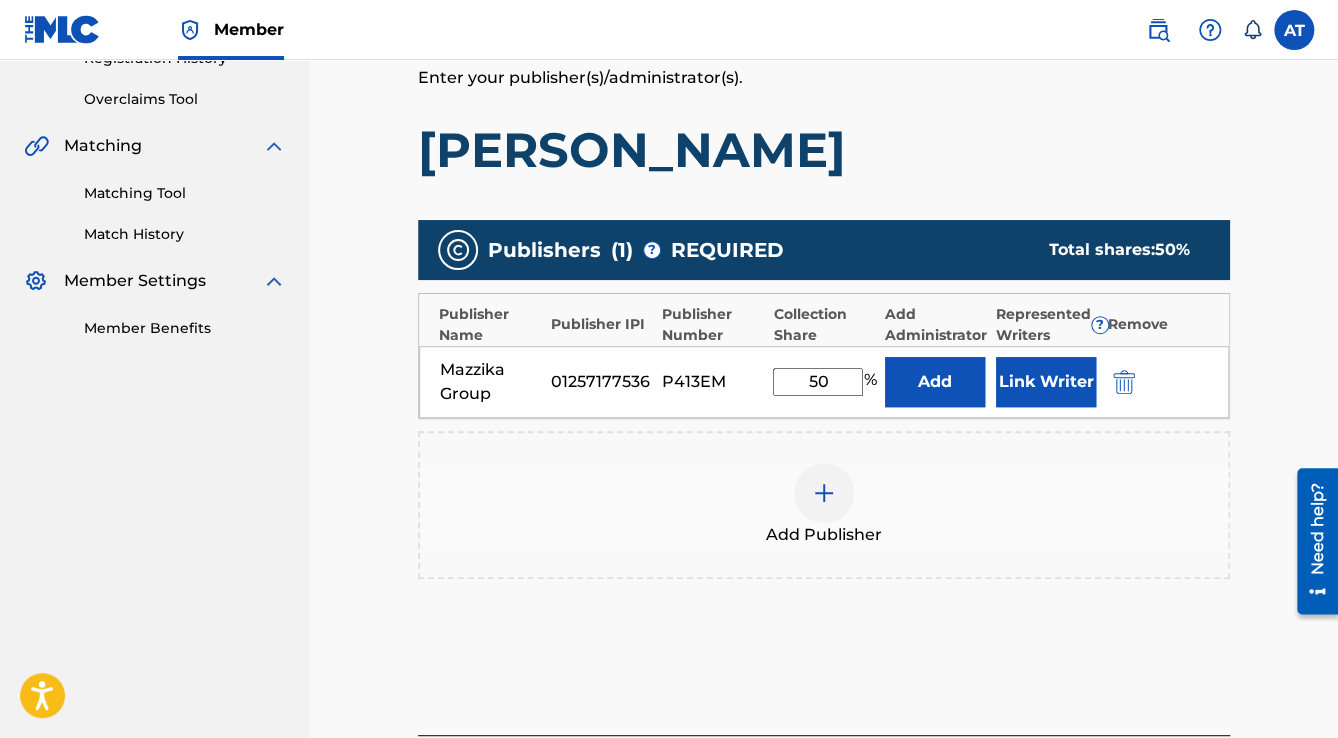 click on "Link Writer" at bounding box center [1046, 382] 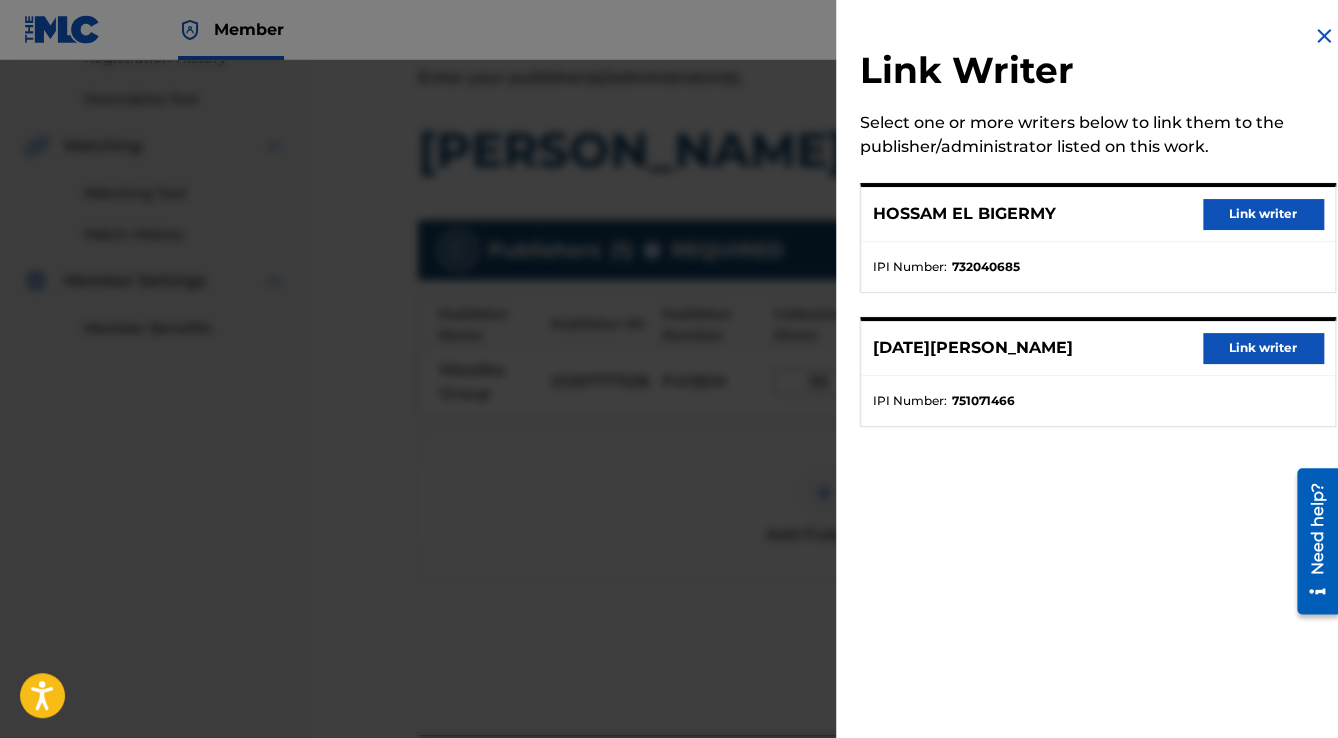click on "Link writer" at bounding box center [1263, 214] 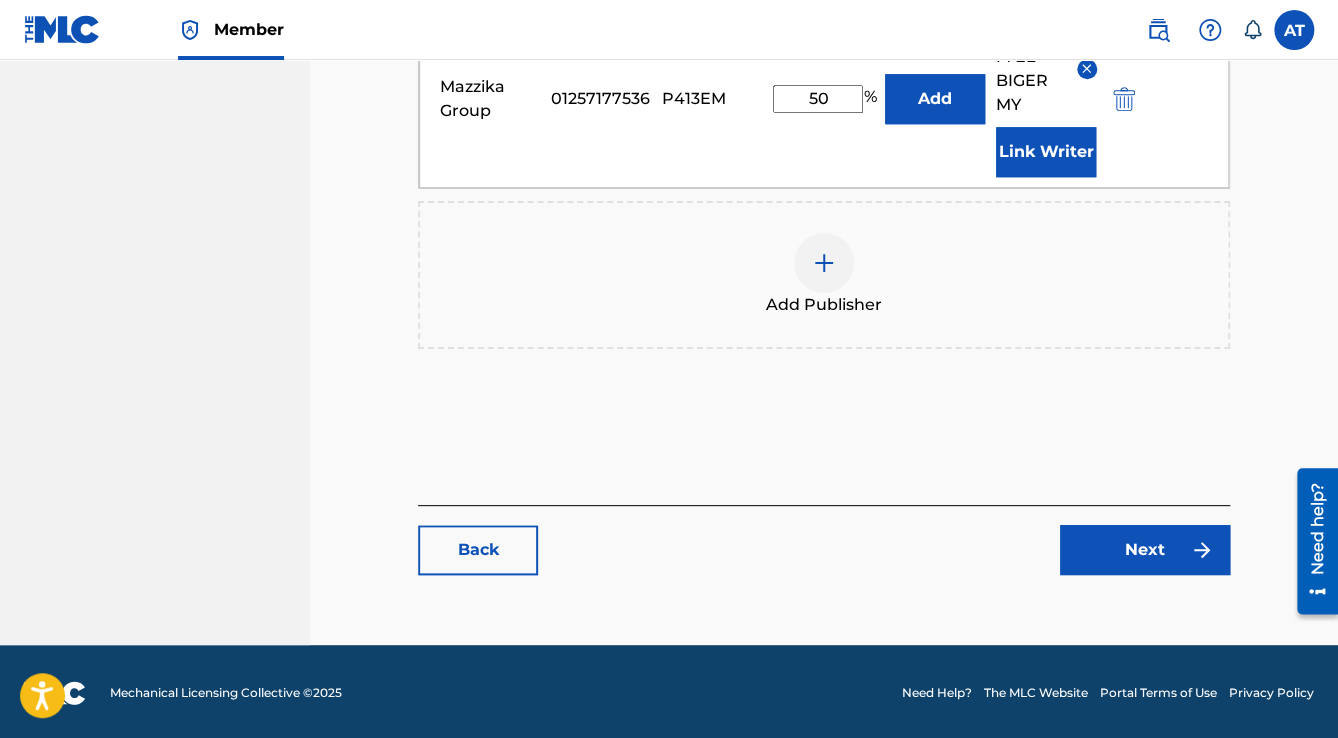 scroll, scrollTop: 736, scrollLeft: 0, axis: vertical 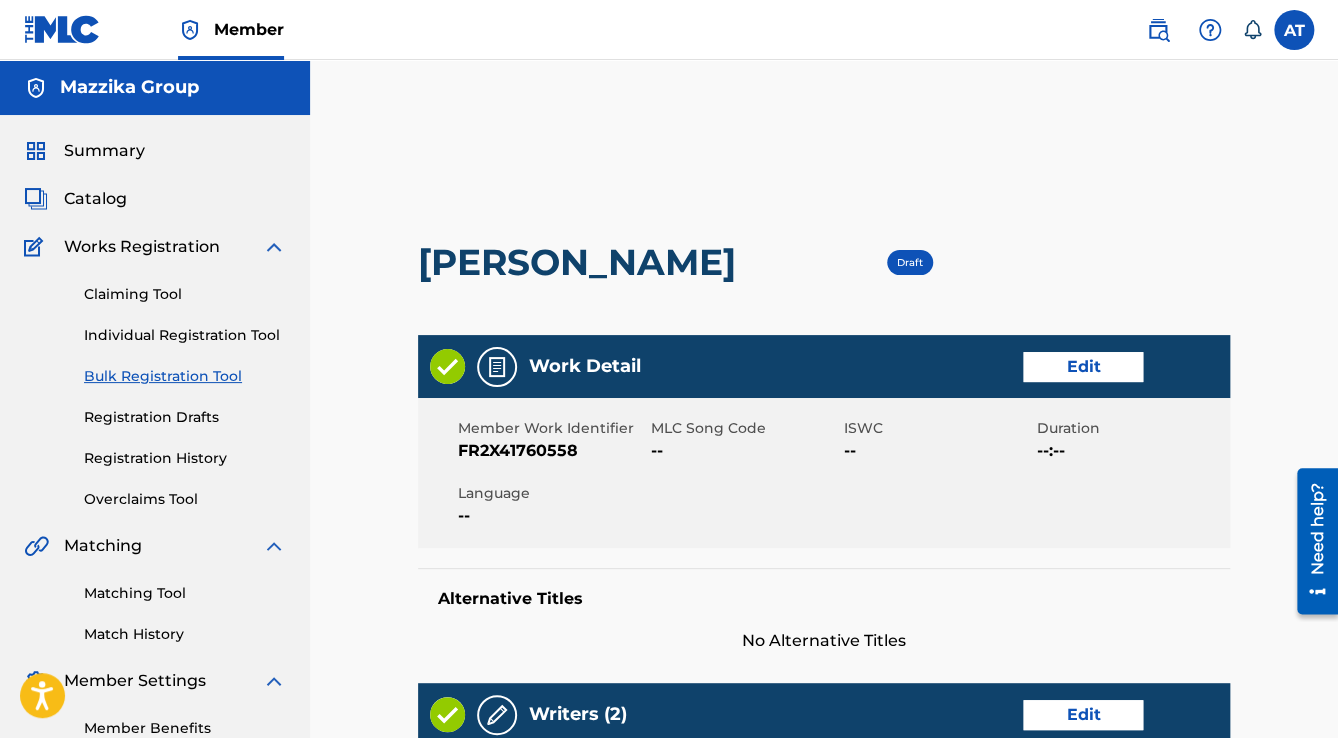 click on "Edit" at bounding box center (1083, 367) 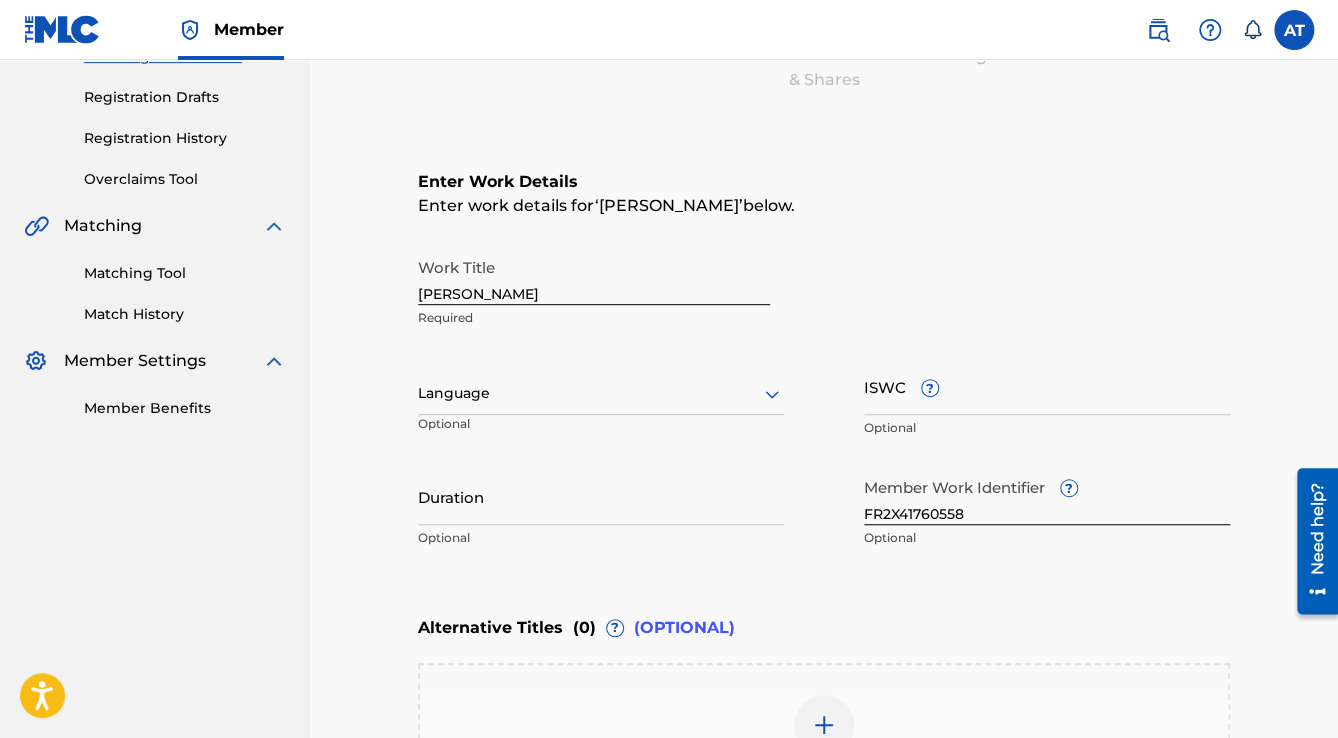 click at bounding box center [601, 393] 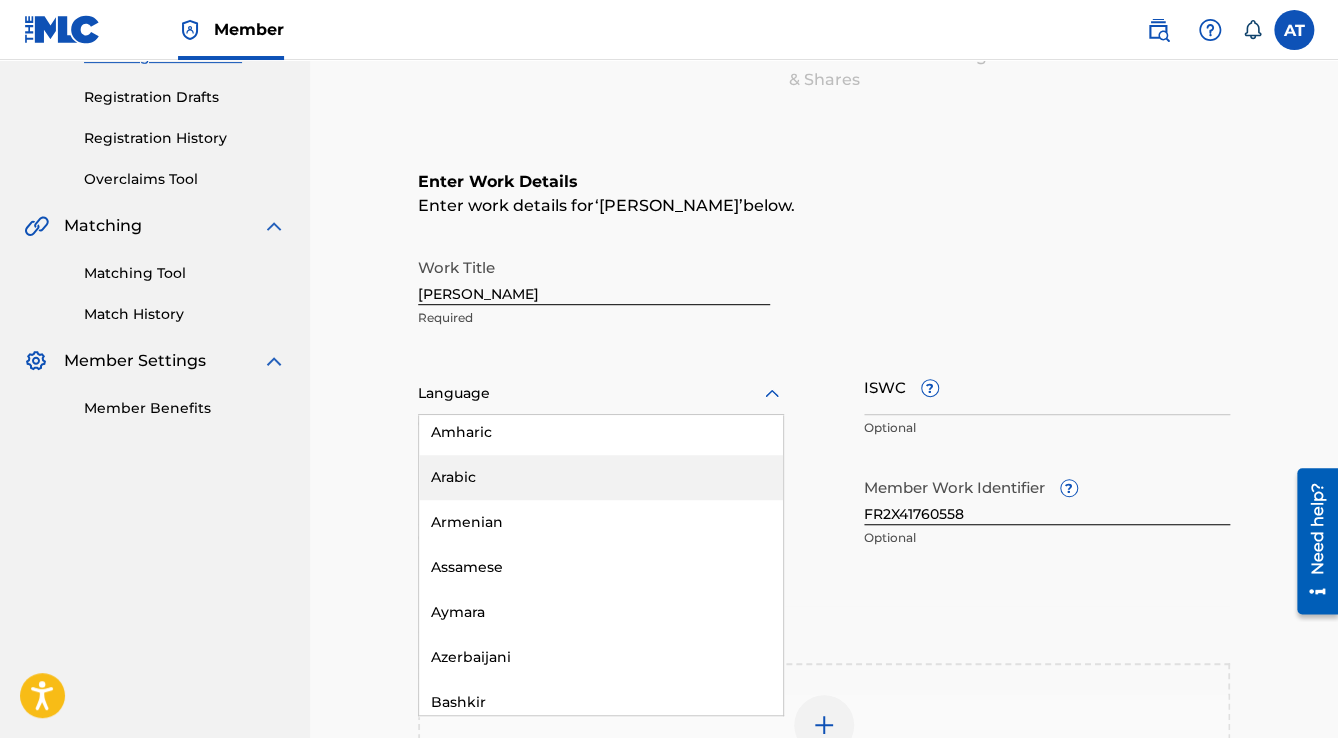 click on "Arabic" at bounding box center [601, 477] 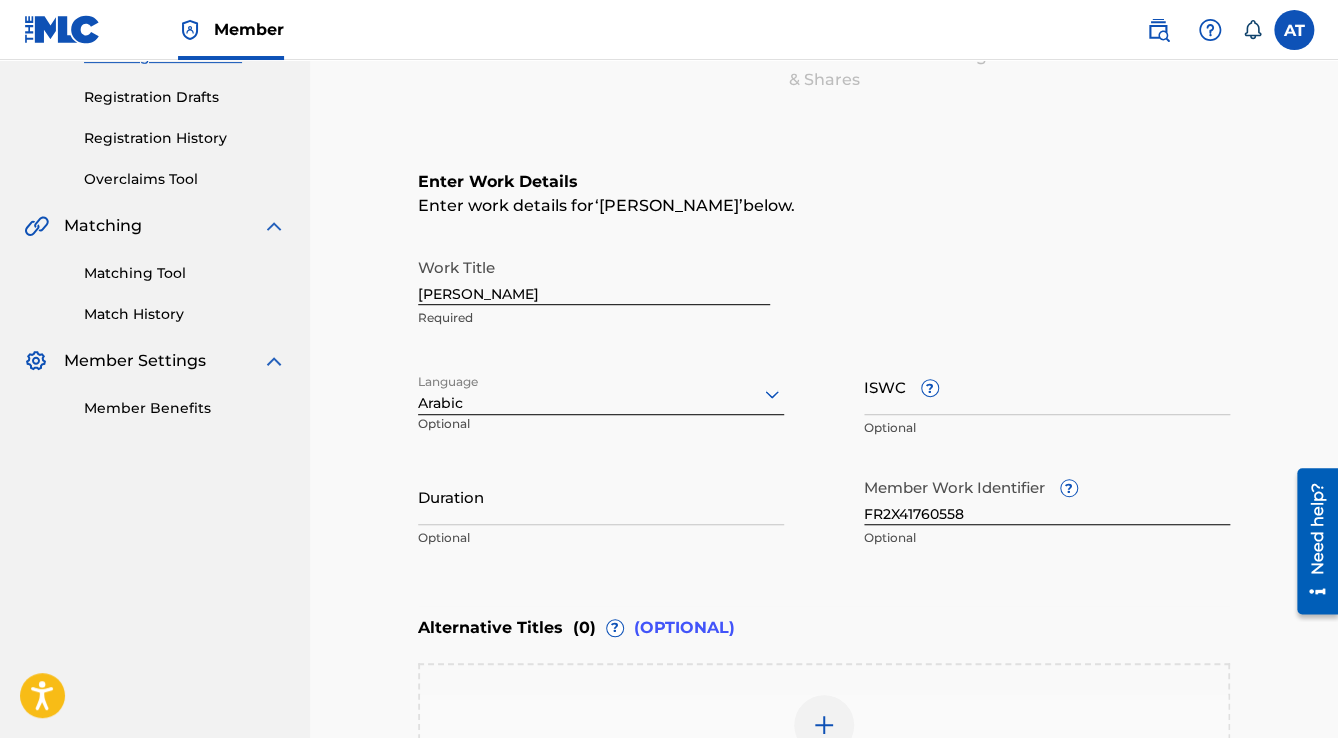 click on "Duration" at bounding box center (601, 496) 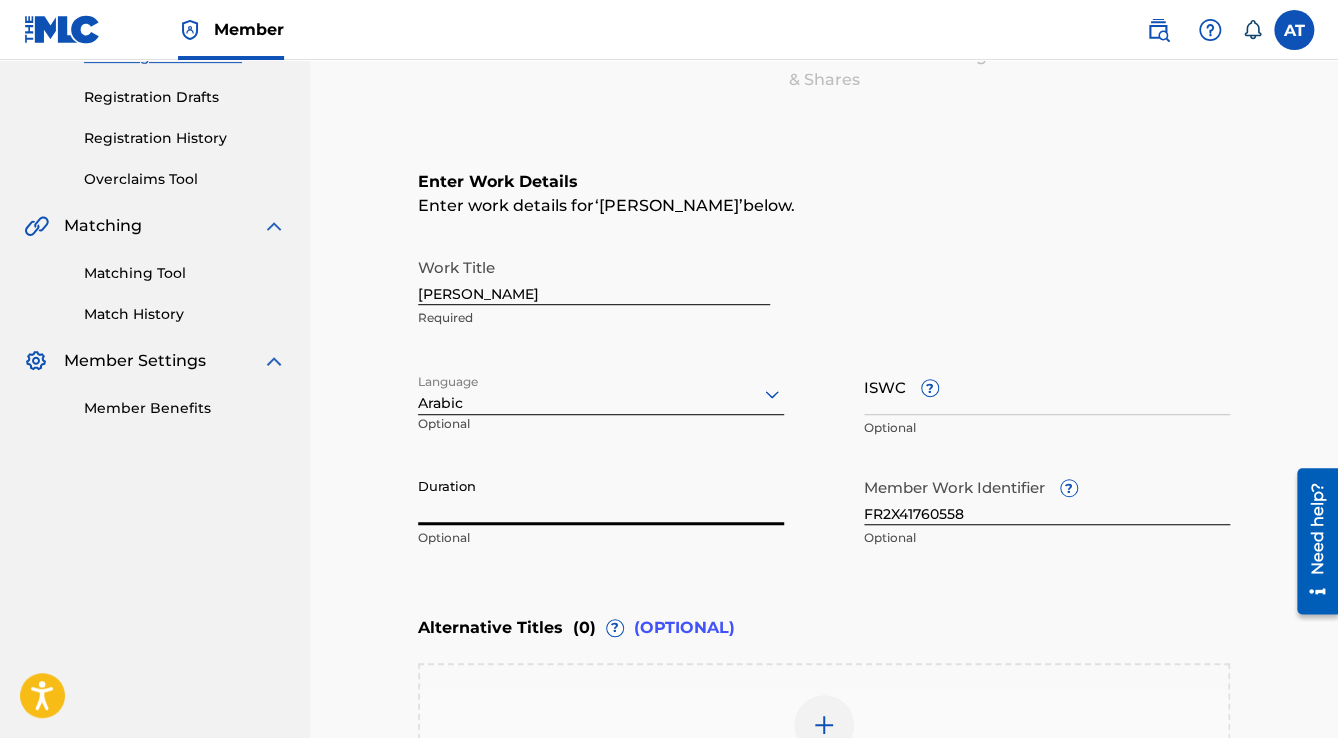 paste on "5:24" 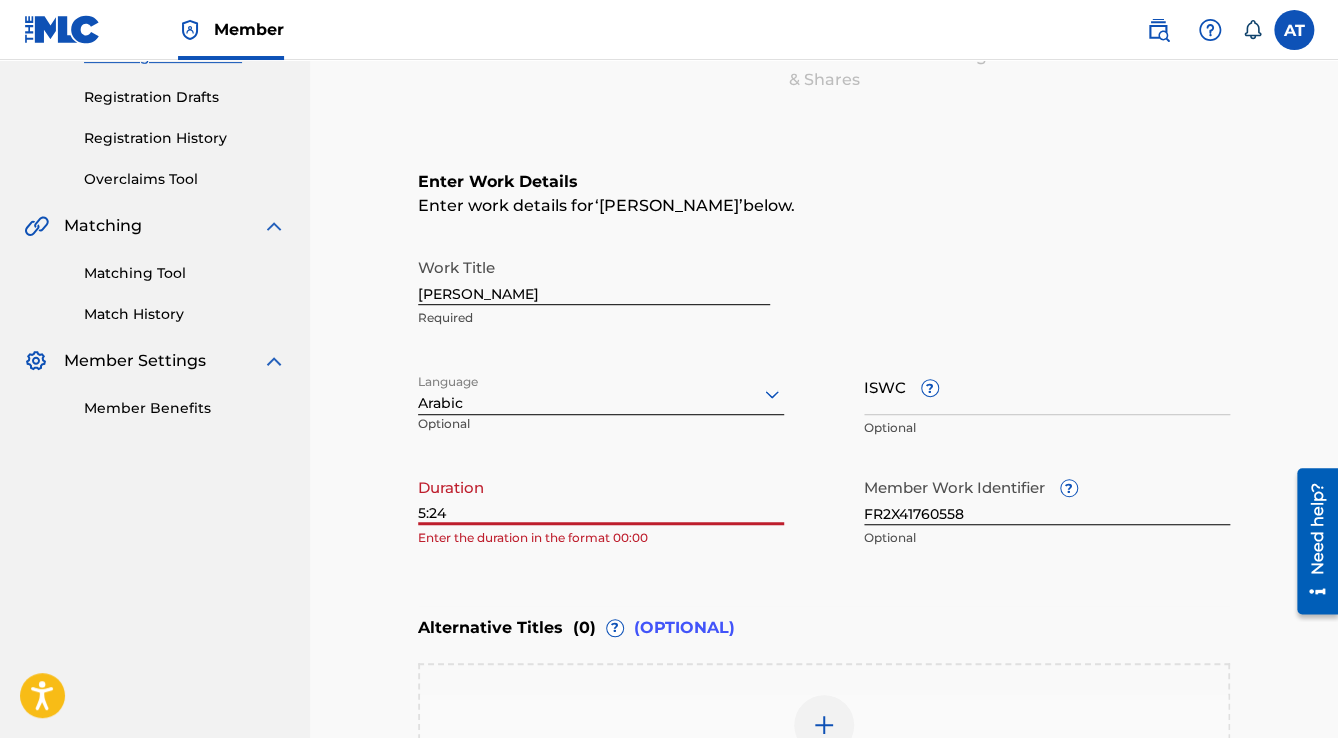 click on "5:24" at bounding box center (601, 496) 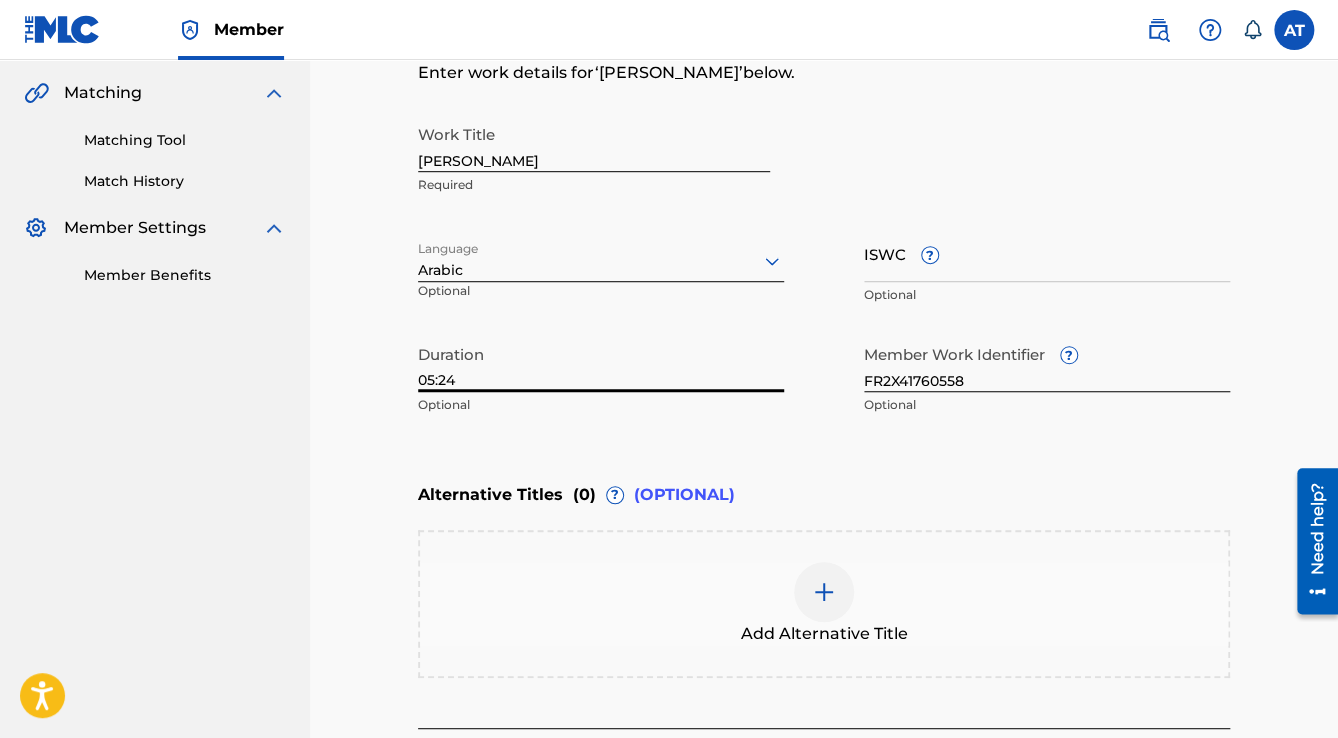 scroll, scrollTop: 677, scrollLeft: 0, axis: vertical 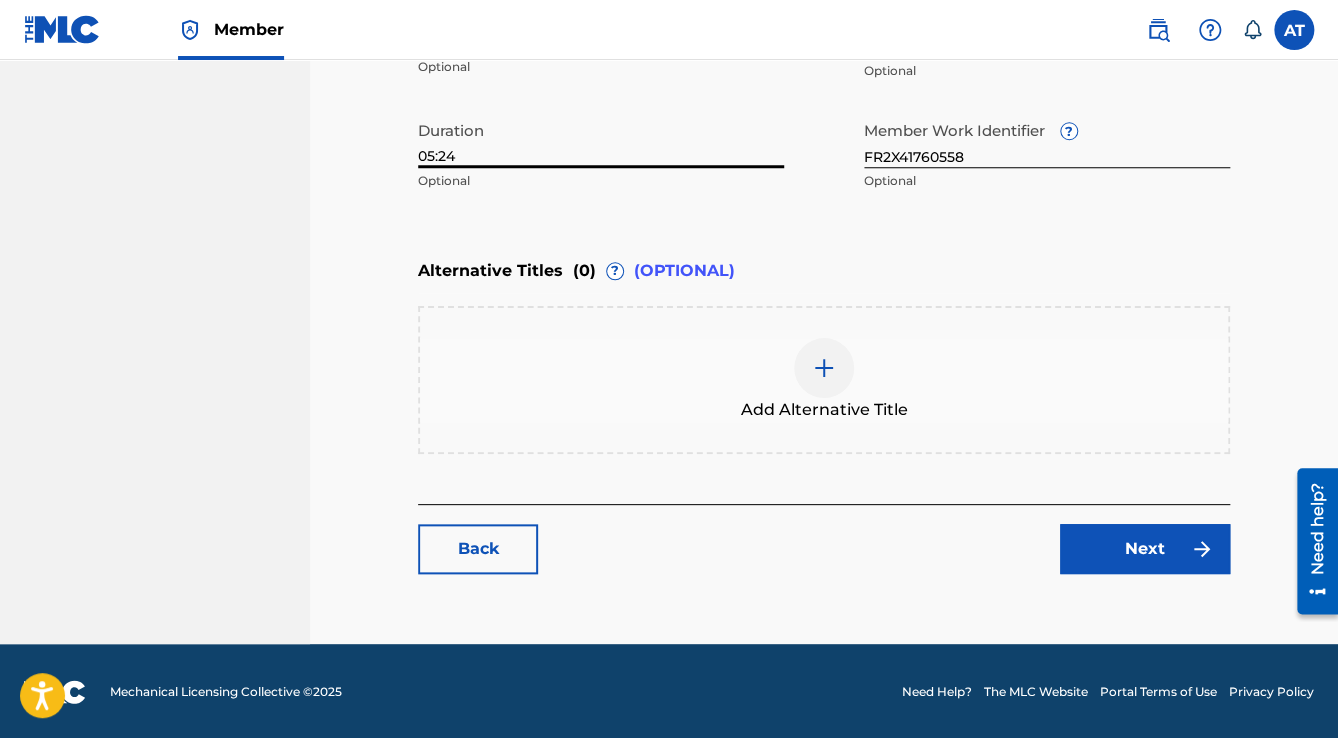 type on "05:24" 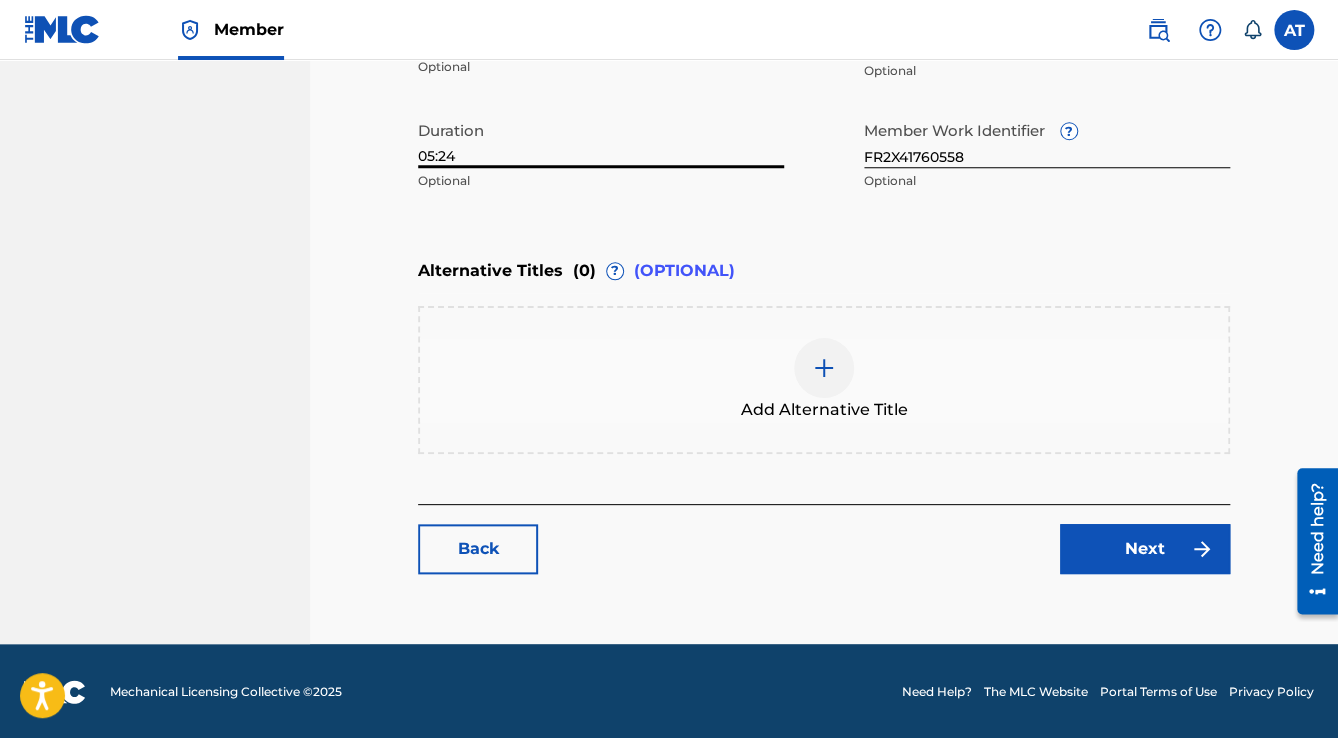 click on "Next" at bounding box center [1145, 549] 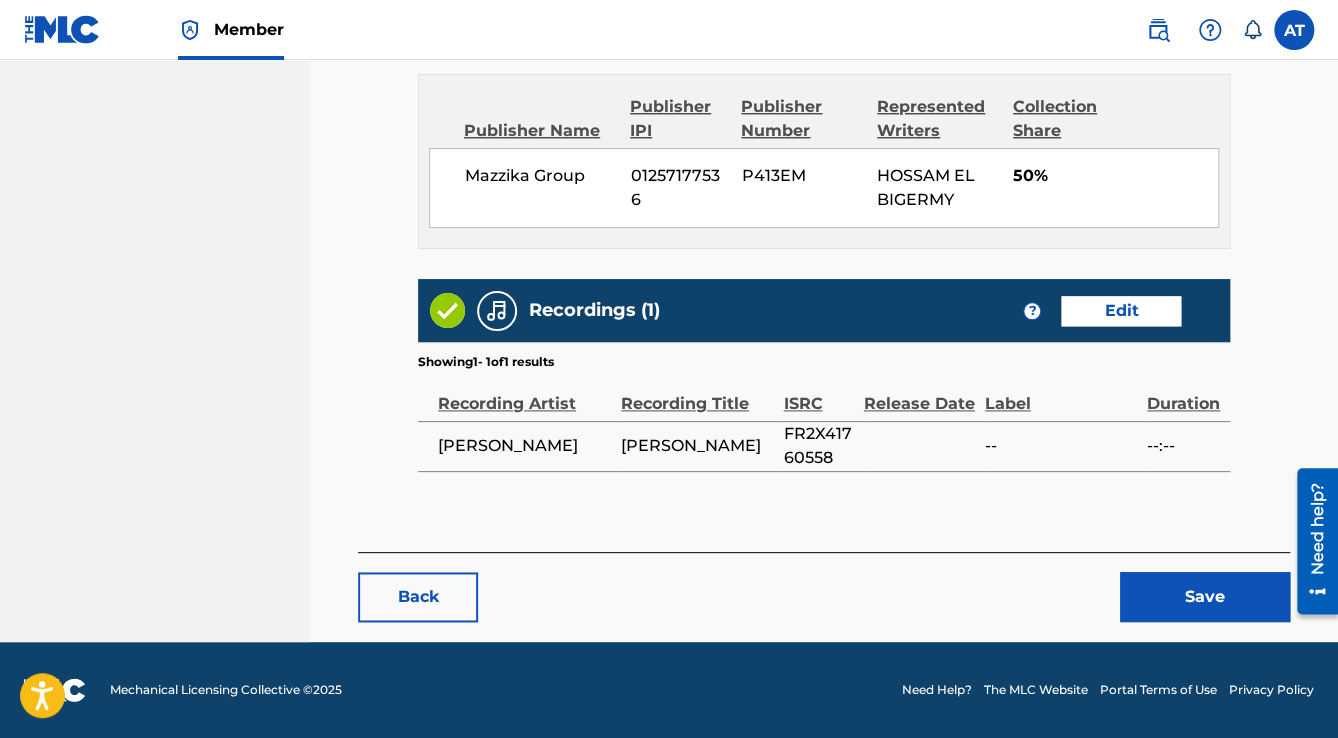 click on "Save" at bounding box center (1205, 597) 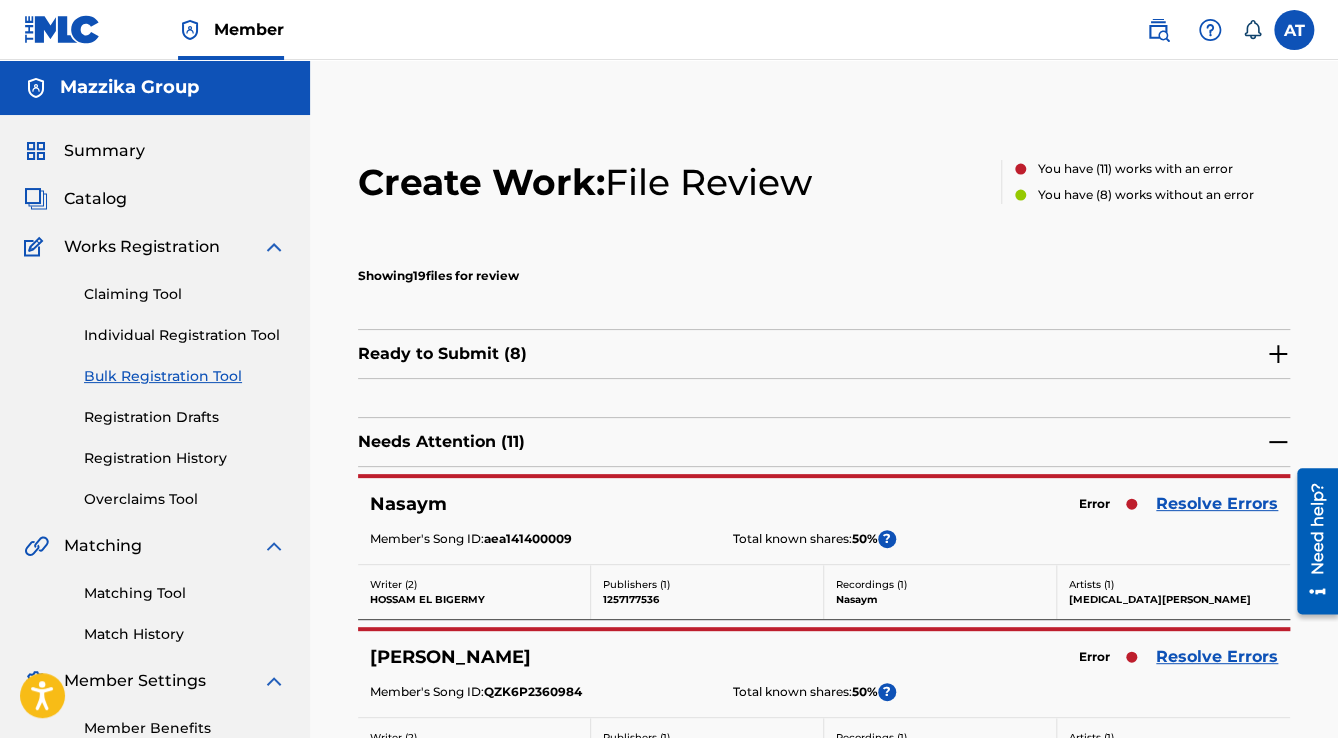 click on "Resolve Errors" at bounding box center [1217, 504] 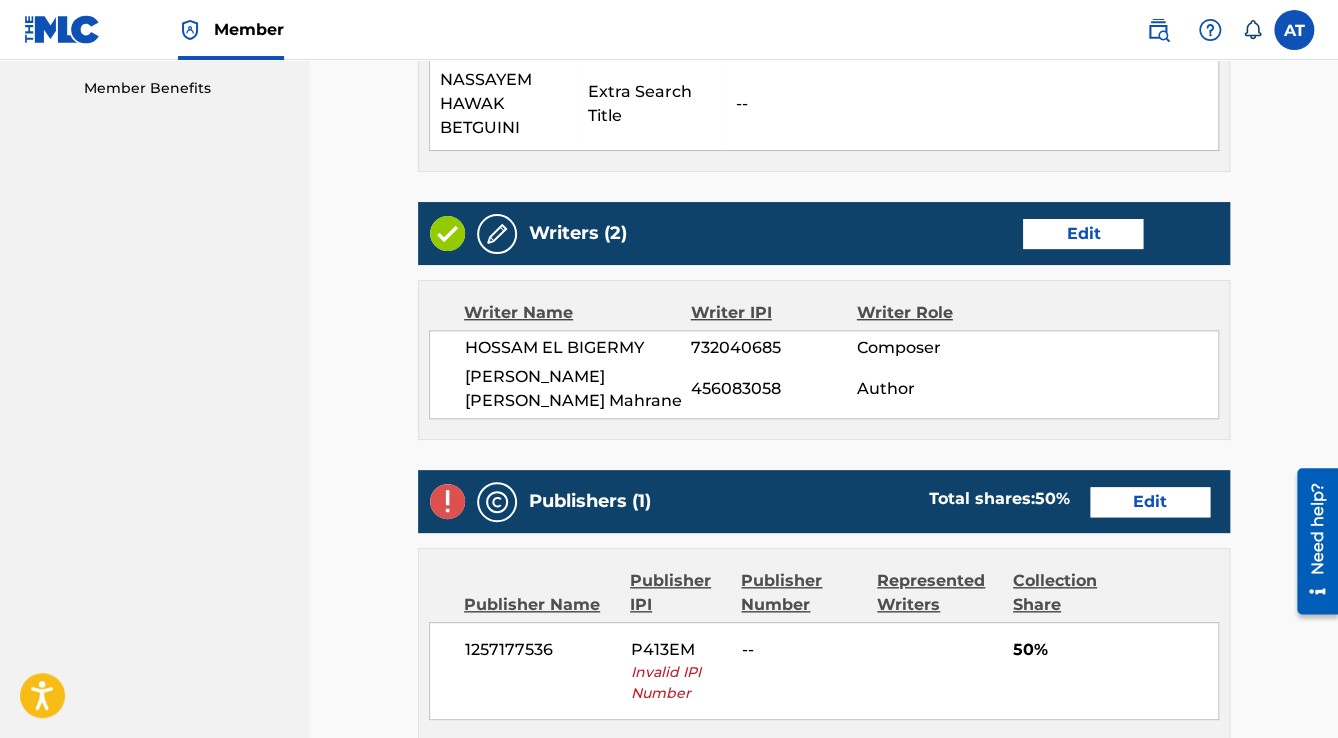 click on "Edit" at bounding box center [1150, 502] 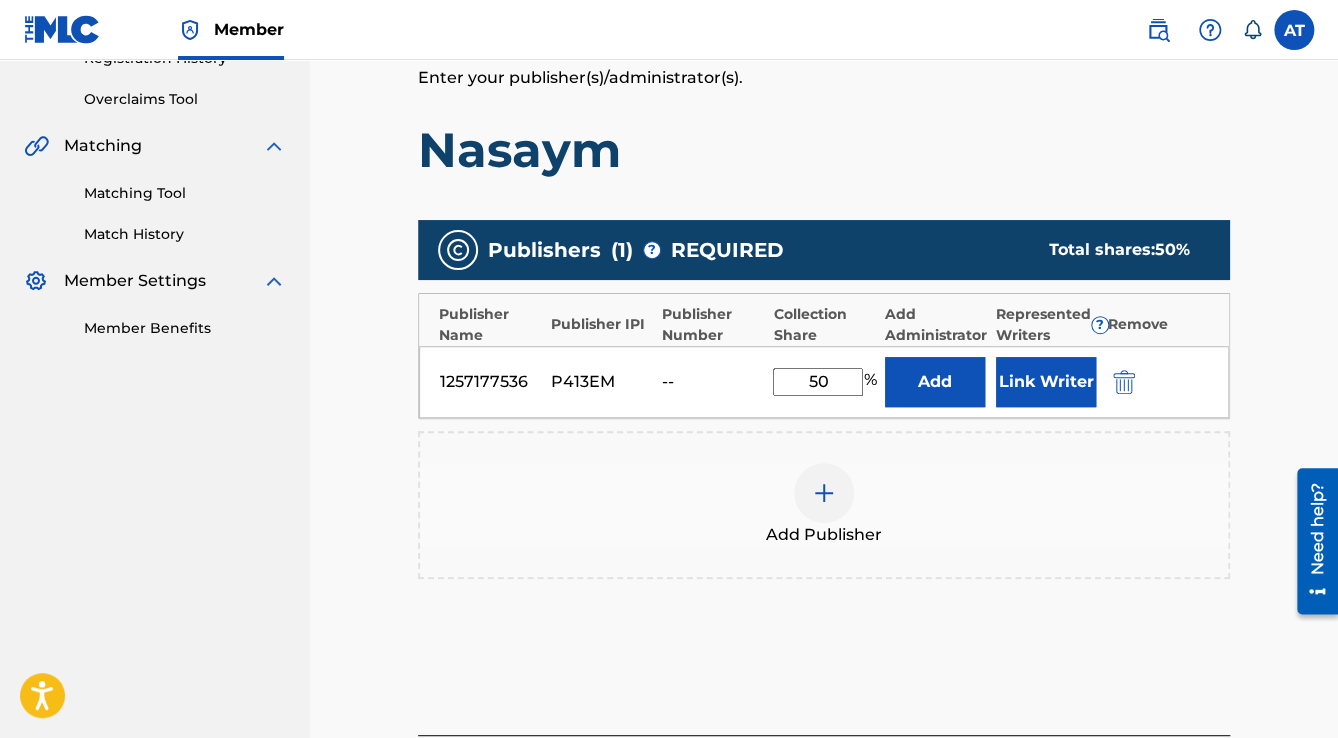 click at bounding box center (1124, 382) 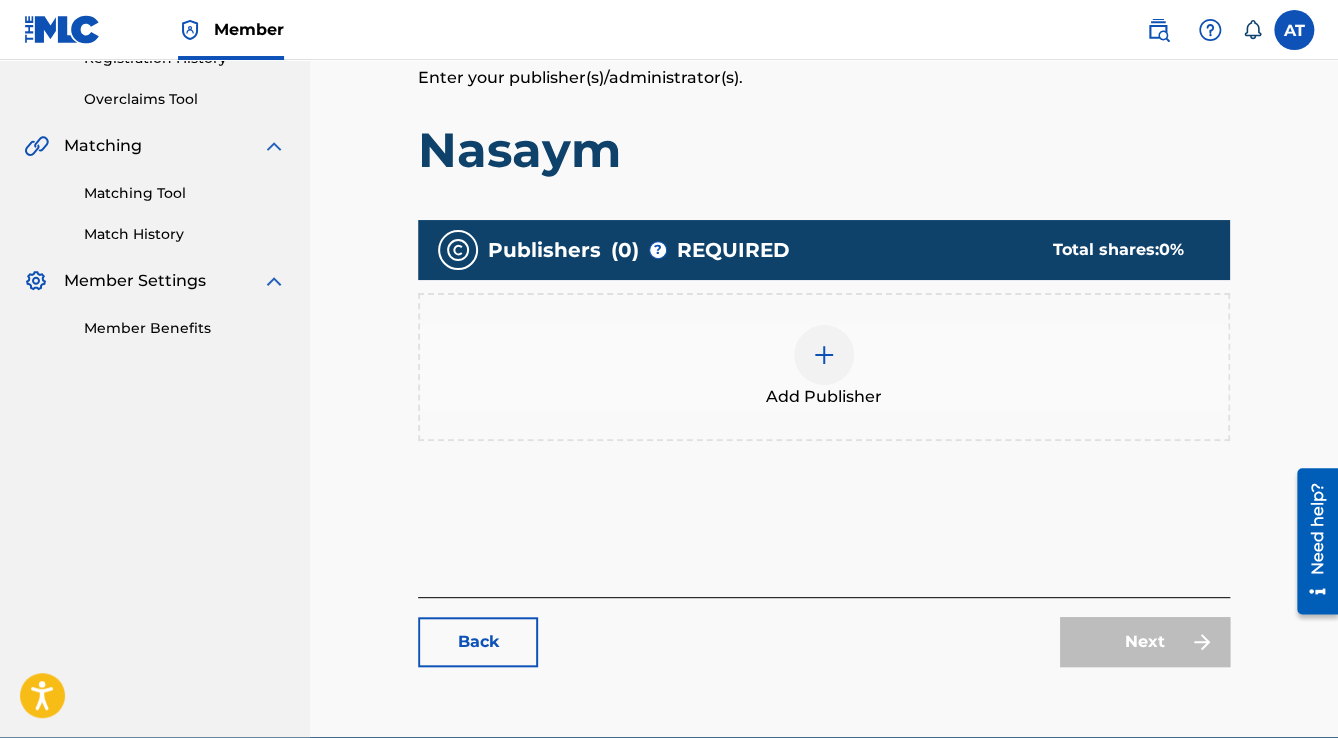 click on "Add Publisher" at bounding box center [824, 367] 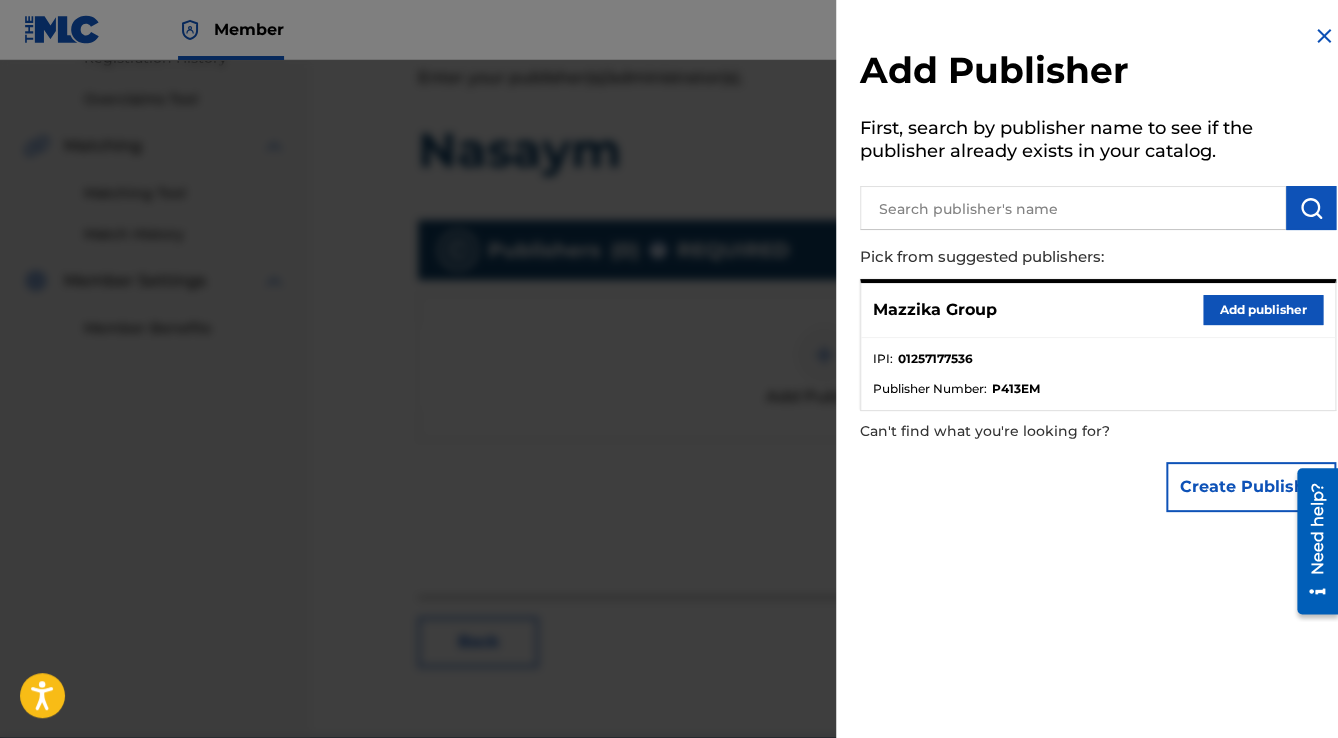 click on "Add publisher" at bounding box center [1263, 310] 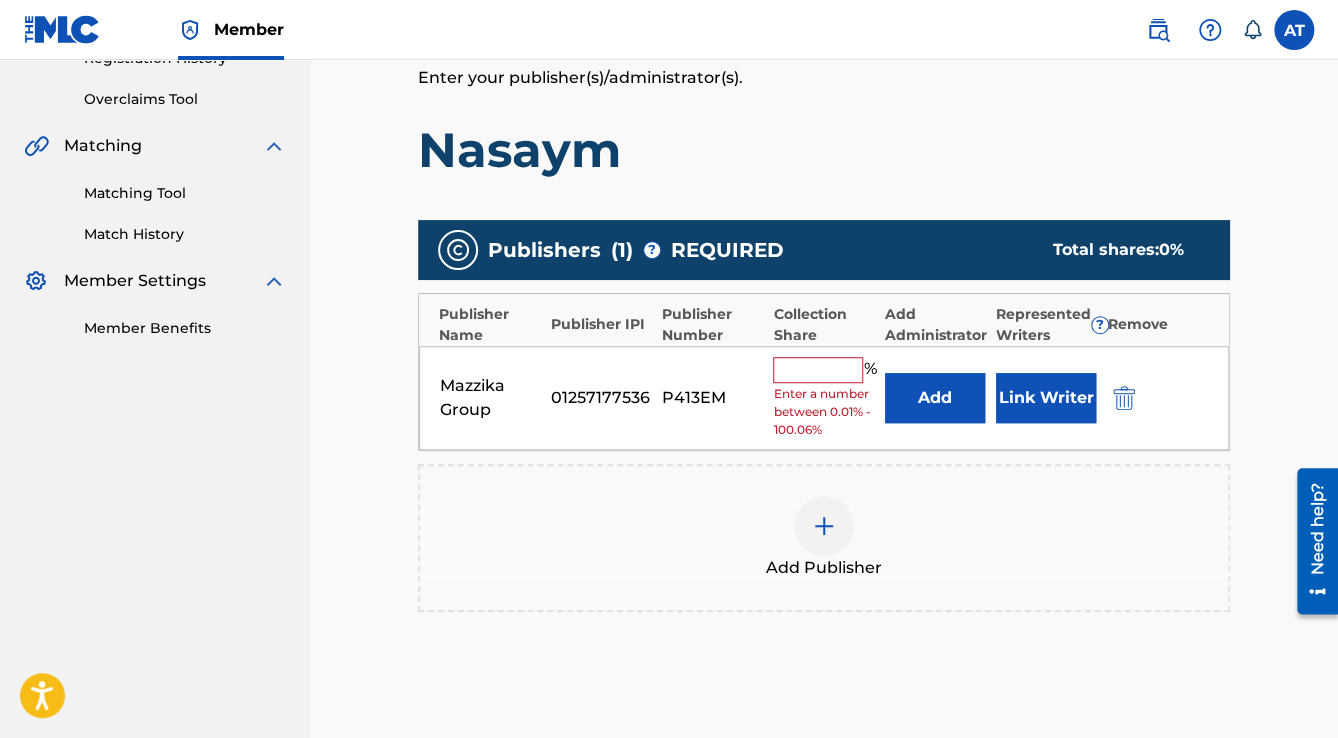 drag, startPoint x: 780, startPoint y: 374, endPoint x: 795, endPoint y: 380, distance: 16.155495 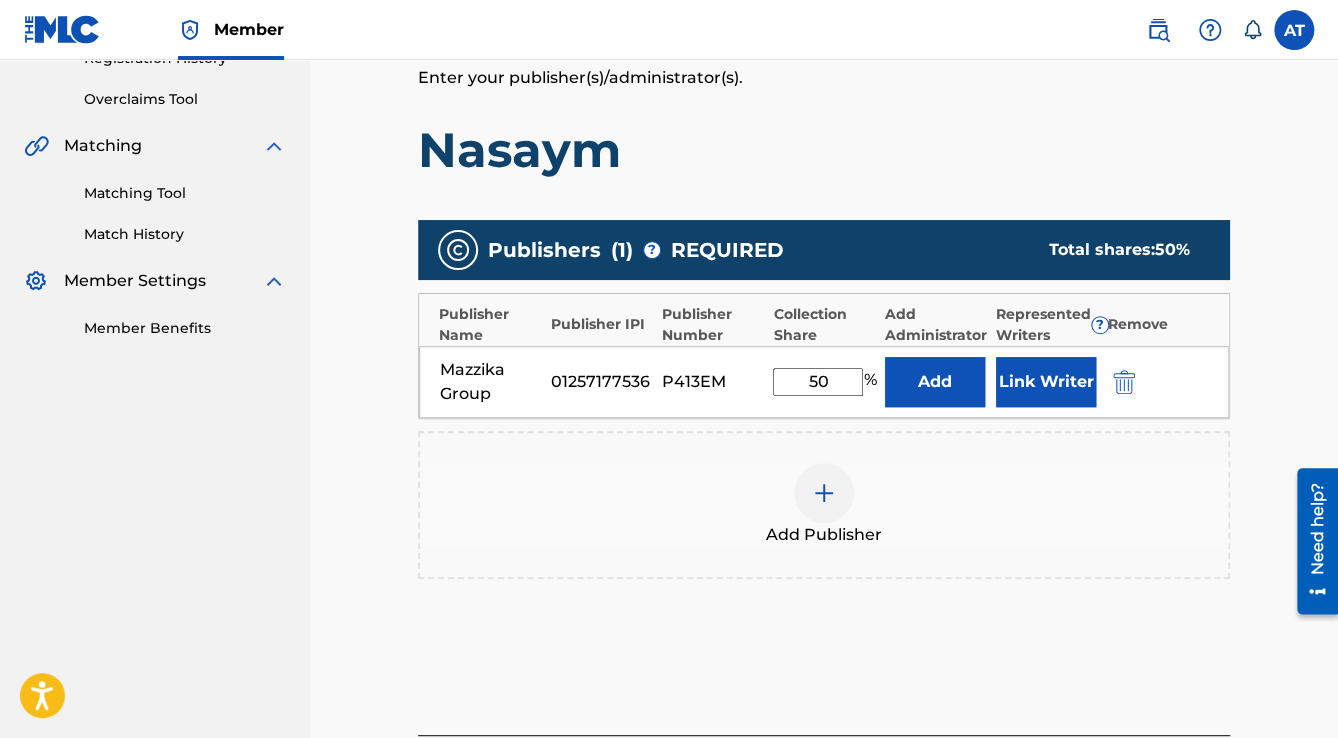click on "Link Writer" at bounding box center (1046, 382) 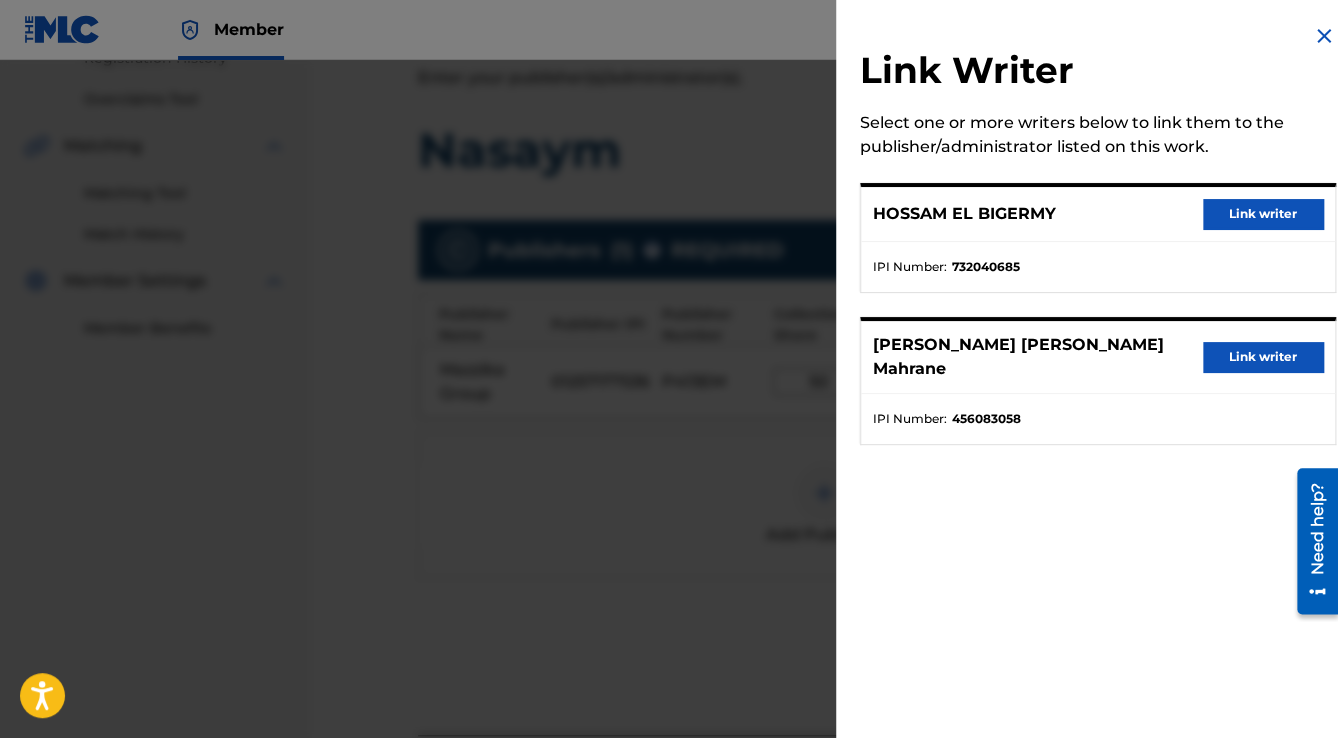 click on "HOSSAM EL BIGERMY Link writer" at bounding box center (1098, 214) 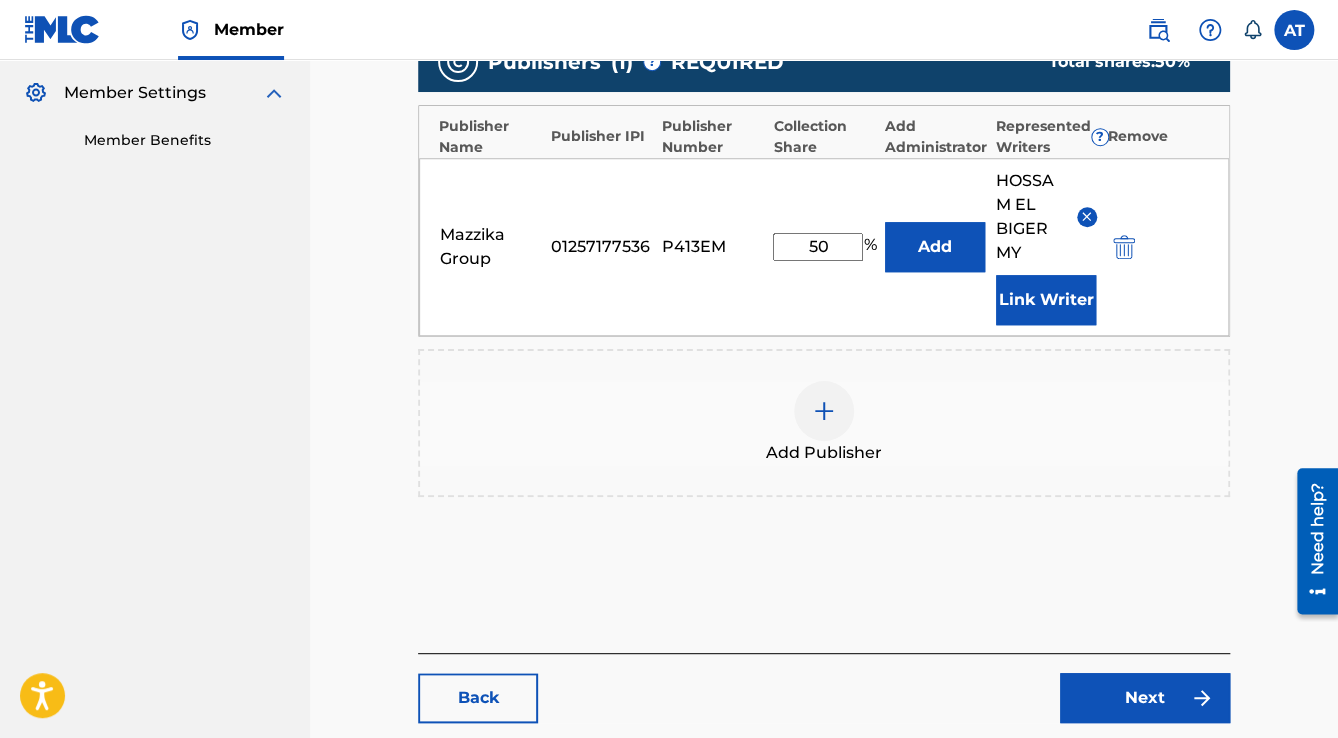 scroll, scrollTop: 736, scrollLeft: 0, axis: vertical 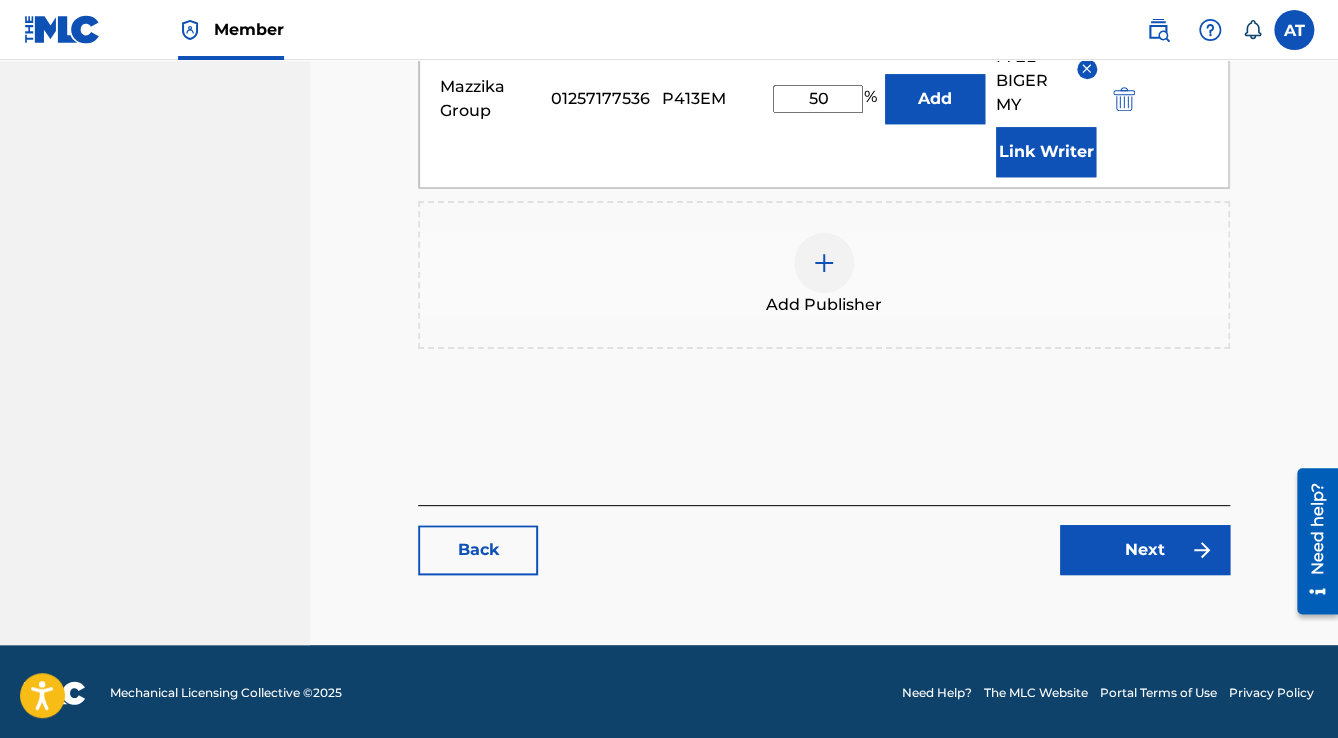 click on "Next" at bounding box center [1145, 550] 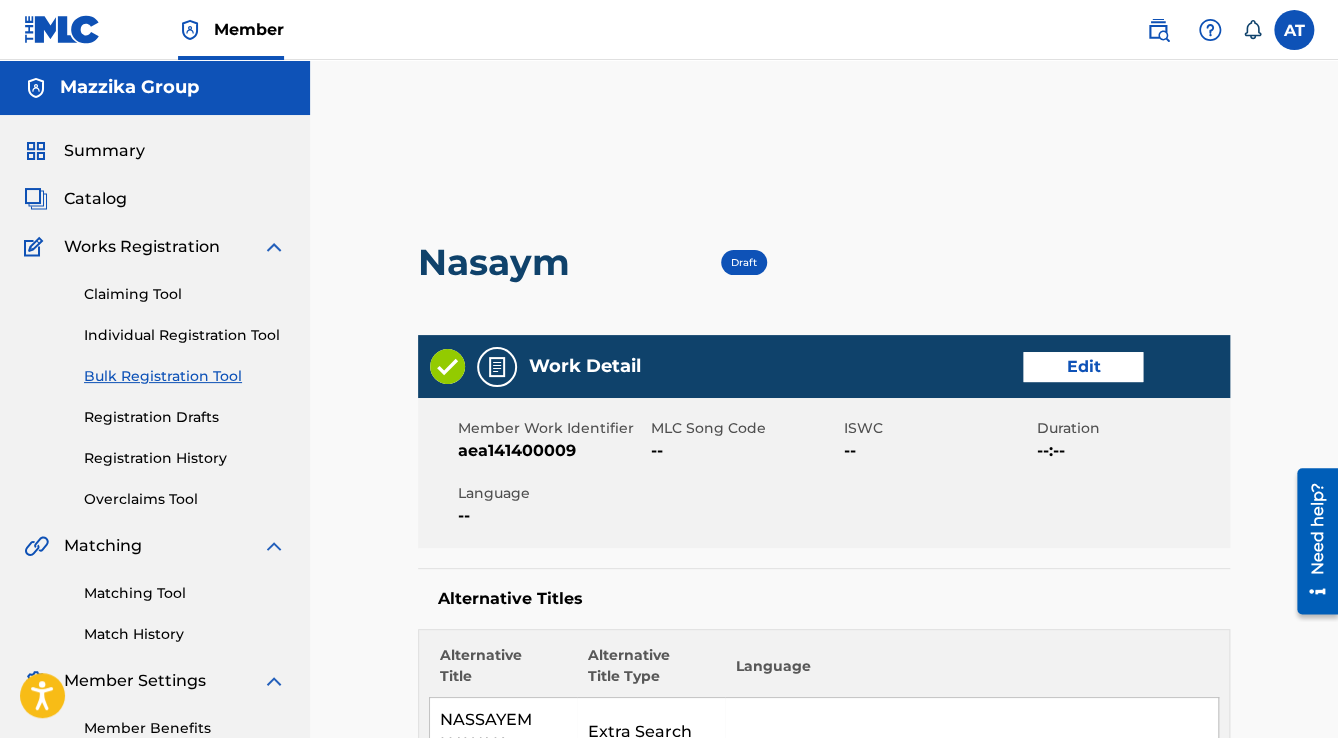 click on "Edit" at bounding box center [1083, 367] 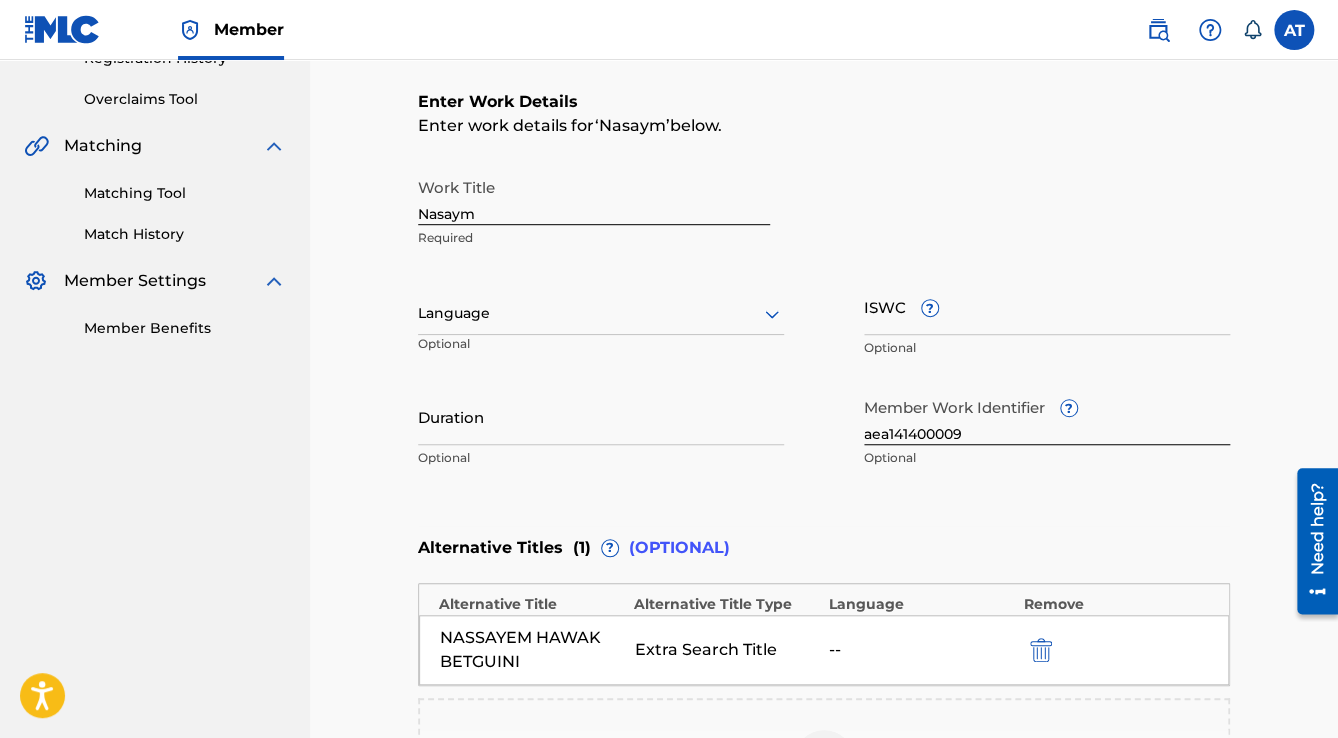 click on "Language" at bounding box center [601, 314] 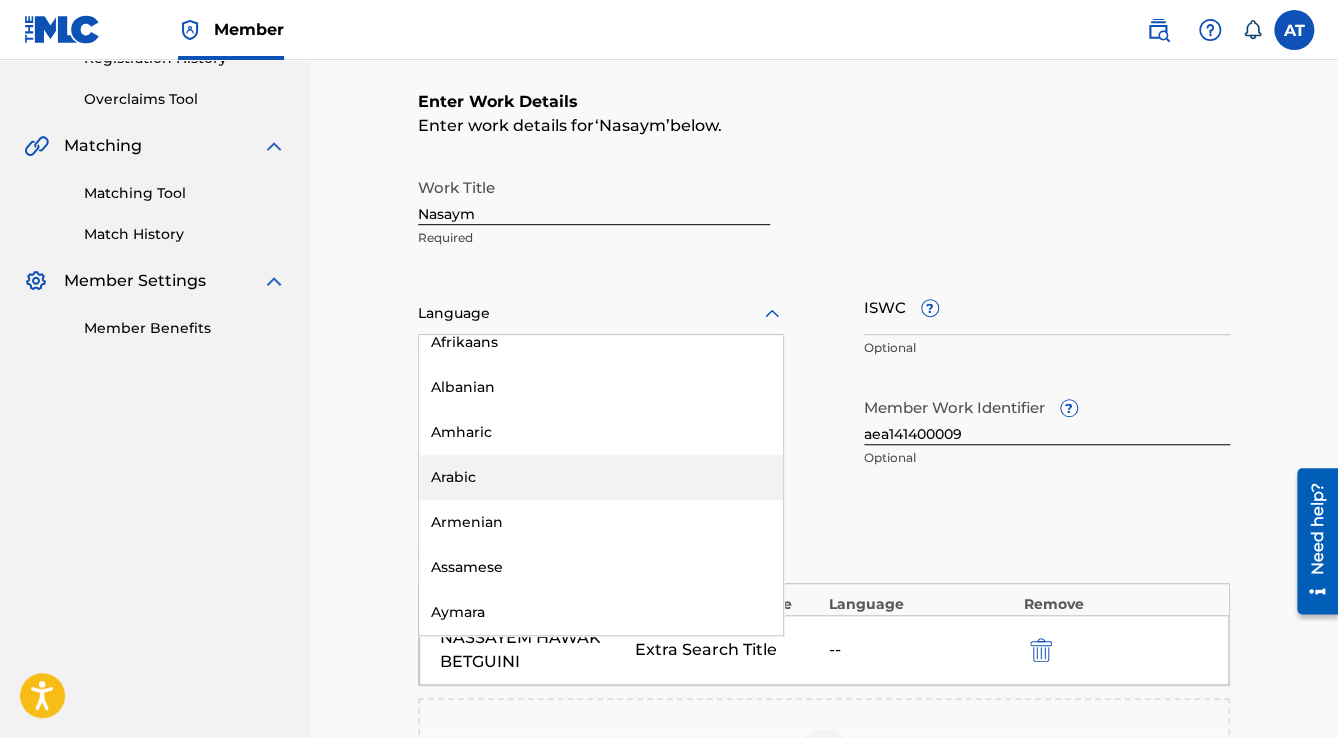 click on "Arabic" at bounding box center (601, 477) 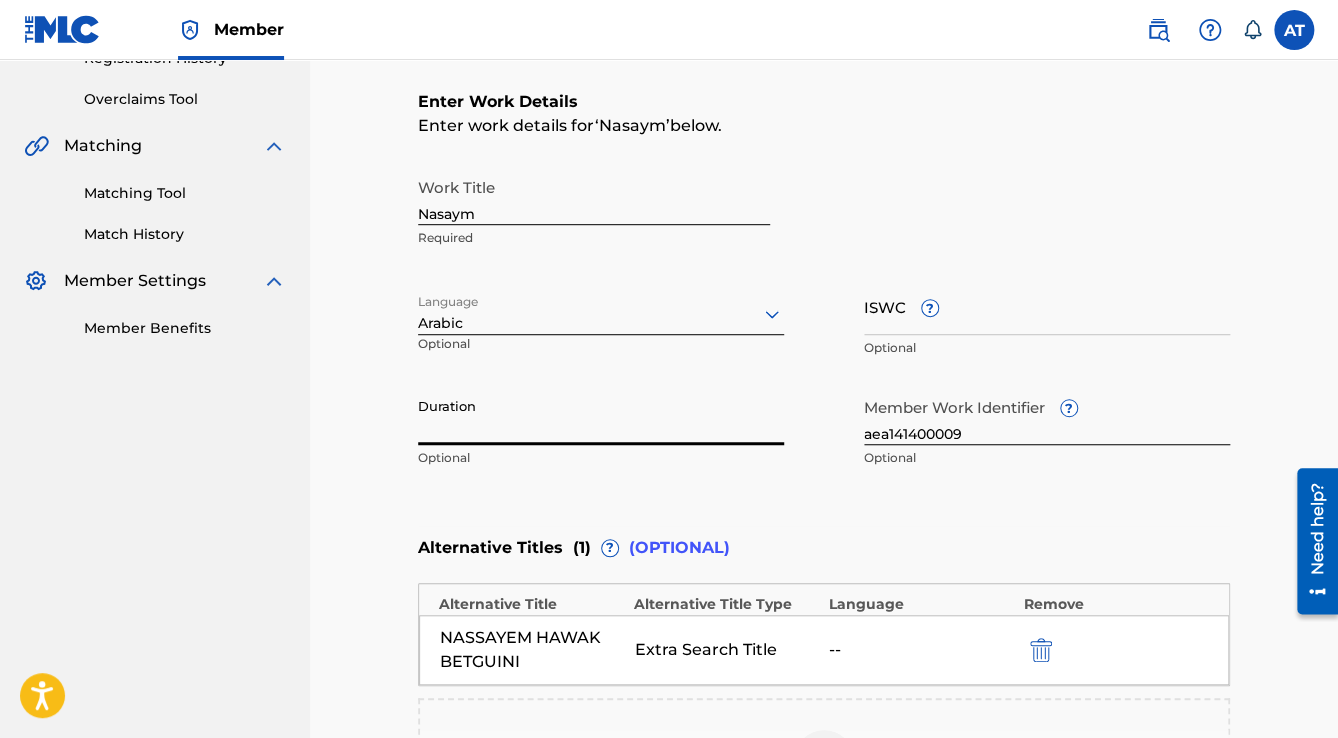 click on "Duration" at bounding box center [601, 416] 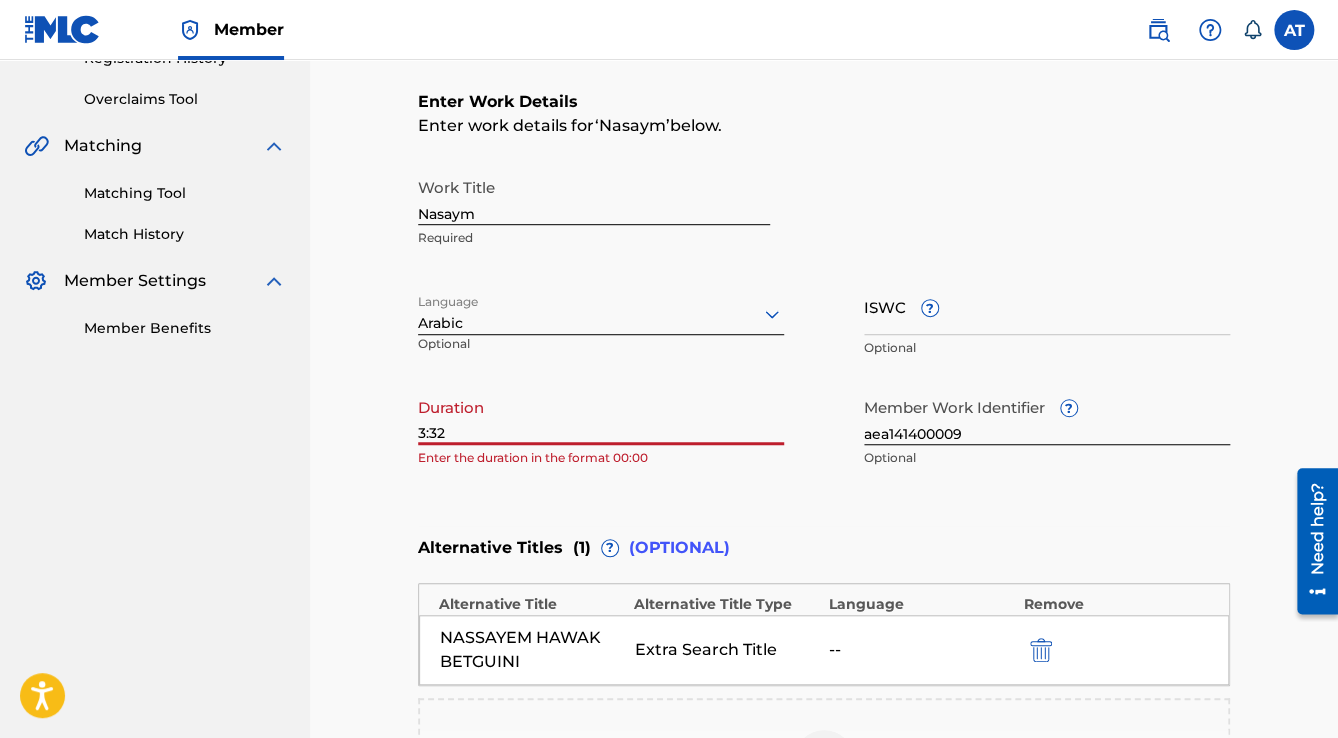click on "3:32" at bounding box center (601, 416) 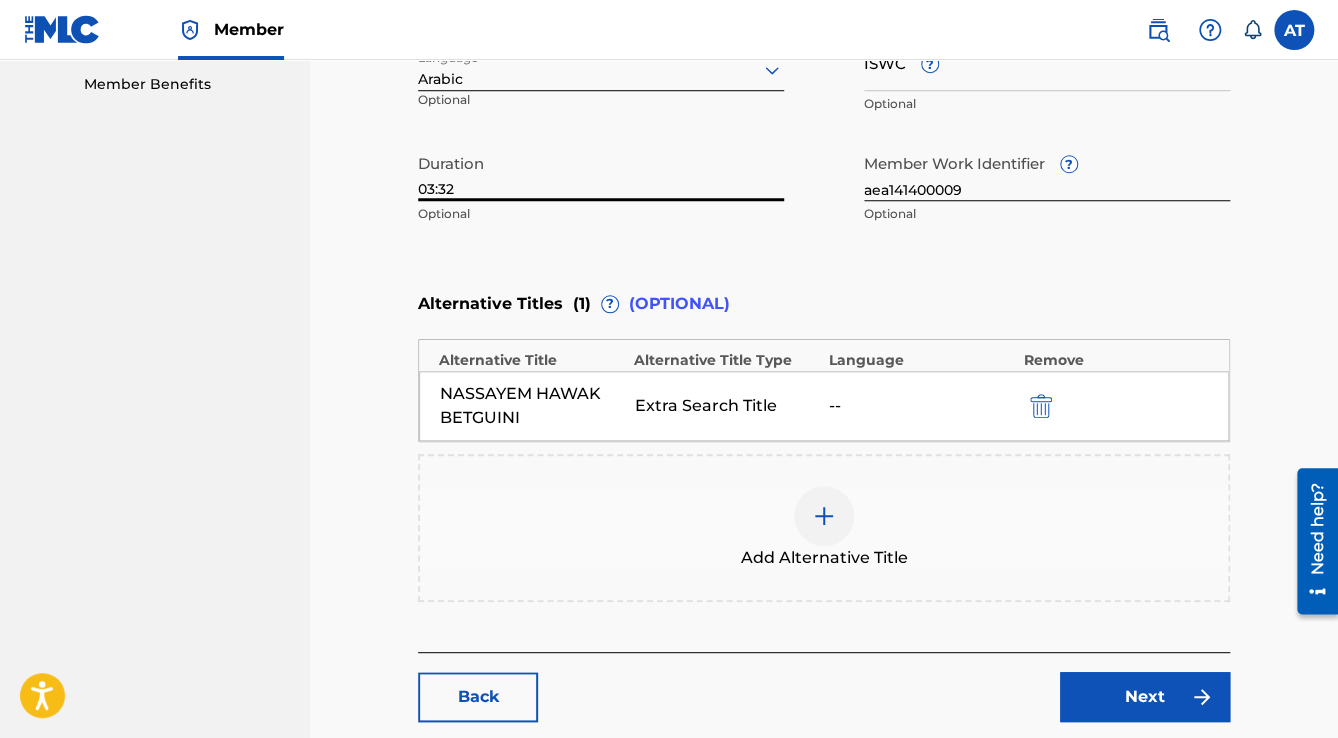 scroll, scrollTop: 472, scrollLeft: 0, axis: vertical 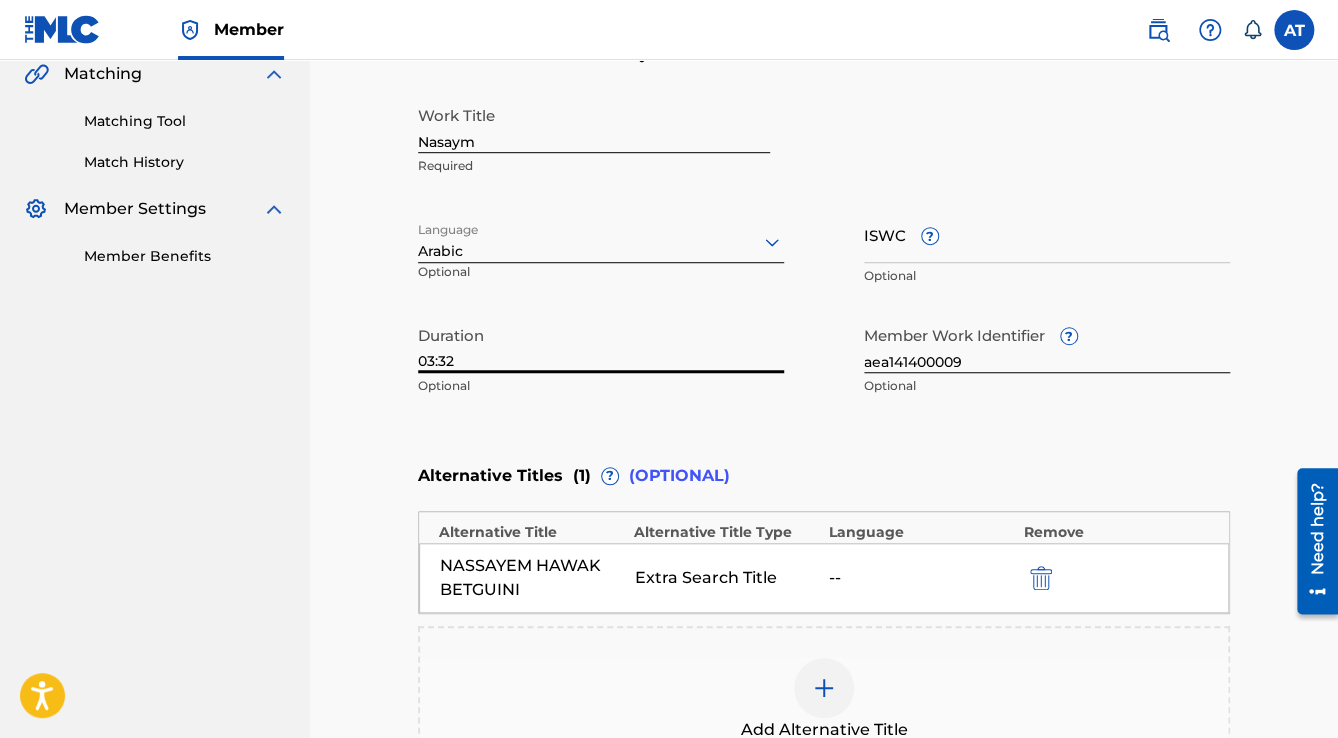 type on "03:32" 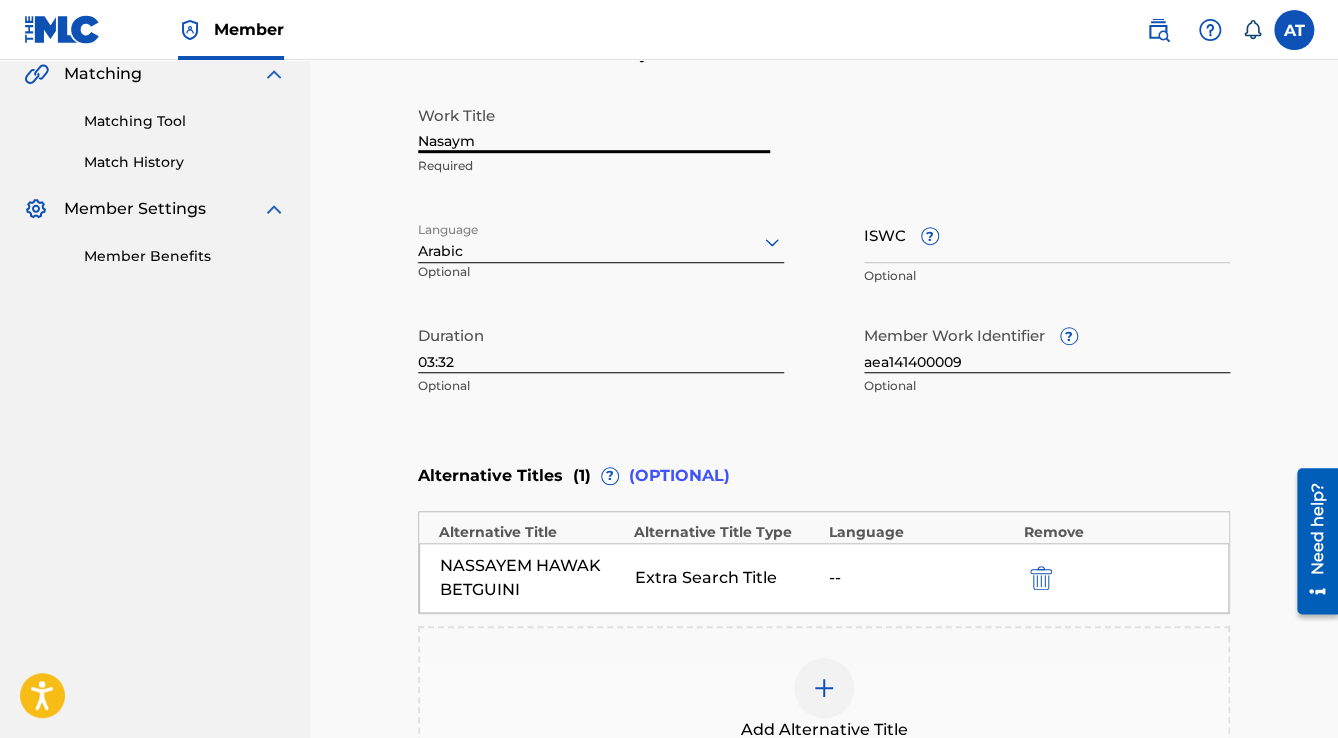 drag, startPoint x: 521, startPoint y: 136, endPoint x: 318, endPoint y: 138, distance: 203.00986 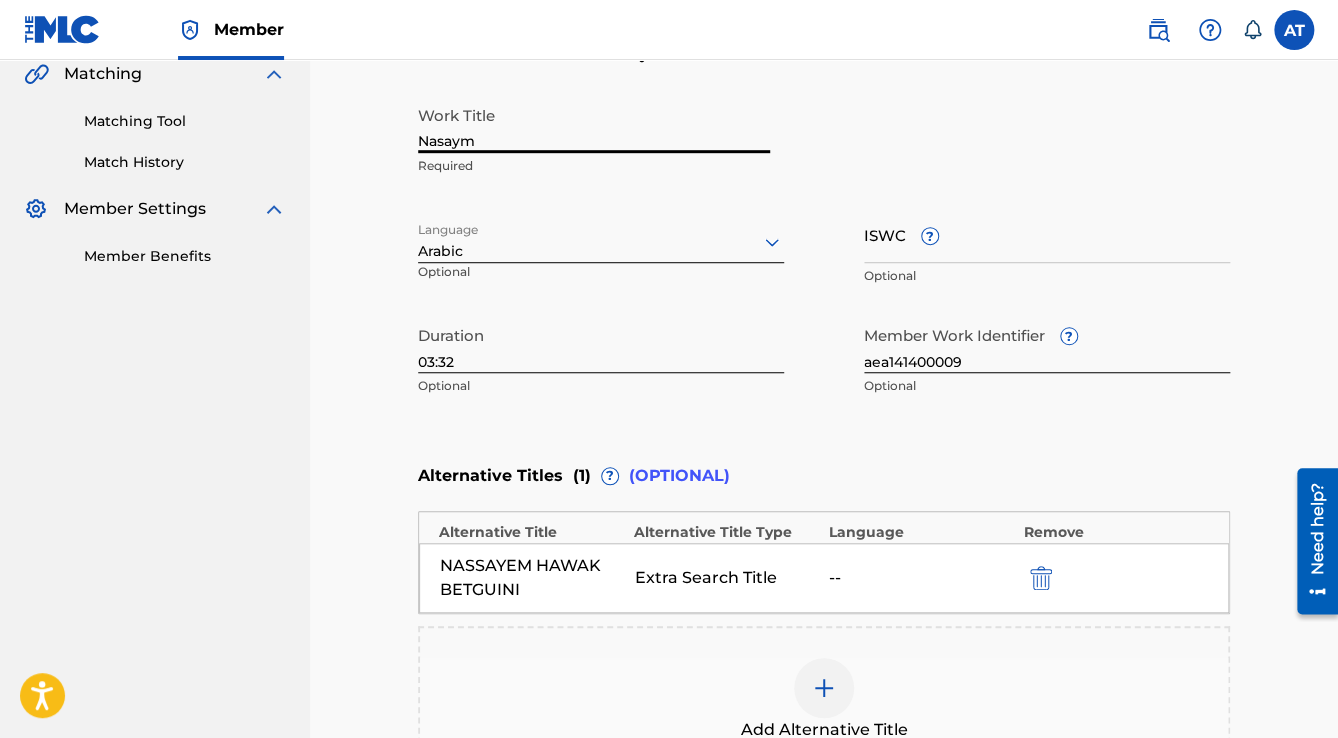 click on "Catalog Enter Work Details Add Writers Add Publishers & Shares Add Recording Review Enter Work Details Enter work details for  ‘ Nasaym ’  below. Work Title   Nasaym Required Language Arabic Optional ISWC   ? Optional Duration   03:32 Optional Member Work Identifier   ? aea141400009 Optional Alternative Titles ( 1 ) ? (OPTIONAL) Alternative Title Alternative Title Type Language Remove NASSAYEM HAWAK BETGUINI Extra Search Title -- Add Alternative Title Back Next" at bounding box center (824, 301) 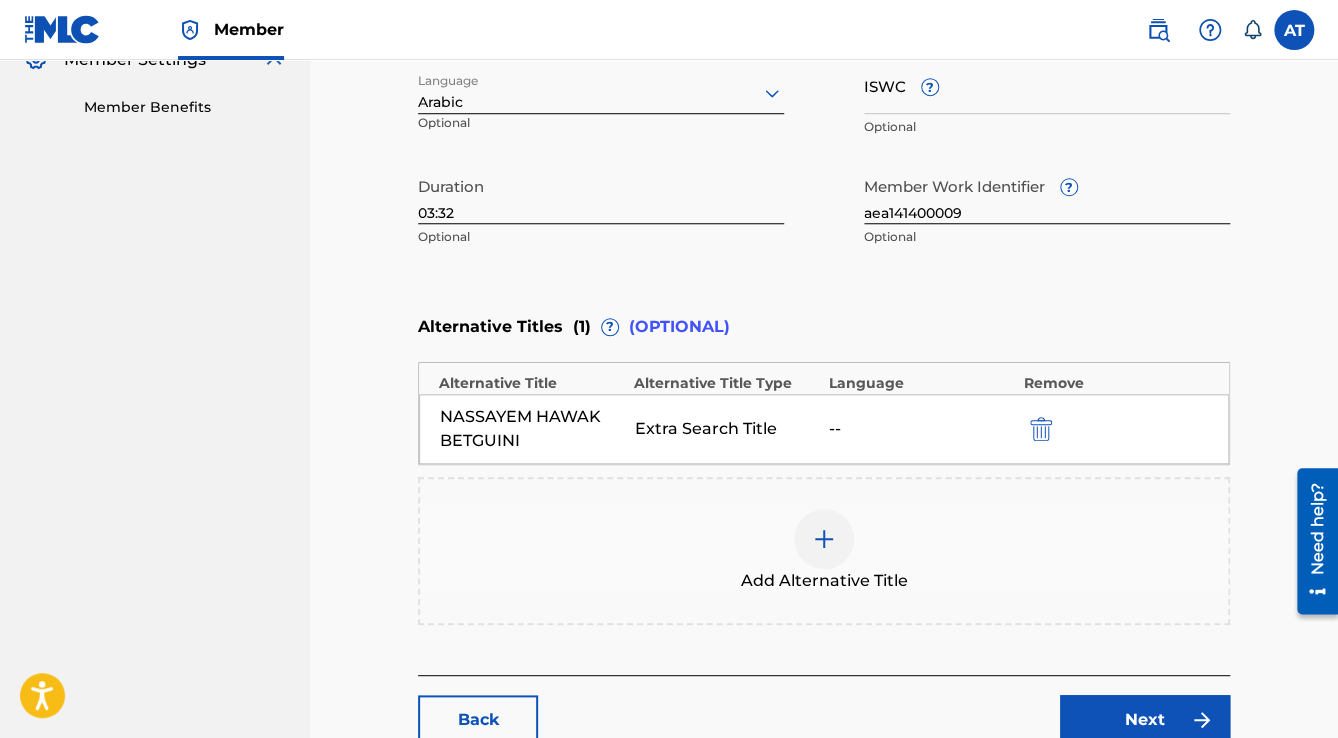 scroll, scrollTop: 792, scrollLeft: 0, axis: vertical 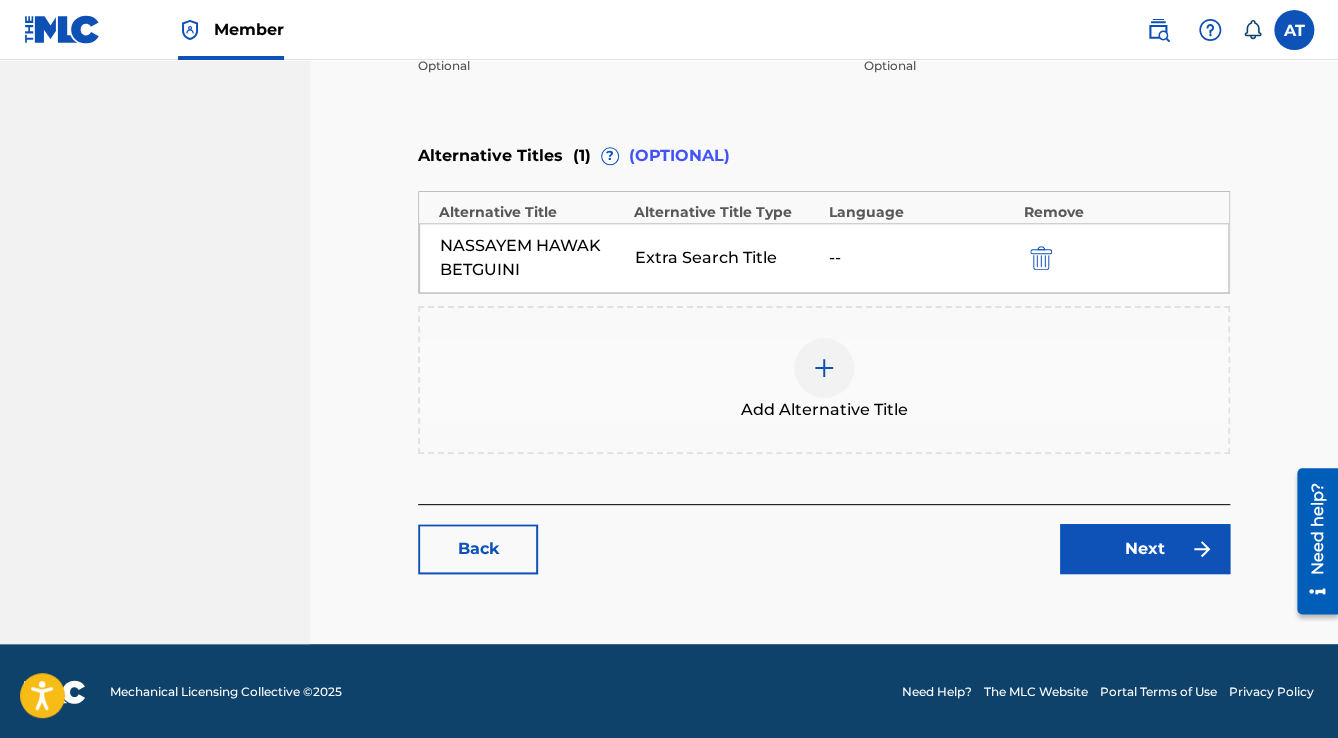 click on "Next" at bounding box center [1145, 549] 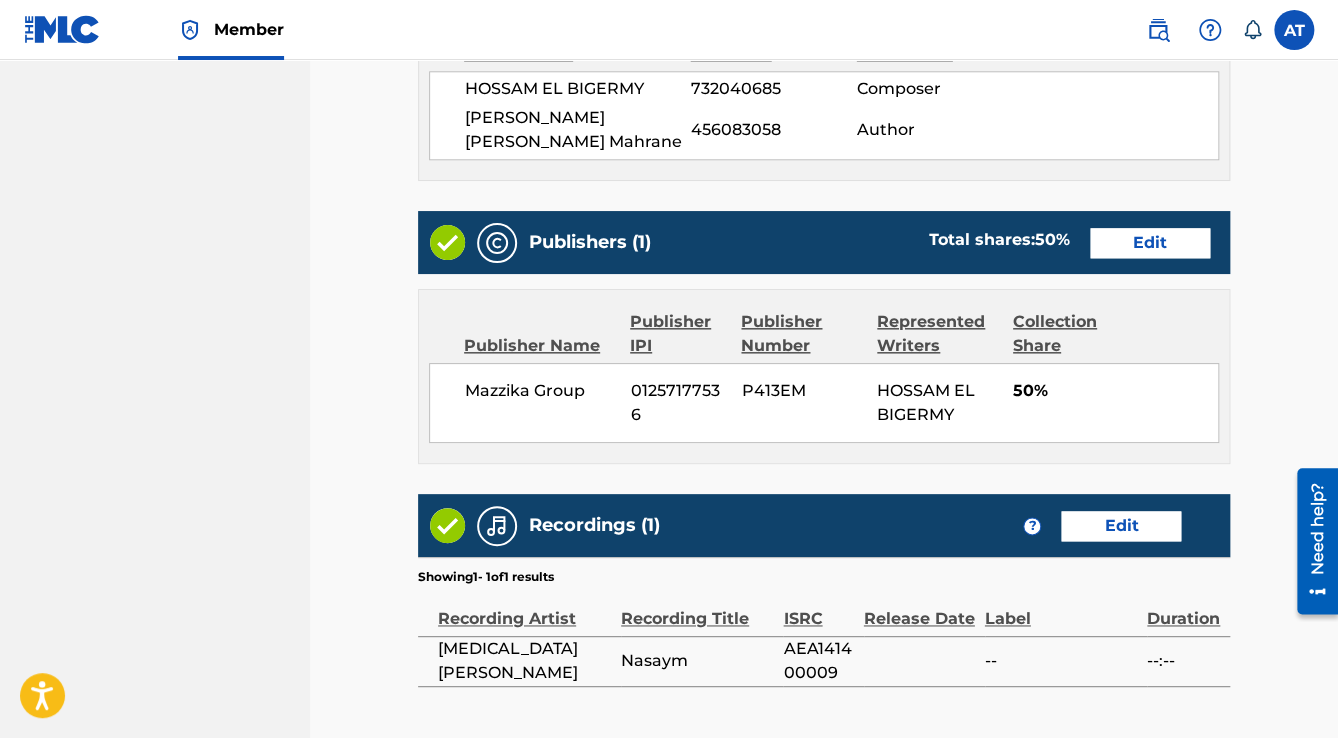 scroll, scrollTop: 1040, scrollLeft: 0, axis: vertical 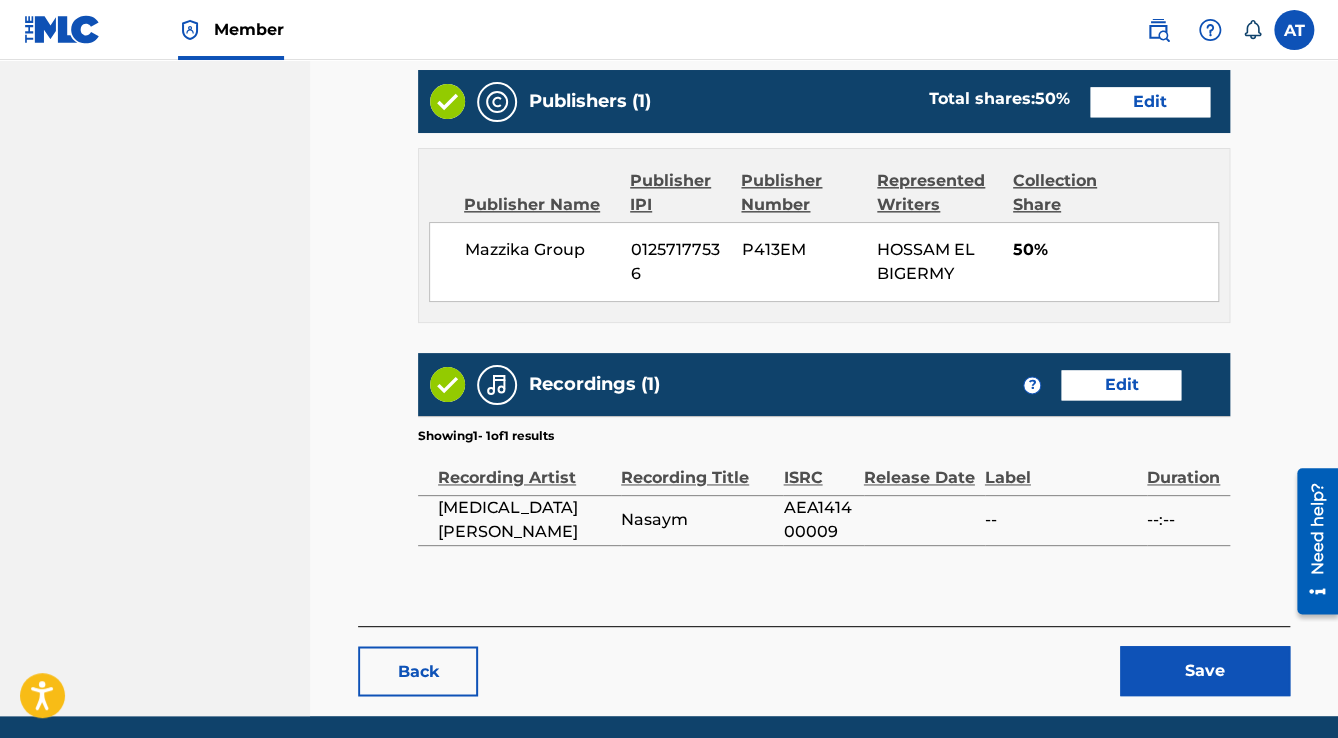 click on "Save" at bounding box center [1205, 671] 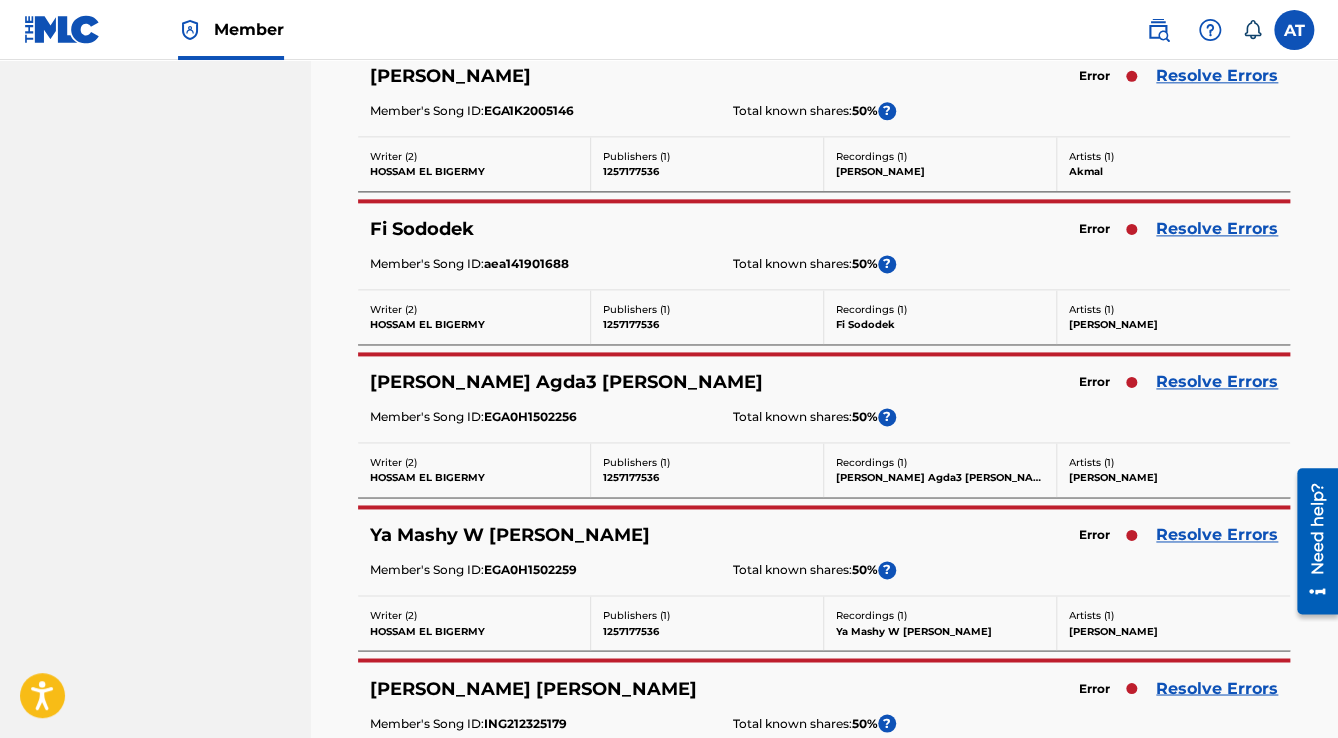 scroll, scrollTop: 0, scrollLeft: 0, axis: both 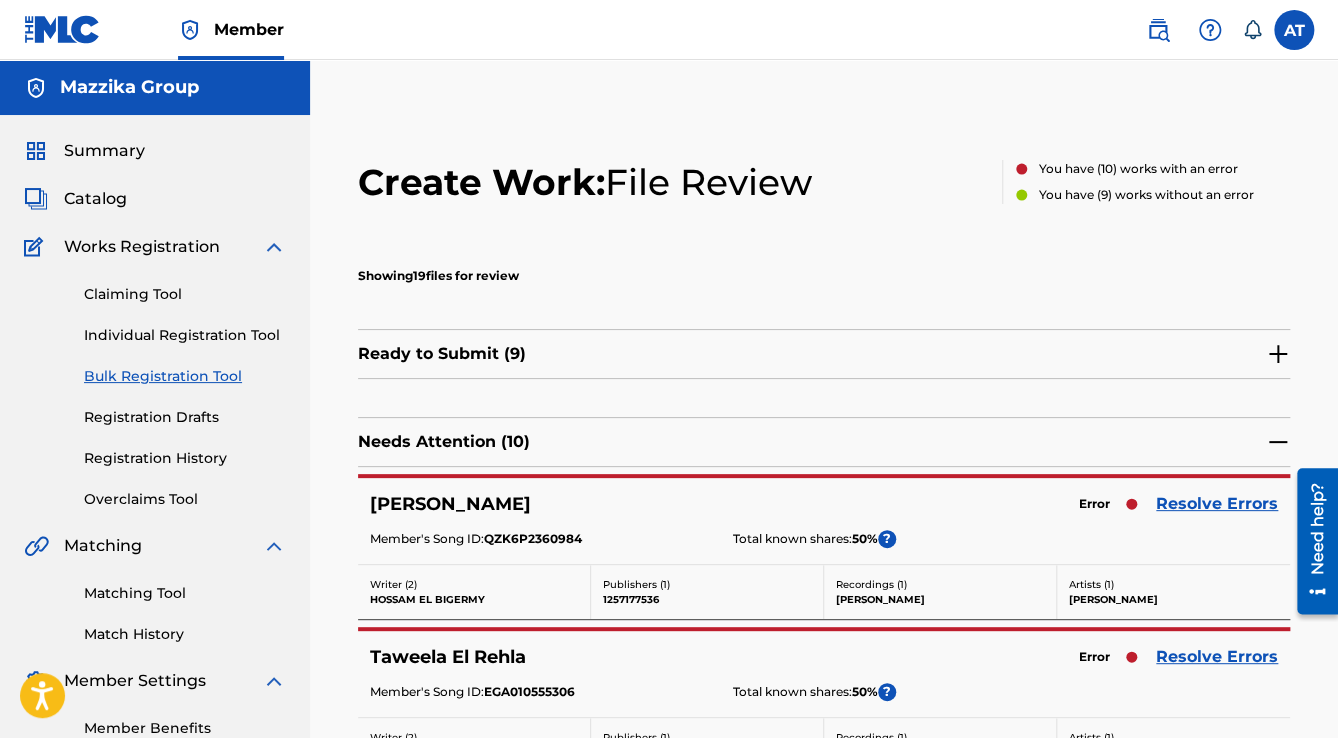 click on "Resolve Errors" at bounding box center [1217, 504] 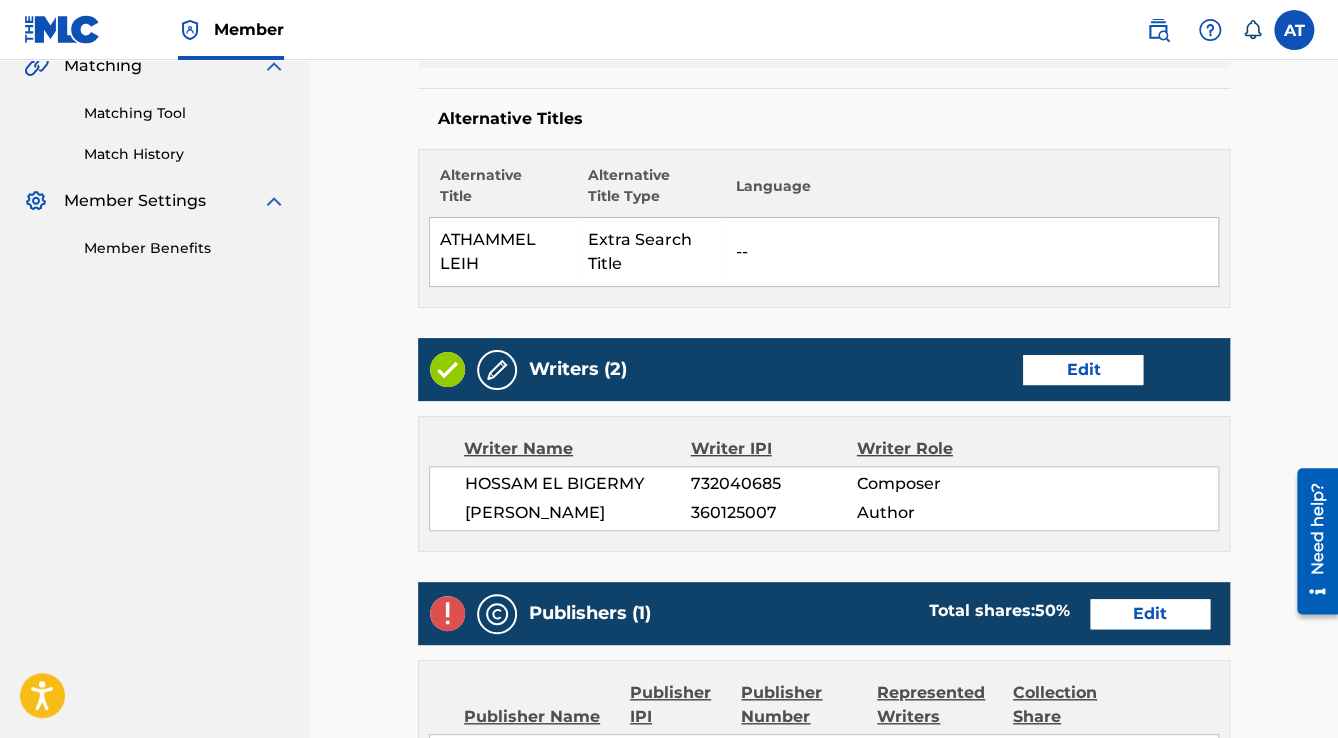 scroll, scrollTop: 800, scrollLeft: 0, axis: vertical 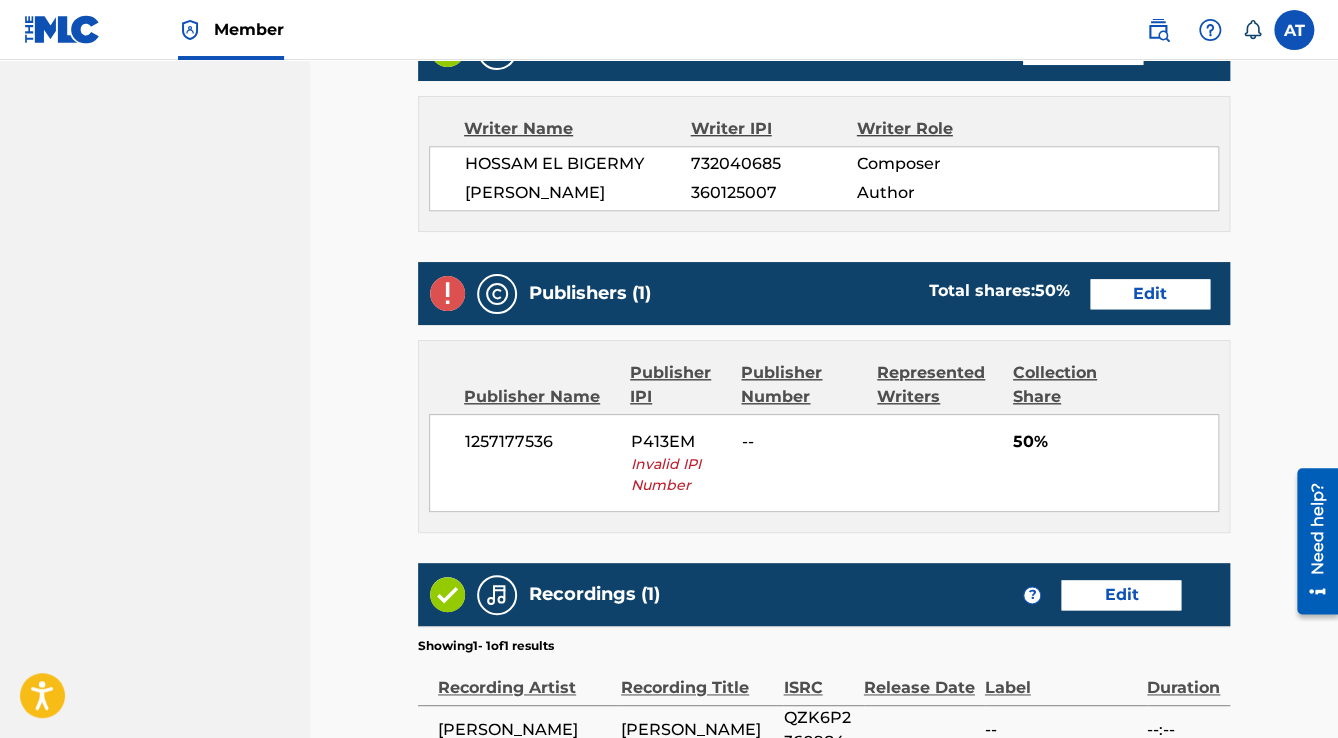 click on "Edit" at bounding box center (1150, 294) 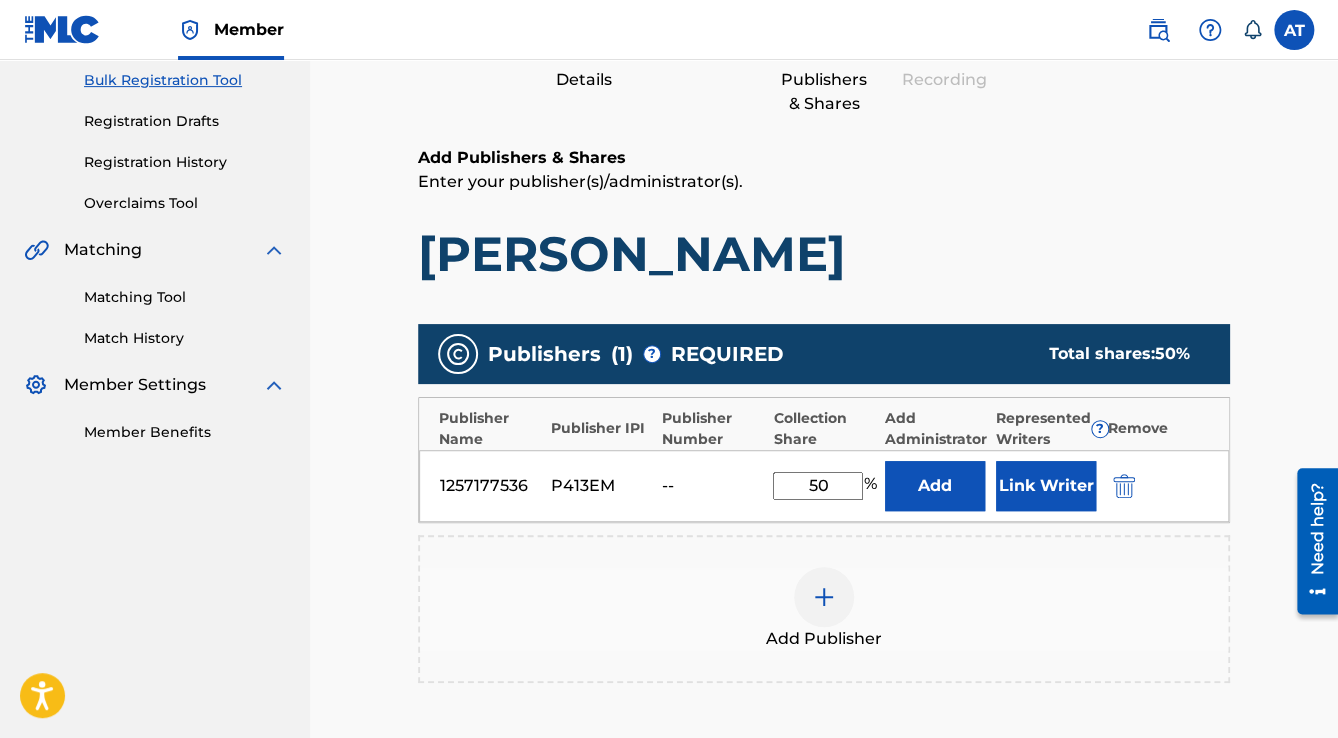 scroll, scrollTop: 400, scrollLeft: 0, axis: vertical 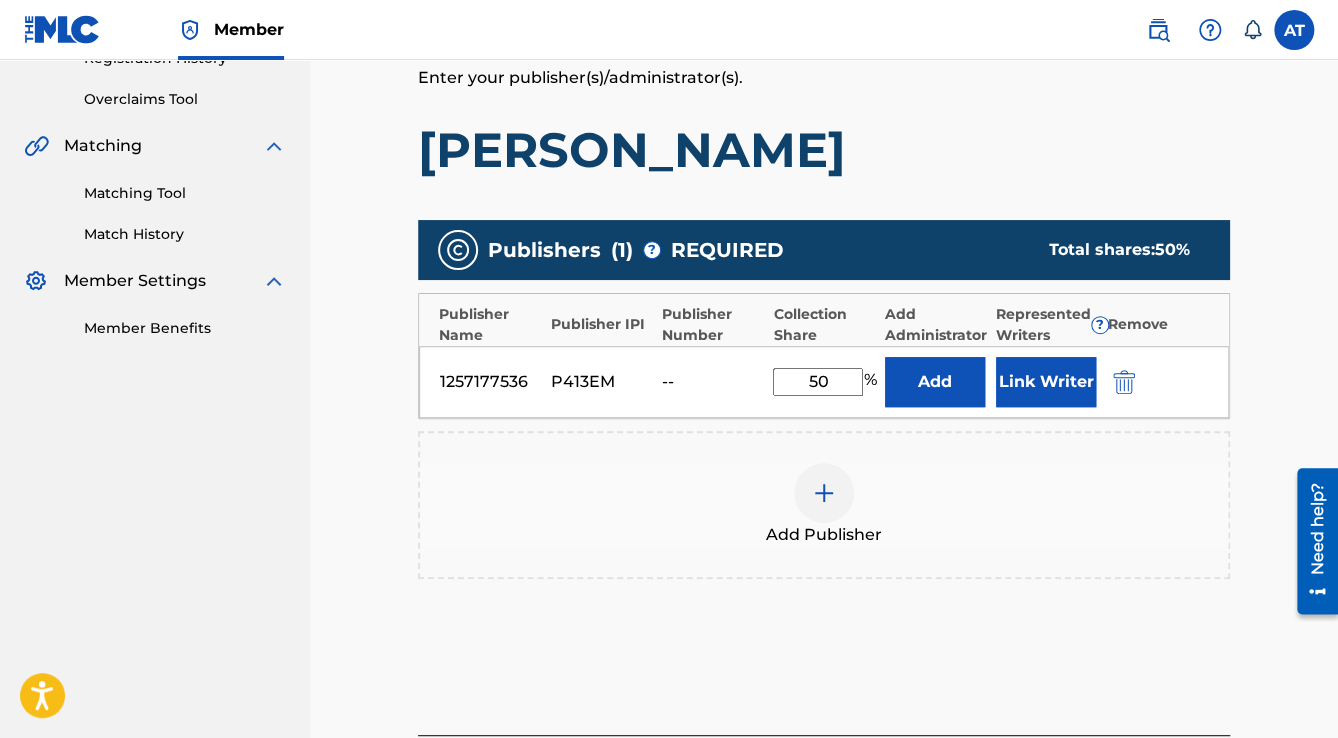 click at bounding box center [1124, 382] 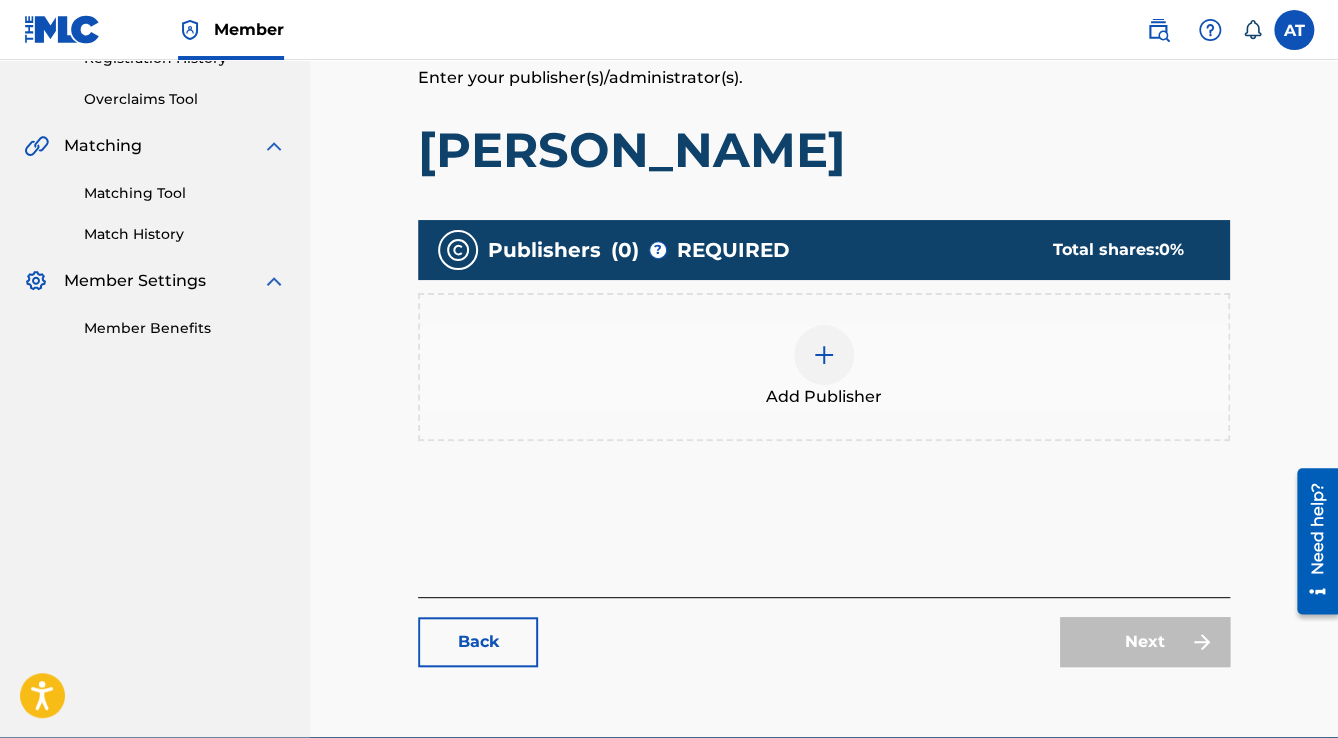 click on "Add Publisher" at bounding box center [824, 367] 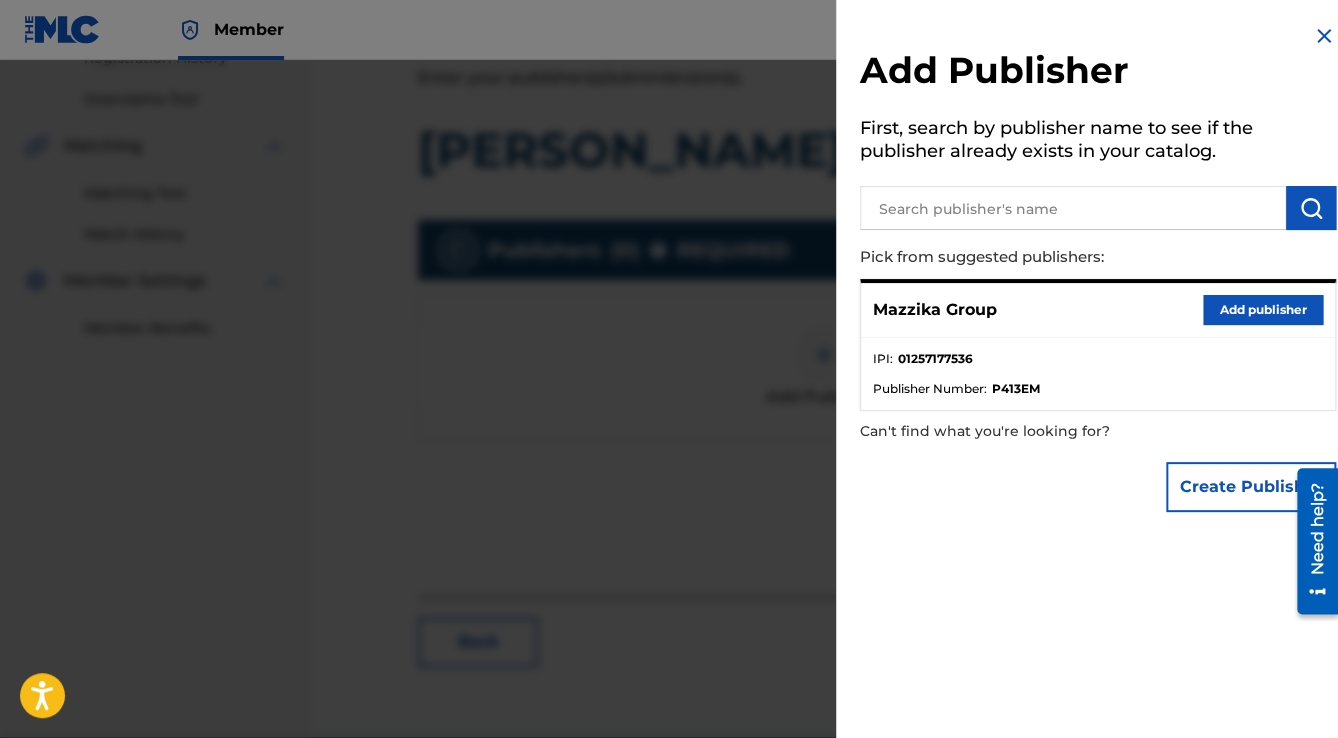 click on "Add publisher" at bounding box center [1263, 310] 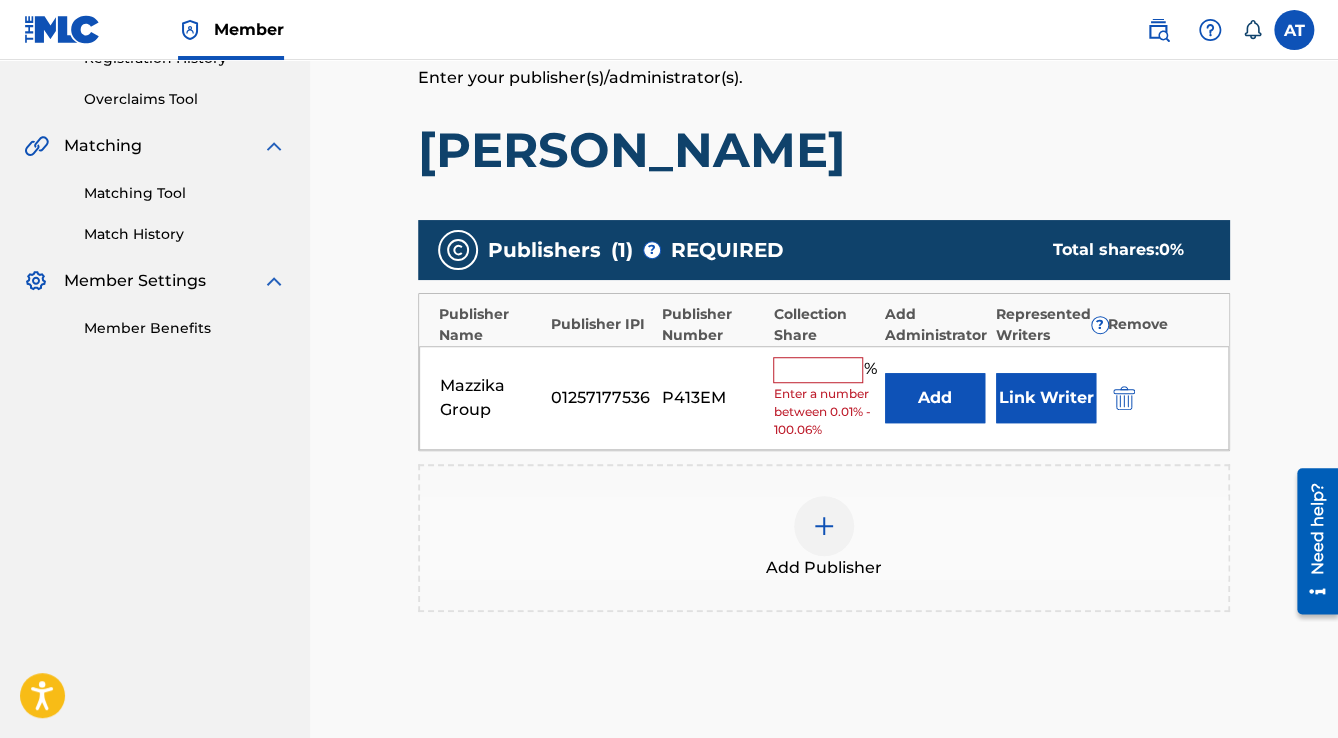 click at bounding box center (818, 370) 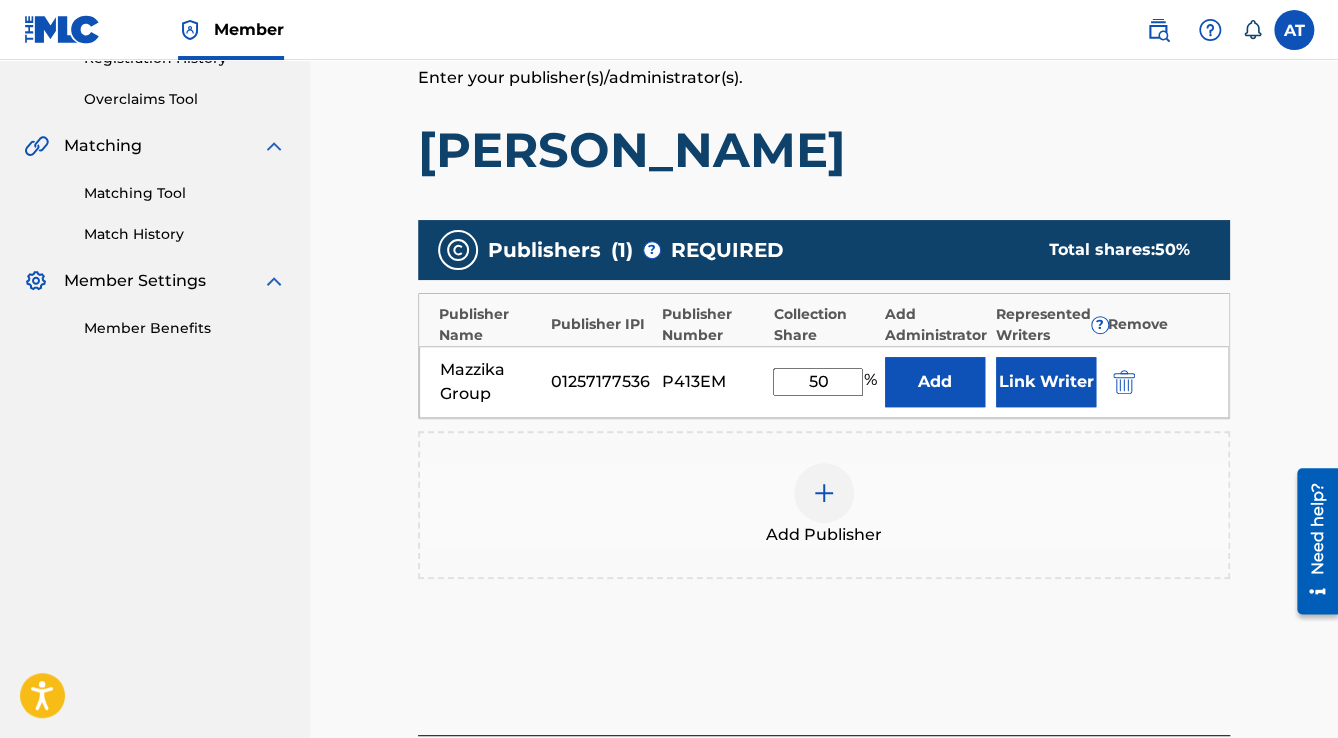 click on "Link Writer" at bounding box center (1046, 382) 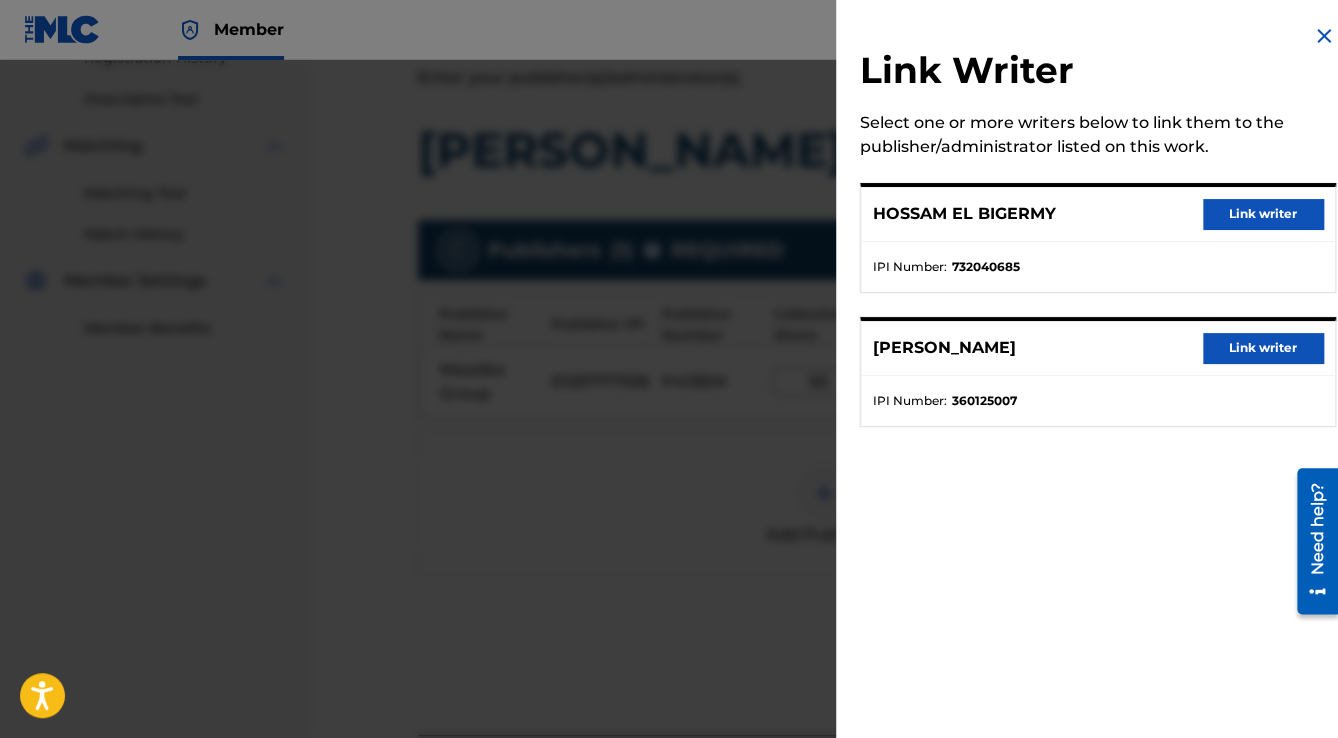 click on "Link writer" at bounding box center (1263, 214) 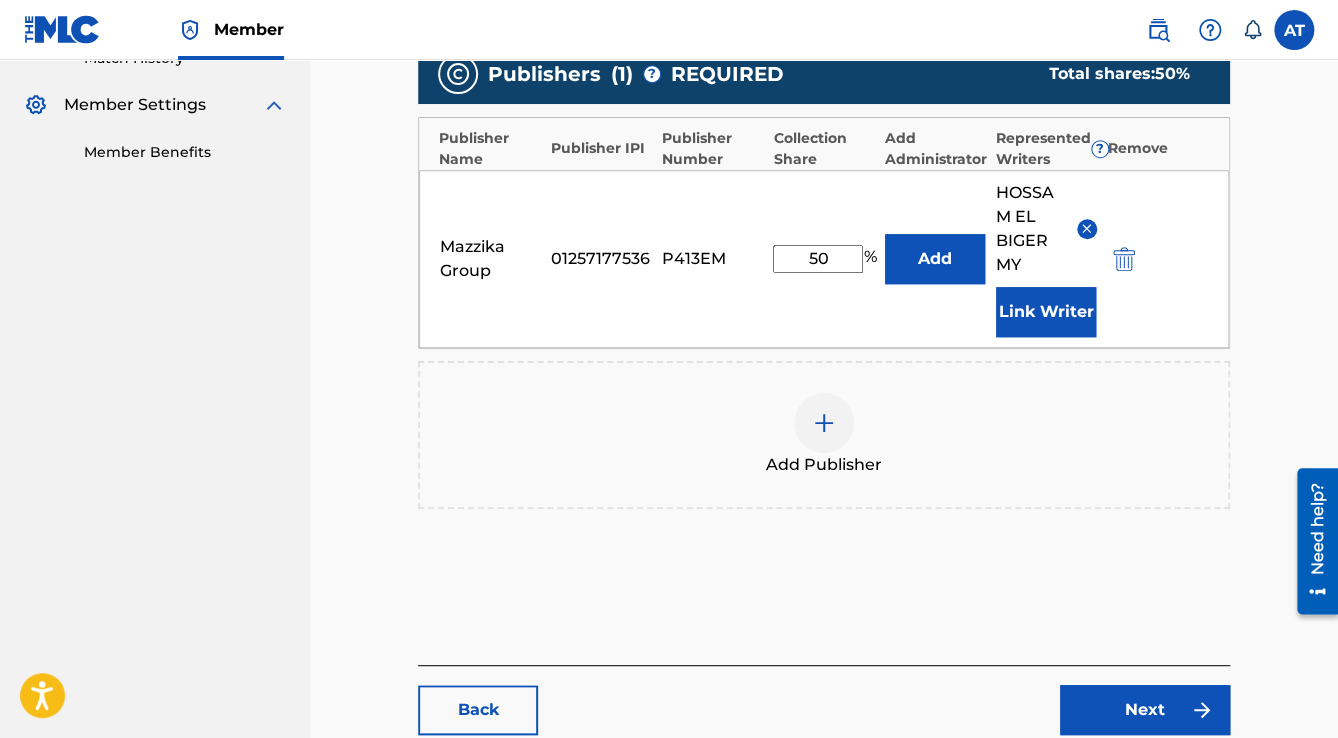 scroll, scrollTop: 736, scrollLeft: 0, axis: vertical 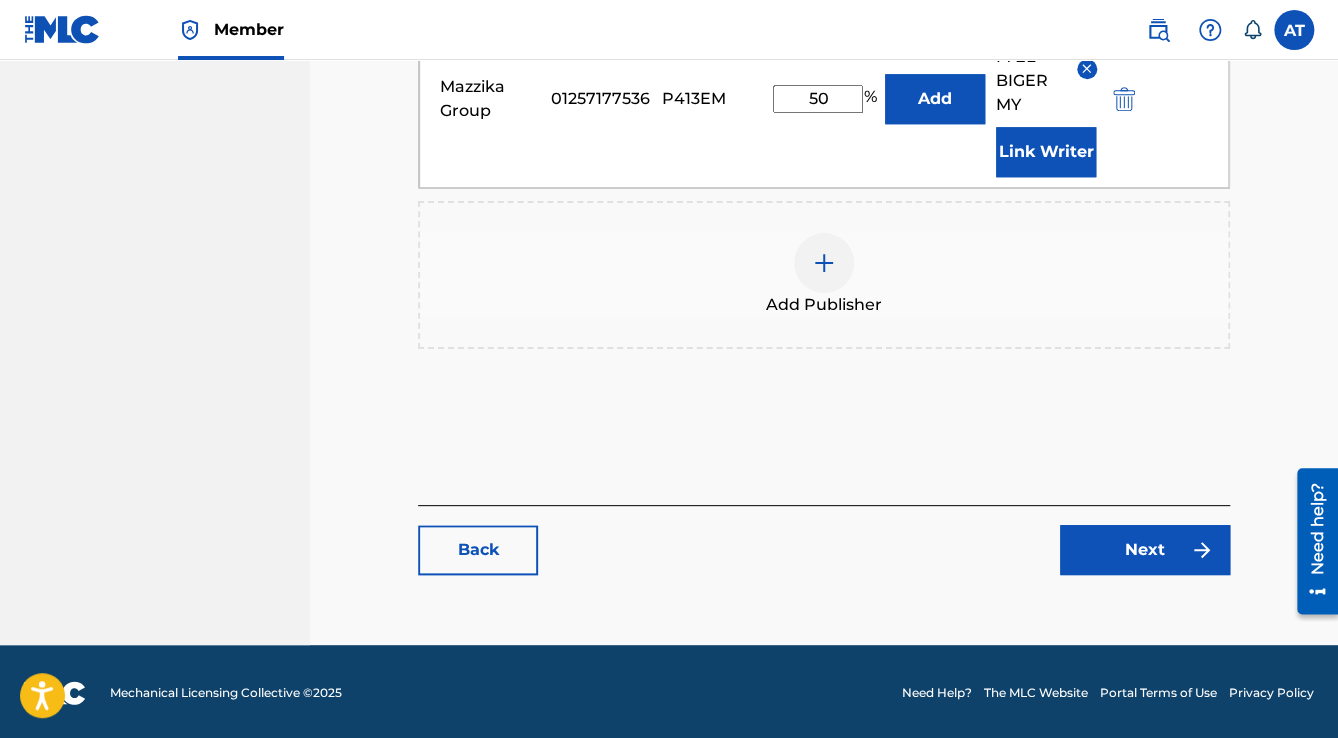 click on "Next" at bounding box center [1145, 550] 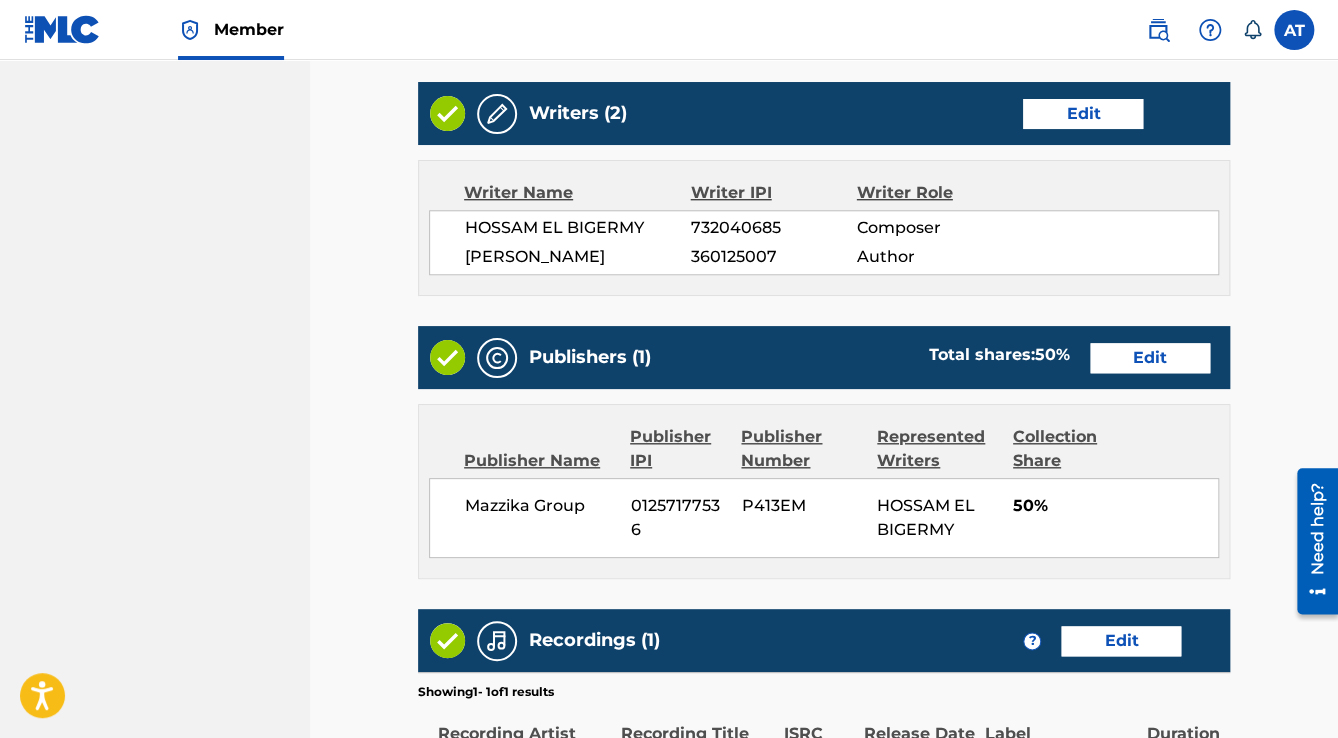 scroll, scrollTop: 0, scrollLeft: 0, axis: both 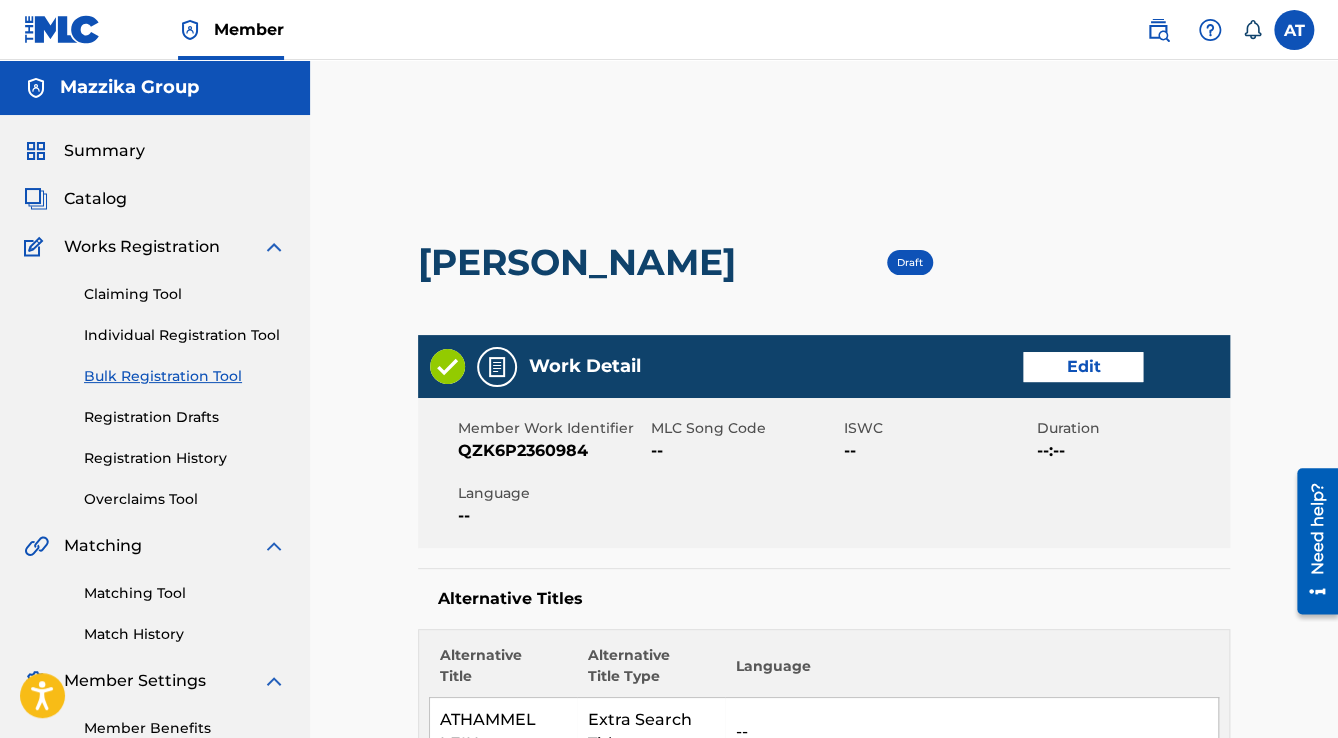click on "Edit" at bounding box center (1083, 367) 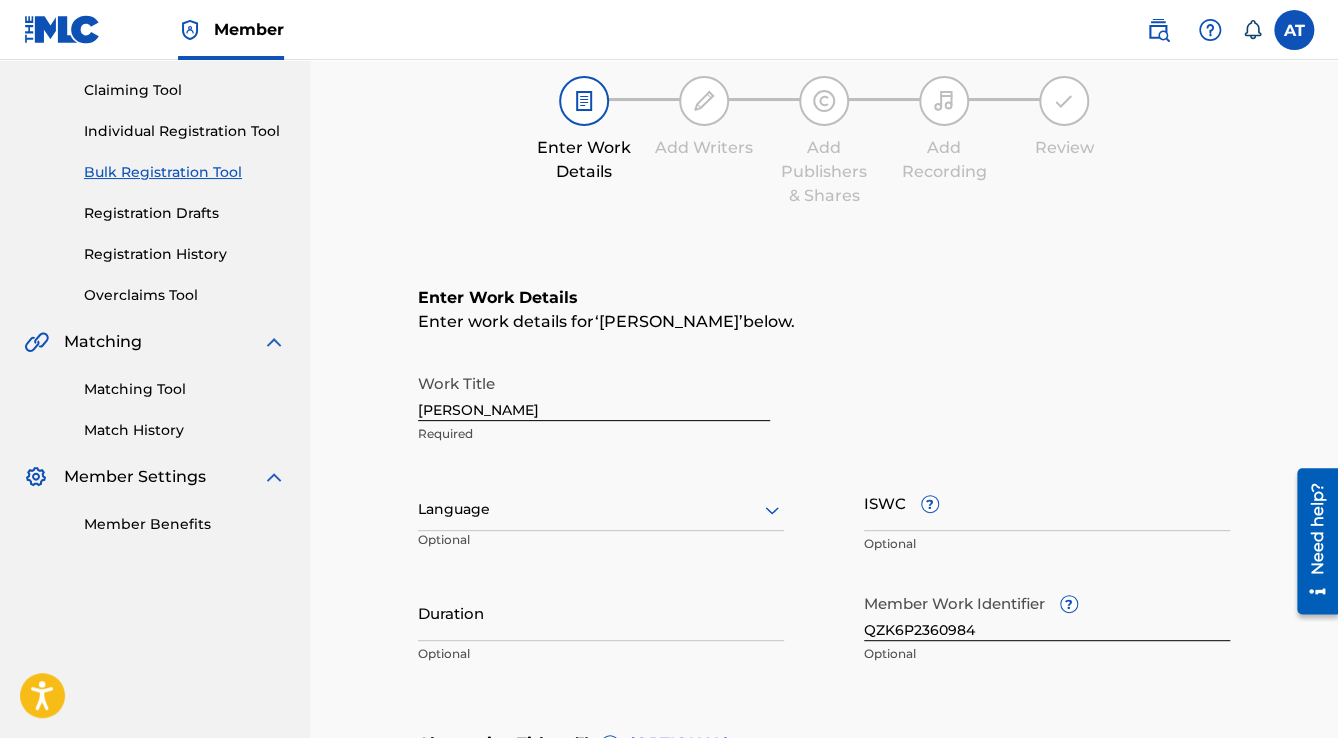 scroll, scrollTop: 400, scrollLeft: 0, axis: vertical 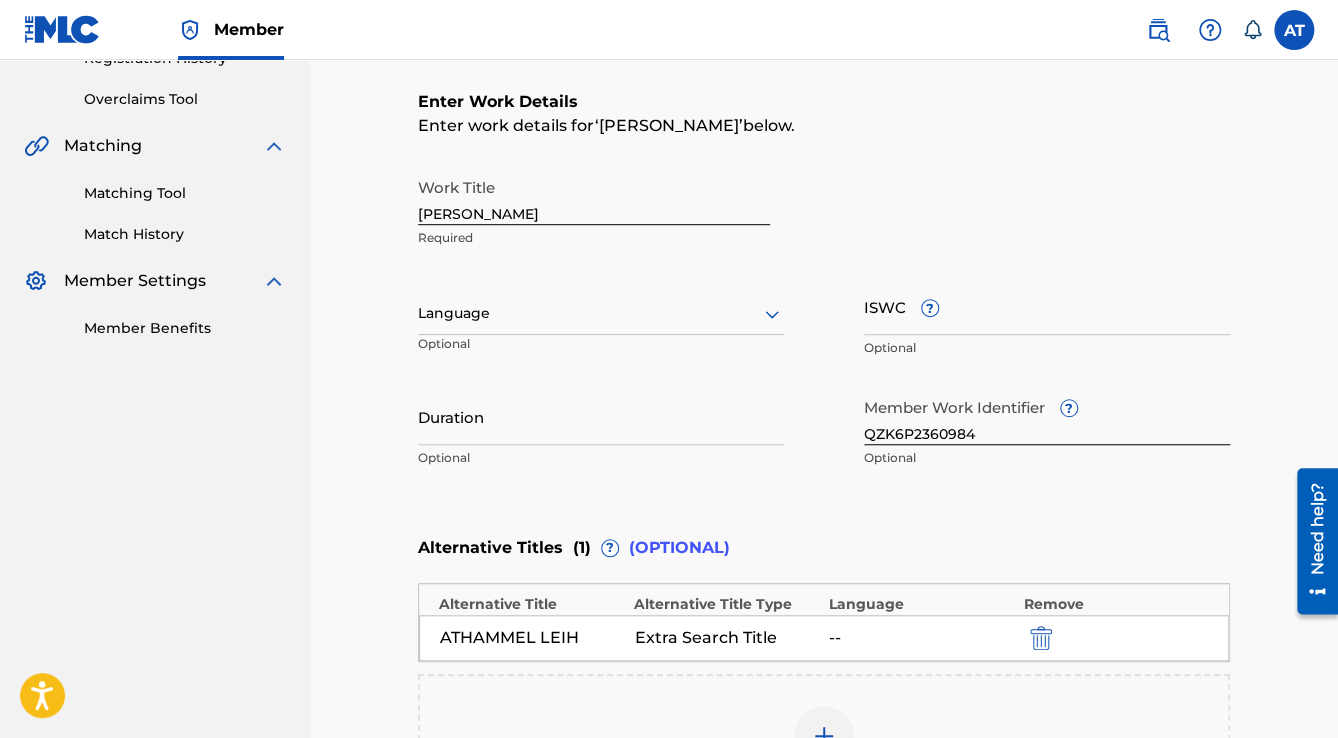 drag, startPoint x: 507, startPoint y: 320, endPoint x: 505, endPoint y: 333, distance: 13.152946 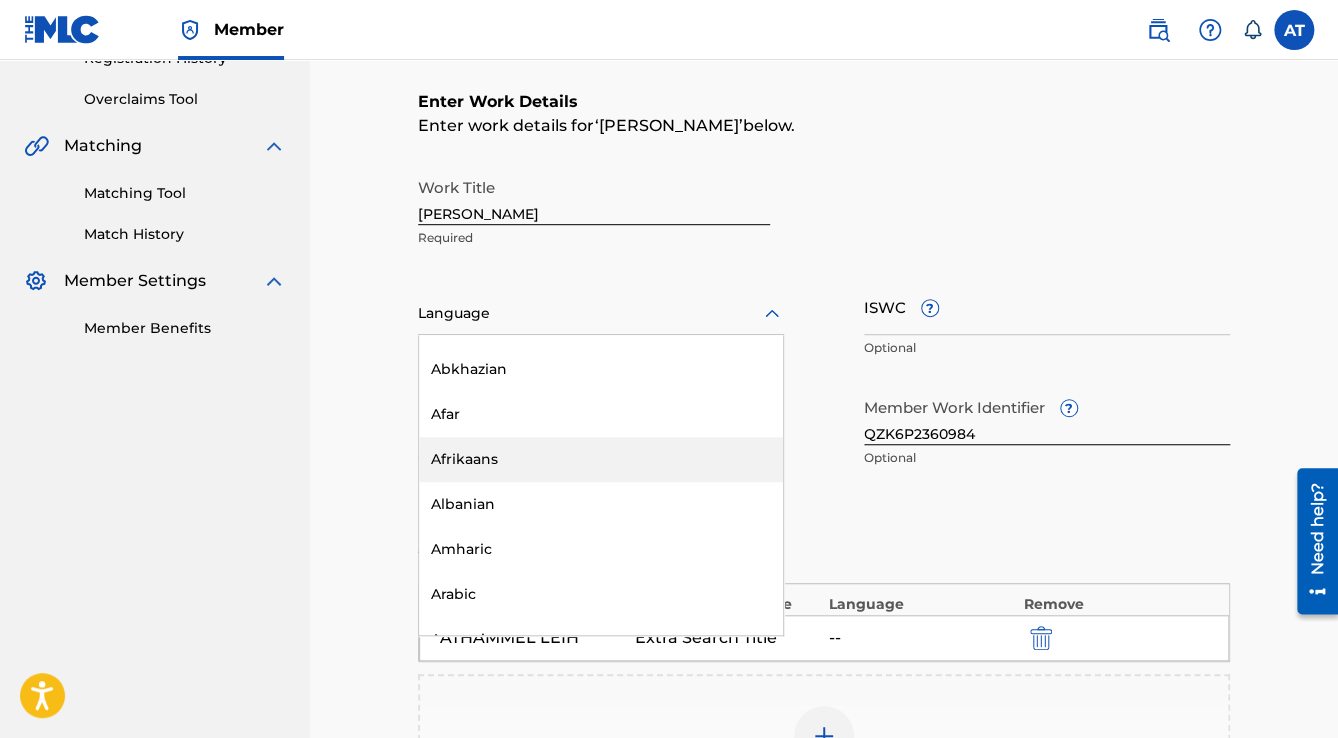 scroll, scrollTop: 160, scrollLeft: 0, axis: vertical 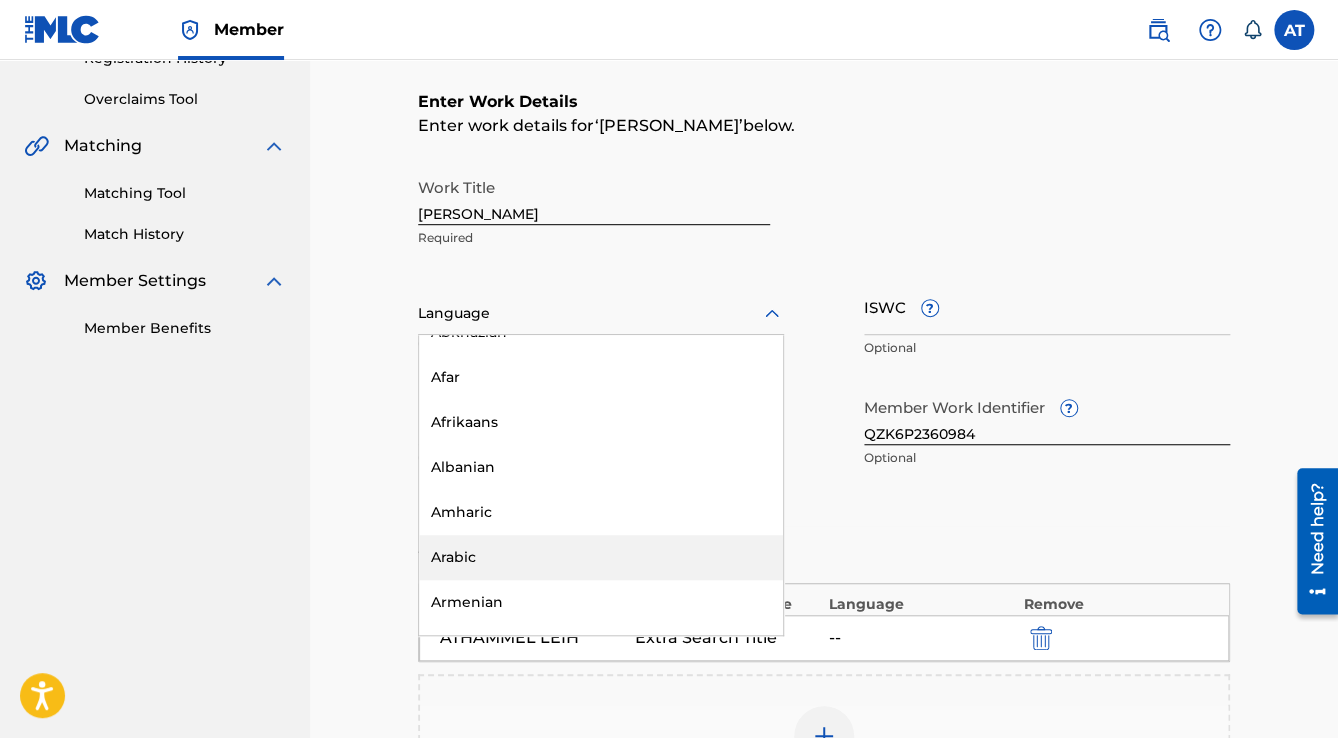 click on "Arabic" at bounding box center (601, 557) 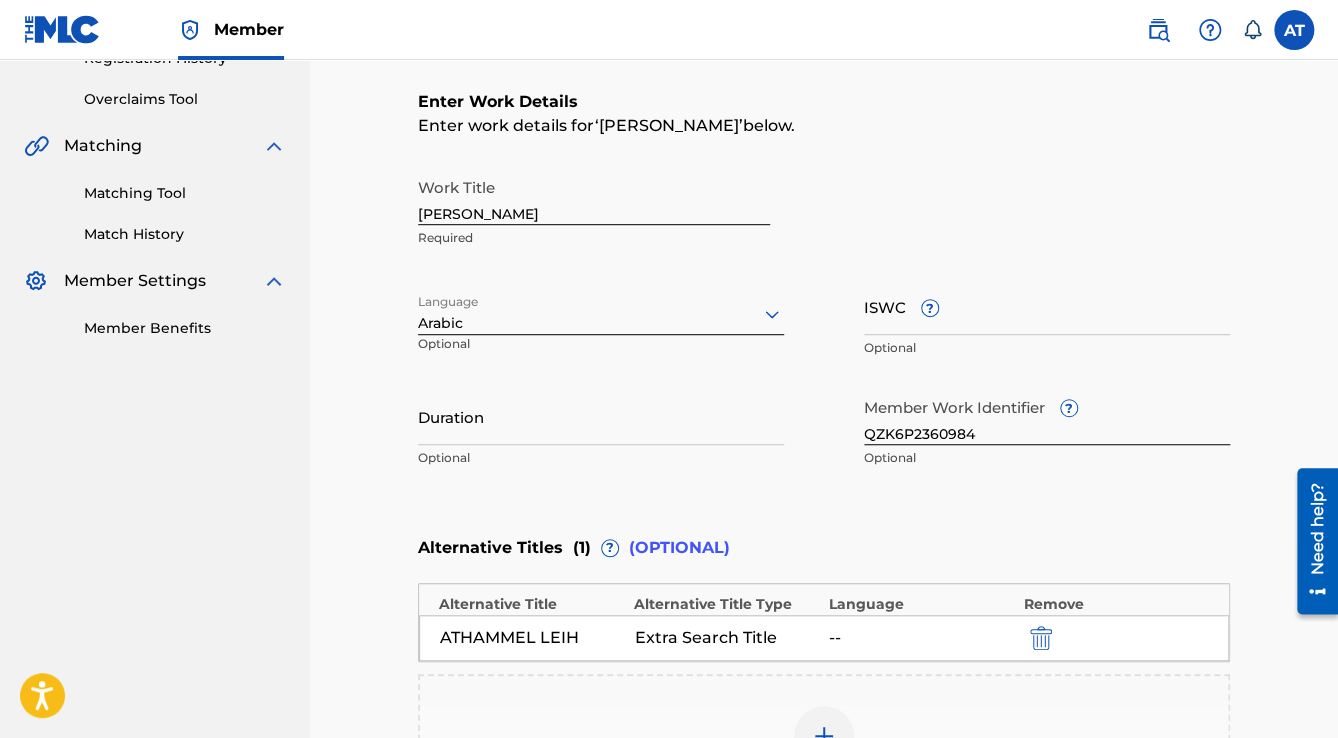 click on "Duration" at bounding box center (601, 416) 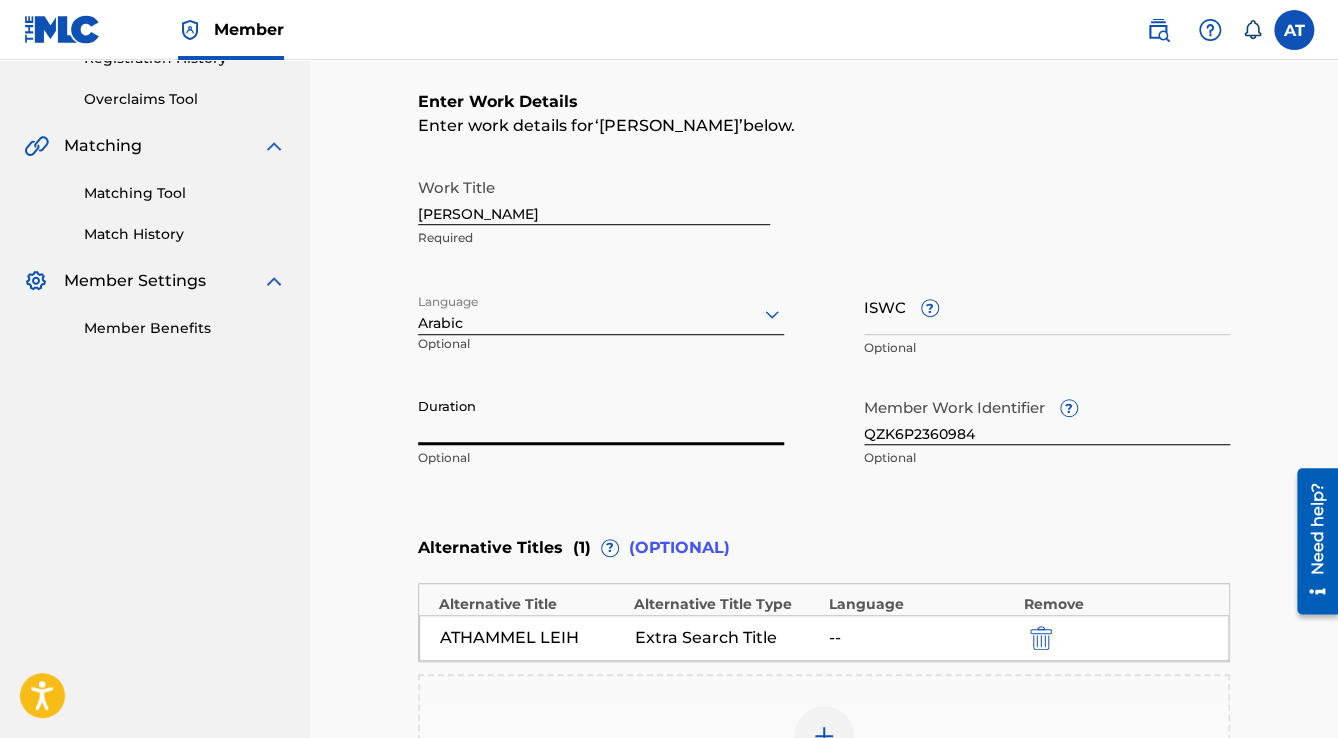 paste on "4:55" 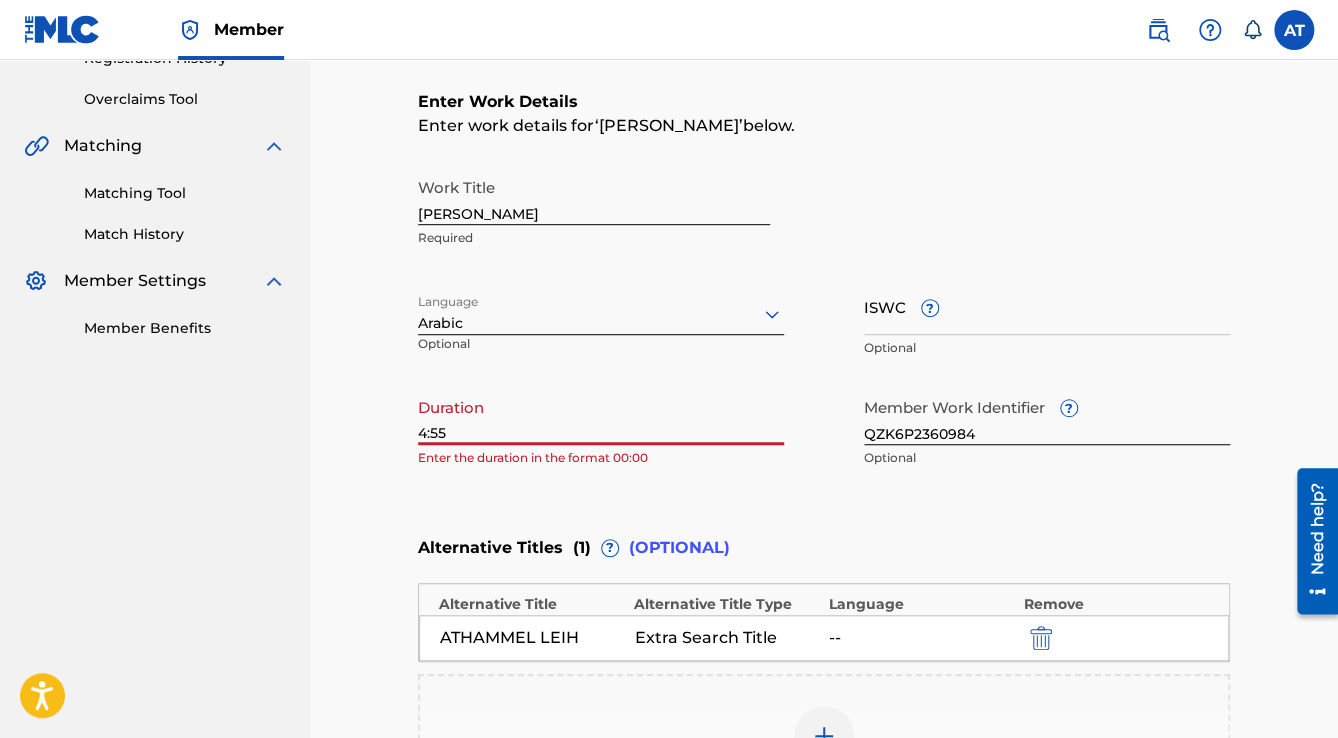 click on "4:55" at bounding box center (601, 416) 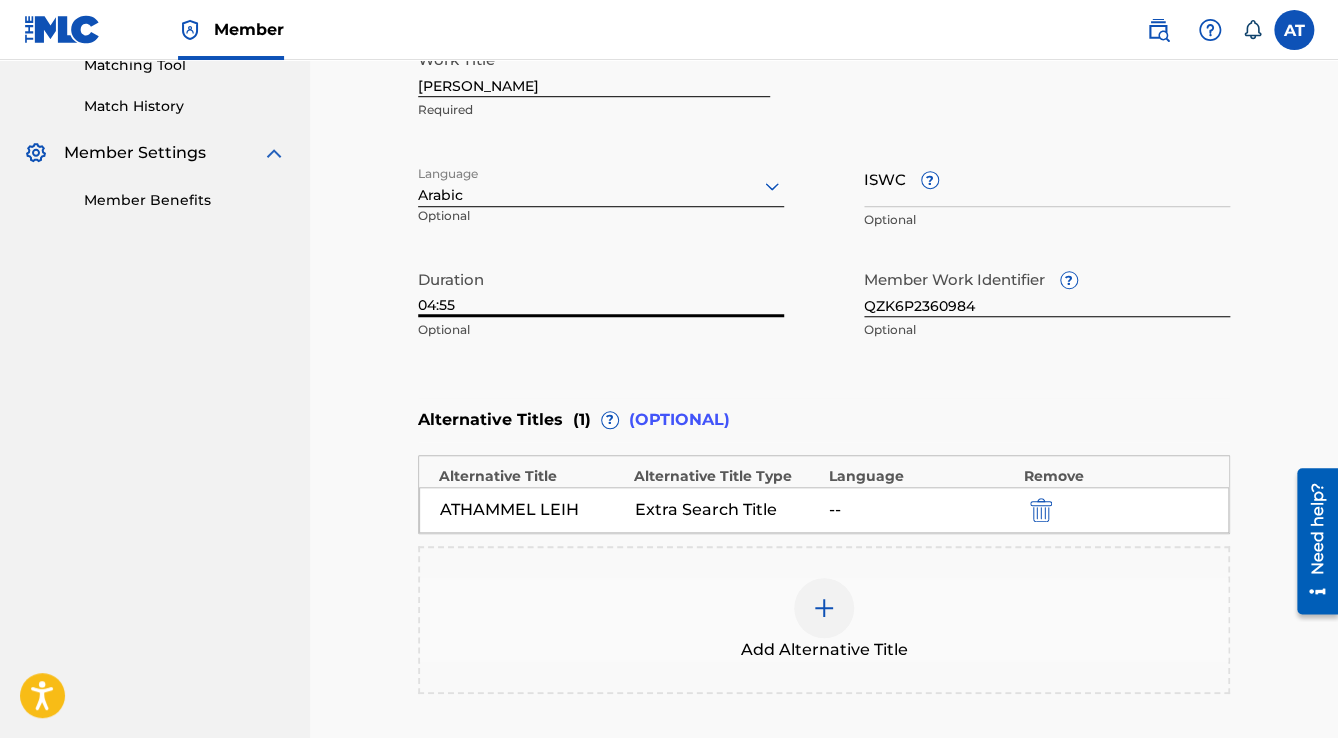 scroll, scrollTop: 768, scrollLeft: 0, axis: vertical 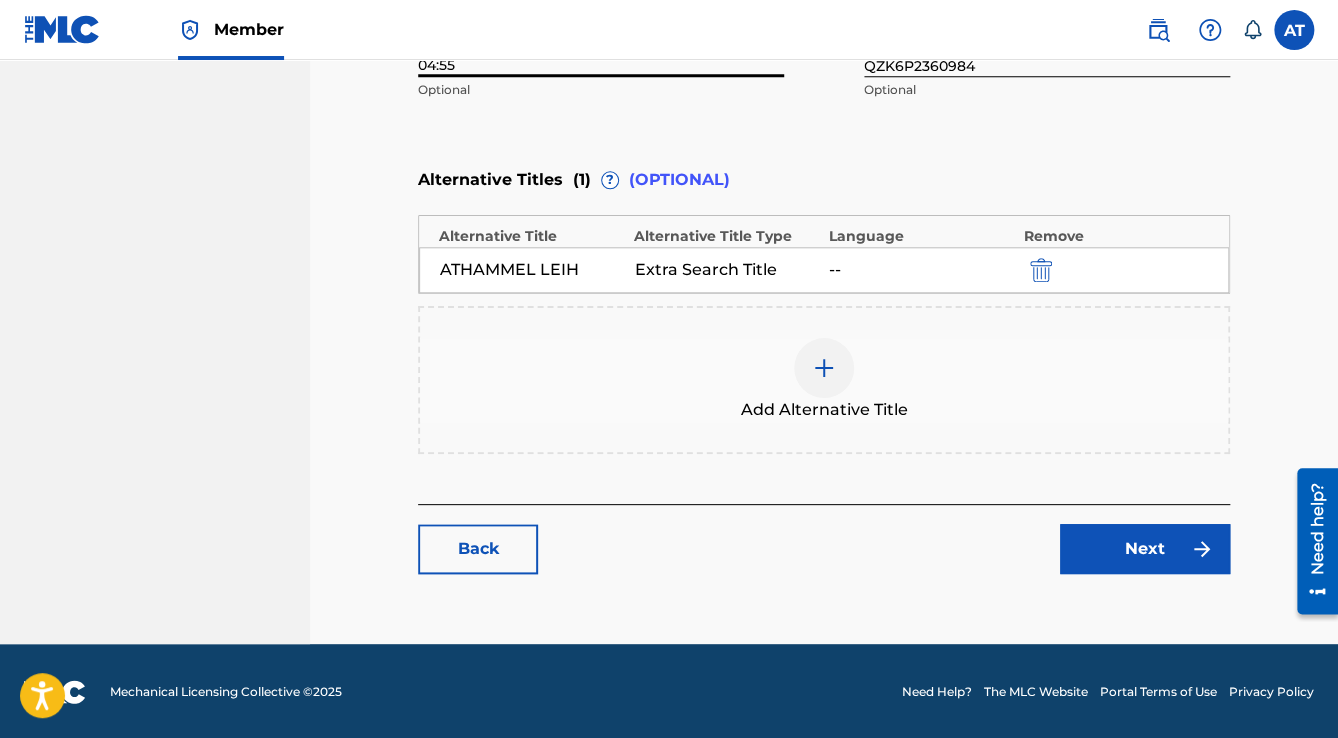 type on "04:55" 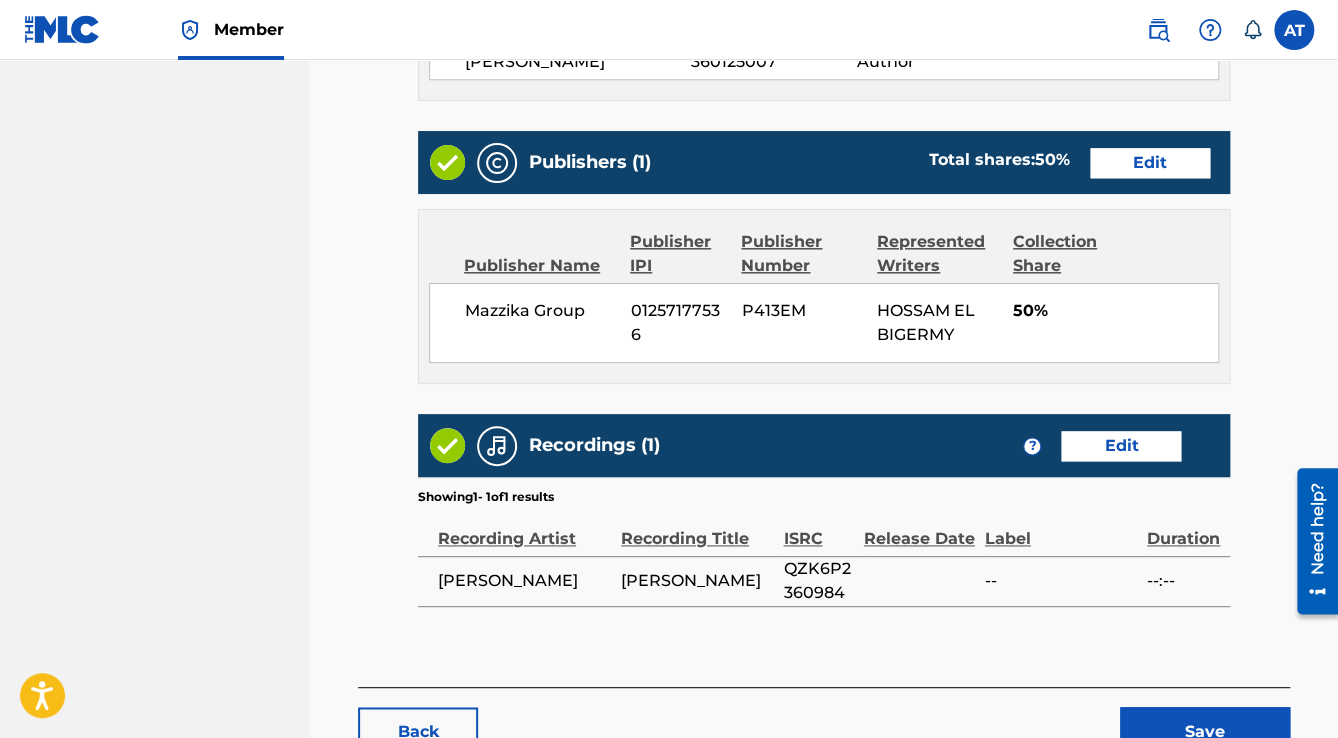 scroll, scrollTop: 1062, scrollLeft: 0, axis: vertical 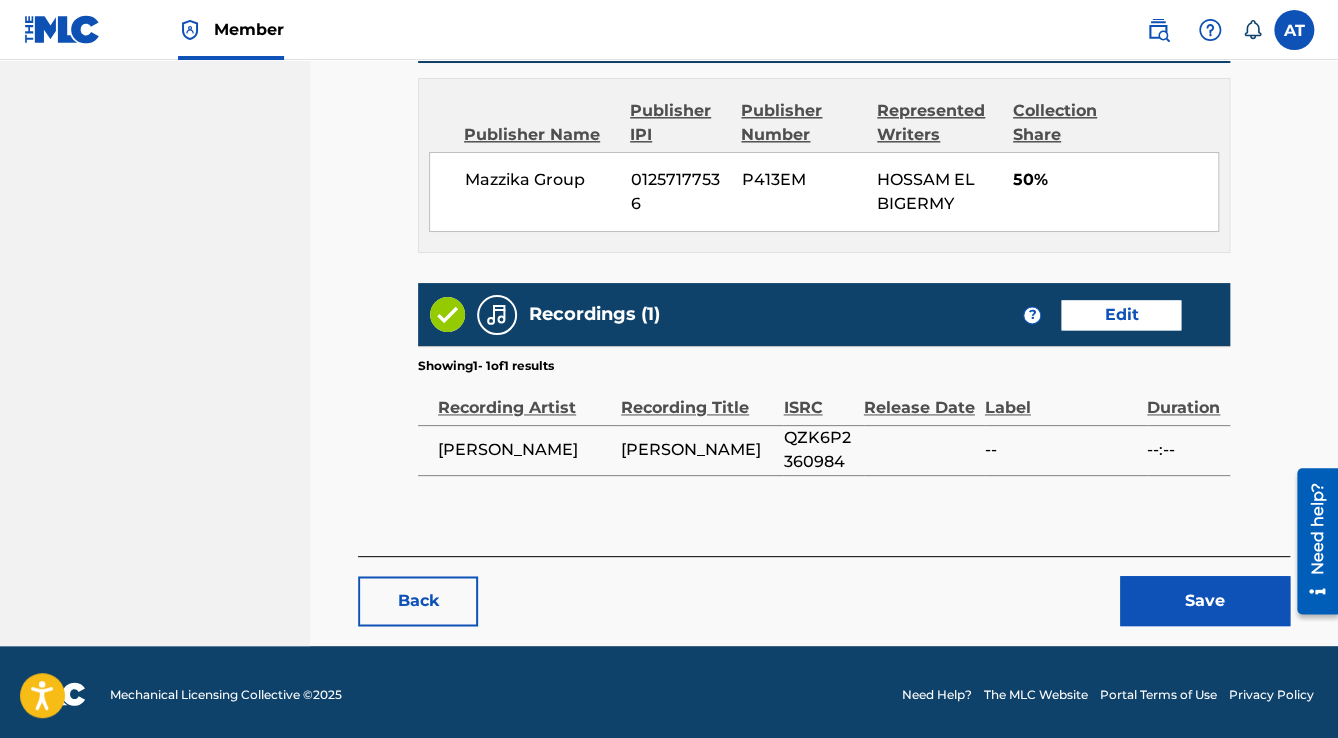 click on "Save" at bounding box center [1205, 601] 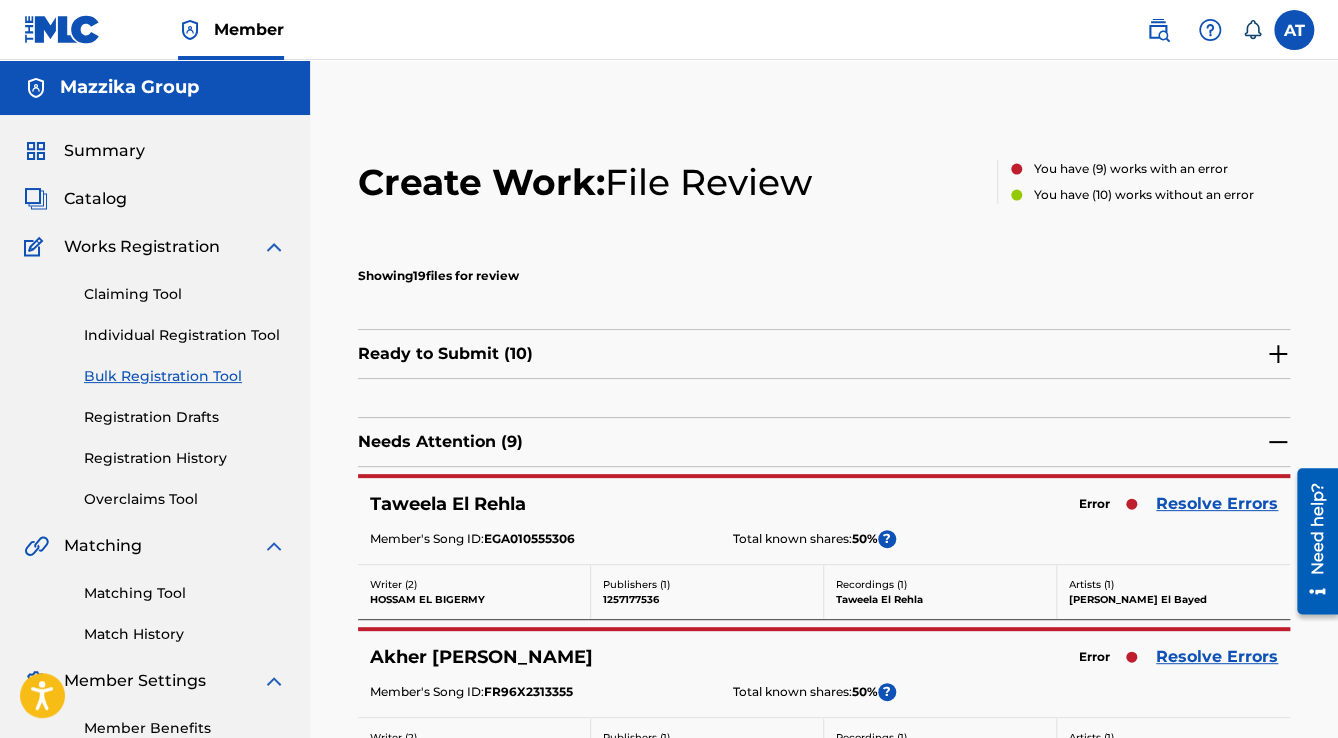 click on "Resolve Errors" at bounding box center (1217, 504) 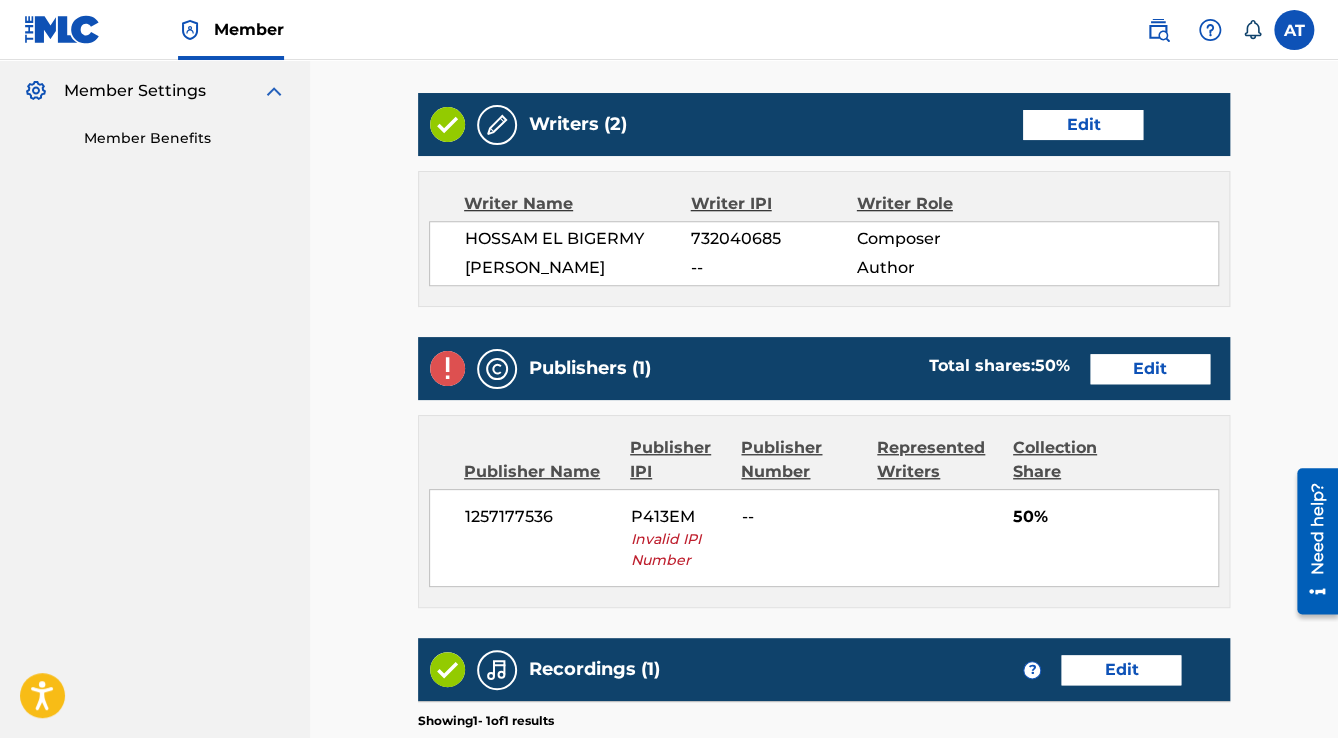 scroll, scrollTop: 720, scrollLeft: 0, axis: vertical 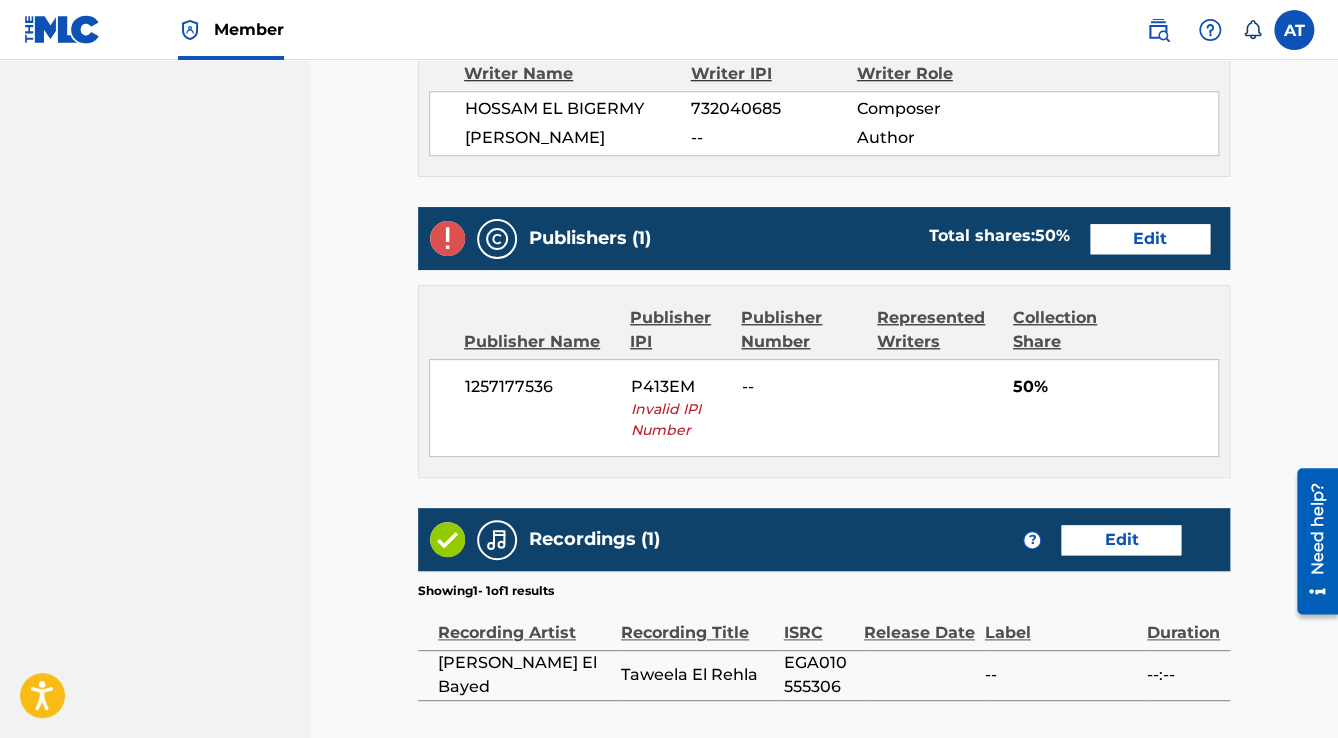 click on "Edit" at bounding box center (1150, 239) 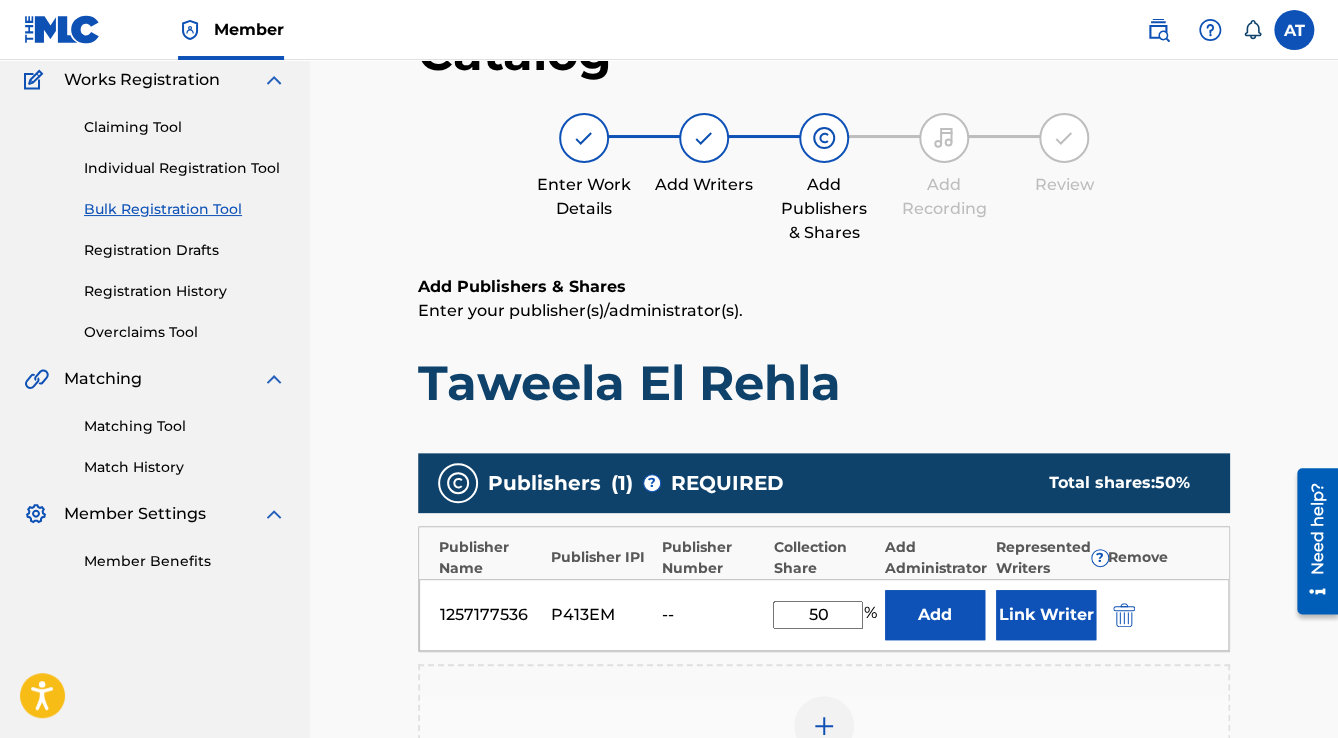scroll, scrollTop: 400, scrollLeft: 0, axis: vertical 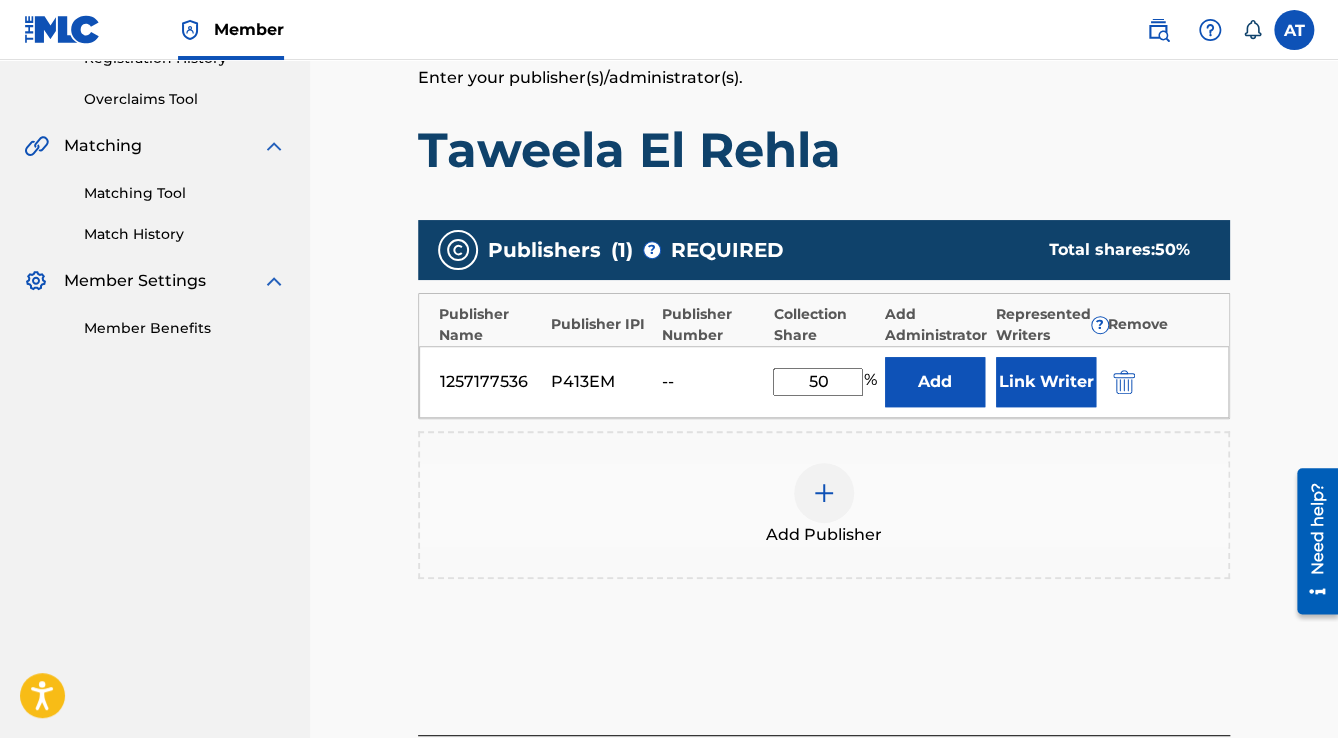 click at bounding box center [1124, 382] 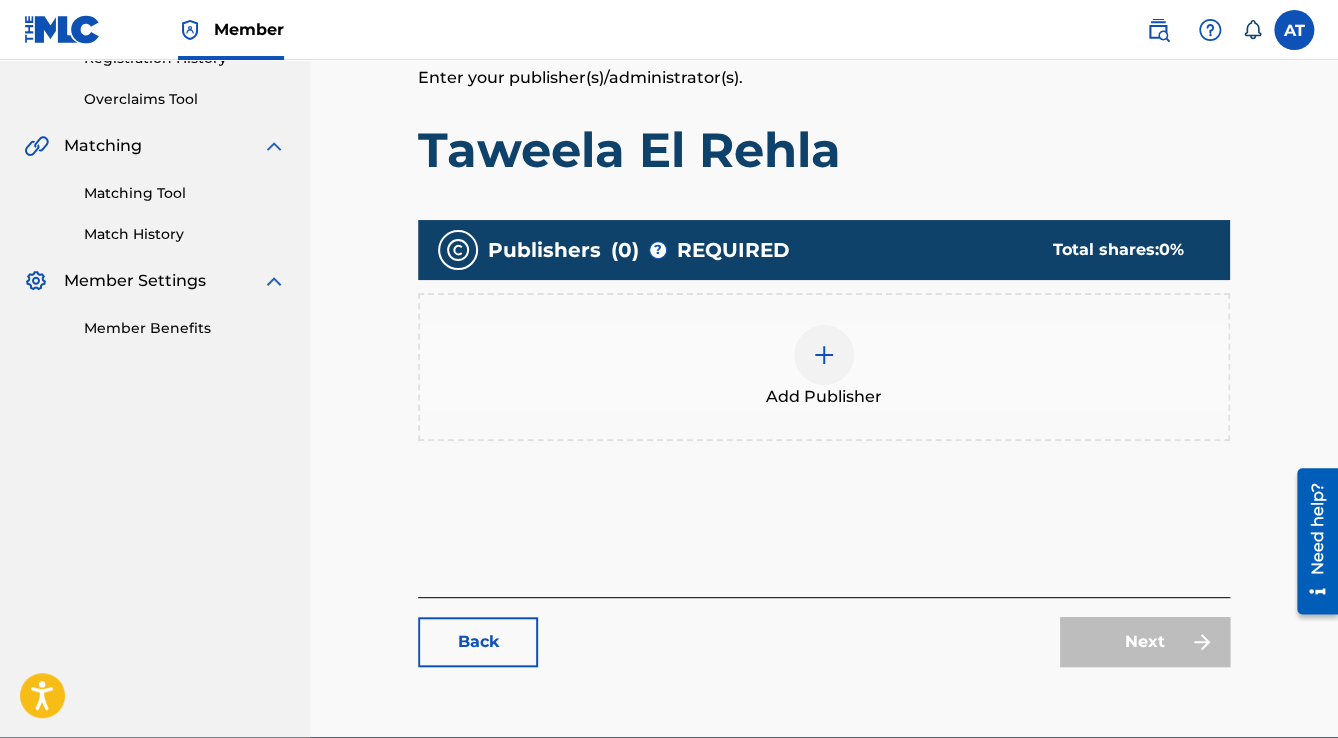 click on "Add Publisher" at bounding box center [824, 367] 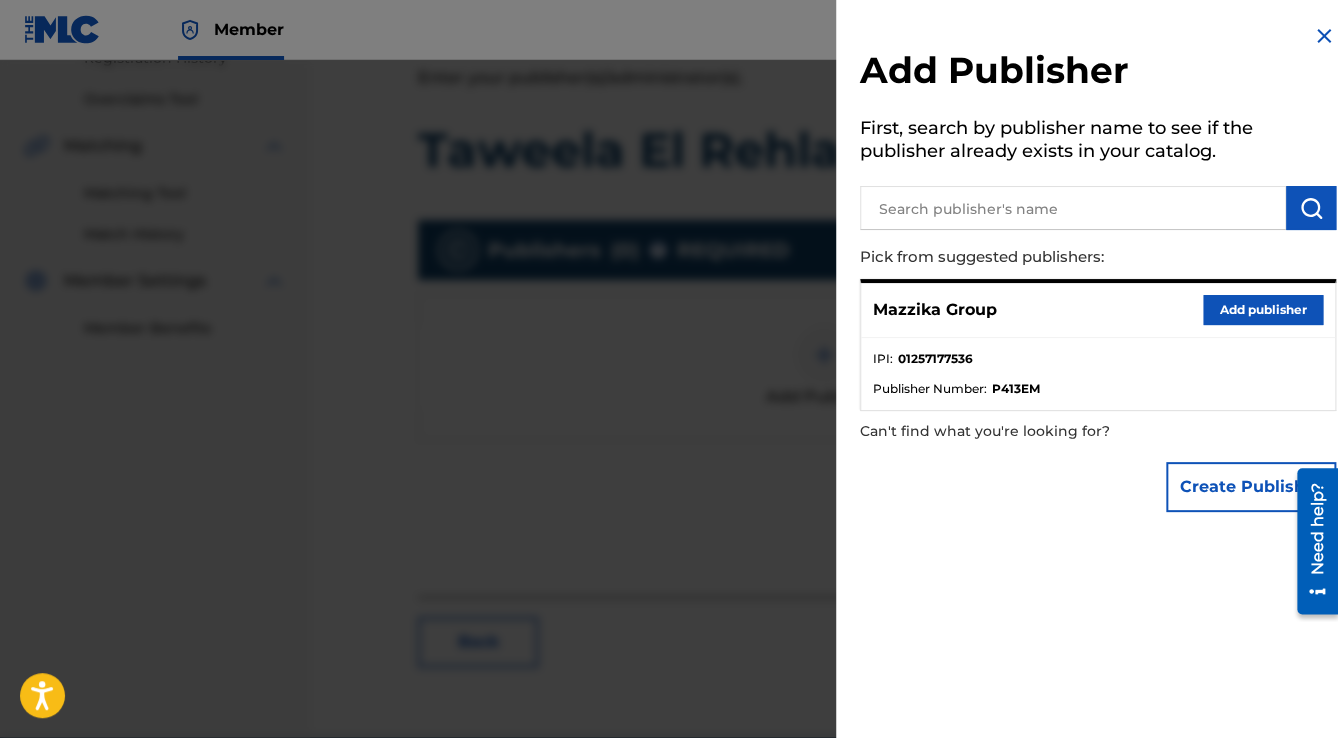 click on "Add publisher" at bounding box center [1263, 310] 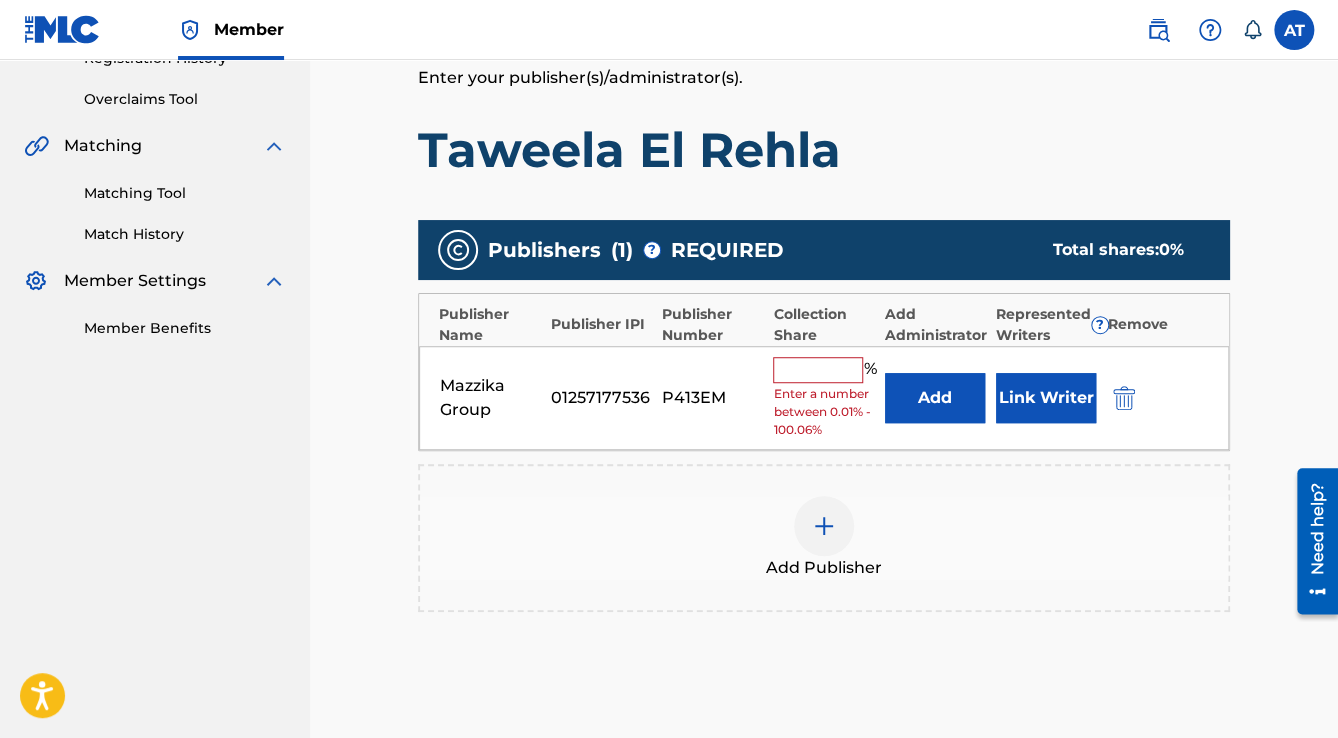 click at bounding box center (818, 370) 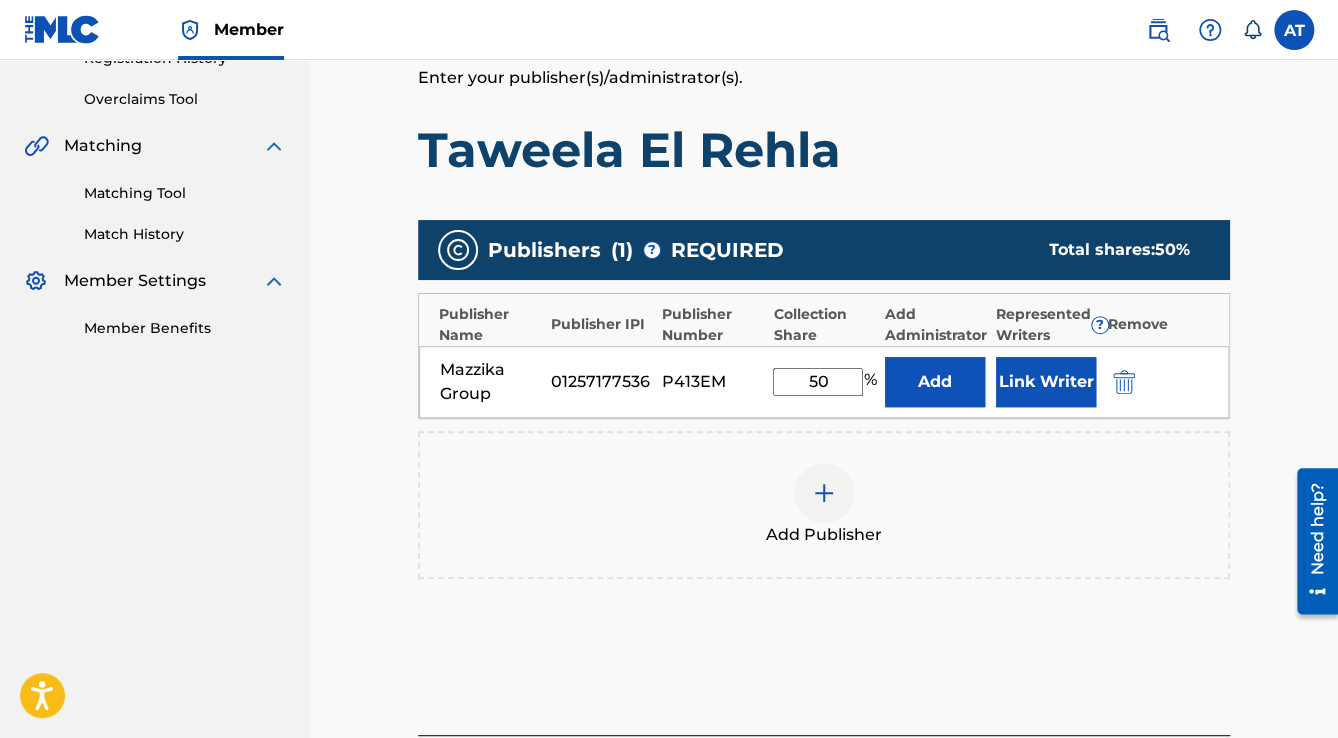 click on "Link Writer" at bounding box center (1046, 382) 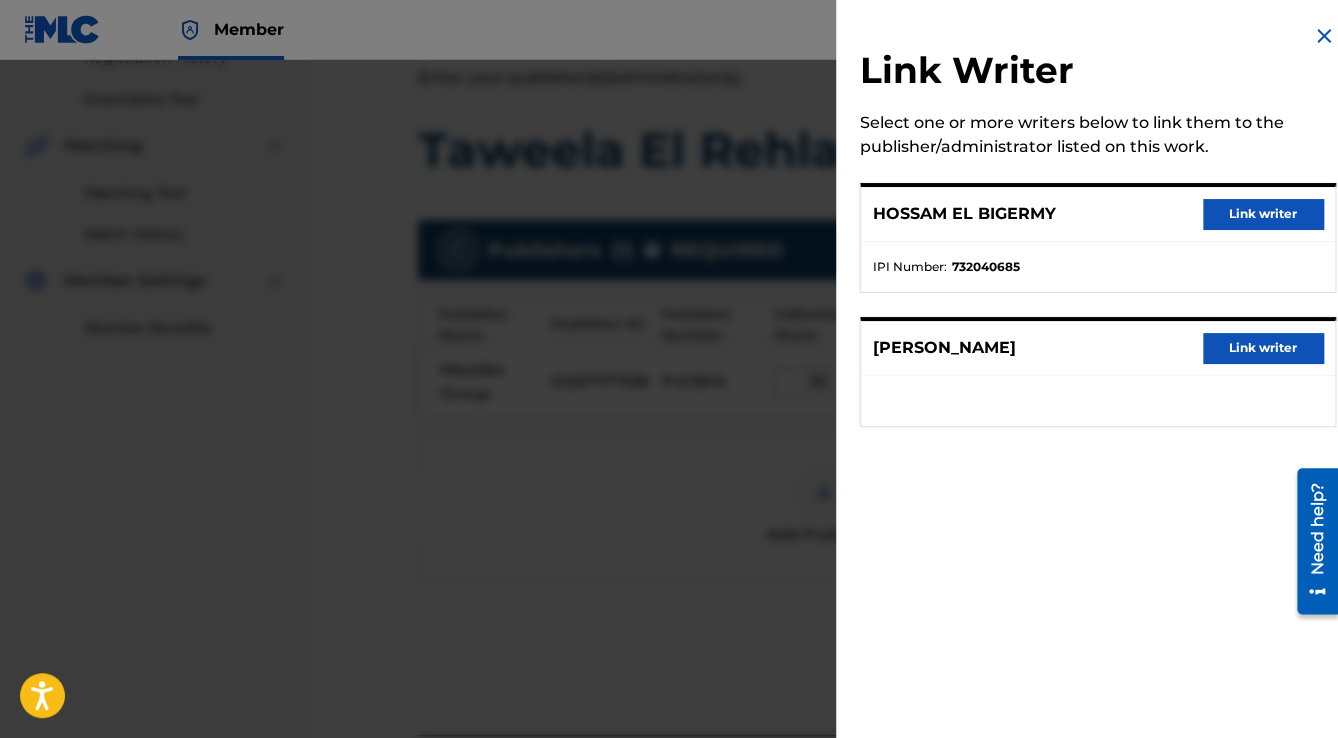click on "Link writer" at bounding box center (1263, 214) 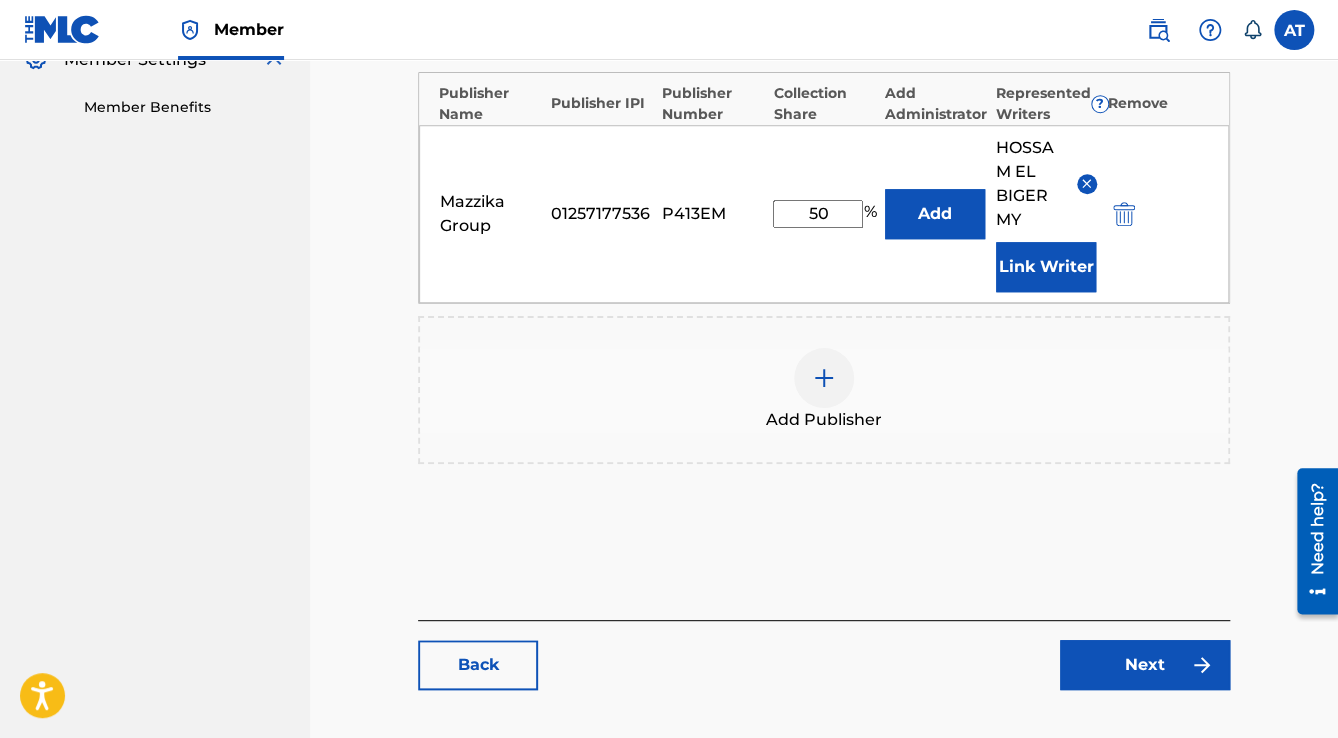 scroll, scrollTop: 736, scrollLeft: 0, axis: vertical 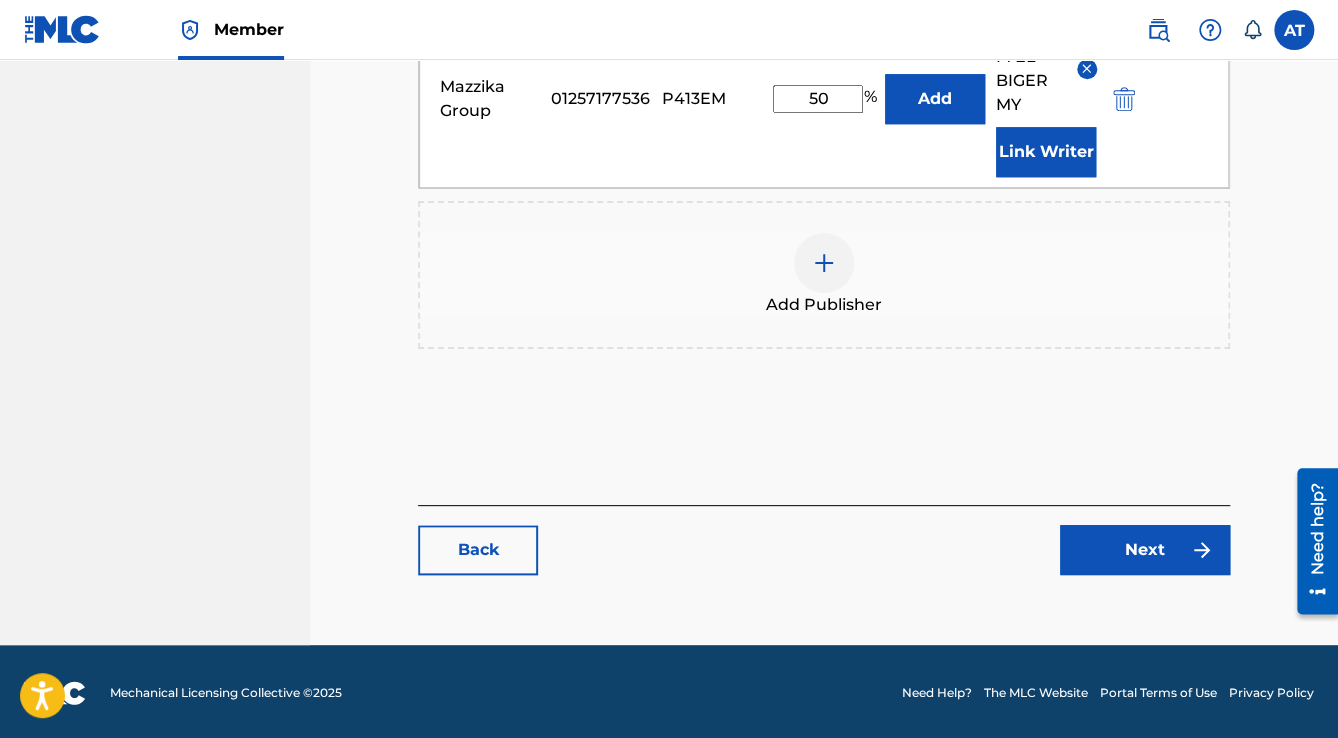 click on "Next" at bounding box center (1145, 550) 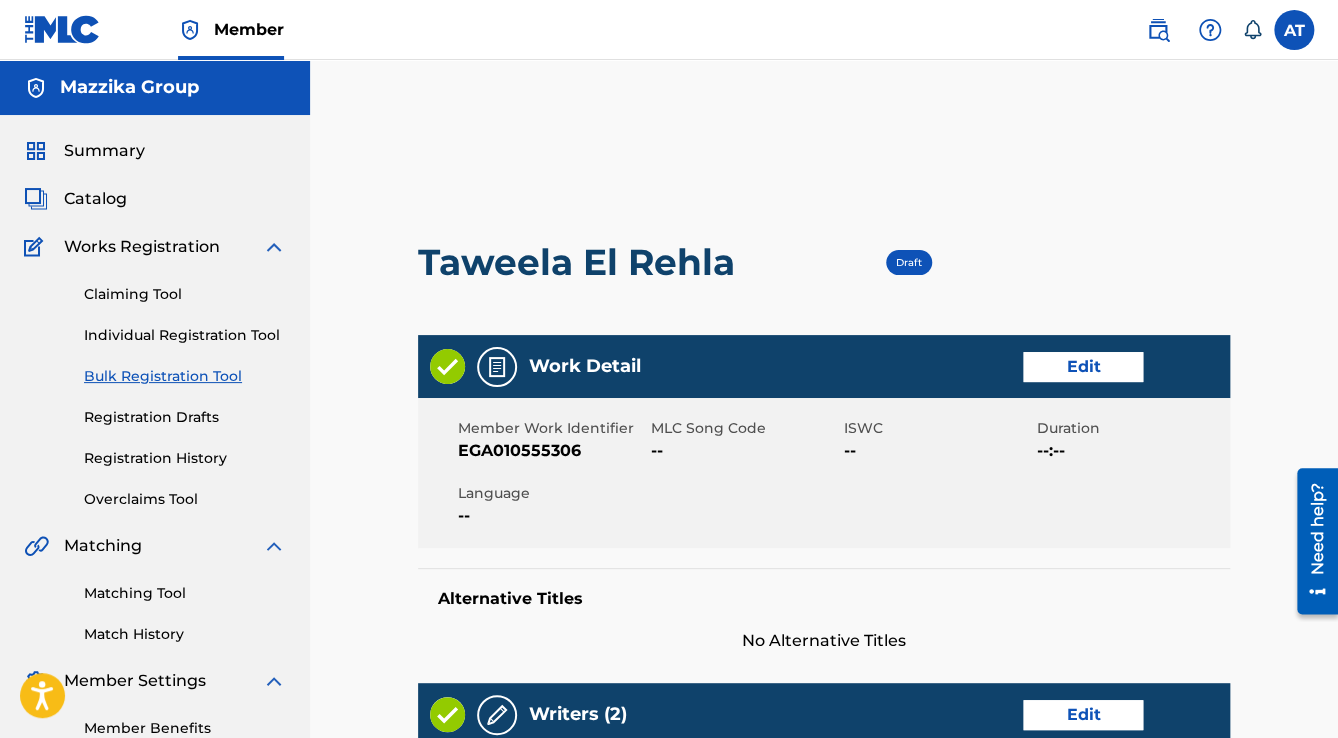 click on "Edit" at bounding box center (1083, 367) 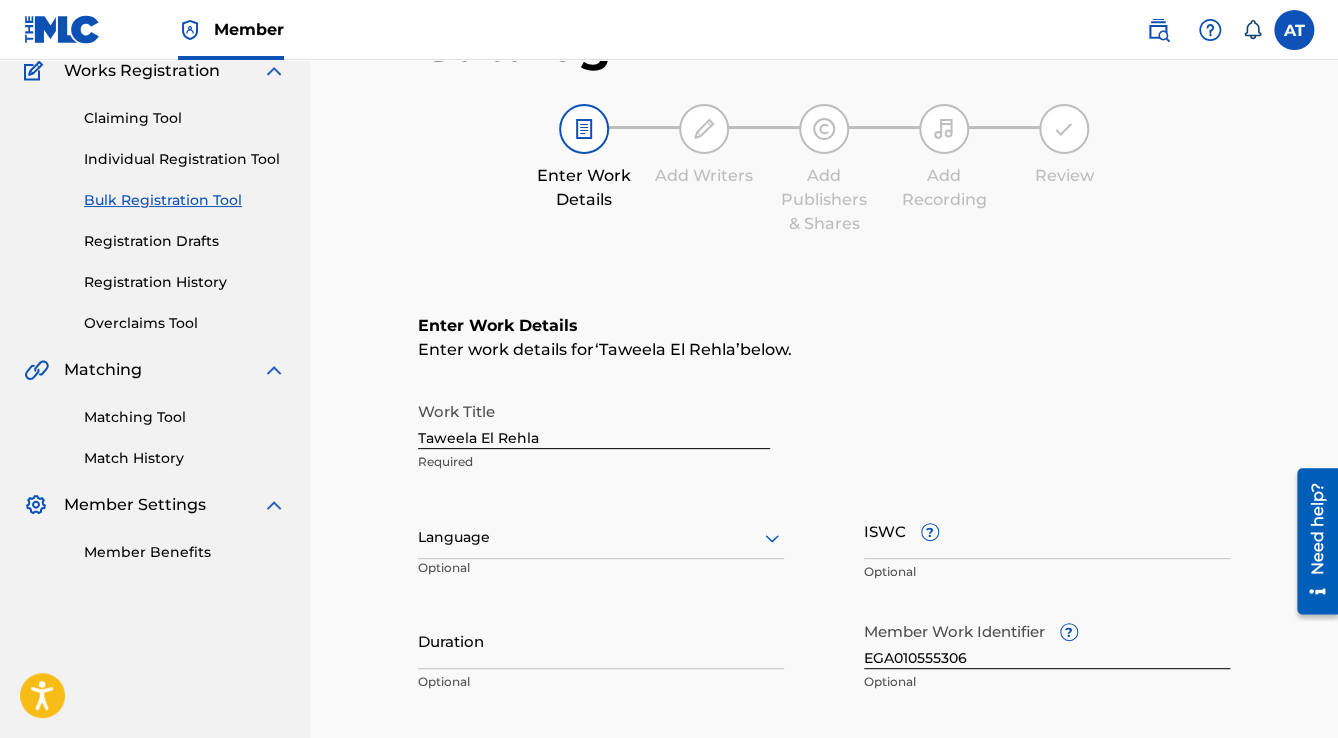 scroll, scrollTop: 320, scrollLeft: 0, axis: vertical 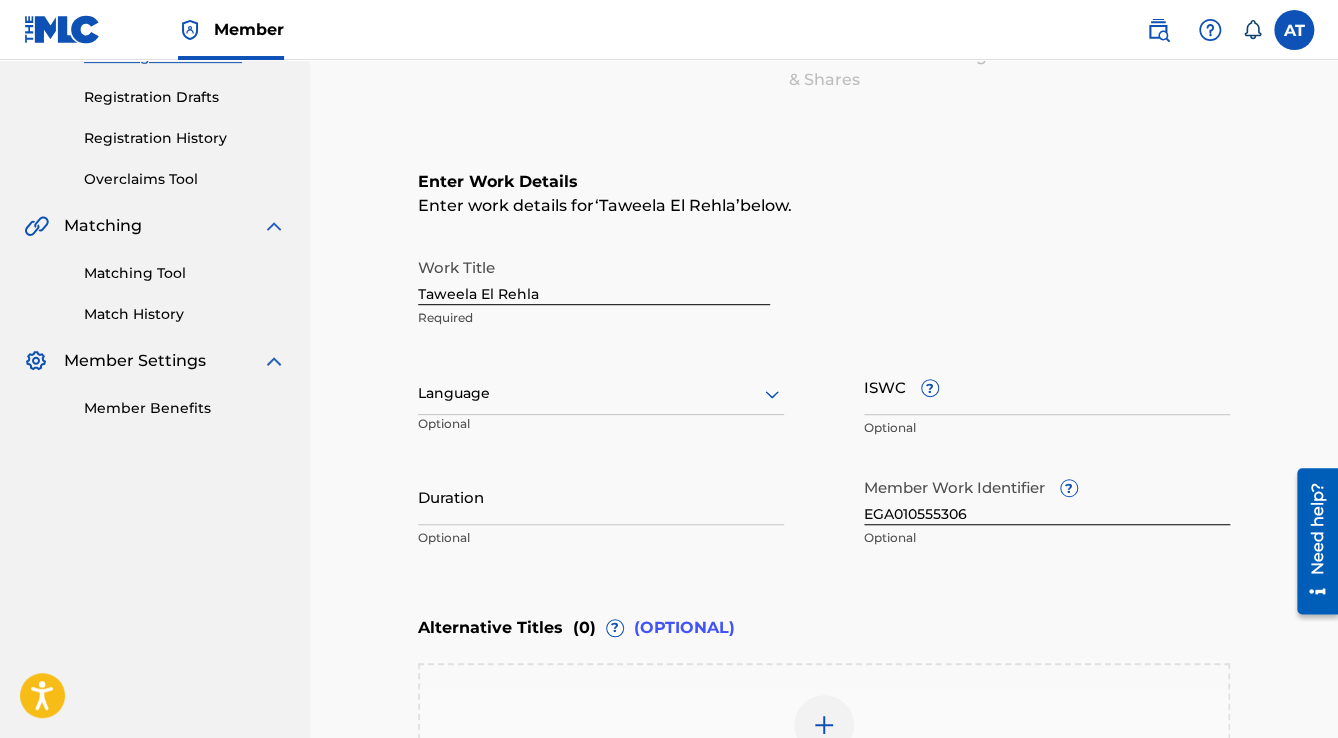 drag, startPoint x: 475, startPoint y: 364, endPoint x: 478, endPoint y: 377, distance: 13.341664 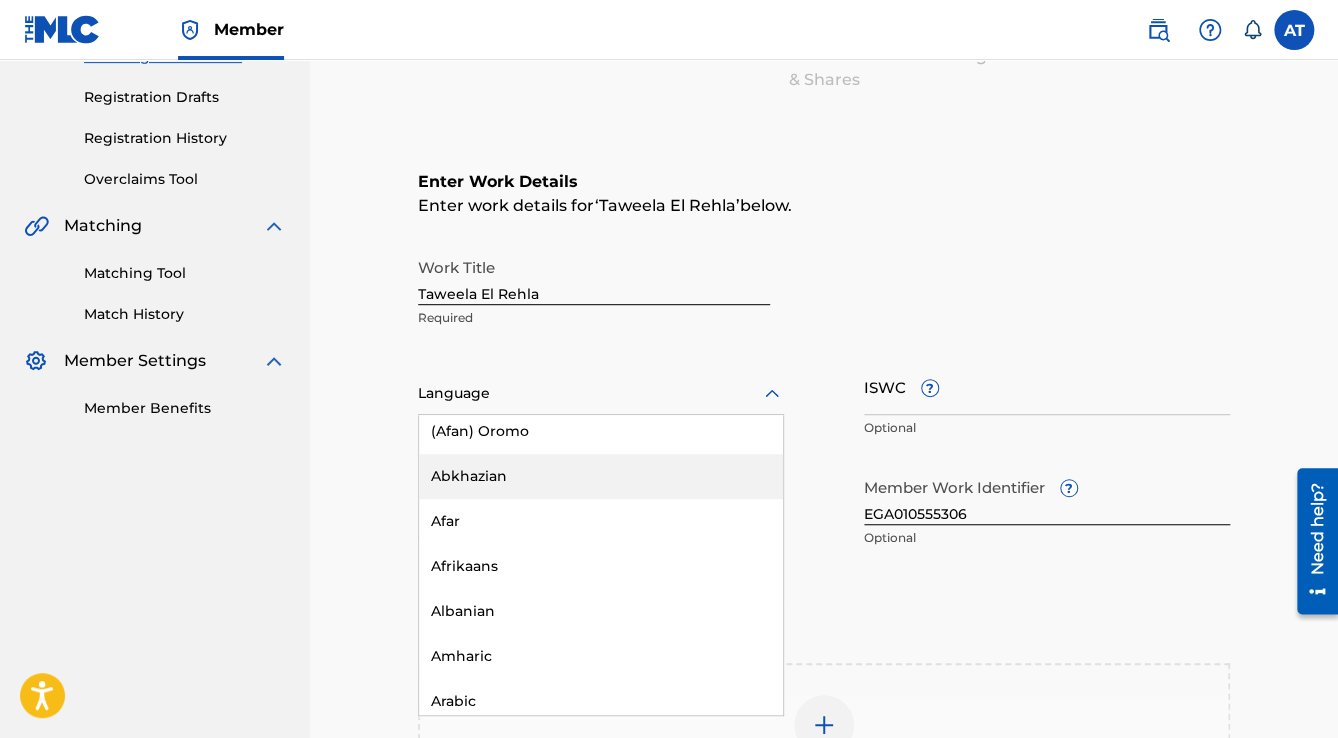 scroll, scrollTop: 240, scrollLeft: 0, axis: vertical 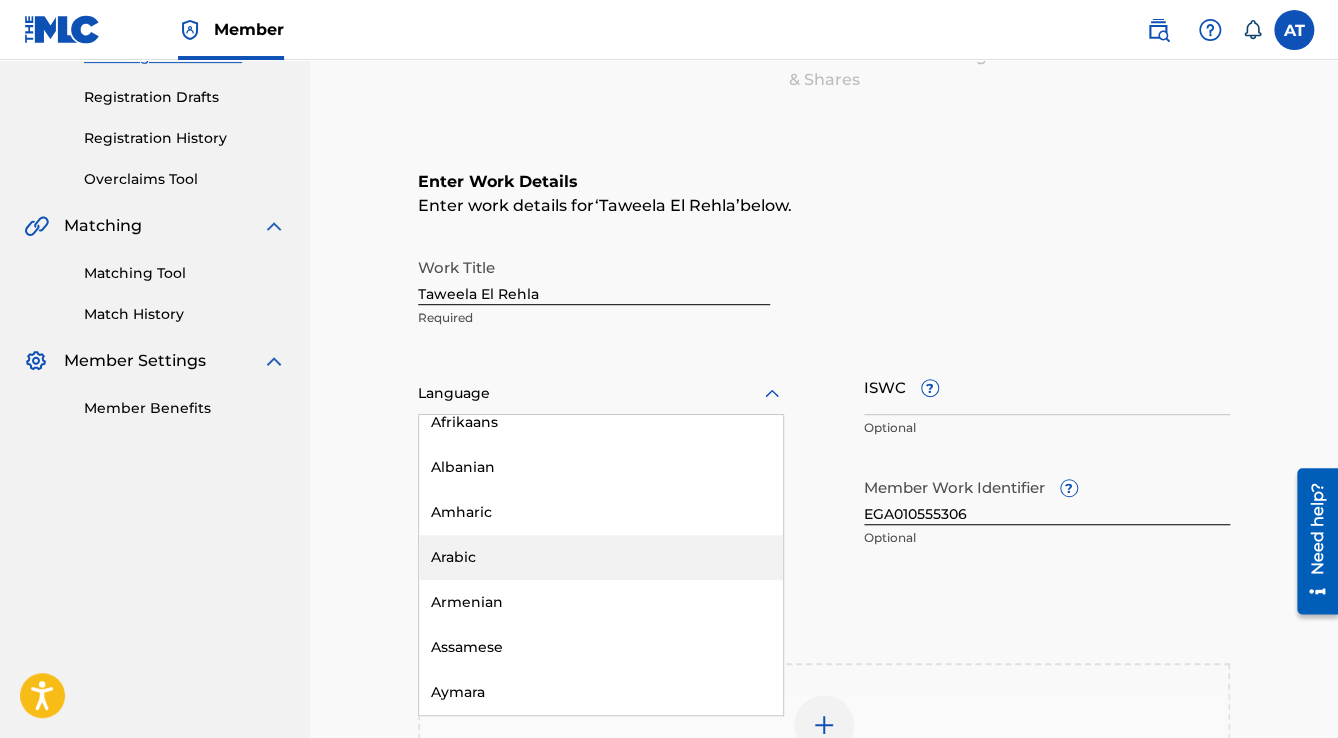 click on "Arabic" at bounding box center [601, 557] 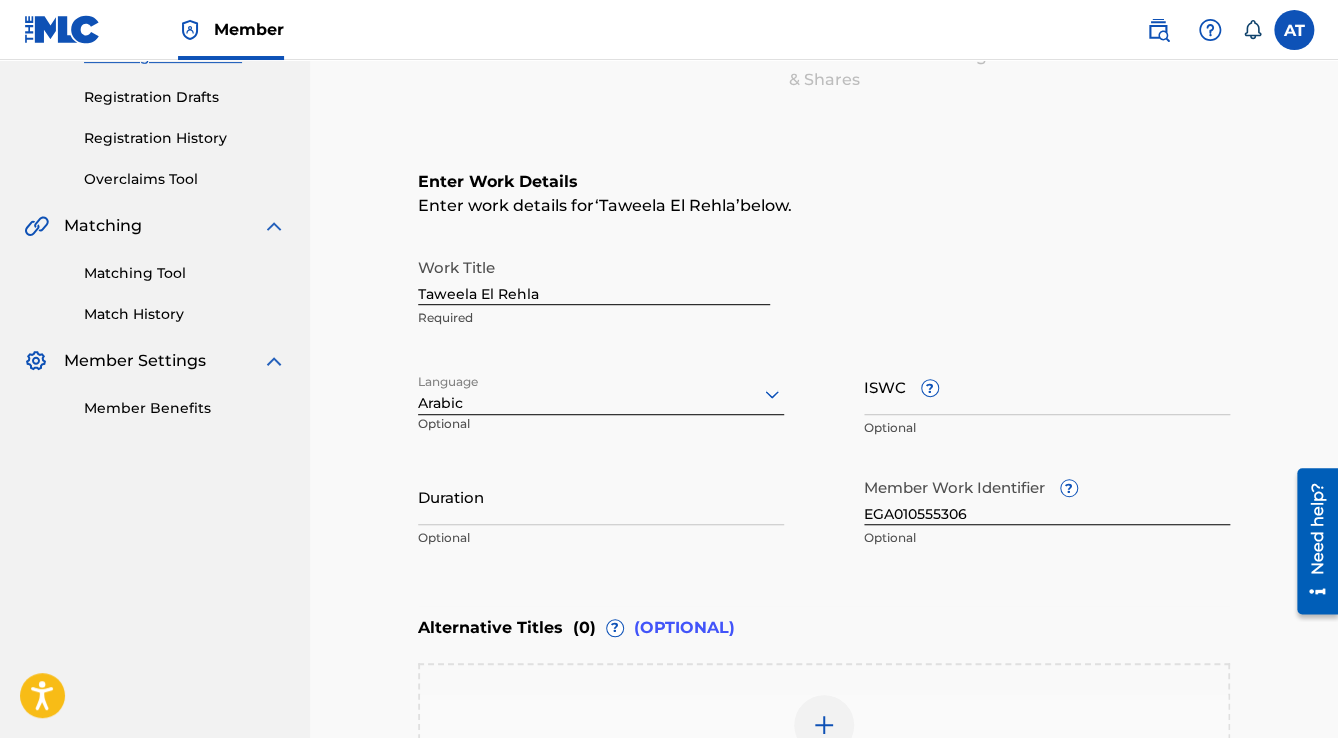 click on "Duration" at bounding box center [601, 496] 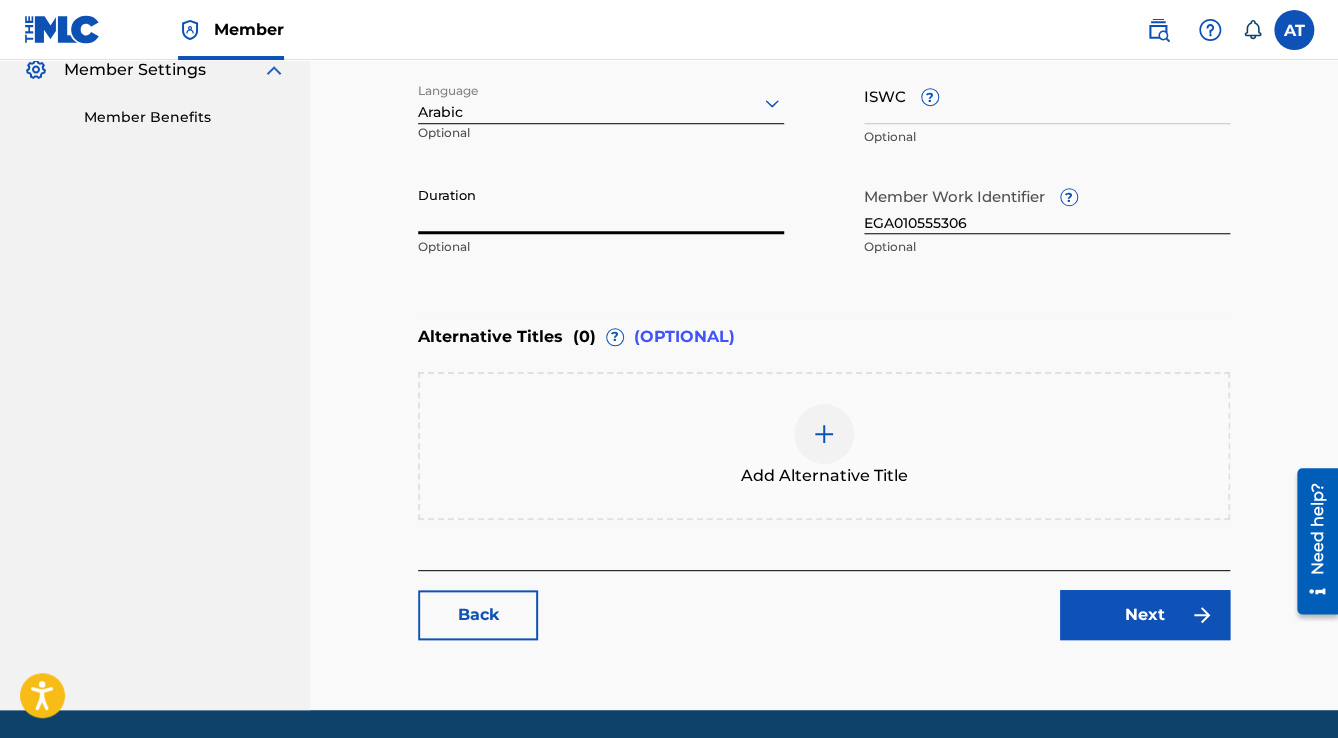 scroll, scrollTop: 640, scrollLeft: 0, axis: vertical 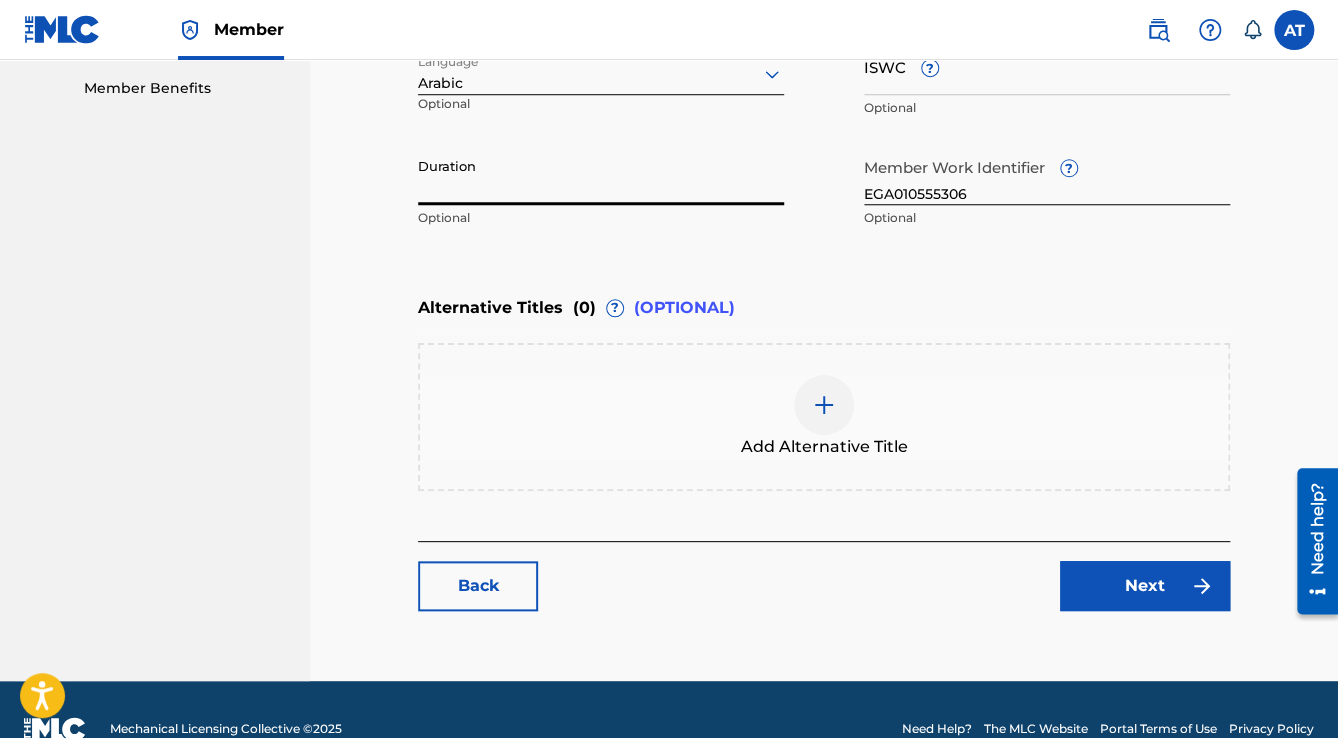 click on "Duration" at bounding box center [601, 176] 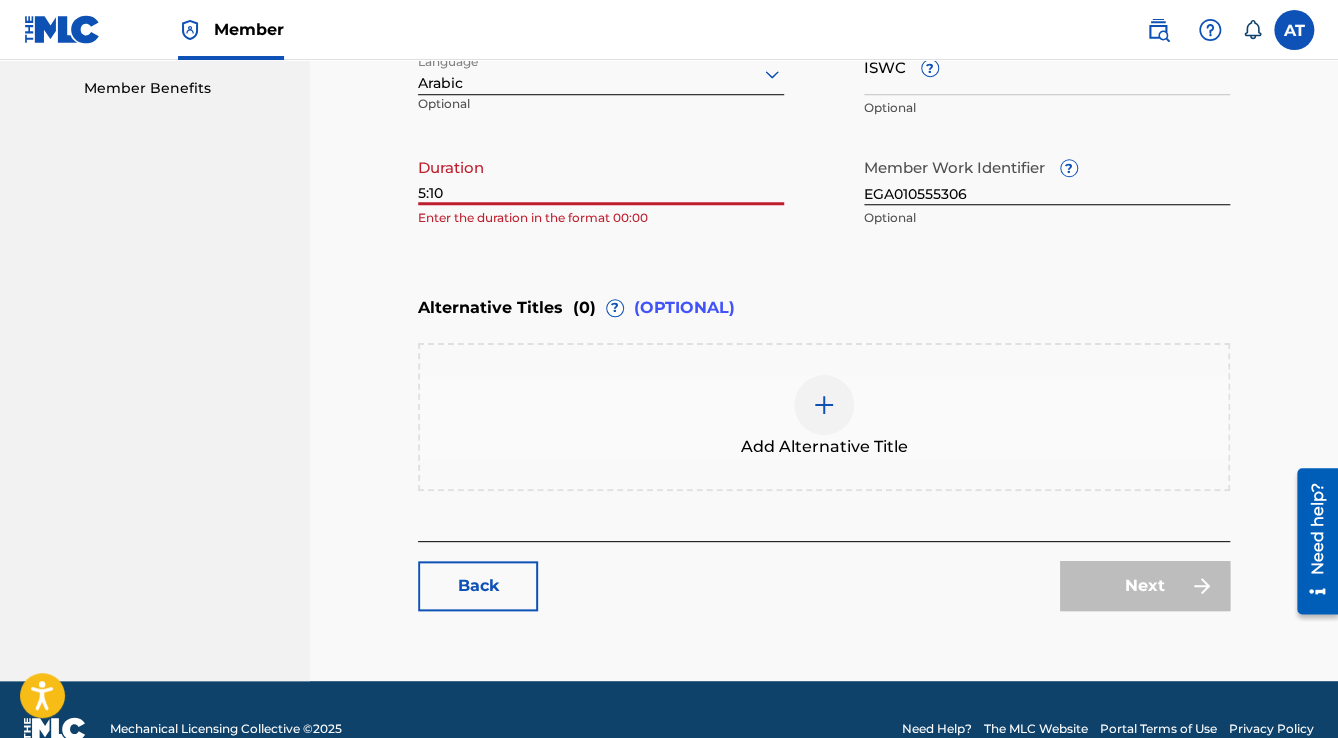 click on "5:10" at bounding box center (601, 176) 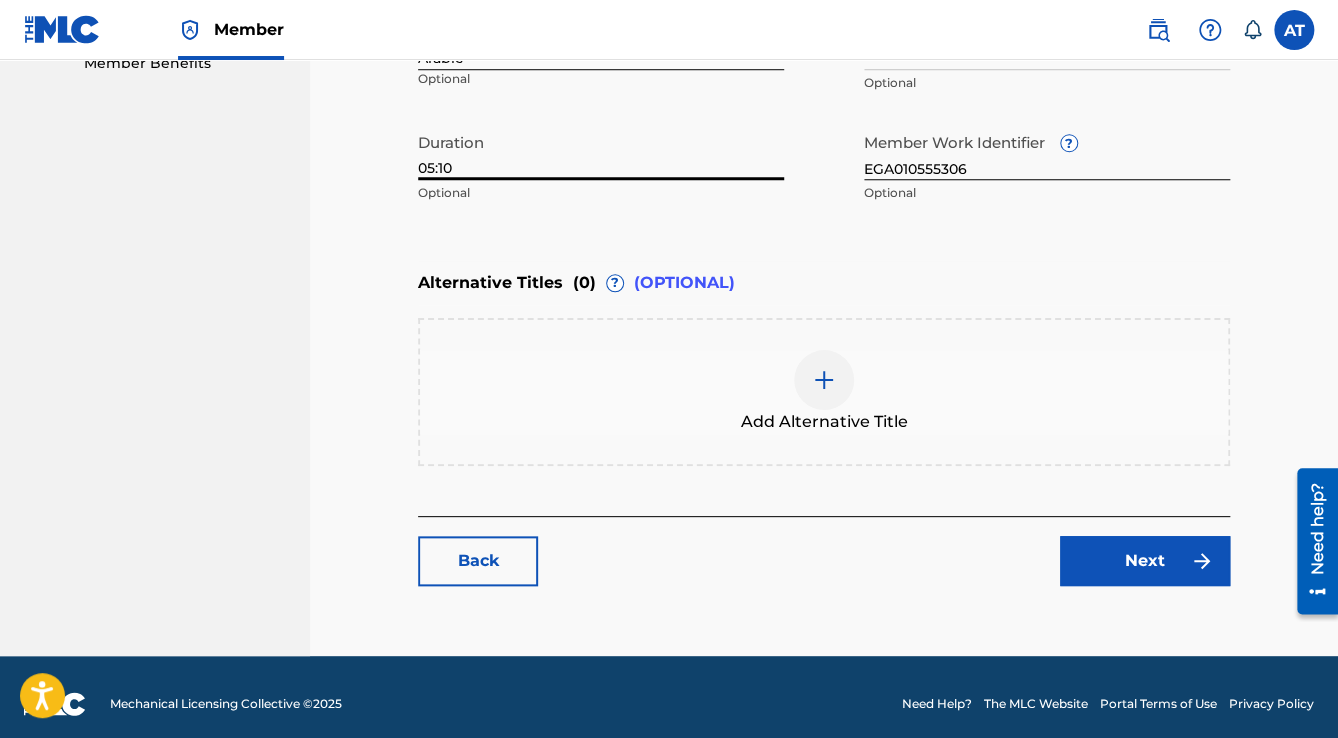 scroll, scrollTop: 677, scrollLeft: 0, axis: vertical 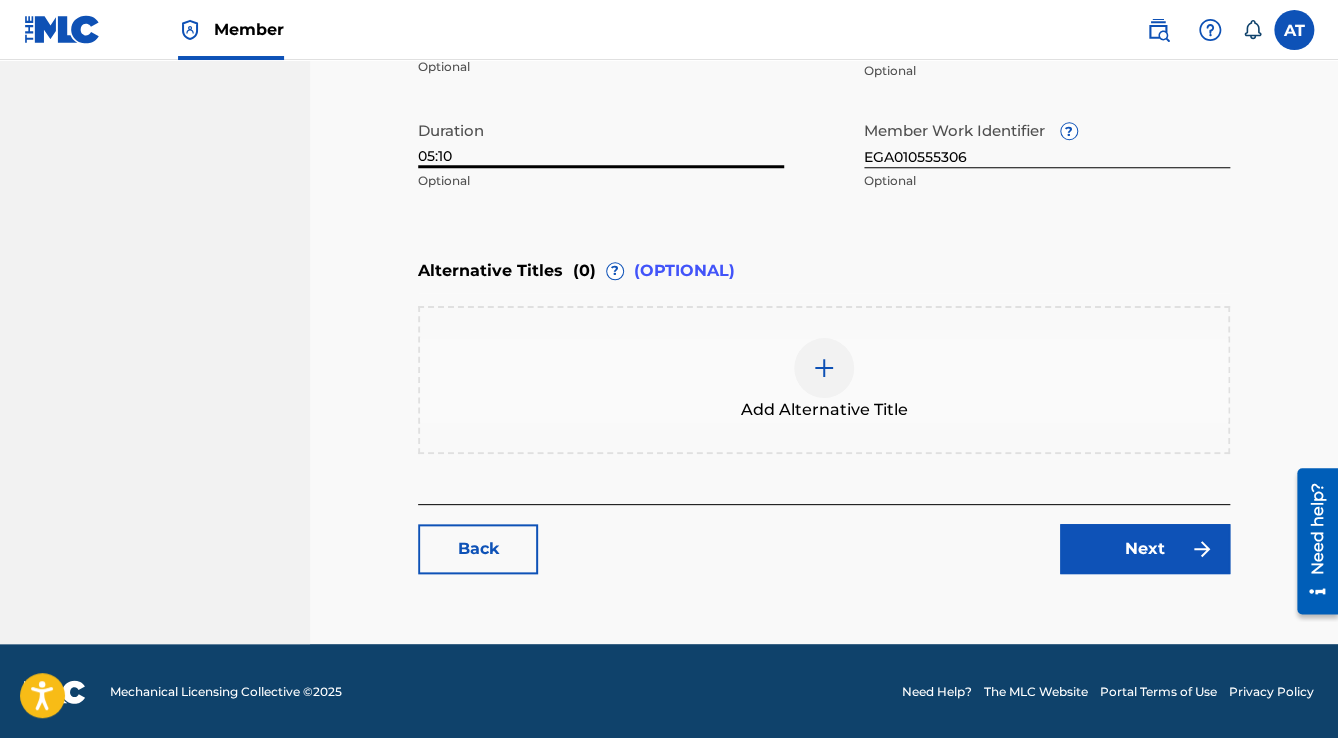 type on "05:10" 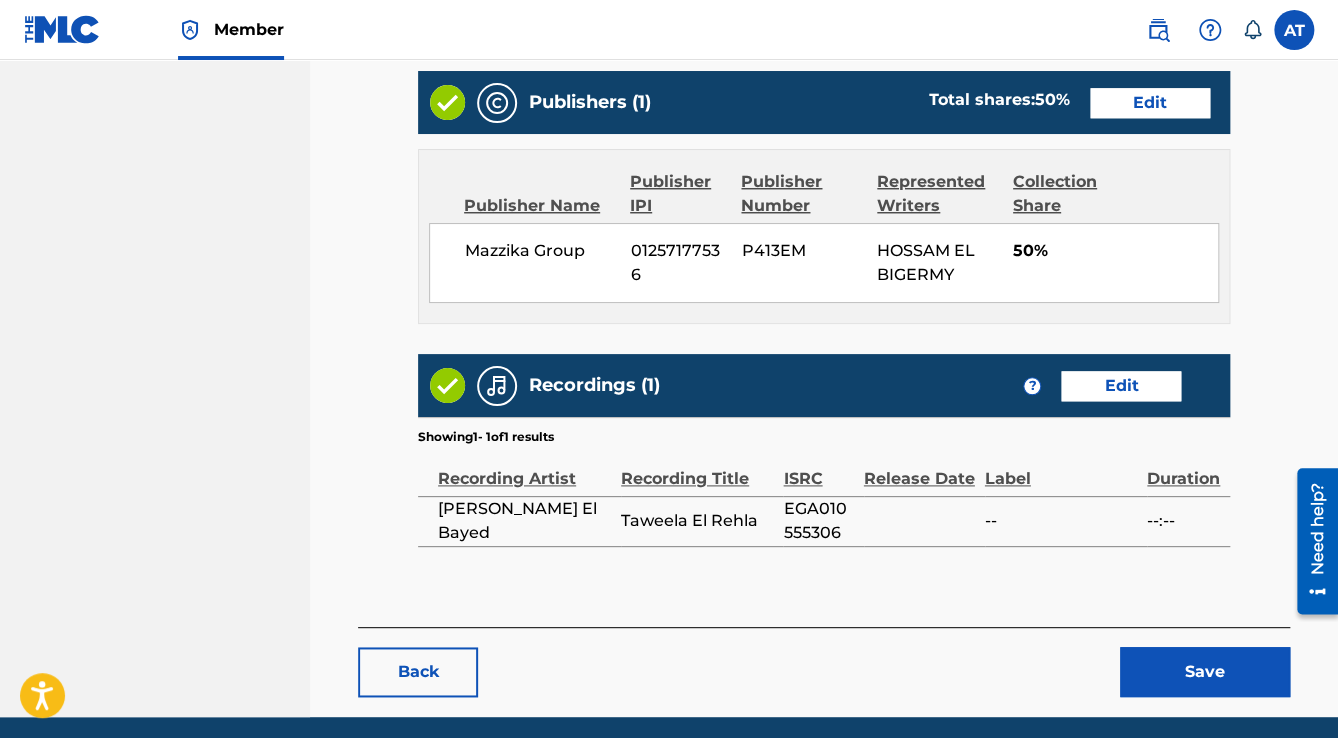 scroll, scrollTop: 928, scrollLeft: 0, axis: vertical 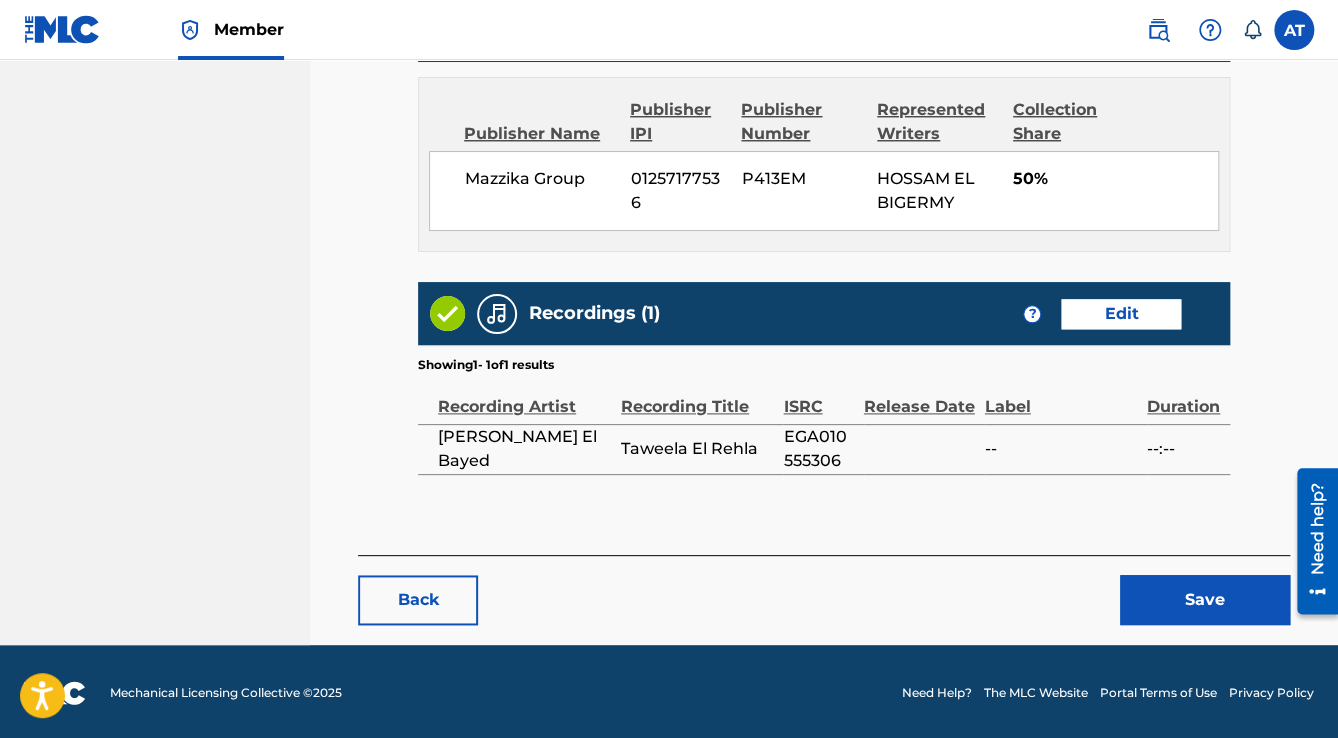 click on "Save" at bounding box center (1205, 600) 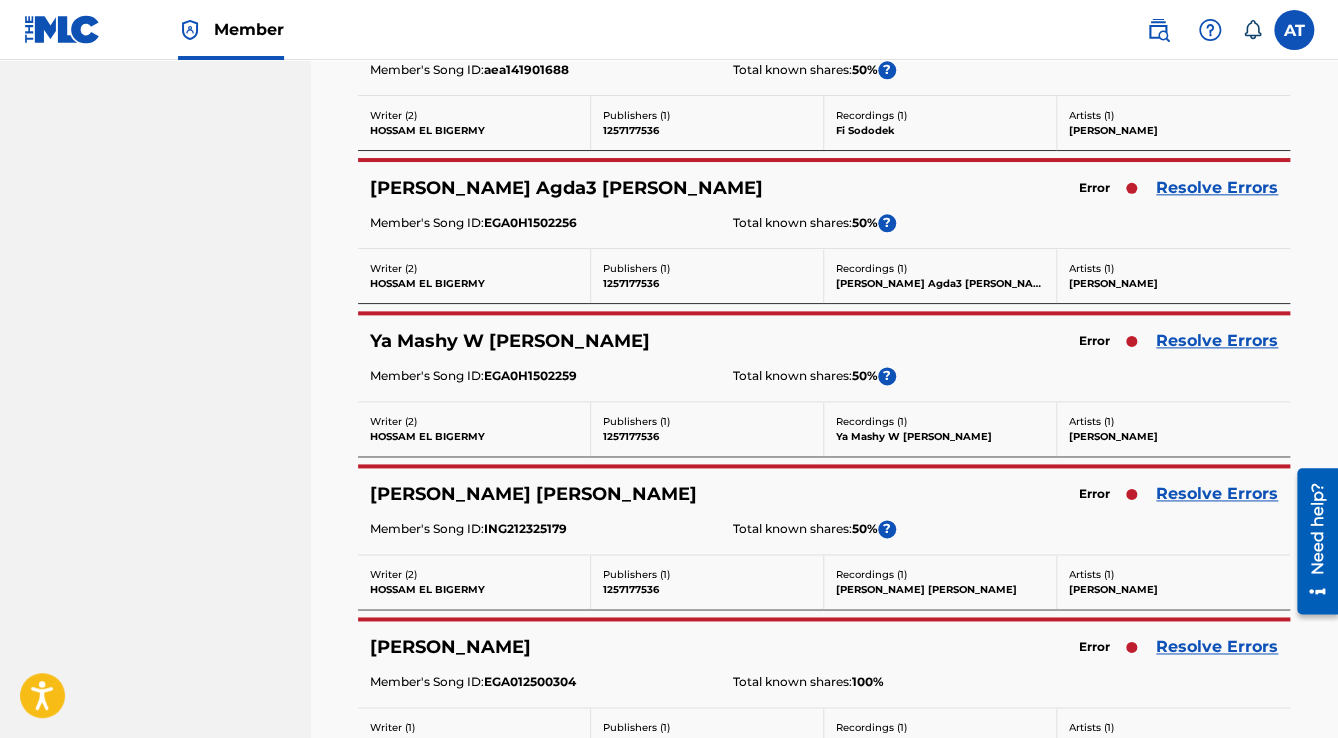 scroll, scrollTop: 0, scrollLeft: 0, axis: both 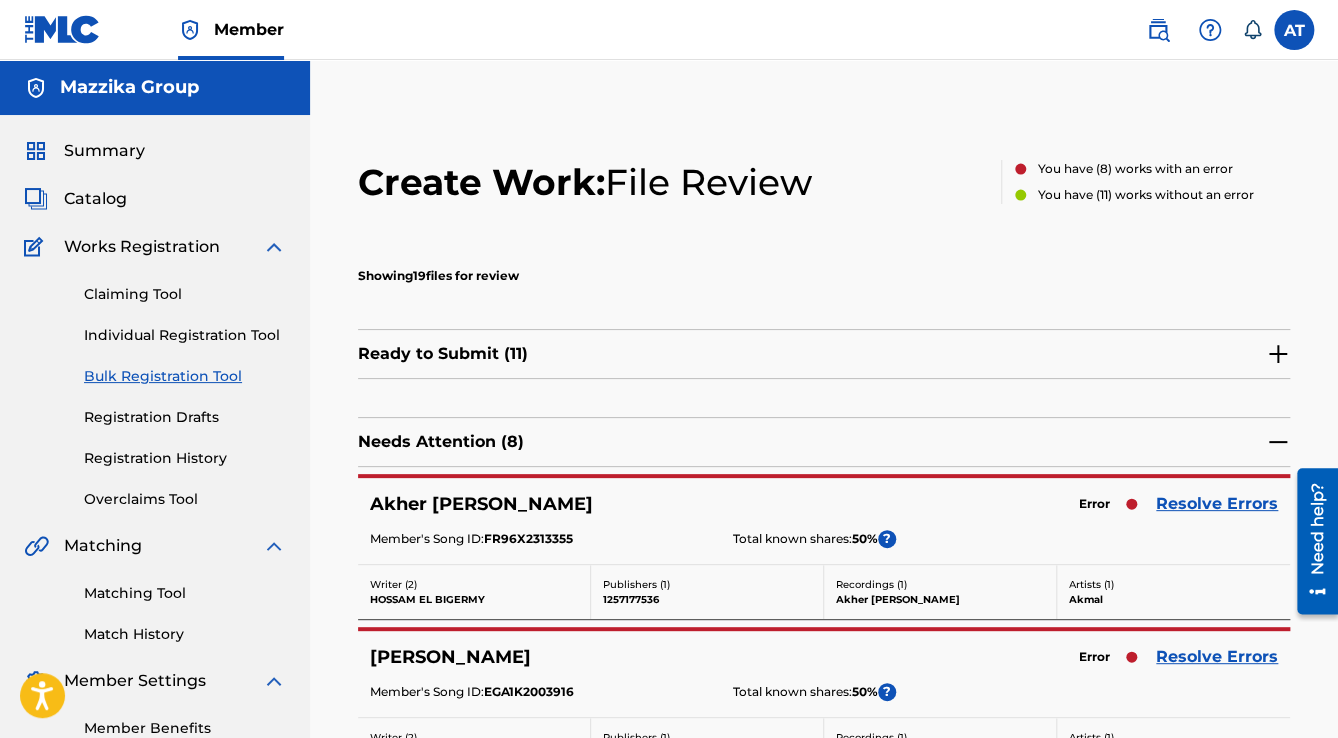 click on "Resolve Errors" at bounding box center (1217, 504) 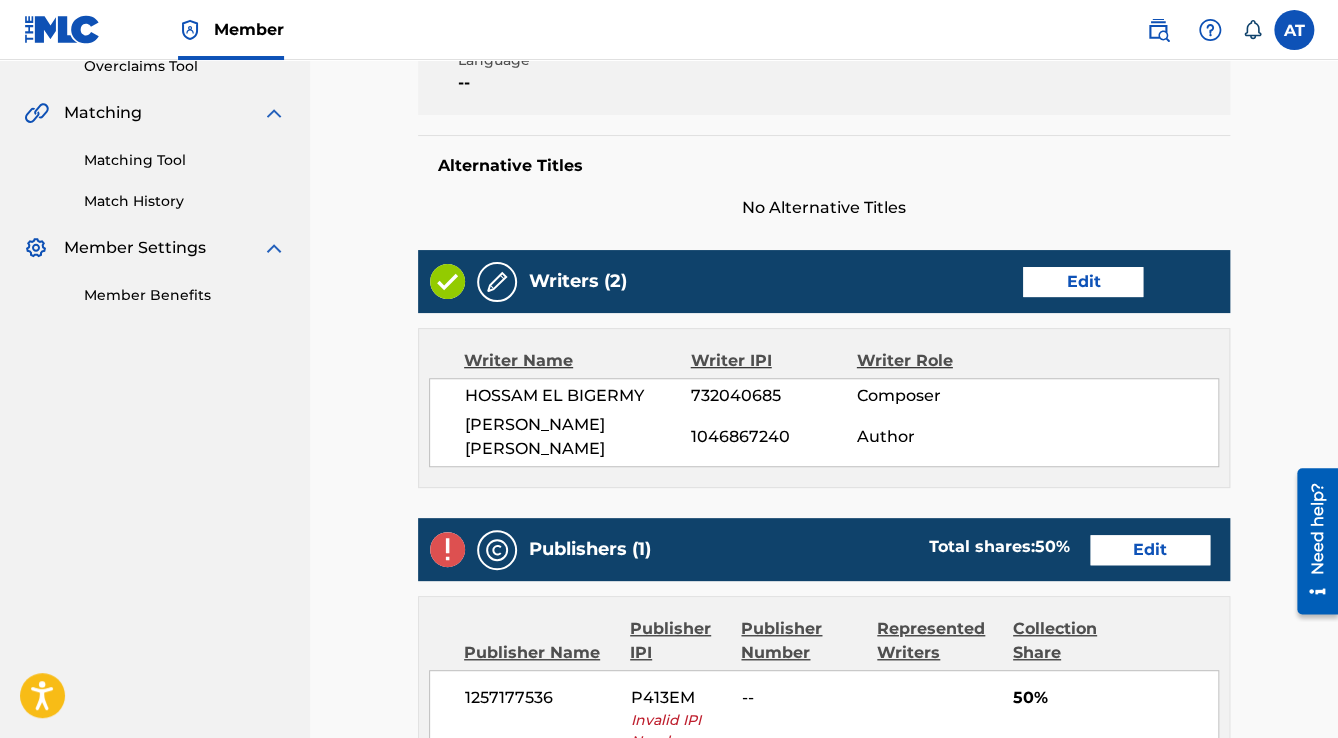 scroll, scrollTop: 480, scrollLeft: 0, axis: vertical 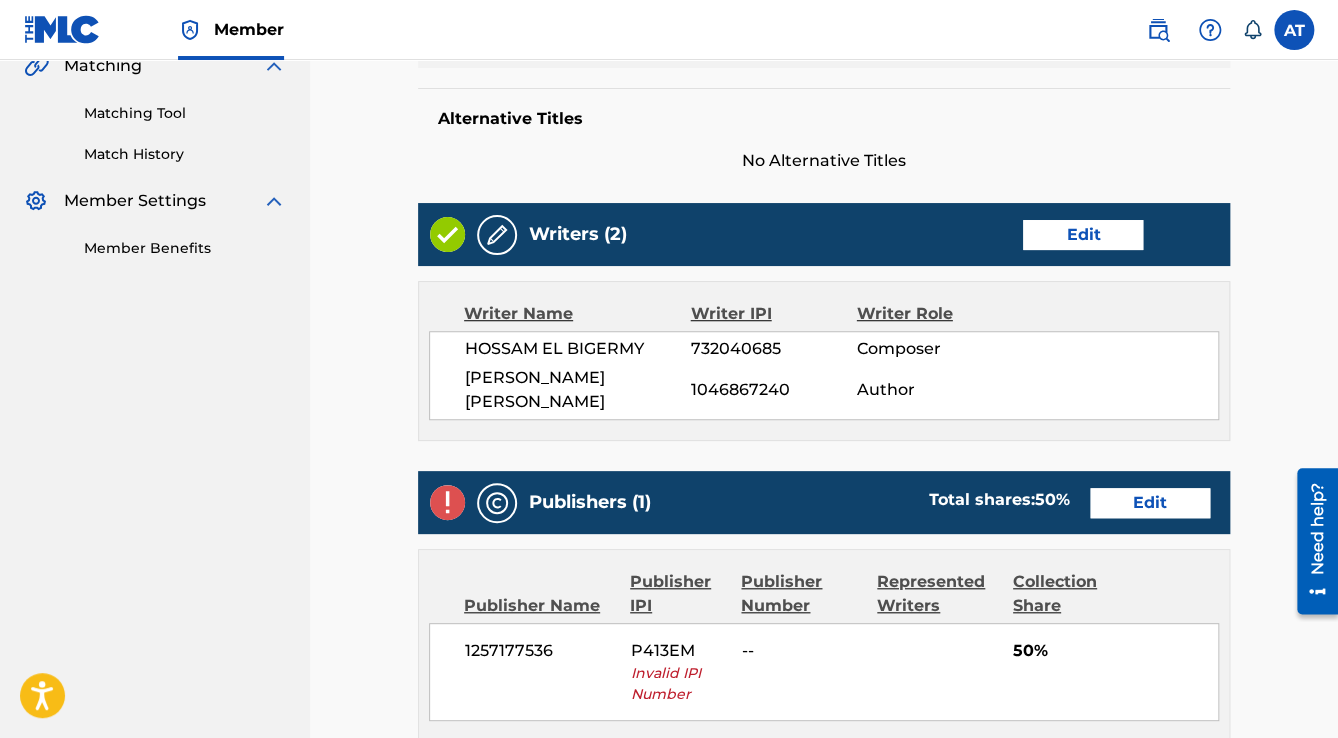 click on "Edit" at bounding box center (1150, 503) 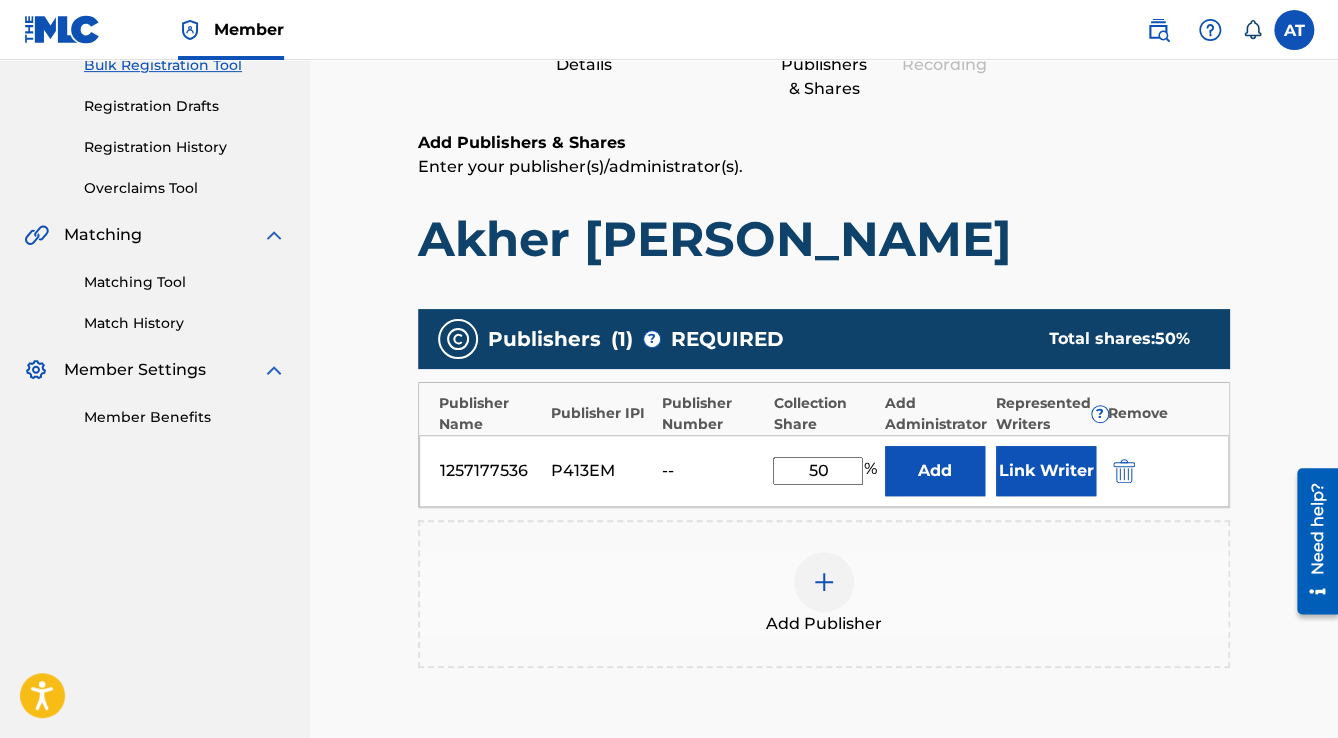 scroll, scrollTop: 480, scrollLeft: 0, axis: vertical 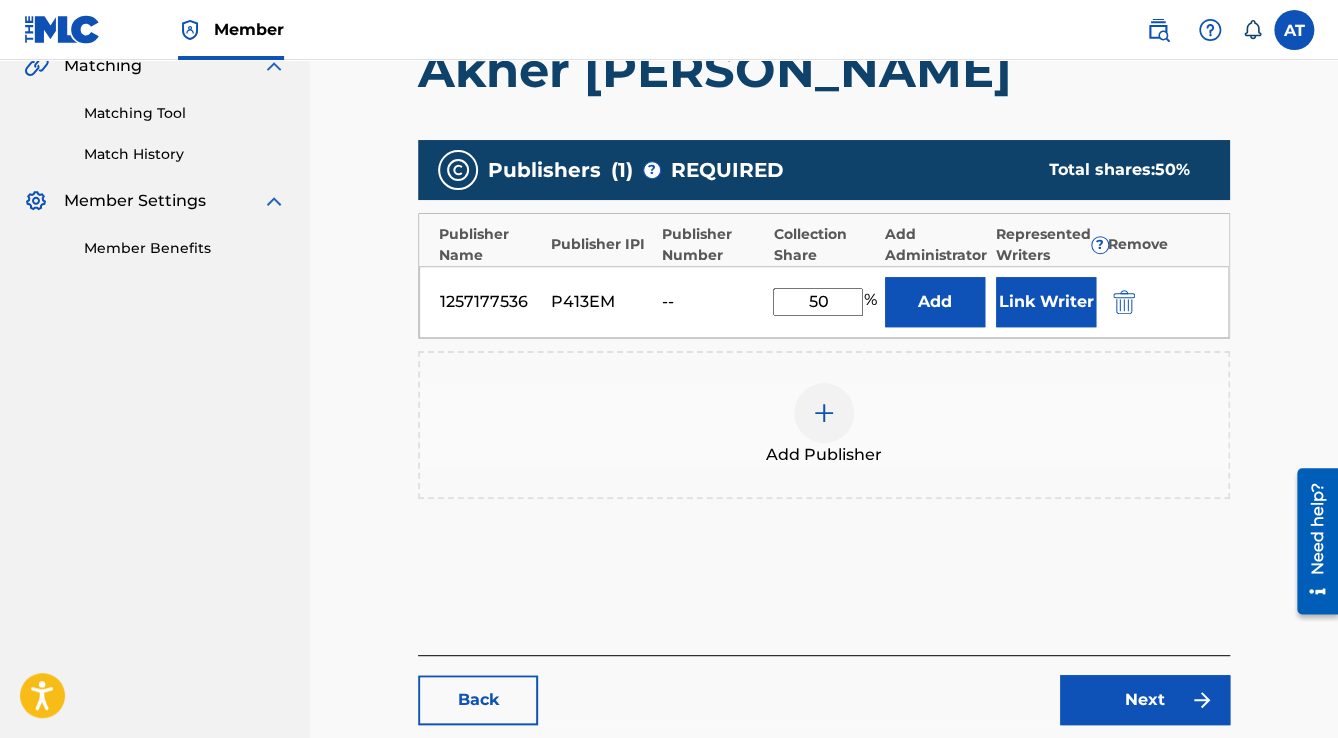 click at bounding box center [1124, 302] 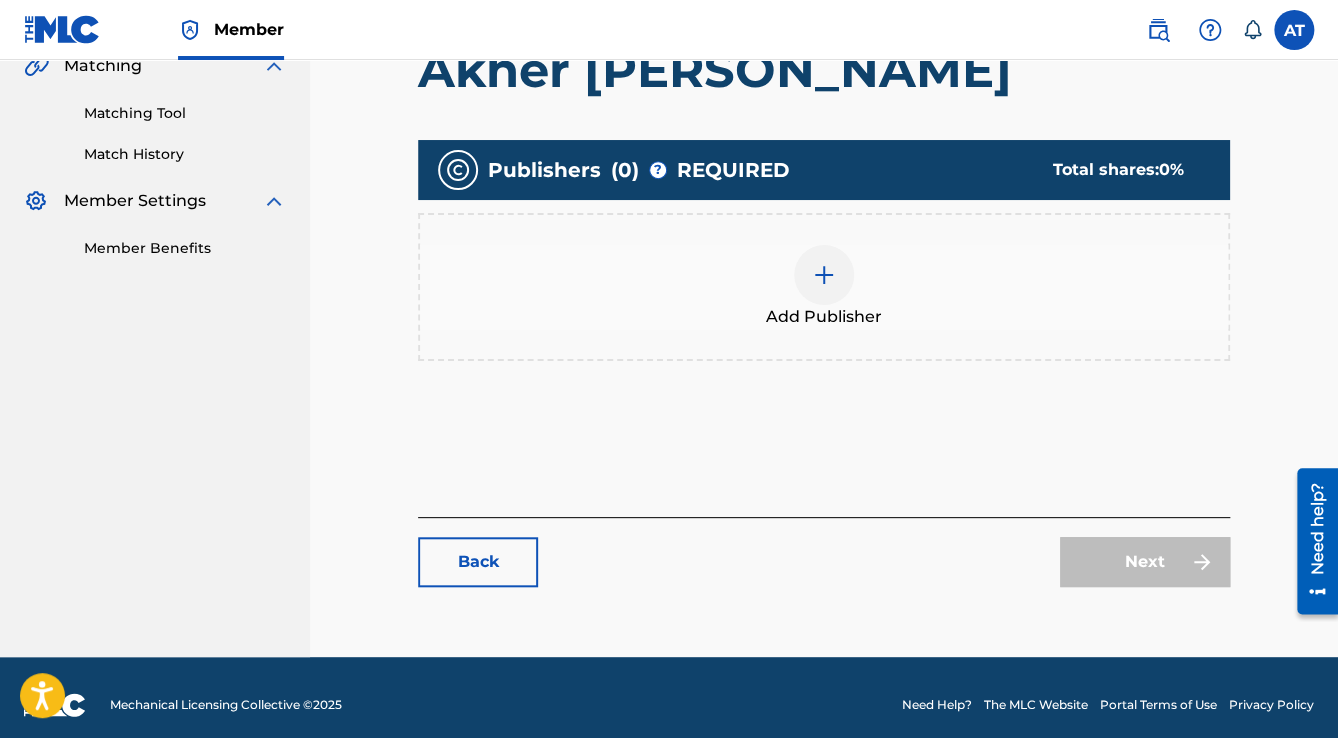 click on "Add Publisher" at bounding box center [824, 287] 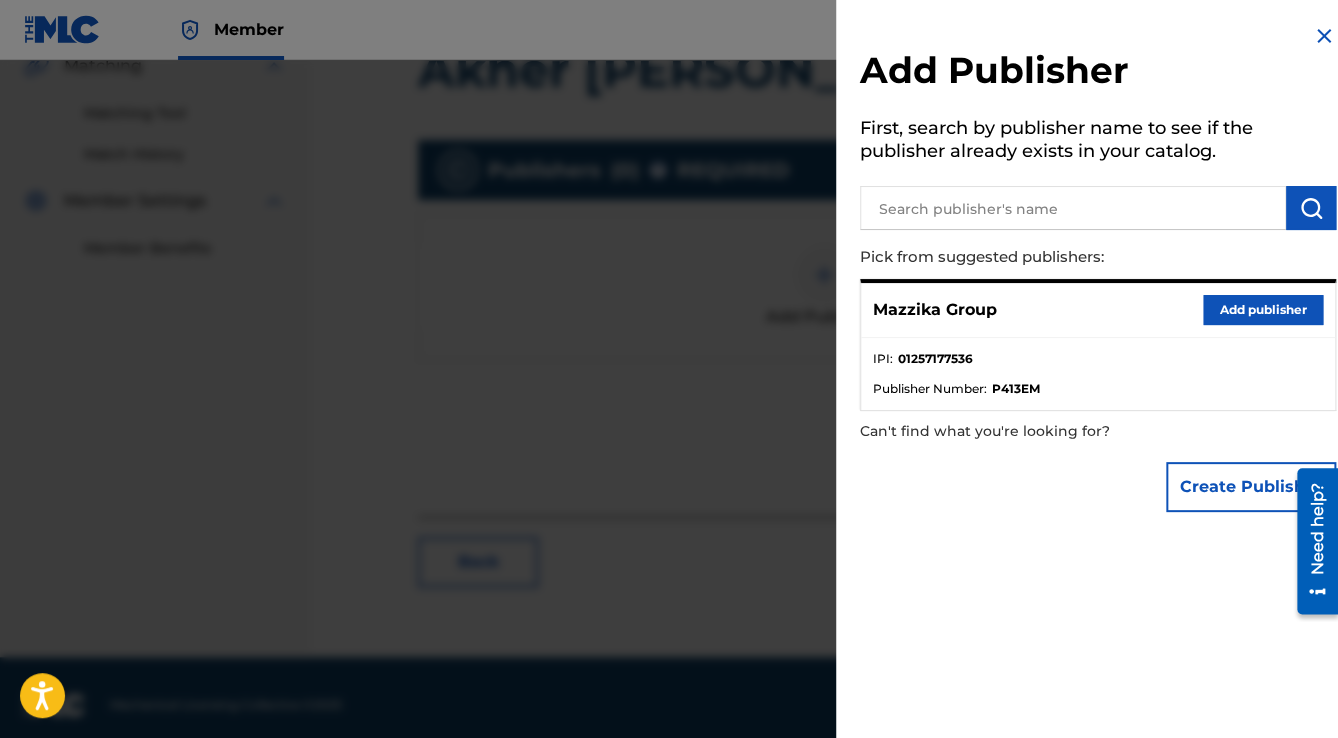 click on "Mazzika Group Add publisher" at bounding box center [1098, 310] 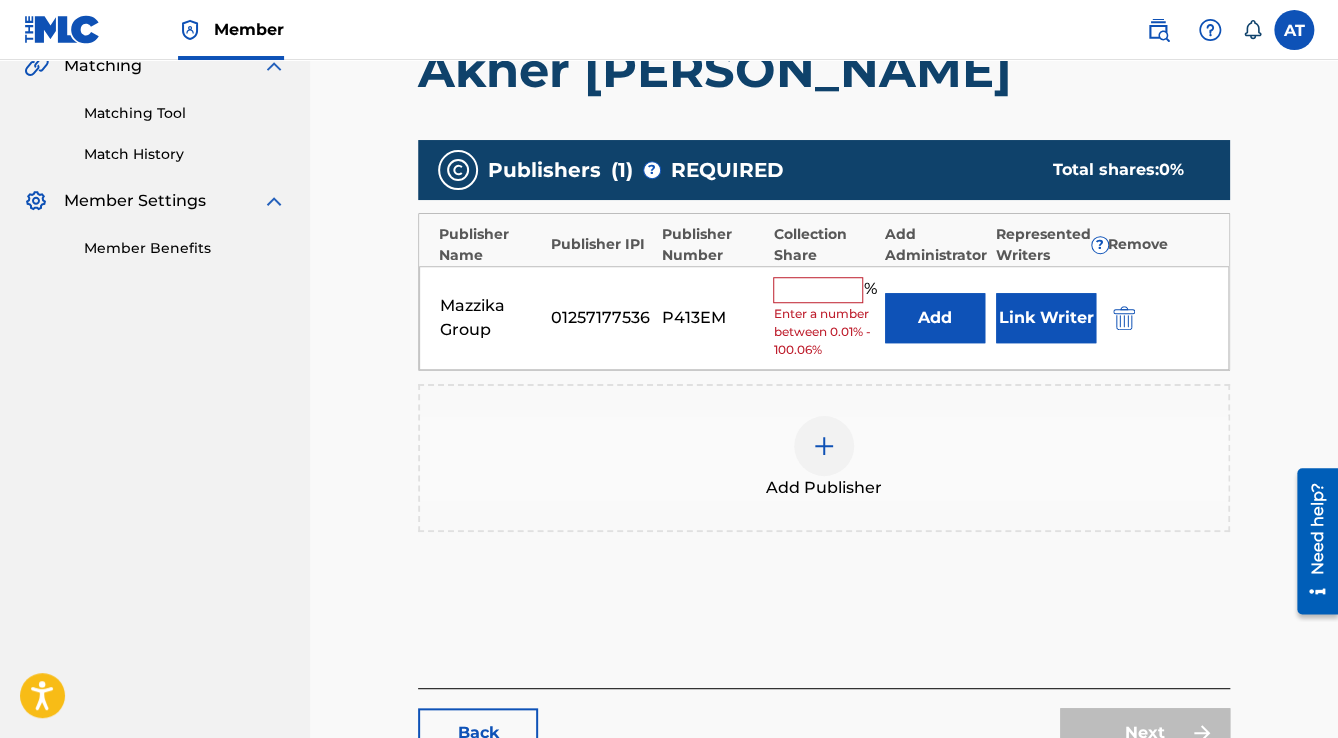 click at bounding box center [818, 290] 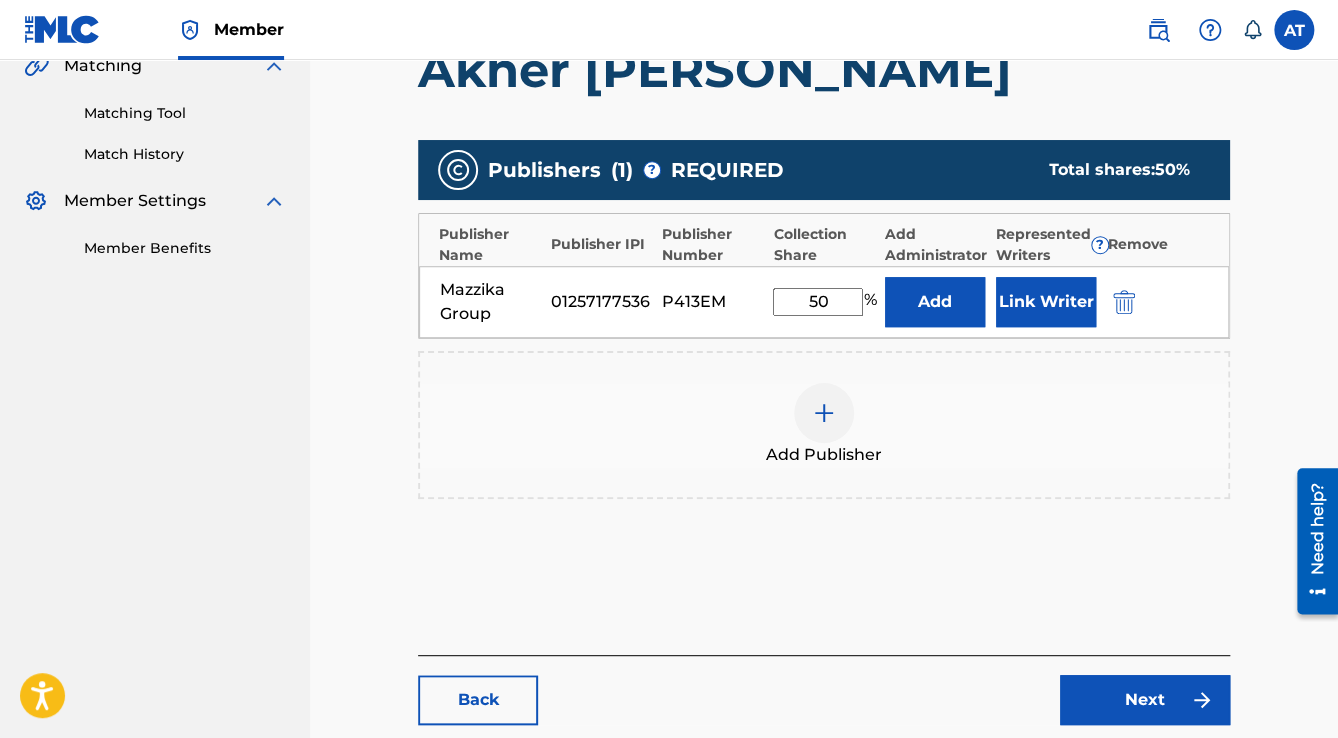 click on "Link Writer" at bounding box center [1046, 302] 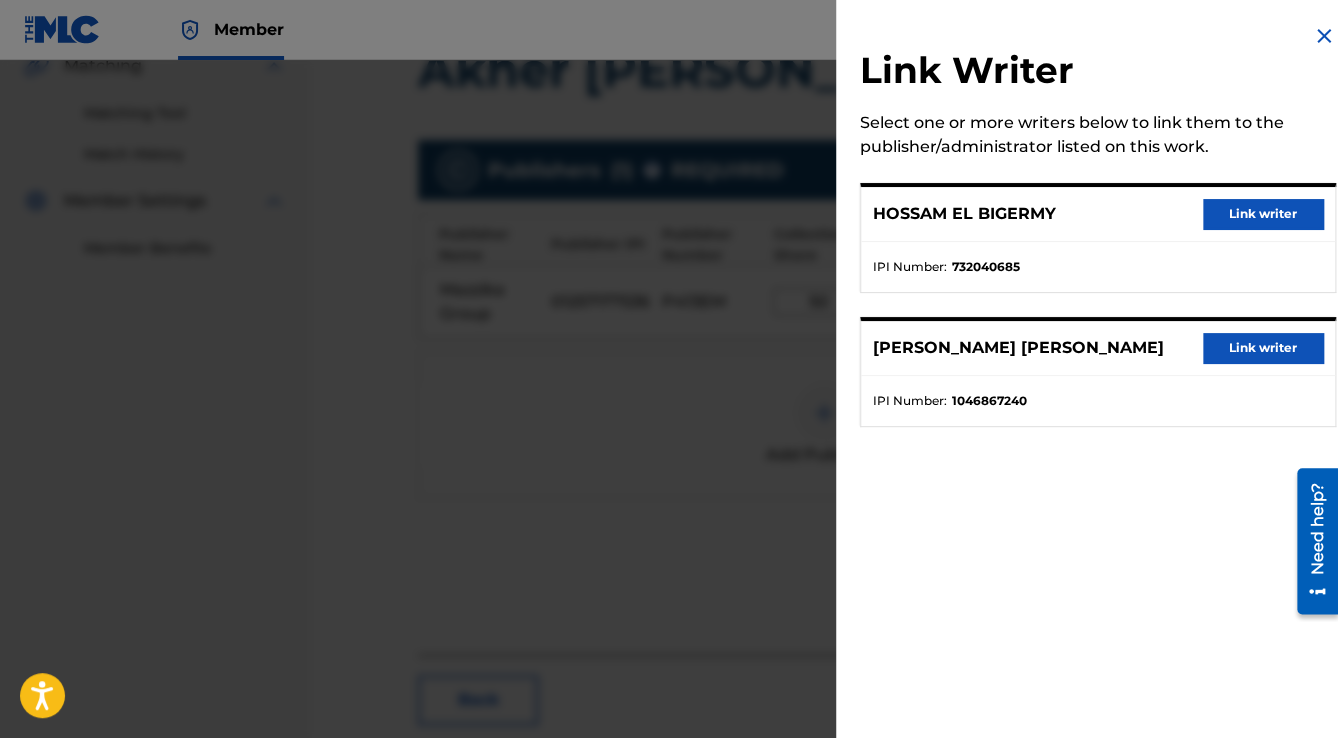 click on "Link writer" at bounding box center (1263, 214) 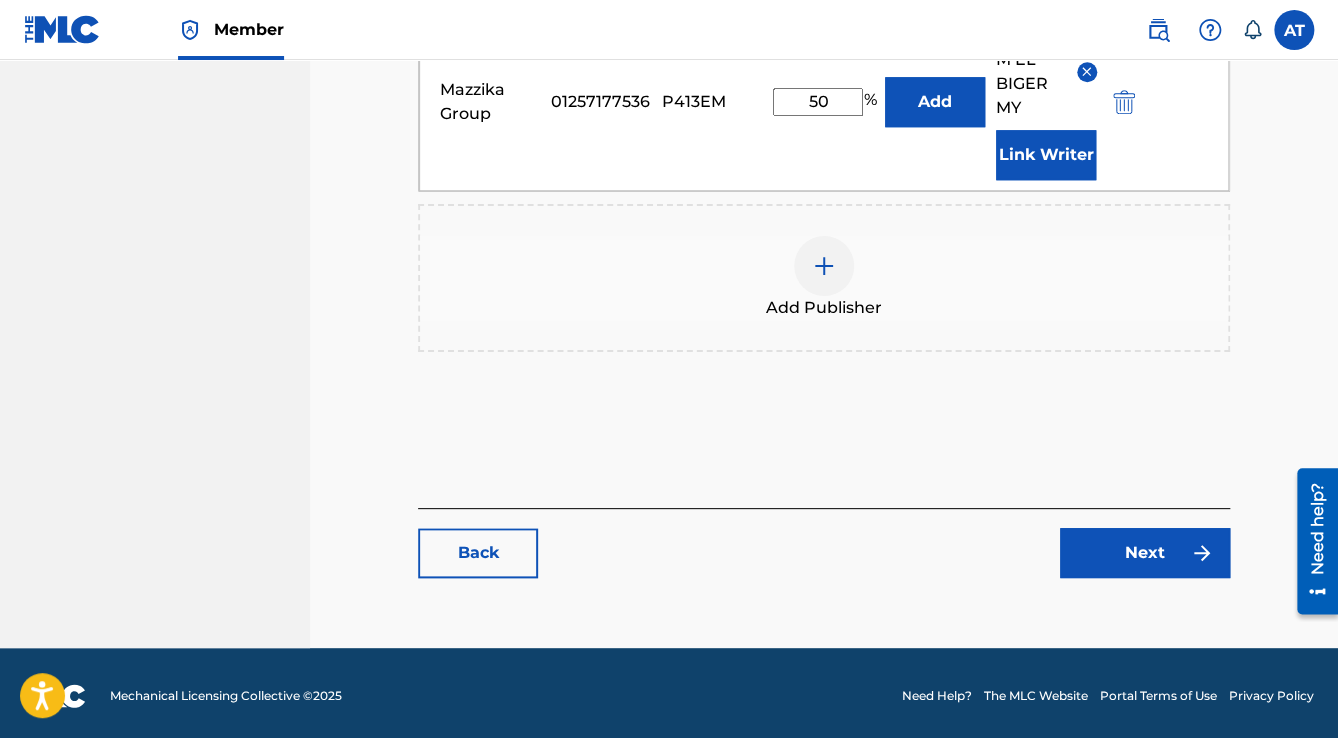 scroll, scrollTop: 736, scrollLeft: 0, axis: vertical 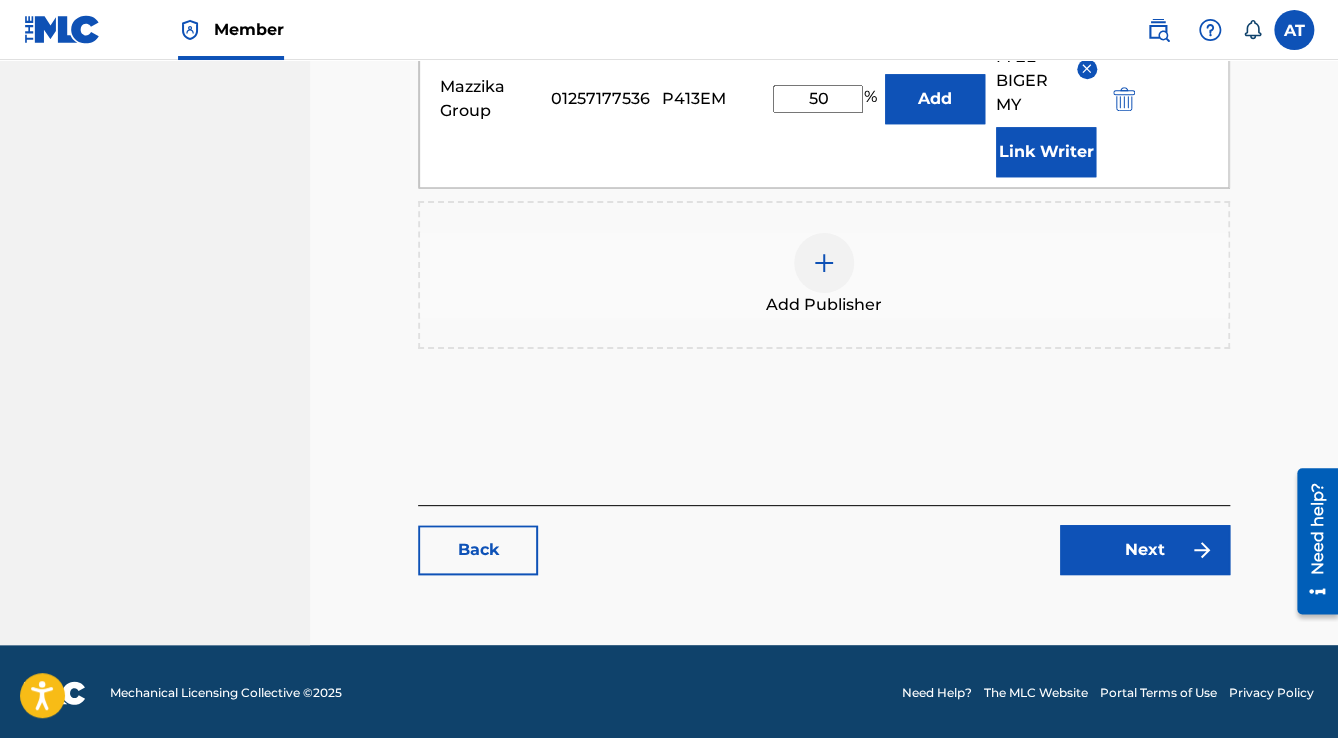 click on "Next" at bounding box center [1145, 550] 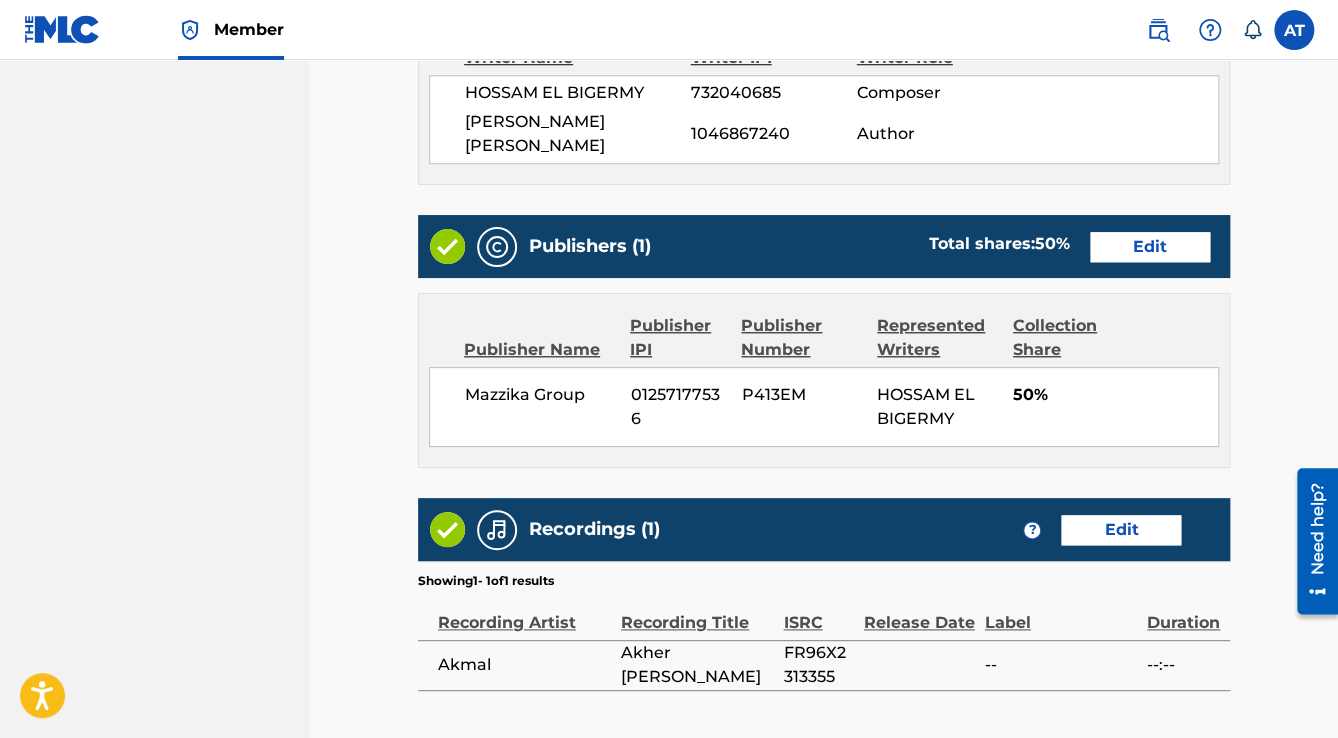 scroll, scrollTop: 0, scrollLeft: 0, axis: both 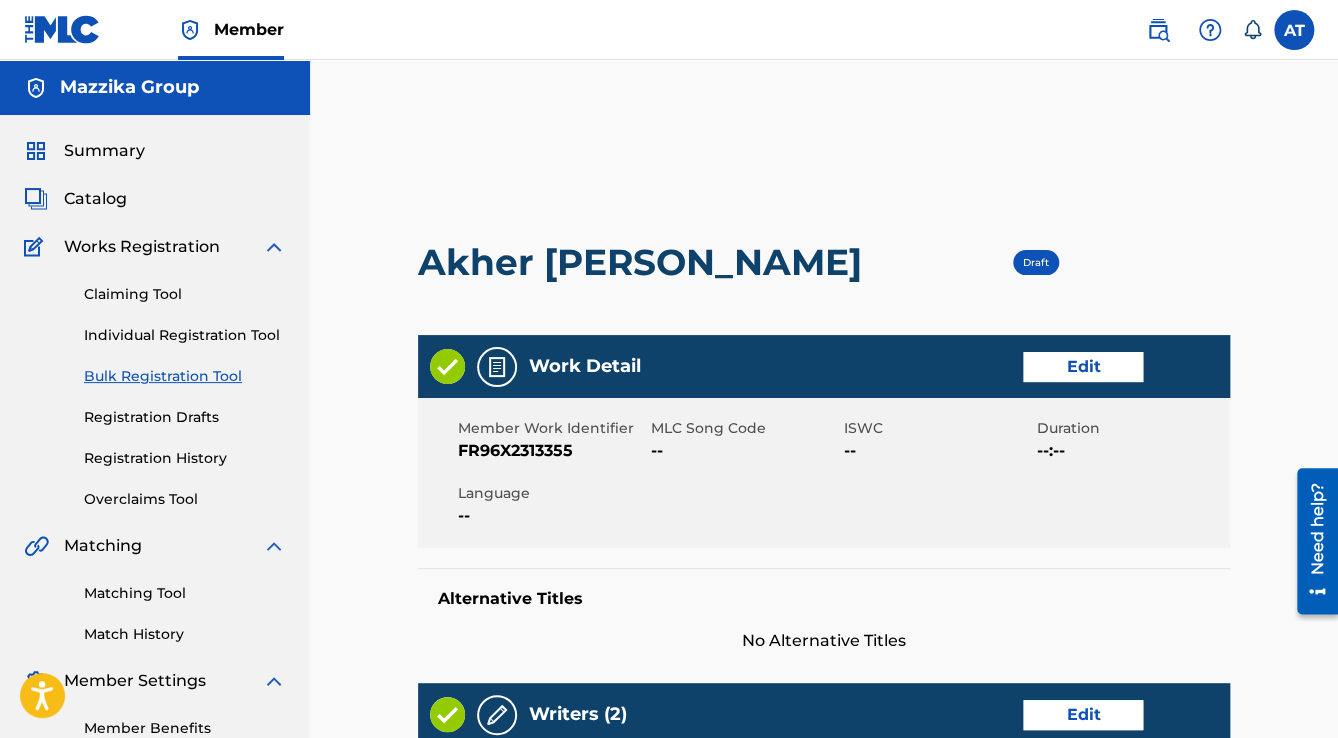 click on "Edit" at bounding box center [1083, 367] 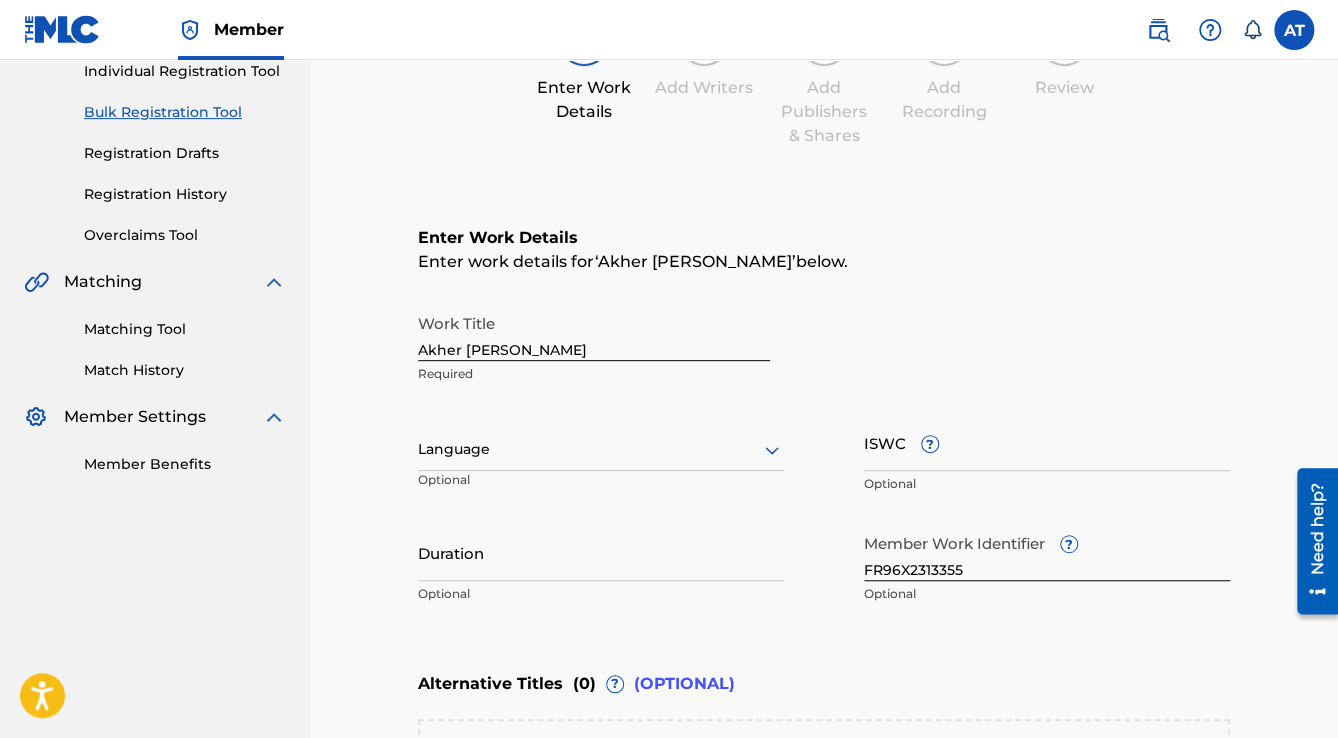 scroll, scrollTop: 320, scrollLeft: 0, axis: vertical 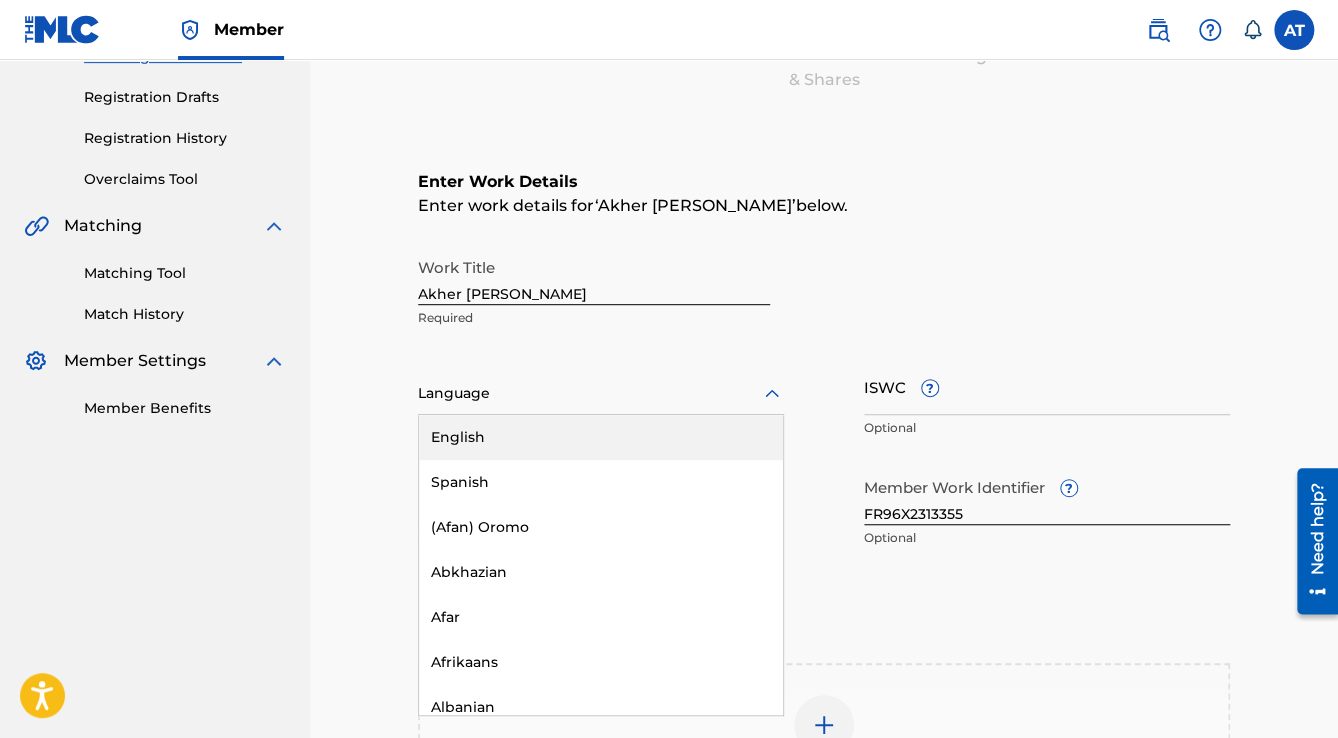 click at bounding box center [601, 393] 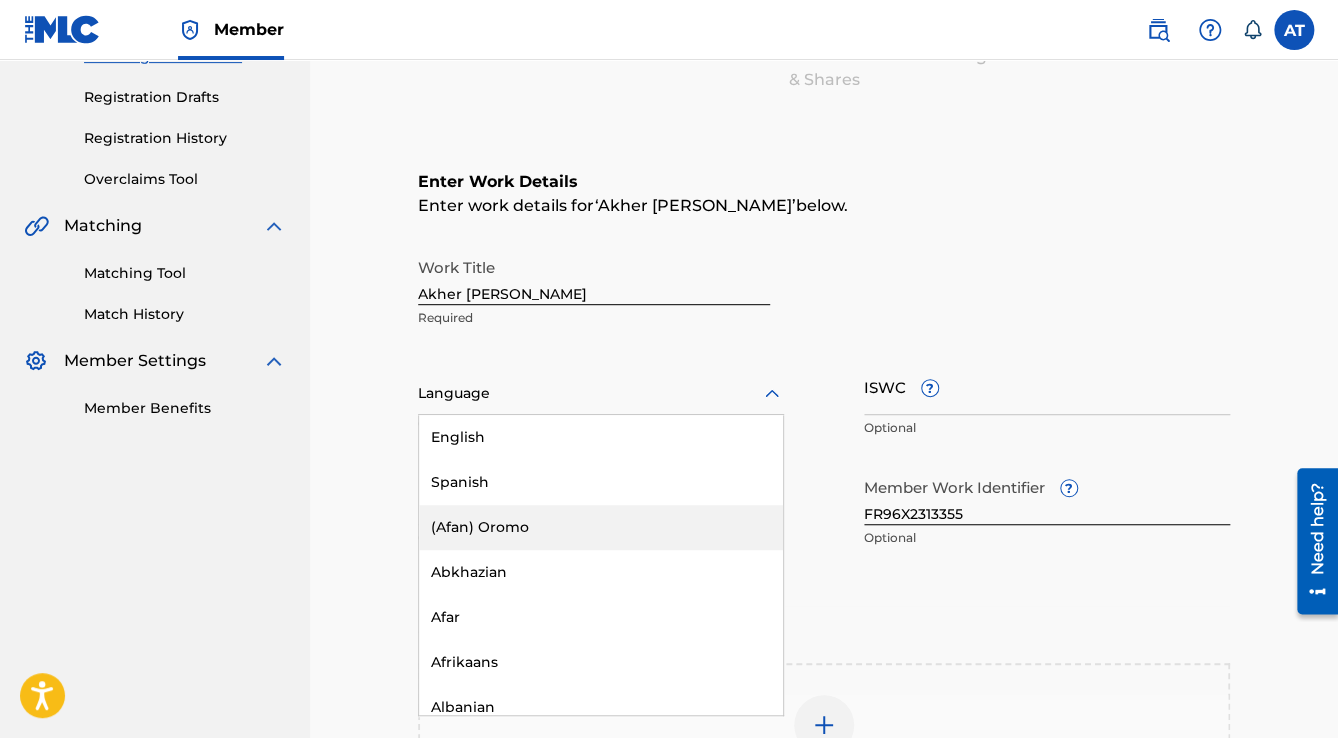 scroll, scrollTop: 240, scrollLeft: 0, axis: vertical 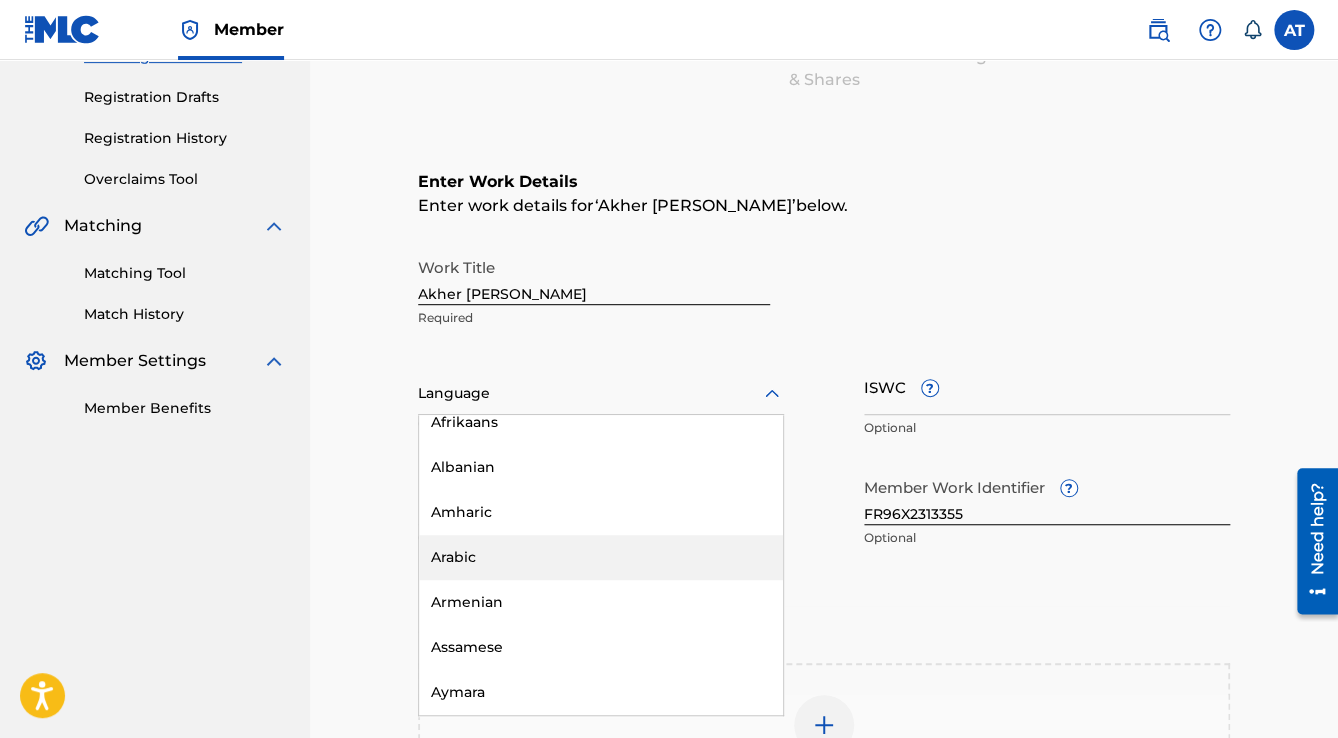 click on "Arabic" at bounding box center [601, 557] 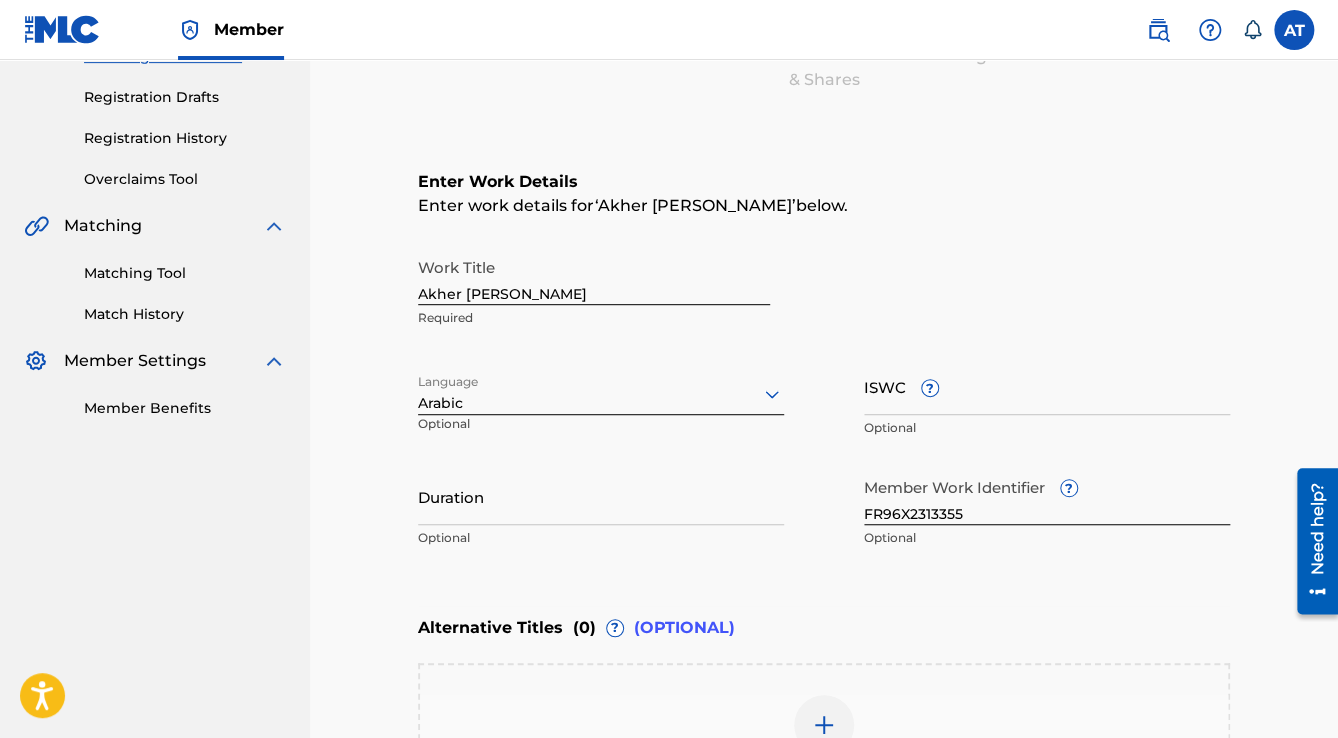 click on "Duration" at bounding box center [601, 496] 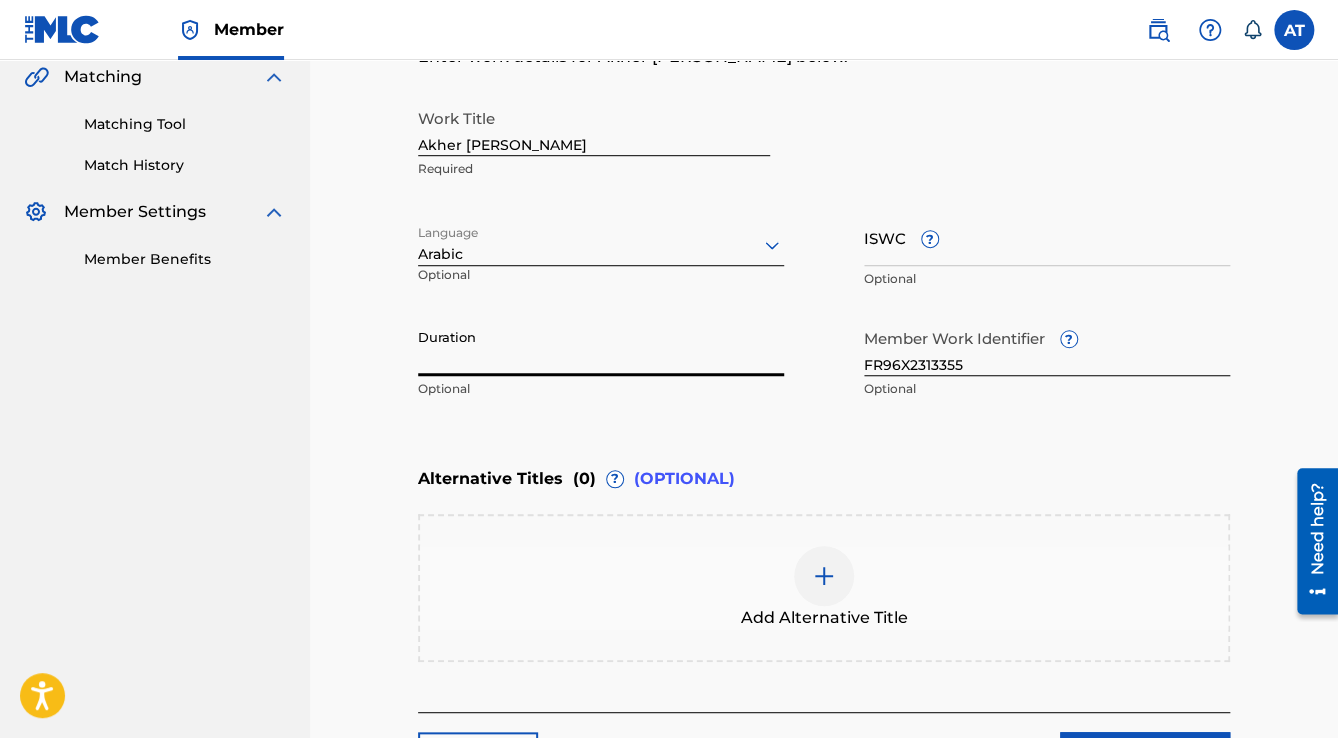 scroll, scrollTop: 480, scrollLeft: 0, axis: vertical 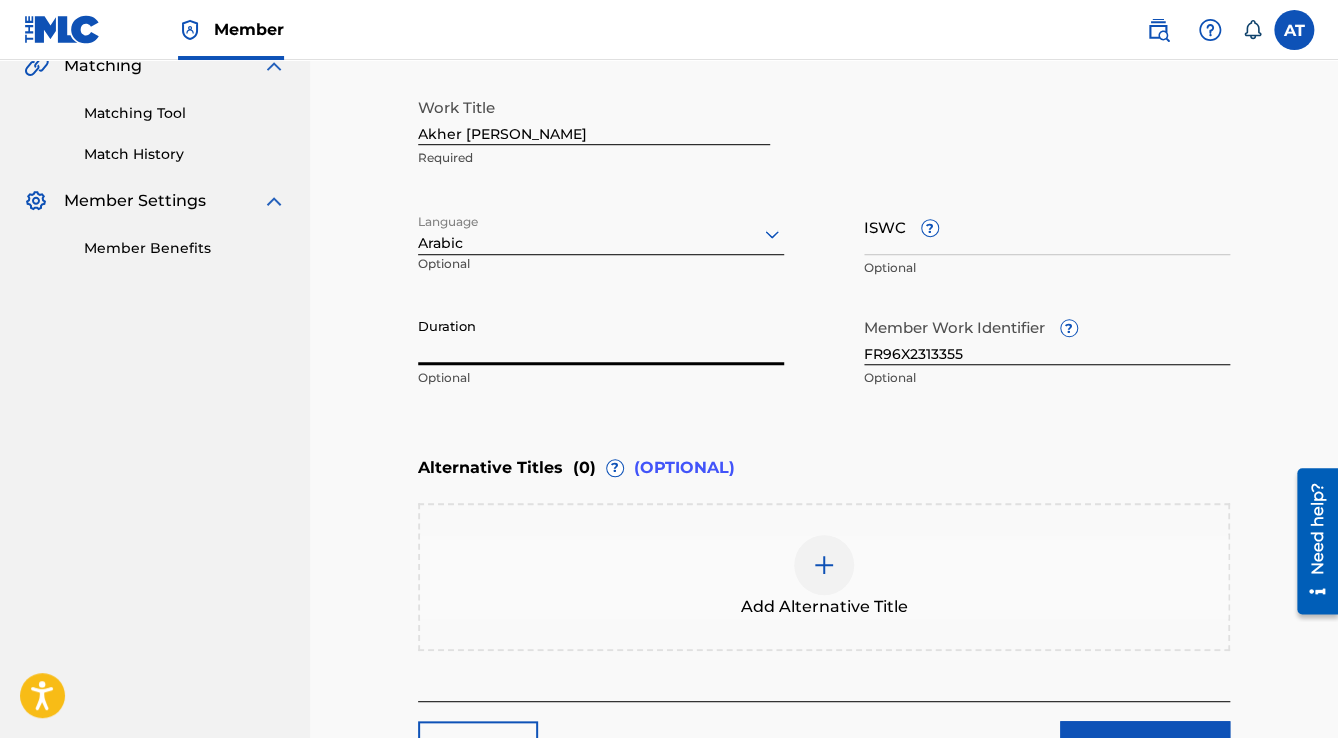 paste on "3:55" 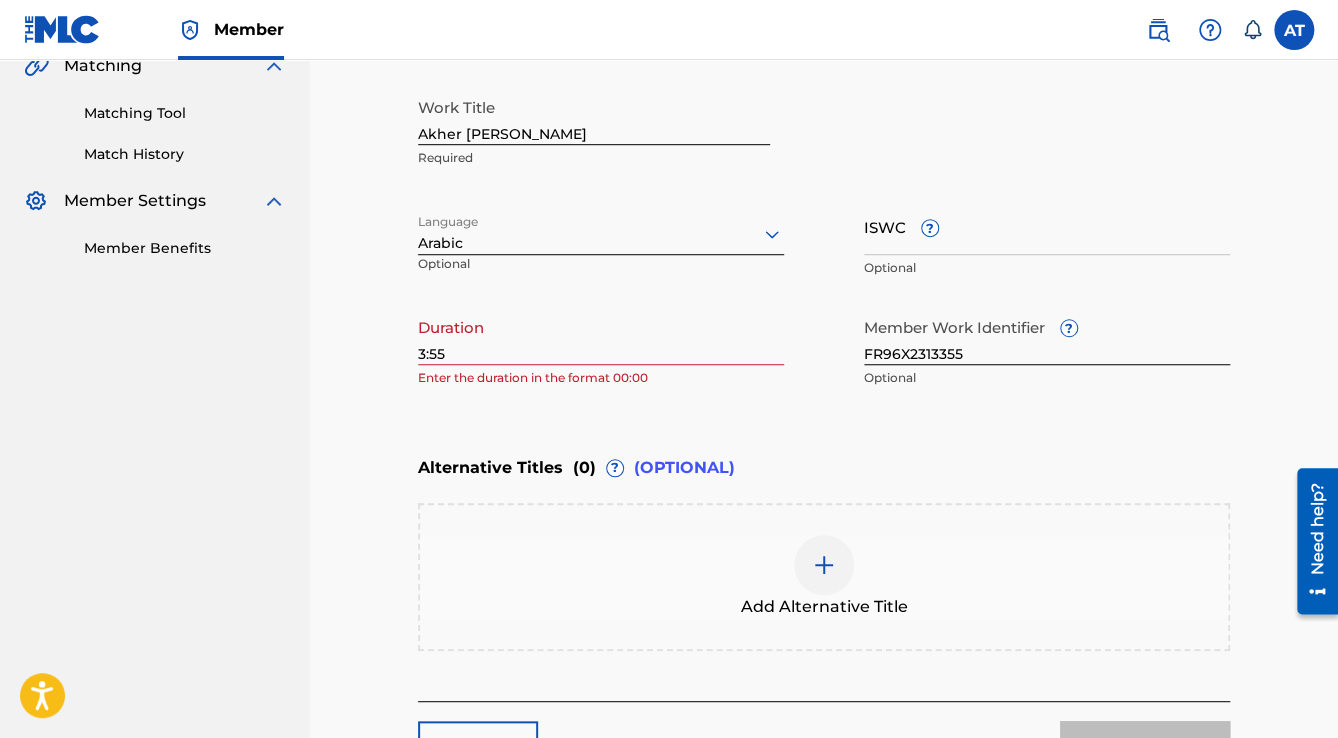 click on "Catalog Enter Work Details Add Writers Add Publishers & Shares Add Recording Review Enter Work Details Enter work details for  ‘ Akher [PERSON_NAME] ’  below. Work Title   Akher [PERSON_NAME] Required Language Arabic Optional ISWC   ? Optional Duration   3:55 Enter the duration in the format 00:00 Member Work Identifier   ? FR96X2313355 Optional Alternative Titles ( 0 ) ? (OPTIONAL) Add Alternative Title Back Next" at bounding box center (824, 250) 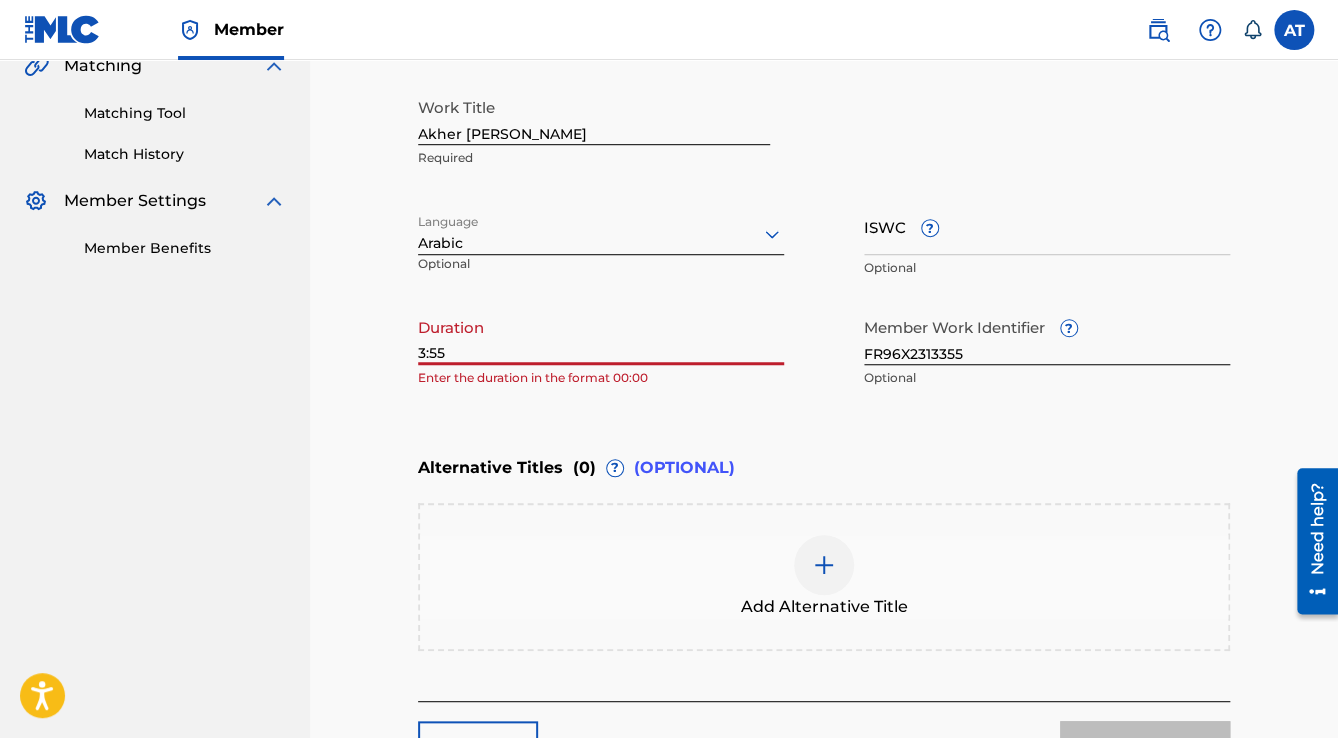 click on "3:55" at bounding box center [601, 336] 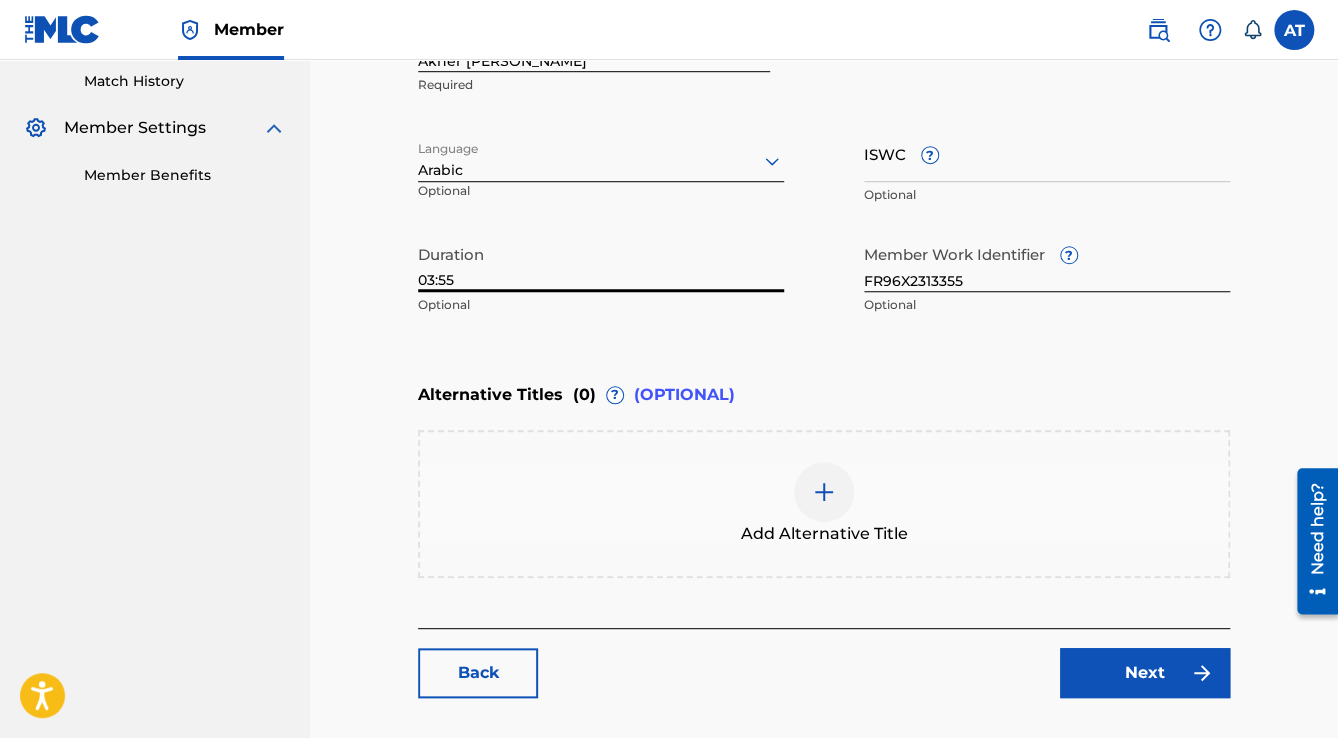scroll, scrollTop: 677, scrollLeft: 0, axis: vertical 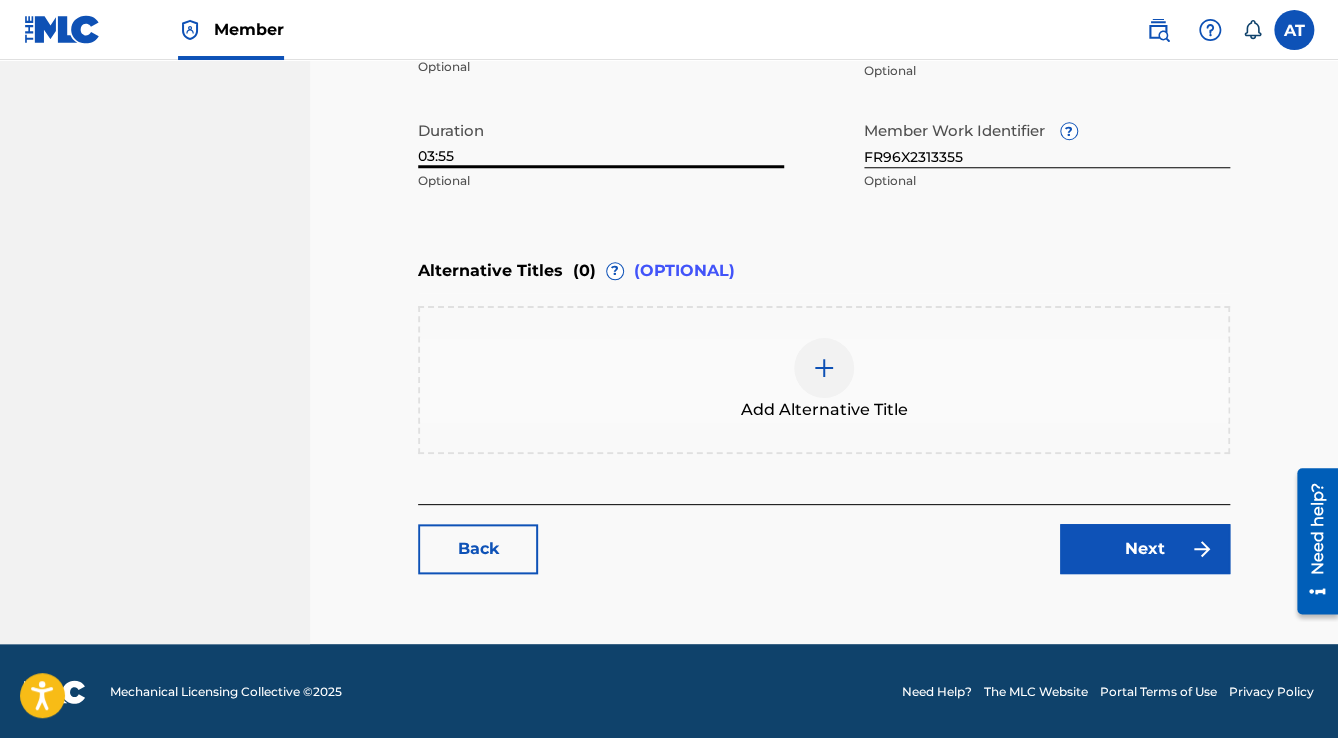 type on "03:55" 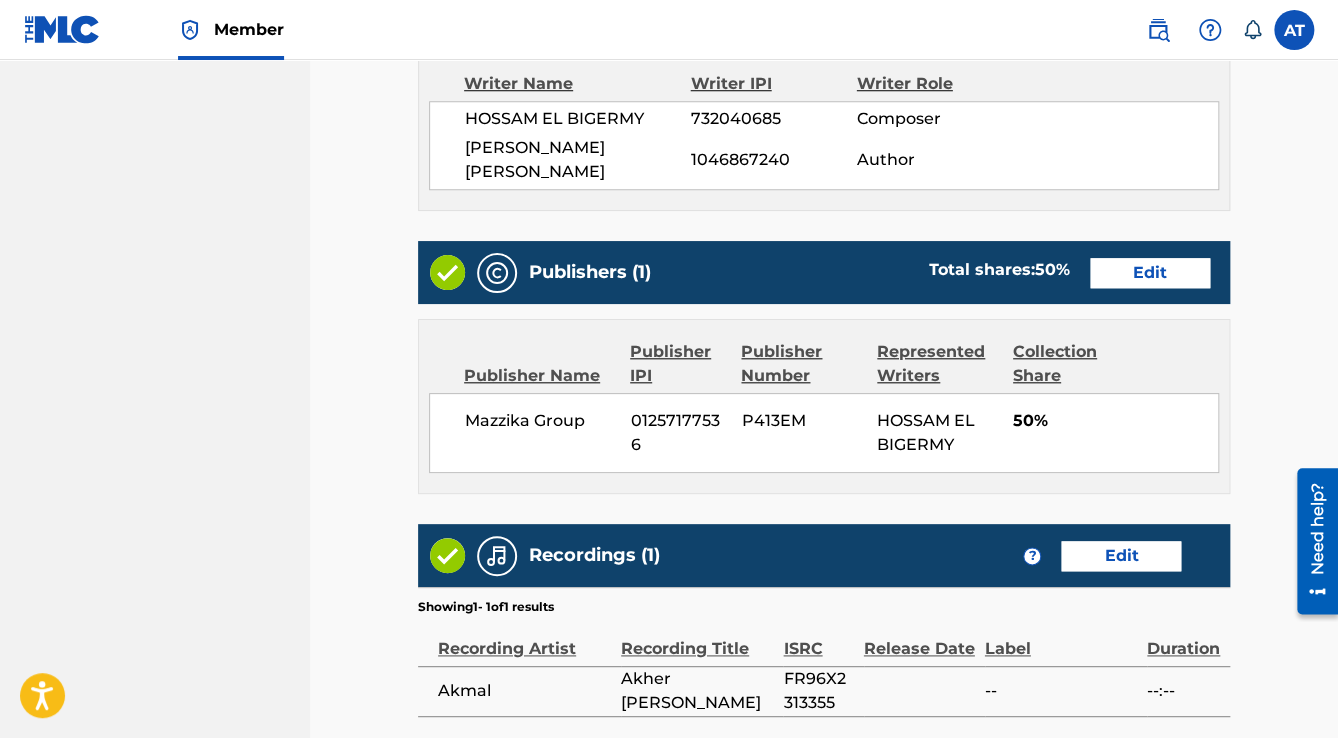 scroll, scrollTop: 928, scrollLeft: 0, axis: vertical 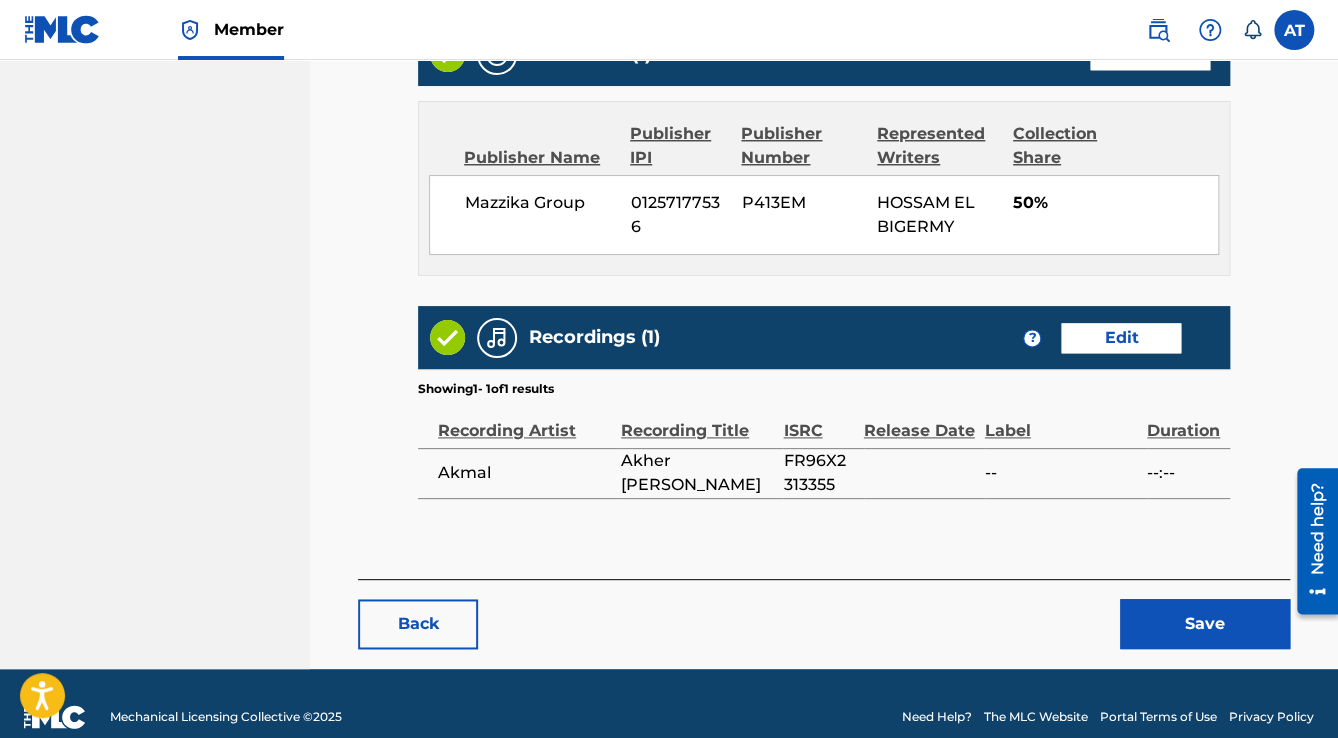 click on "Save" at bounding box center (1205, 624) 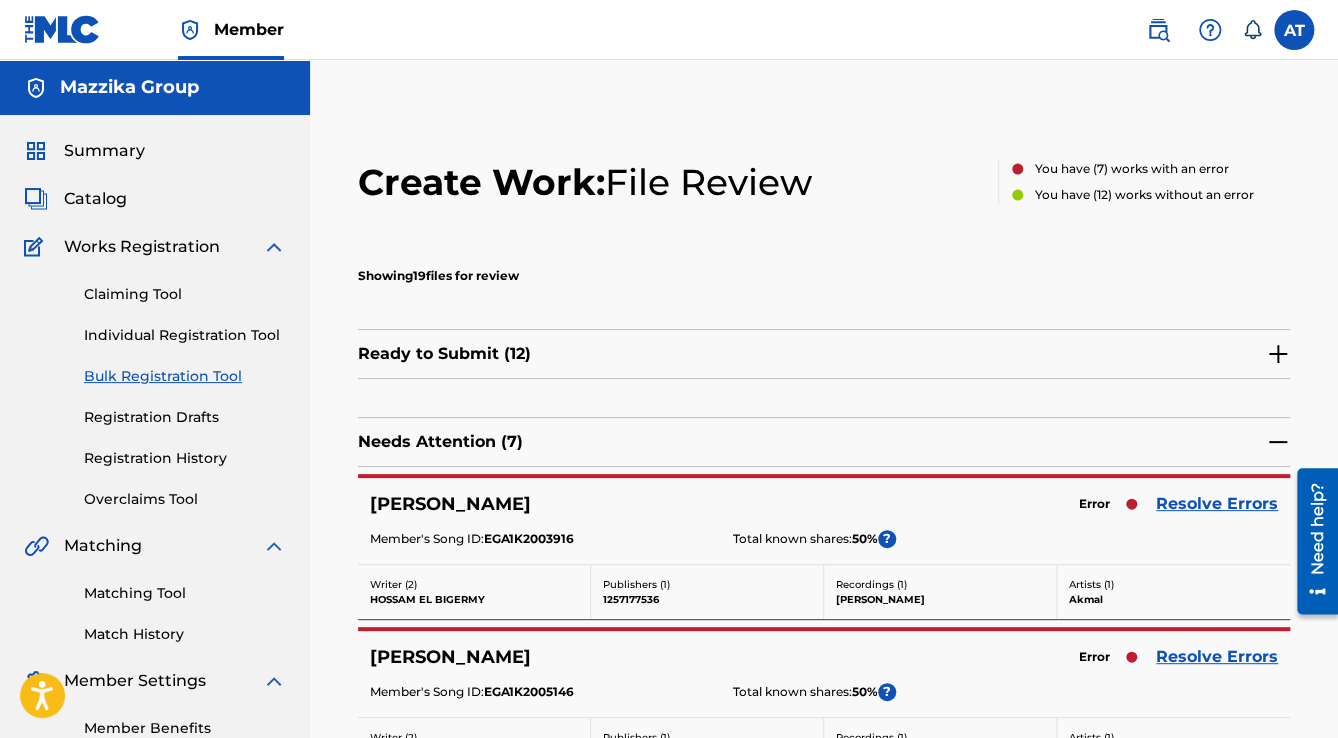 click on "Resolve Errors" at bounding box center (1217, 504) 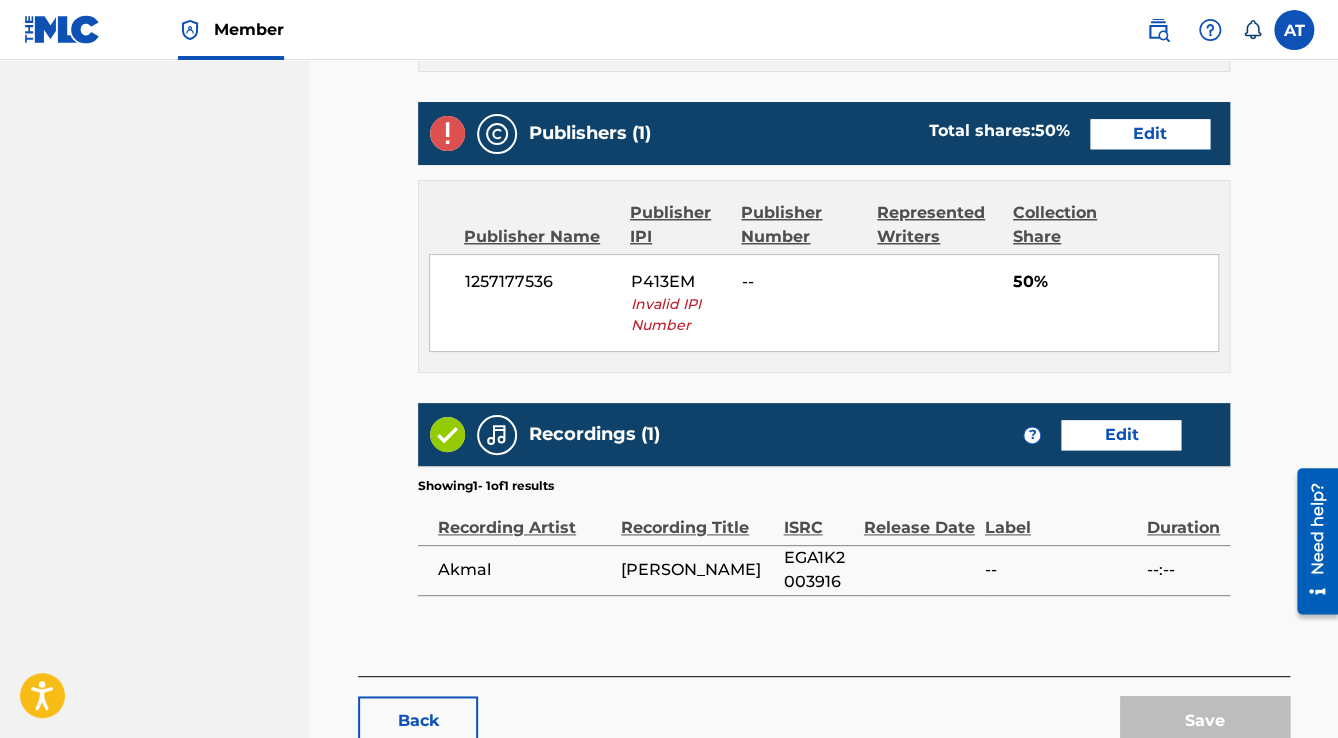 scroll, scrollTop: 866, scrollLeft: 0, axis: vertical 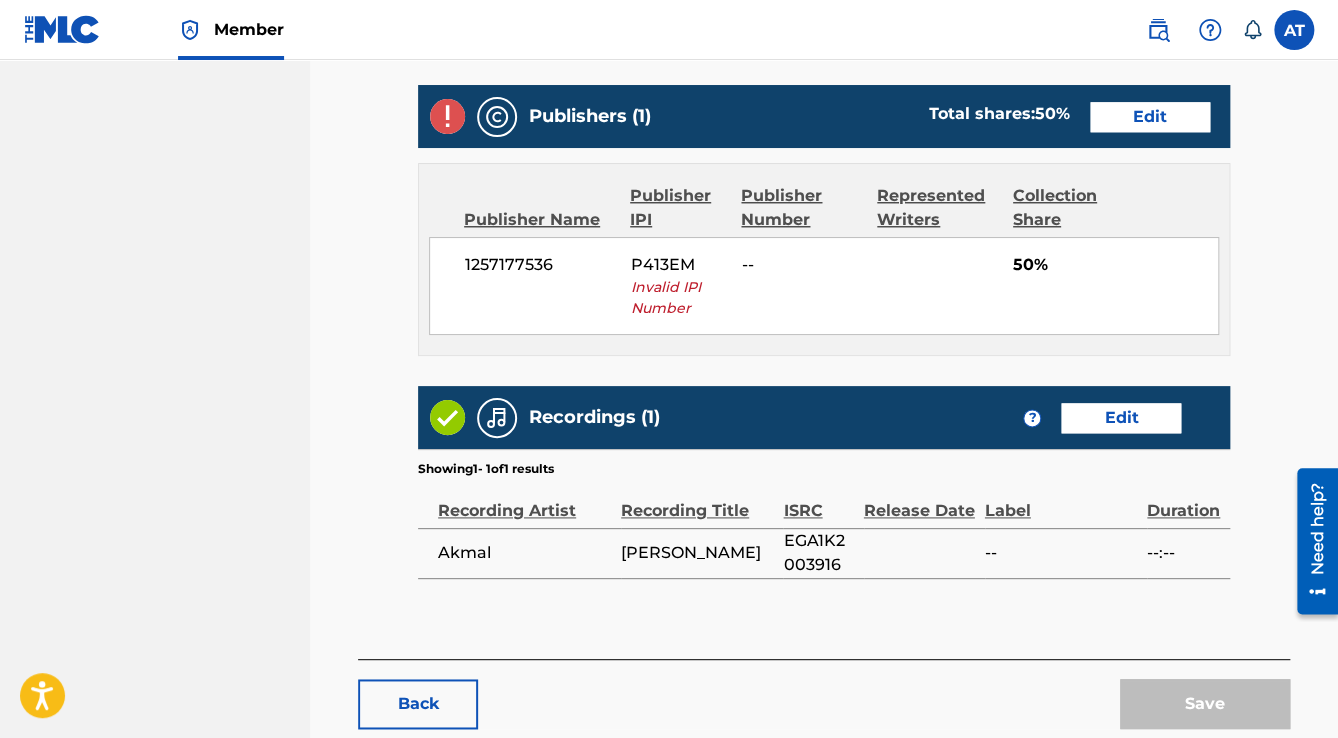 click on "Edit" at bounding box center (1150, 117) 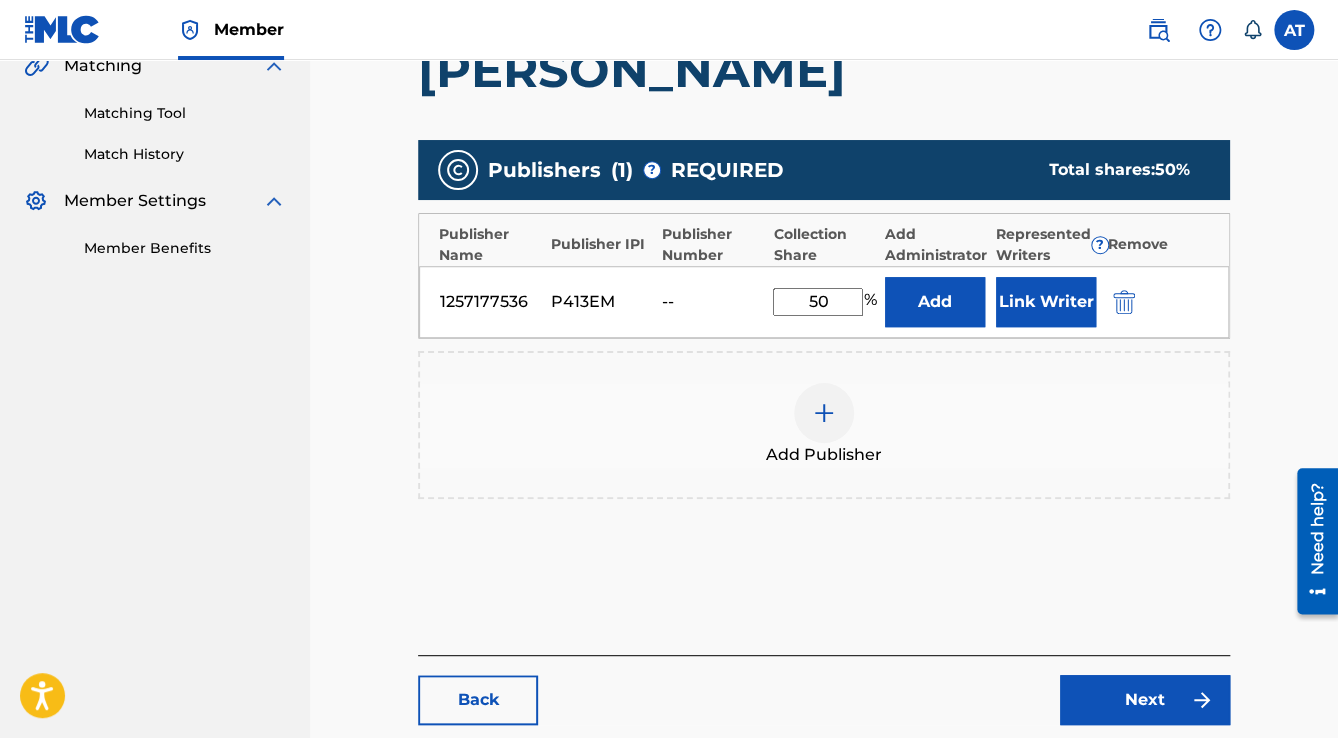 click at bounding box center [1124, 302] 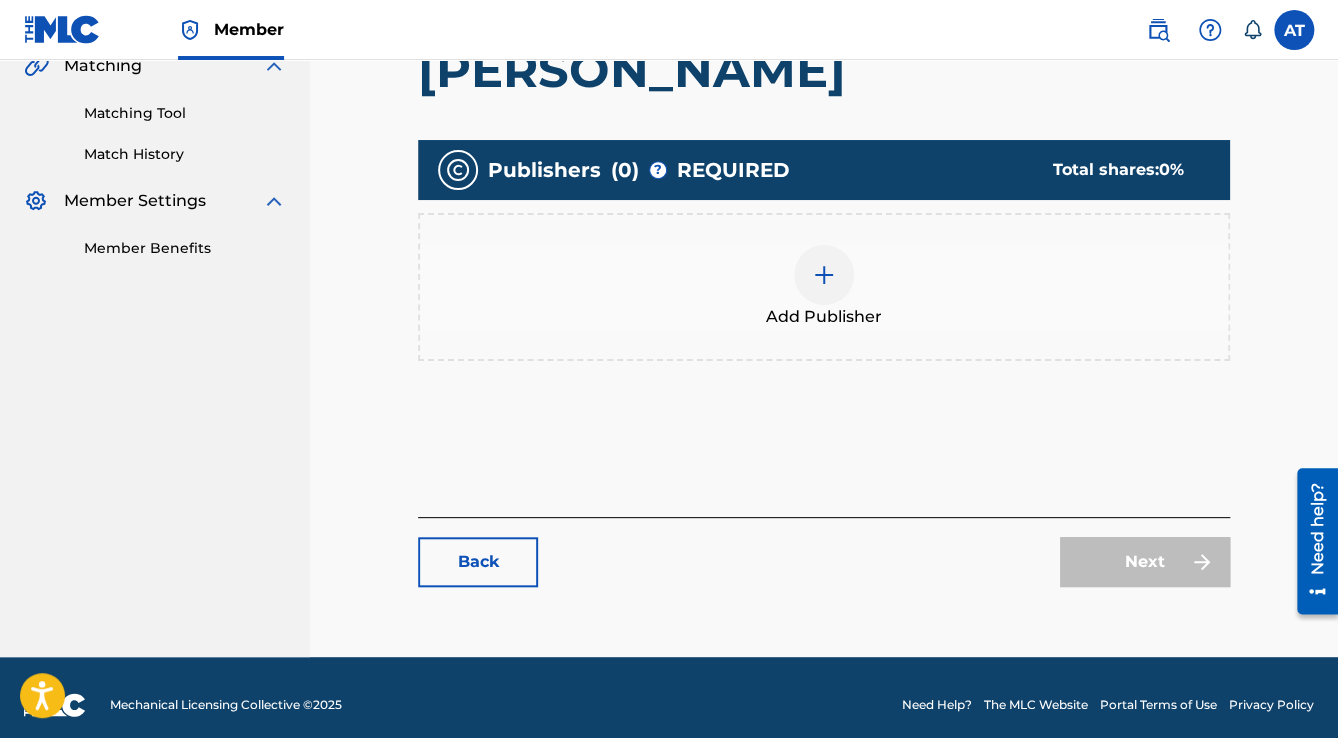 click on "Add Publisher" at bounding box center (824, 287) 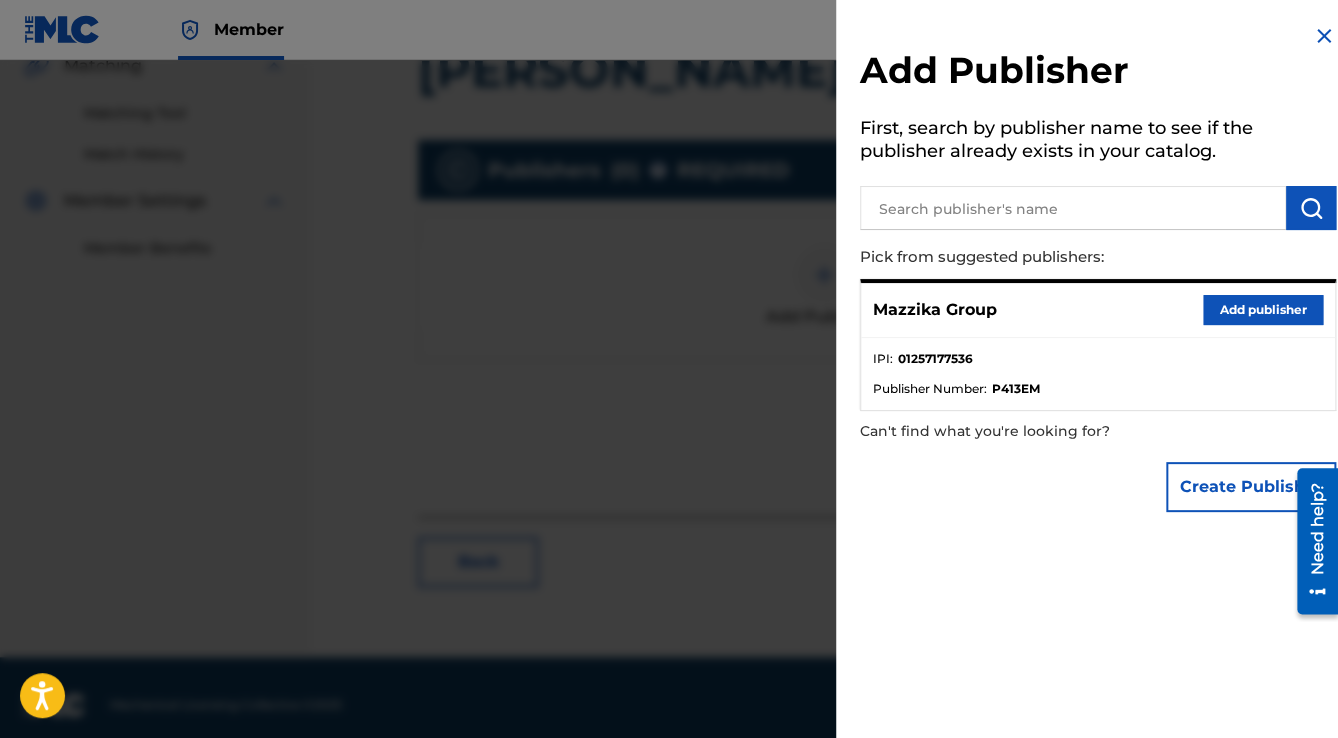click on "Add publisher" at bounding box center (1263, 310) 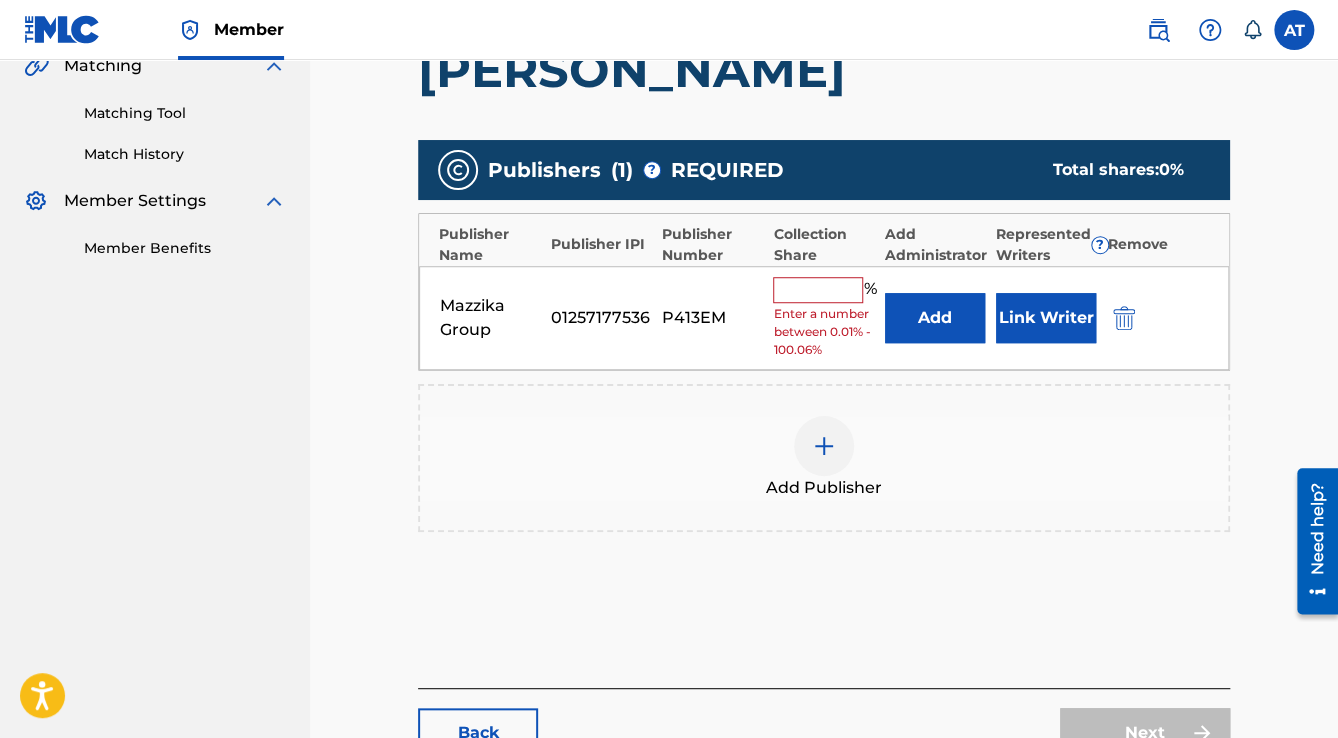 drag, startPoint x: 828, startPoint y: 288, endPoint x: 832, endPoint y: 300, distance: 12.649111 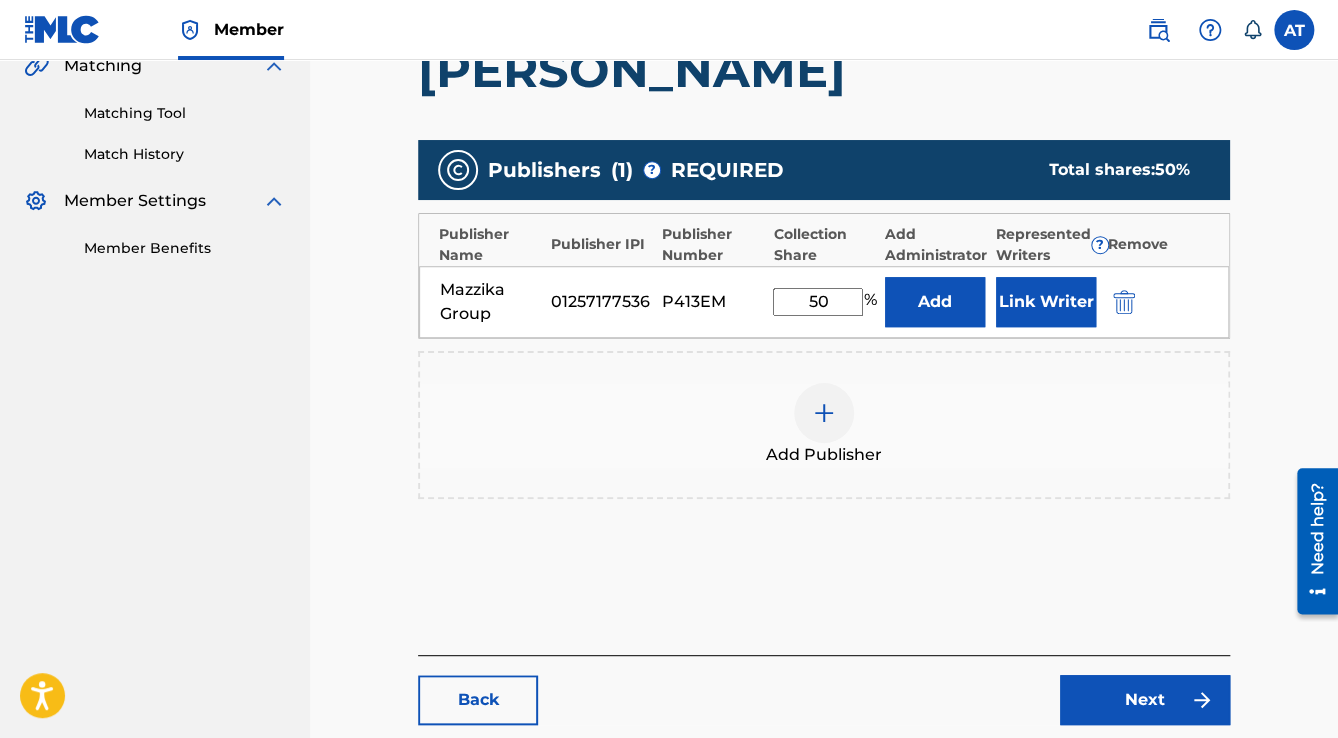 click on "Link Writer" at bounding box center [1046, 302] 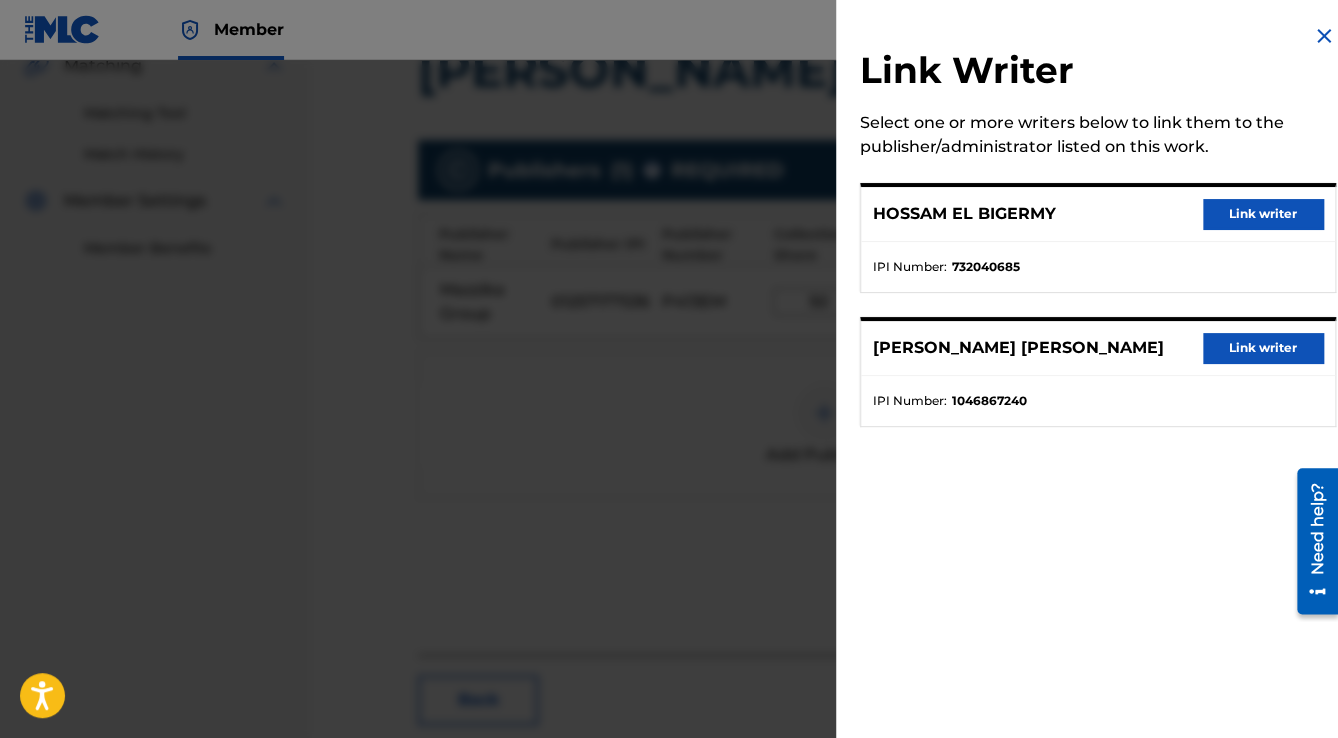 click on "Link writer" at bounding box center [1263, 214] 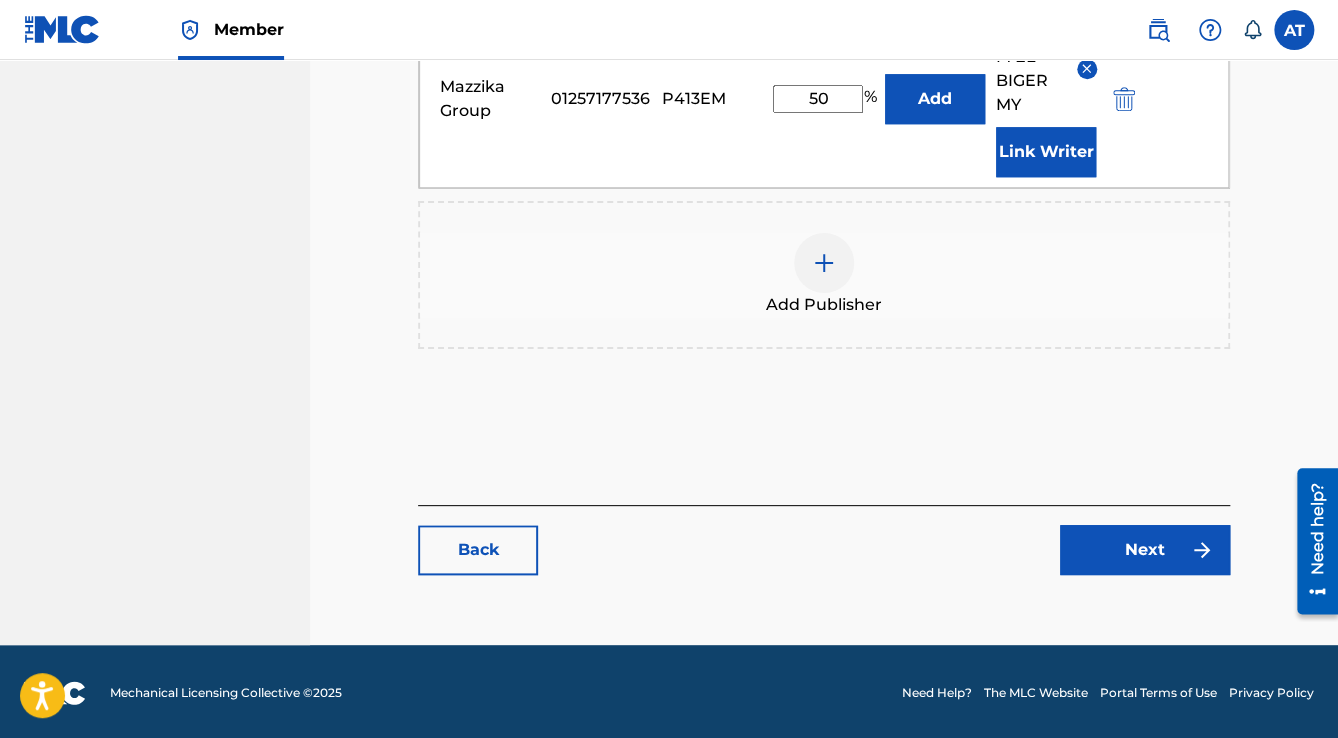 click on "Next" at bounding box center (1145, 550) 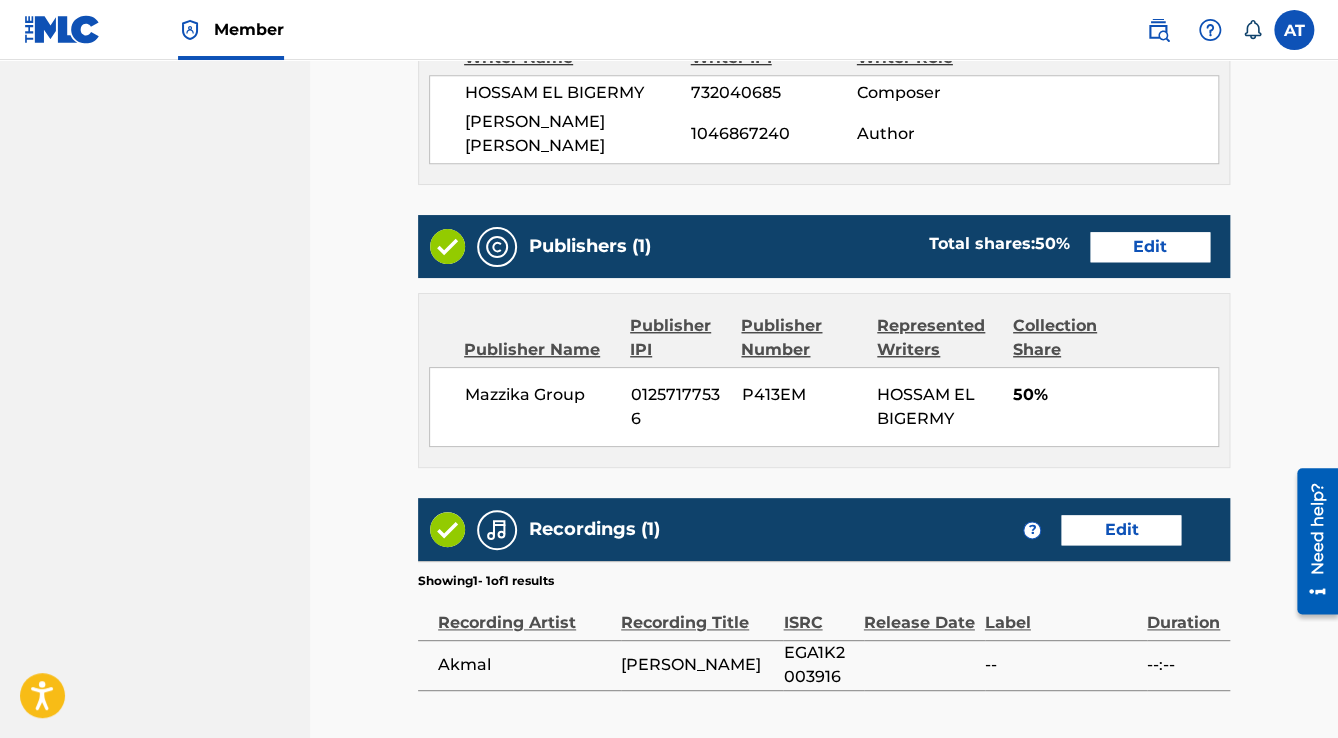 scroll, scrollTop: 0, scrollLeft: 0, axis: both 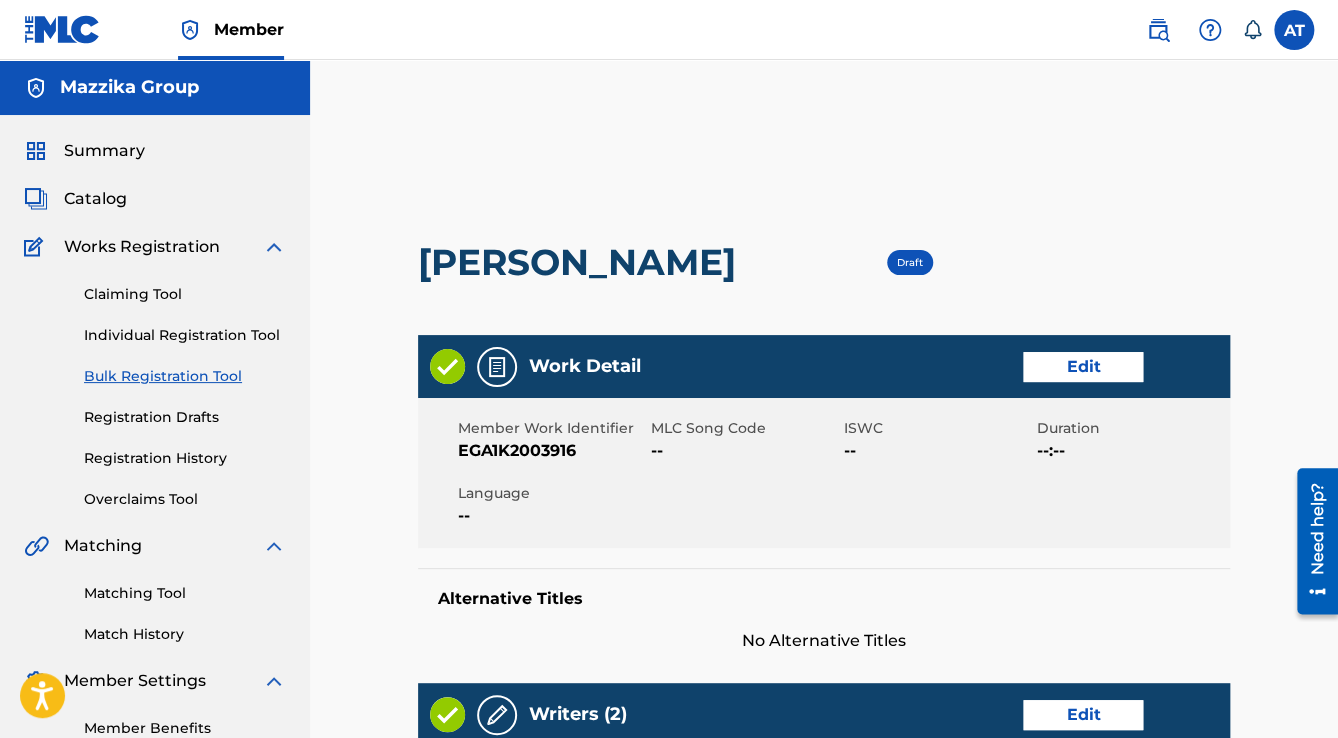 click on "Edit" at bounding box center (1083, 367) 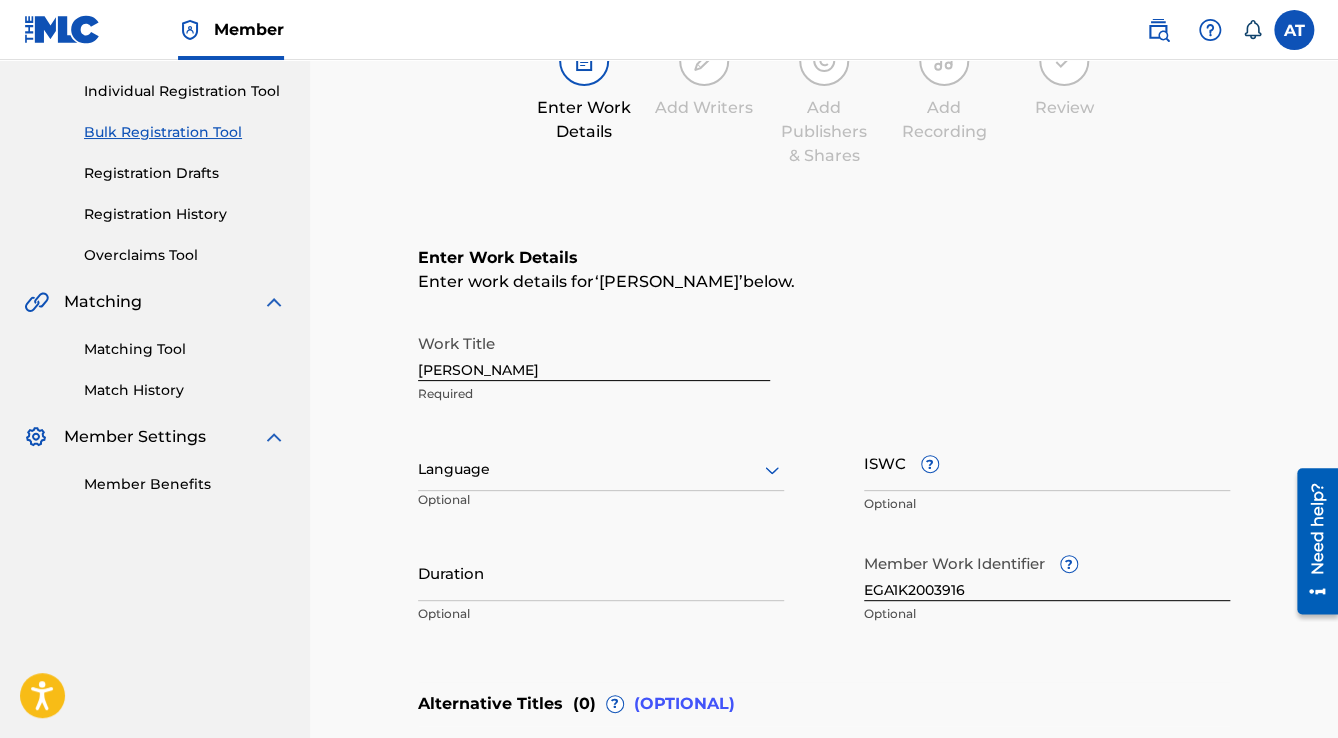 scroll, scrollTop: 480, scrollLeft: 0, axis: vertical 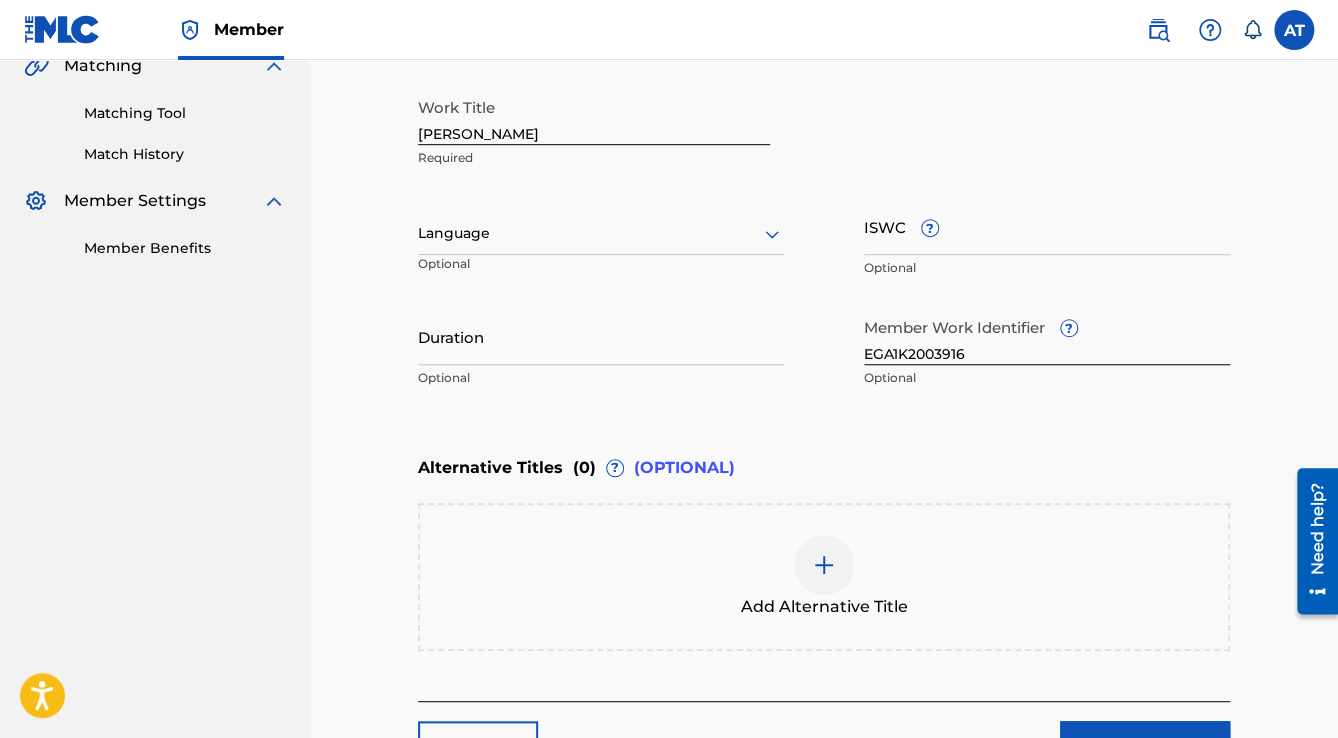 click at bounding box center (601, 233) 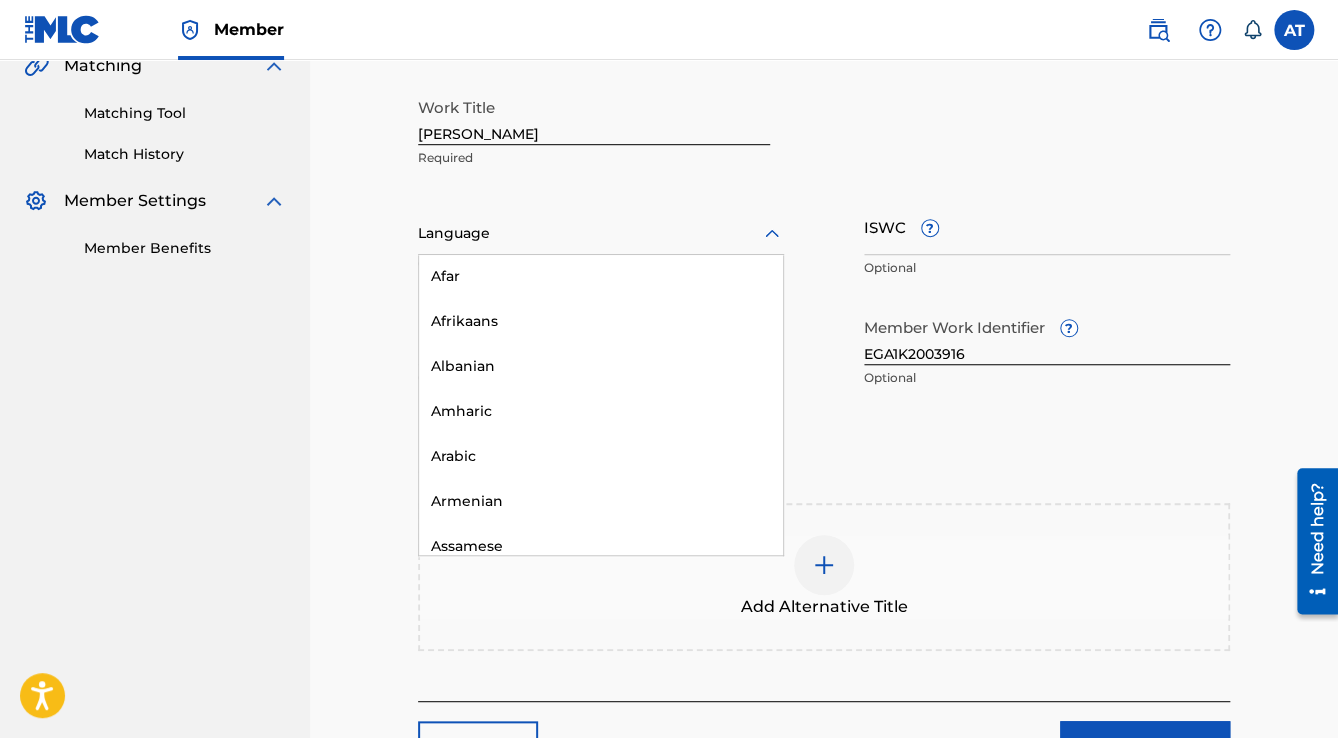 scroll, scrollTop: 320, scrollLeft: 0, axis: vertical 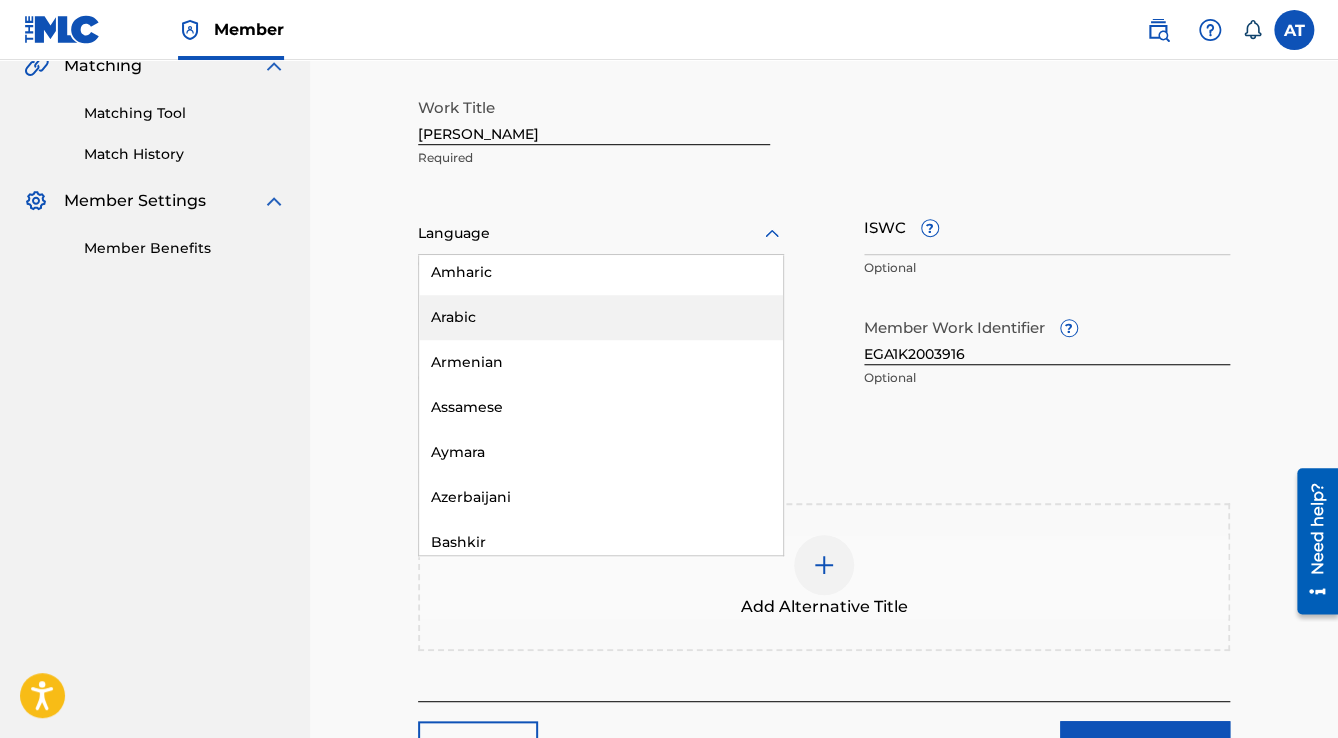 drag, startPoint x: 459, startPoint y: 314, endPoint x: 475, endPoint y: 333, distance: 24.839485 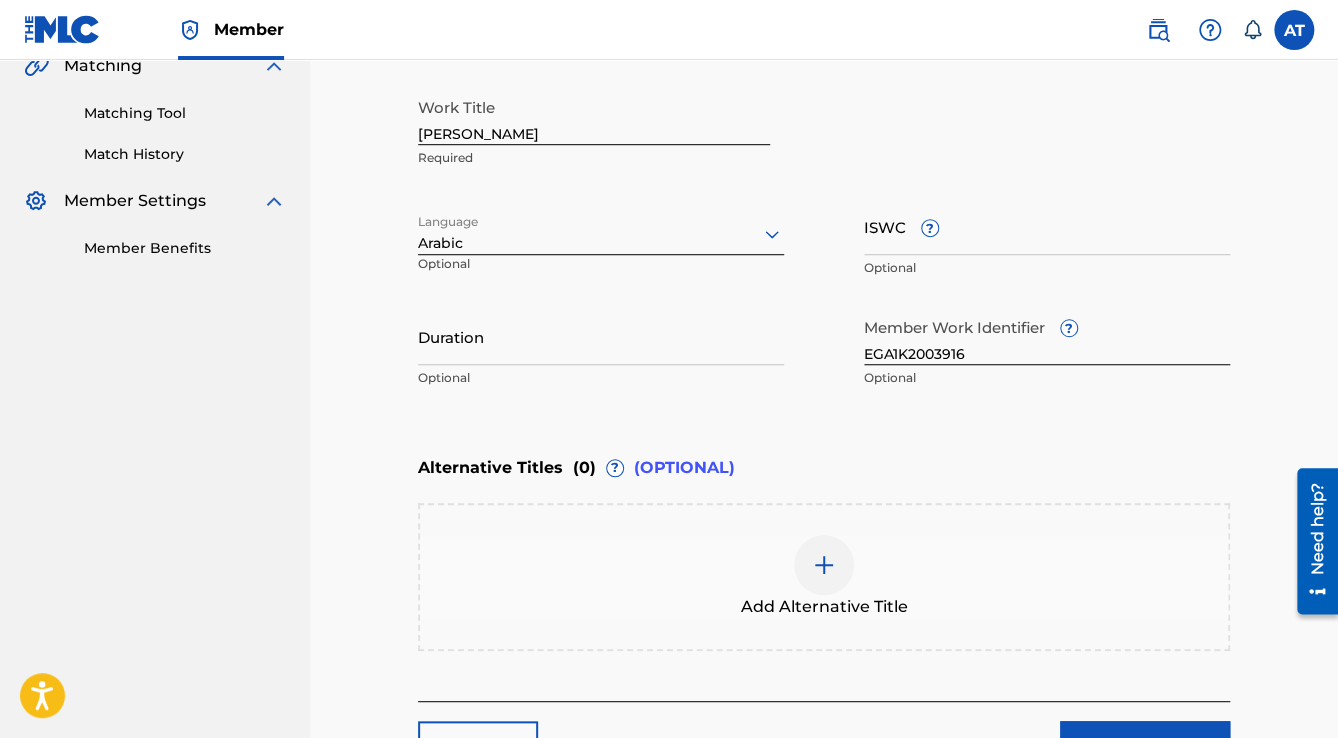 click on "Duration" at bounding box center [601, 336] 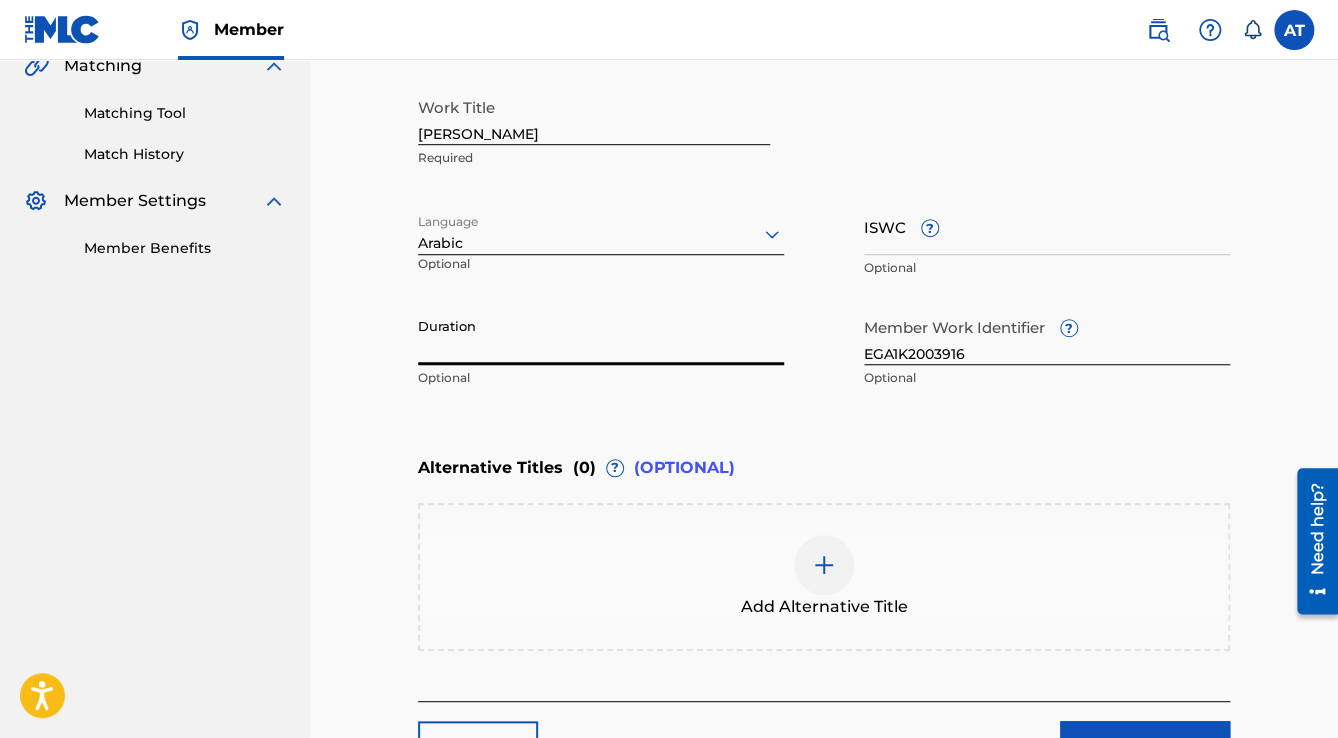 paste on "3:57" 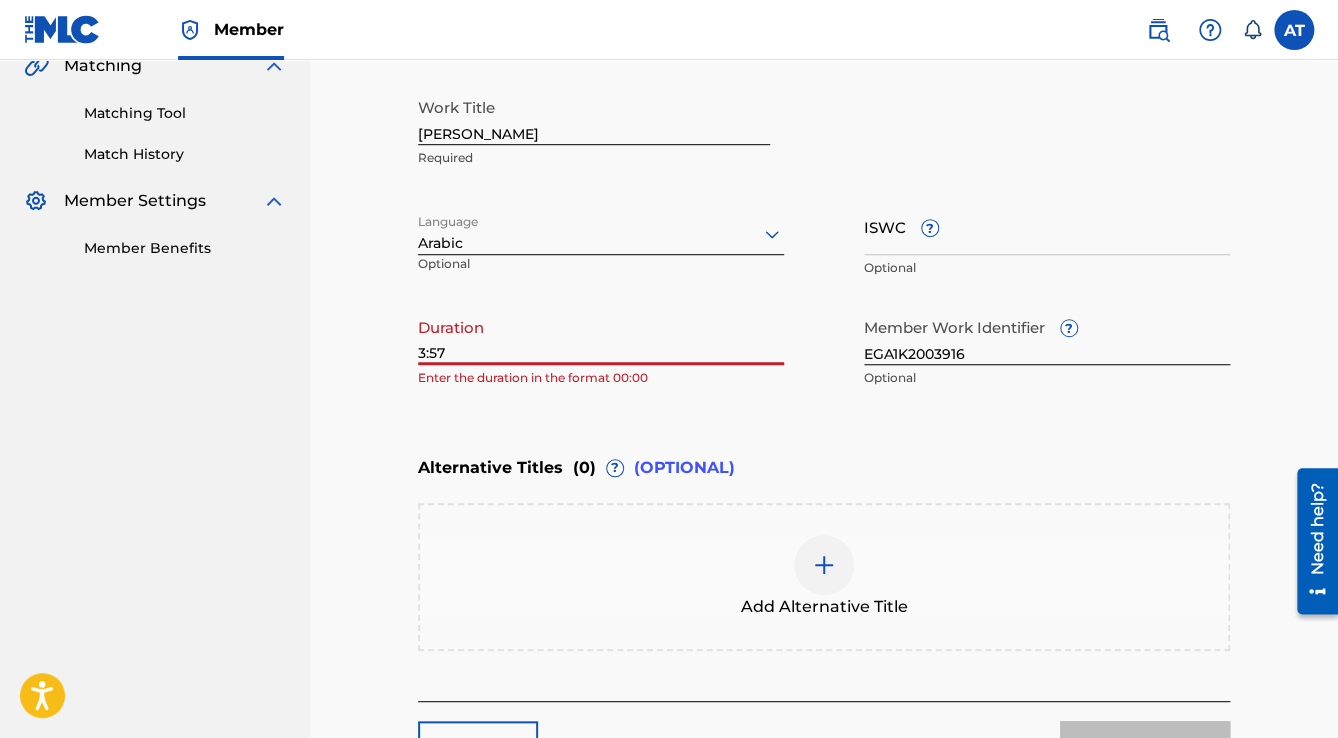 click on "3:57" at bounding box center (601, 336) 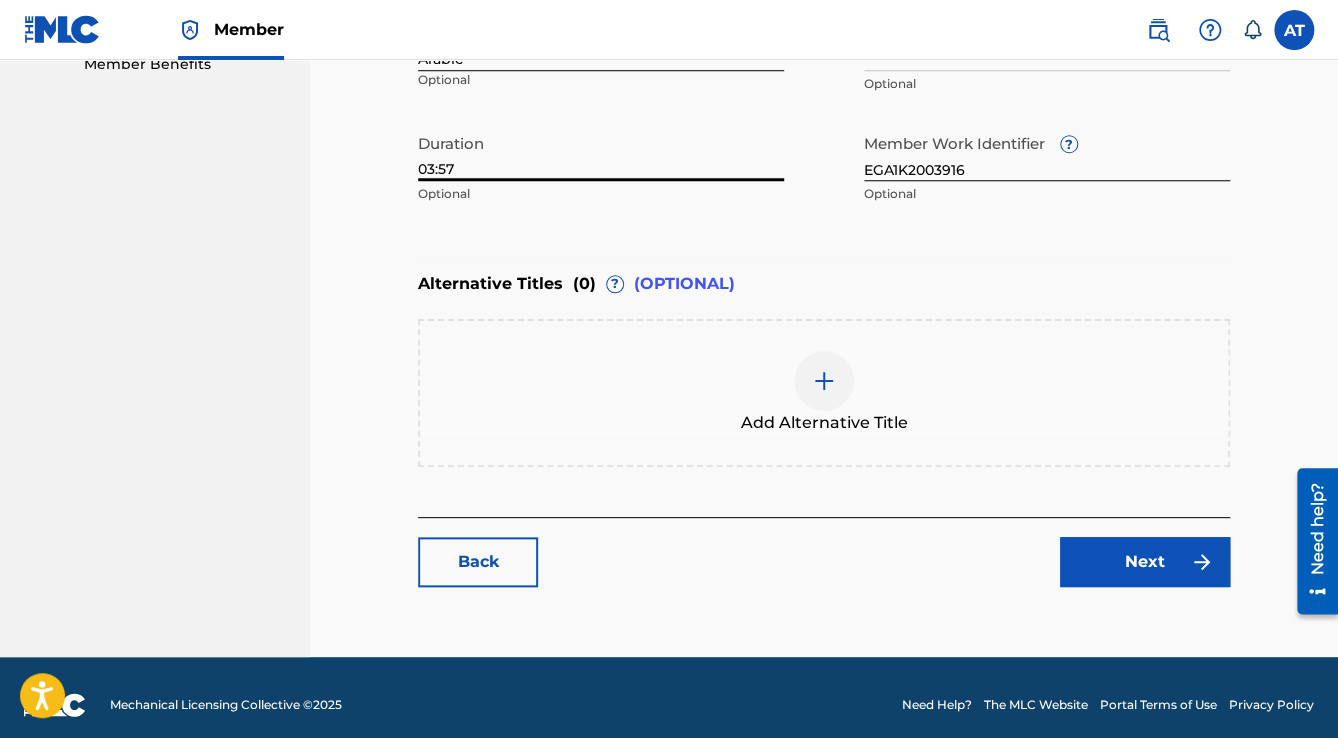 scroll, scrollTop: 677, scrollLeft: 0, axis: vertical 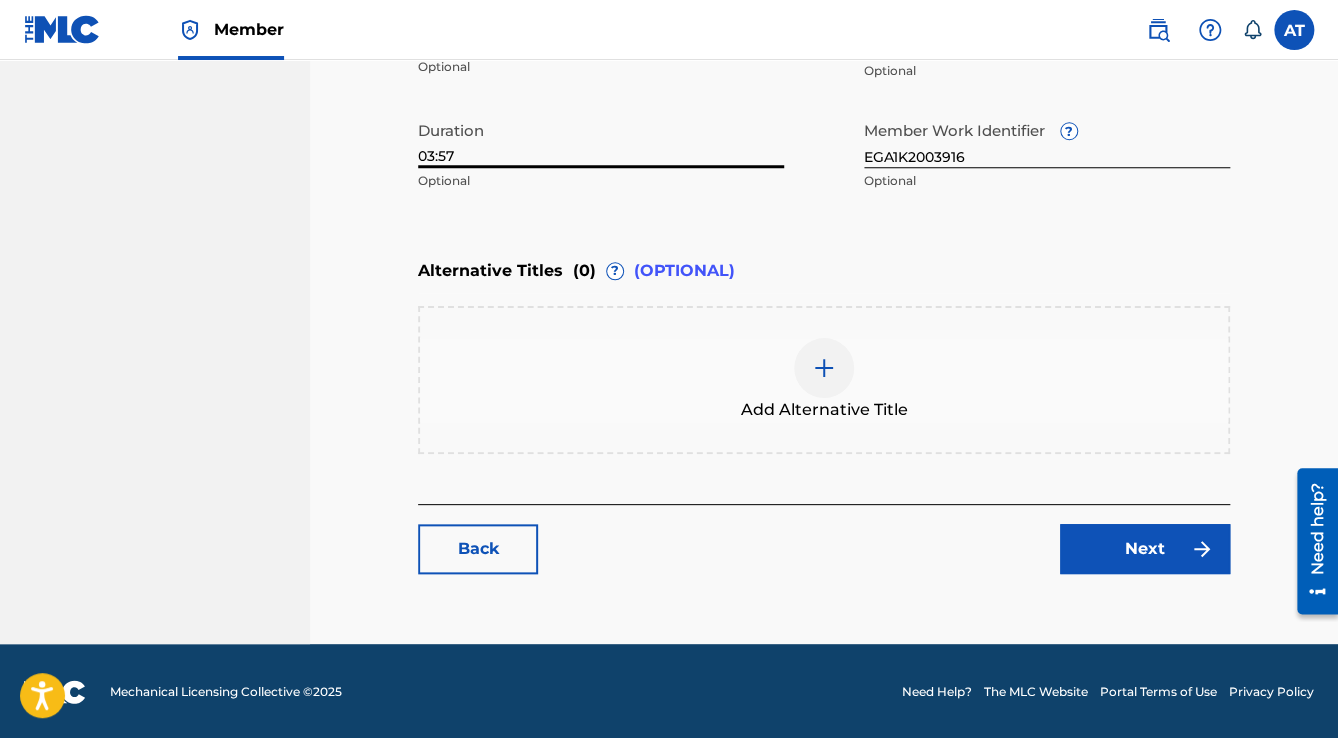 type on "03:57" 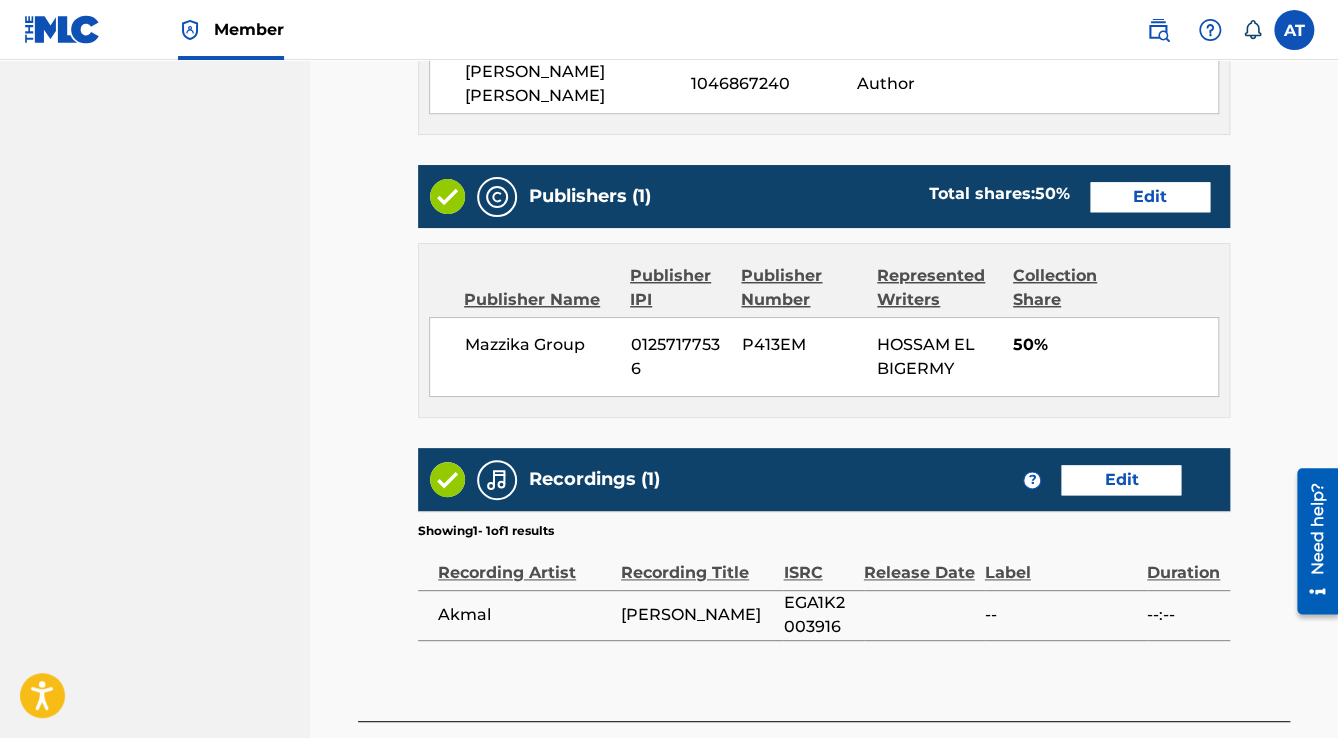 scroll, scrollTop: 880, scrollLeft: 0, axis: vertical 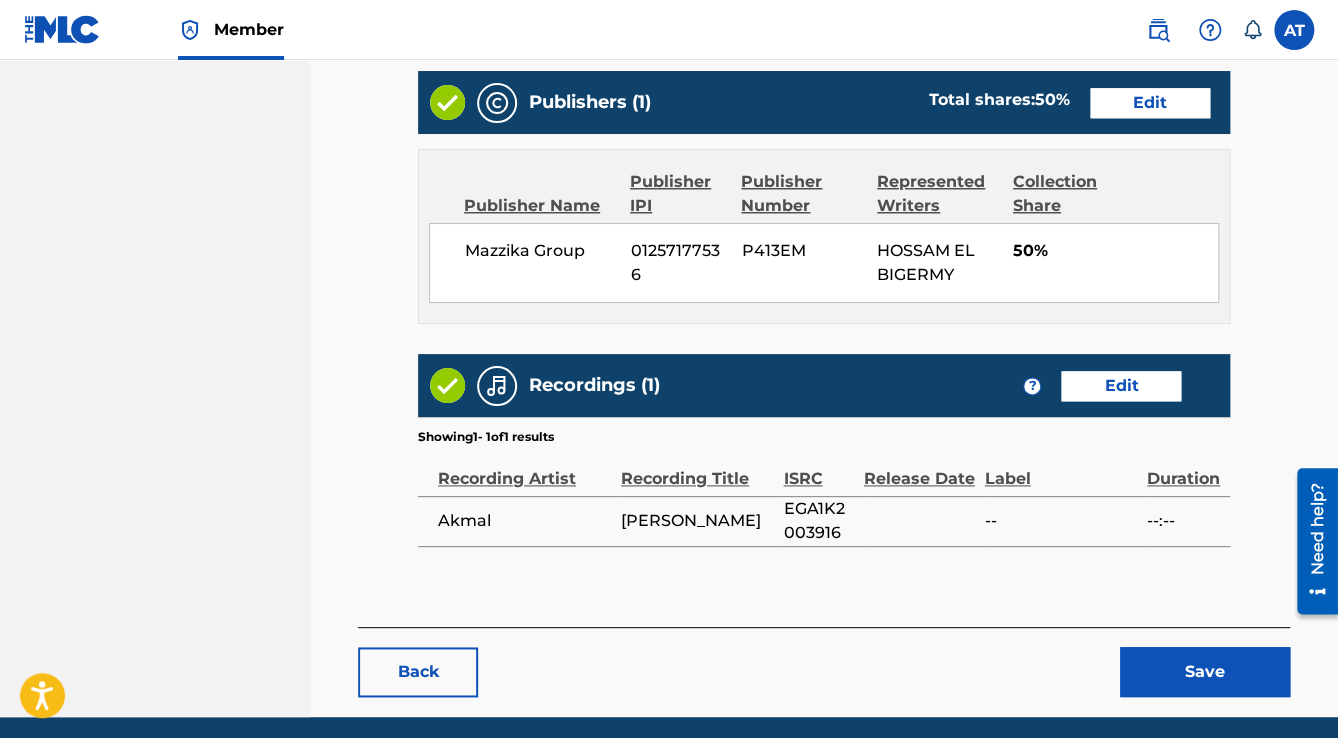 click on "Save" at bounding box center [1205, 672] 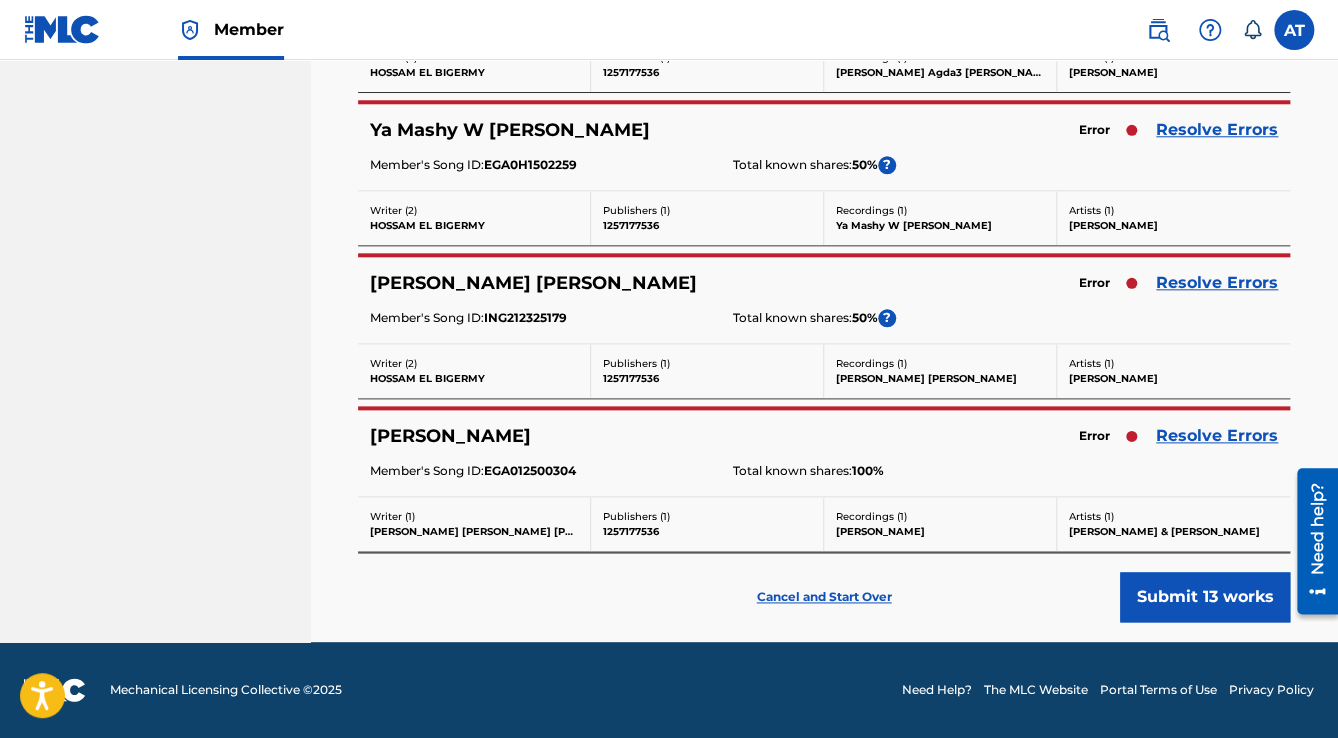 scroll, scrollTop: 0, scrollLeft: 0, axis: both 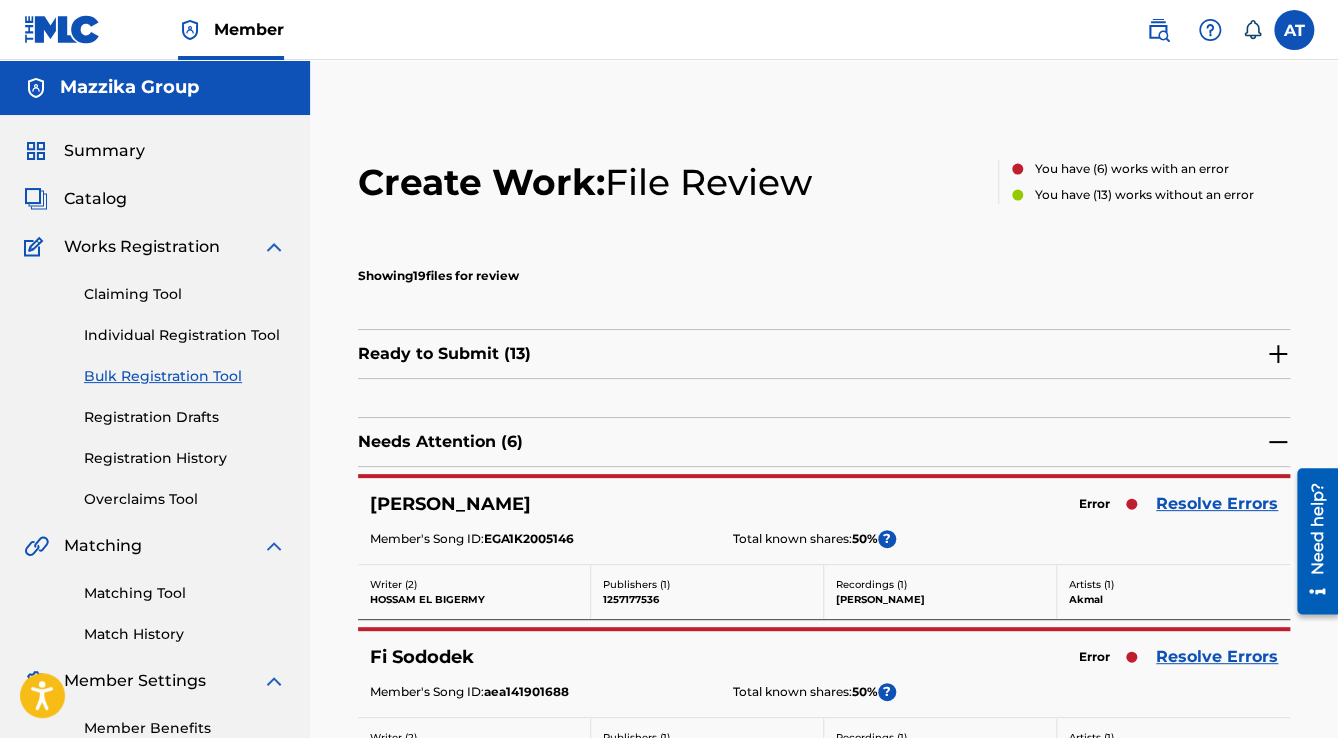 click on "Resolve Errors" at bounding box center (1217, 504) 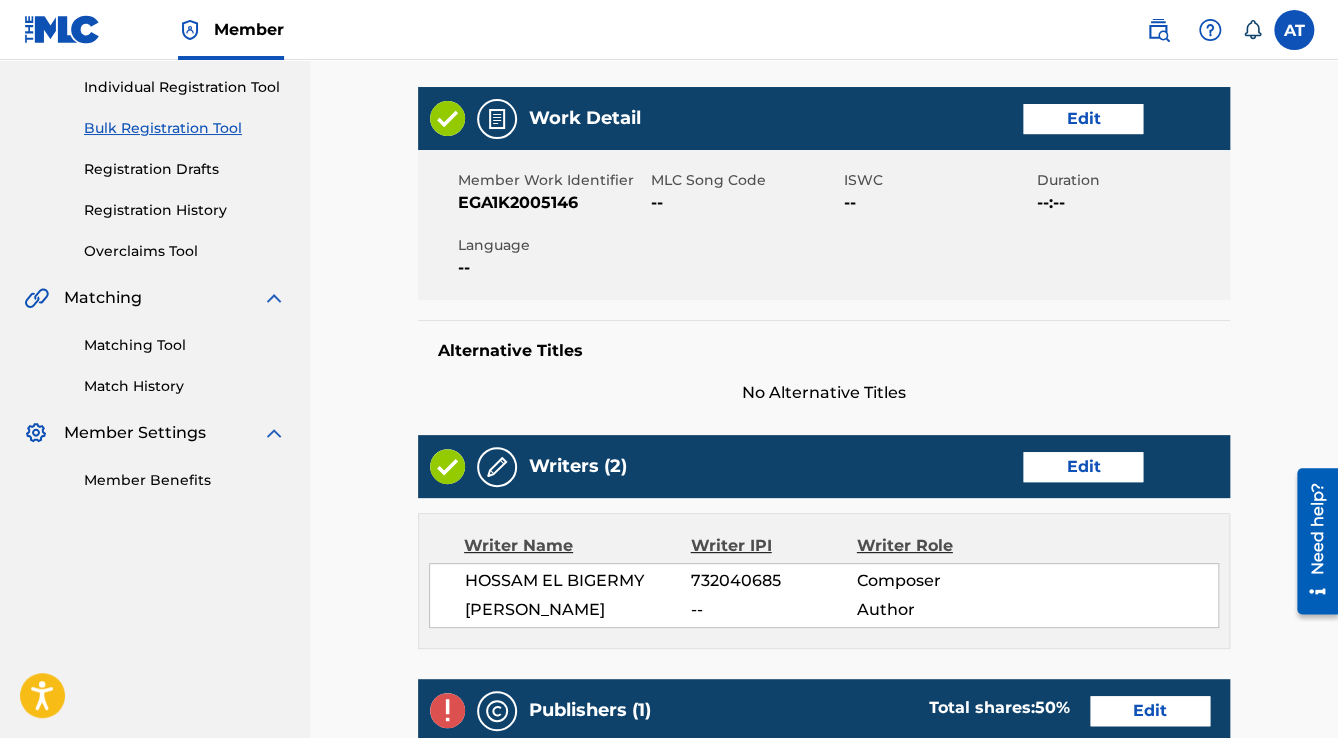 scroll, scrollTop: 560, scrollLeft: 0, axis: vertical 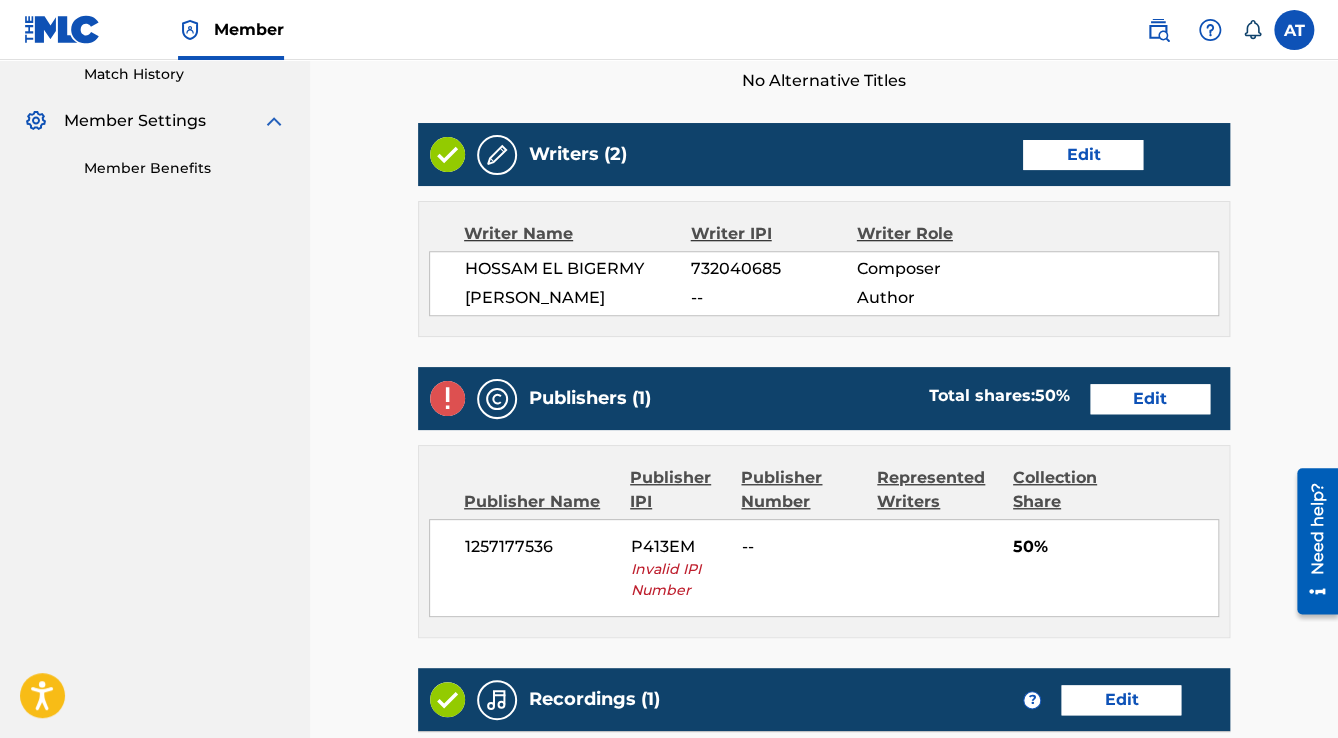 click on "Edit" at bounding box center (1150, 399) 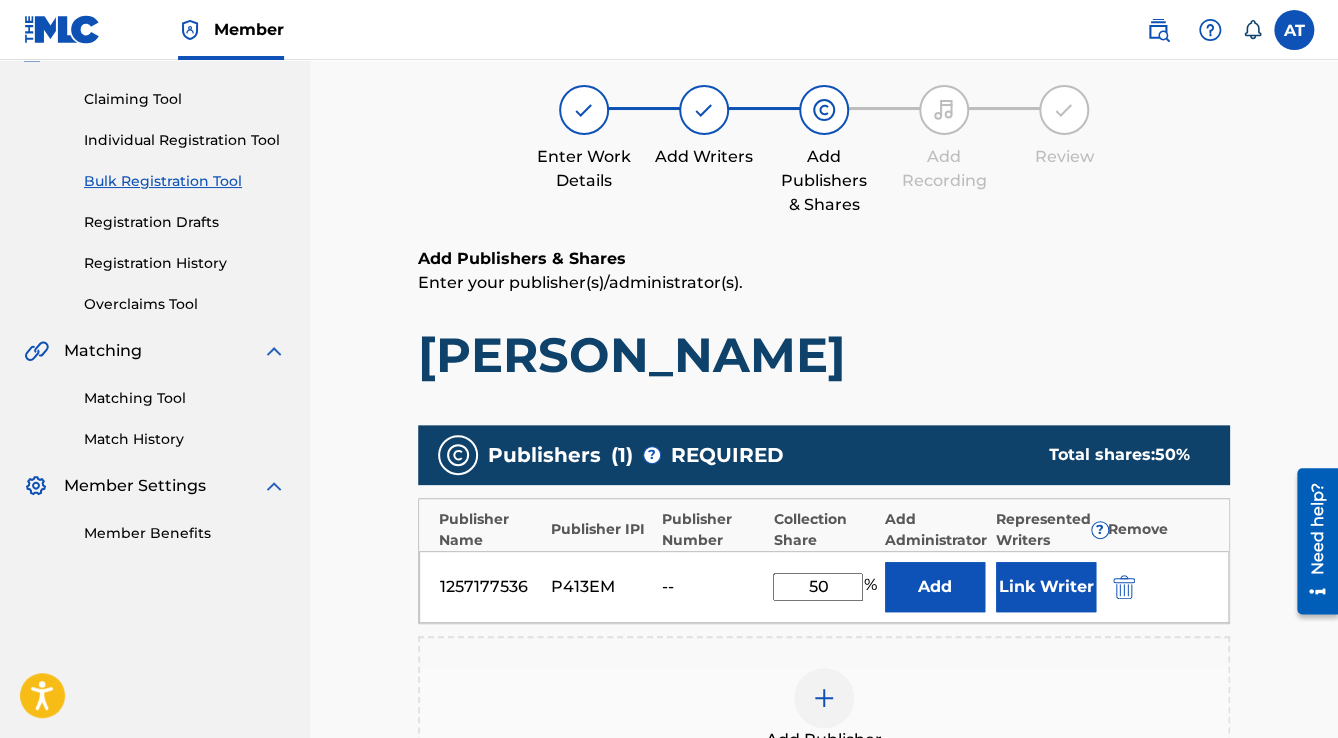 scroll, scrollTop: 400, scrollLeft: 0, axis: vertical 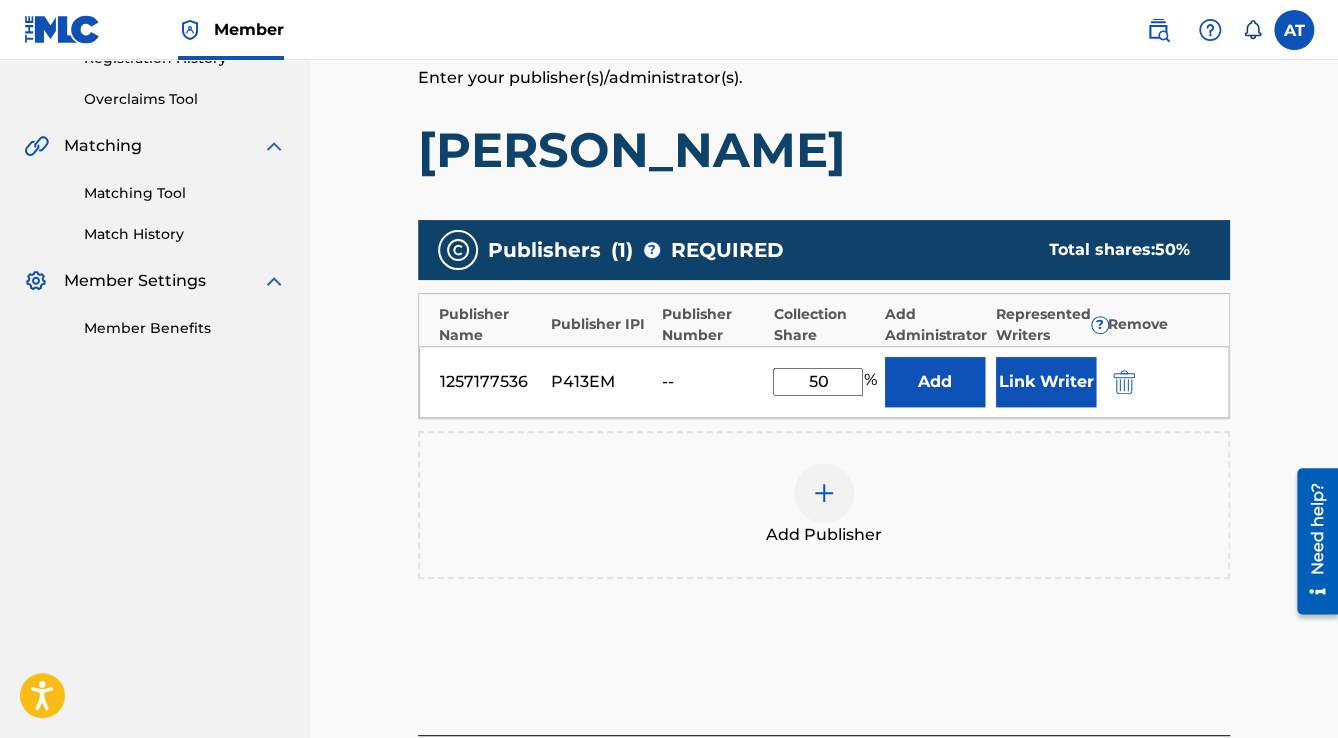 click at bounding box center (1124, 382) 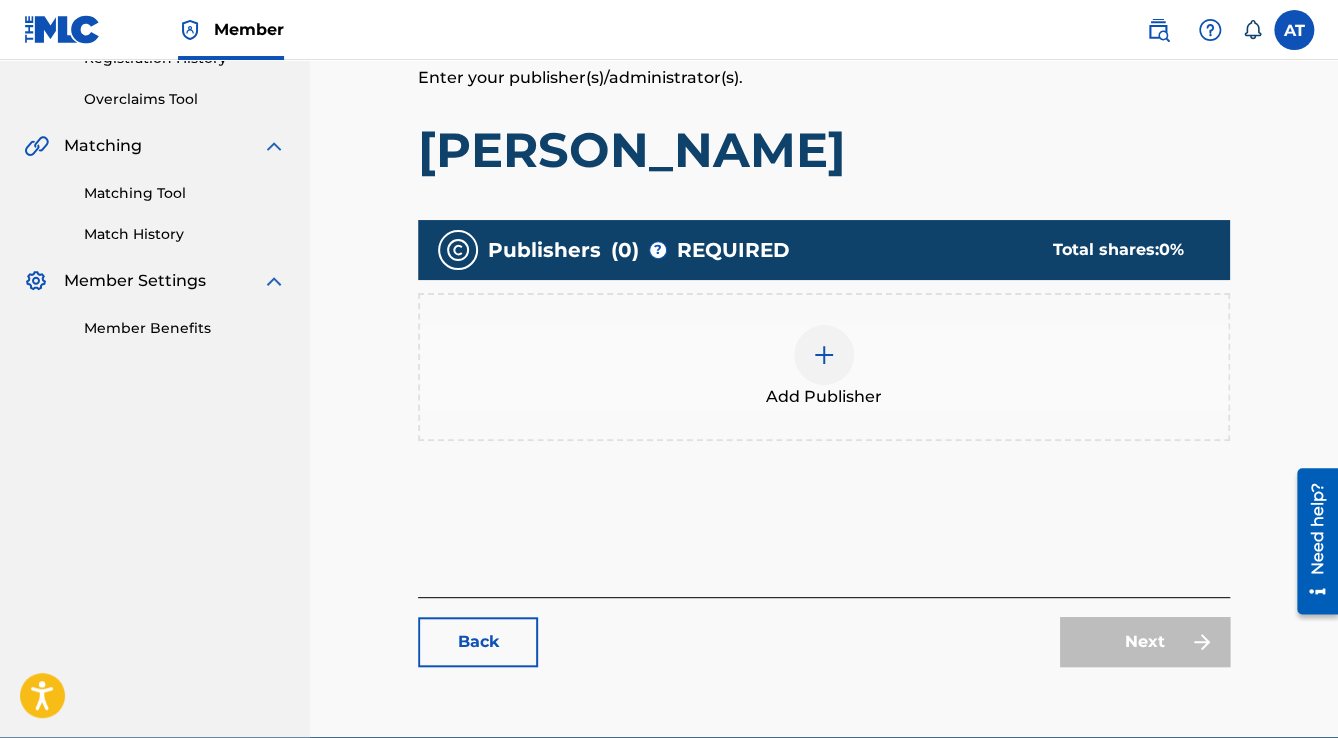 click on "Add Publisher" at bounding box center (824, 367) 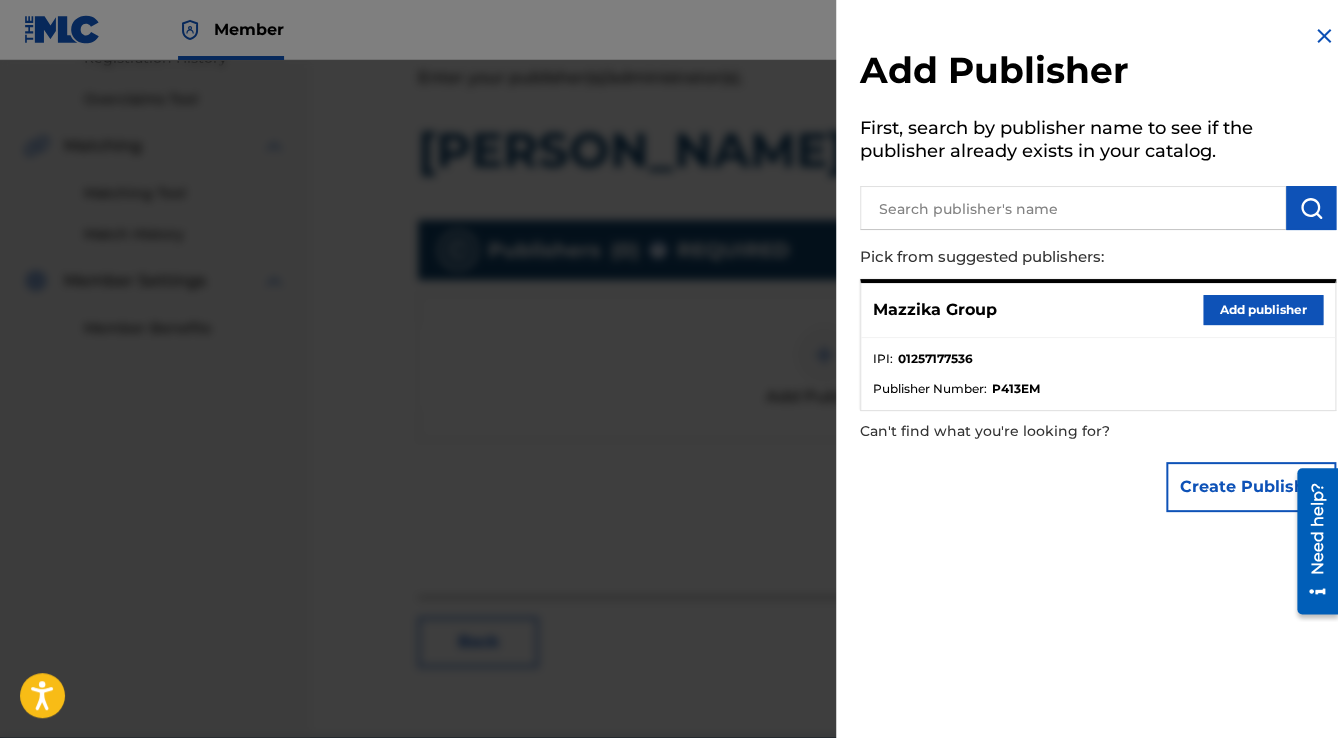 click on "Add publisher" at bounding box center (1263, 310) 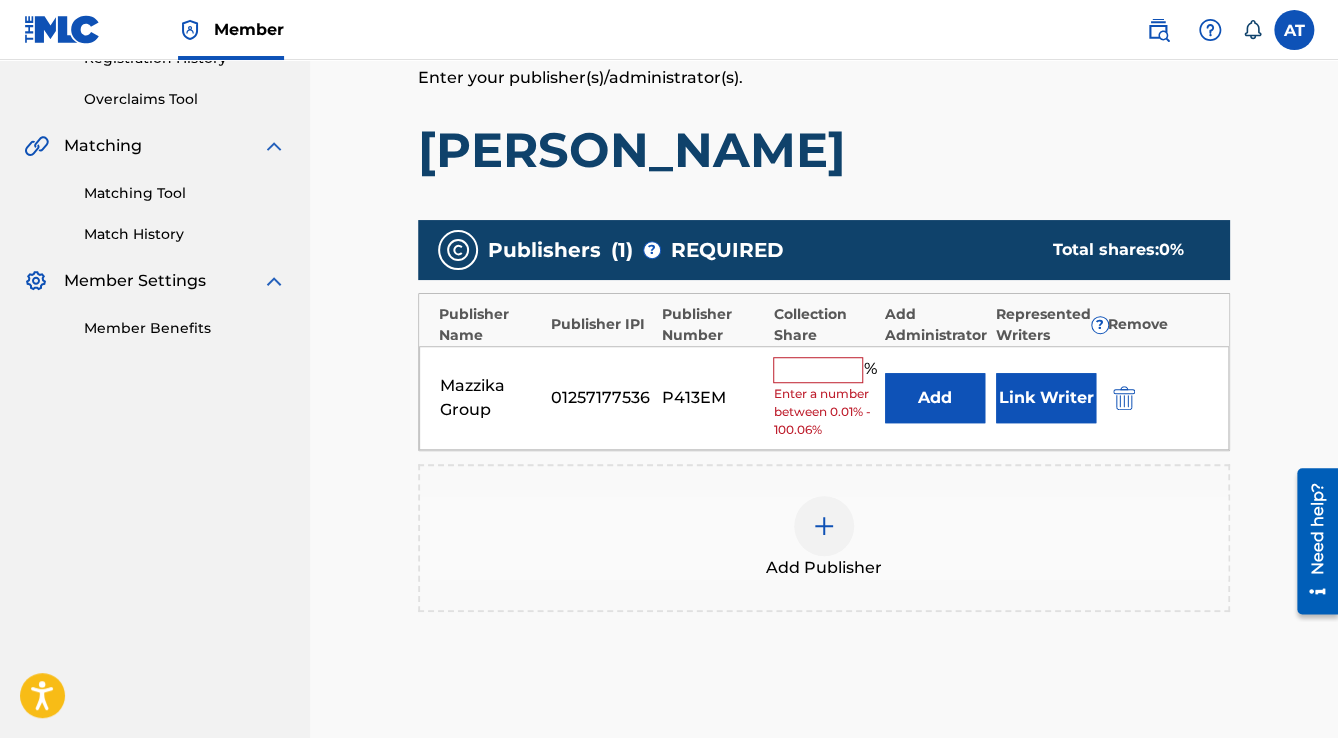 click on "Enter a number between 0.01% - 100.06%" at bounding box center (823, 412) 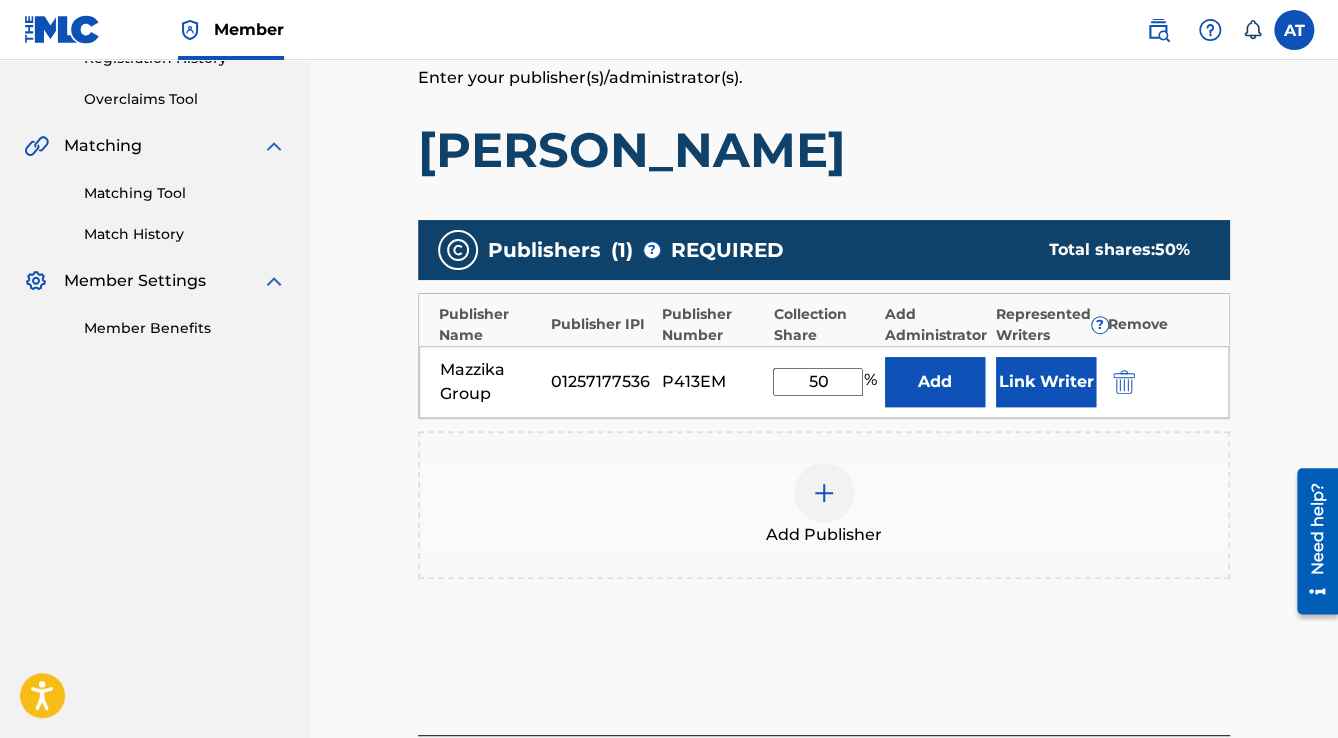 click on "Link Writer" at bounding box center [1046, 382] 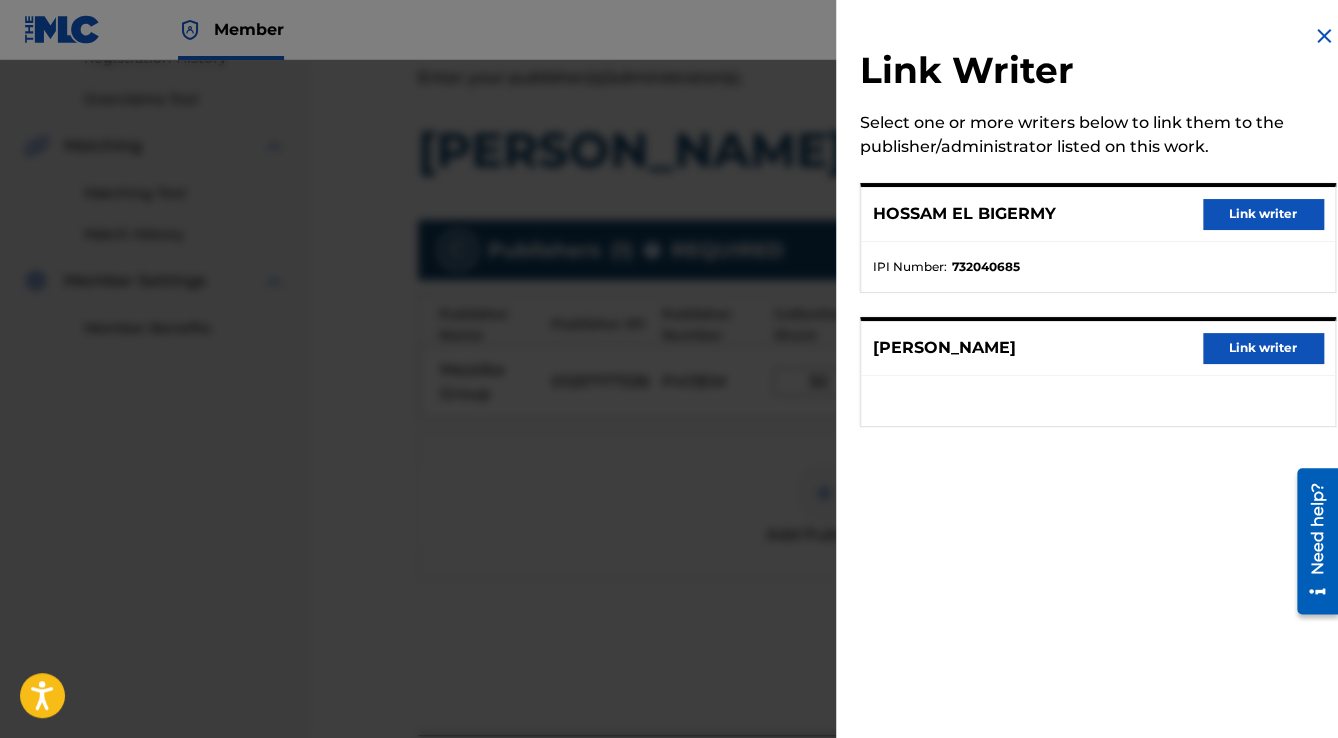click on "Link writer" at bounding box center (1263, 214) 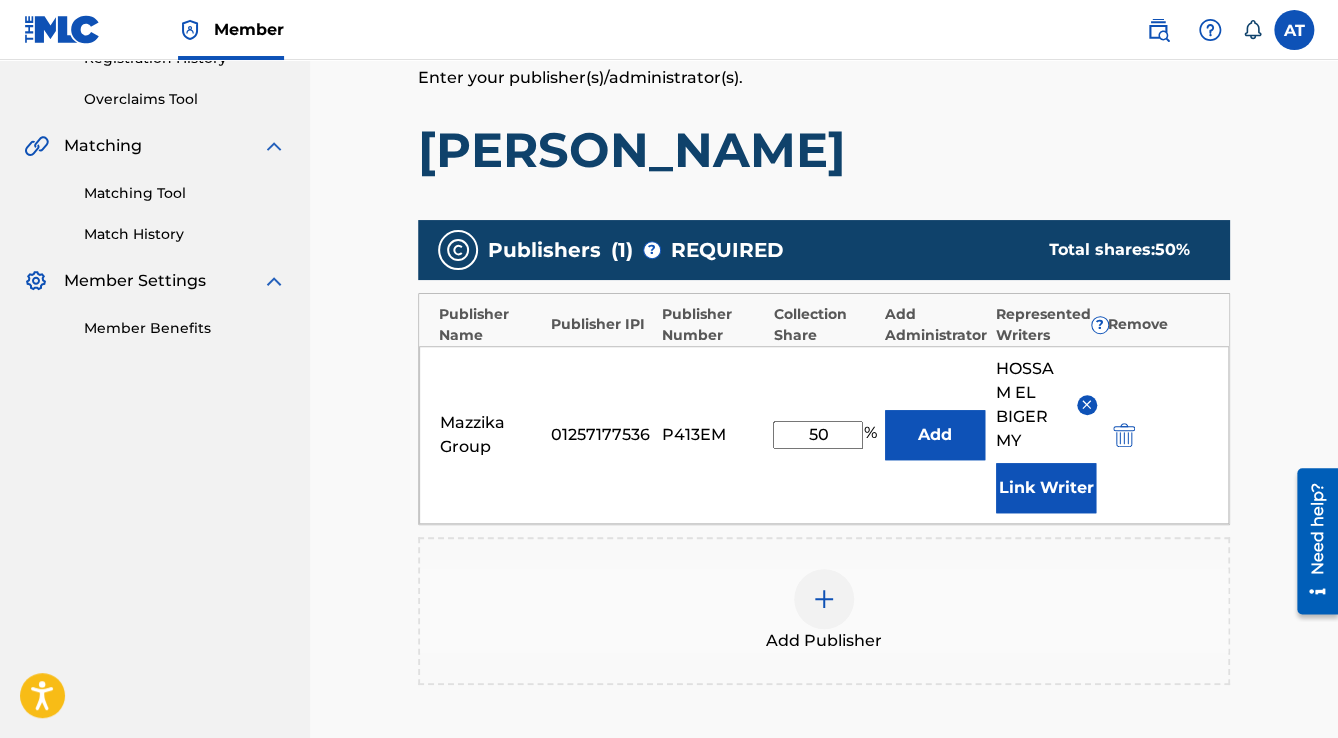 scroll, scrollTop: 736, scrollLeft: 0, axis: vertical 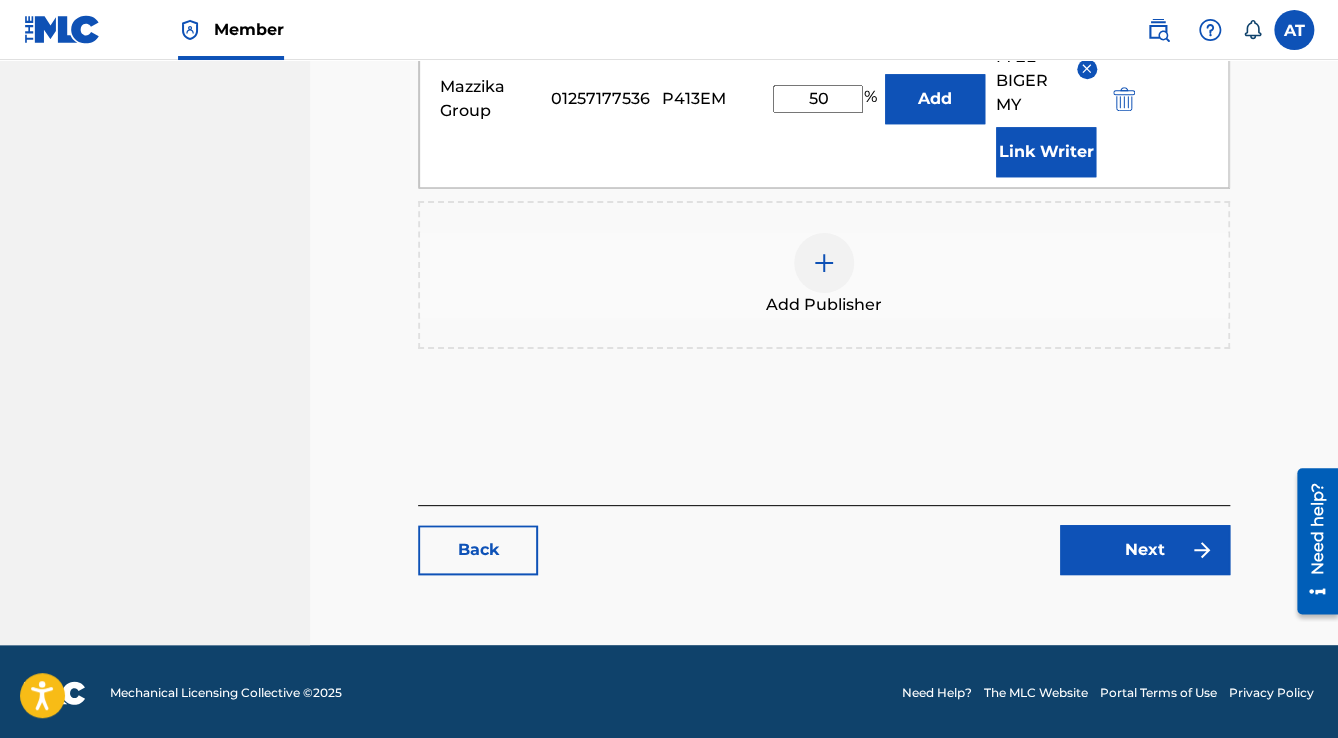 click on "Next" at bounding box center [1145, 550] 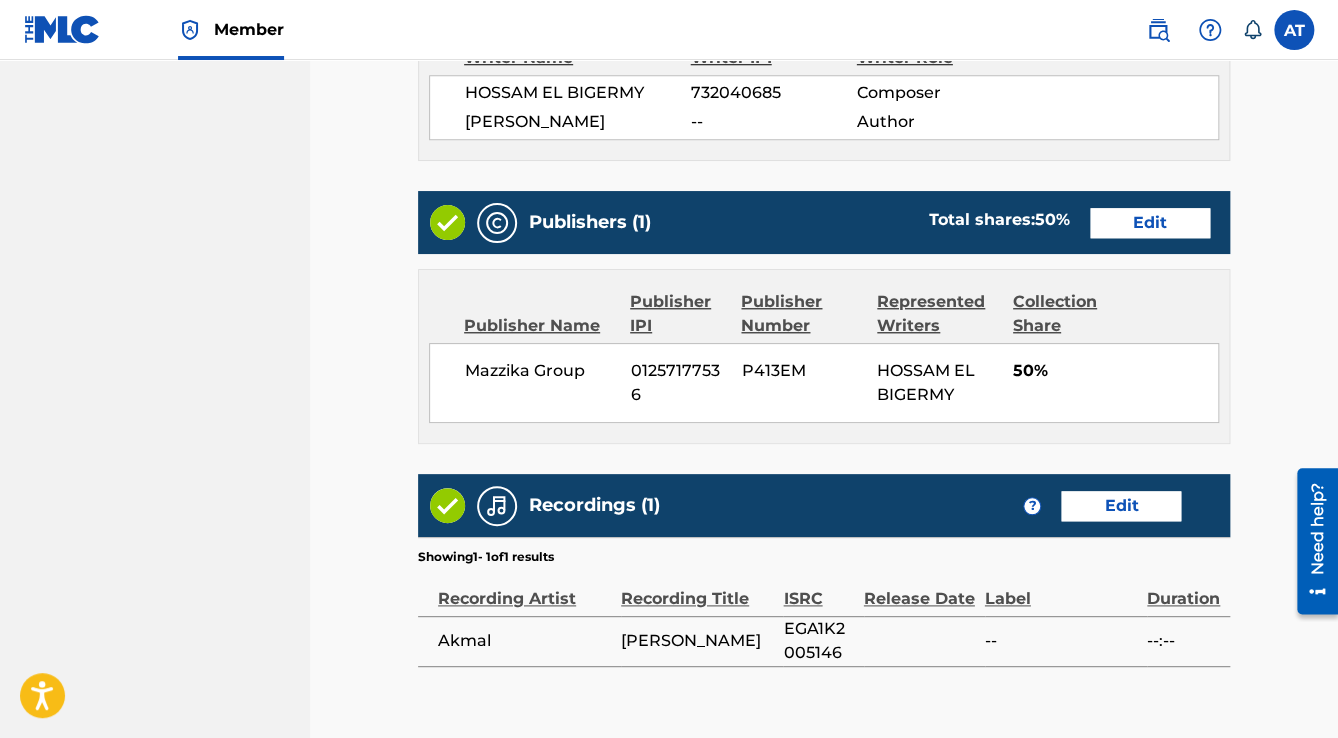 scroll, scrollTop: 0, scrollLeft: 0, axis: both 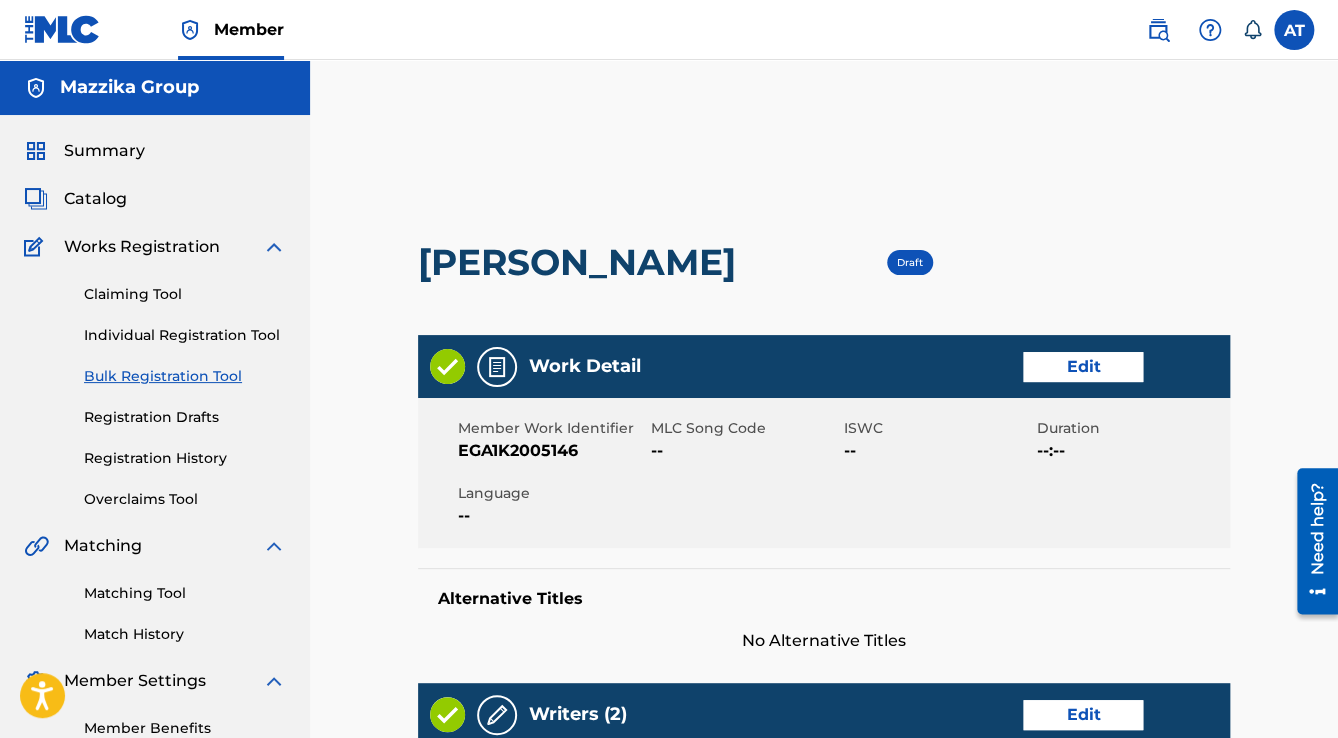 click on "Edit" at bounding box center (1083, 367) 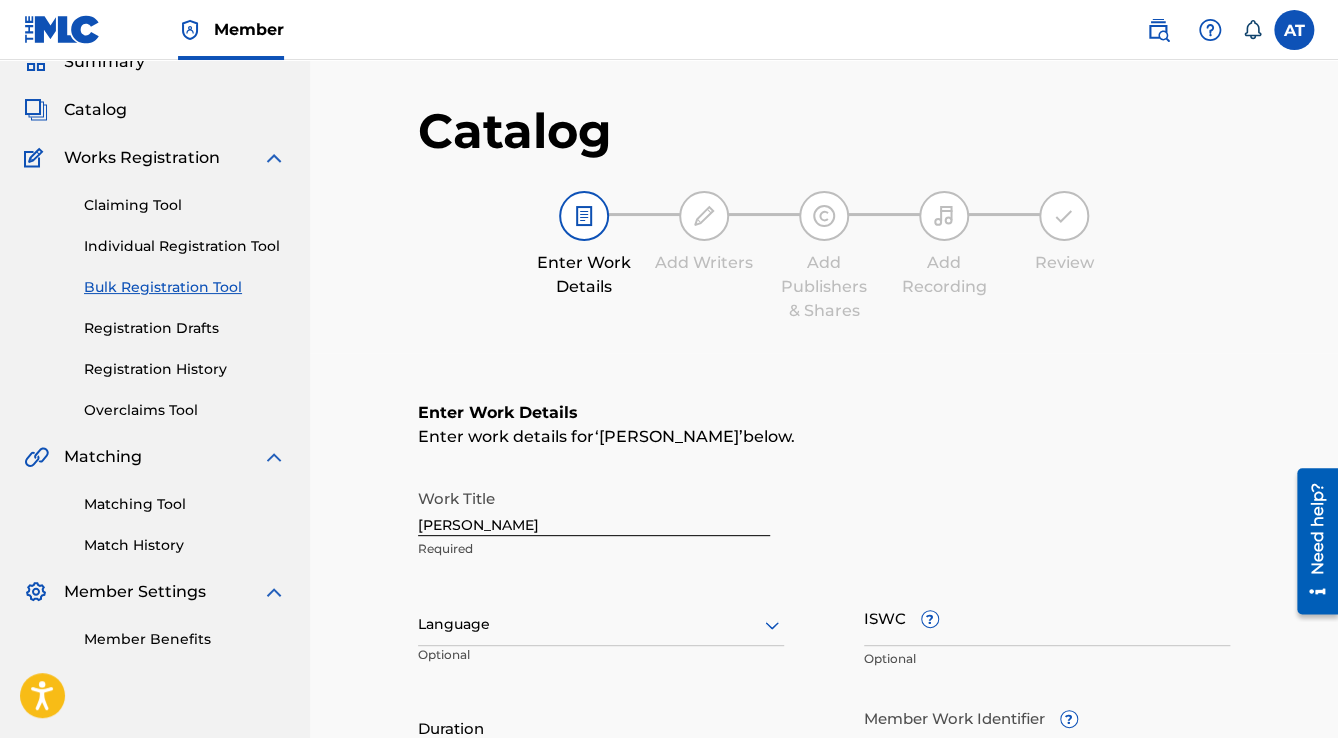 scroll, scrollTop: 400, scrollLeft: 0, axis: vertical 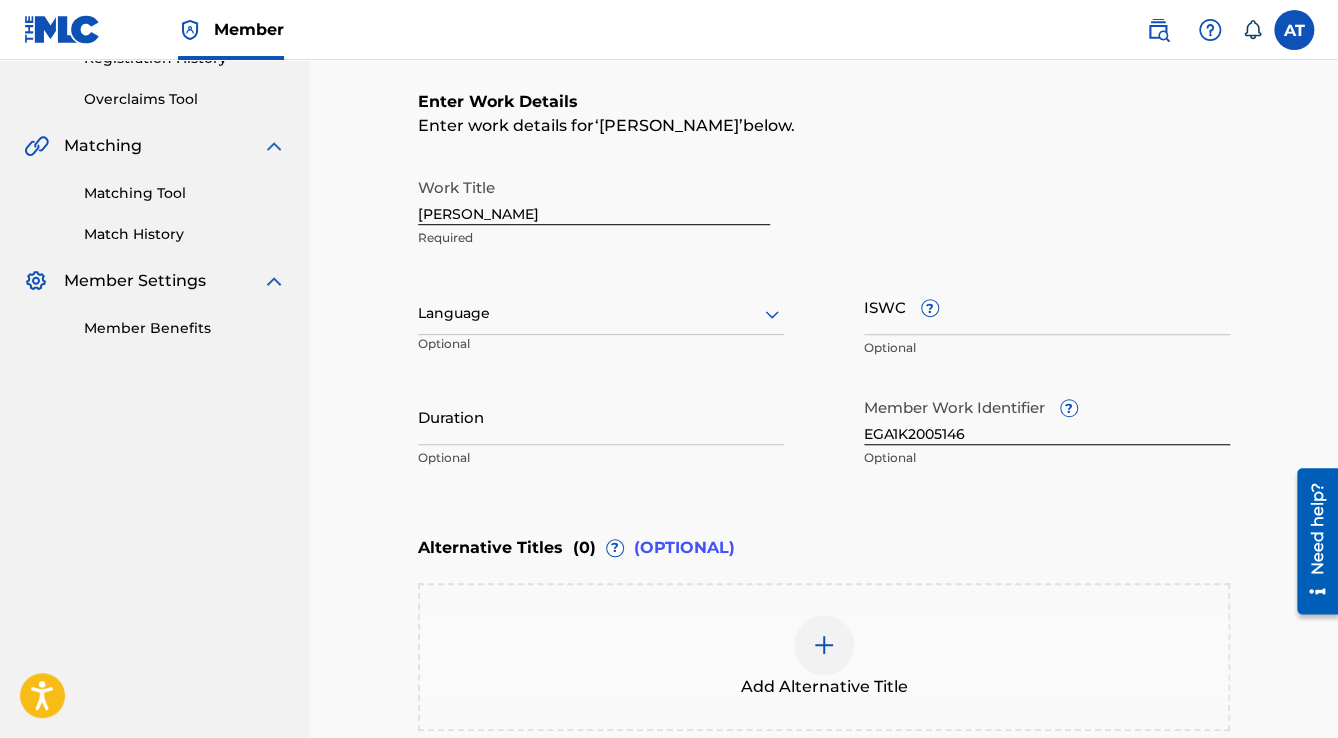 click at bounding box center (601, 313) 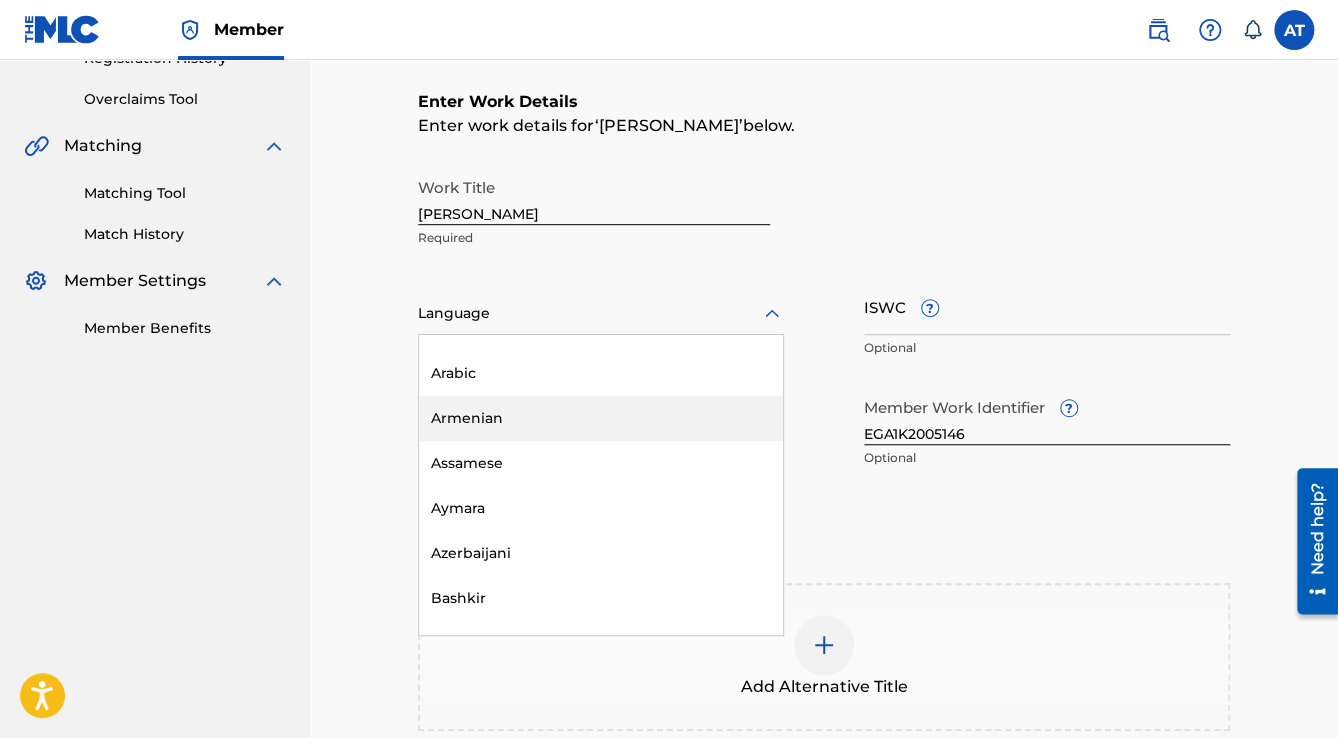 scroll, scrollTop: 320, scrollLeft: 0, axis: vertical 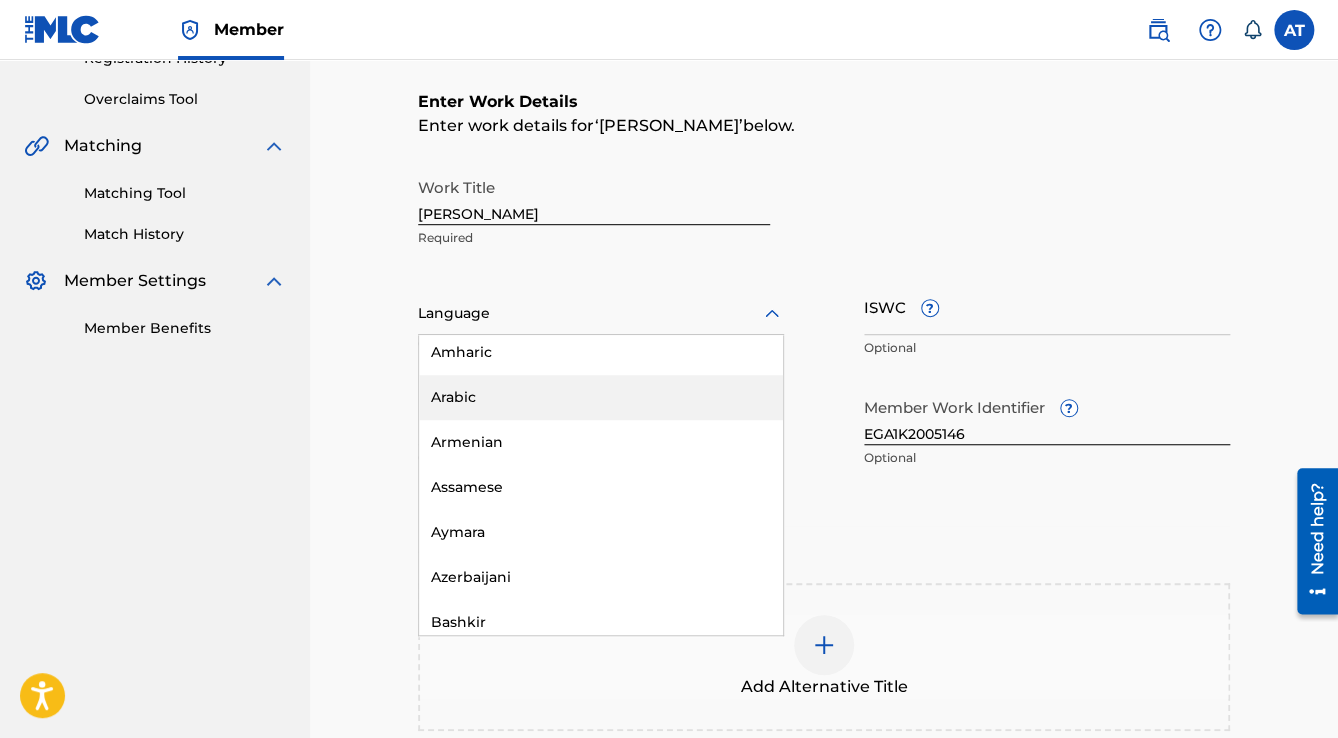 click on "Arabic" at bounding box center [601, 397] 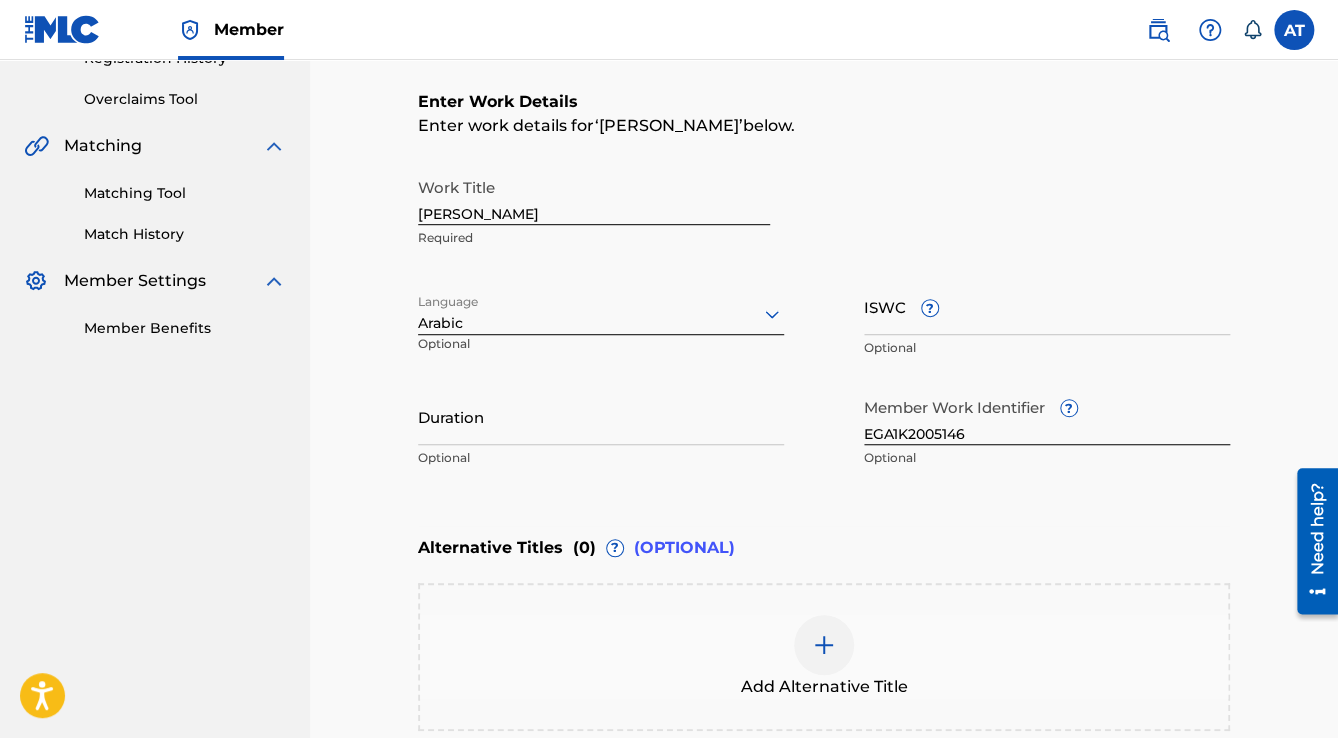 click on "Duration" at bounding box center (601, 416) 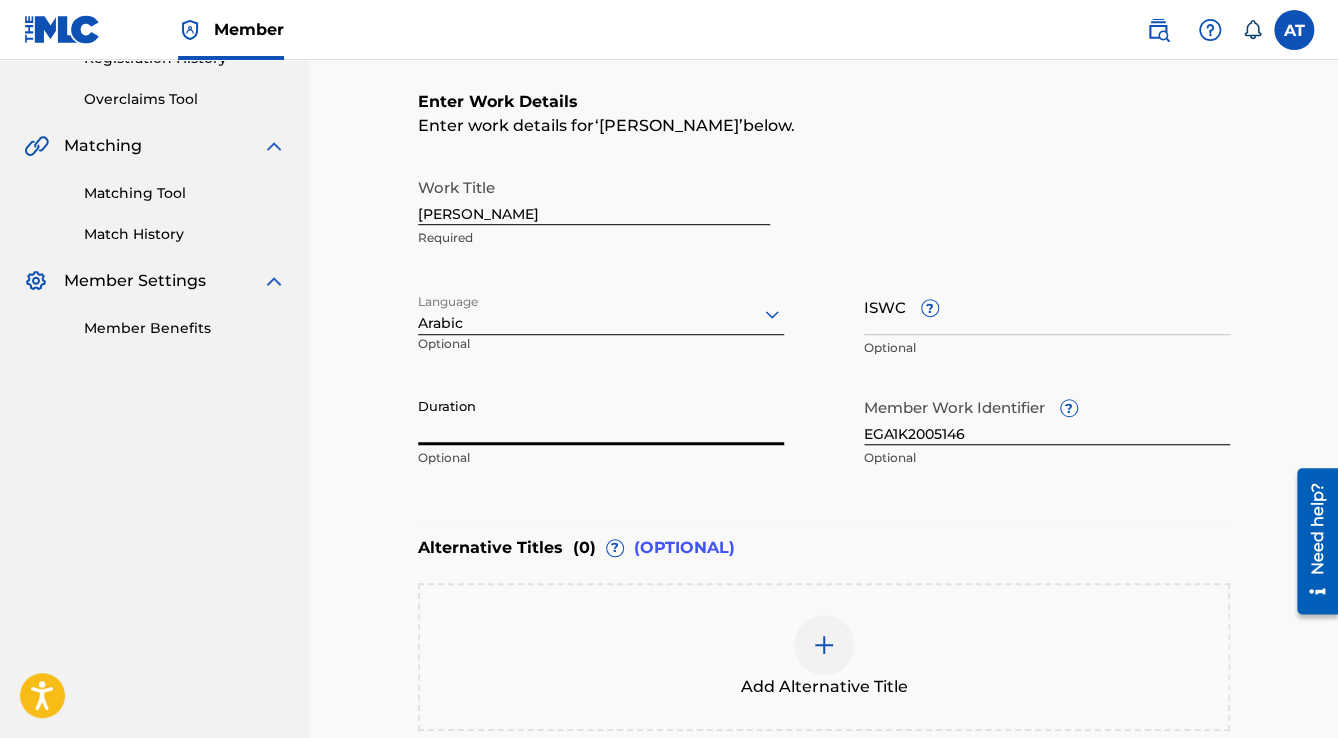 paste on "3:52" 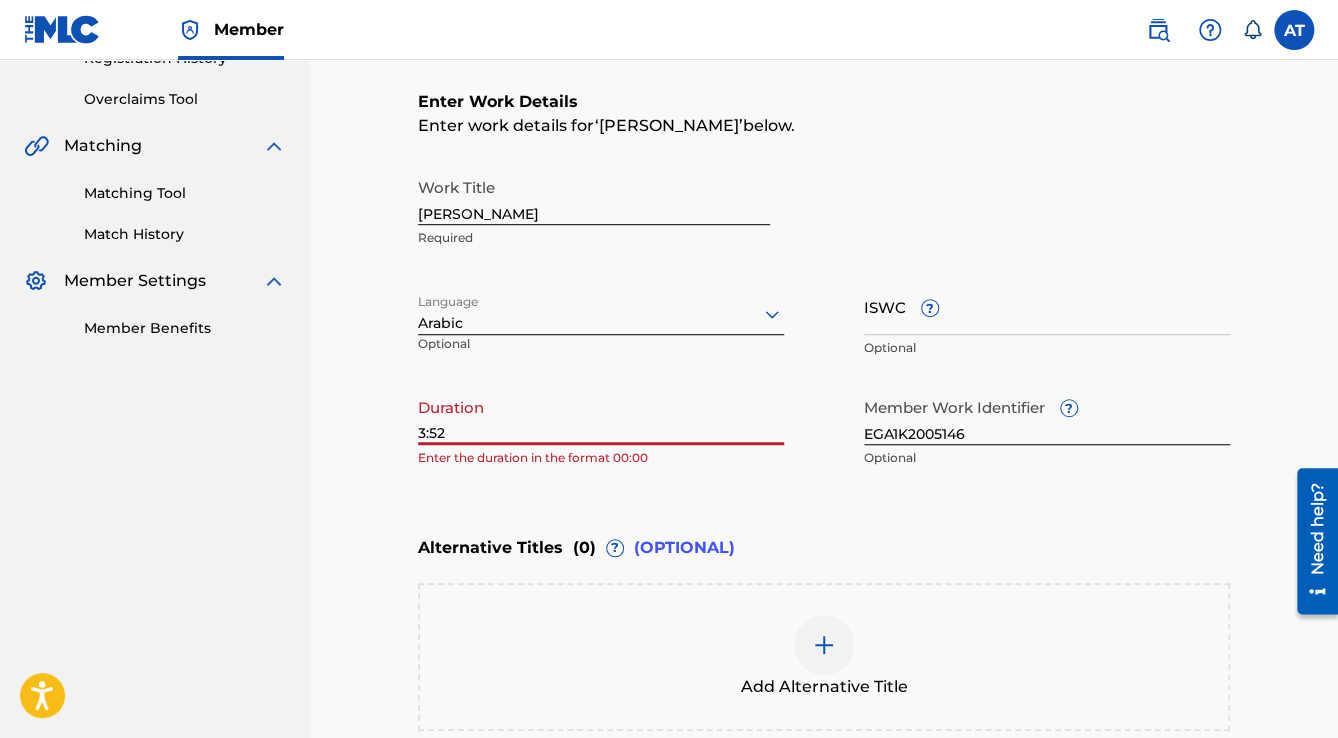 click on "3:52" at bounding box center (601, 416) 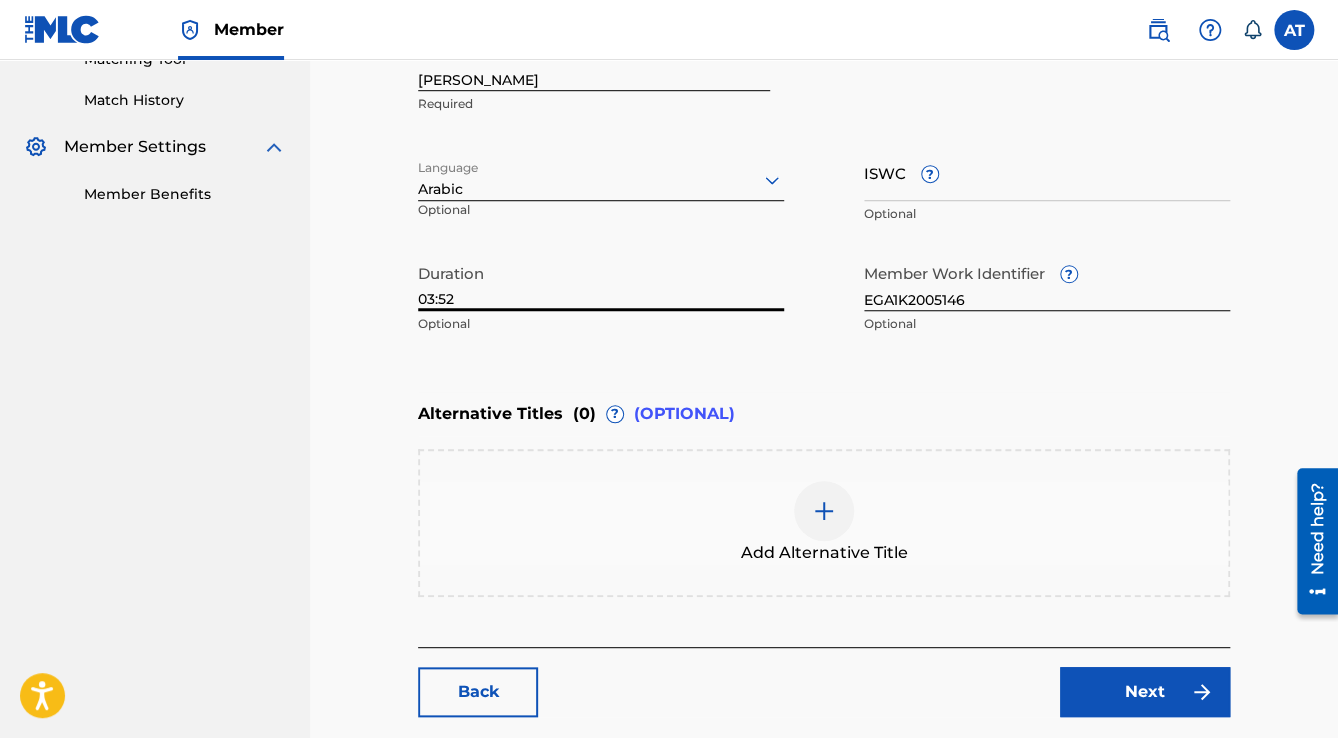 scroll, scrollTop: 677, scrollLeft: 0, axis: vertical 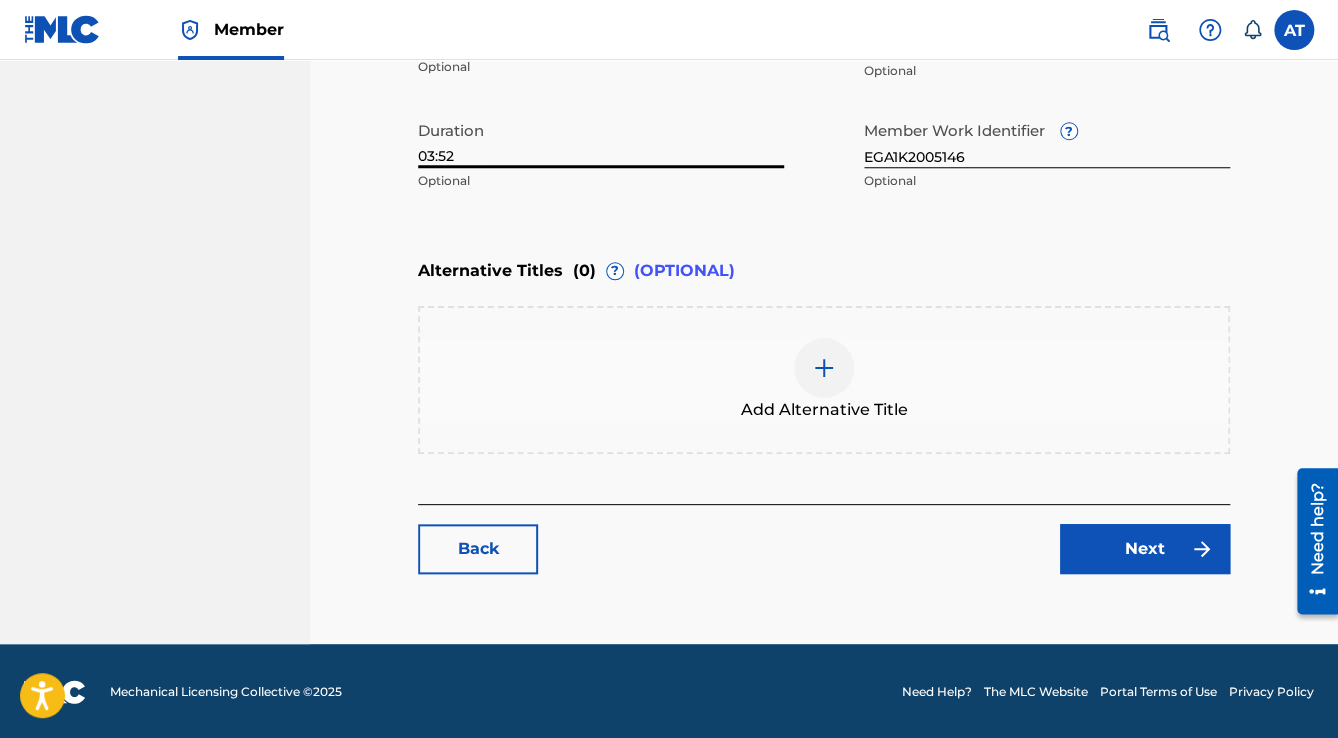 type on "03:52" 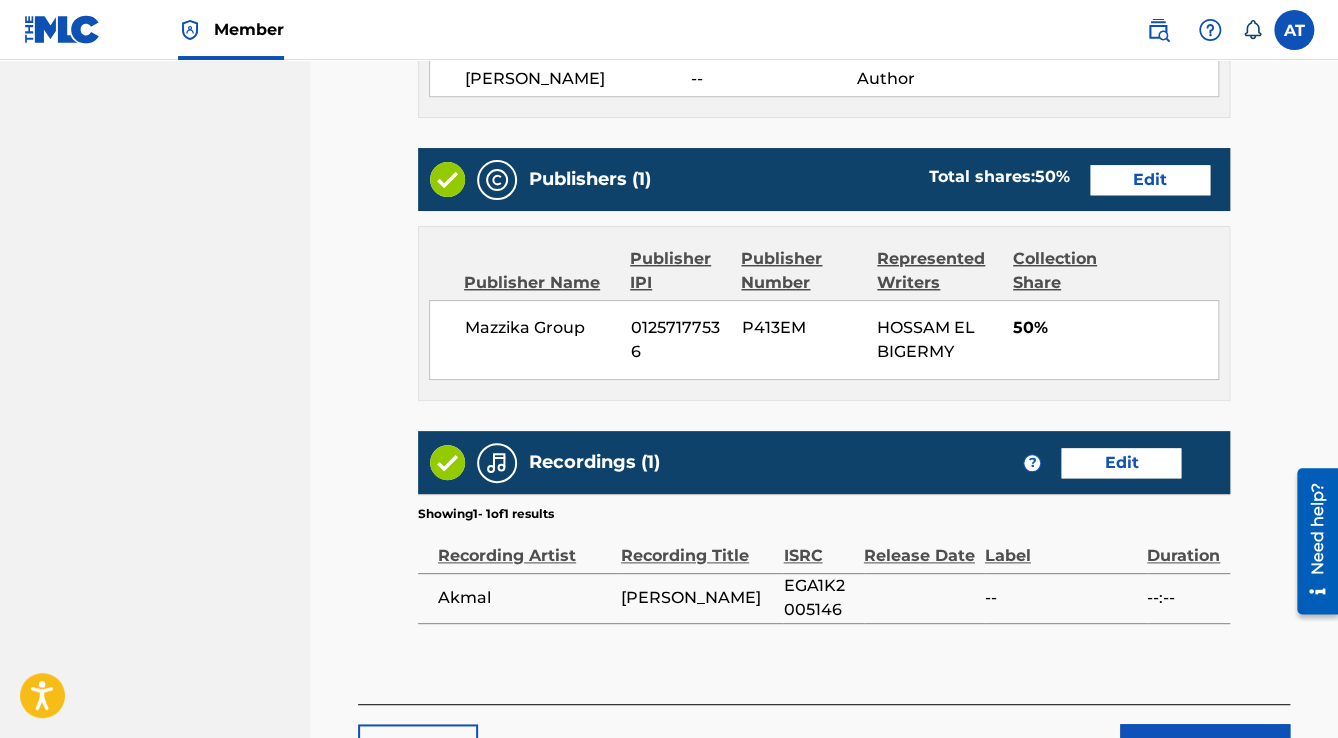 scroll, scrollTop: 928, scrollLeft: 0, axis: vertical 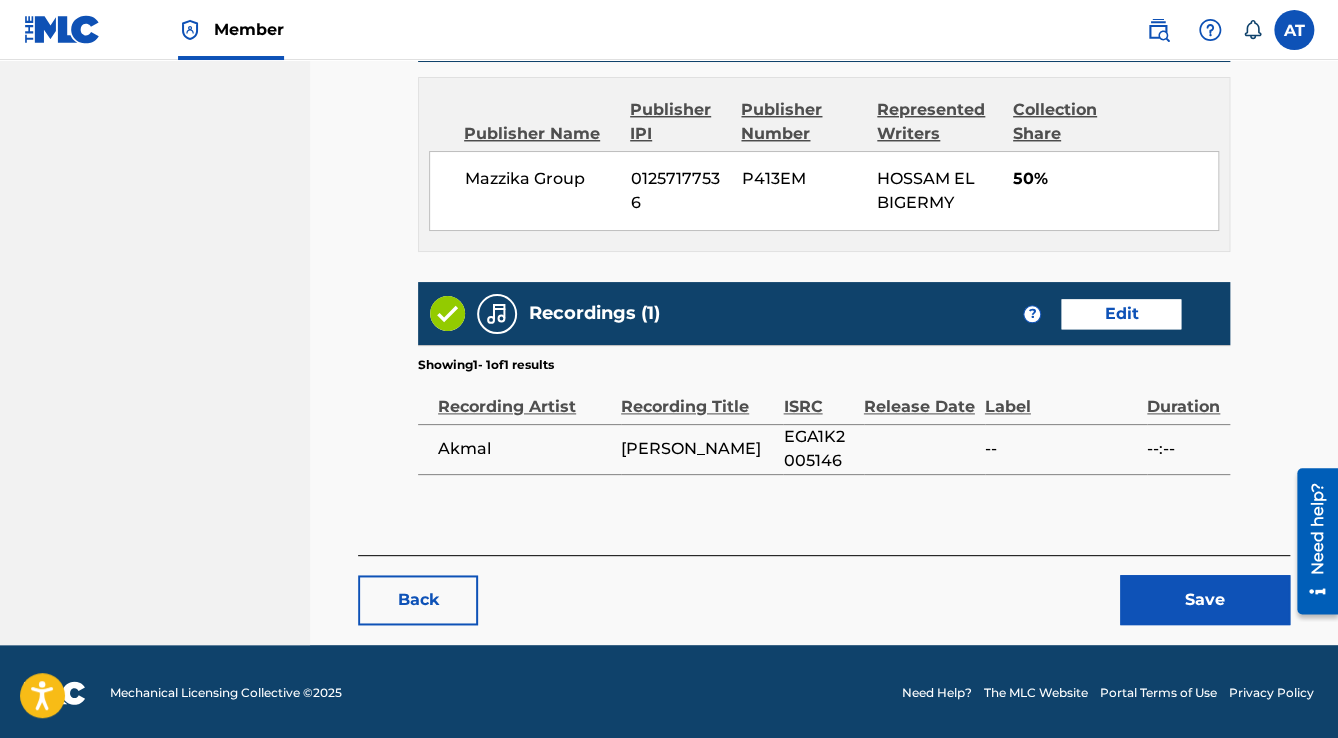 click on "Save" at bounding box center (1205, 600) 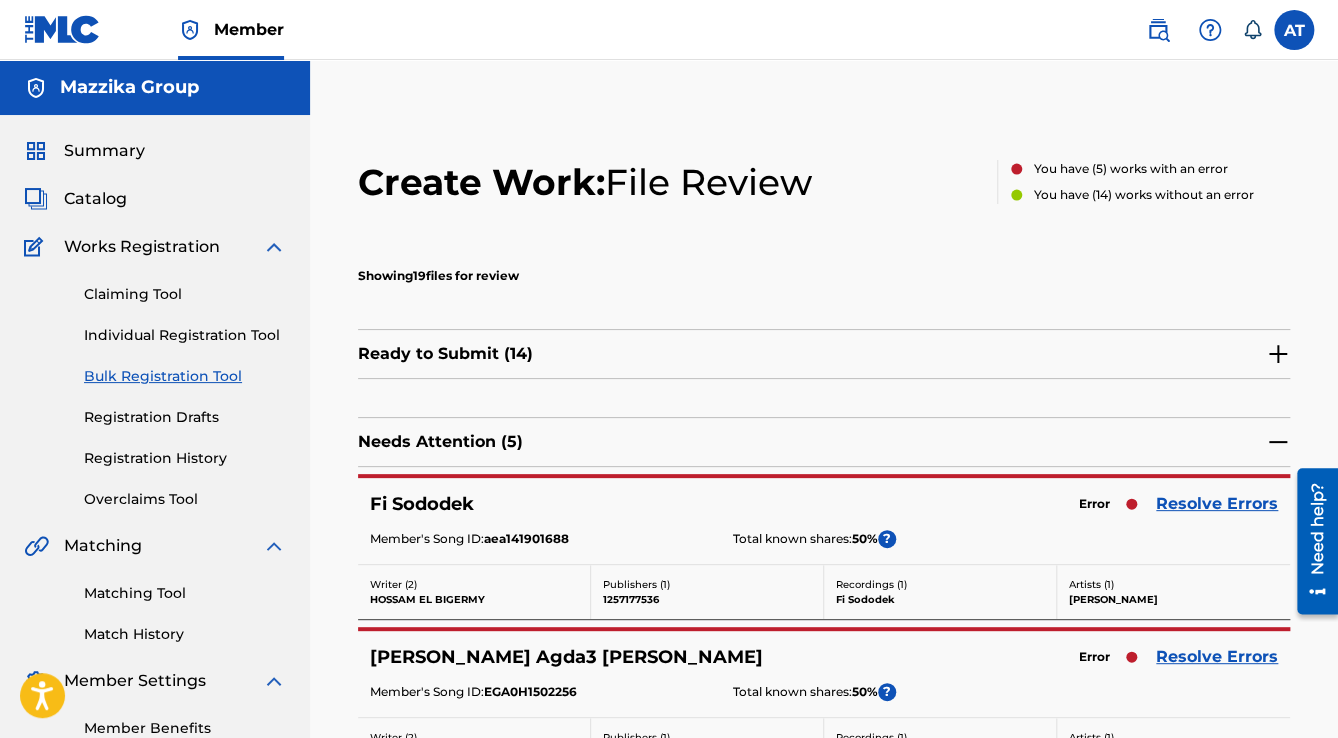 click on "Resolve Errors" at bounding box center (1217, 504) 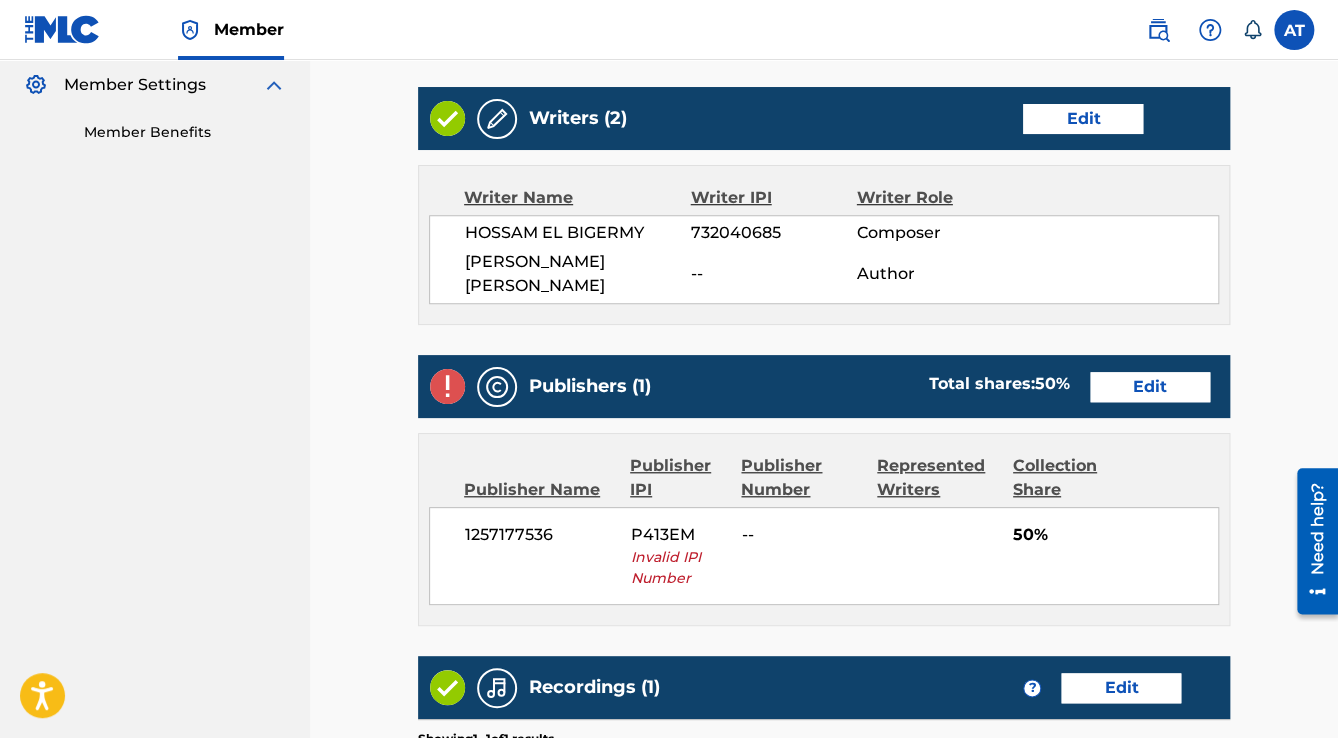scroll, scrollTop: 720, scrollLeft: 0, axis: vertical 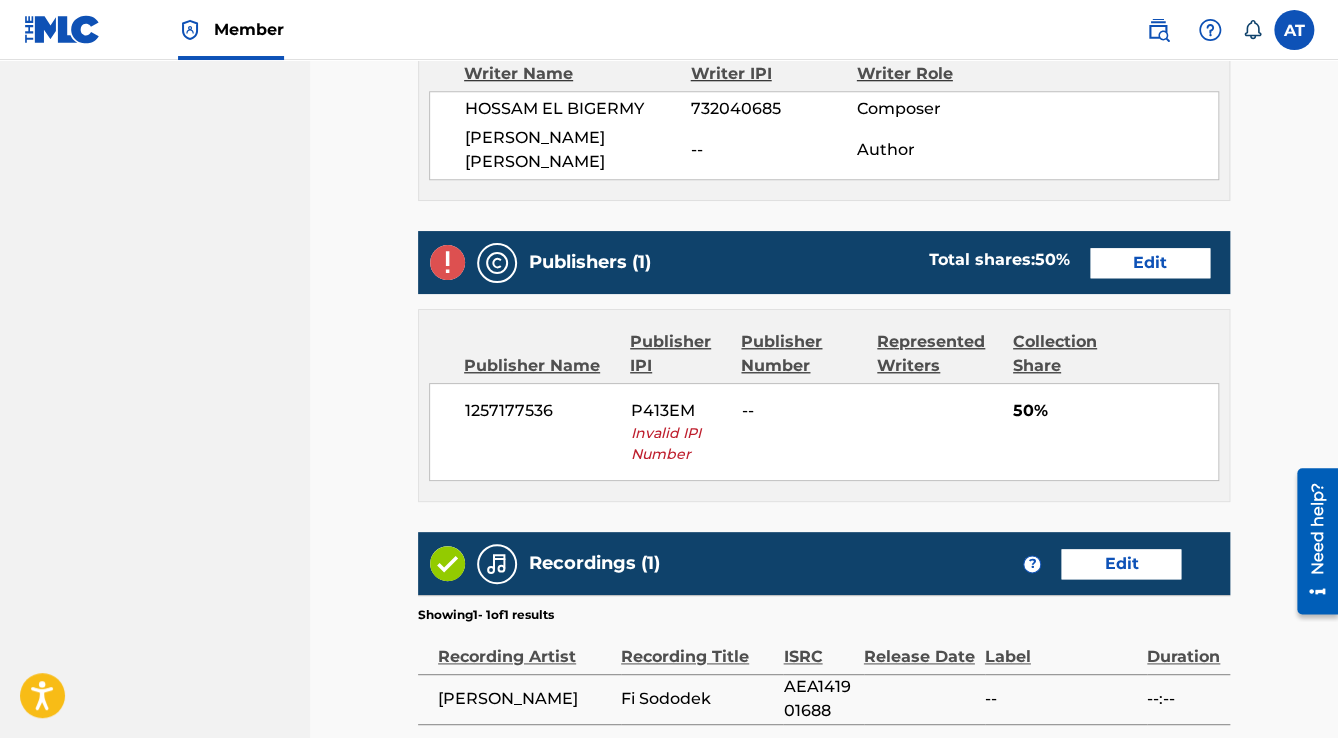 click on "Edit" at bounding box center (1150, 263) 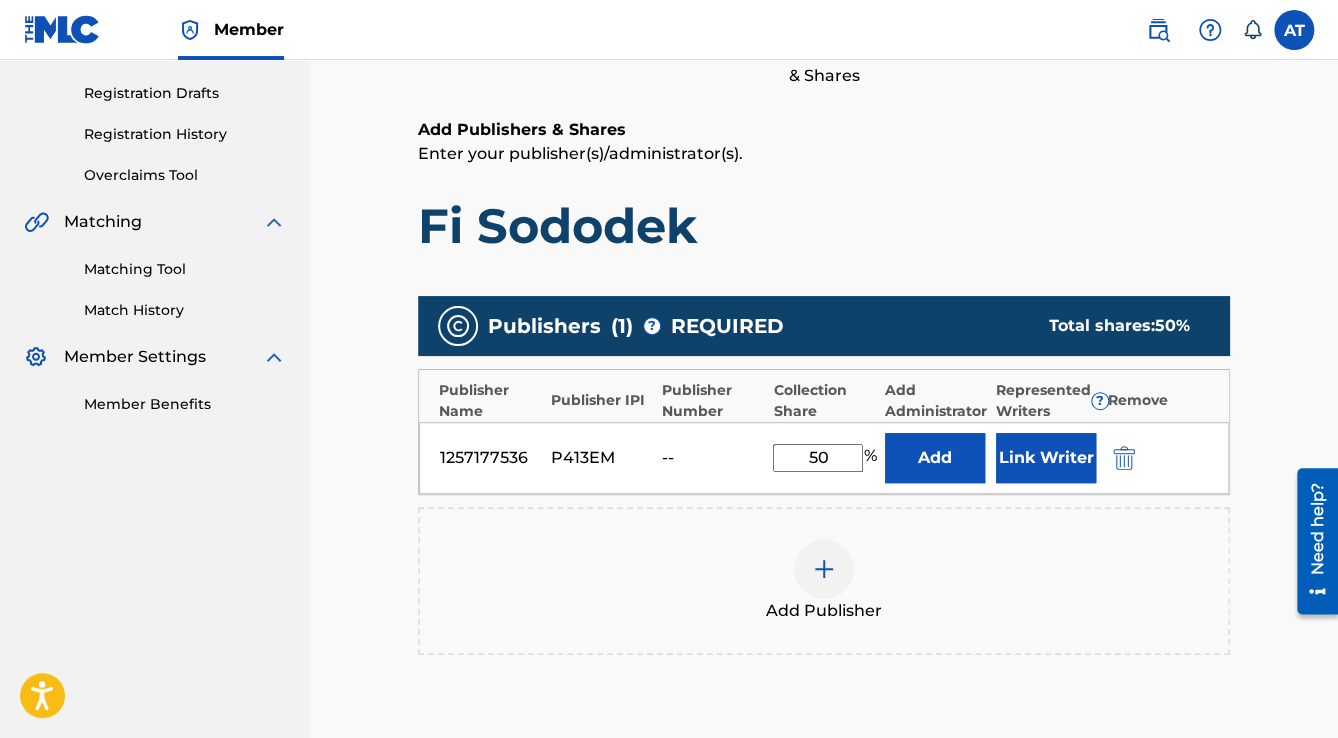 scroll, scrollTop: 400, scrollLeft: 0, axis: vertical 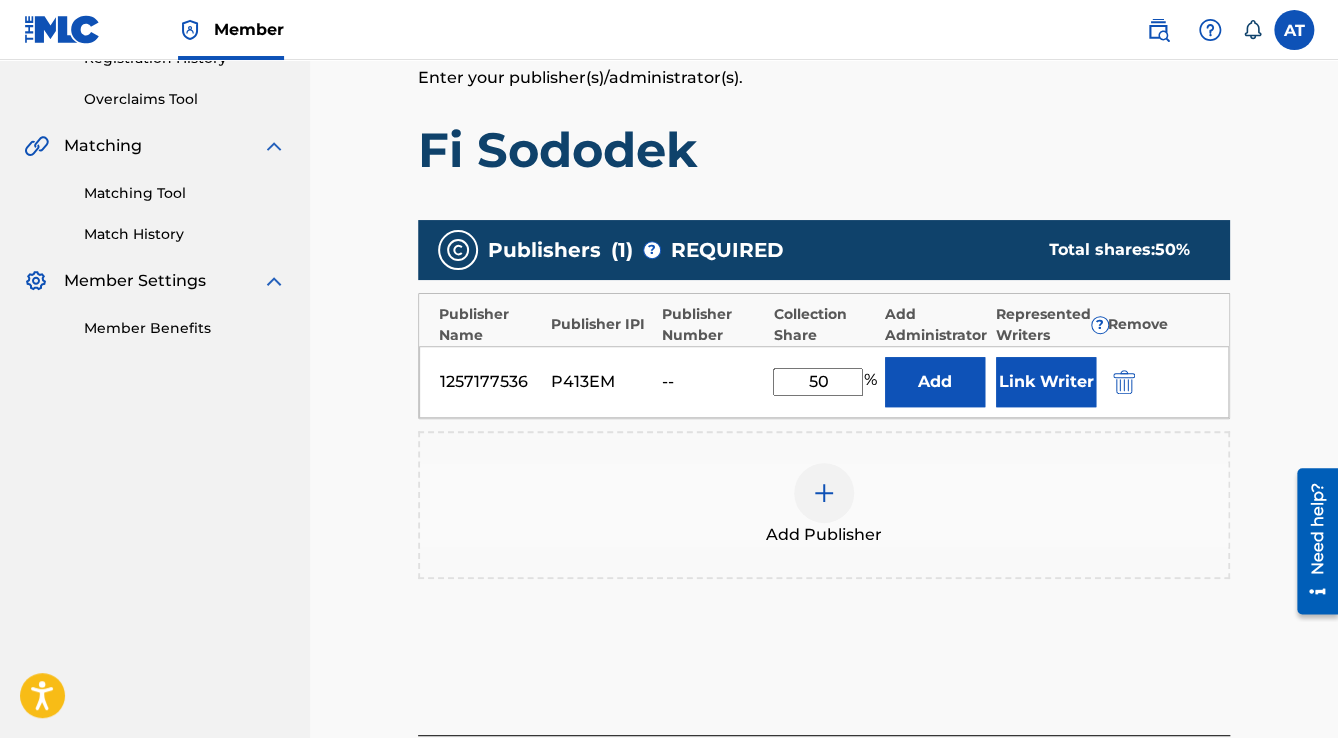 click at bounding box center [1124, 382] 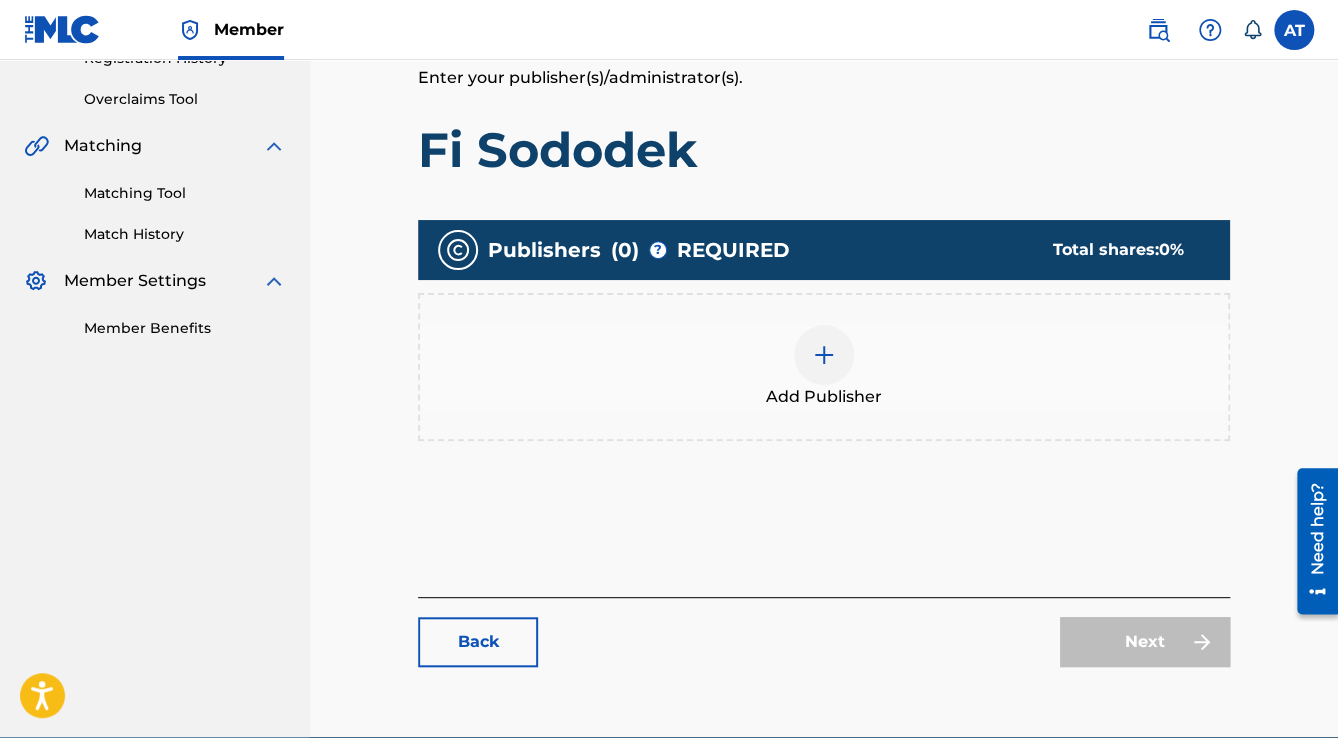 click on "Add Publisher" at bounding box center [824, 367] 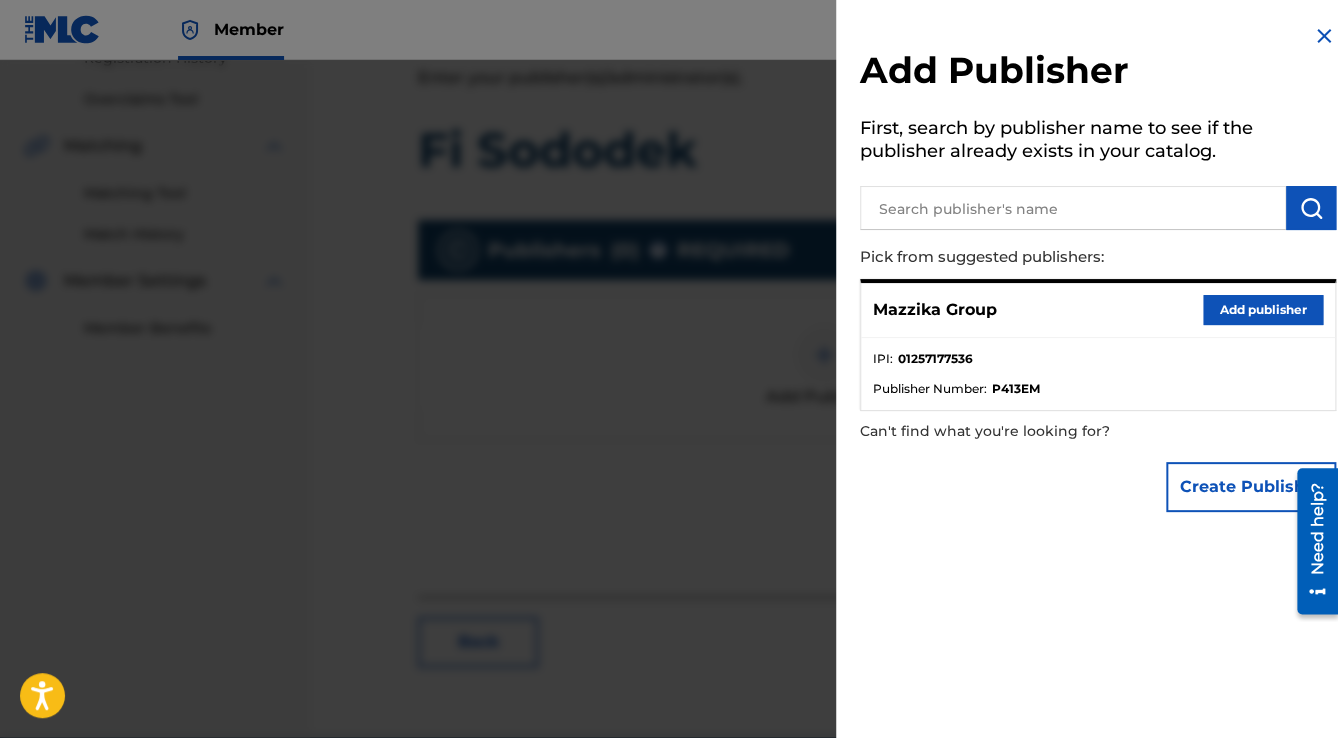 click on "Add publisher" at bounding box center [1263, 310] 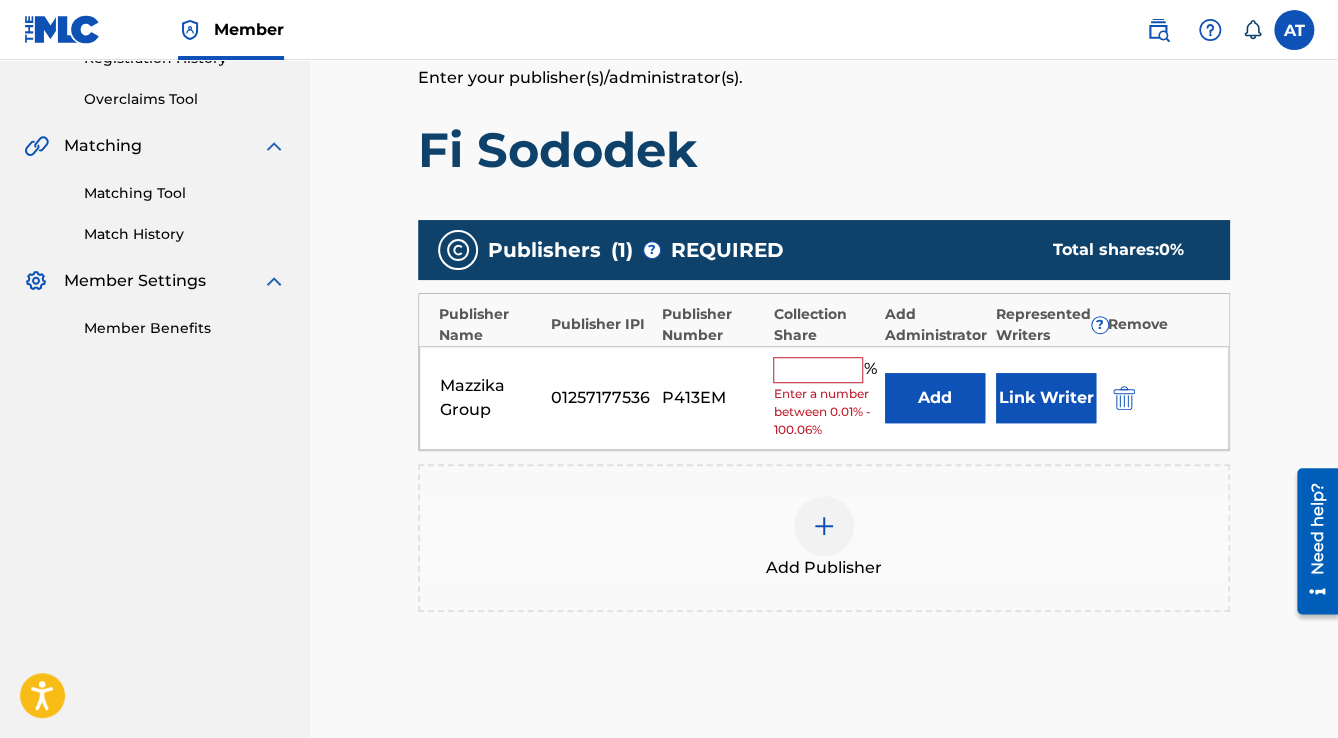 click at bounding box center [818, 370] 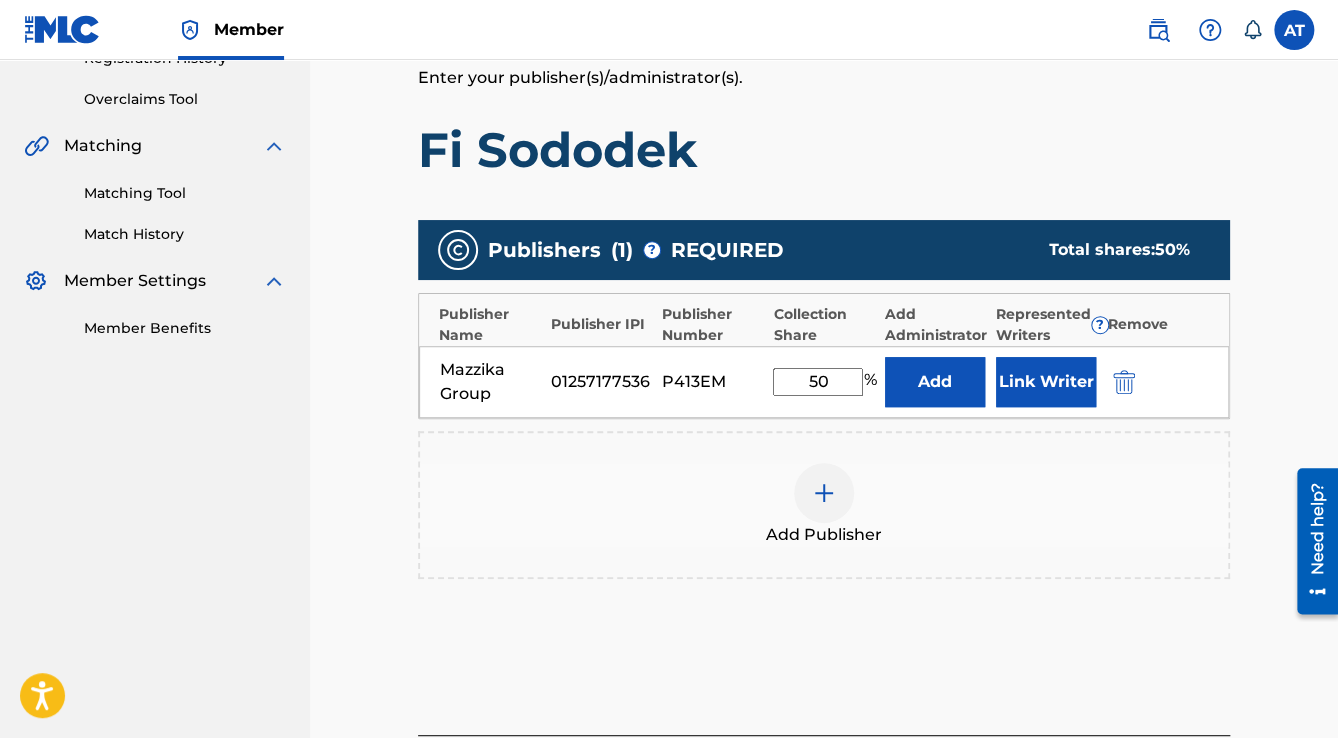click on "Link Writer" at bounding box center (1046, 382) 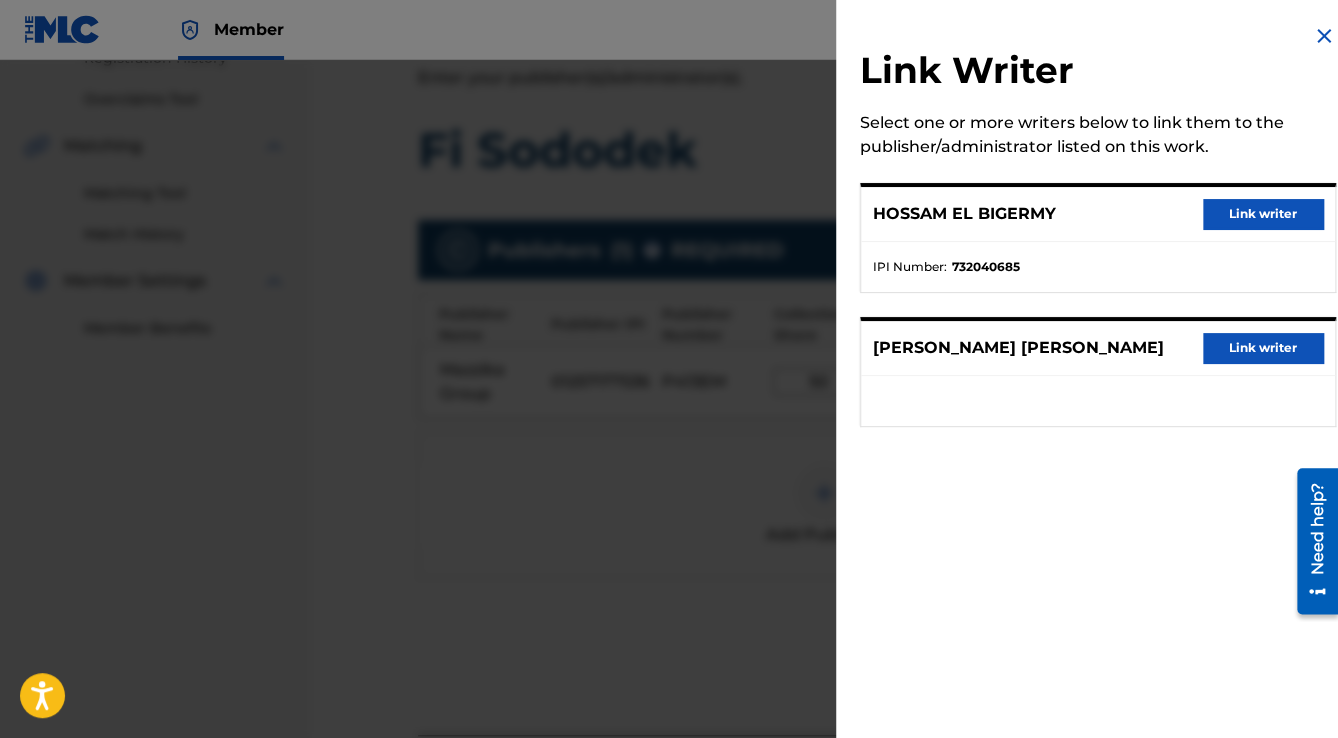 click on "Link writer" at bounding box center [1263, 214] 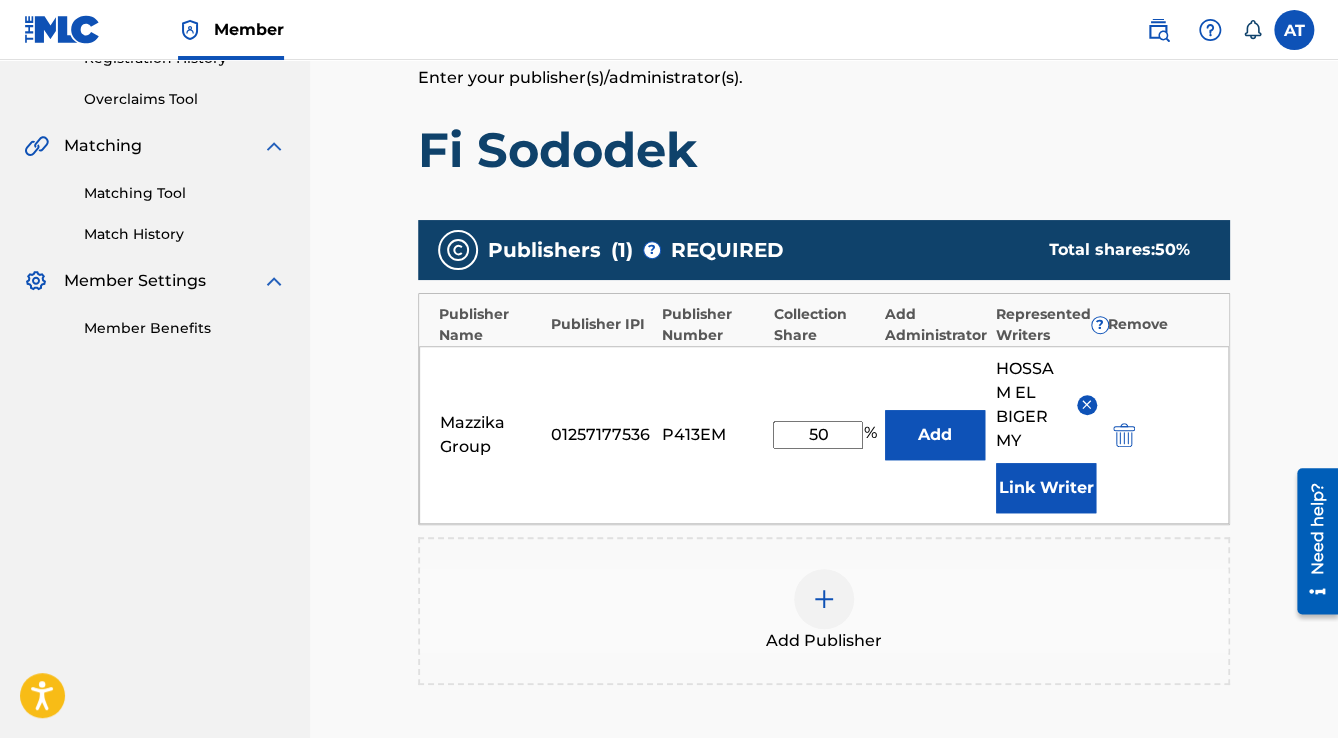 scroll, scrollTop: 736, scrollLeft: 0, axis: vertical 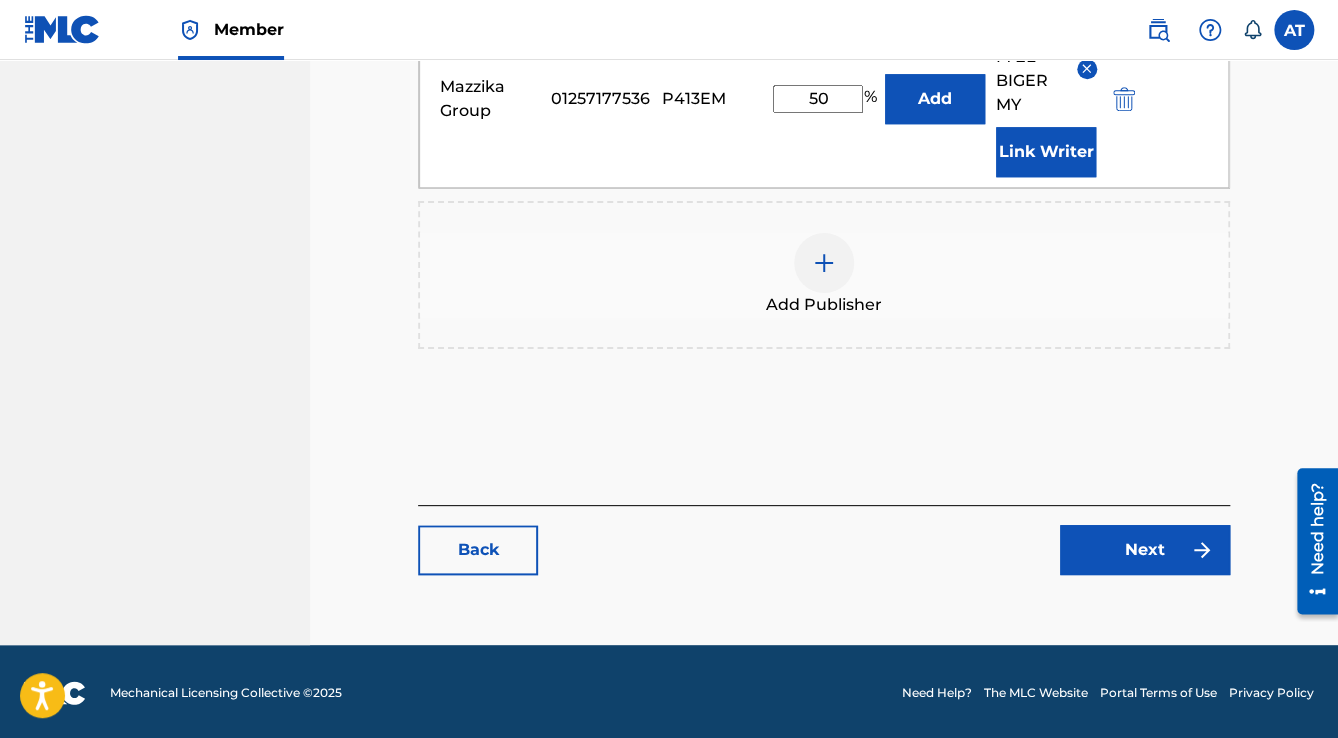 click on "Next" at bounding box center (1145, 550) 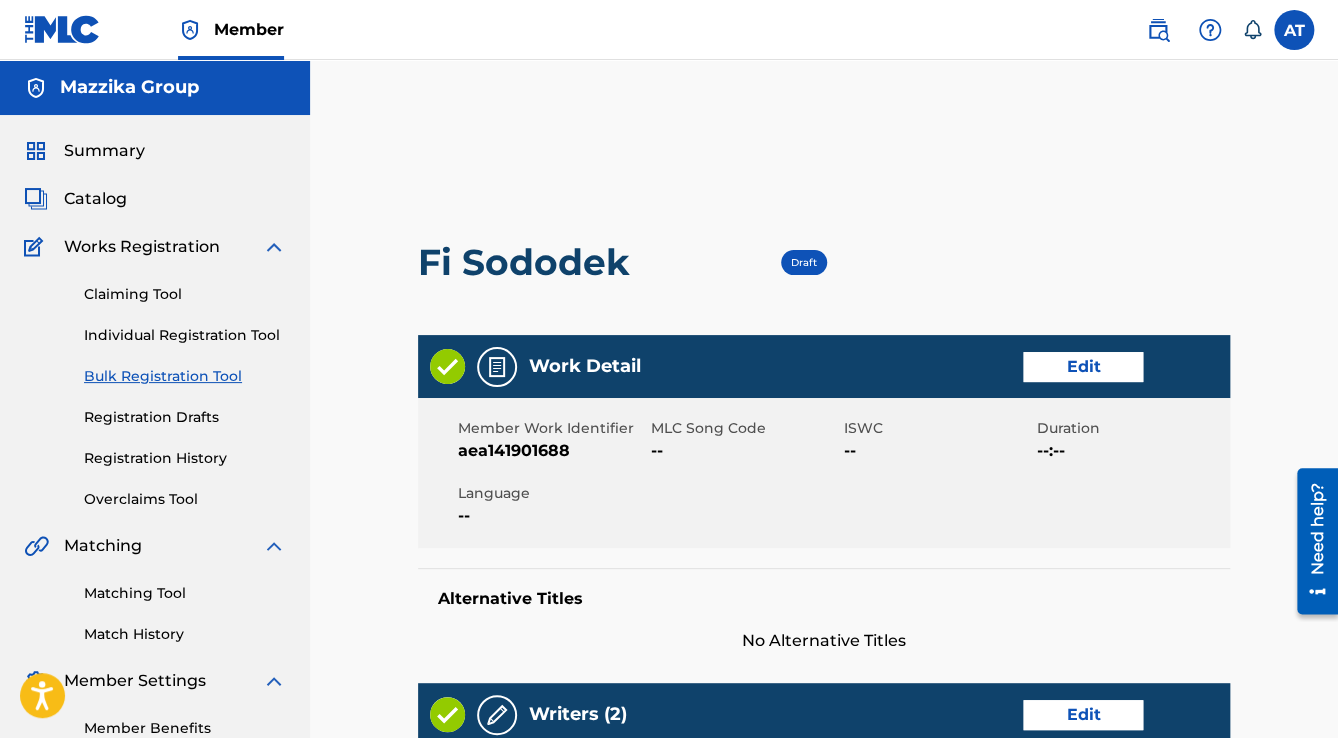 click on "Edit" at bounding box center [1083, 367] 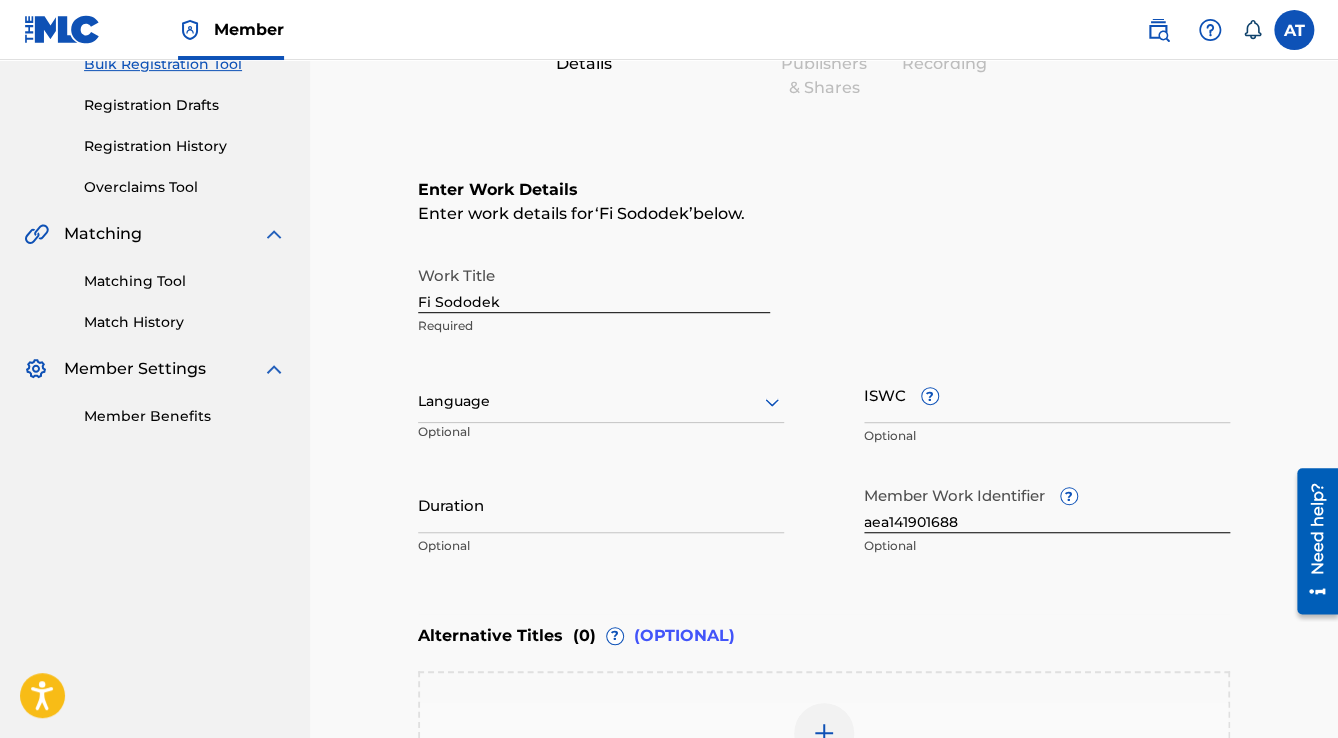 scroll, scrollTop: 320, scrollLeft: 0, axis: vertical 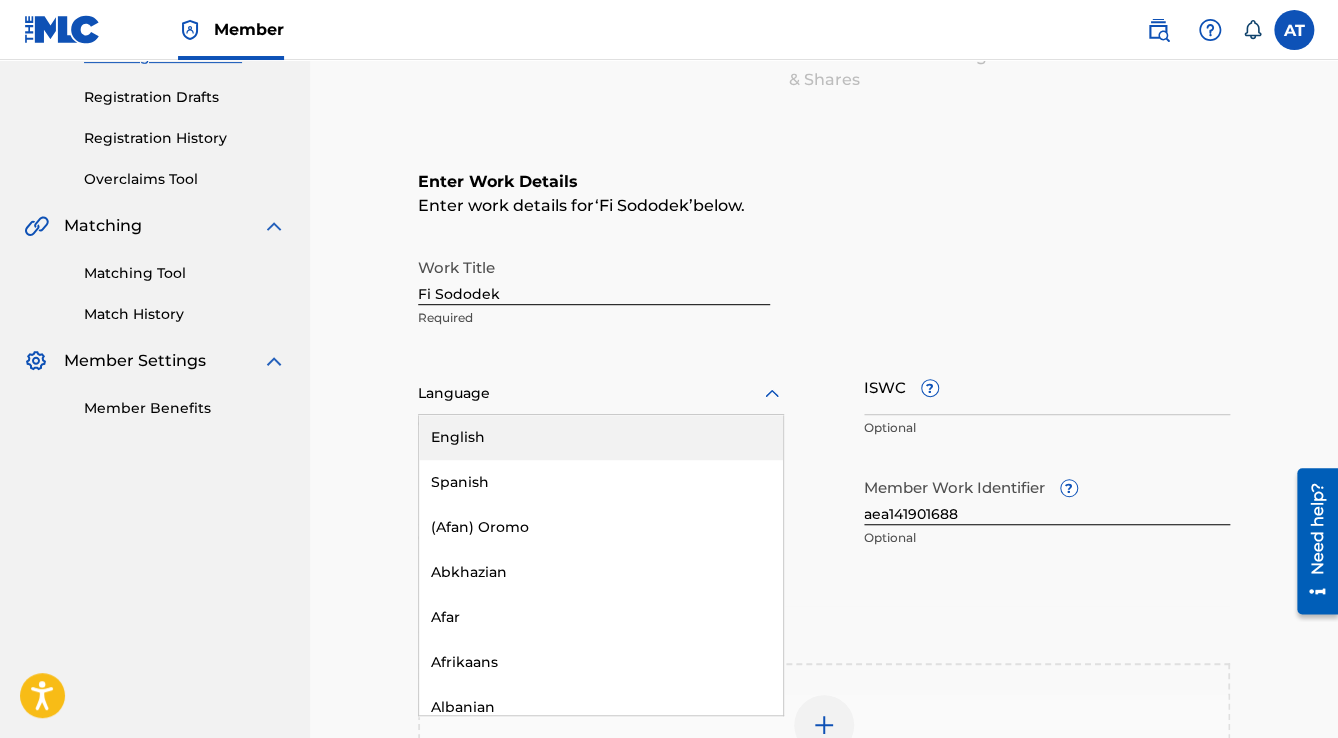 click at bounding box center [601, 393] 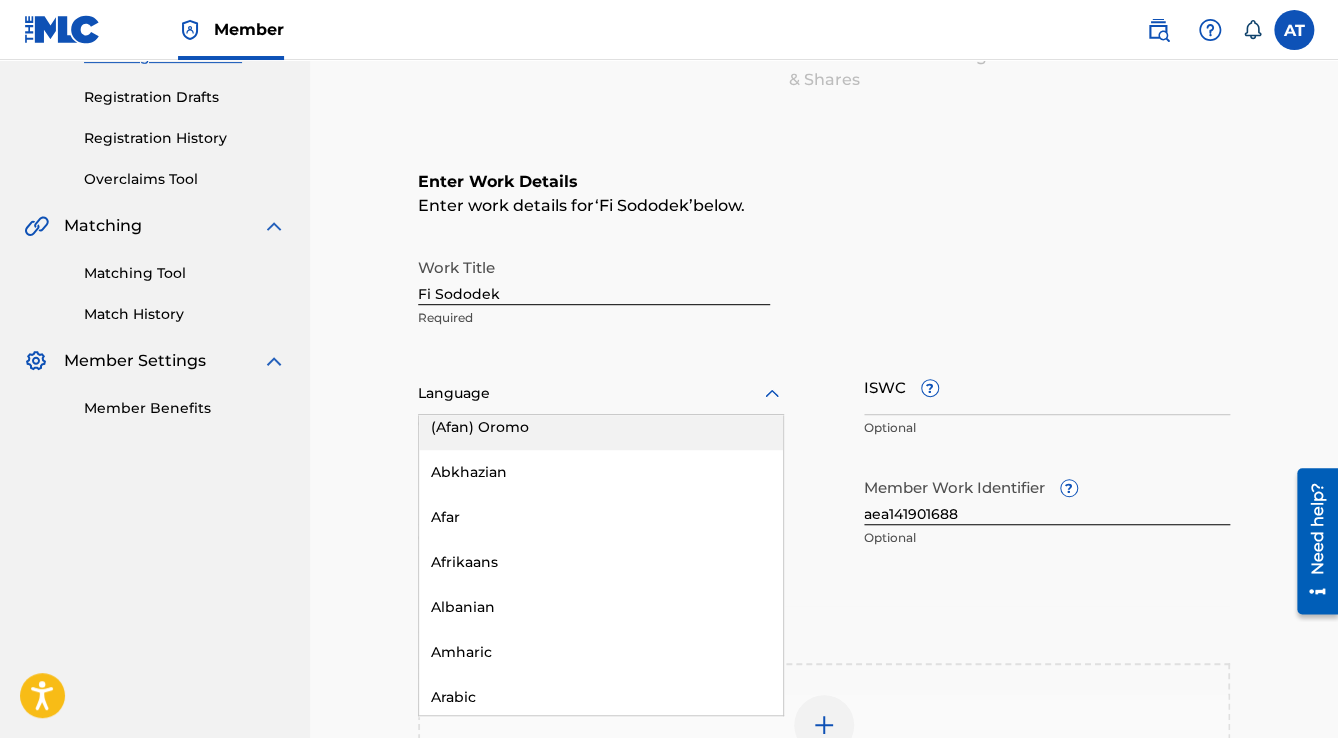 scroll, scrollTop: 160, scrollLeft: 0, axis: vertical 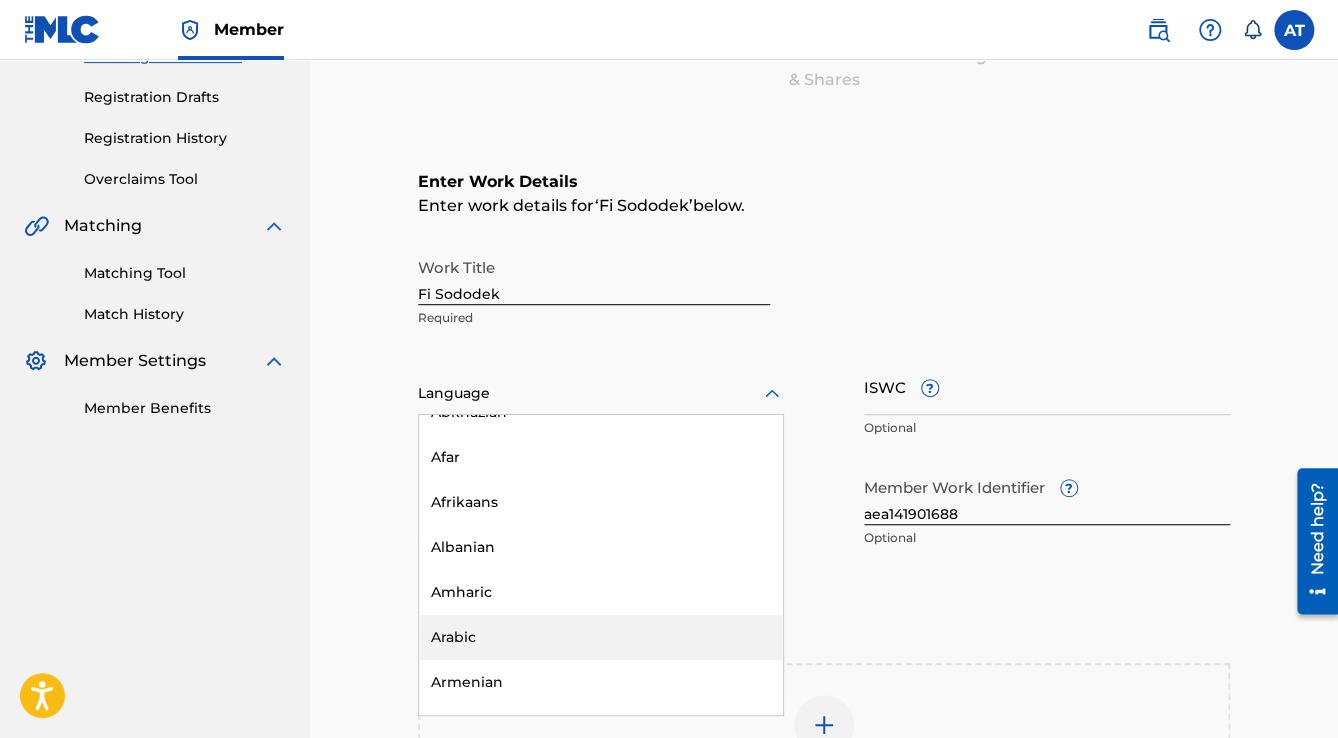 drag, startPoint x: 459, startPoint y: 627, endPoint x: 477, endPoint y: 588, distance: 42.953465 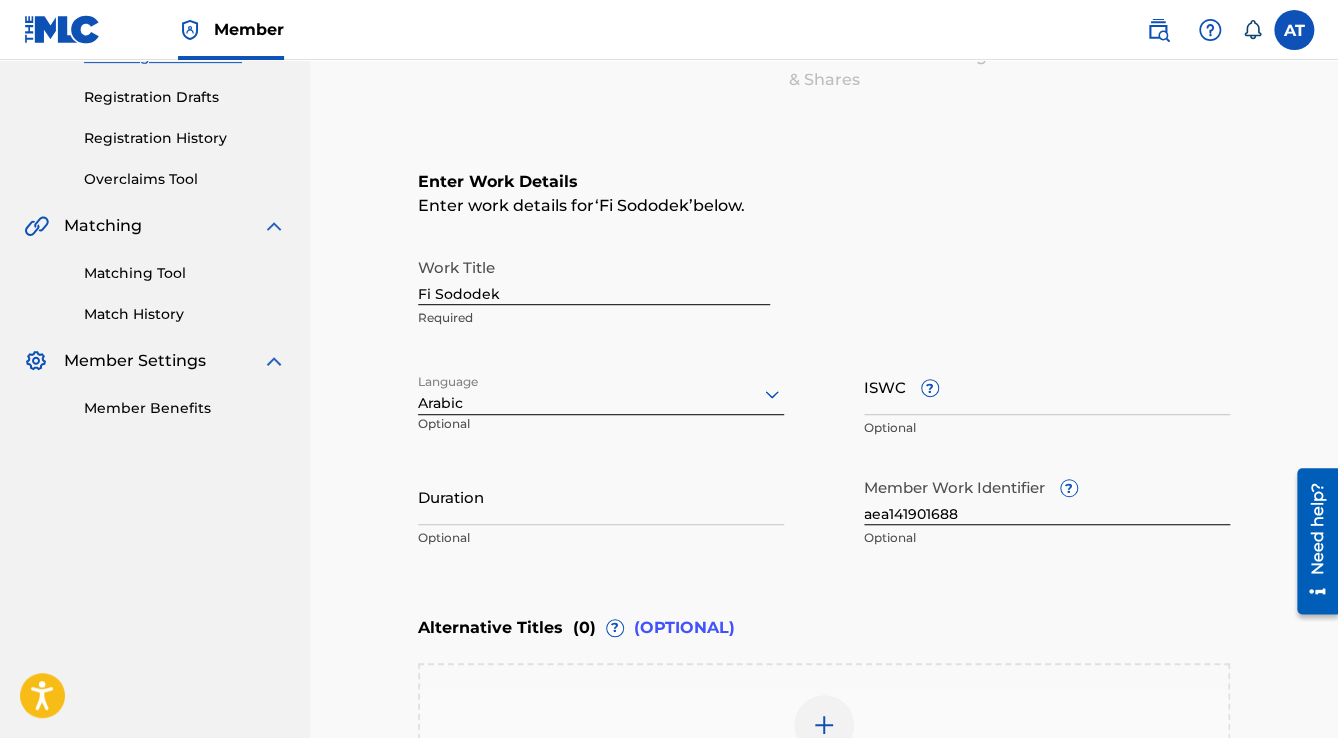 click on "Duration" at bounding box center (601, 496) 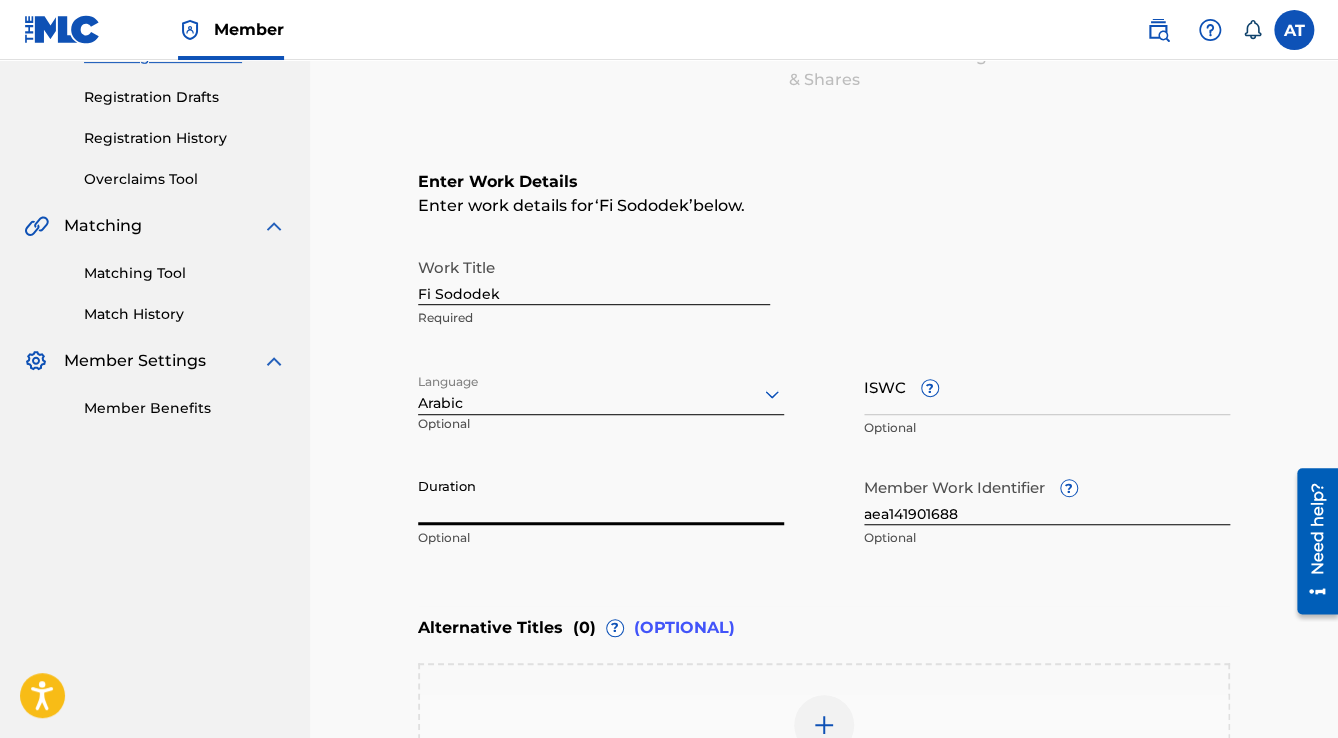 paste on "4:18" 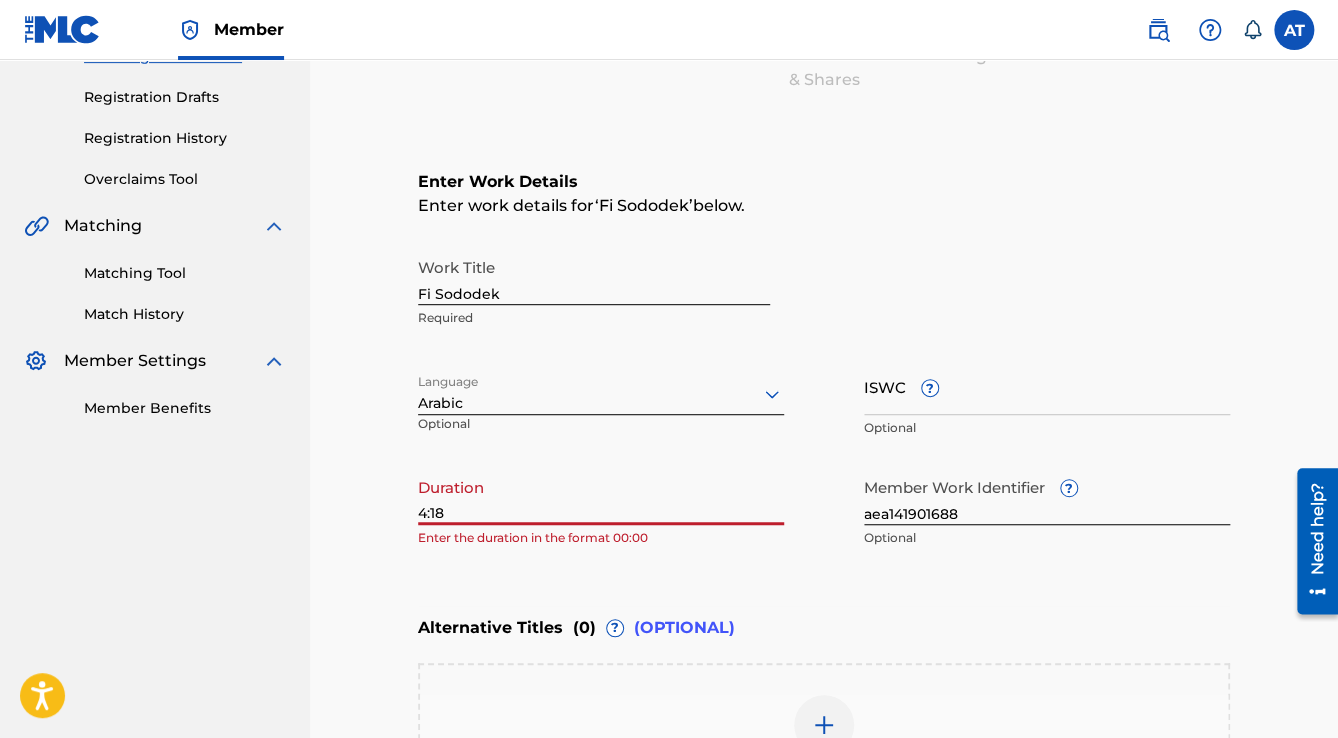 click on "4:18" at bounding box center [601, 496] 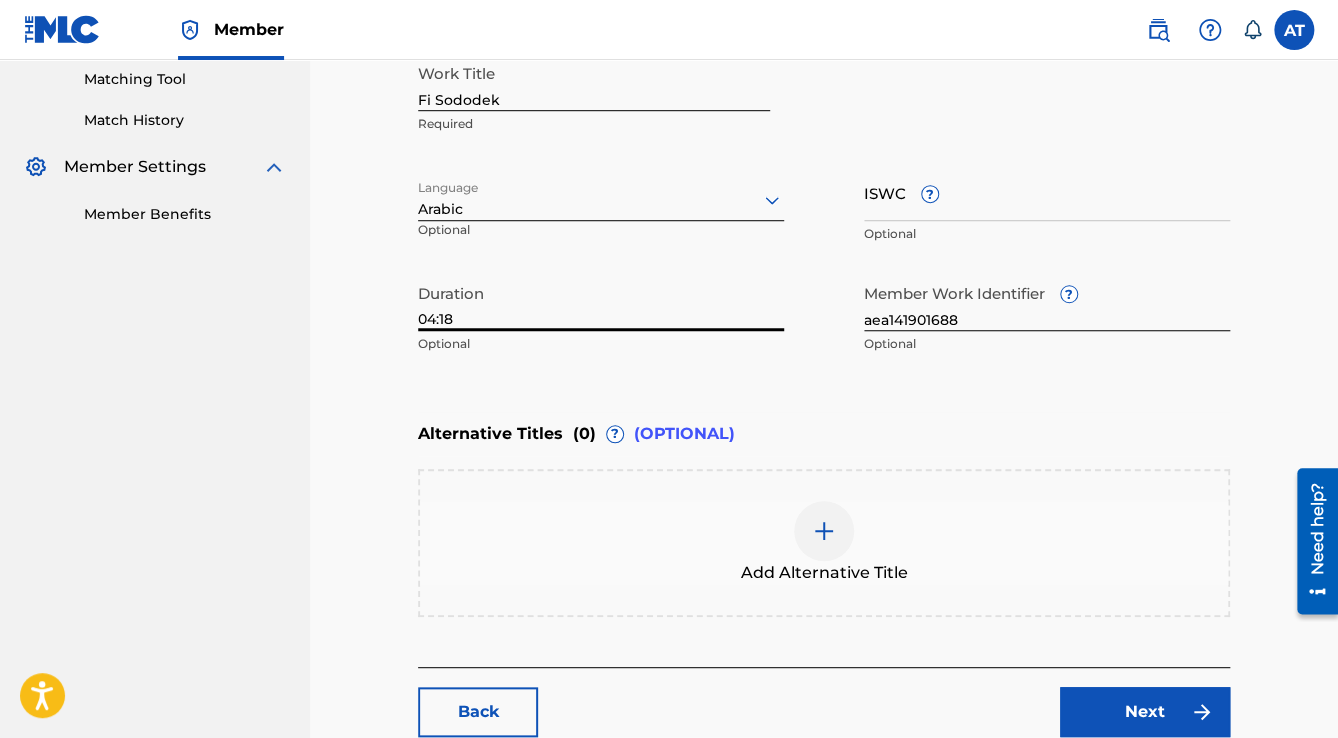 scroll, scrollTop: 677, scrollLeft: 0, axis: vertical 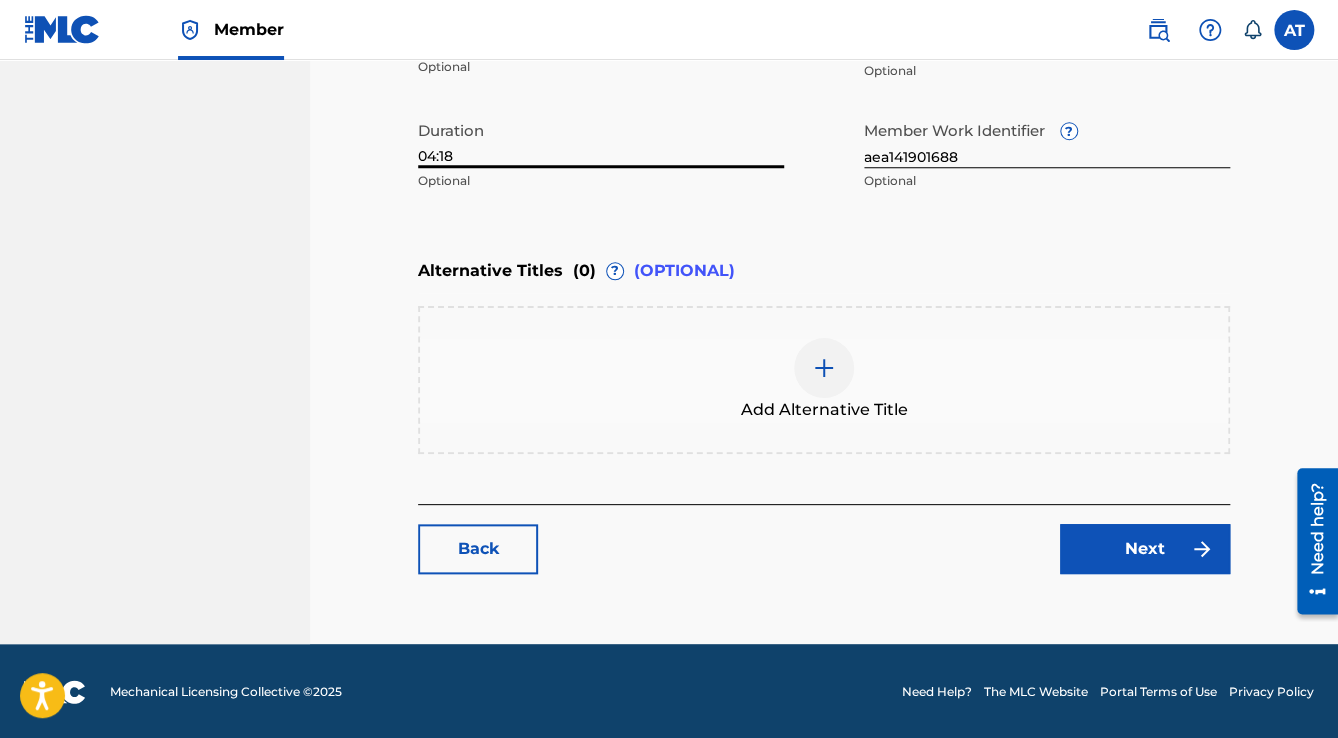 type on "04:18" 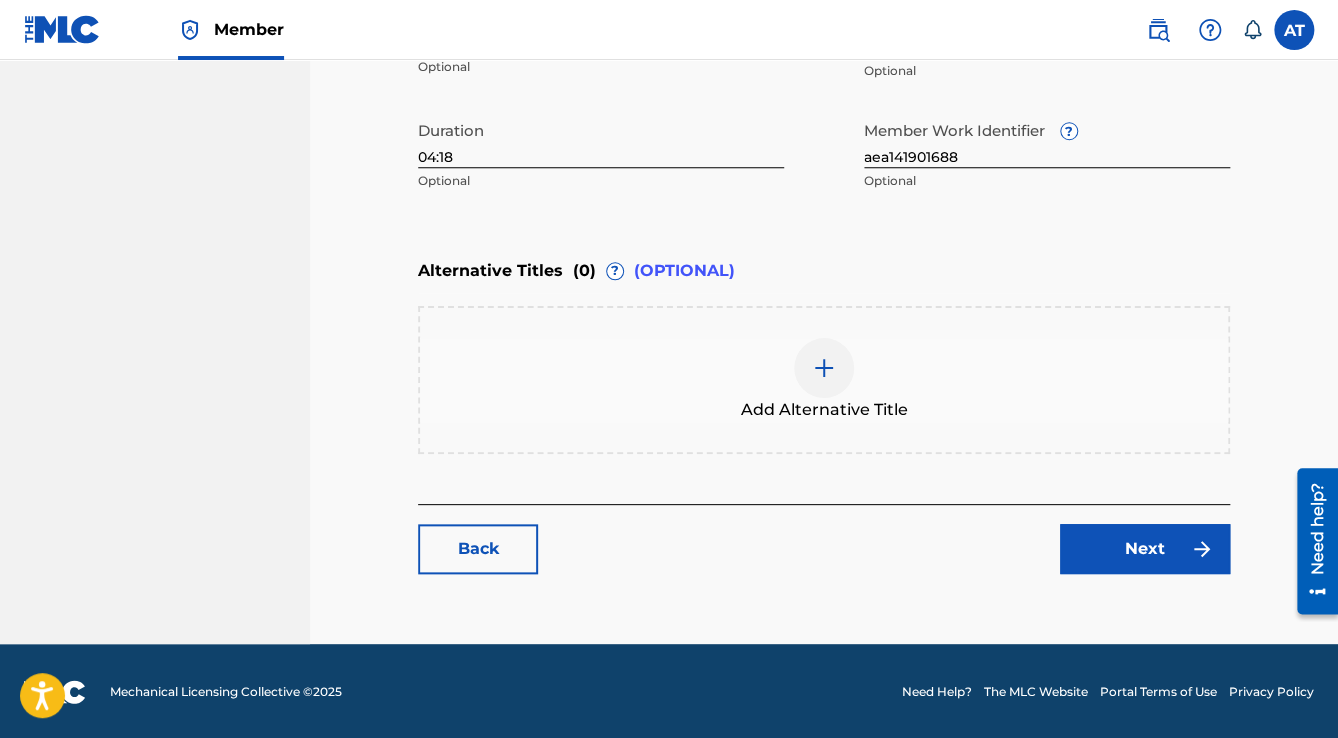 click on "Next" at bounding box center (1145, 549) 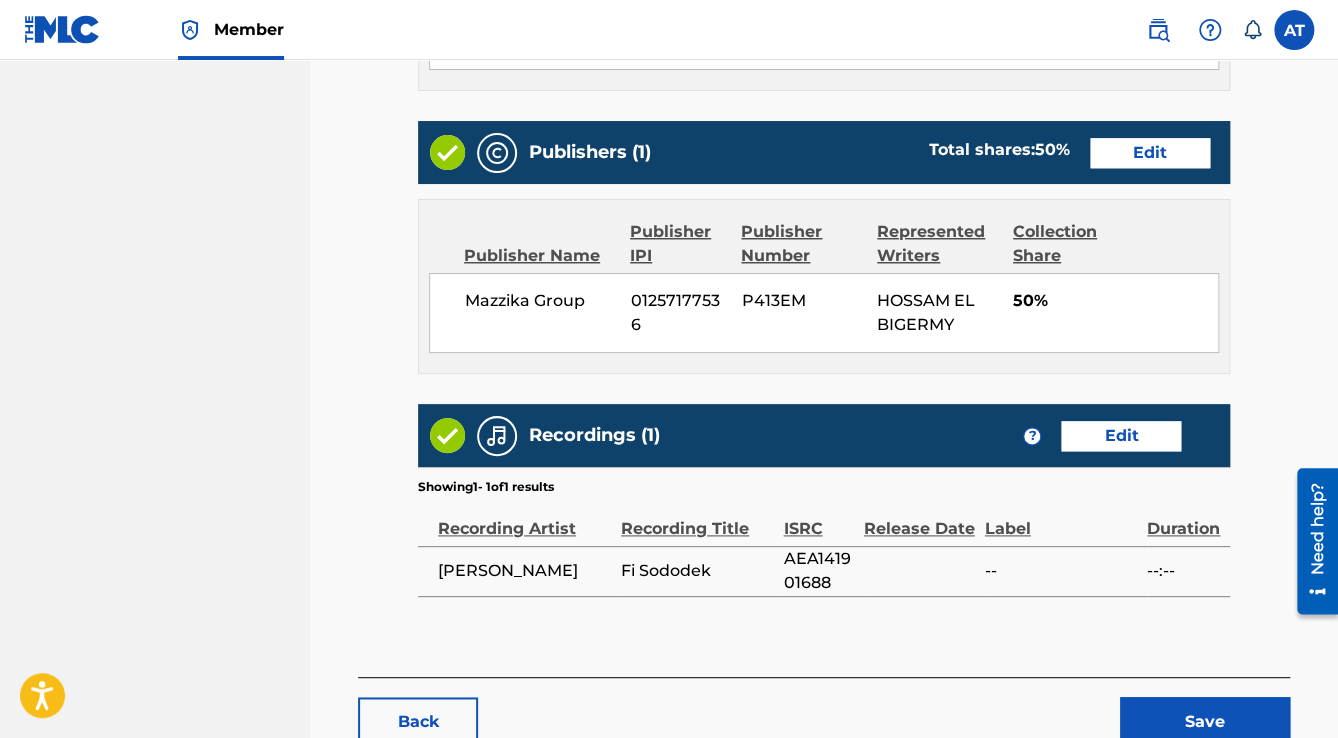 scroll, scrollTop: 928, scrollLeft: 0, axis: vertical 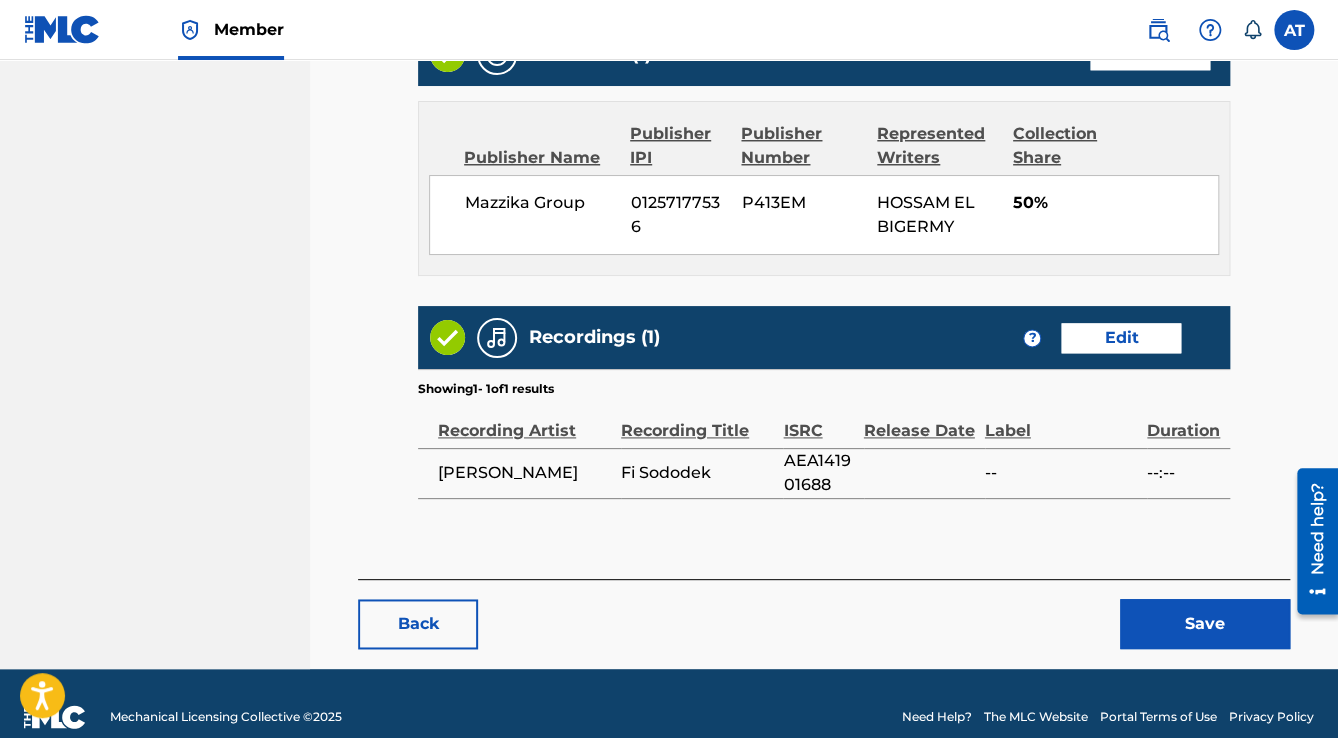click on "Save" at bounding box center (1205, 624) 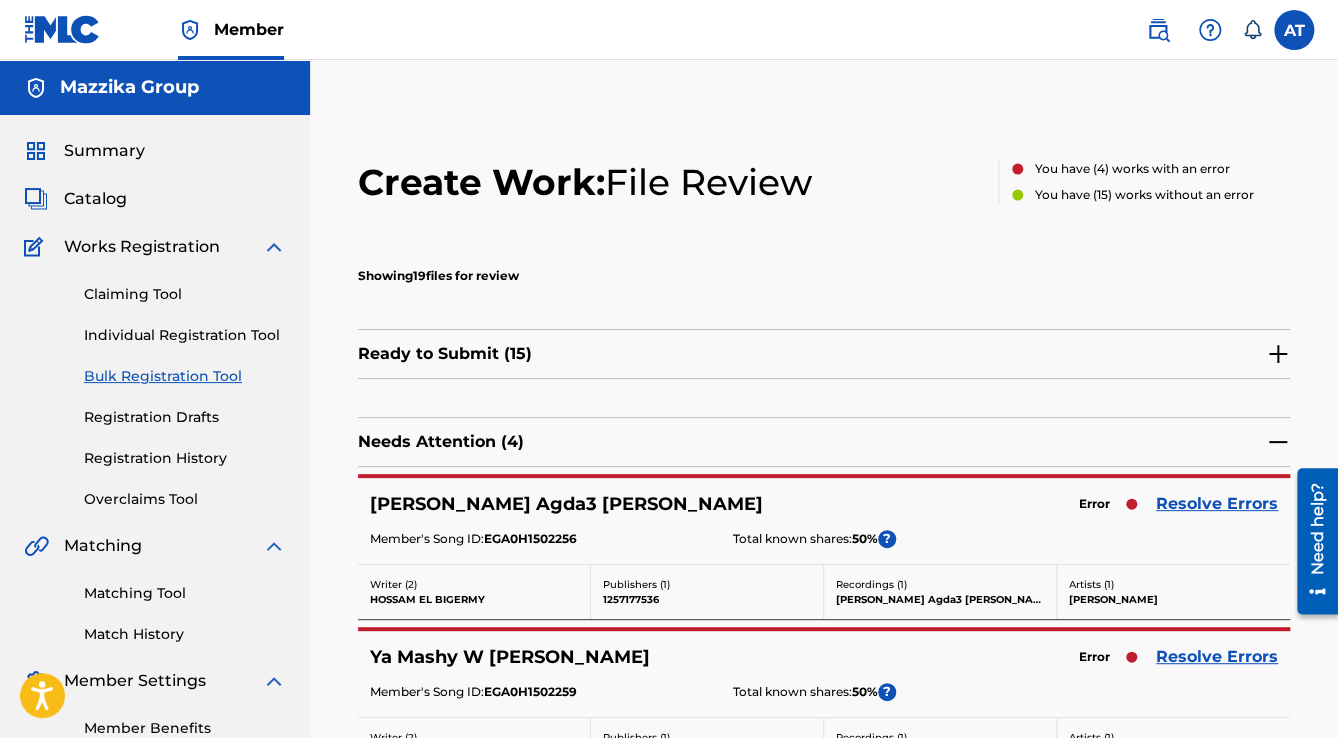click on "Resolve Errors" at bounding box center [1217, 504] 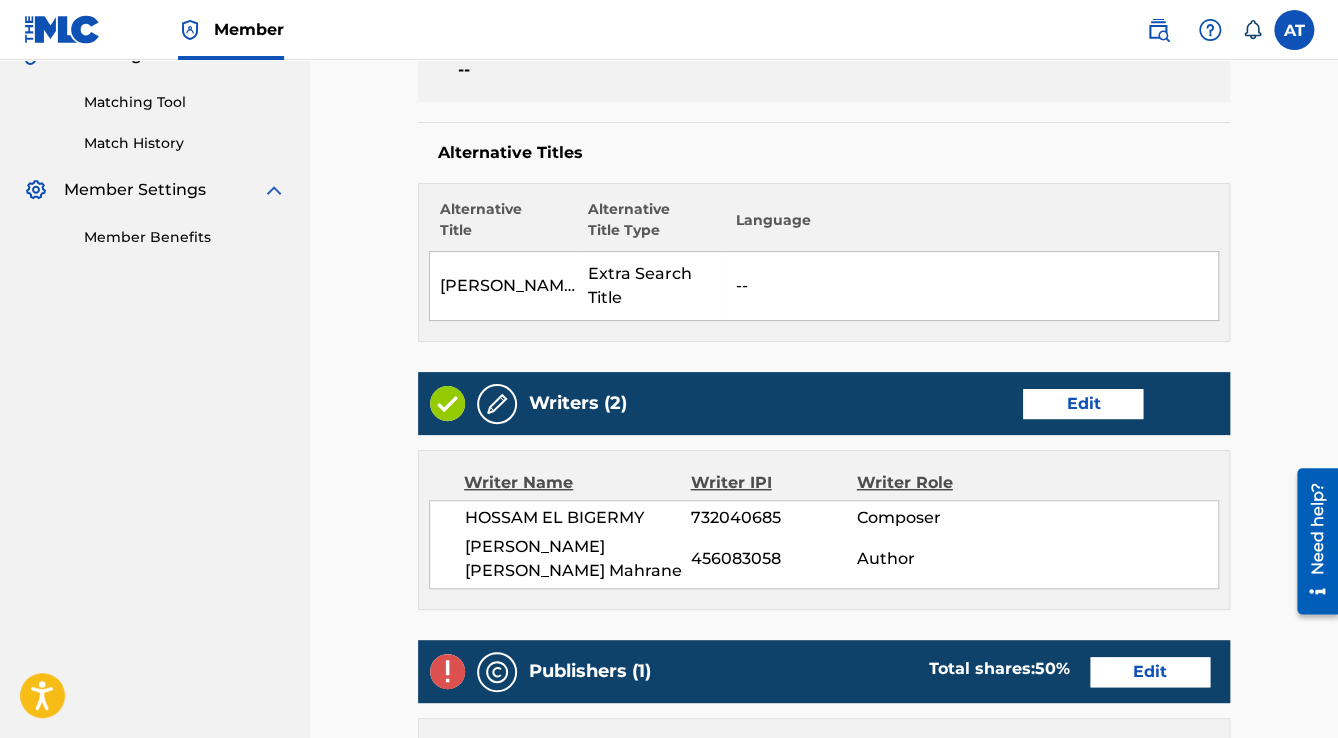 scroll, scrollTop: 640, scrollLeft: 0, axis: vertical 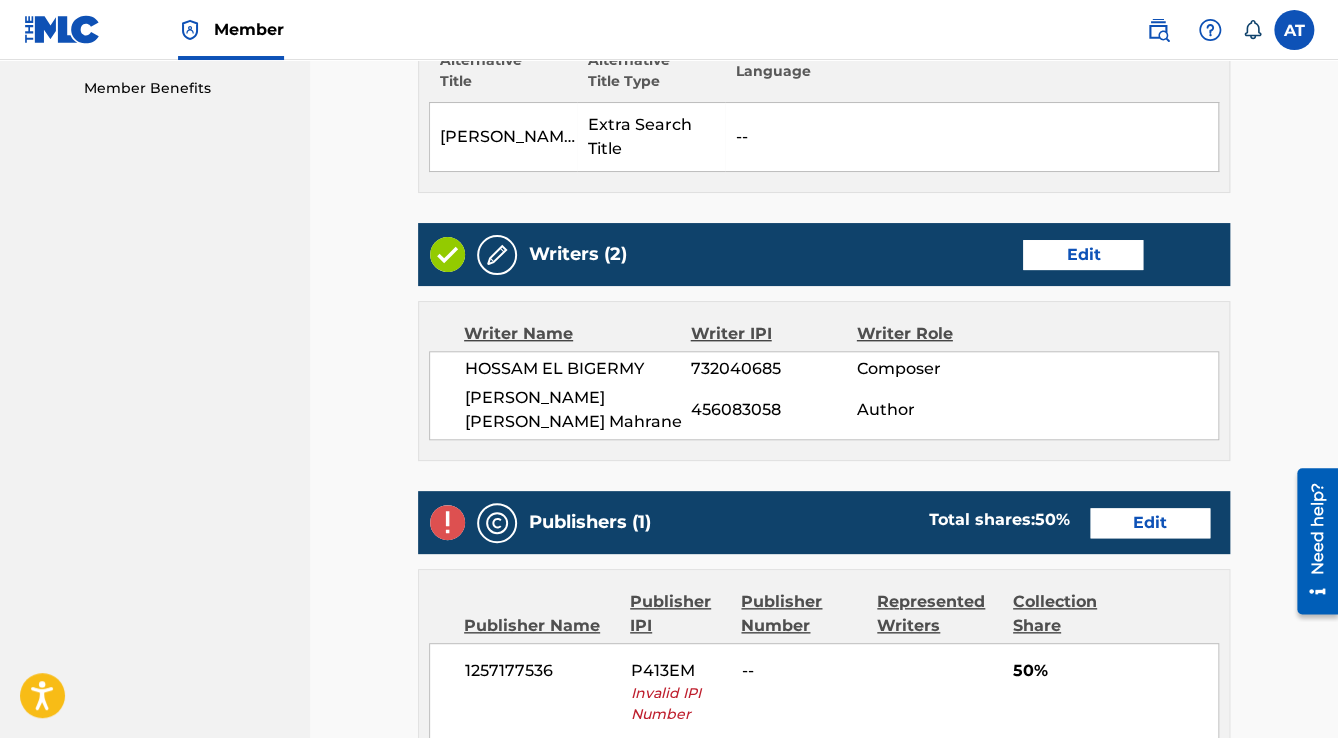 click on "Edit" at bounding box center [1150, 523] 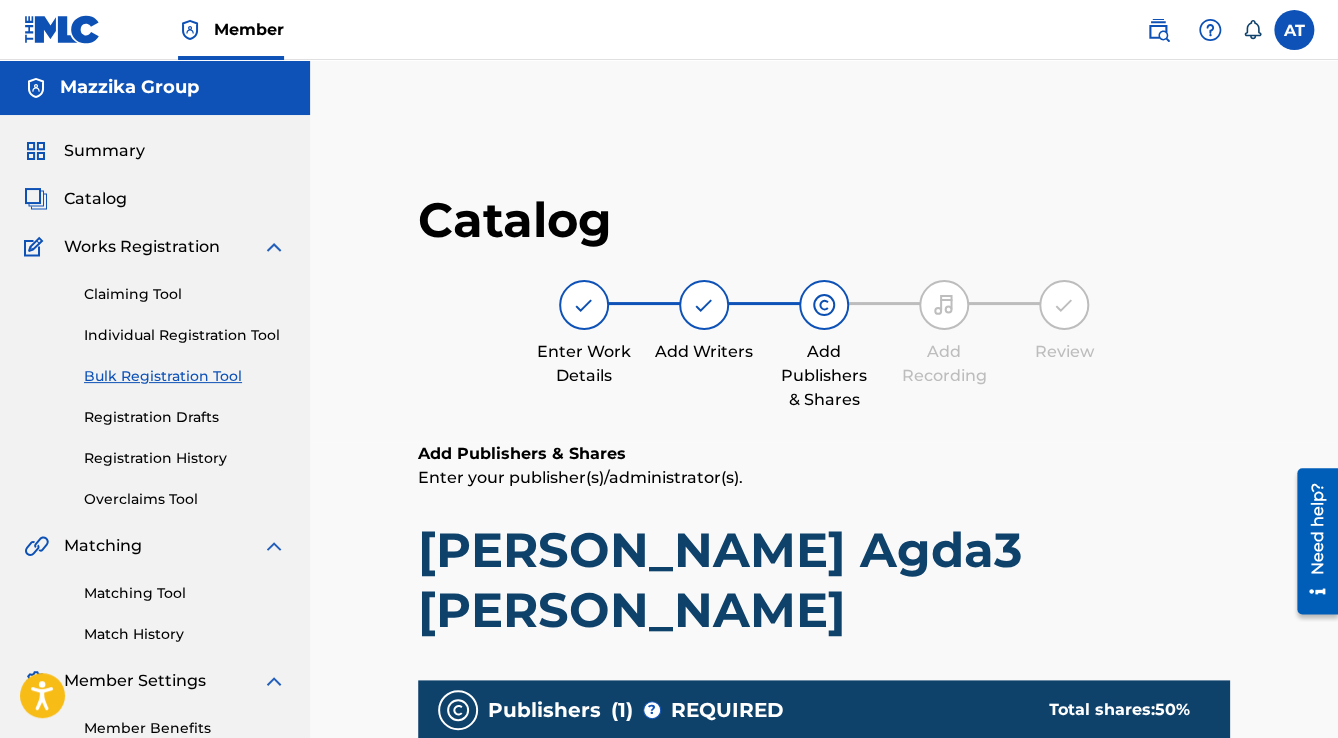 scroll, scrollTop: 400, scrollLeft: 0, axis: vertical 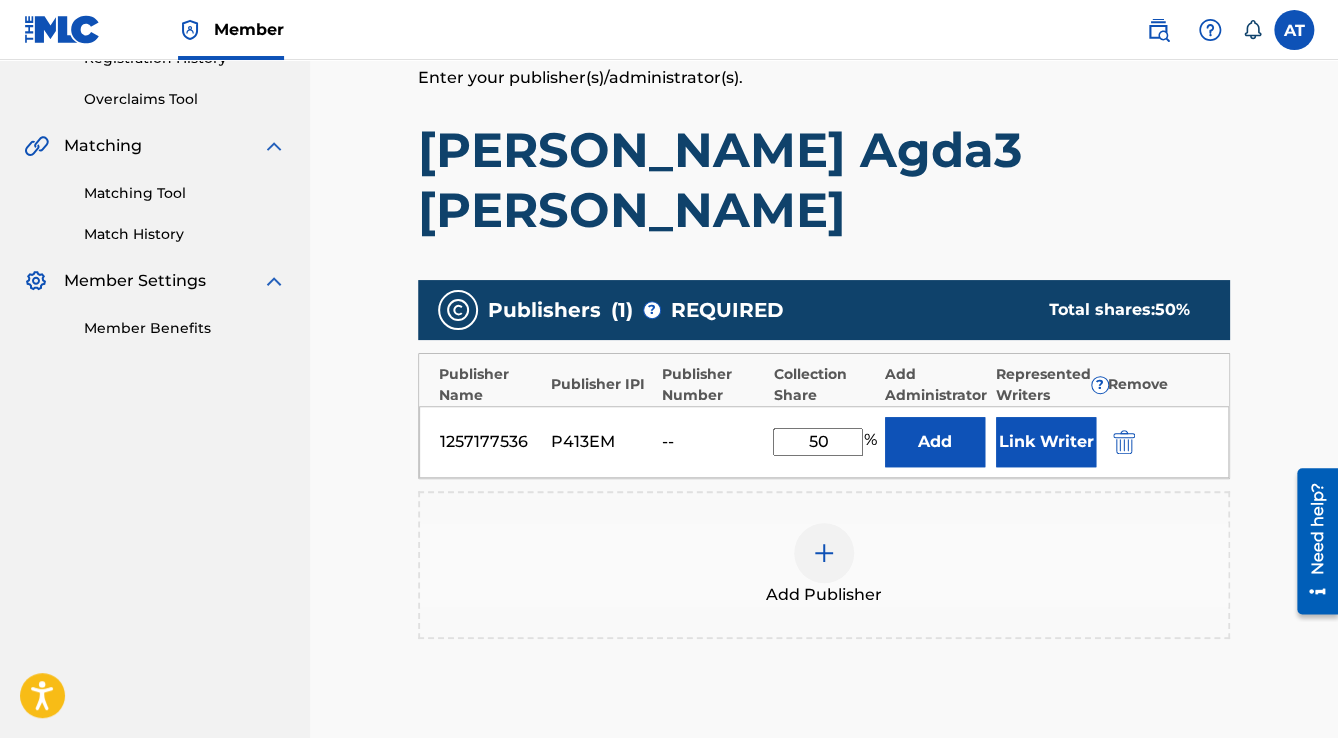 click at bounding box center [1124, 442] 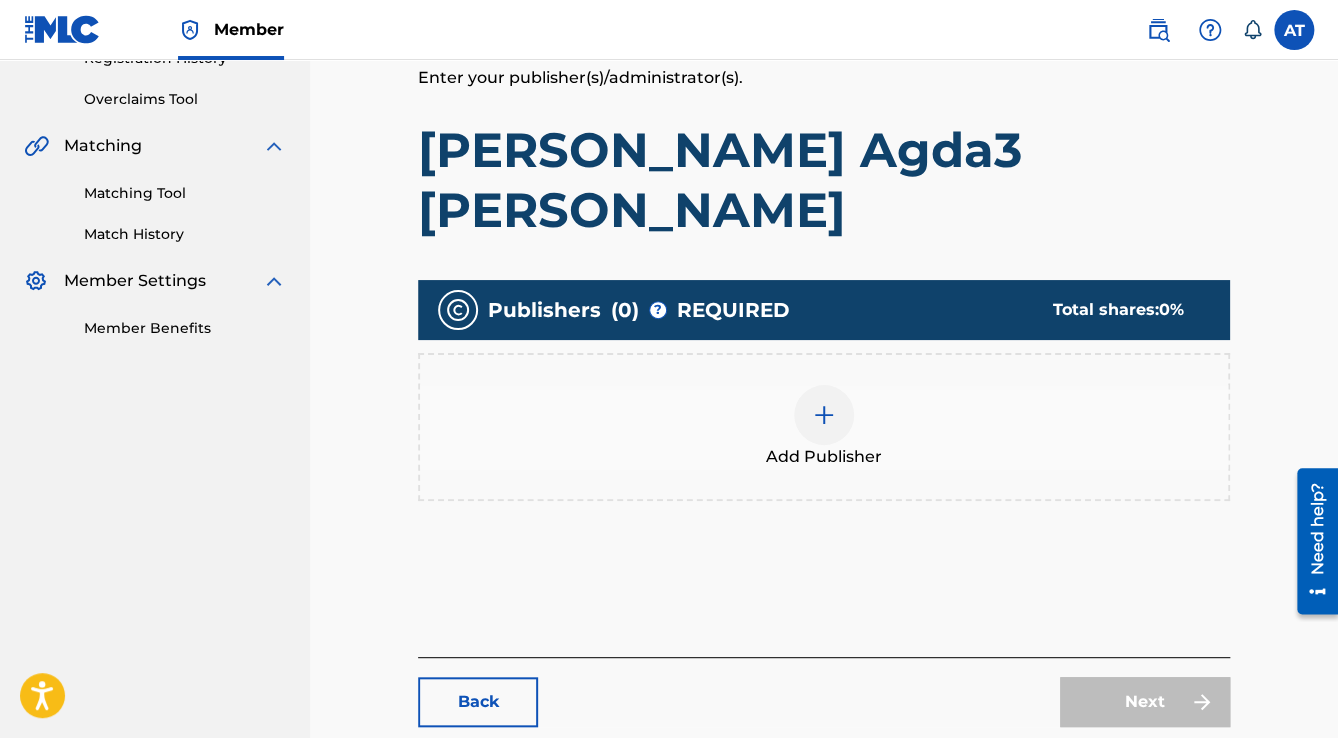click on "Add Publisher" at bounding box center [824, 427] 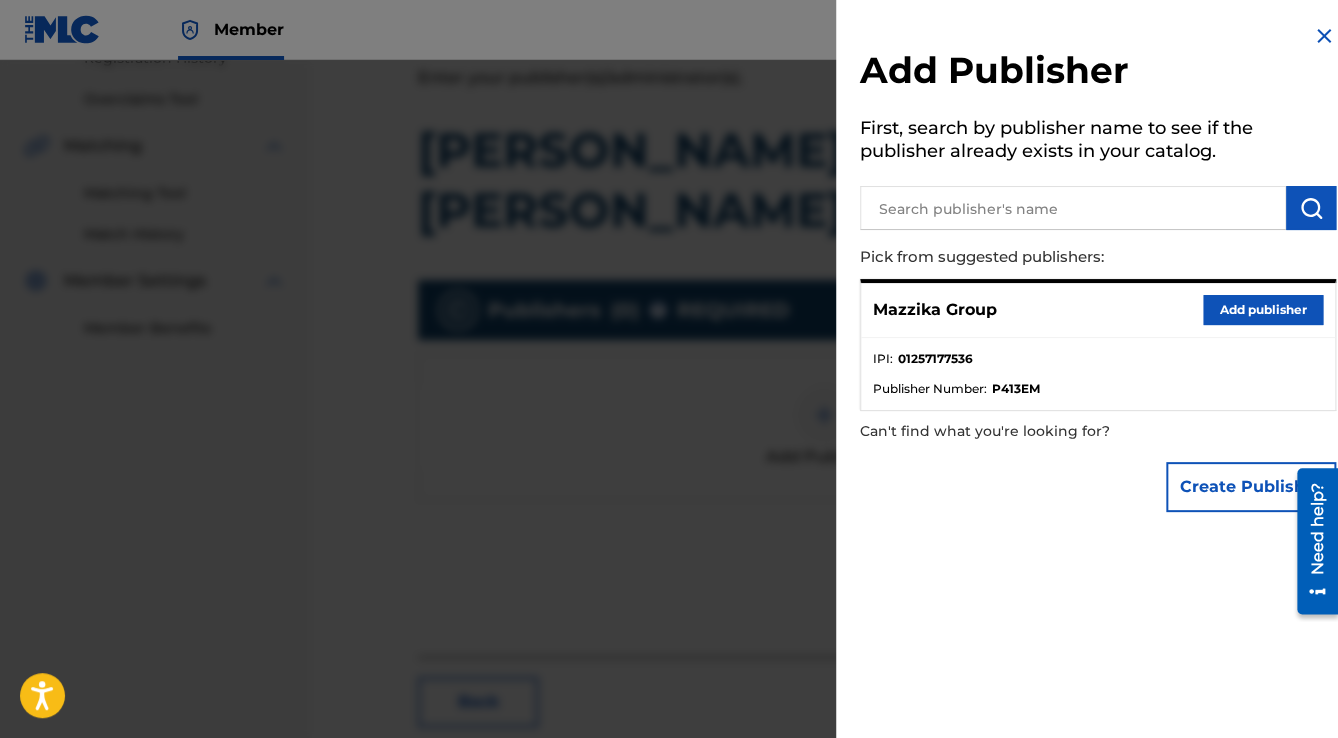 click on "Add publisher" at bounding box center (1263, 310) 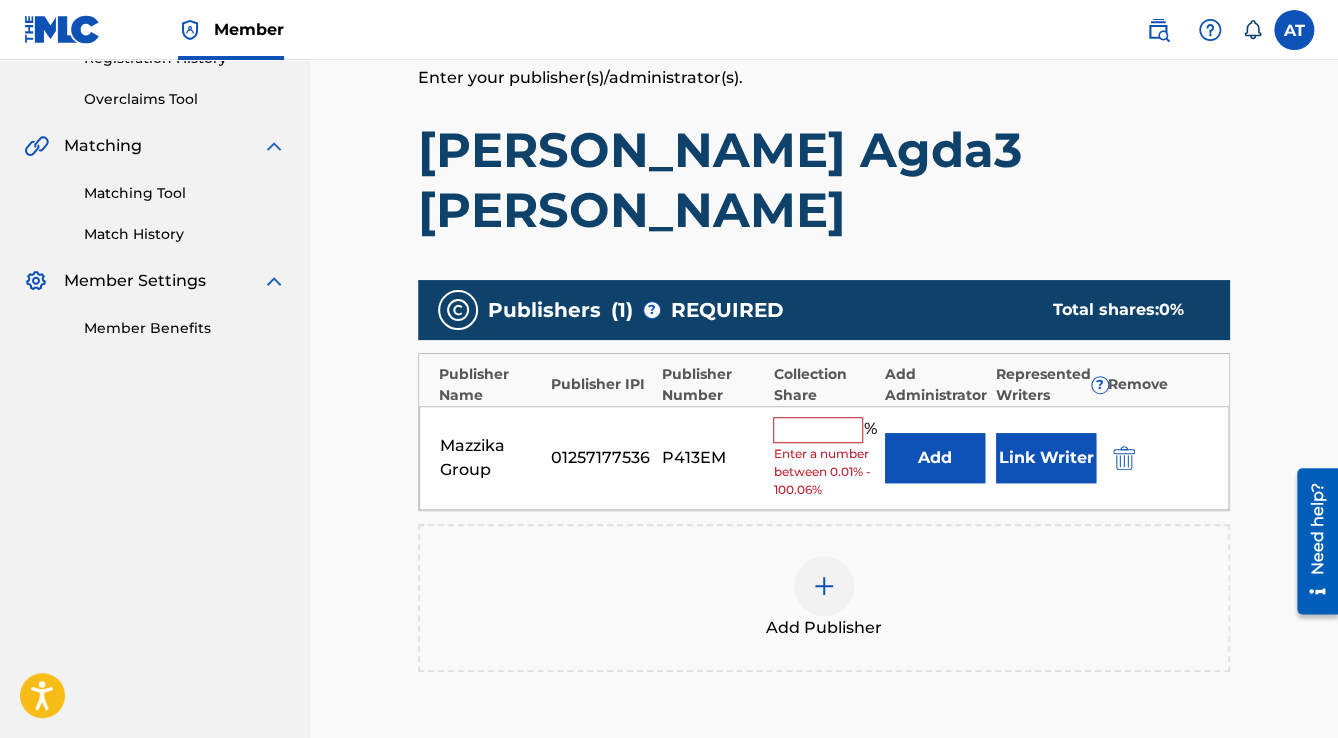 click at bounding box center (818, 430) 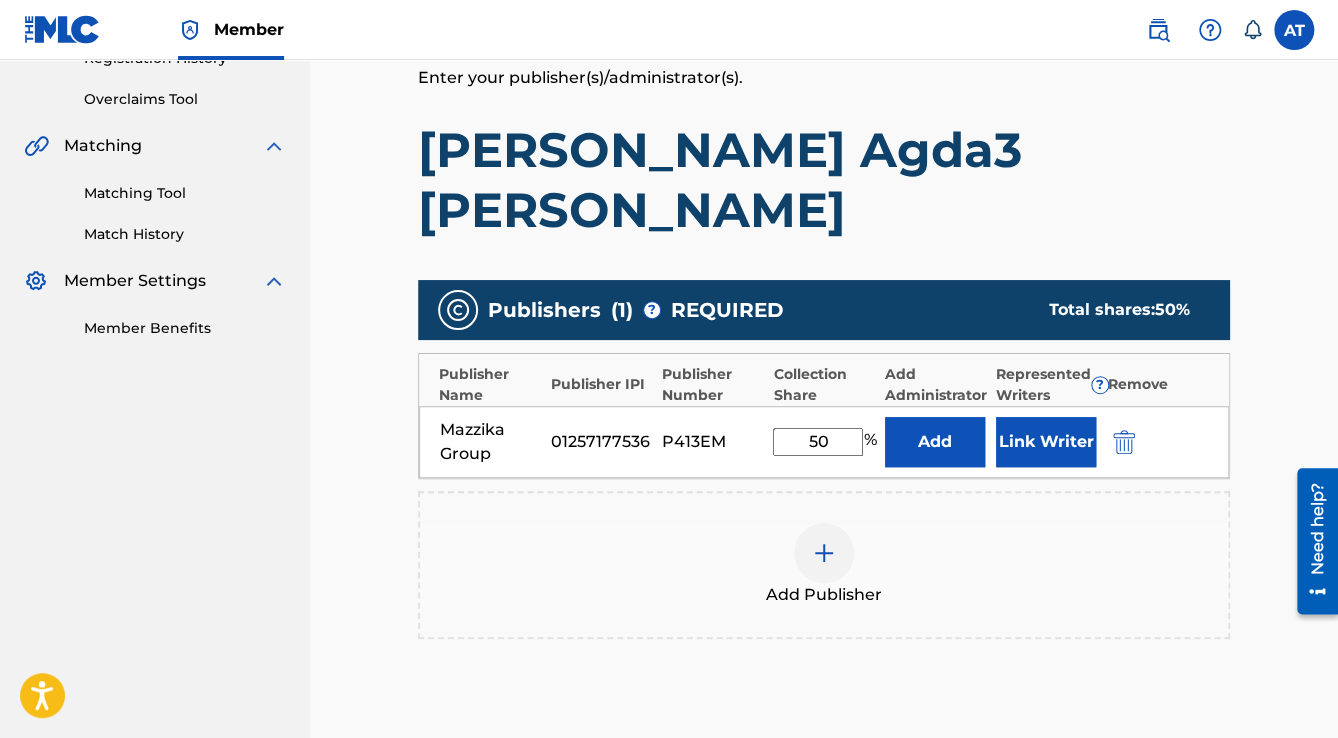 click on "Link Writer" at bounding box center [1046, 442] 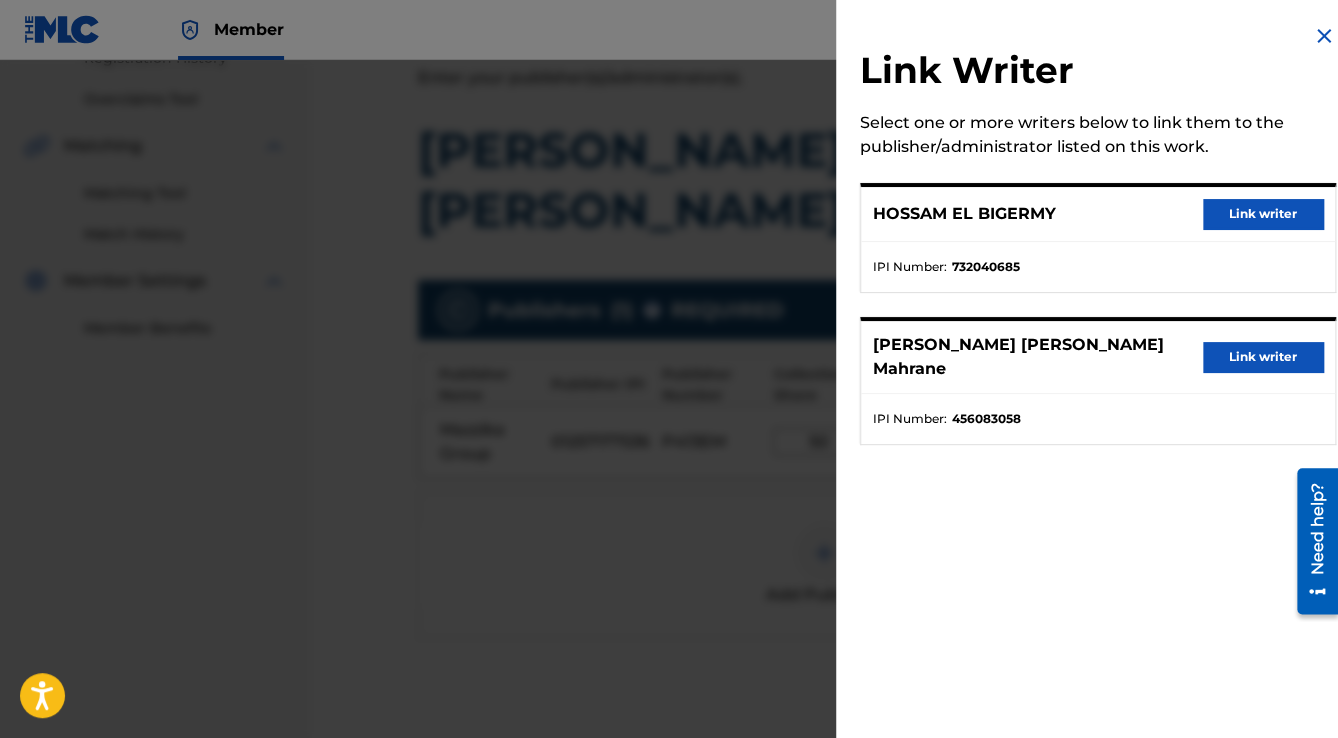 click on "Link writer" at bounding box center (1263, 214) 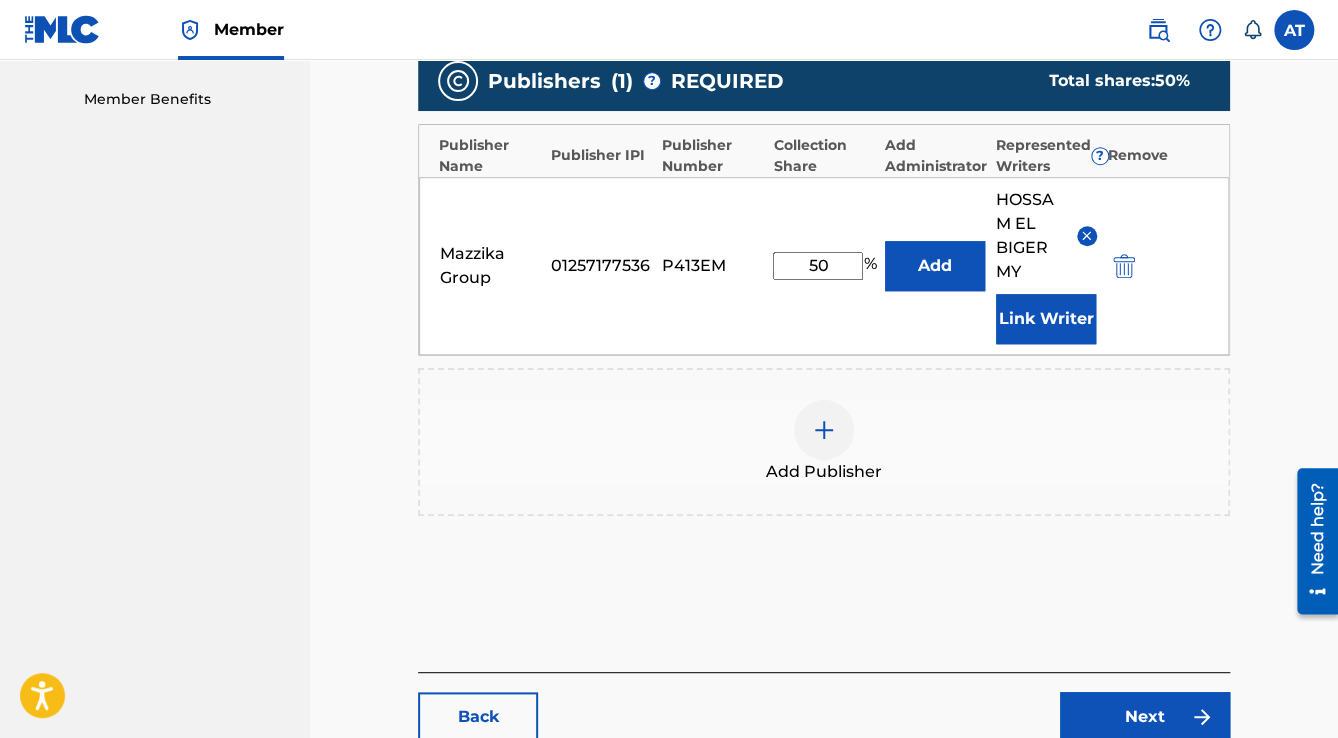 scroll, scrollTop: 736, scrollLeft: 0, axis: vertical 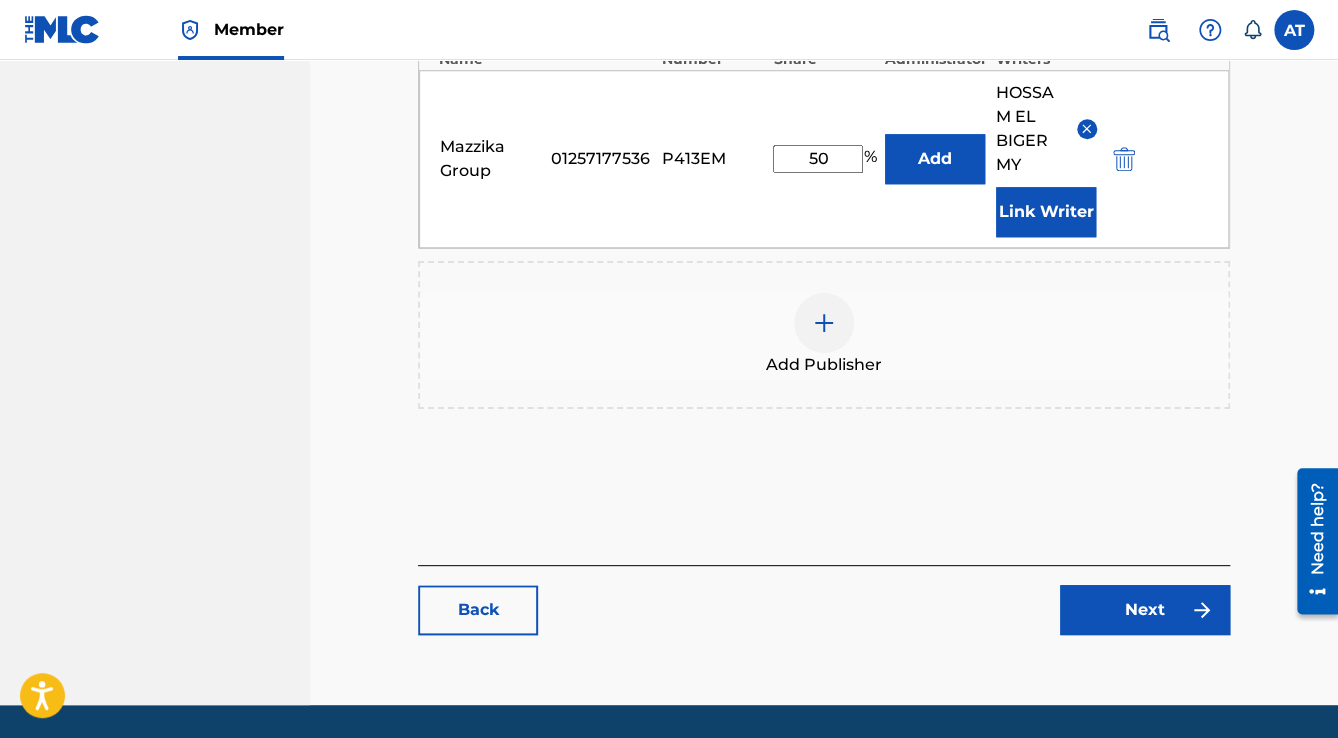 click on "Next" at bounding box center (1145, 610) 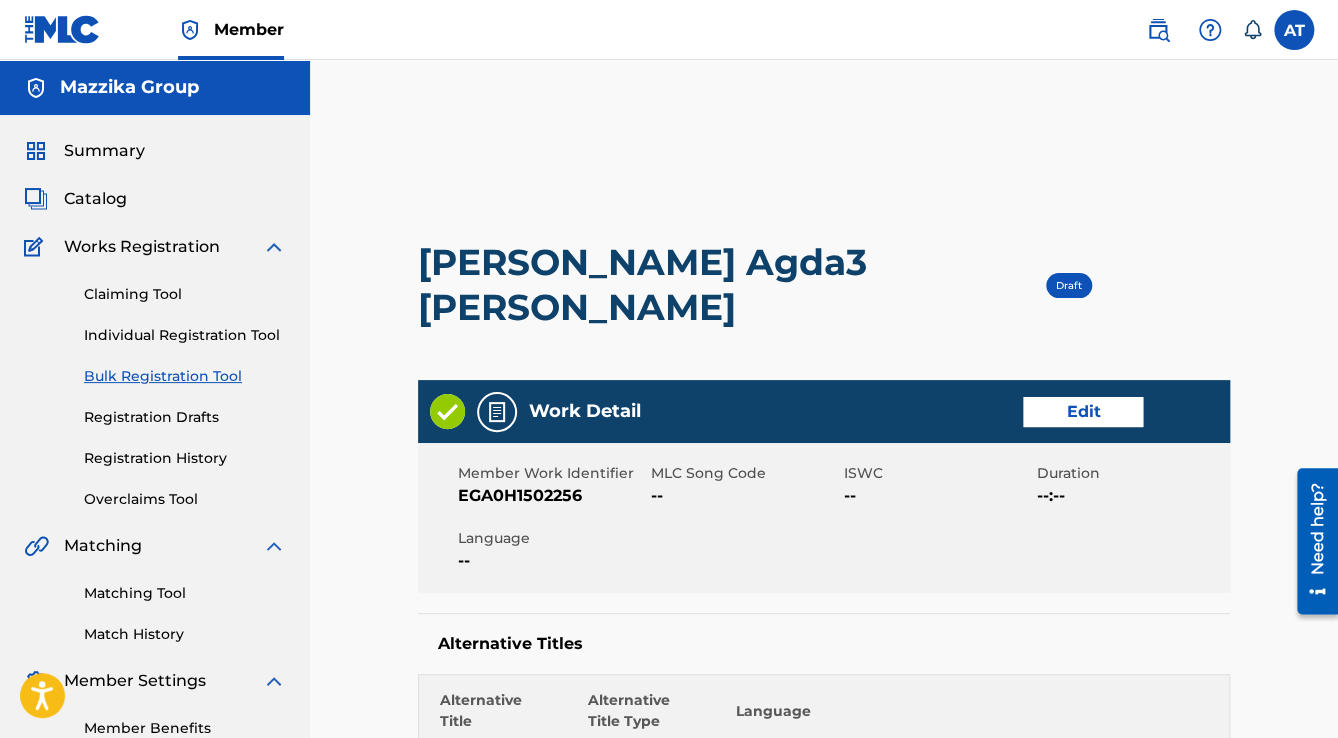 click on "Edit" at bounding box center (1083, 412) 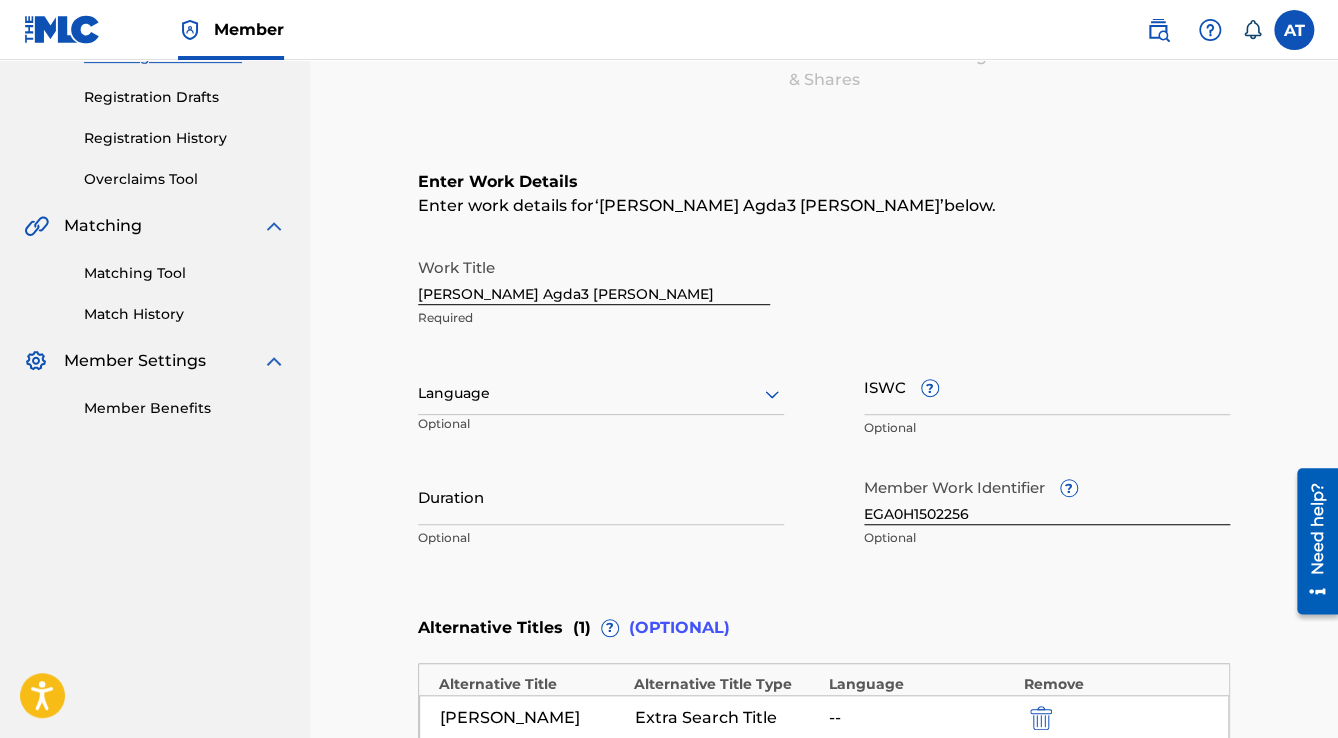 click at bounding box center (601, 393) 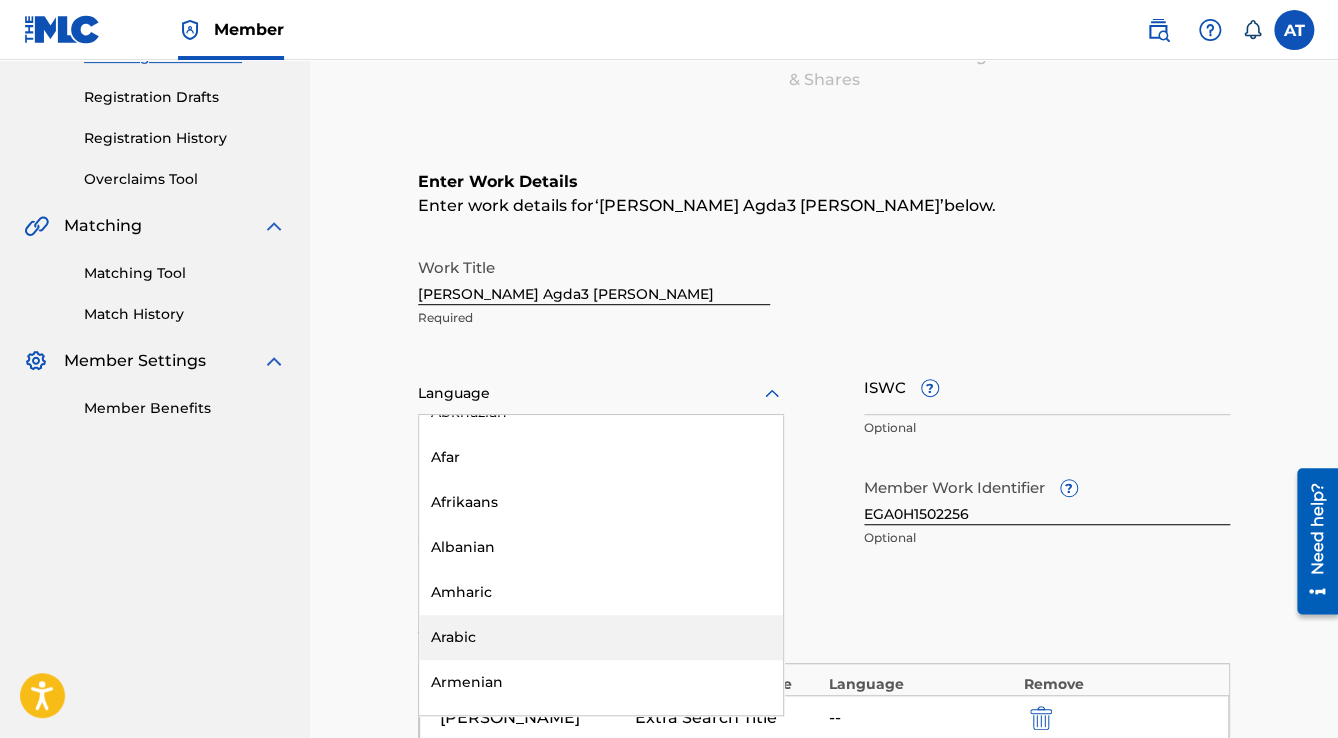 click on "Arabic" at bounding box center [601, 637] 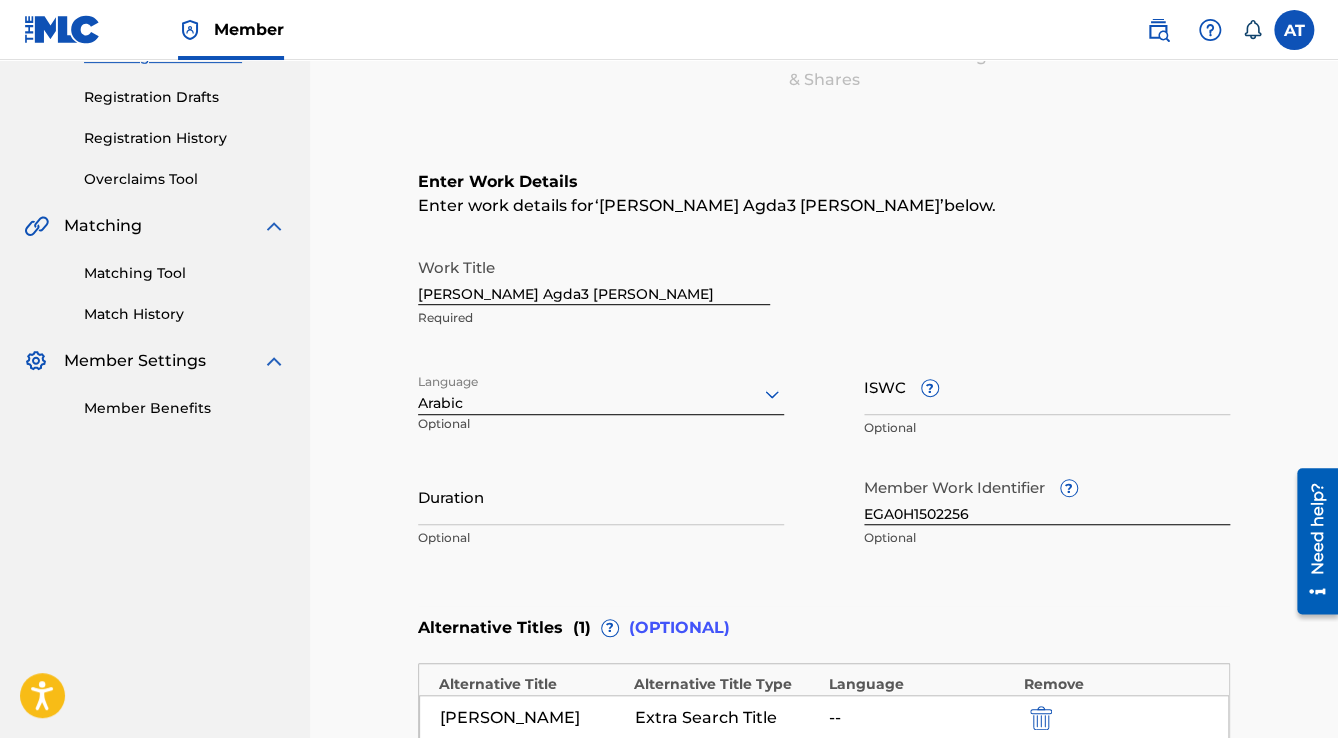 click on "Duration" at bounding box center [601, 496] 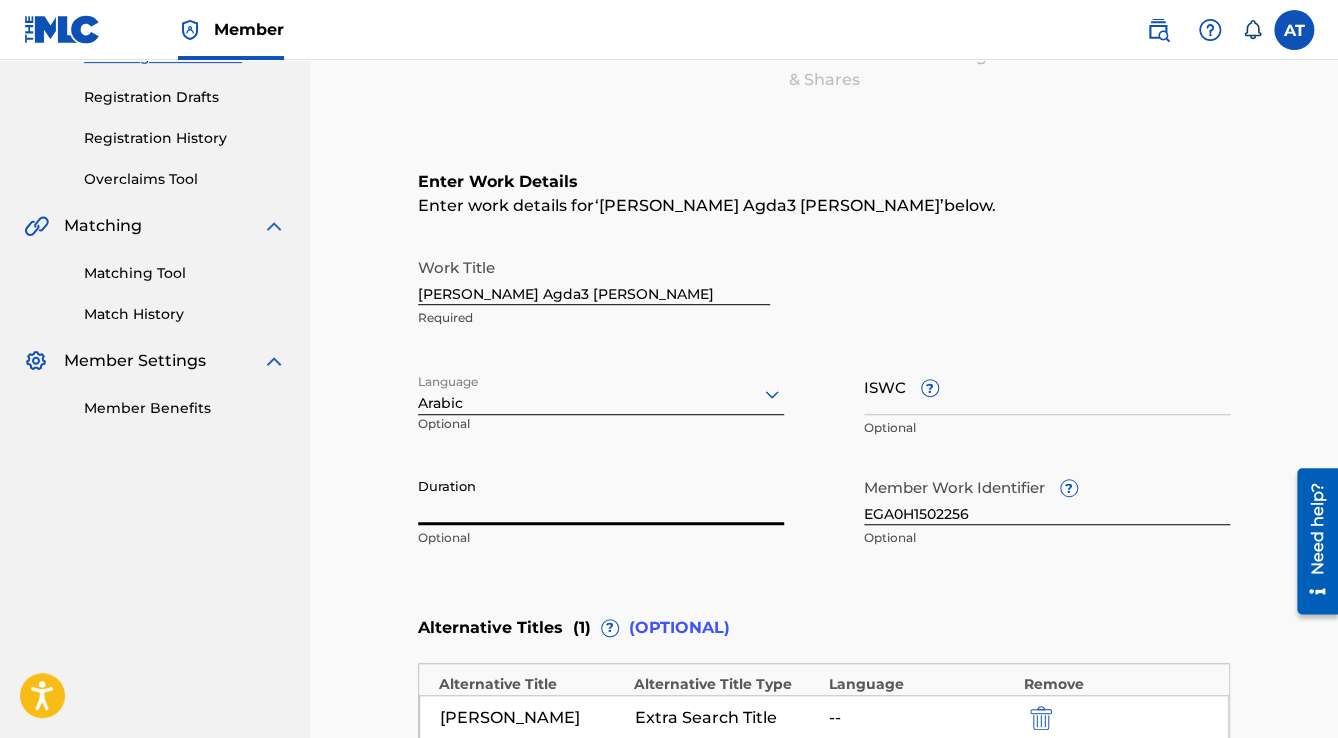paste on "5:12" 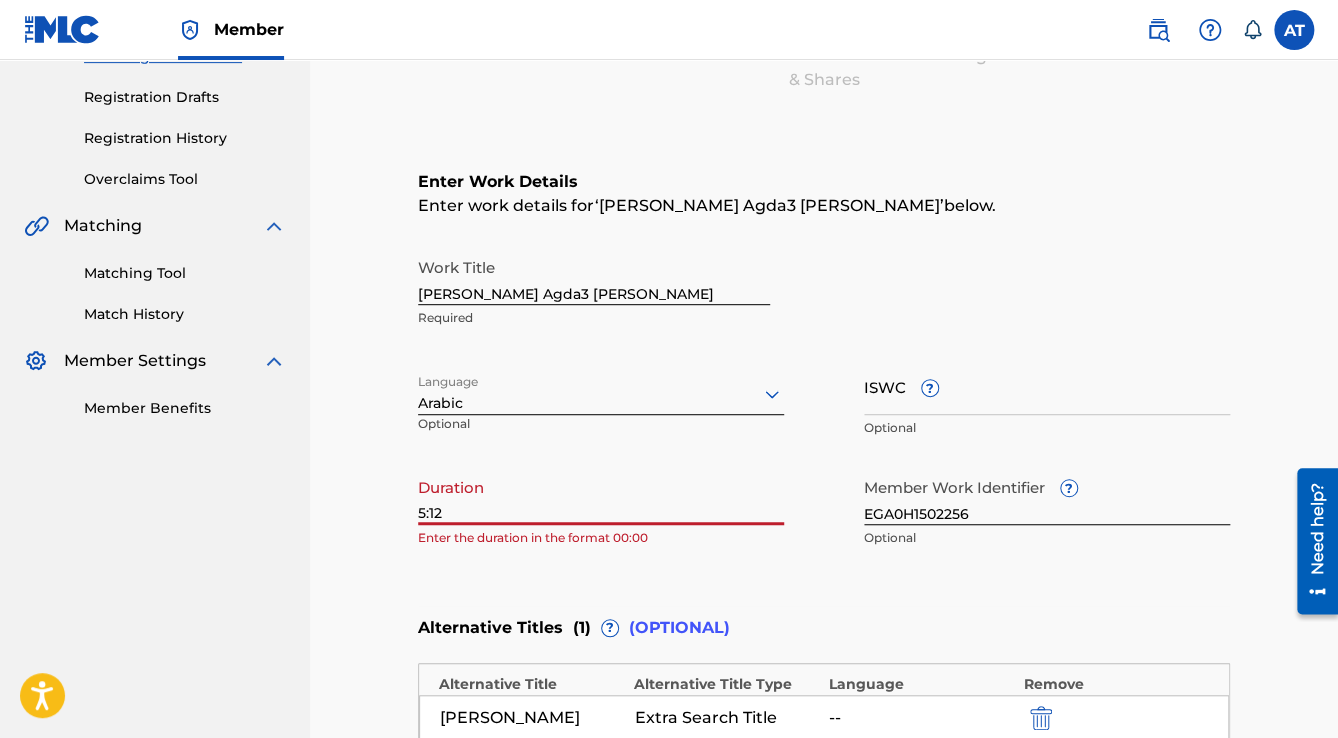 click on "Catalog Enter Work Details Add Writers Add Publishers & Shares Add Recording Review Enter Work Details Enter work details for  ‘ [PERSON_NAME] Agda3 [PERSON_NAME] ’  below. Work Title   [PERSON_NAME] Agda3 [PERSON_NAME] Required Language Arabic Optional ISWC   ? Optional Duration   5:12 Enter the duration in the format 00:00 Member Work Identifier   ? EGA0H1502256 Optional Alternative Titles ( 1 ) ? (OPTIONAL) Alternative Title Alternative Title Type Language Remove [PERSON_NAME] AGDAA MENNAK Extra Search Title -- Add Alternative Title Back Next" at bounding box center [824, 456] 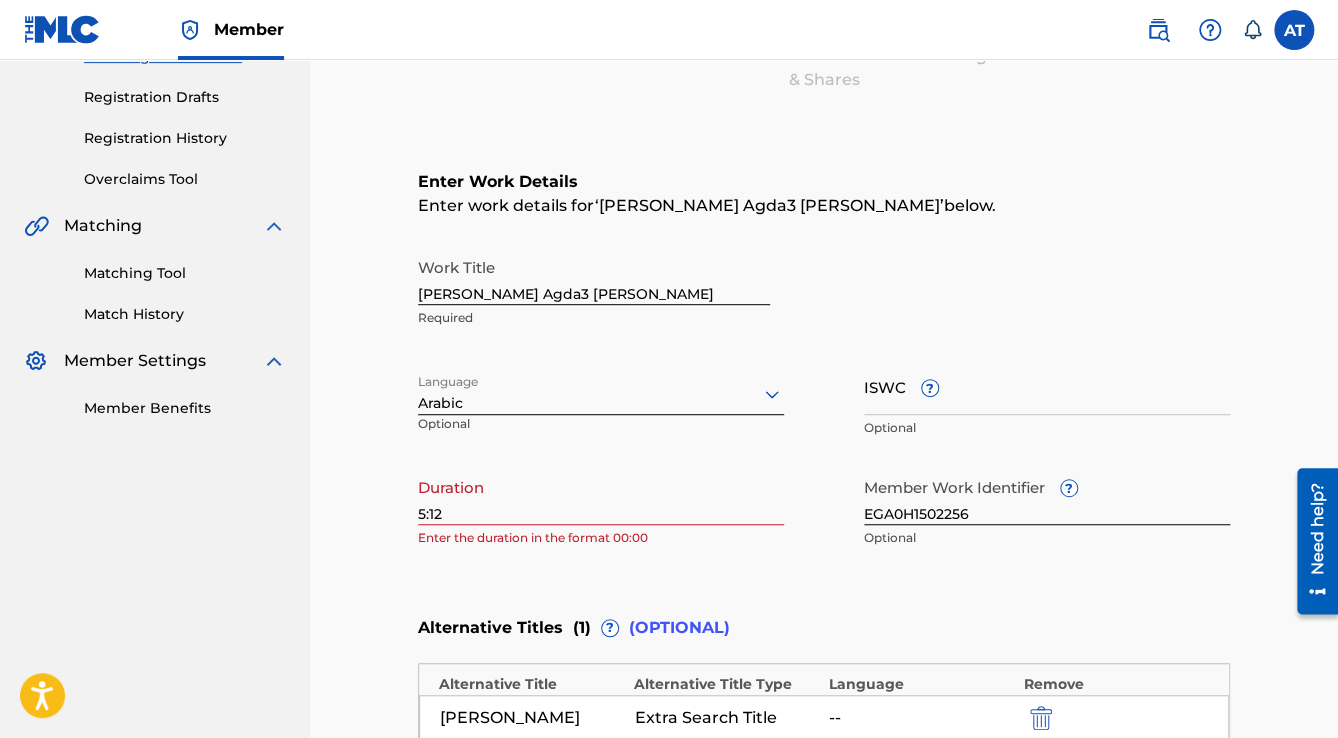 click on "5:12" at bounding box center [601, 496] 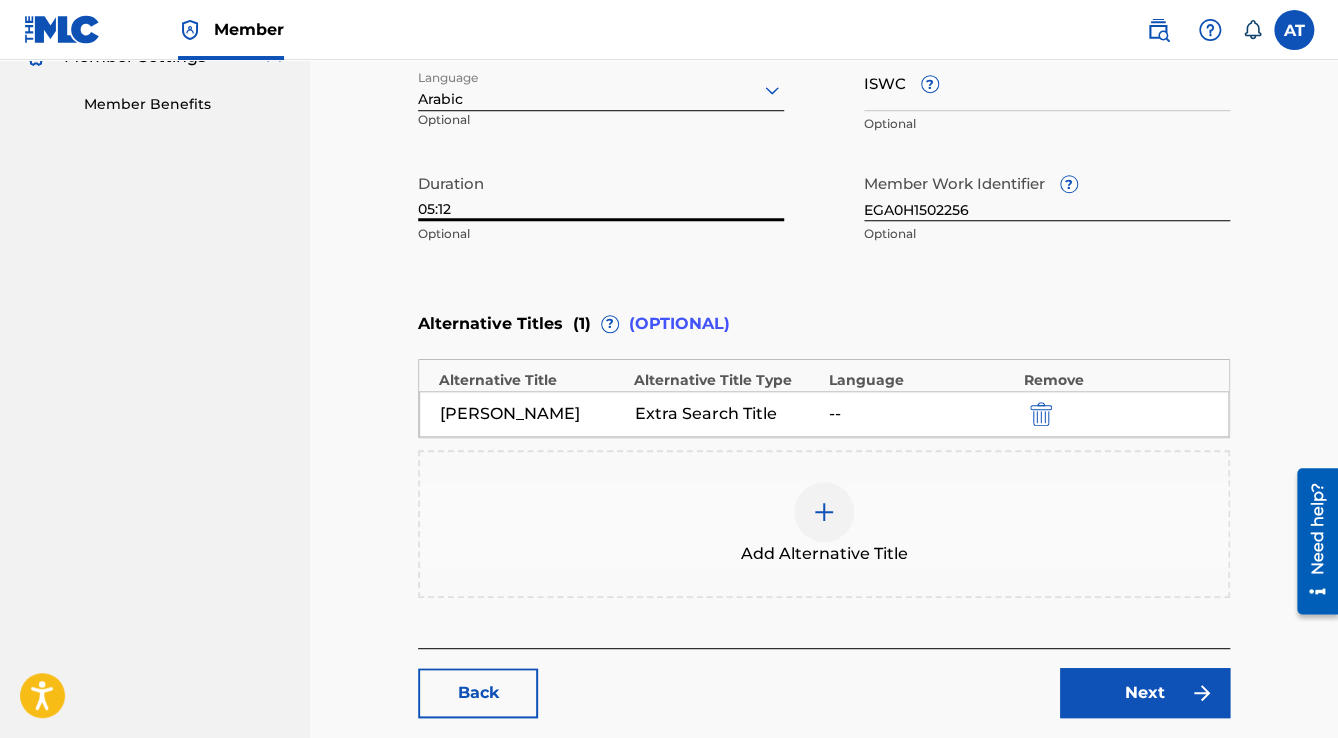 scroll, scrollTop: 640, scrollLeft: 0, axis: vertical 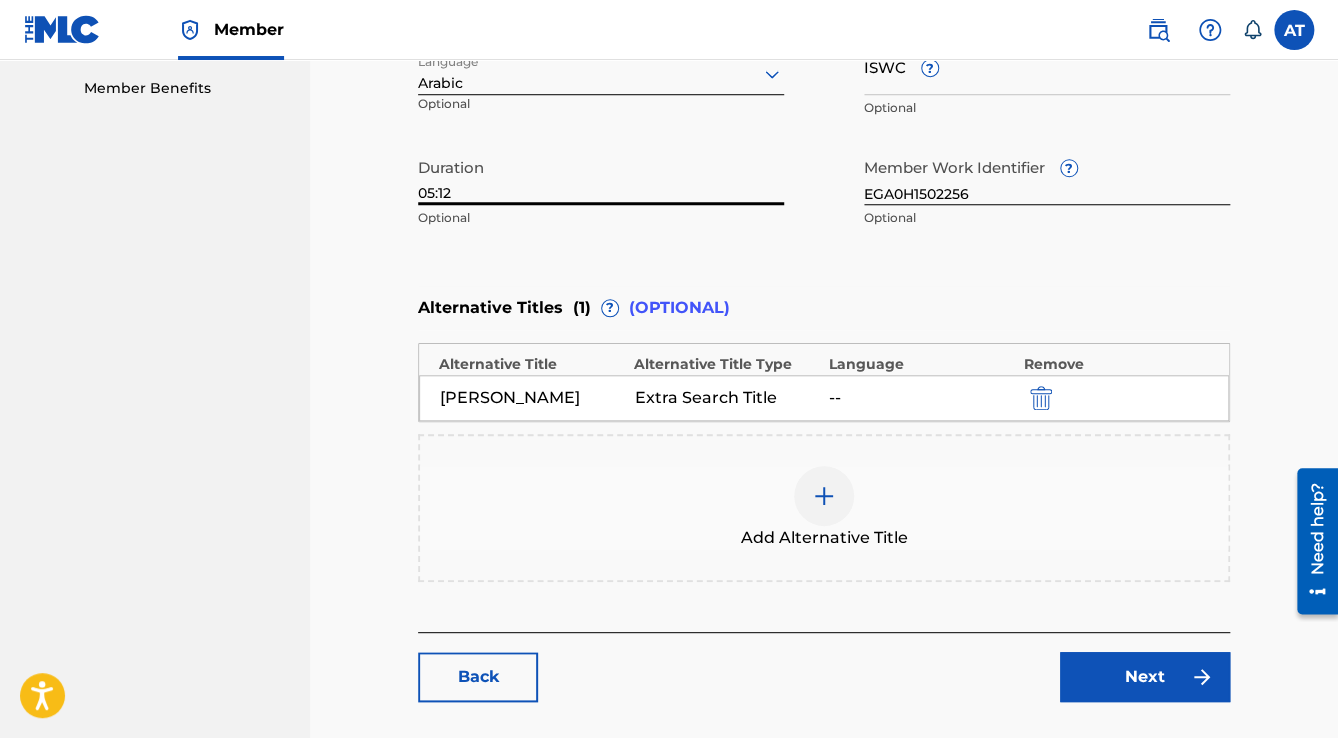 type on "05:12" 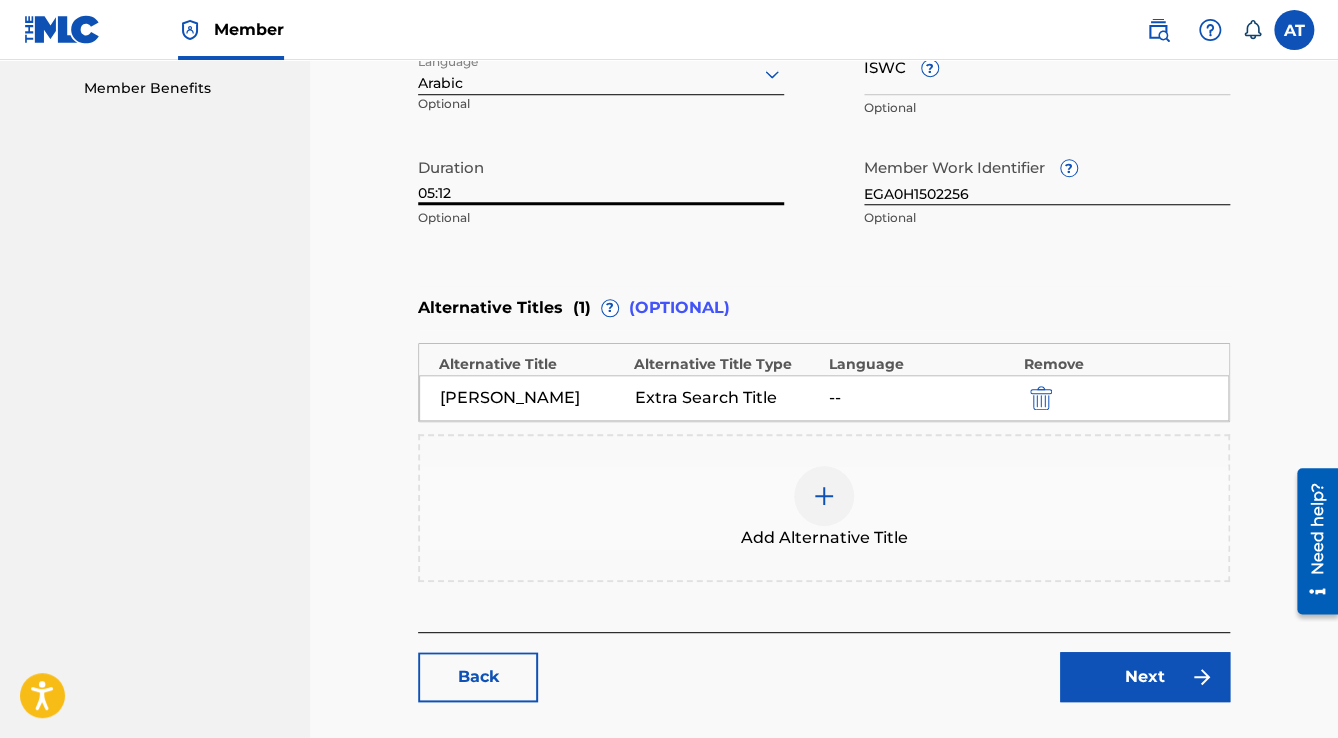 click on "Next" at bounding box center [1145, 677] 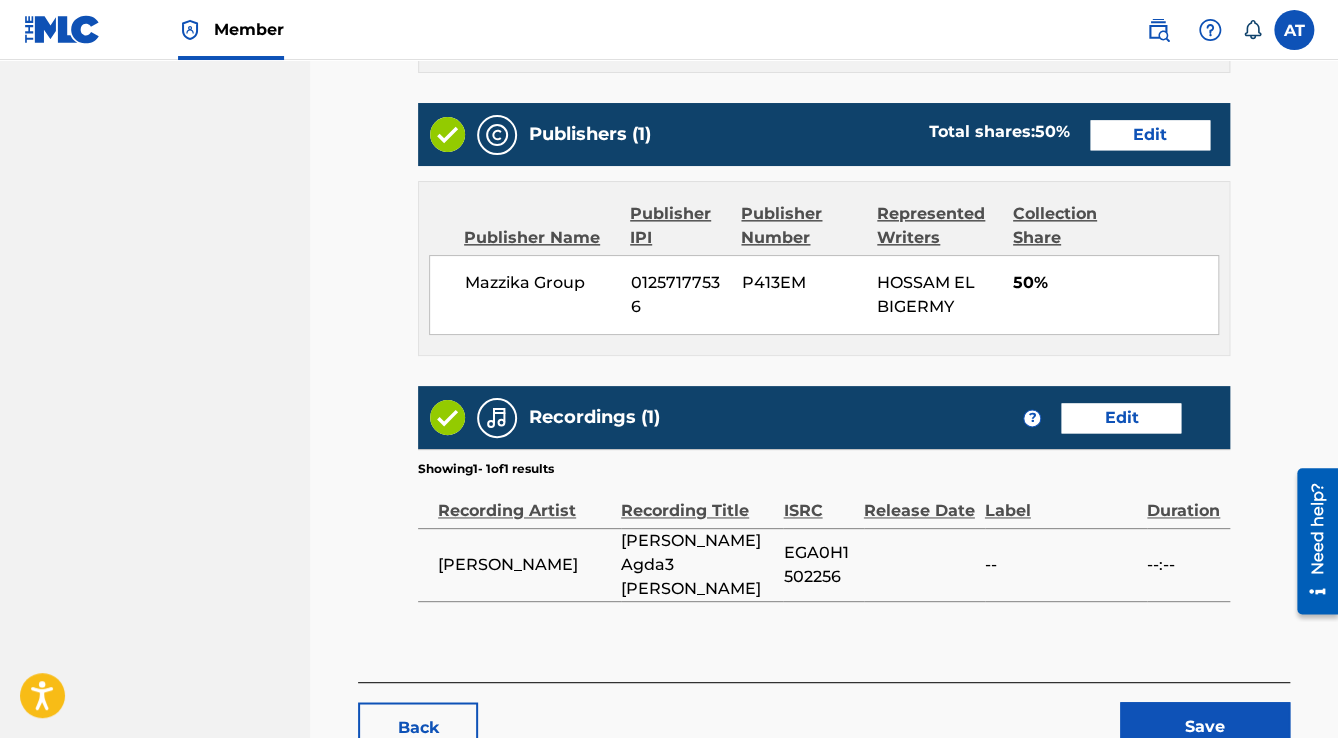scroll, scrollTop: 1086, scrollLeft: 0, axis: vertical 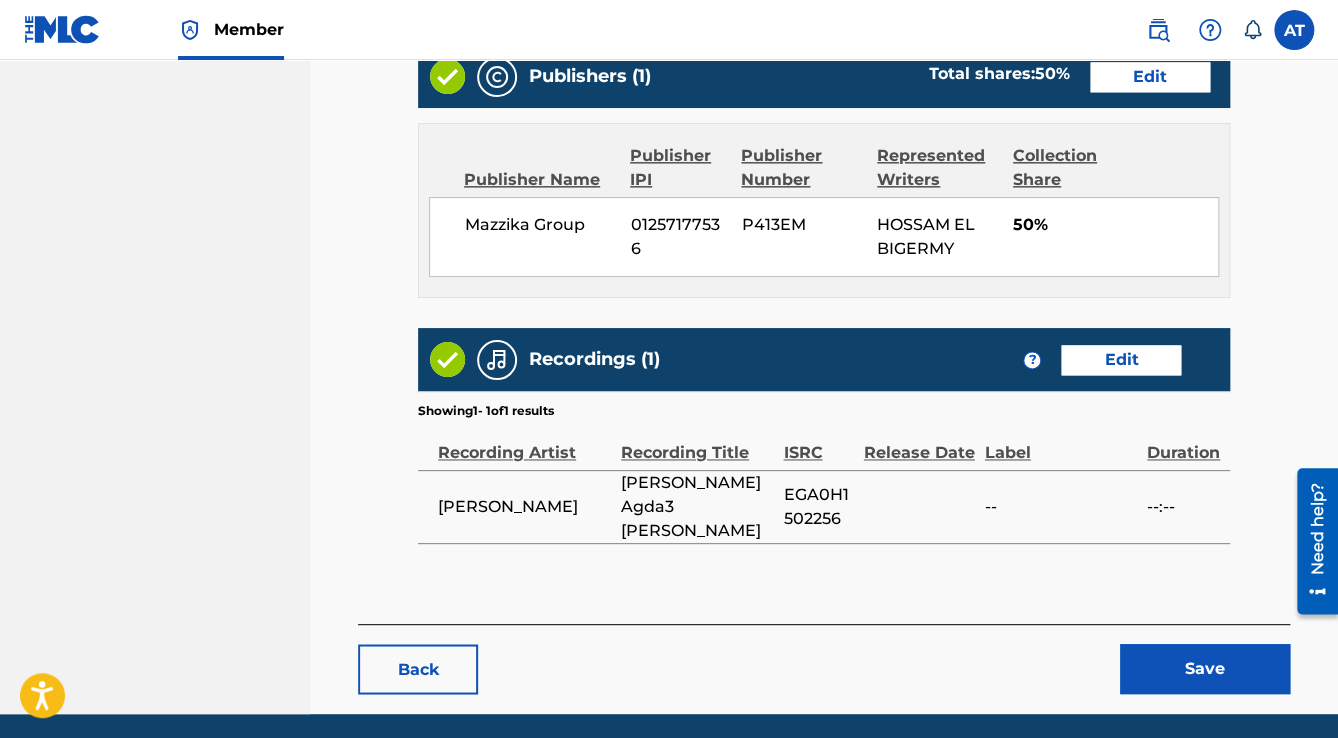click on "Save" at bounding box center (1205, 669) 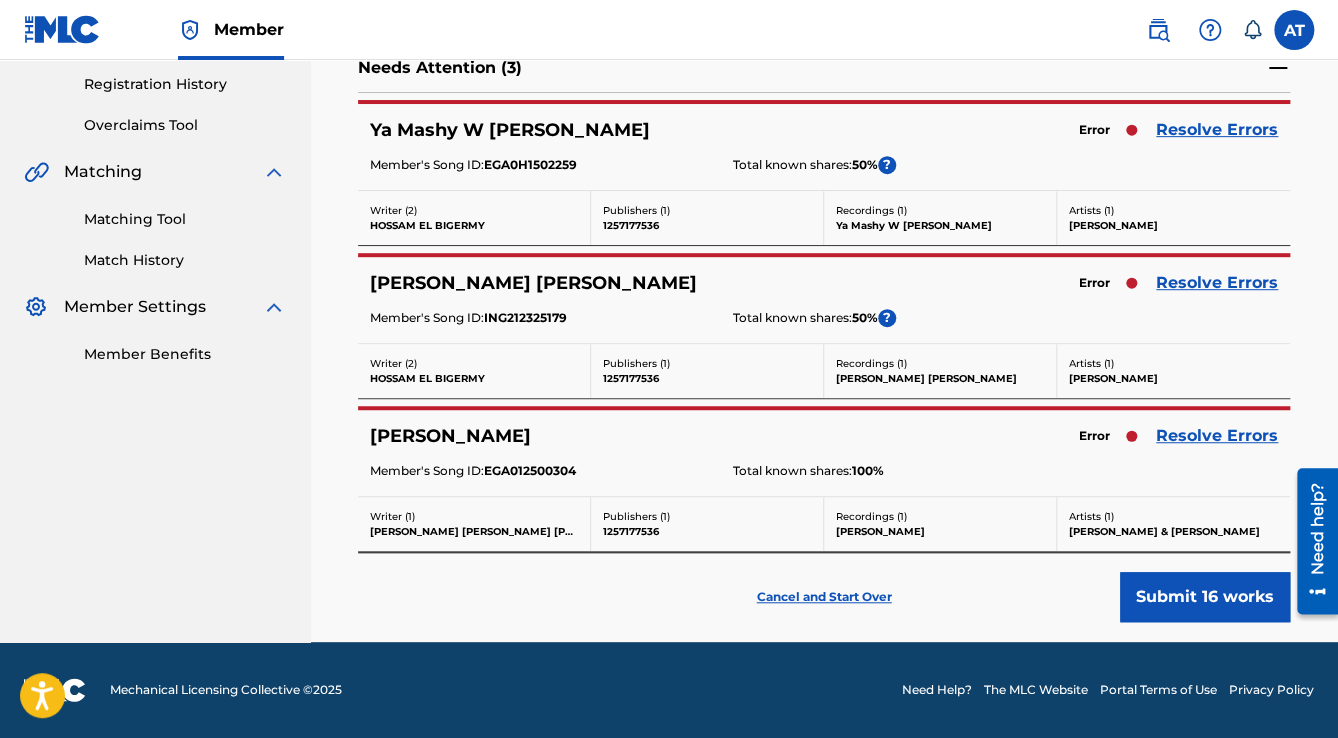 scroll, scrollTop: 0, scrollLeft: 0, axis: both 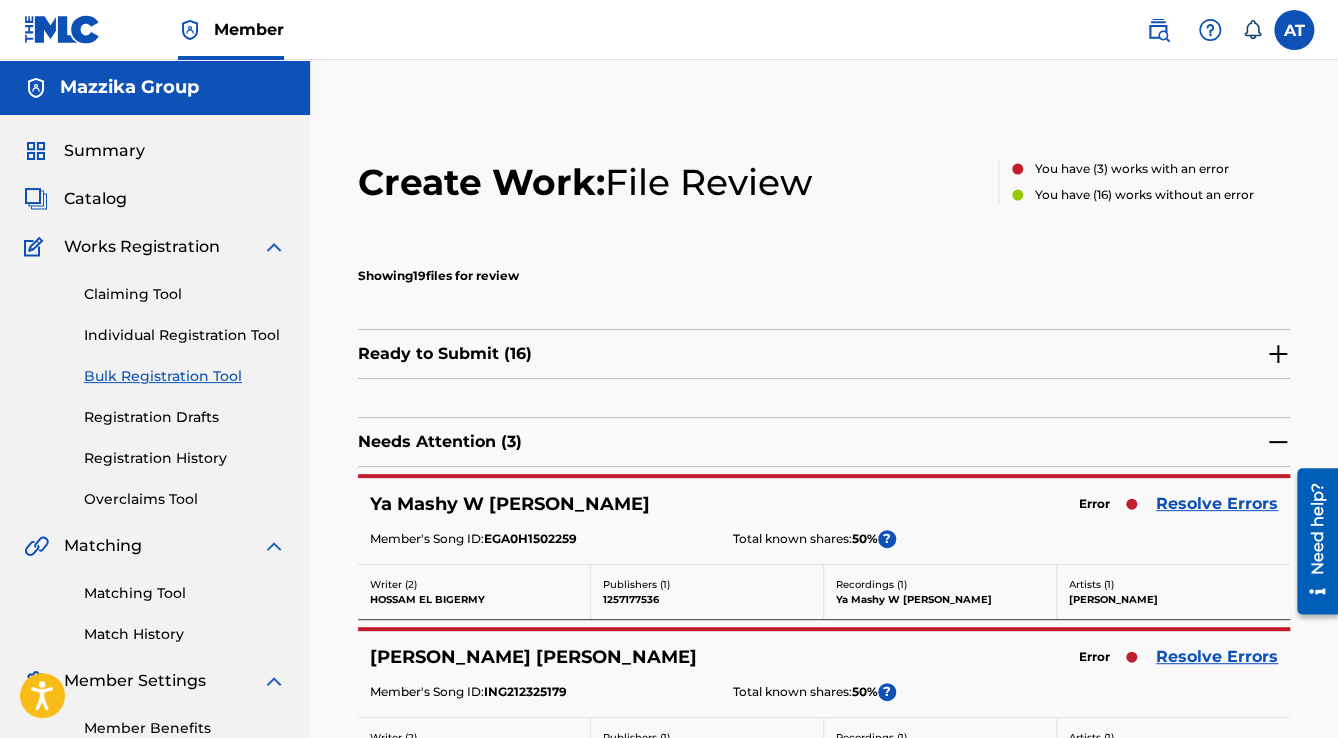 click on "Resolve Errors" at bounding box center [1217, 504] 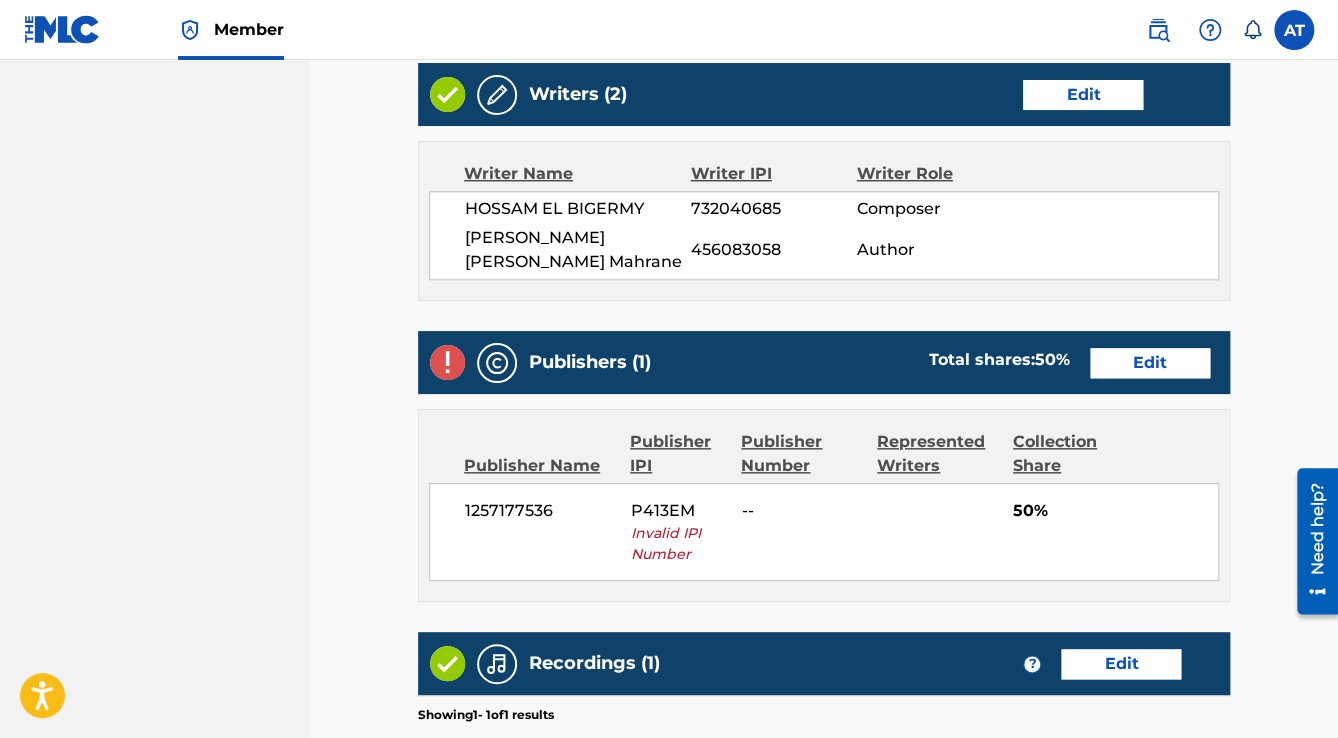 click on "Edit" at bounding box center [1150, 363] 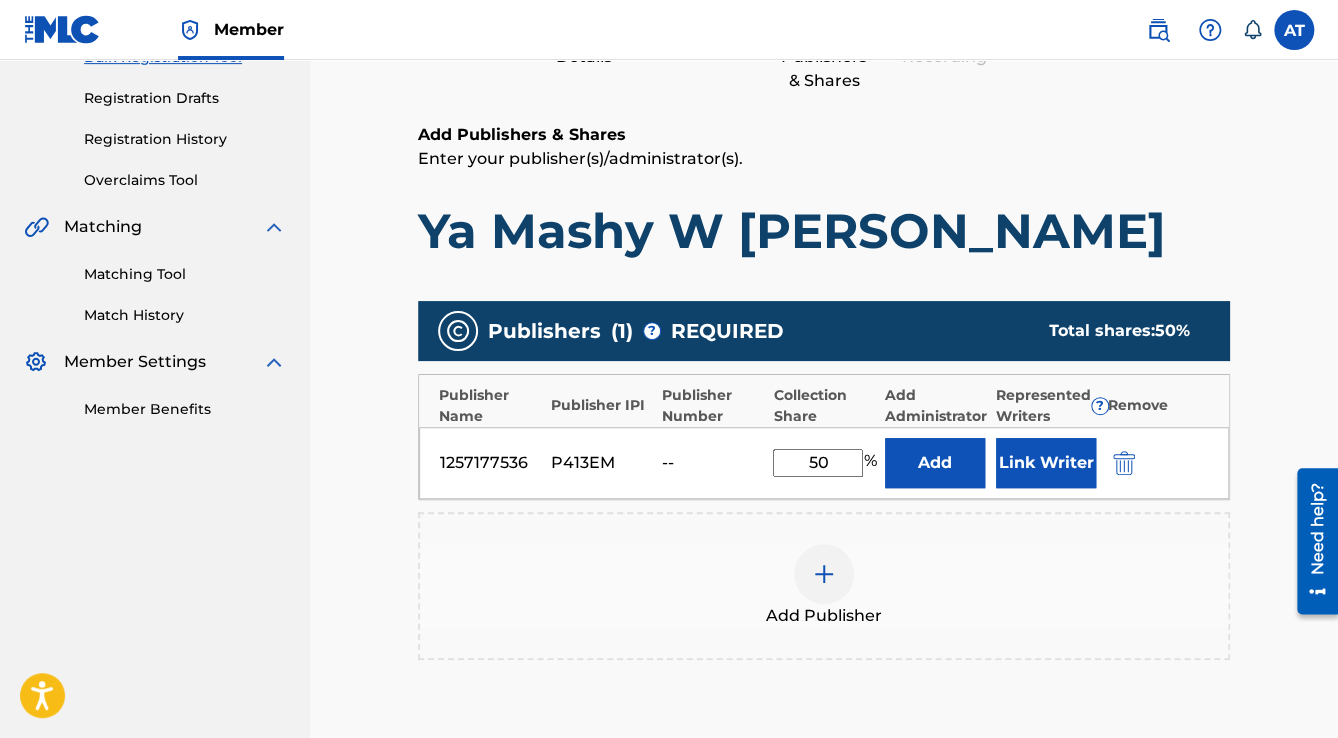 scroll, scrollTop: 400, scrollLeft: 0, axis: vertical 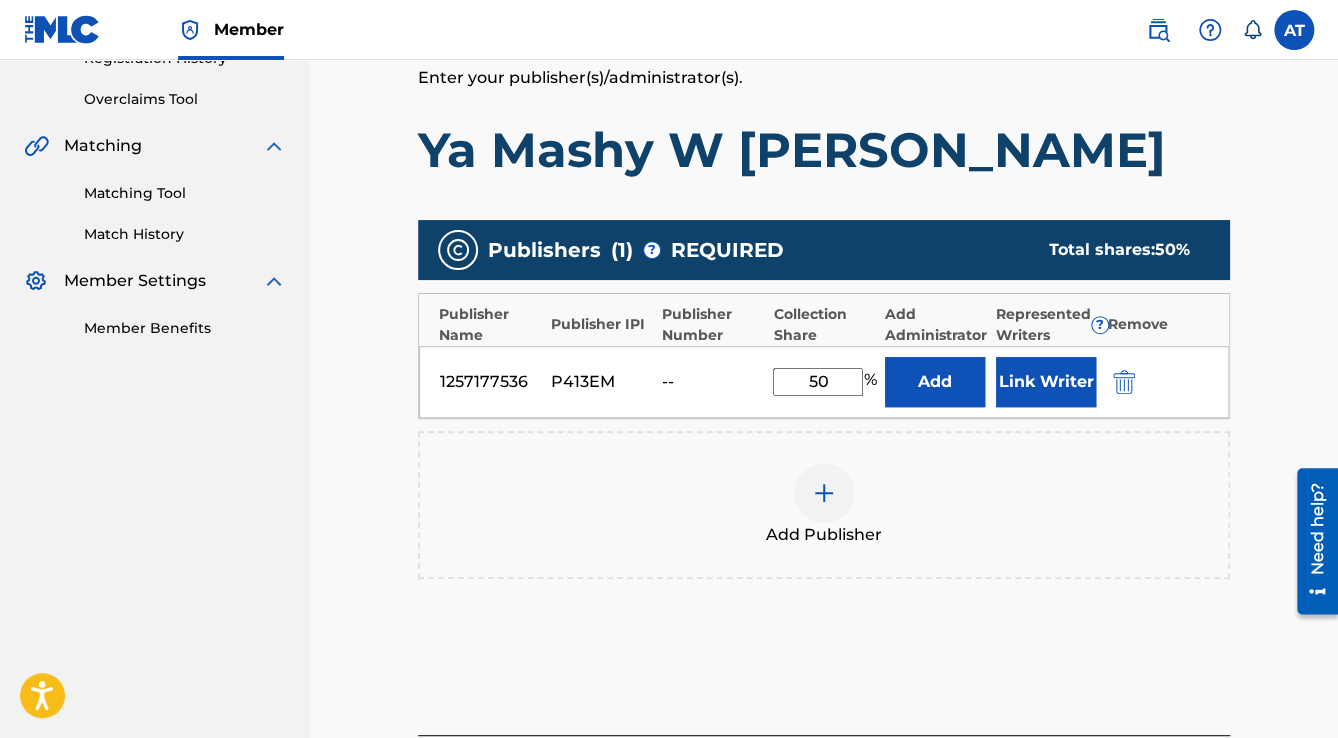 click at bounding box center (1124, 382) 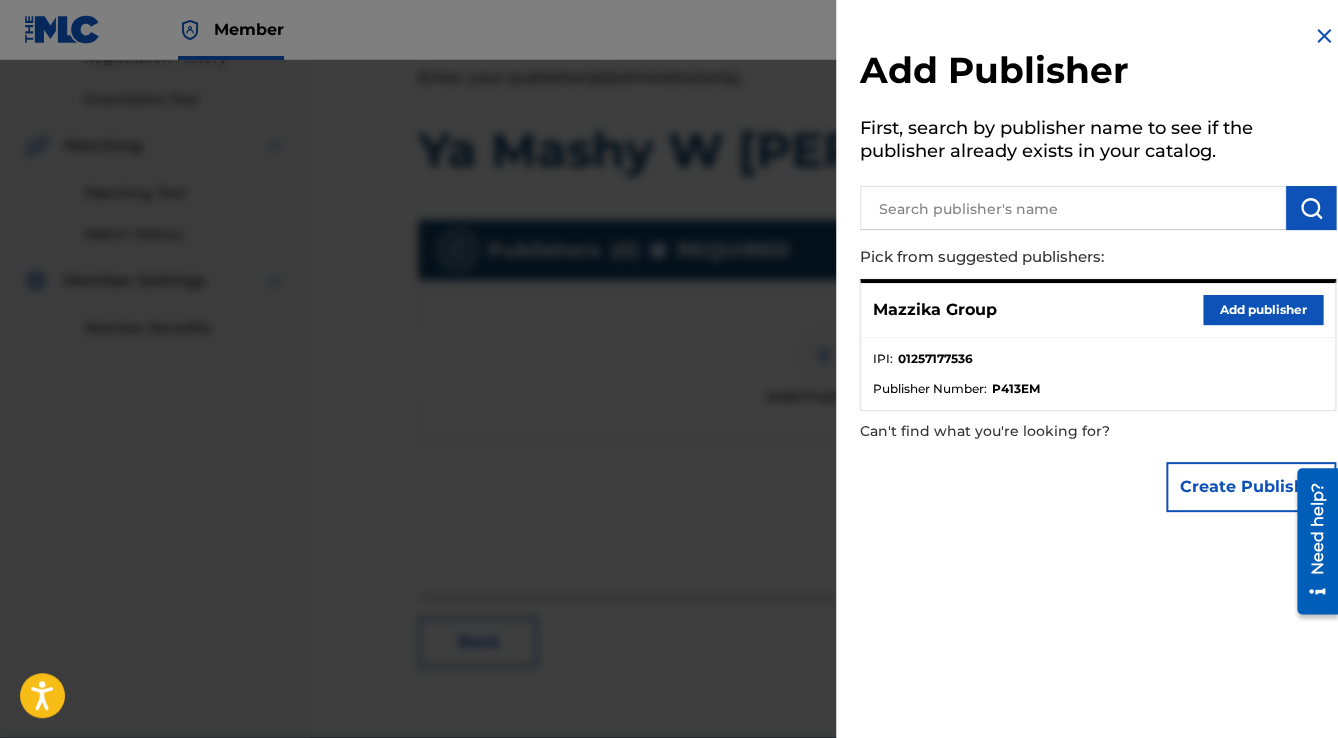 click on "Add publisher" at bounding box center (1263, 310) 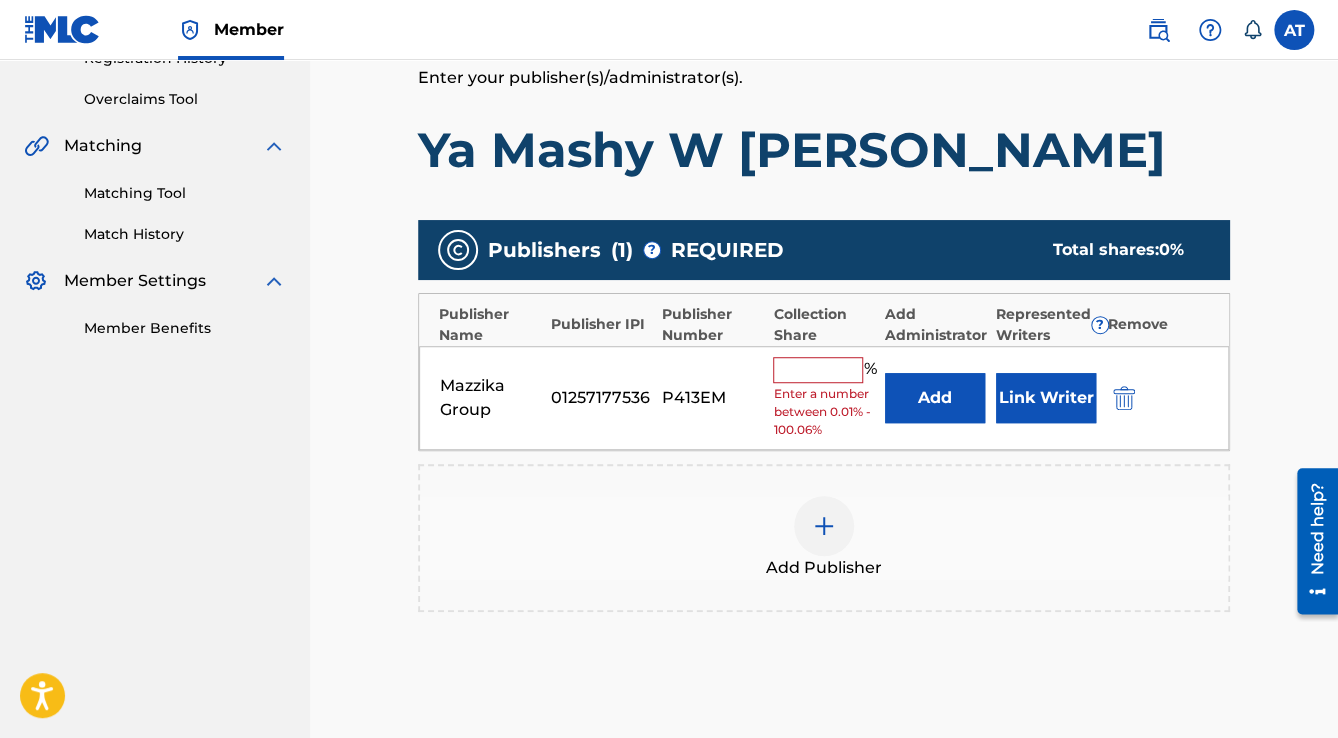 click at bounding box center [818, 370] 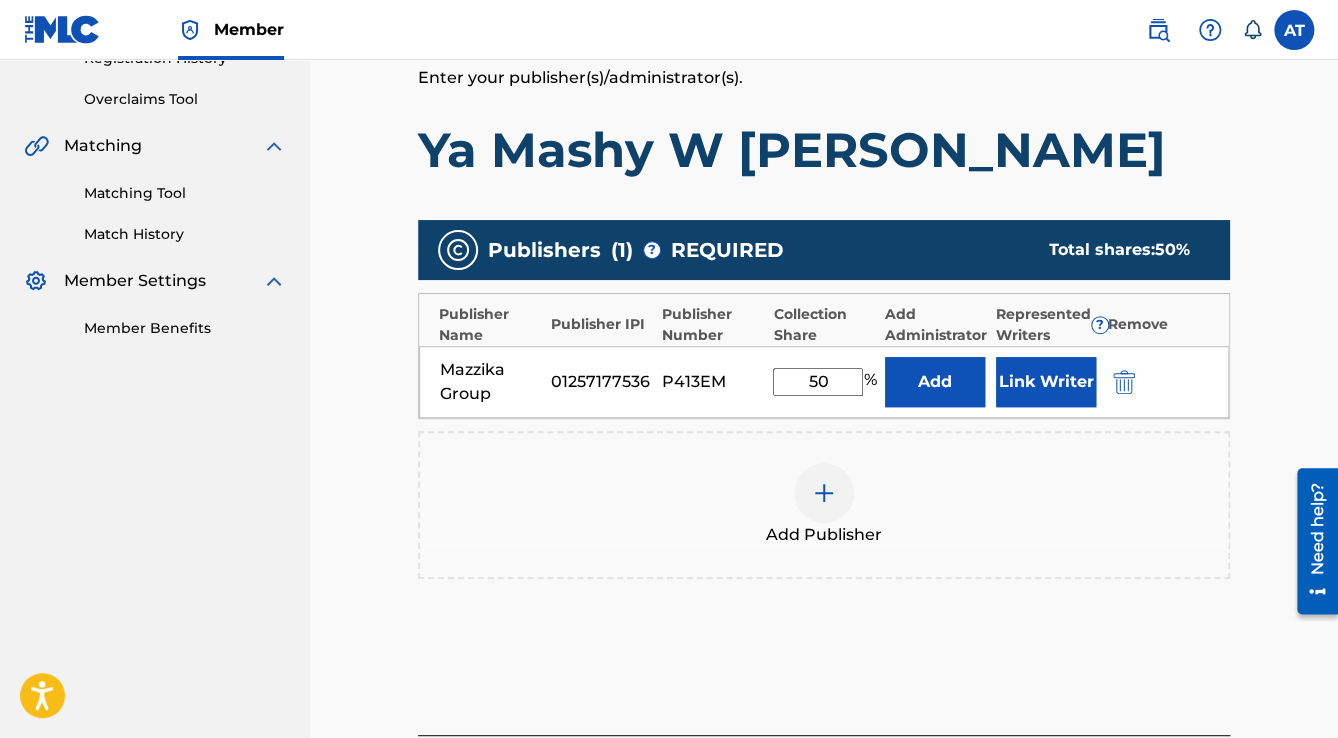 click on "Link Writer" at bounding box center (1046, 382) 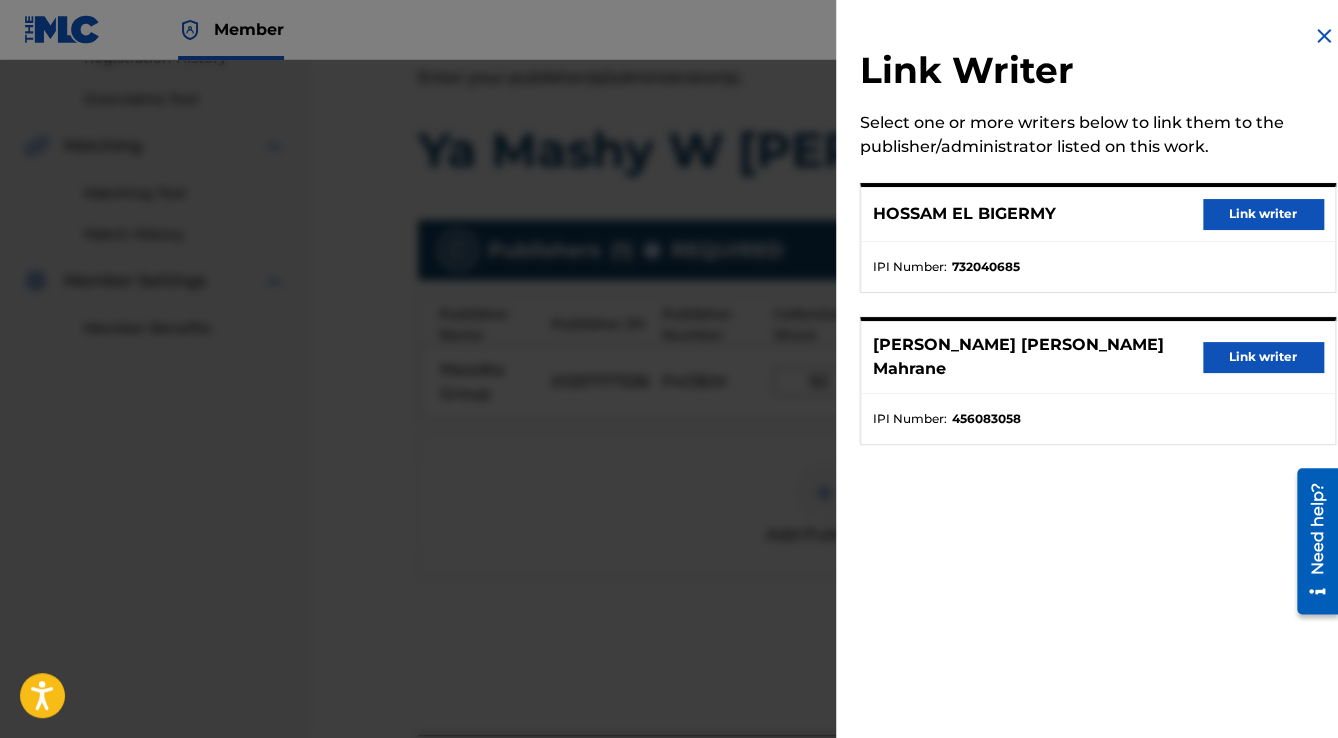 click on "Link writer" at bounding box center (1263, 214) 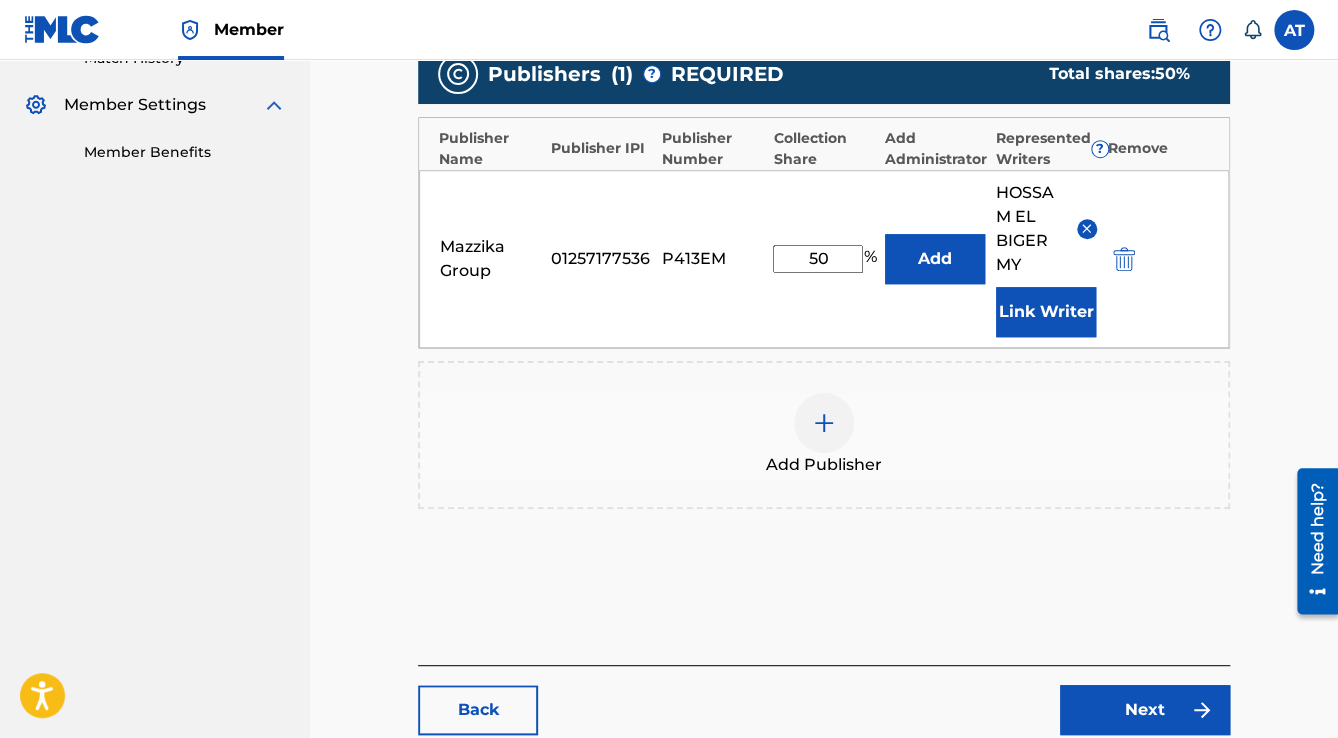 scroll, scrollTop: 736, scrollLeft: 0, axis: vertical 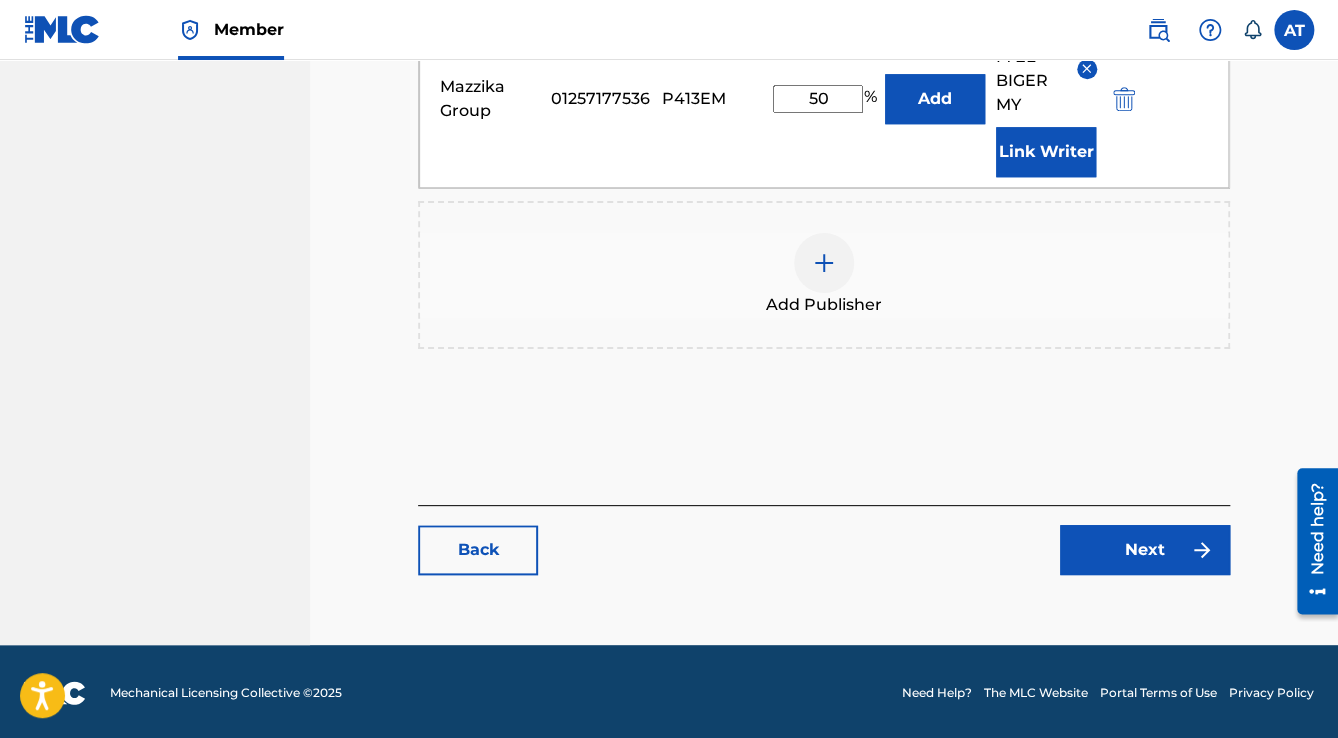 click on "Next" at bounding box center [1145, 550] 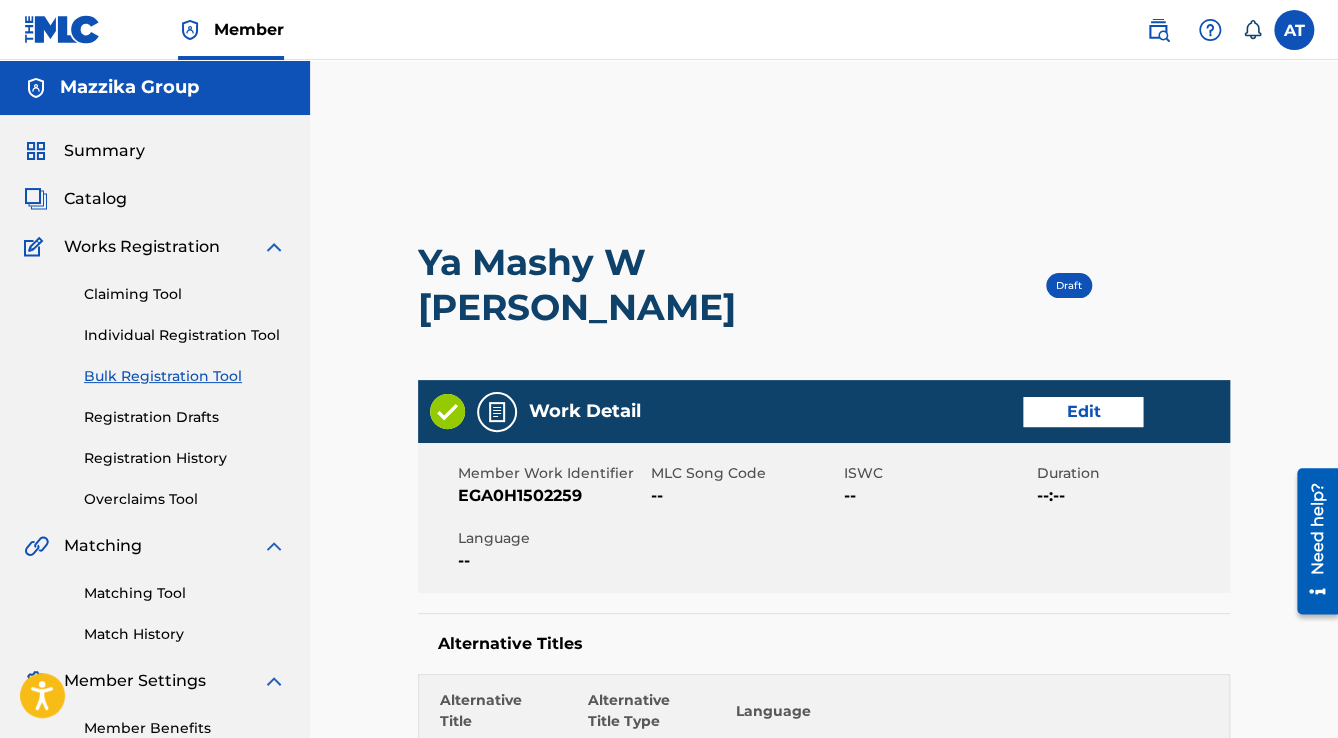click on "Edit" at bounding box center [1083, 412] 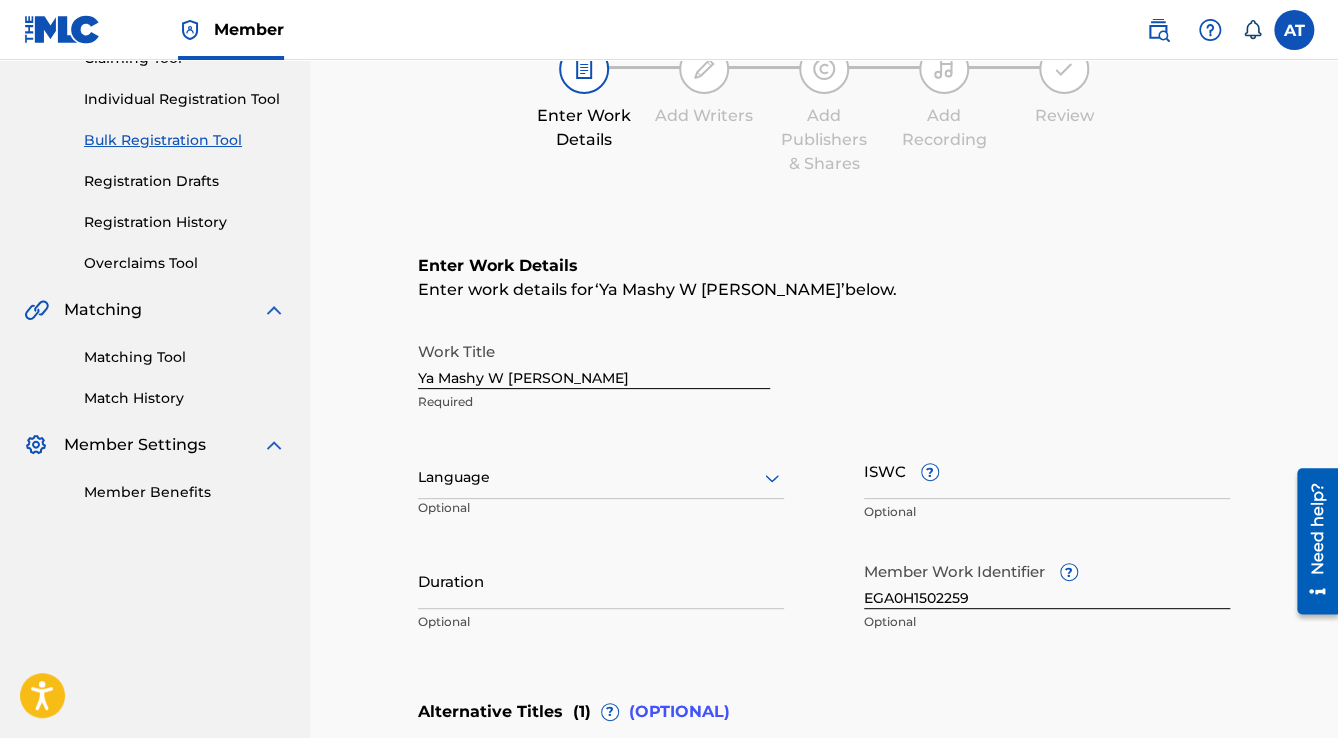 scroll, scrollTop: 400, scrollLeft: 0, axis: vertical 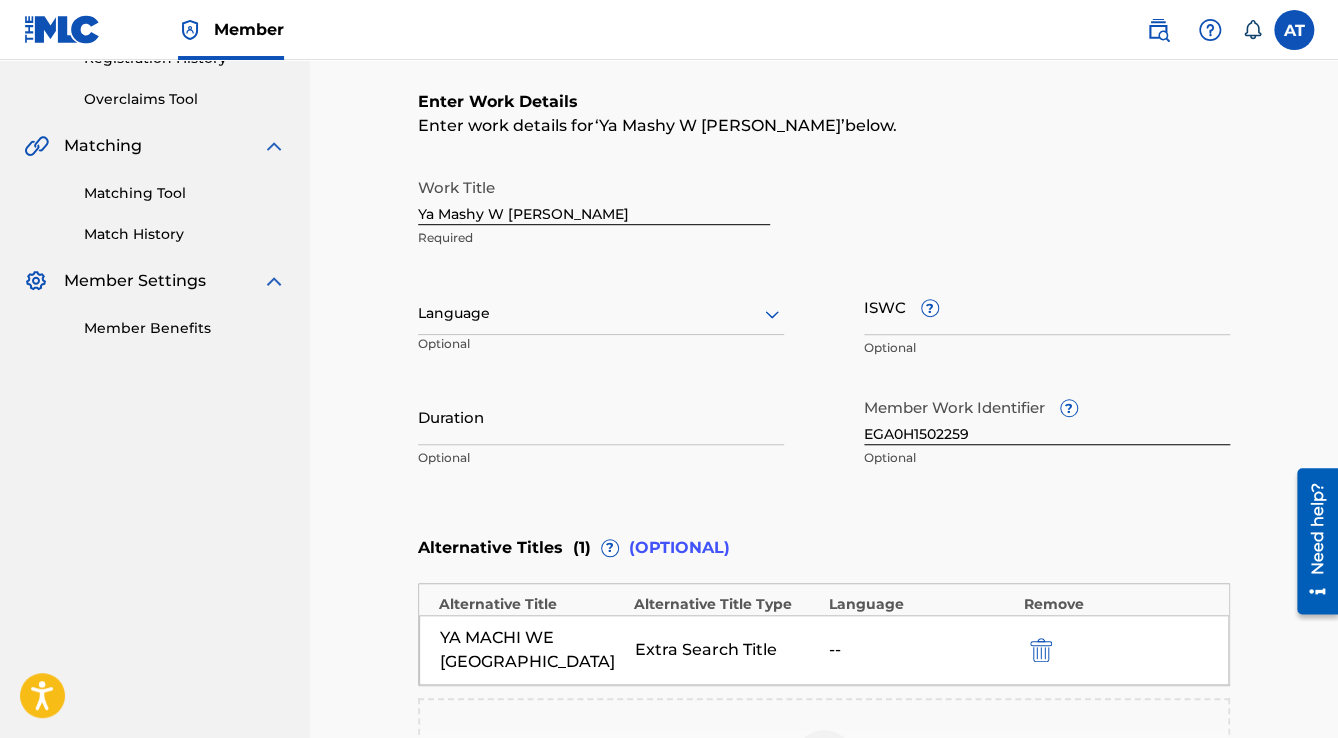 click at bounding box center [601, 313] 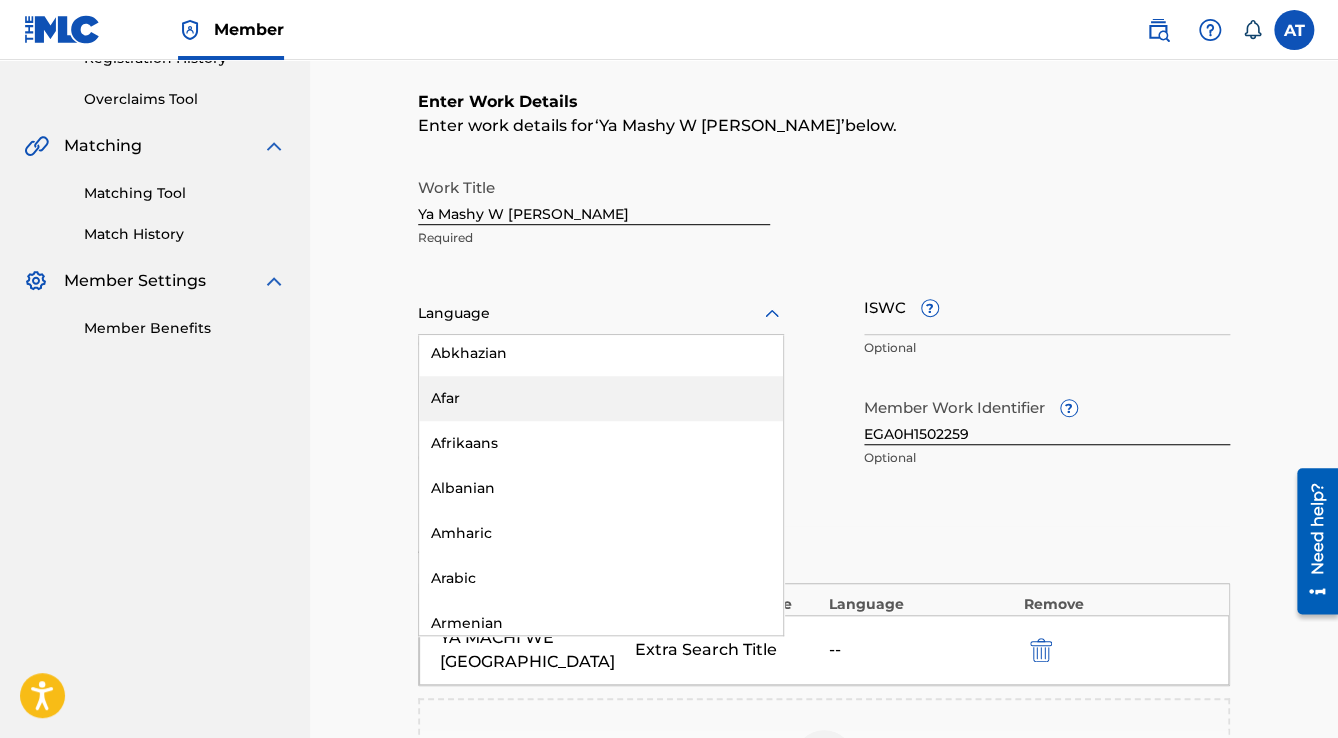 scroll, scrollTop: 320, scrollLeft: 0, axis: vertical 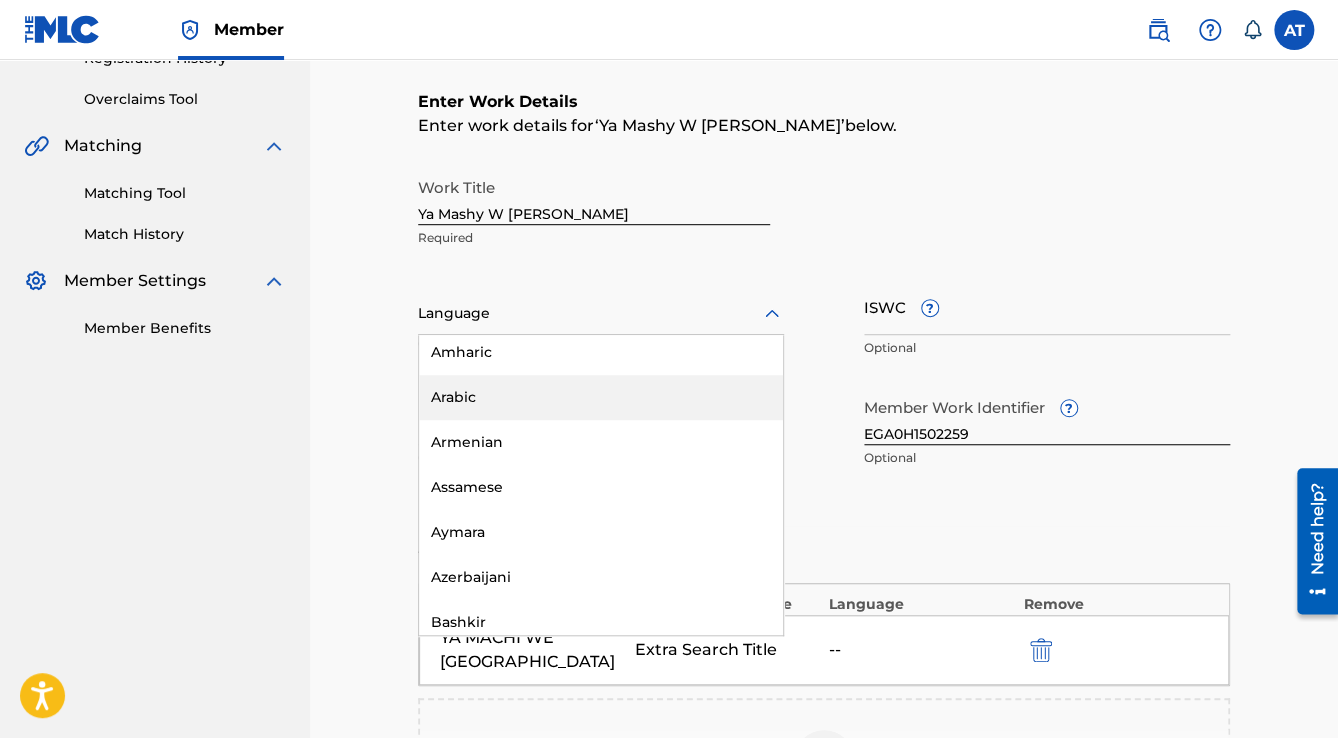 click on "Arabic" at bounding box center [601, 397] 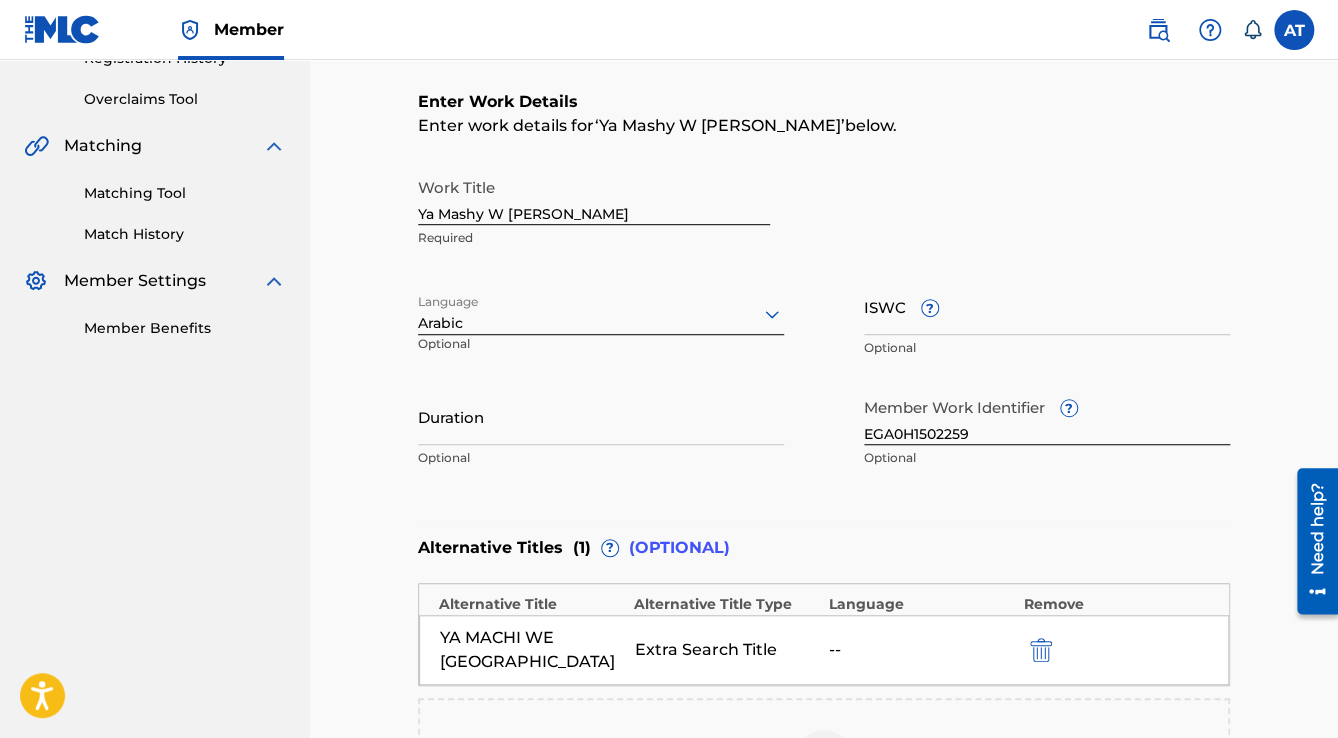 click on "Duration" at bounding box center (601, 416) 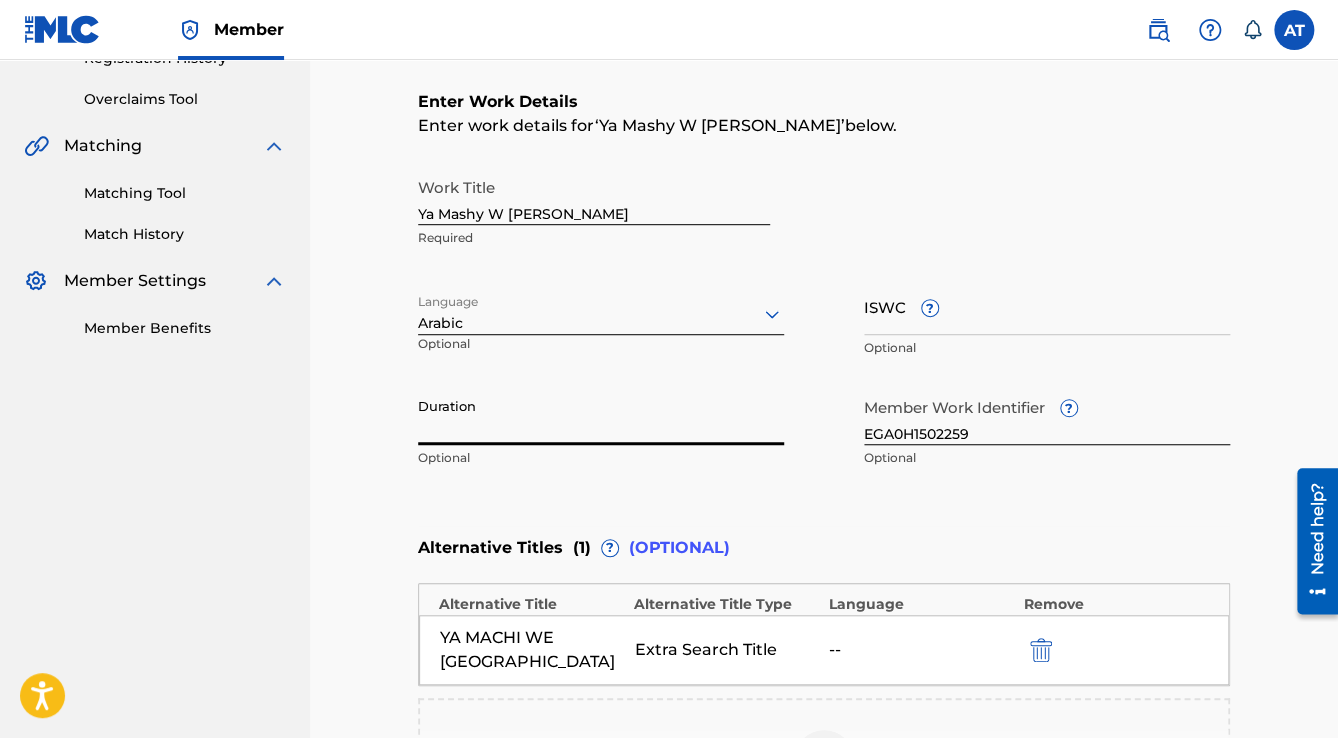 paste on "4:47" 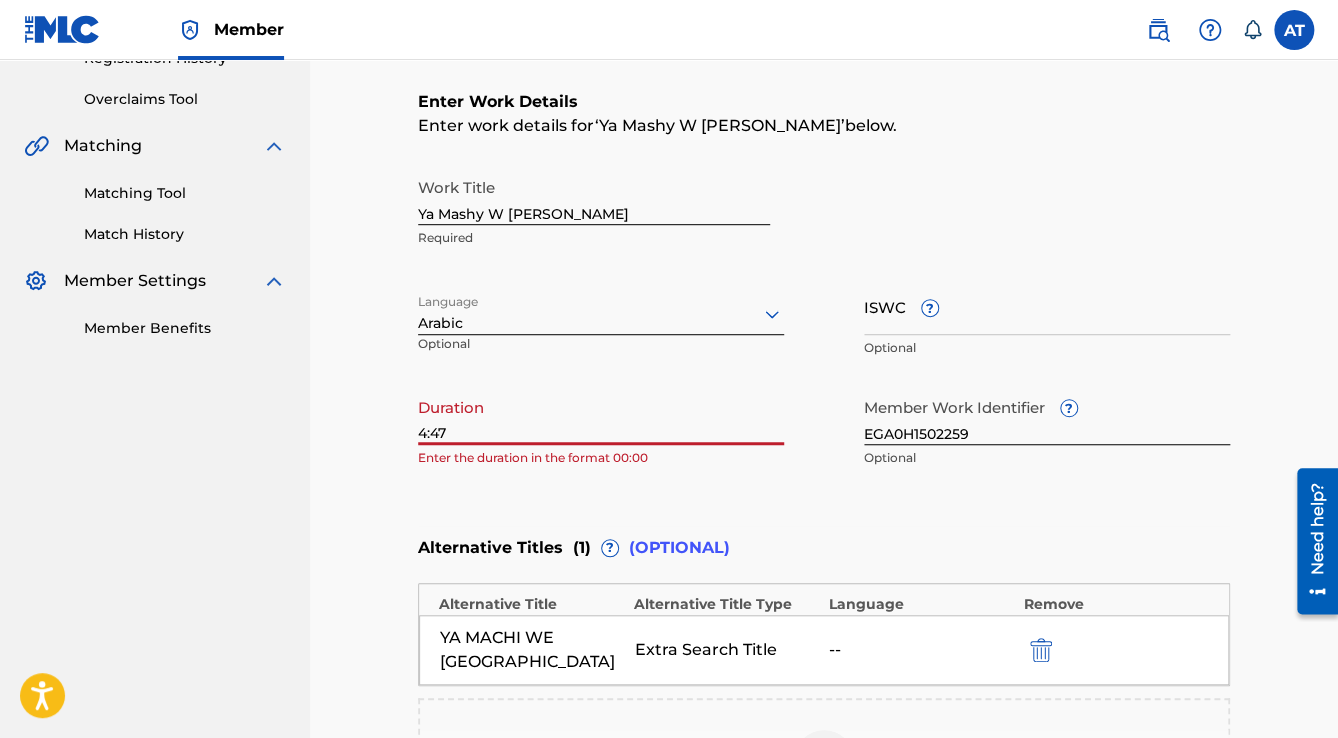 click on "4:47" at bounding box center [601, 416] 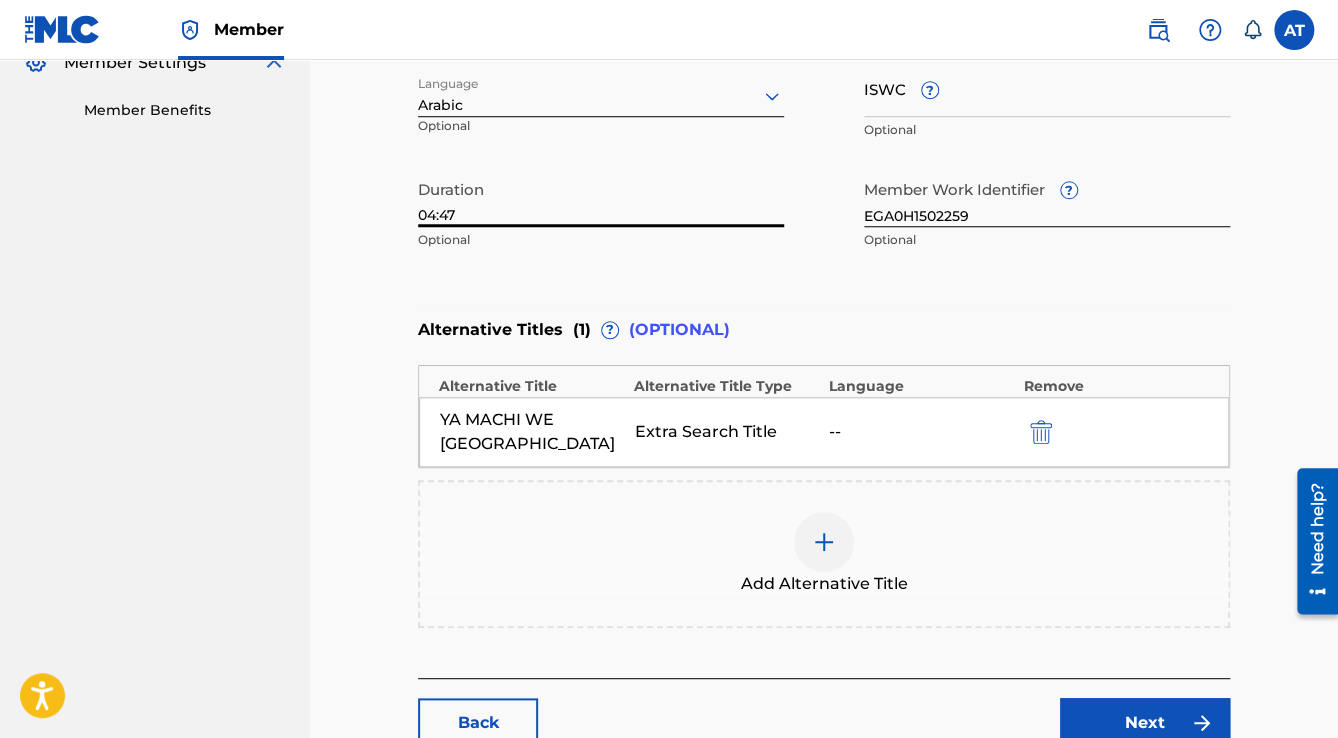 scroll, scrollTop: 792, scrollLeft: 0, axis: vertical 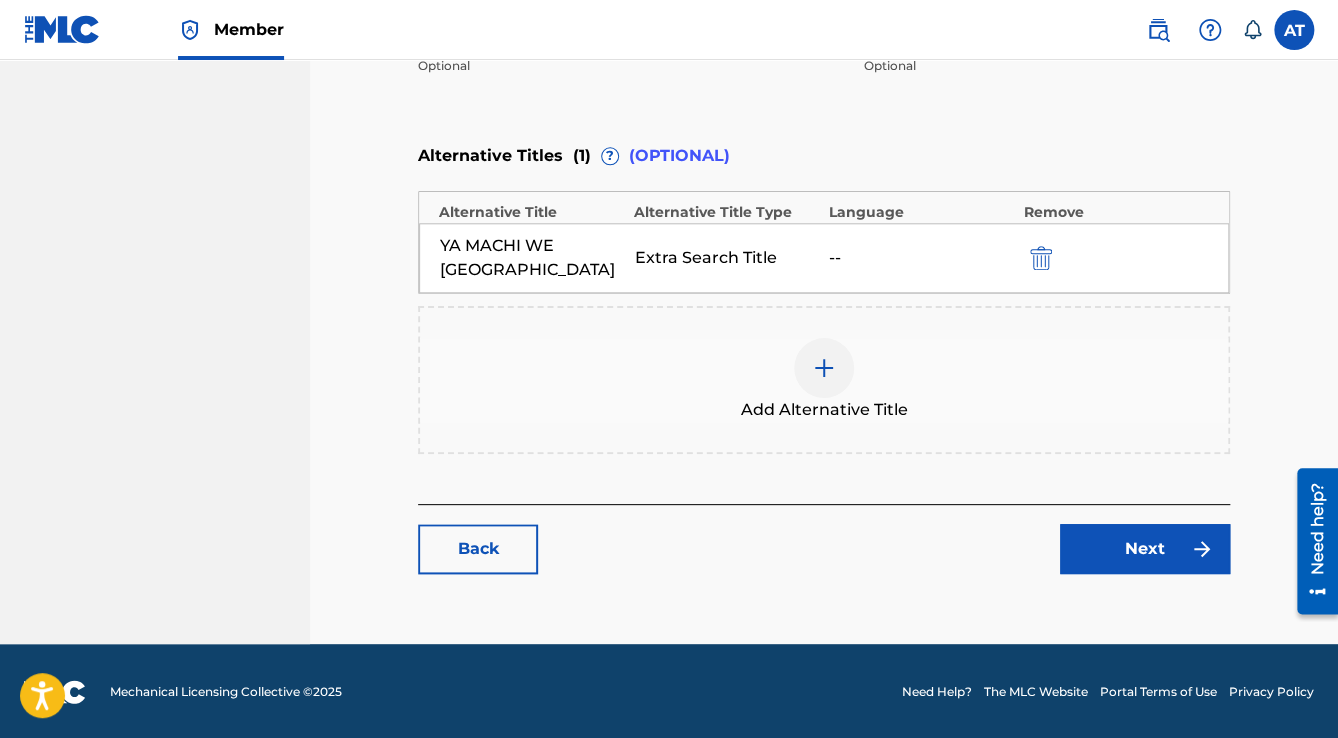 type on "04:47" 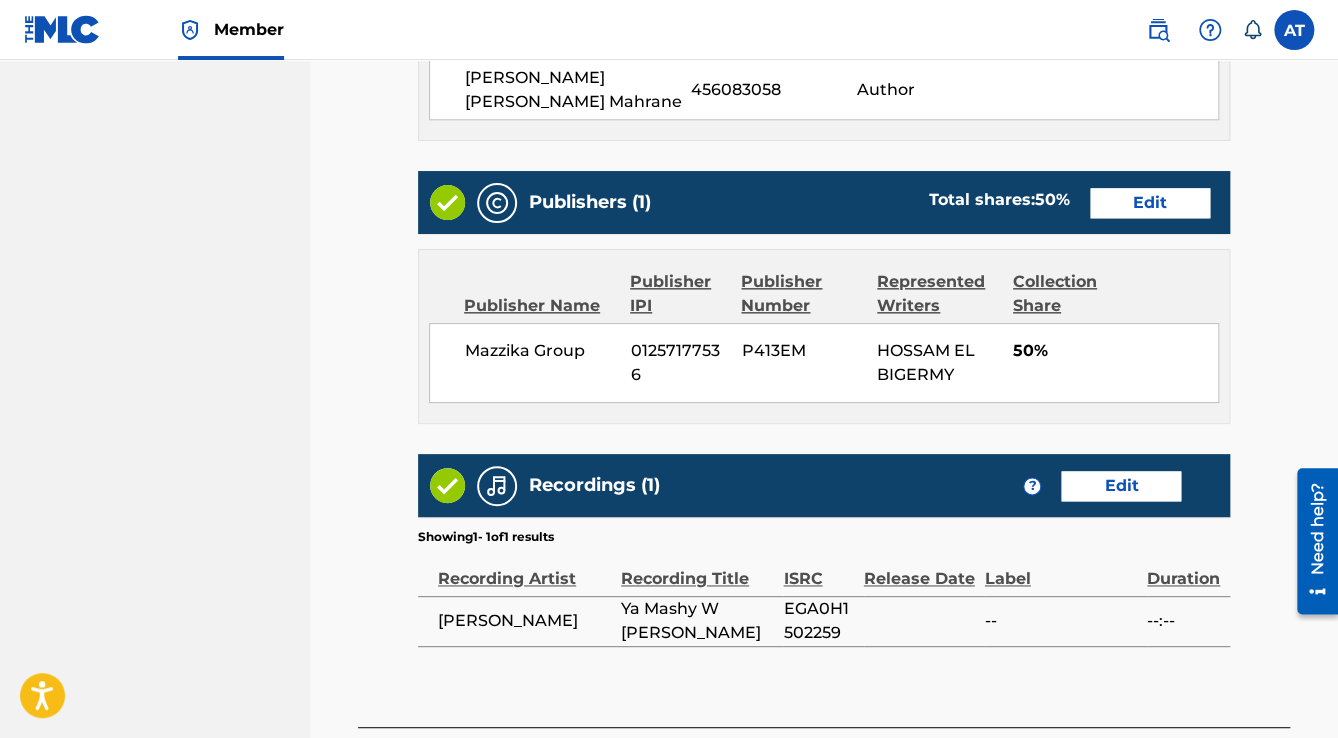 scroll, scrollTop: 1086, scrollLeft: 0, axis: vertical 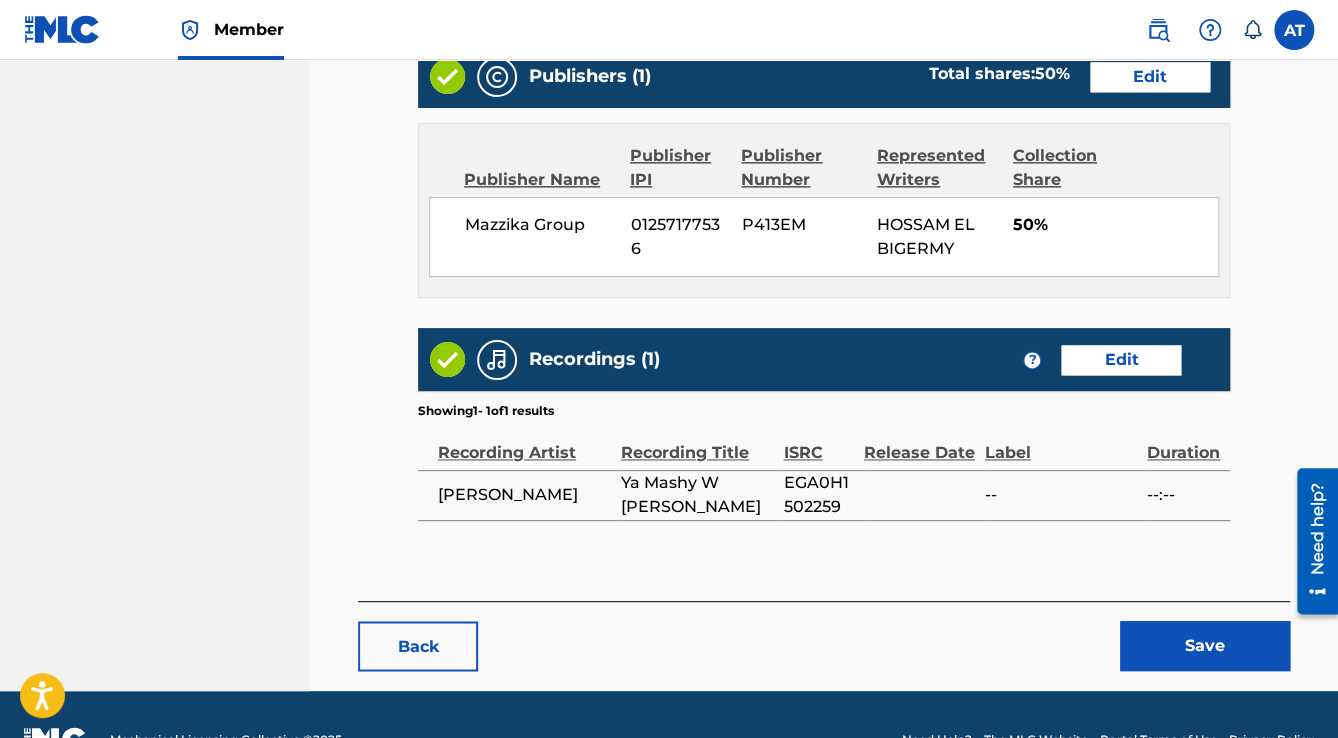 click on "Save" at bounding box center [1205, 646] 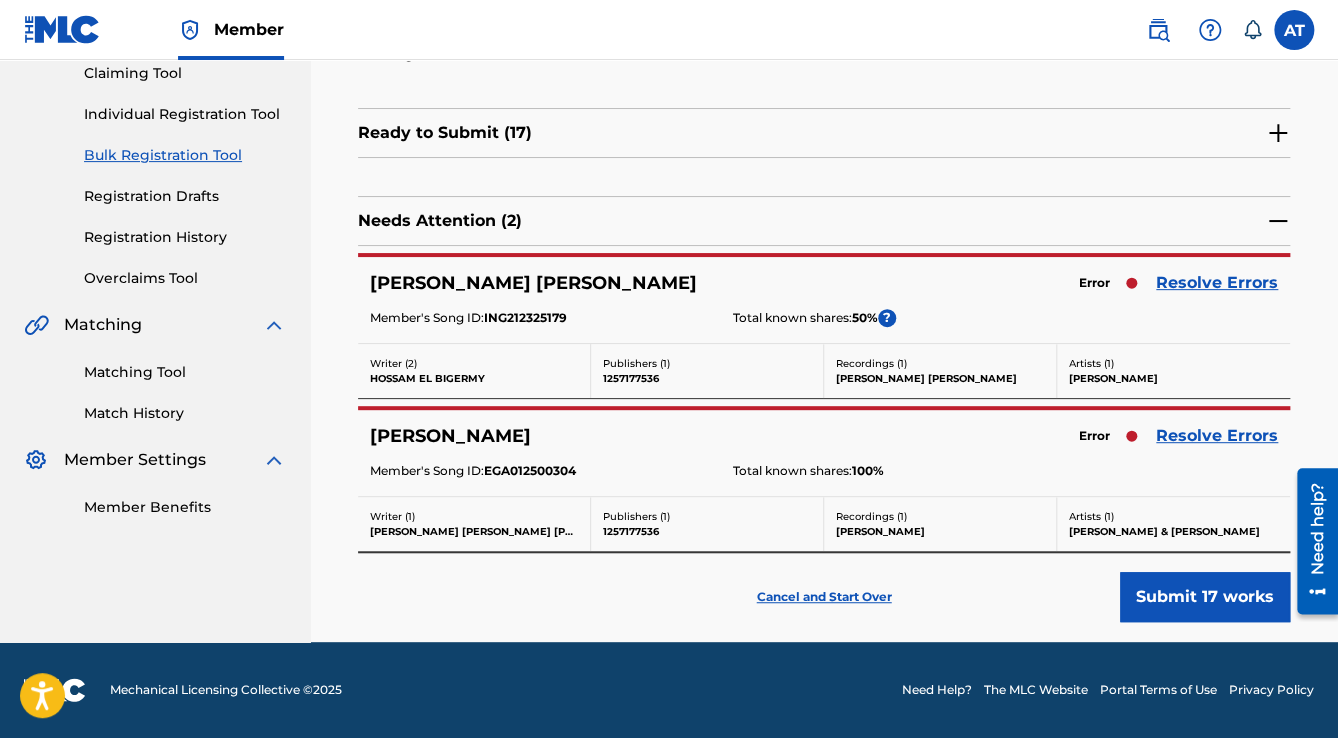 scroll, scrollTop: 0, scrollLeft: 0, axis: both 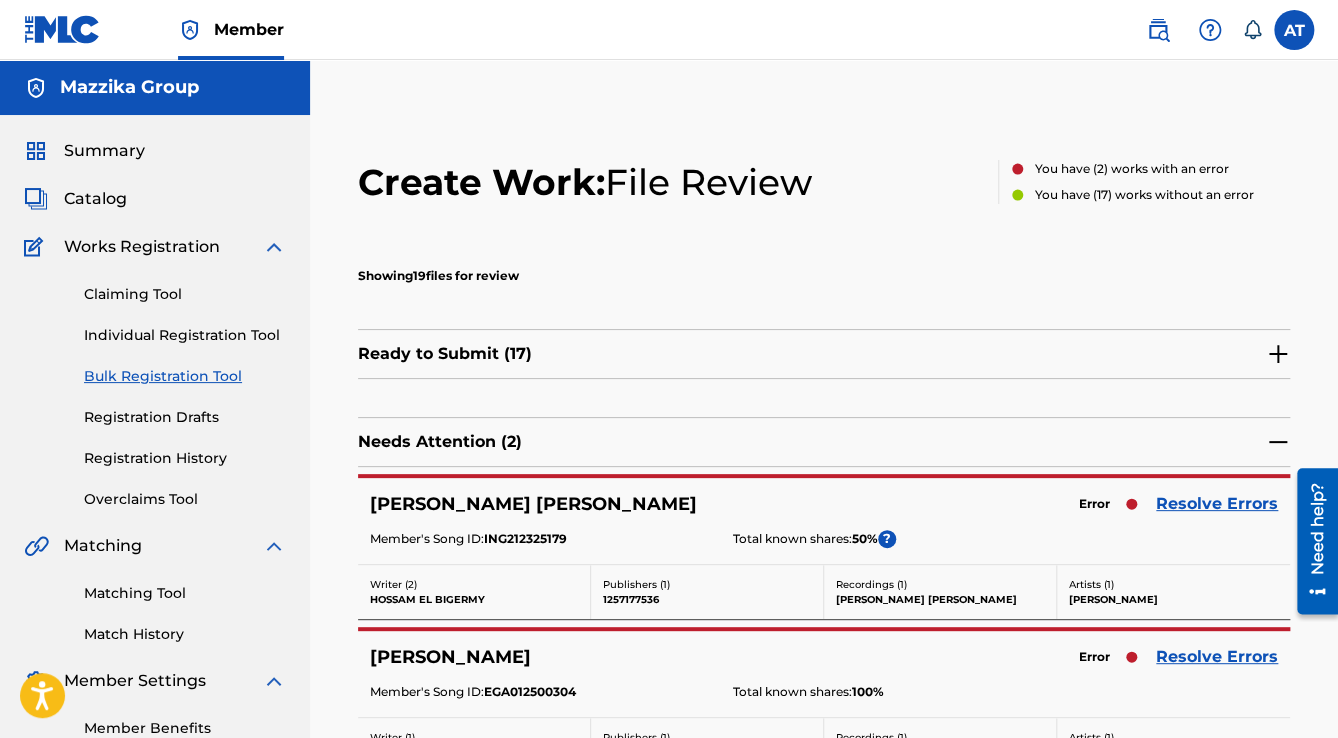 click on "Resolve Errors" at bounding box center (1217, 504) 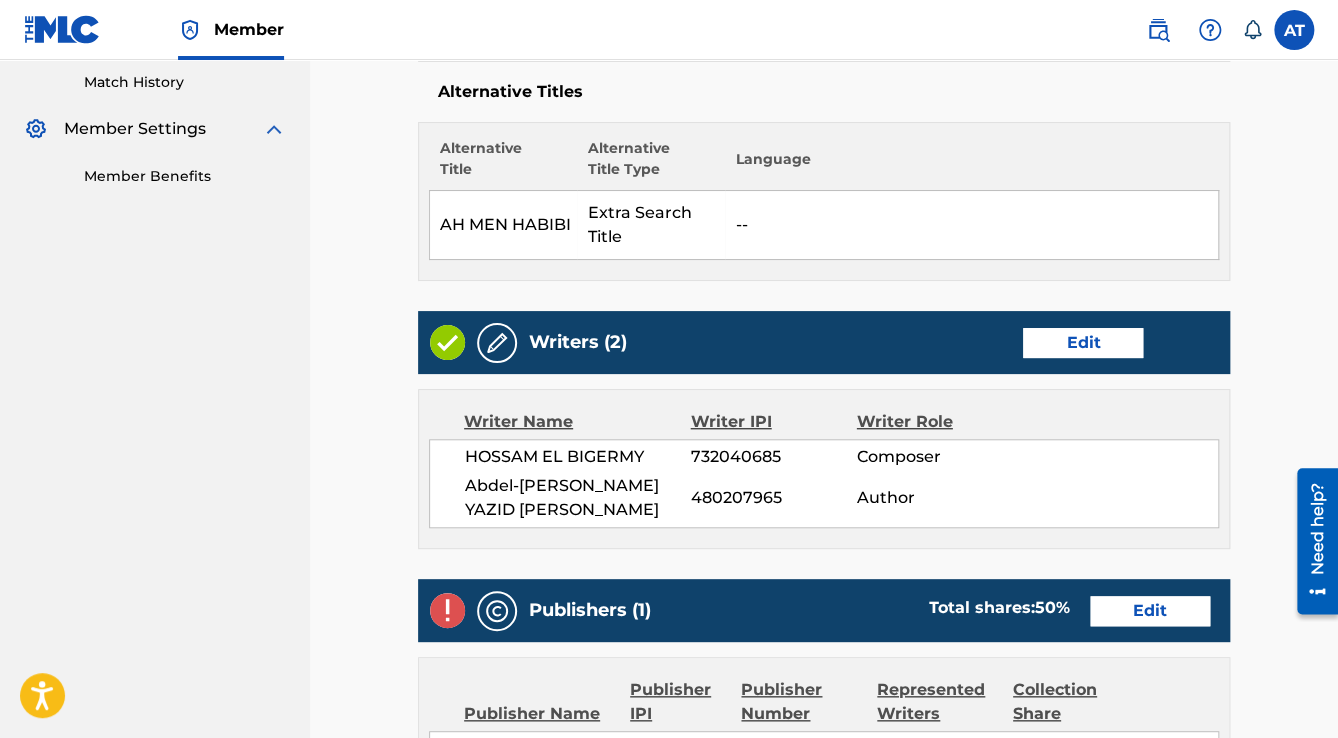 scroll, scrollTop: 640, scrollLeft: 0, axis: vertical 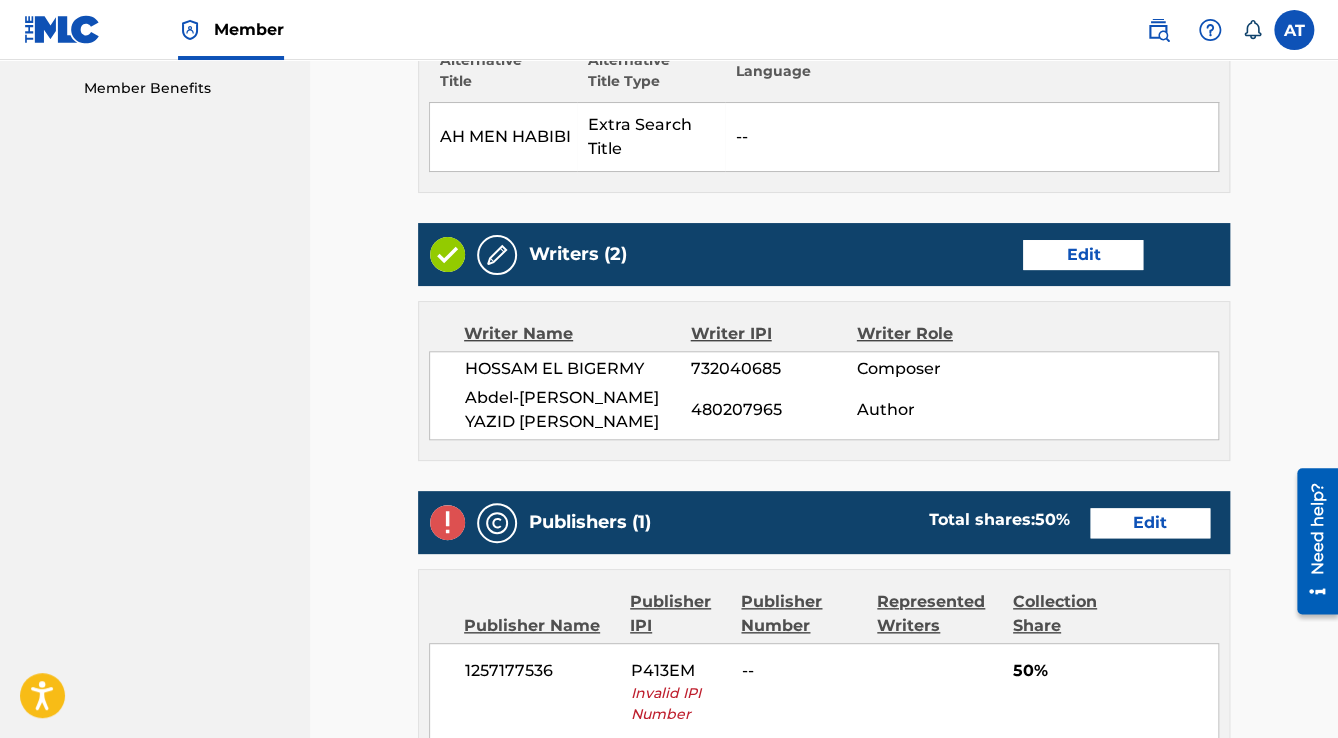 click on "Edit" at bounding box center (1150, 523) 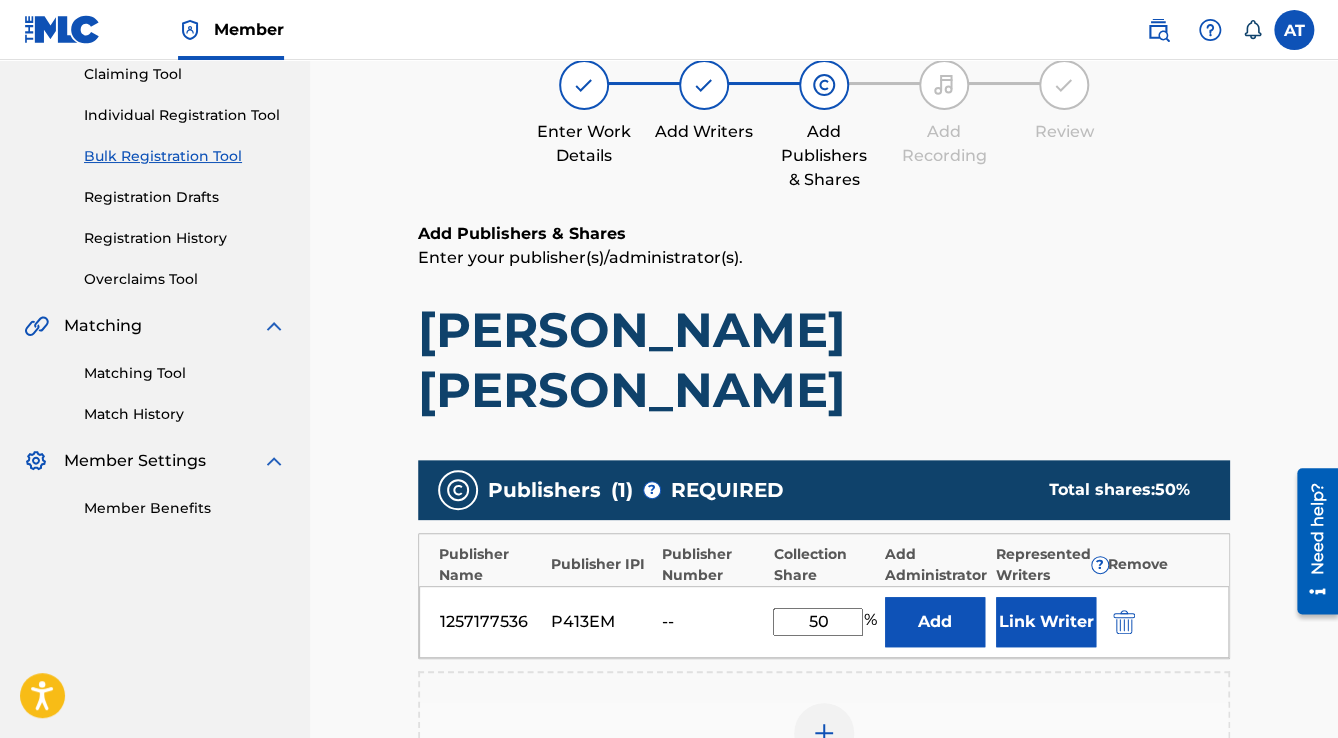 scroll, scrollTop: 400, scrollLeft: 0, axis: vertical 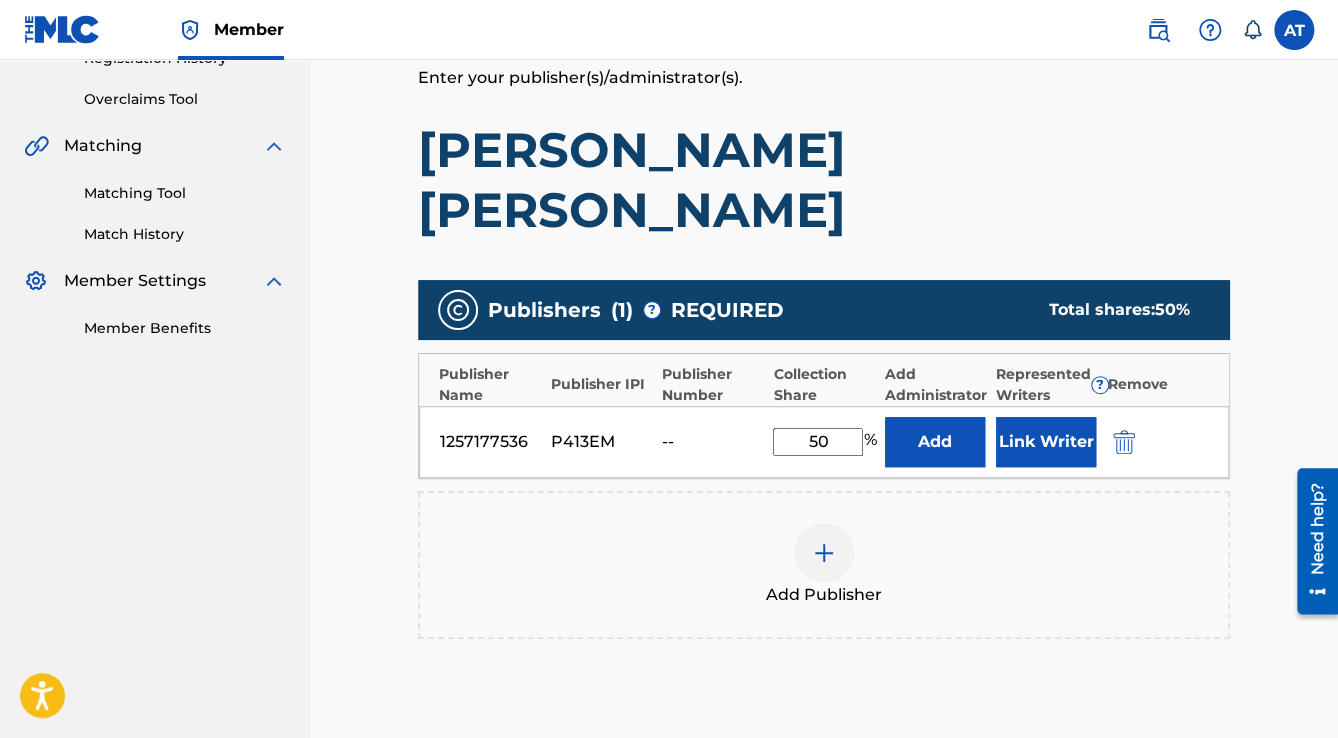click at bounding box center [1124, 442] 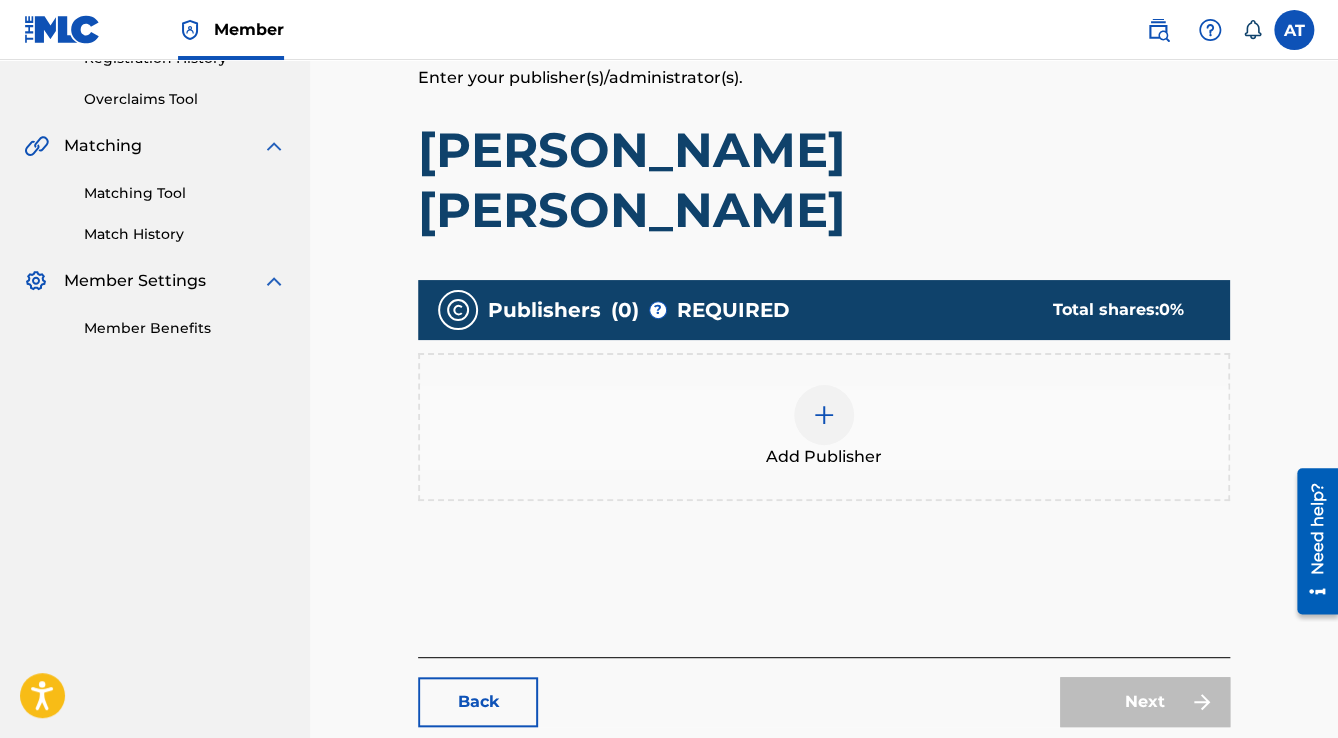 click on "Add Publisher" at bounding box center (824, 427) 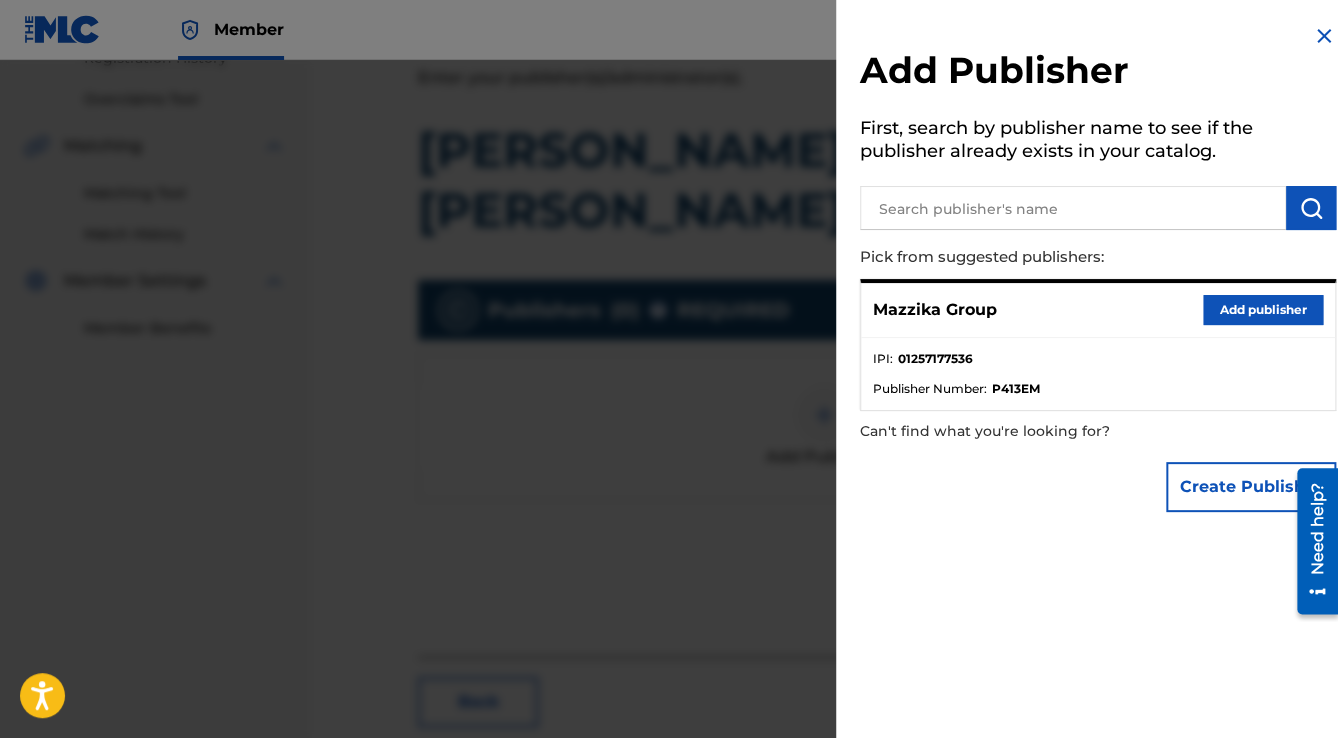 click on "Add publisher" at bounding box center (1263, 310) 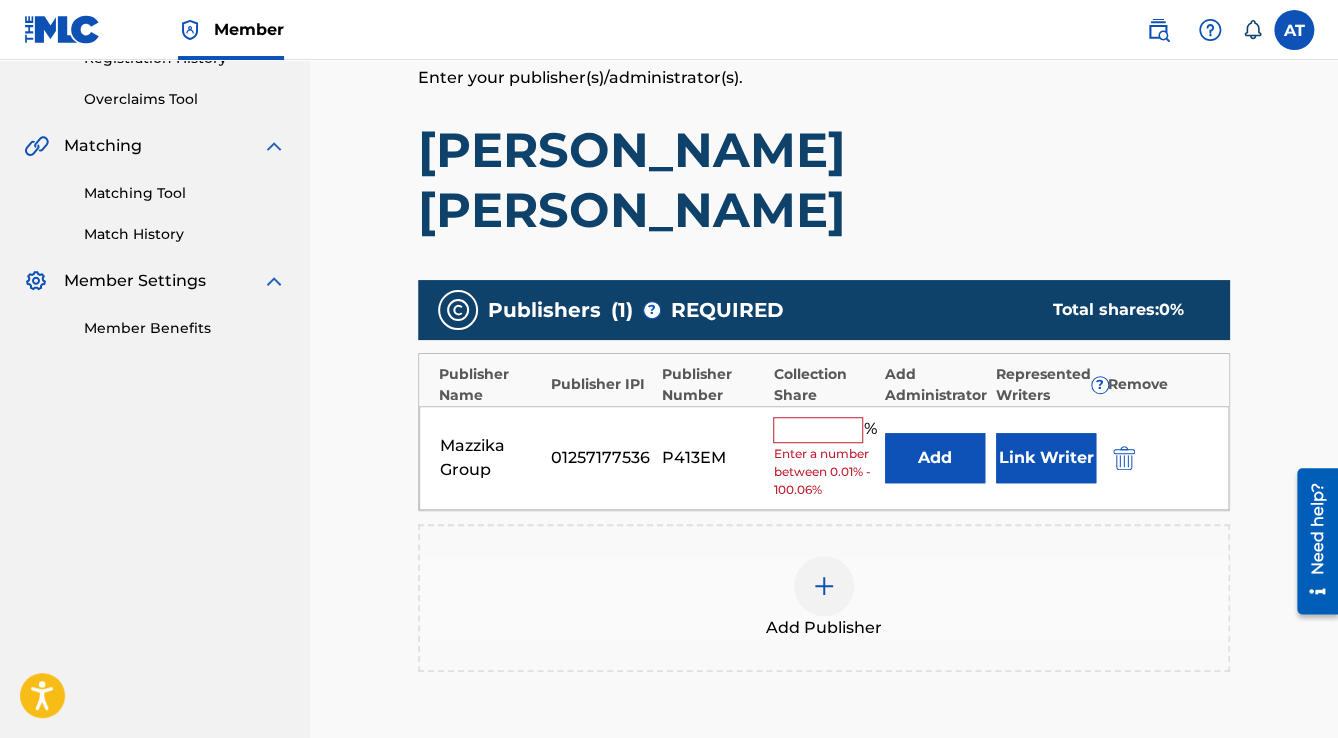 click at bounding box center (818, 430) 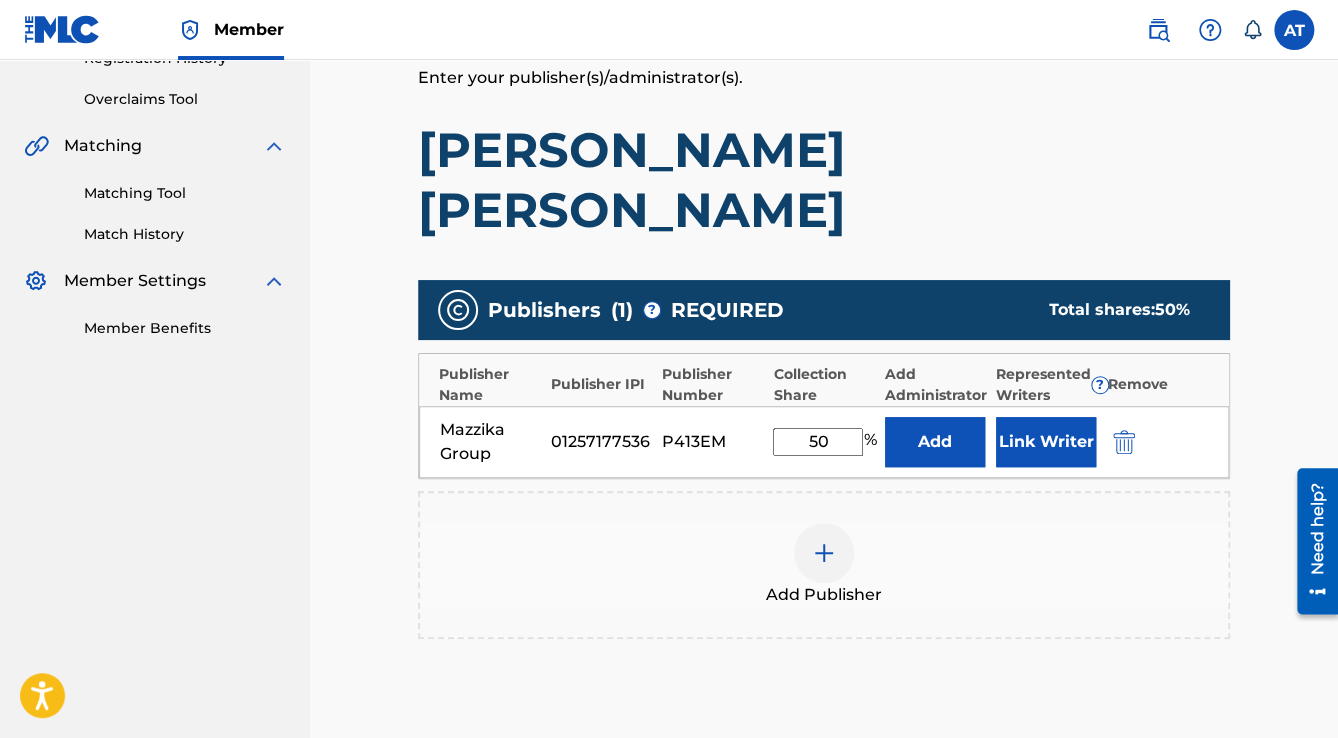 click on "Link Writer" at bounding box center [1046, 442] 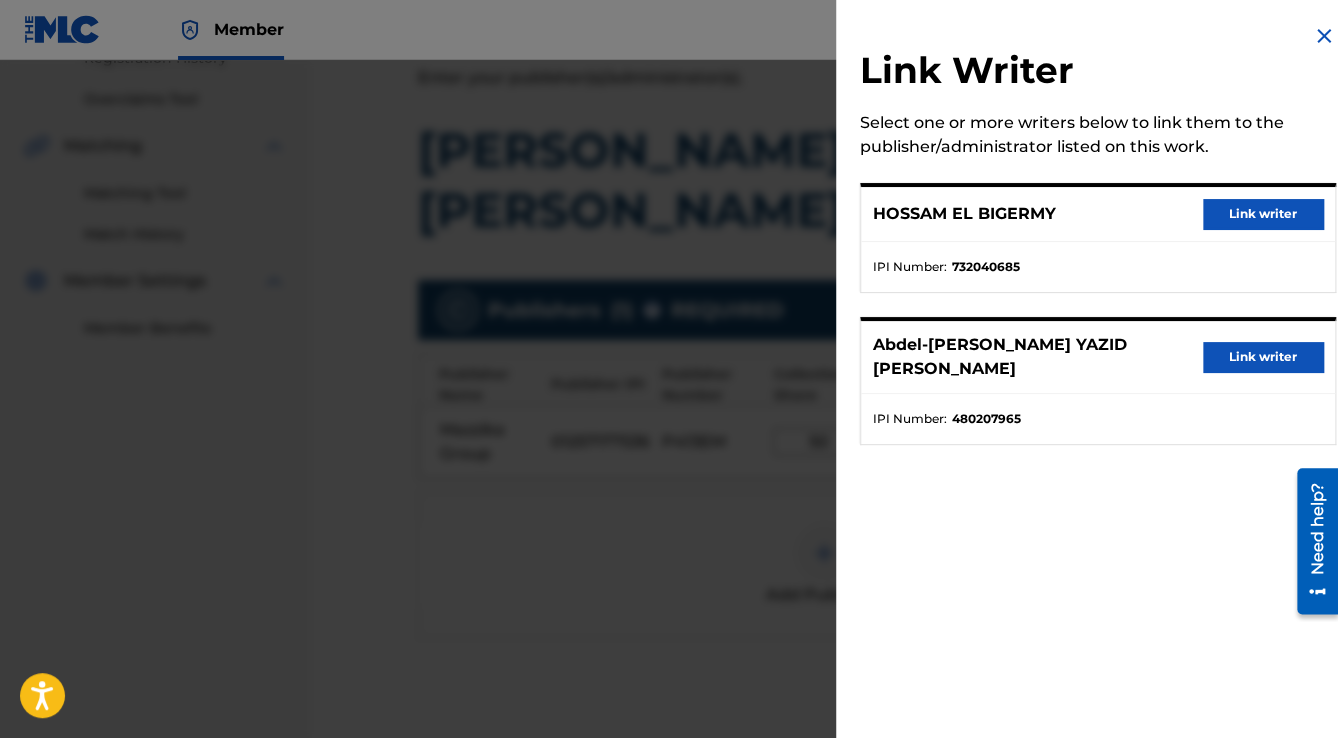 drag, startPoint x: 1209, startPoint y: 196, endPoint x: 1203, endPoint y: 224, distance: 28.635643 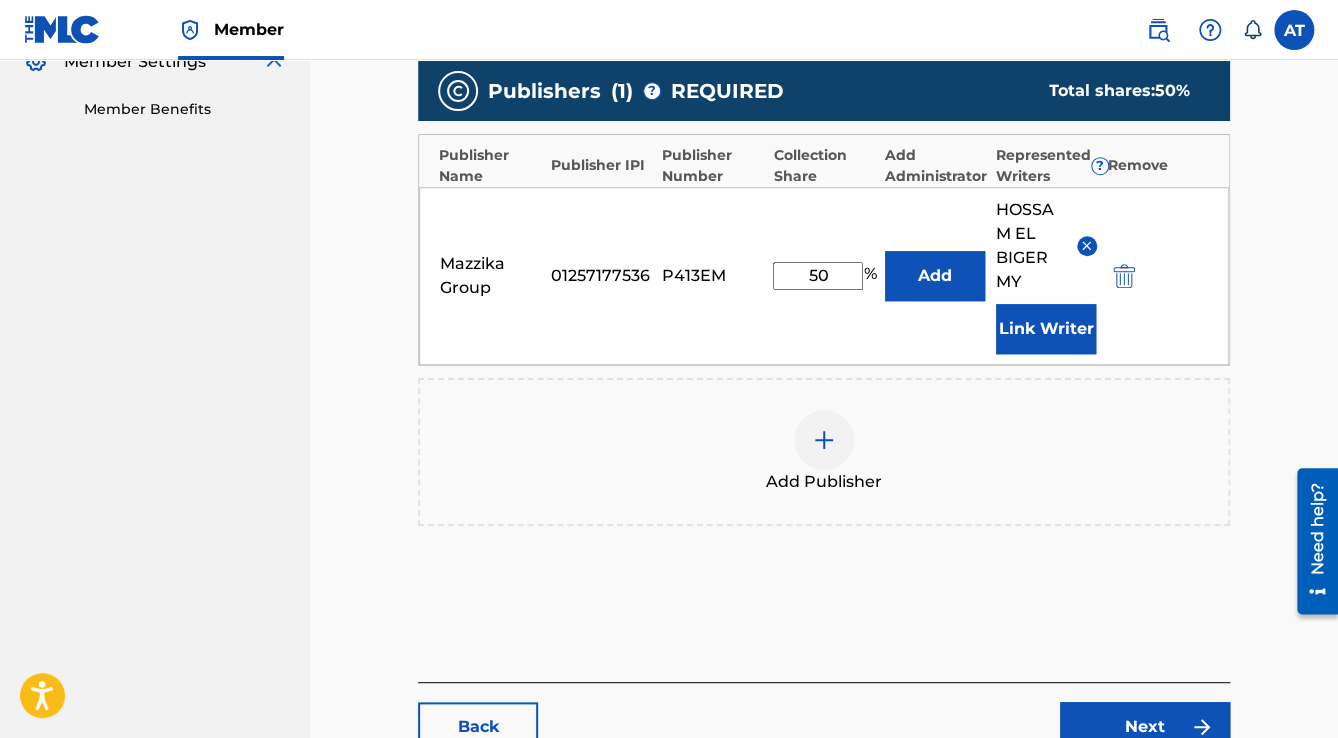 scroll, scrollTop: 736, scrollLeft: 0, axis: vertical 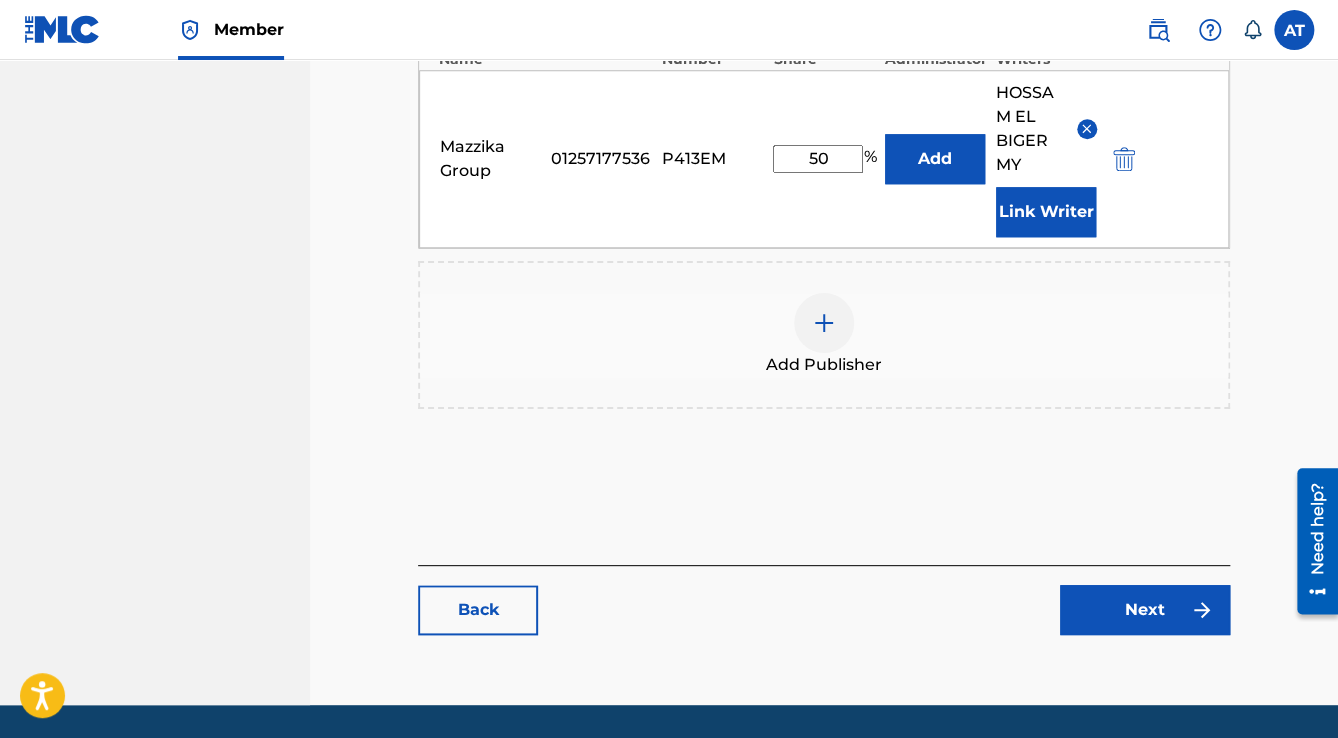 click at bounding box center [1202, 610] 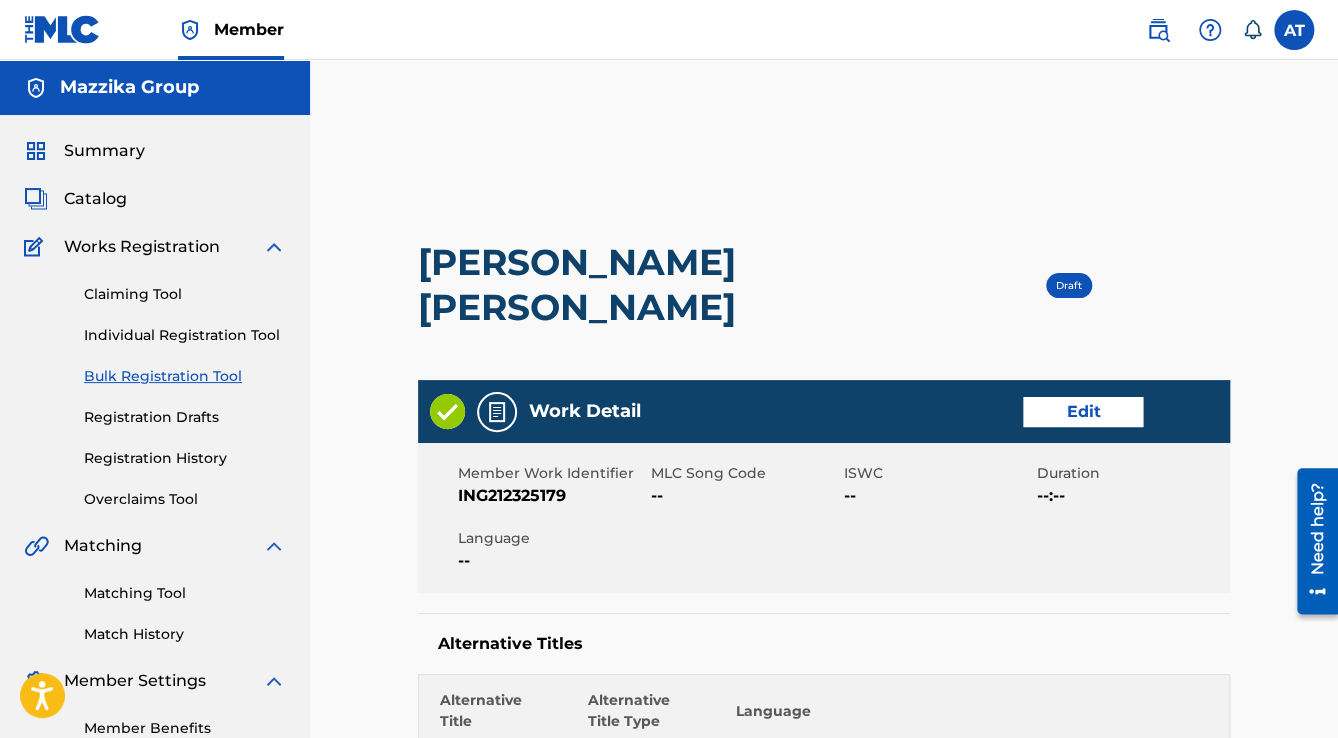 click on "Edit" at bounding box center (1083, 412) 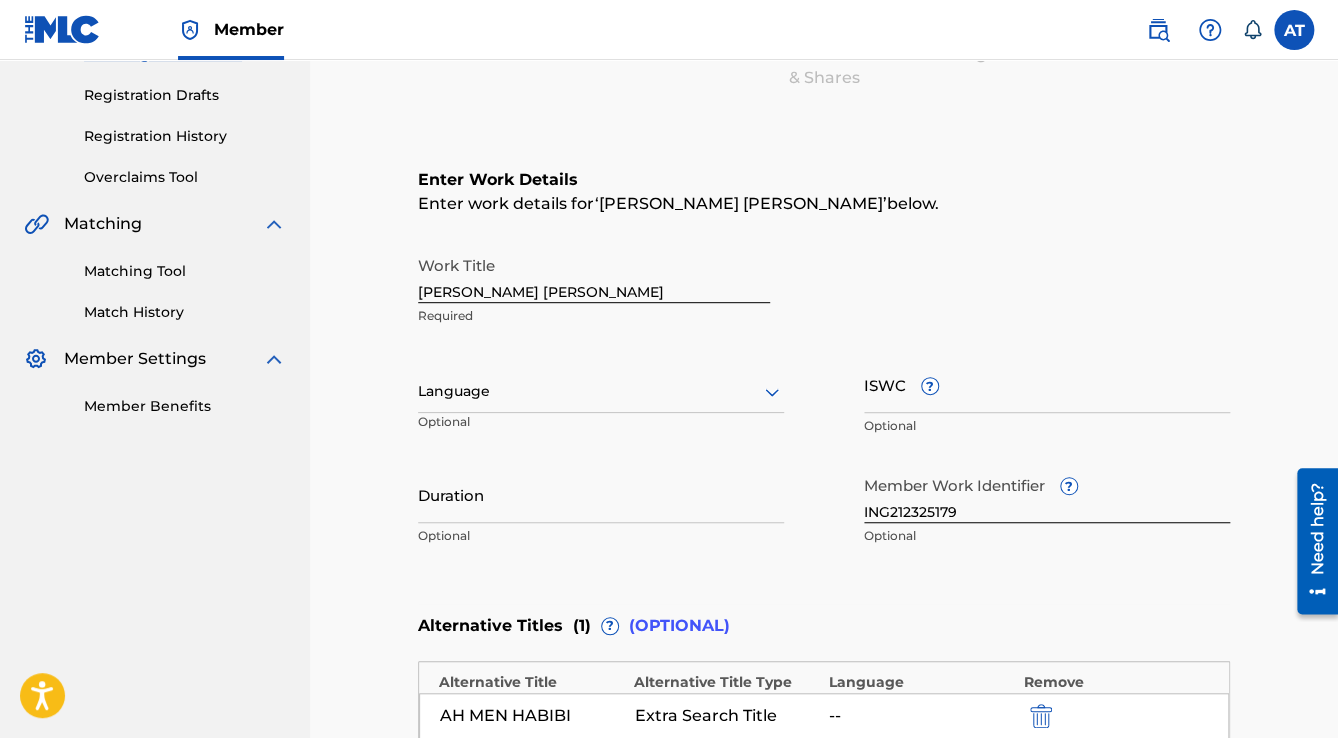 scroll, scrollTop: 400, scrollLeft: 0, axis: vertical 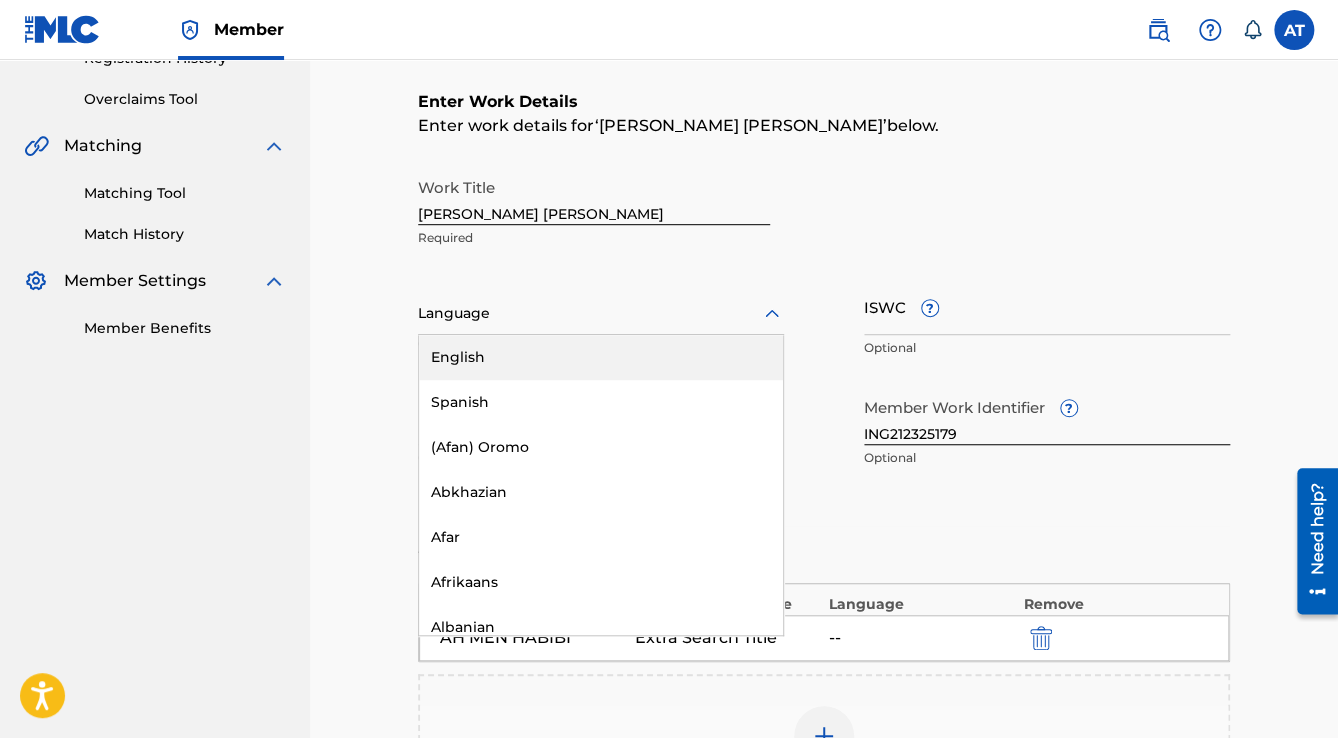 click on "Language" at bounding box center [601, 314] 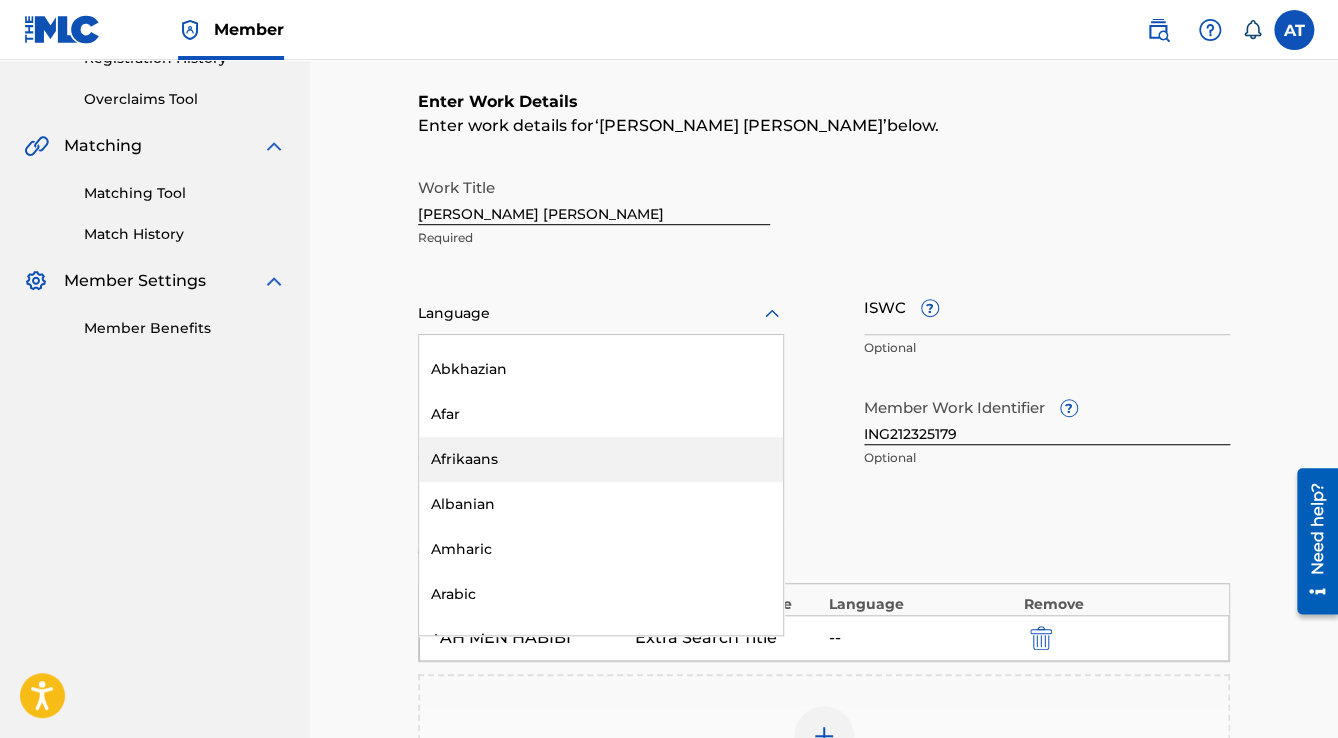 scroll, scrollTop: 240, scrollLeft: 0, axis: vertical 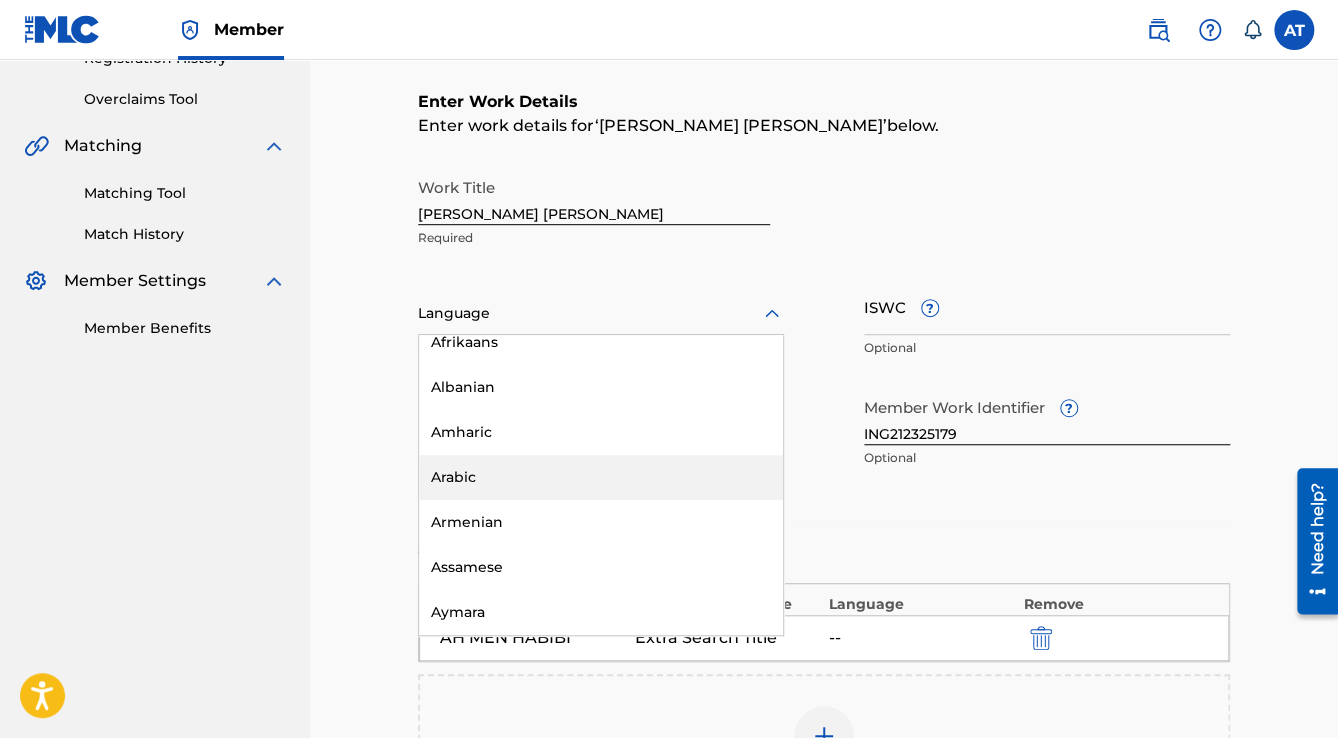 click on "Arabic" at bounding box center [601, 477] 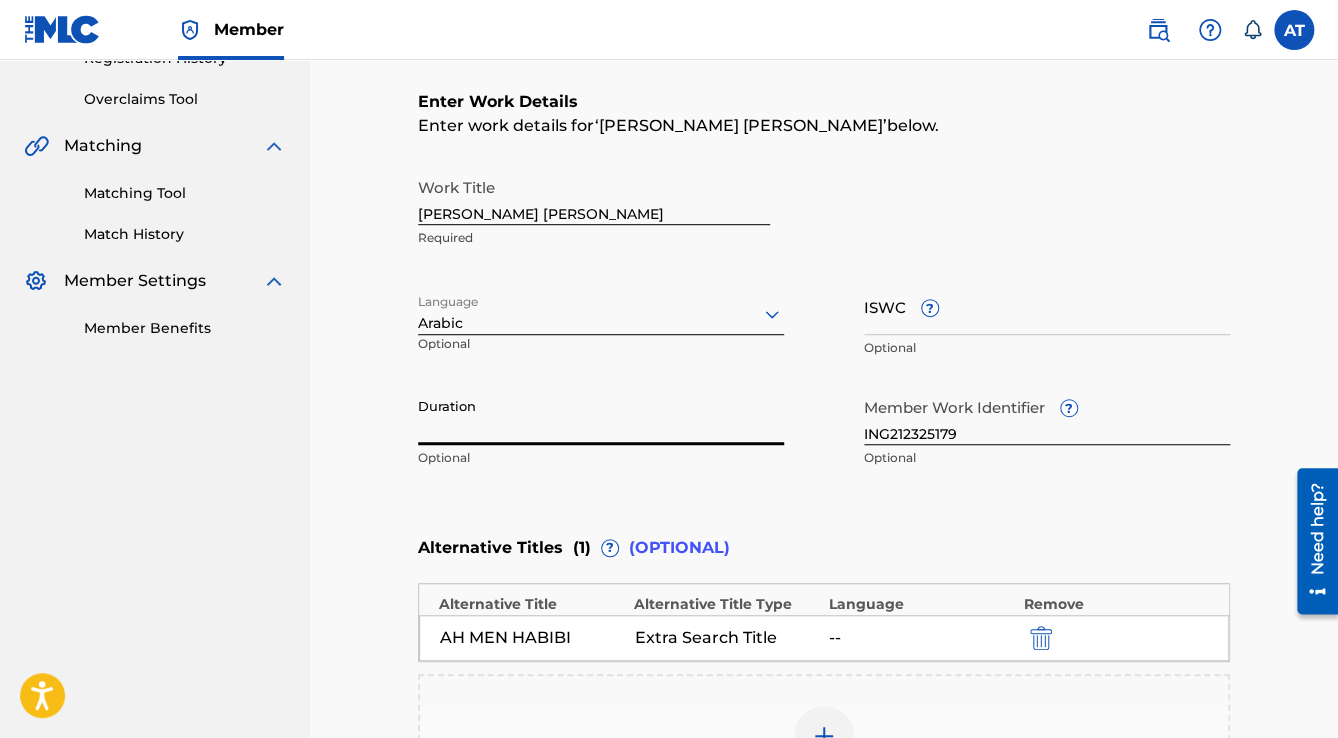 click on "Duration" at bounding box center [601, 416] 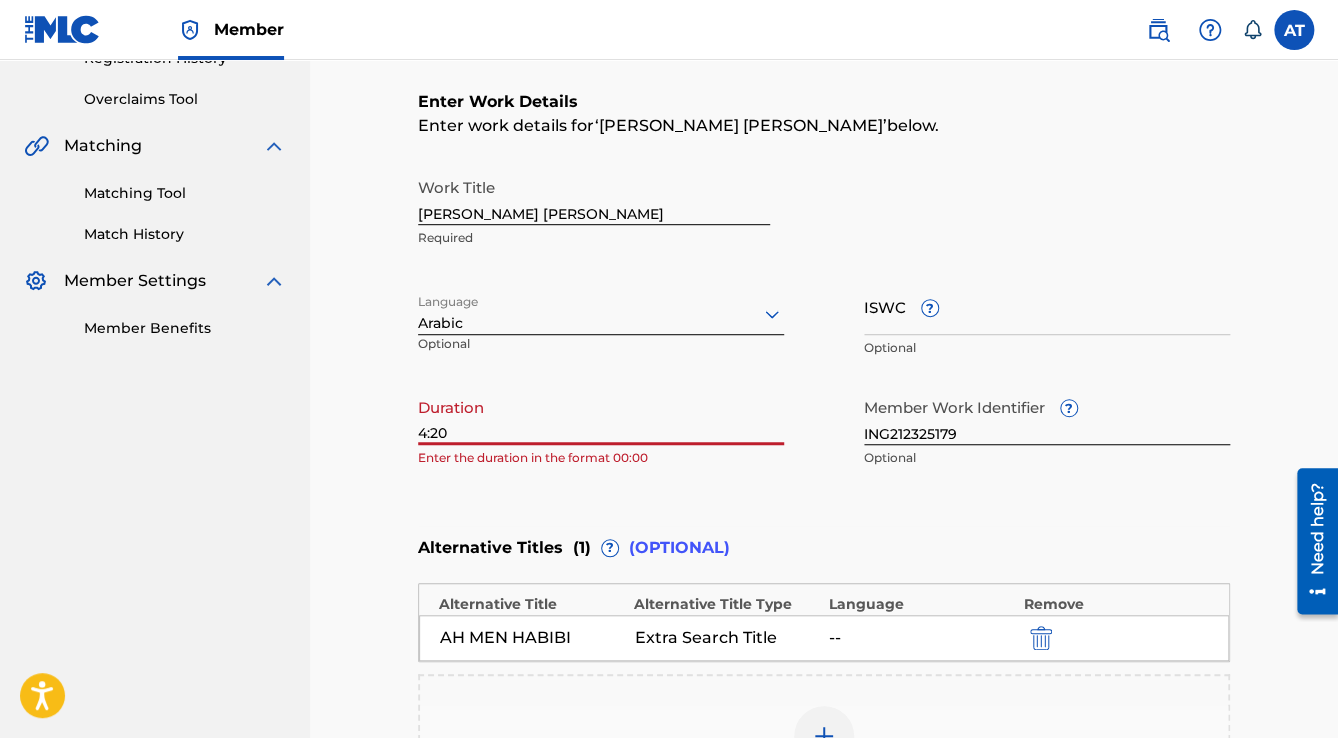 click on "4:20" at bounding box center [601, 416] 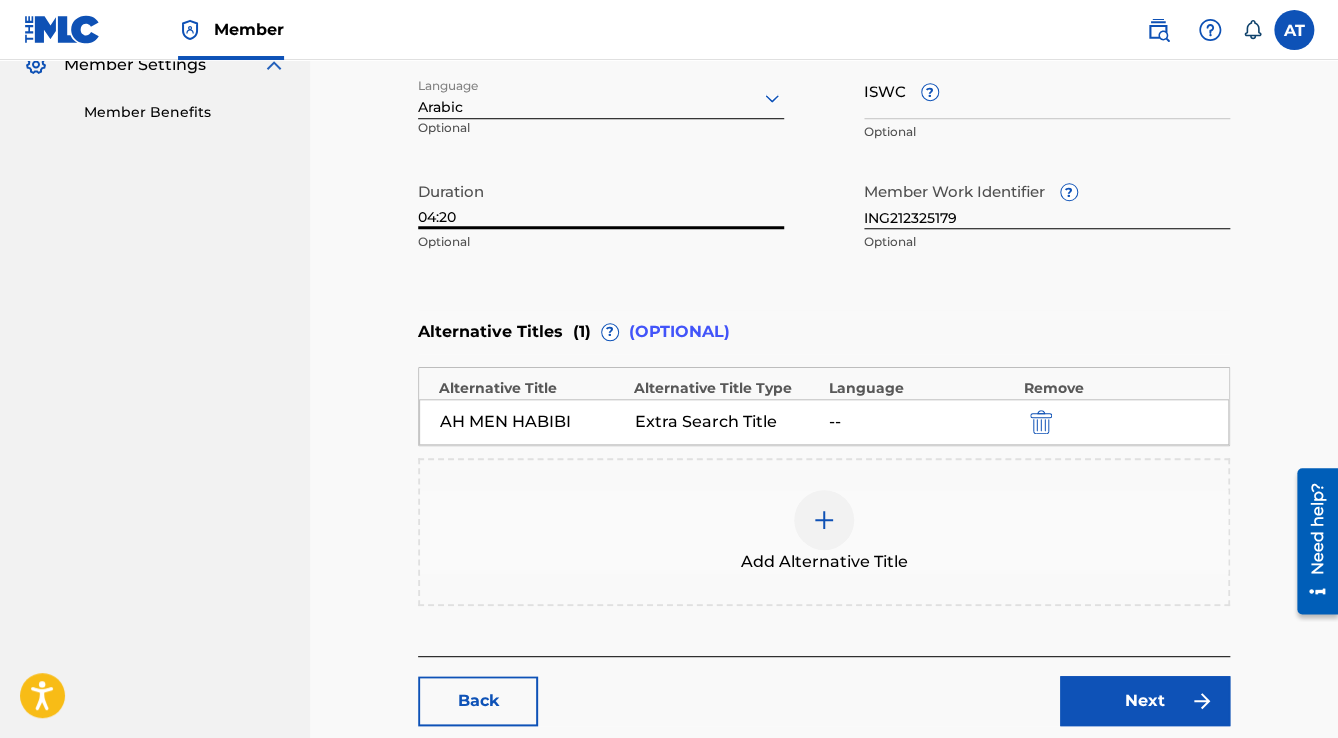 scroll, scrollTop: 640, scrollLeft: 0, axis: vertical 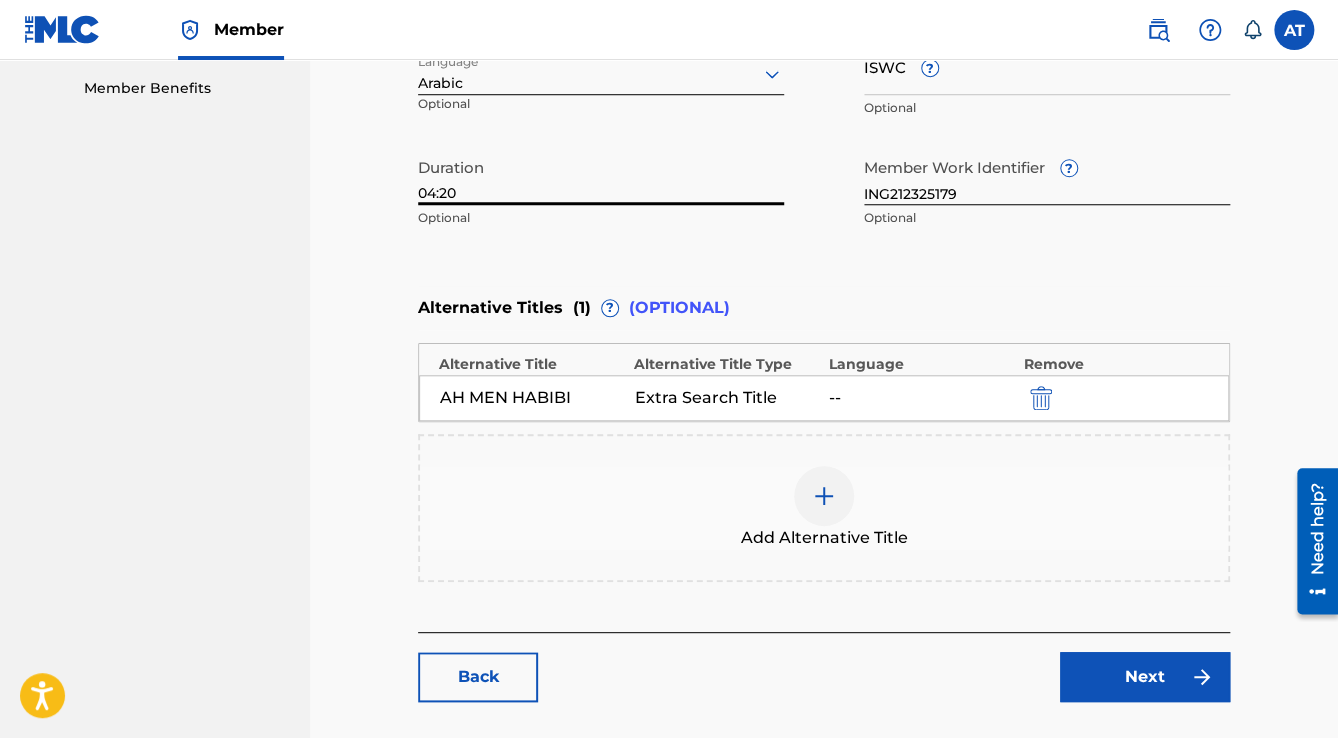 type on "04:20" 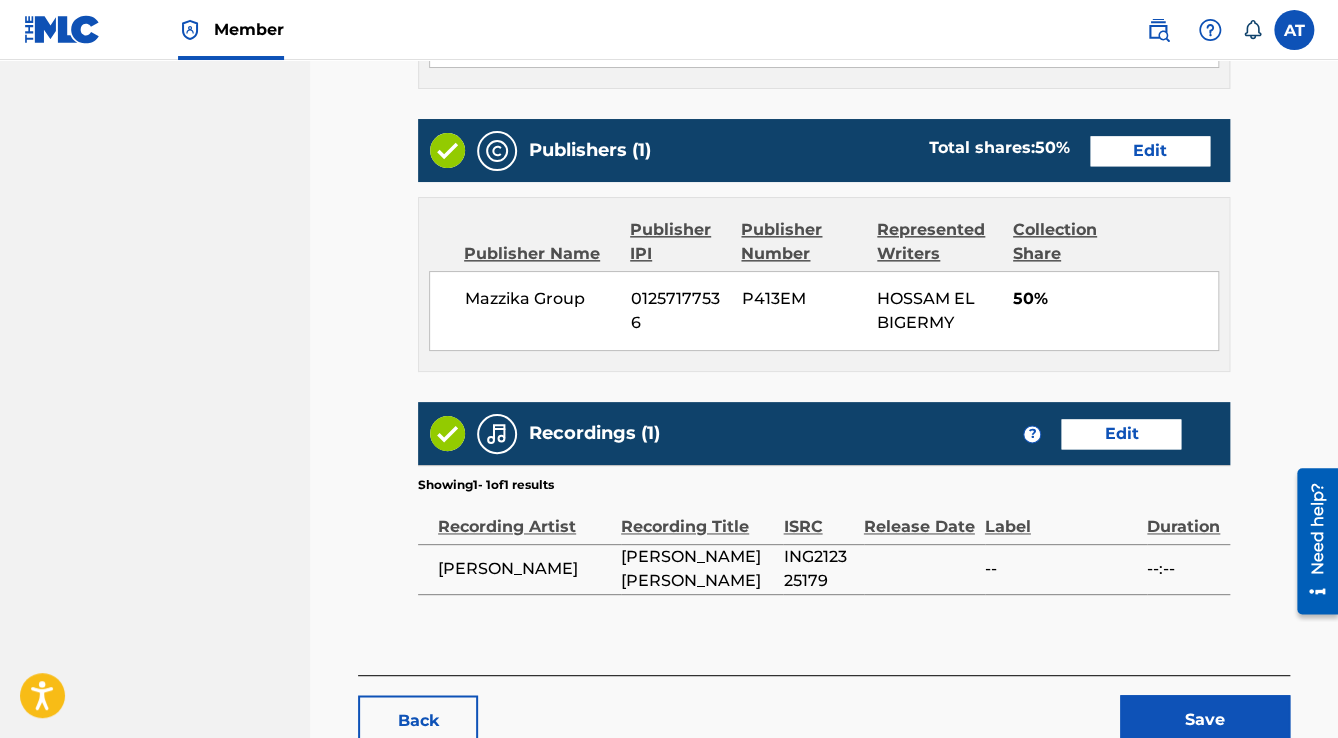 scroll, scrollTop: 1086, scrollLeft: 0, axis: vertical 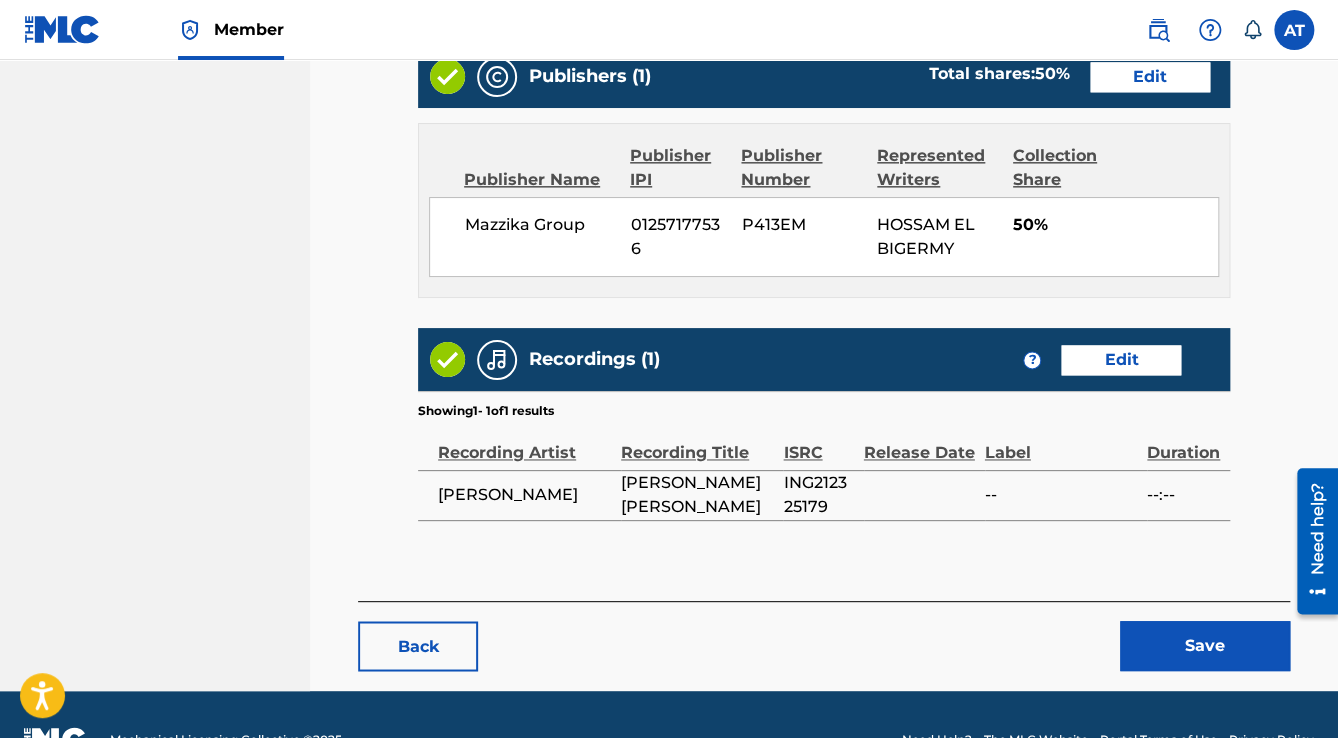 click on "Save" at bounding box center (1205, 646) 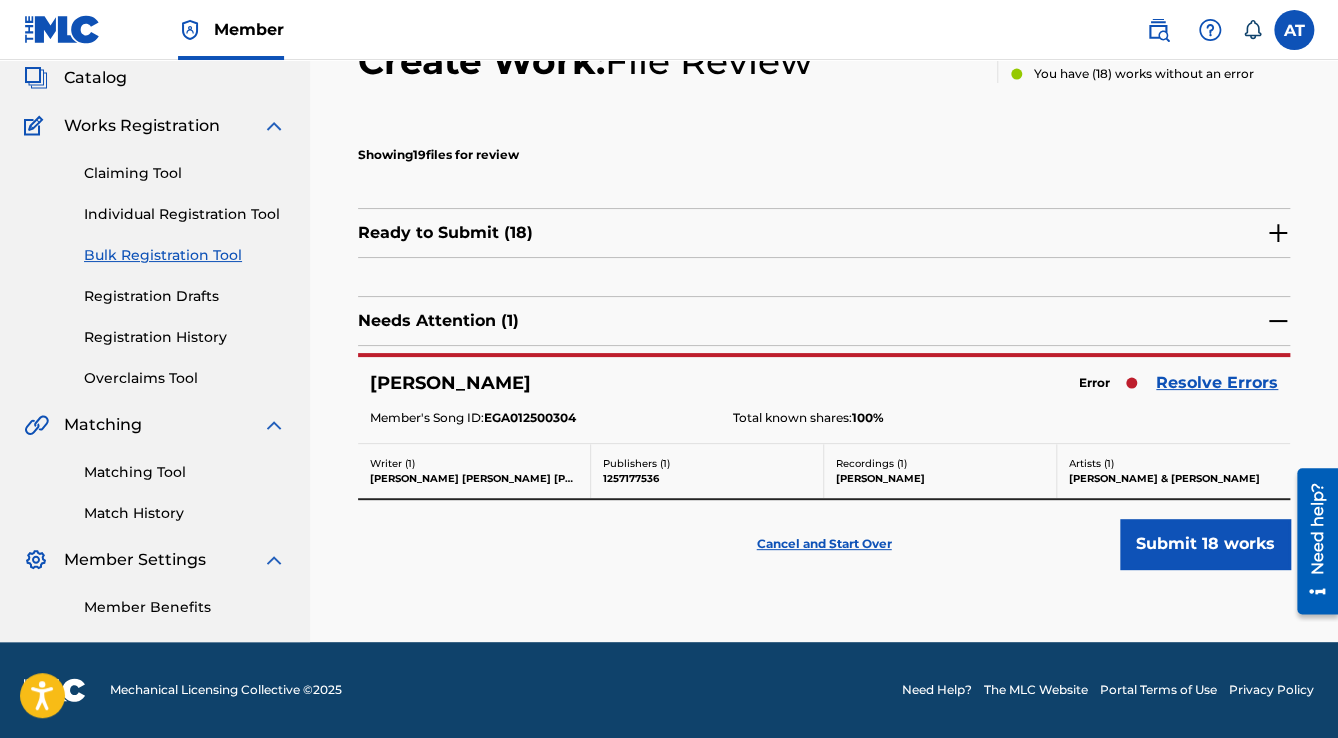 scroll, scrollTop: 0, scrollLeft: 0, axis: both 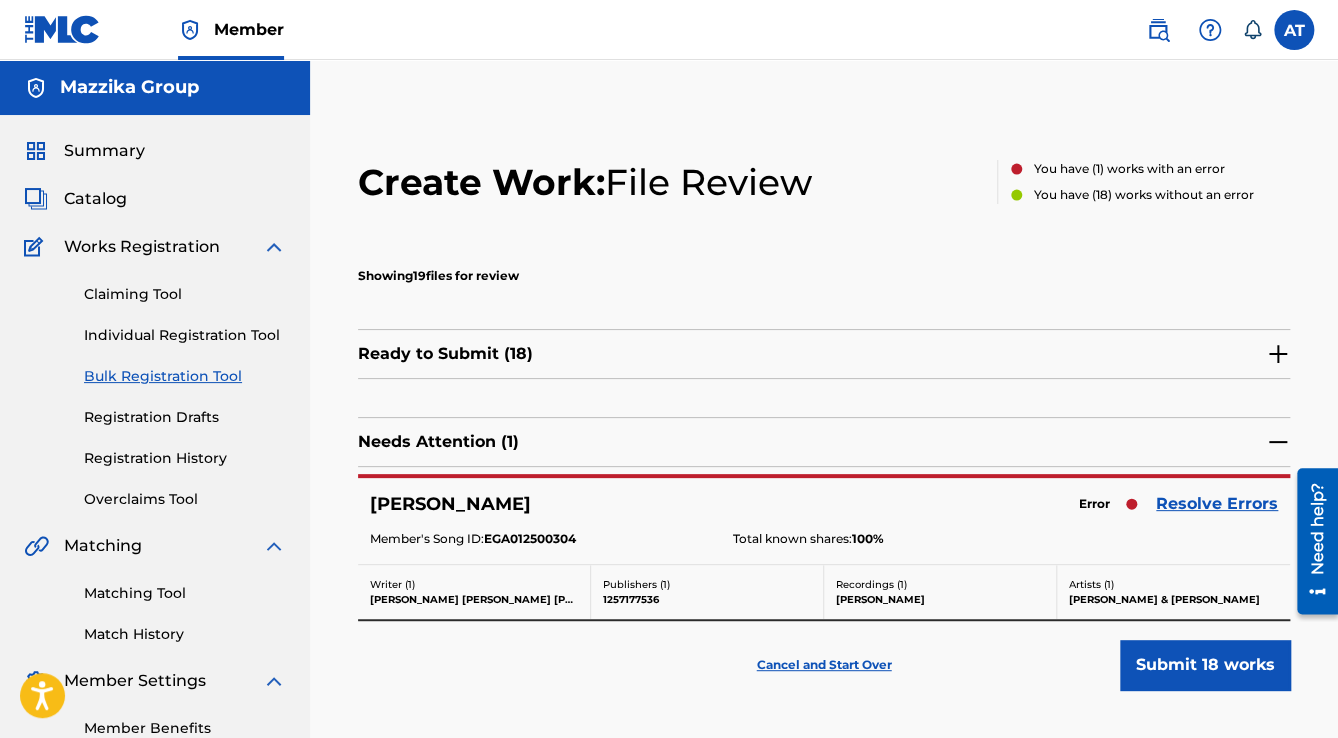click on "Resolve Errors" at bounding box center [1217, 504] 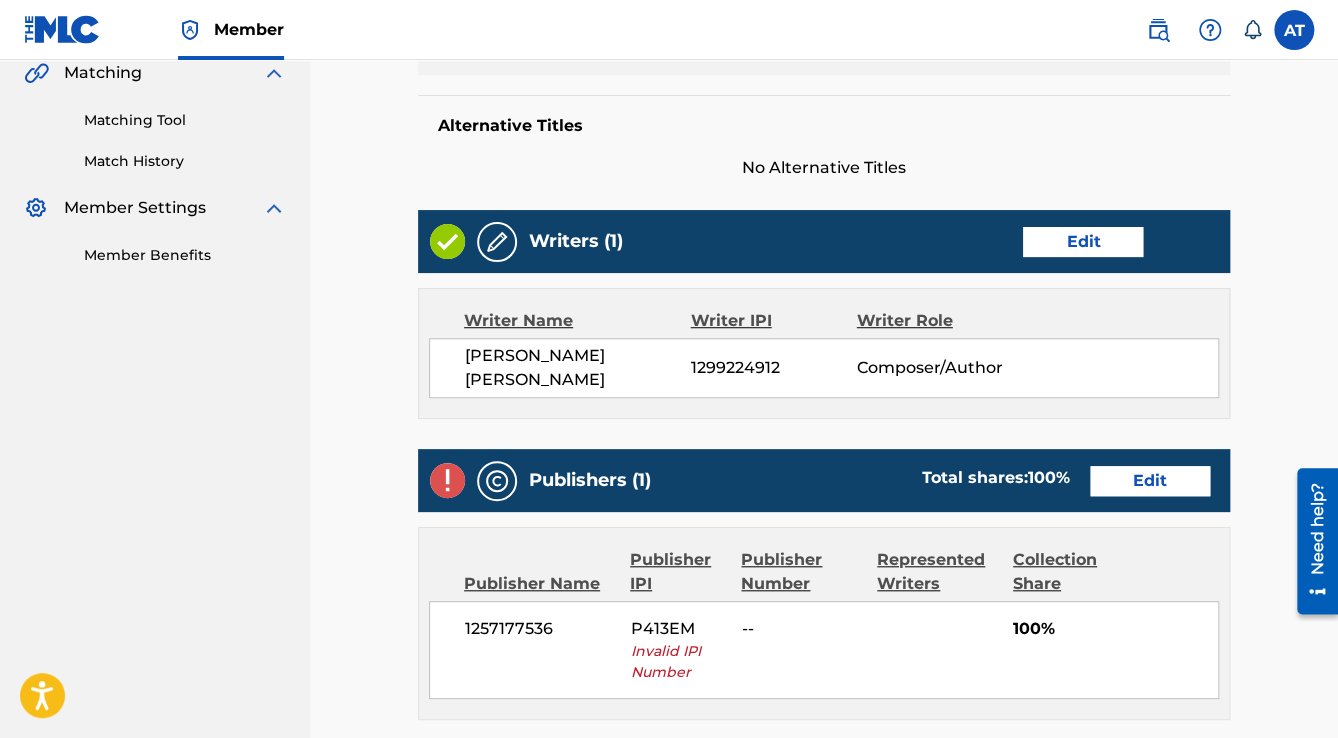 scroll, scrollTop: 720, scrollLeft: 0, axis: vertical 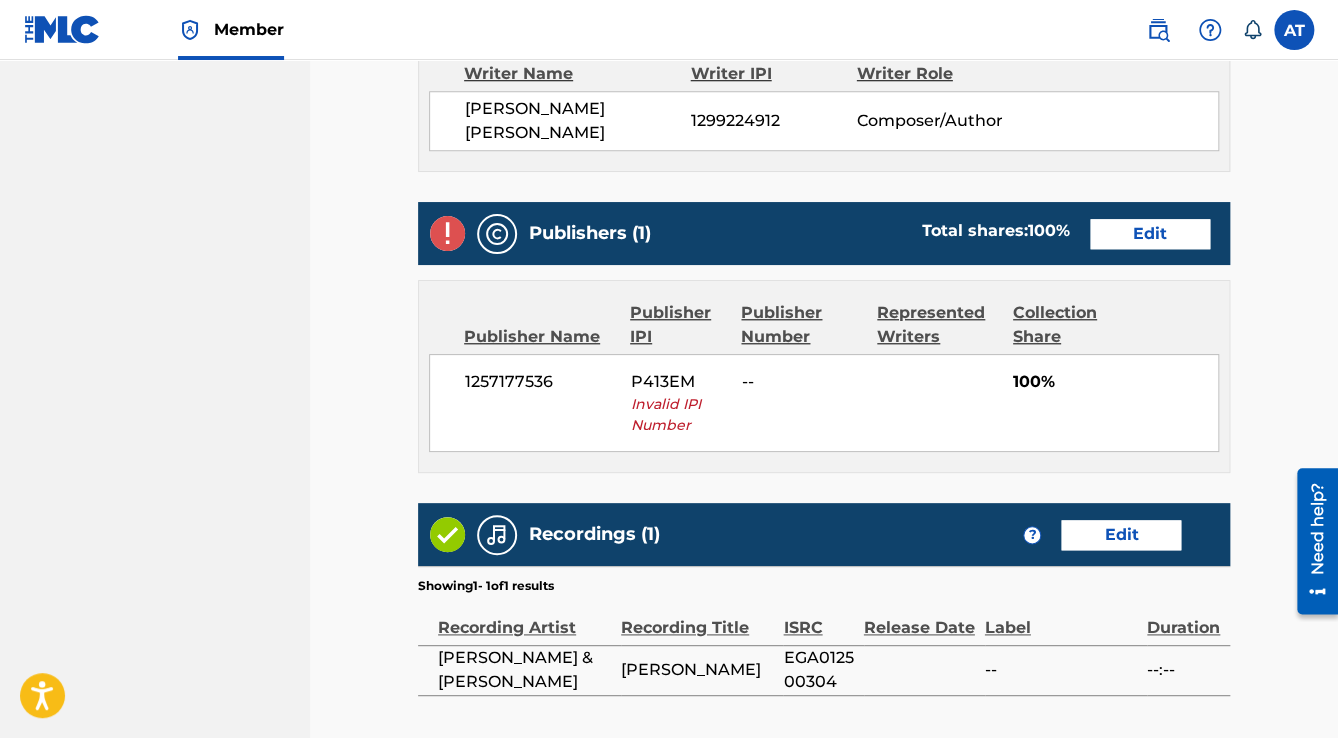 click on "Edit" at bounding box center (1150, 234) 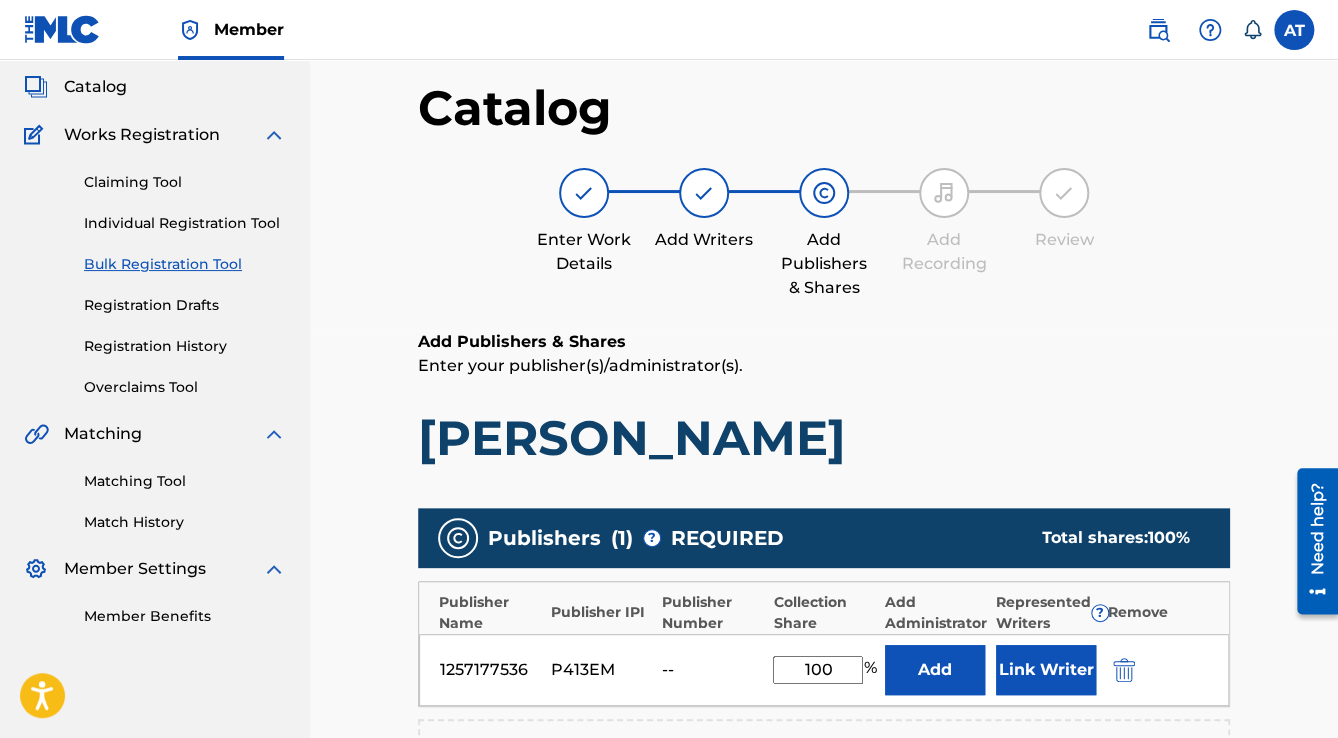 scroll, scrollTop: 240, scrollLeft: 0, axis: vertical 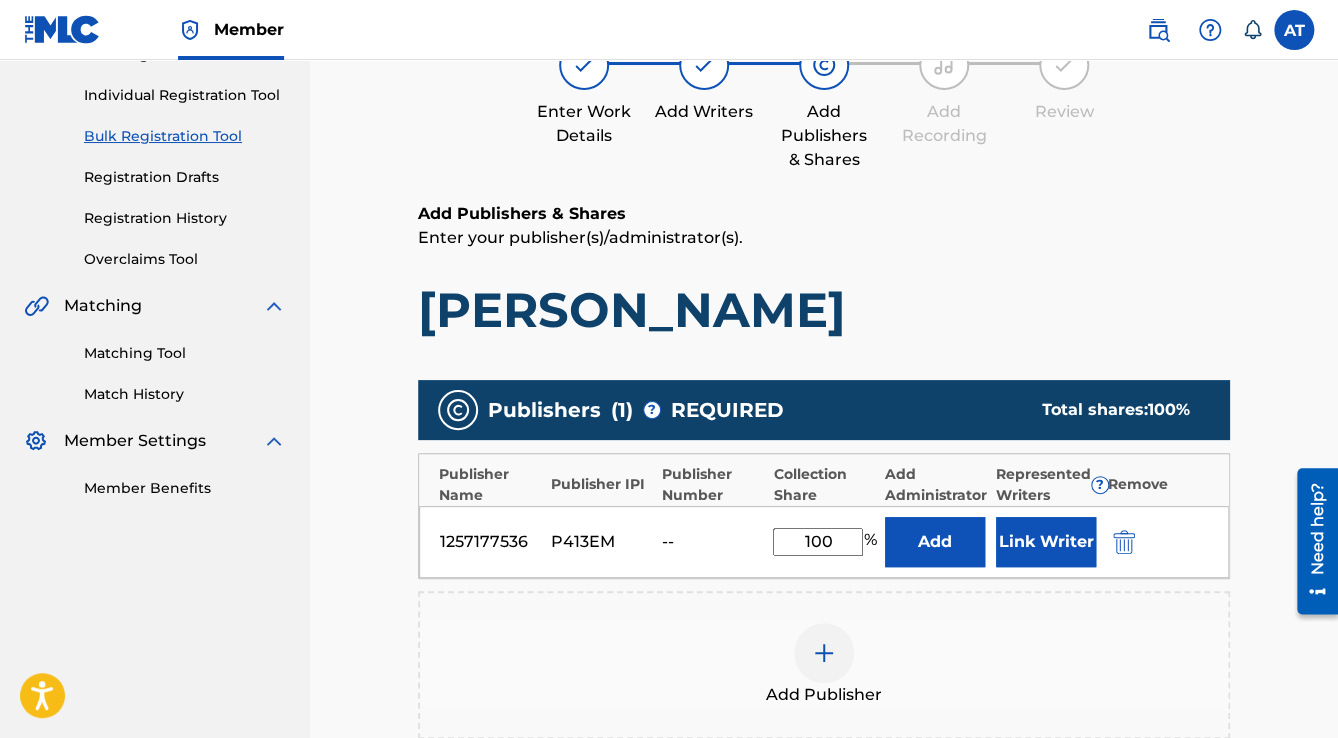 click at bounding box center [1124, 542] 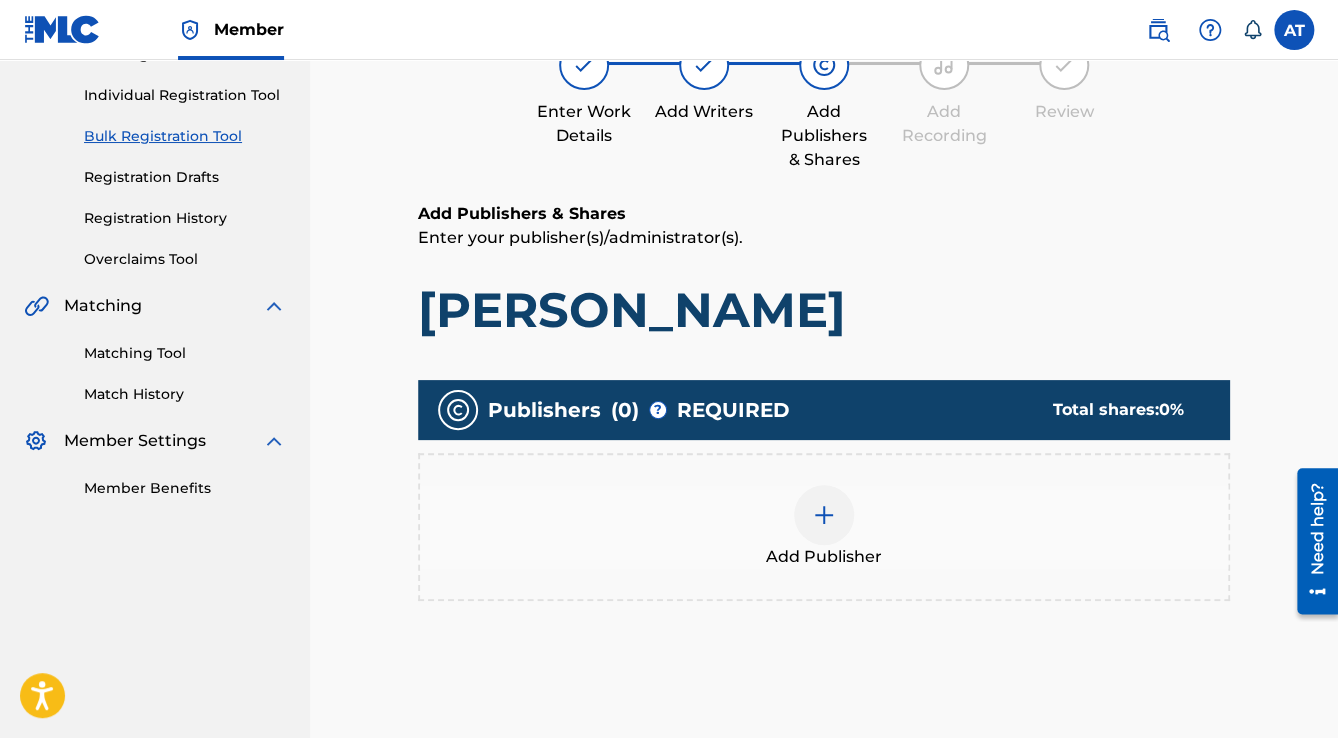 click on "Add Publisher" at bounding box center (824, 527) 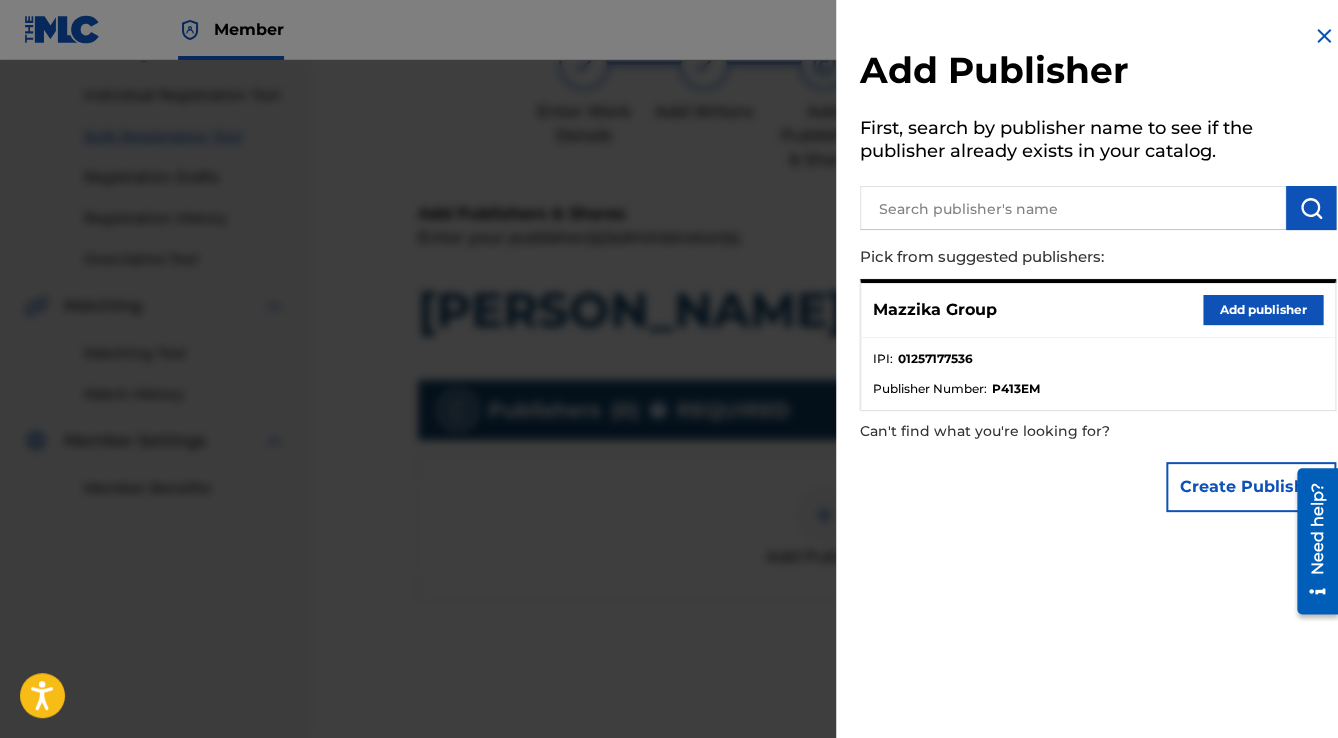 click on "Add publisher" at bounding box center (1263, 310) 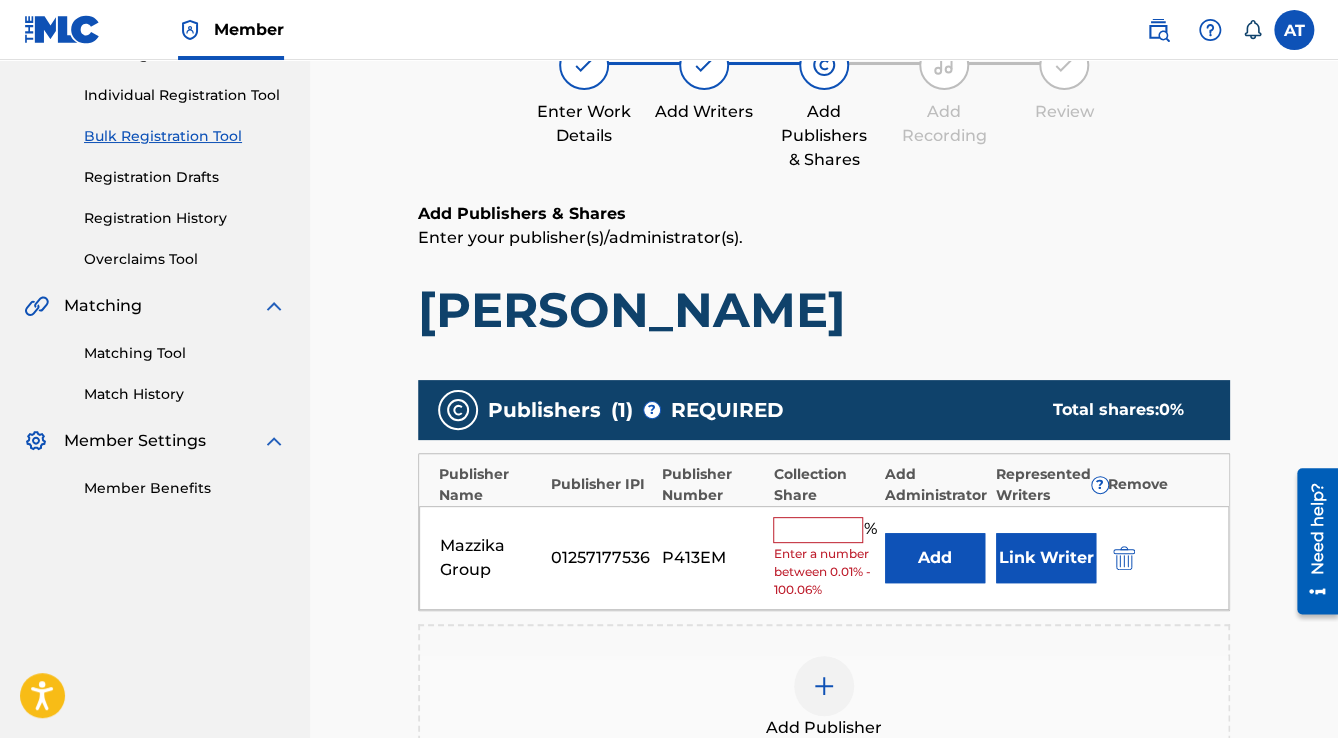 drag, startPoint x: 826, startPoint y: 564, endPoint x: 832, endPoint y: 544, distance: 20.880613 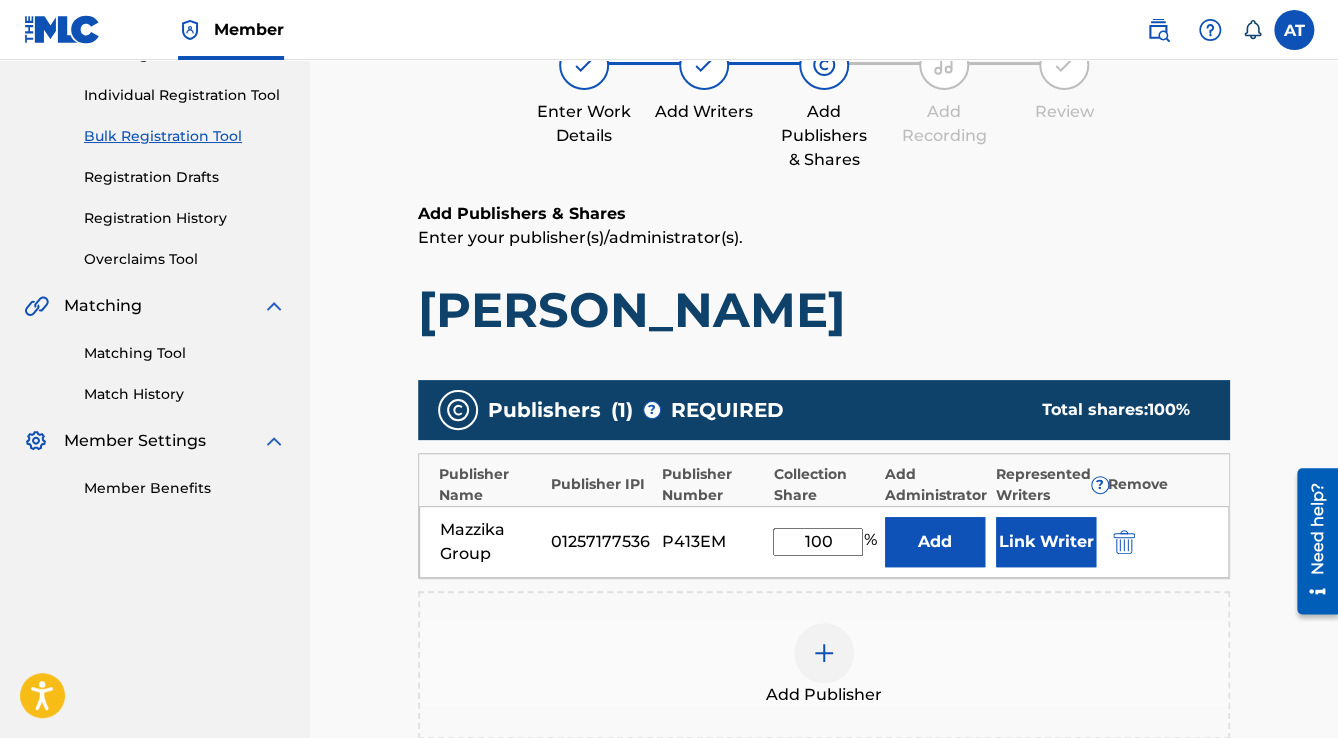 click on "Link Writer" at bounding box center [1046, 542] 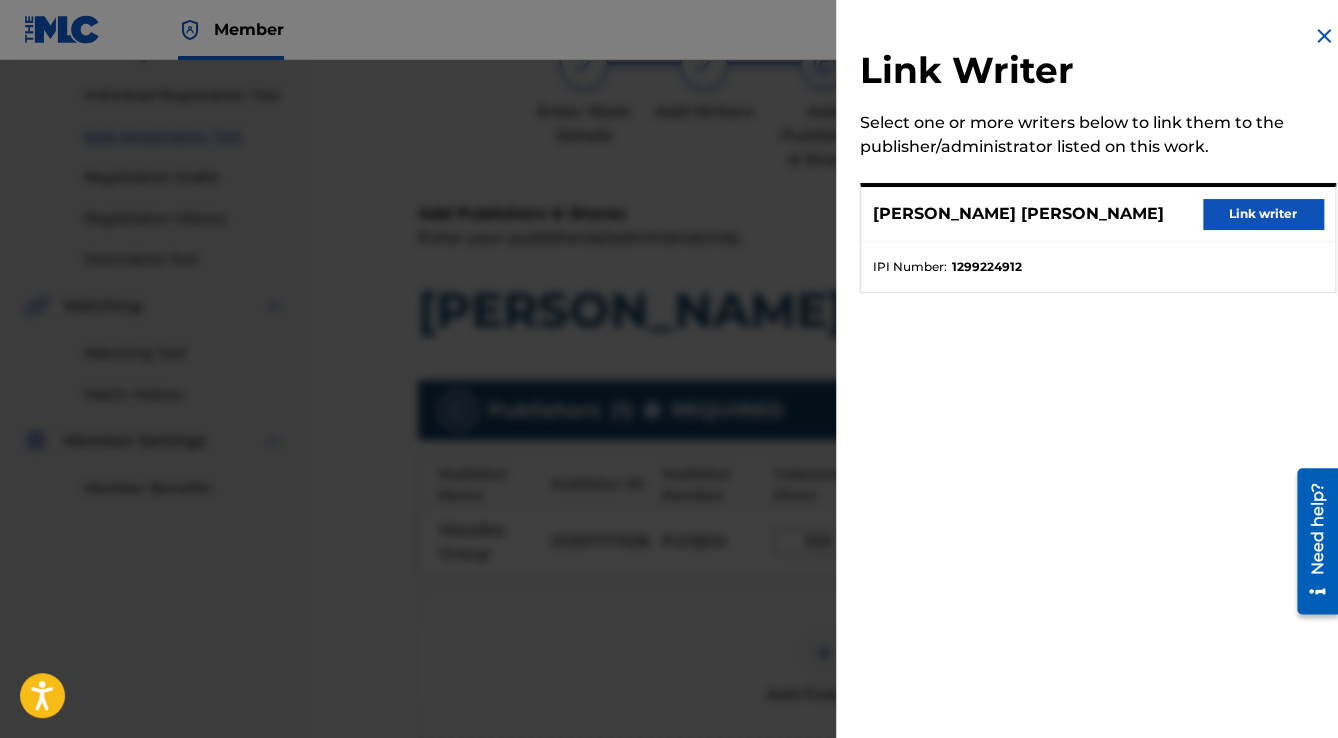 click on "Link writer" at bounding box center [1263, 214] 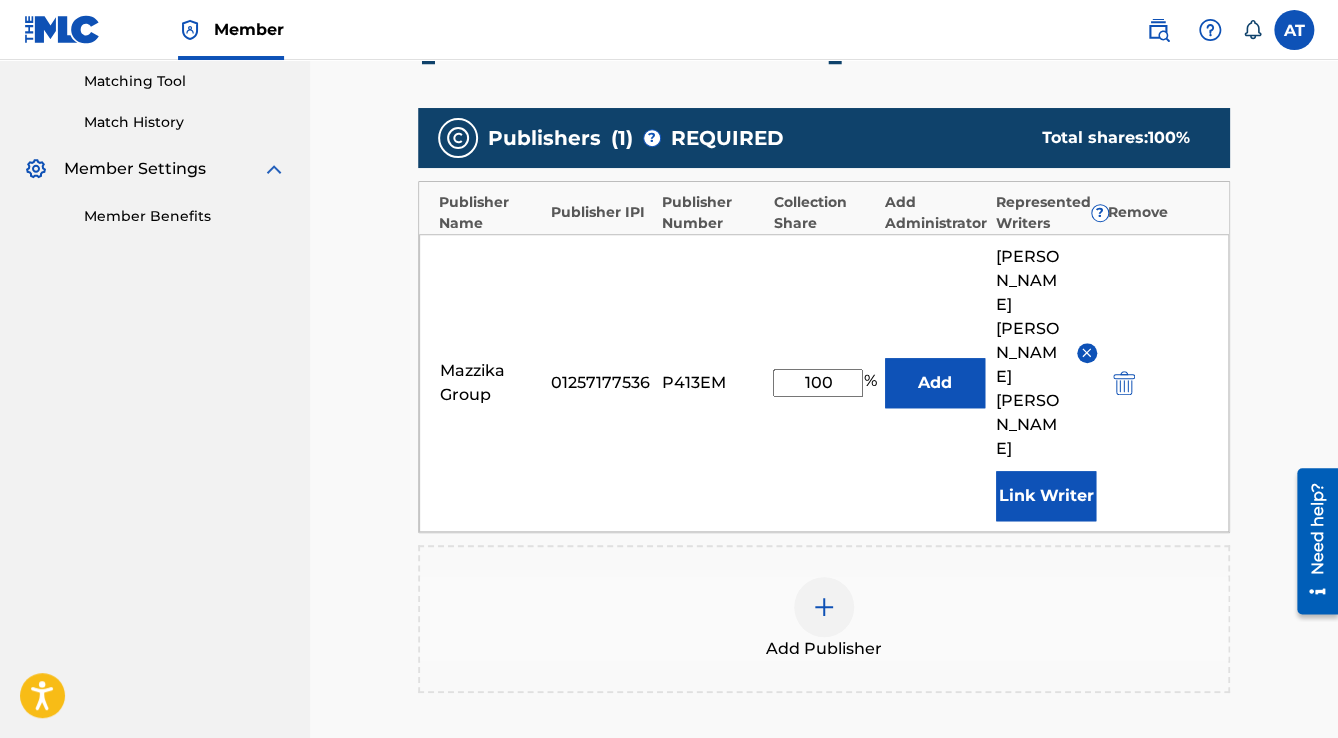 scroll, scrollTop: 640, scrollLeft: 0, axis: vertical 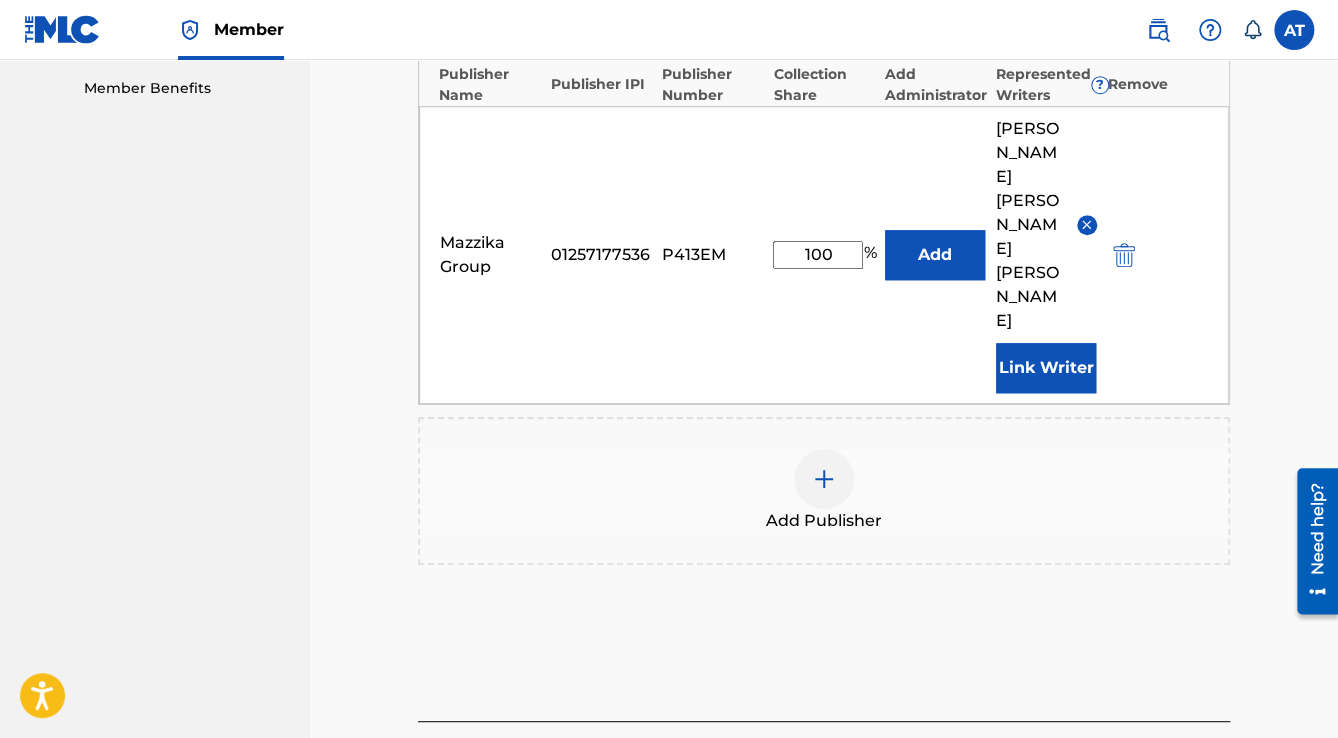 click on "Next" at bounding box center (1145, 766) 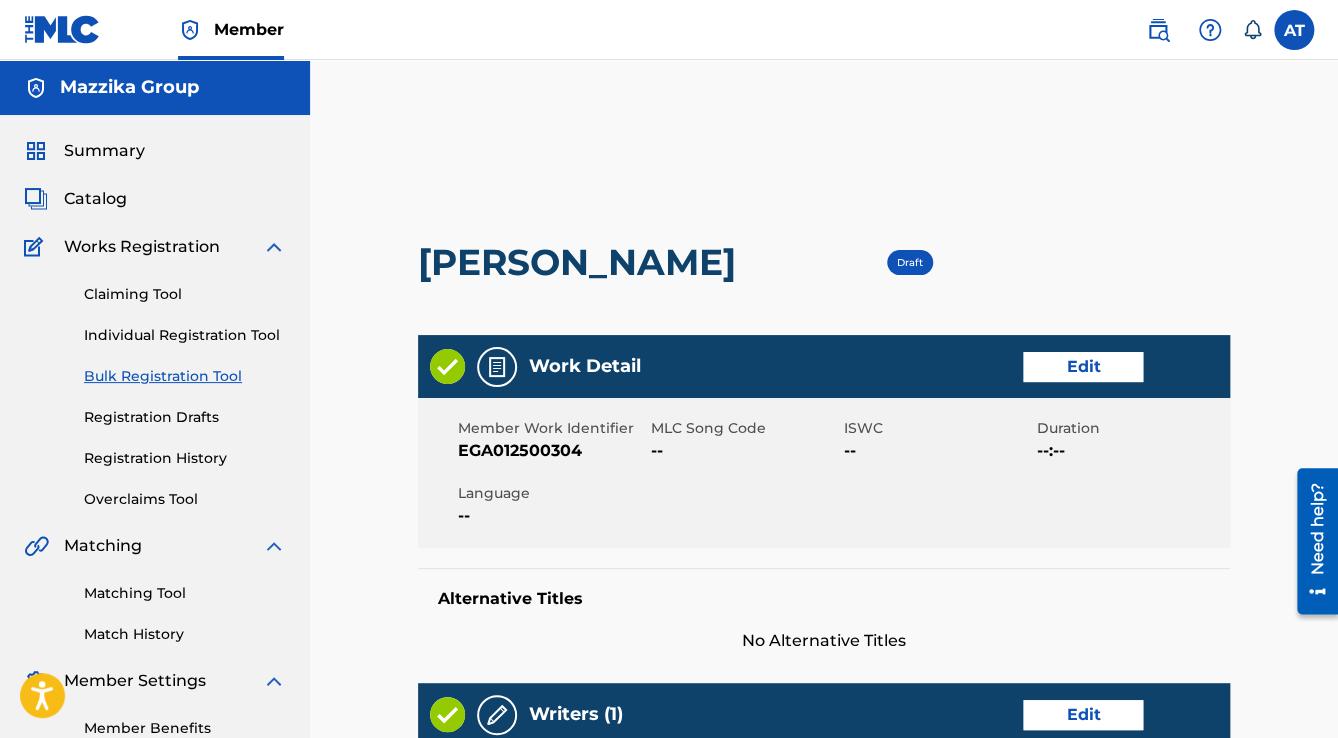 click on "Edit" at bounding box center [1083, 367] 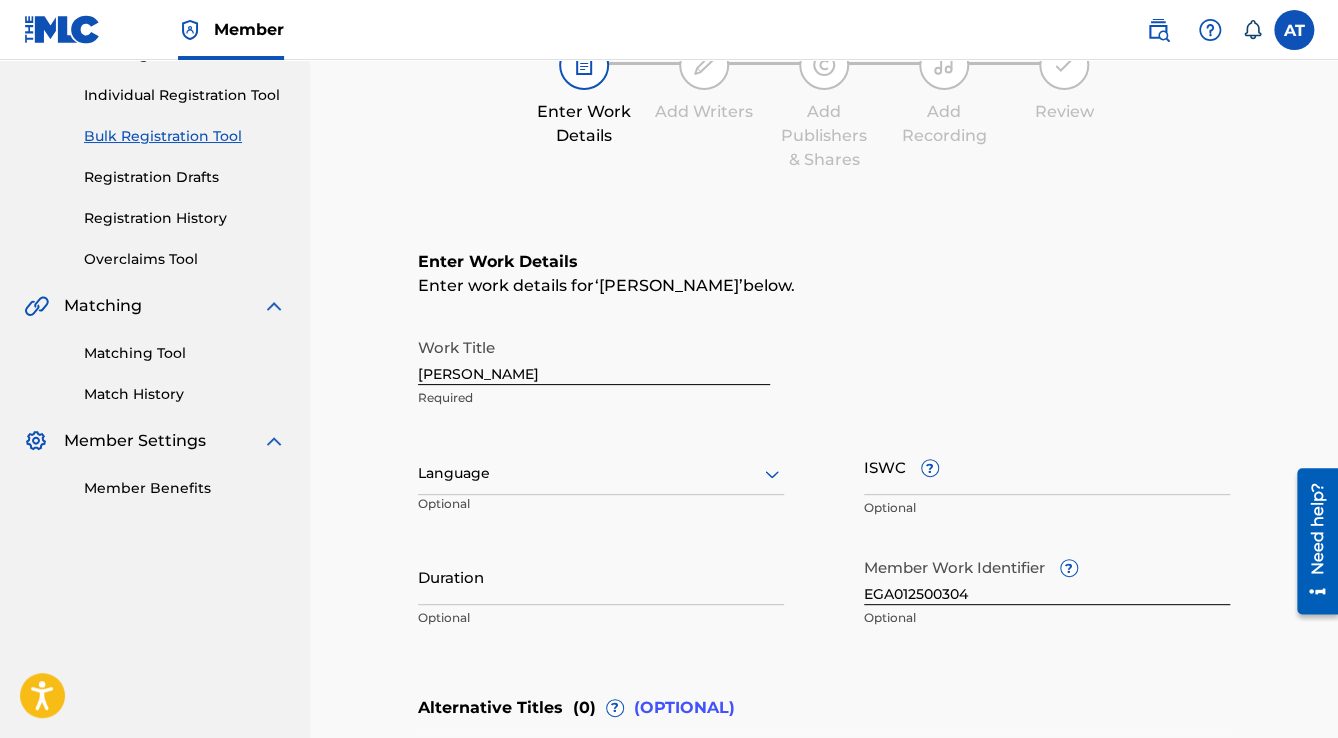 scroll, scrollTop: 480, scrollLeft: 0, axis: vertical 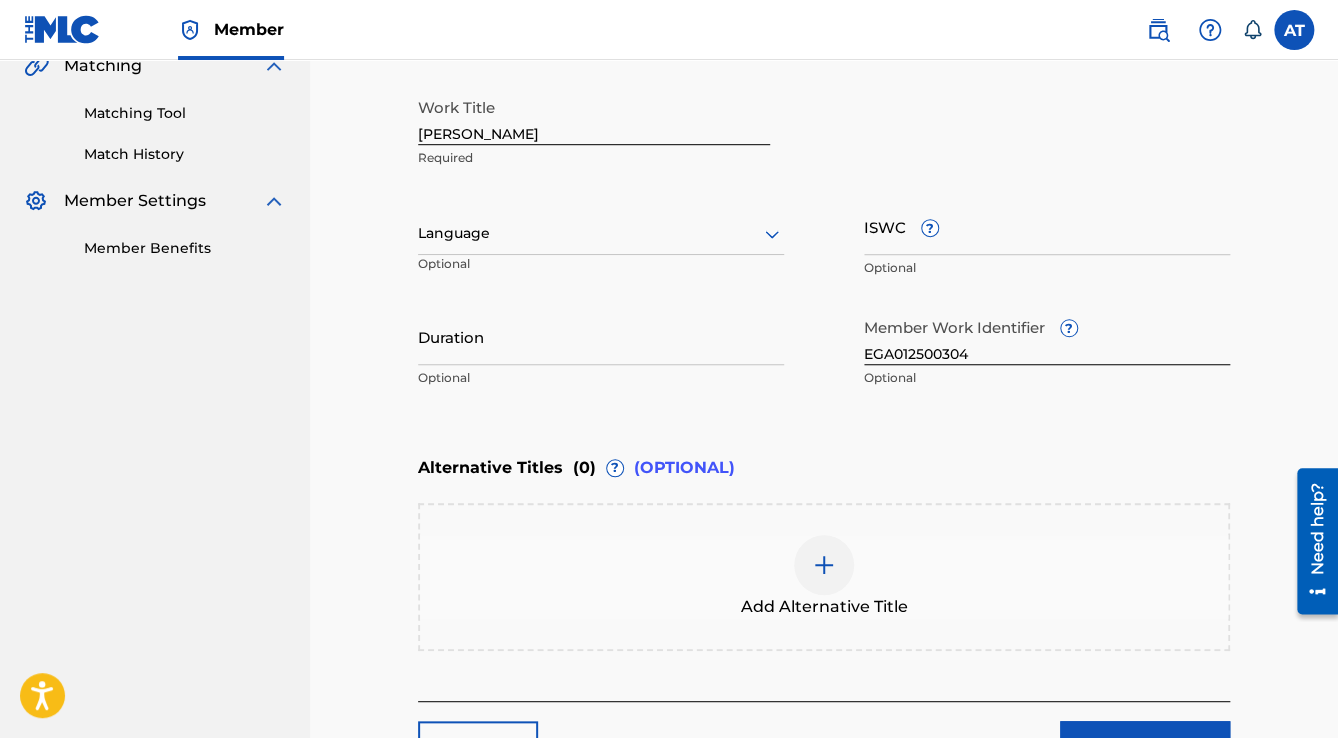 click on "Language" at bounding box center [601, 234] 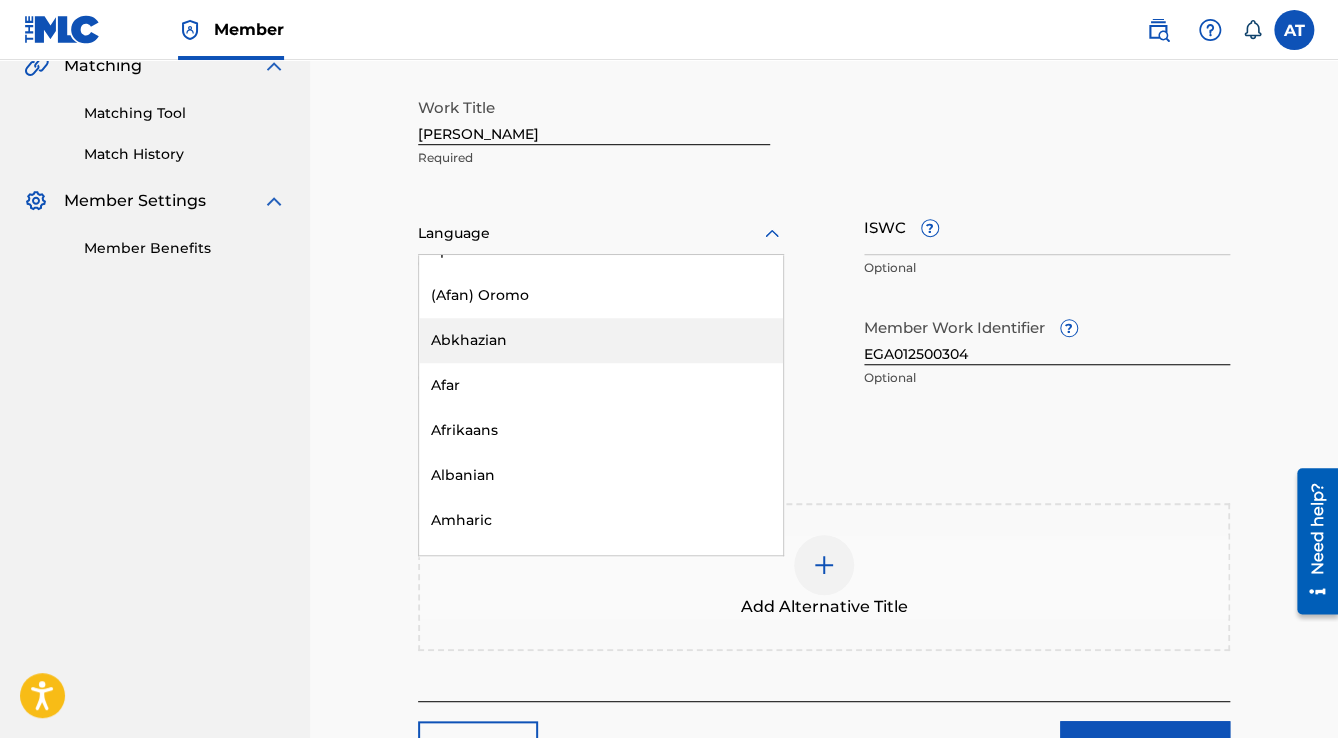 scroll, scrollTop: 160, scrollLeft: 0, axis: vertical 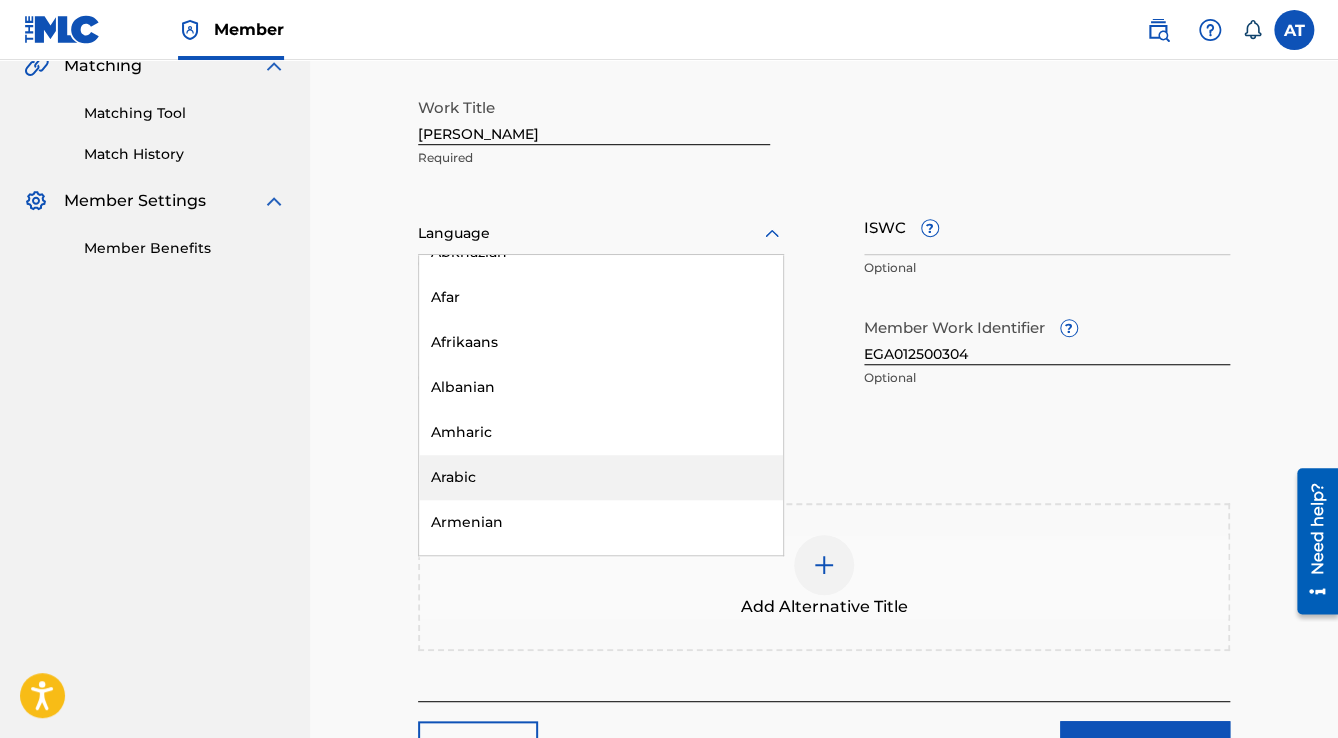 click on "Arabic" at bounding box center (601, 477) 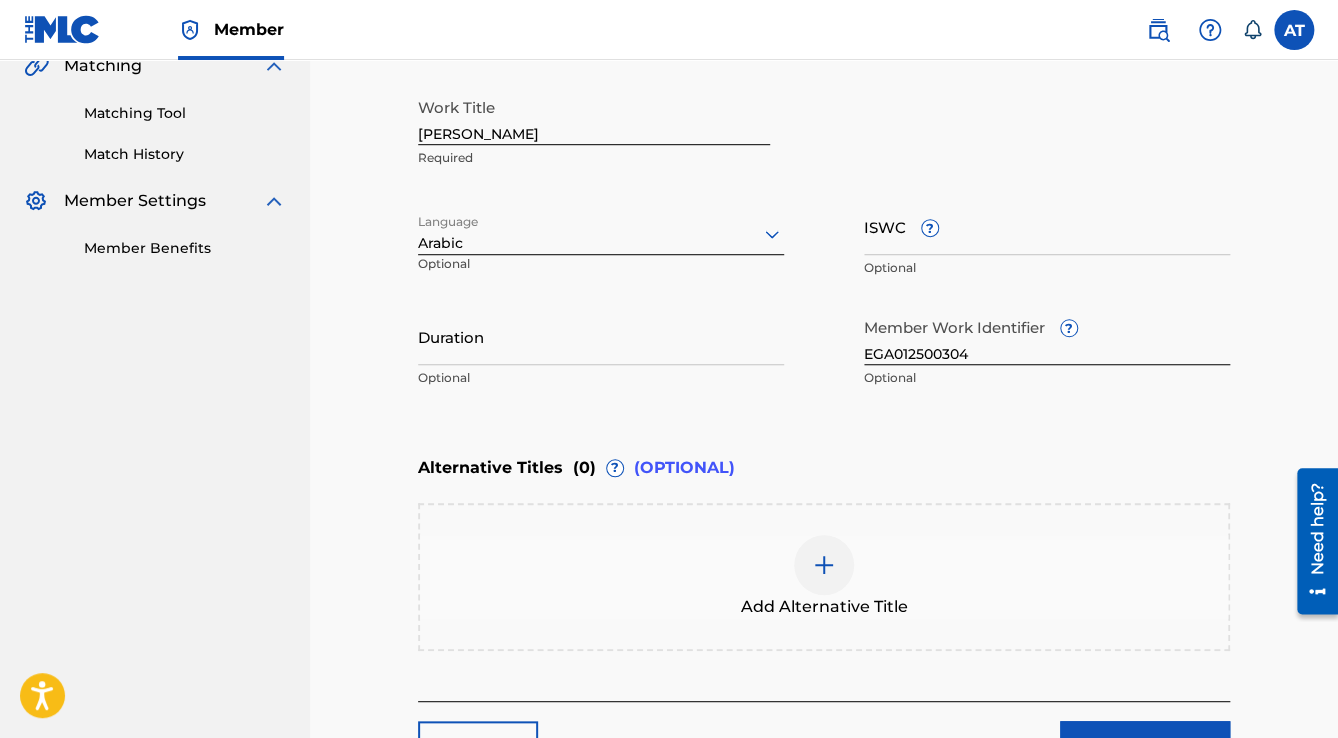 click on "Duration" at bounding box center (601, 336) 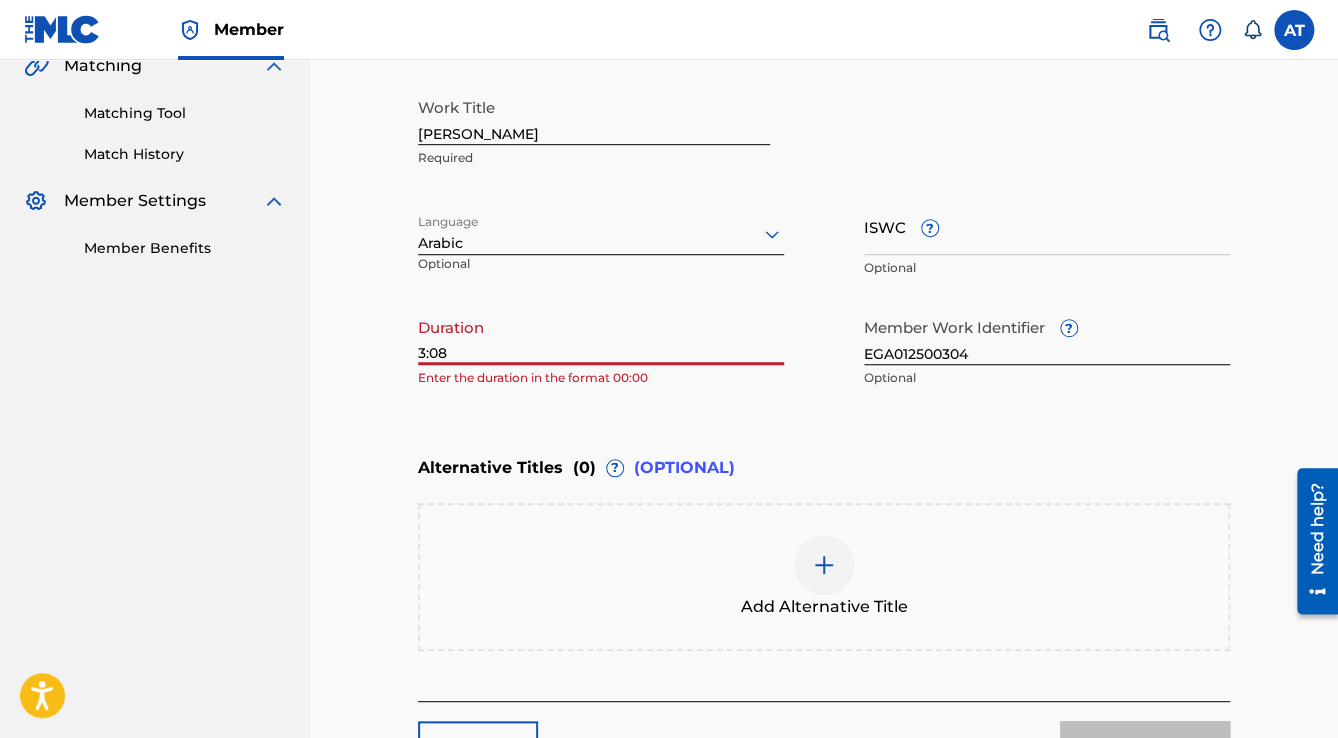 click on "Catalog Enter Work Details Add Writers Add Publishers & Shares Add Recording Review Enter Work Details Enter work details for  ‘ Mesh Mostahel ’  below. Work Title   Mesh Mostahel Required Language Arabic Optional ISWC   ? Optional Duration   3:08 Enter the duration in the format 00:00 Member Work Identifier   ? EGA012500304 Optional Alternative Titles ( 0 ) ? (OPTIONAL) Add Alternative Title Back Next" at bounding box center (824, 250) 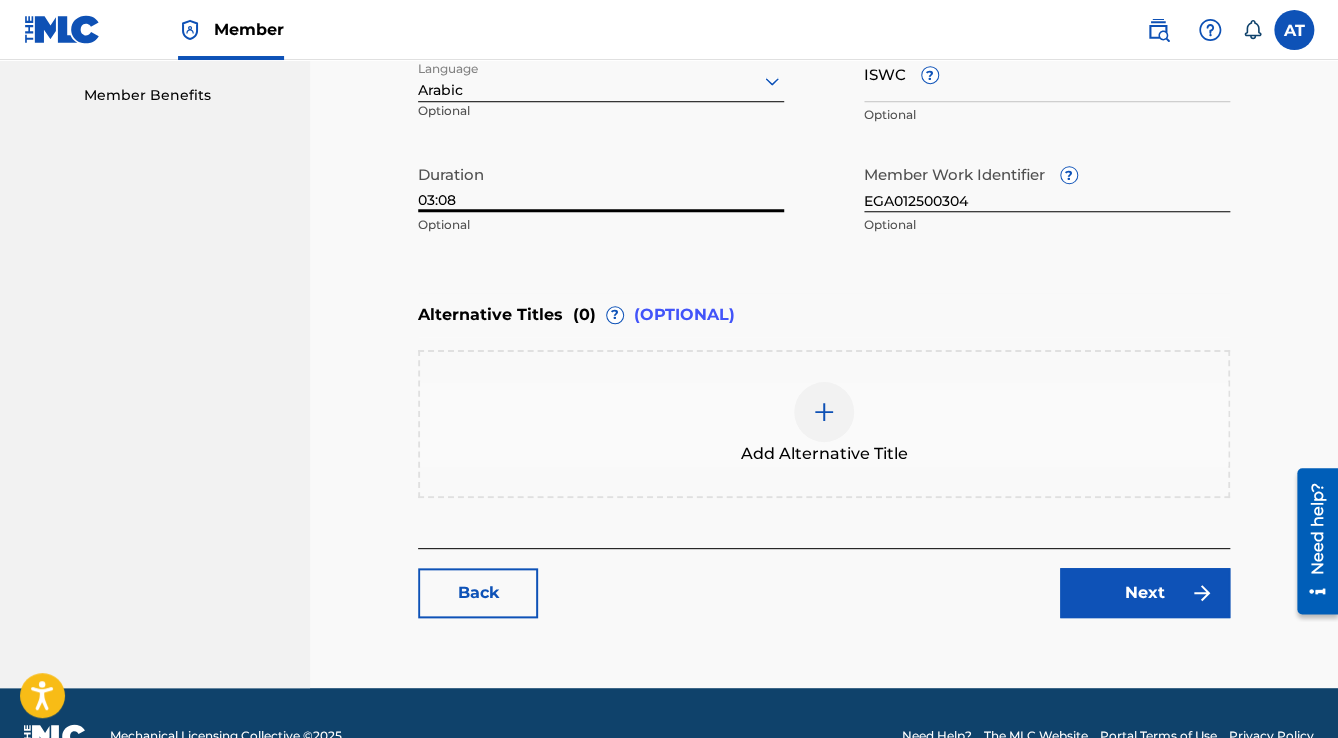 scroll, scrollTop: 677, scrollLeft: 0, axis: vertical 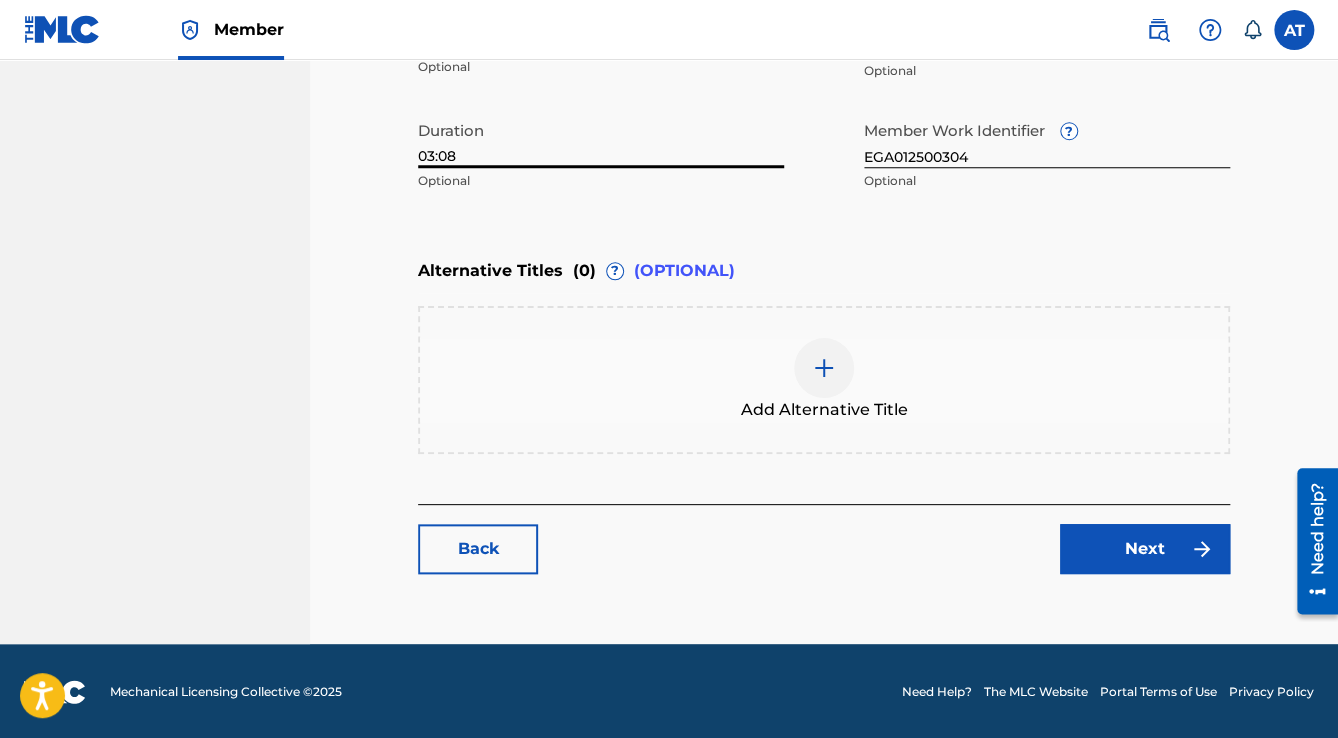type on "03:08" 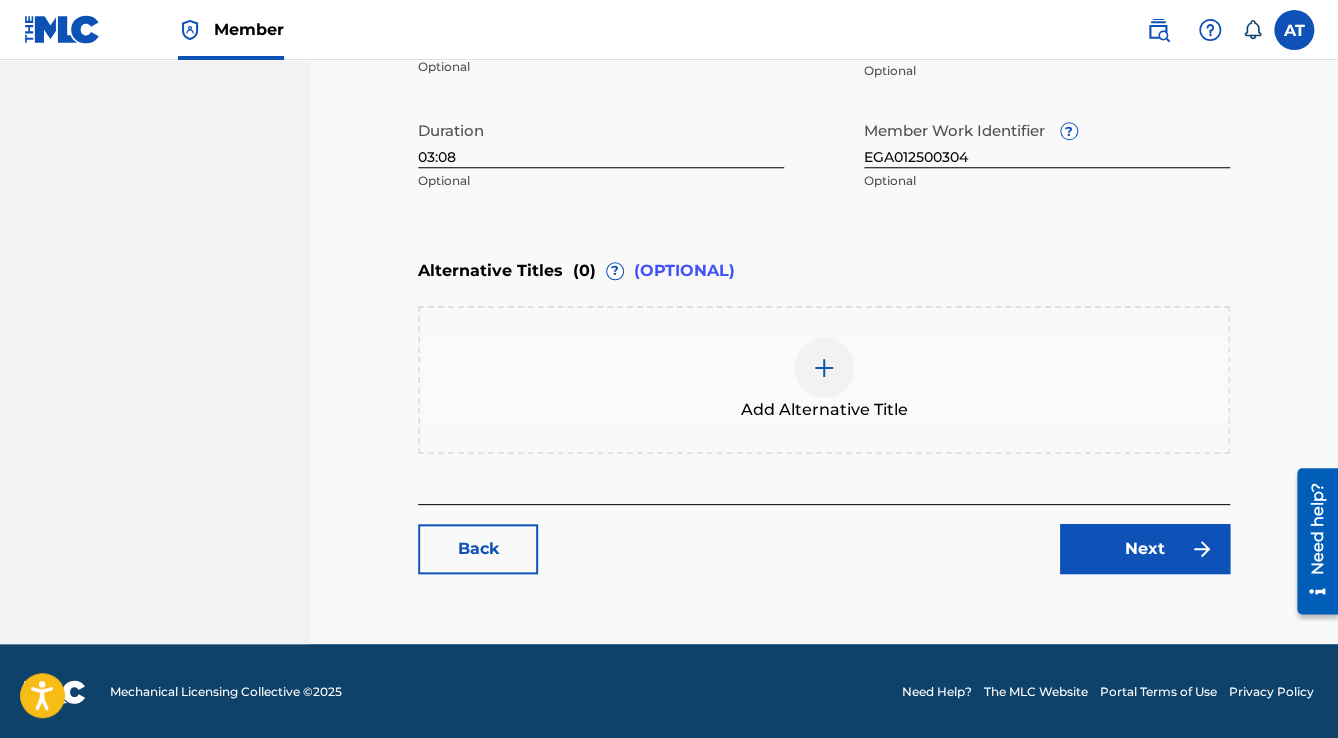 click on "Next" at bounding box center (1145, 549) 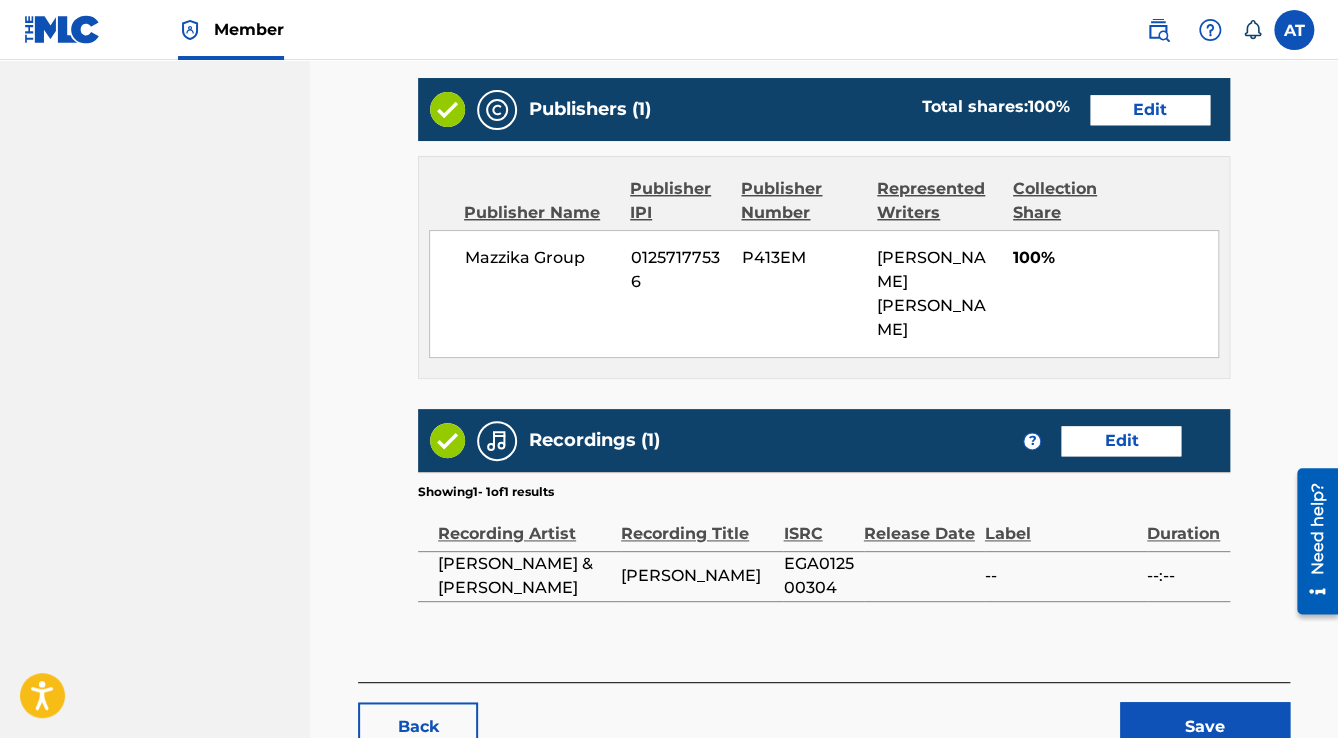 scroll, scrollTop: 993, scrollLeft: 0, axis: vertical 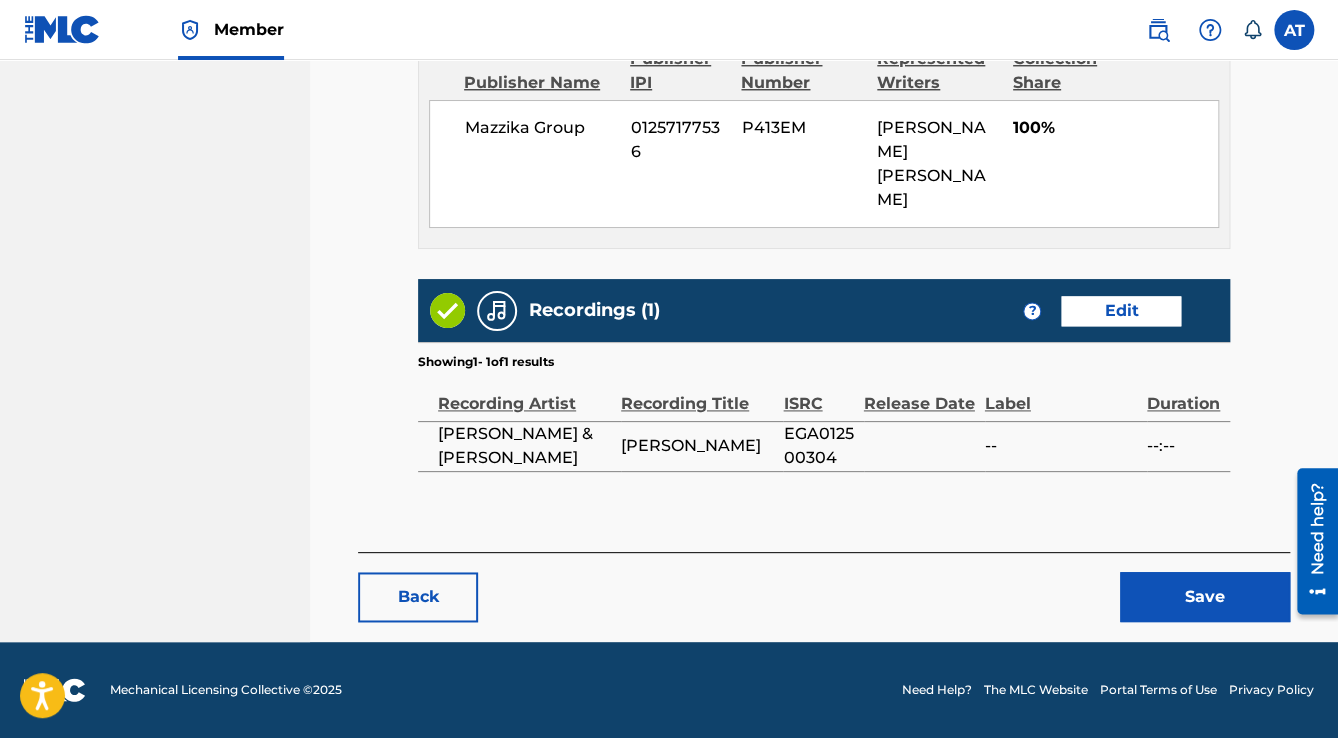 click on "Save" at bounding box center (1205, 597) 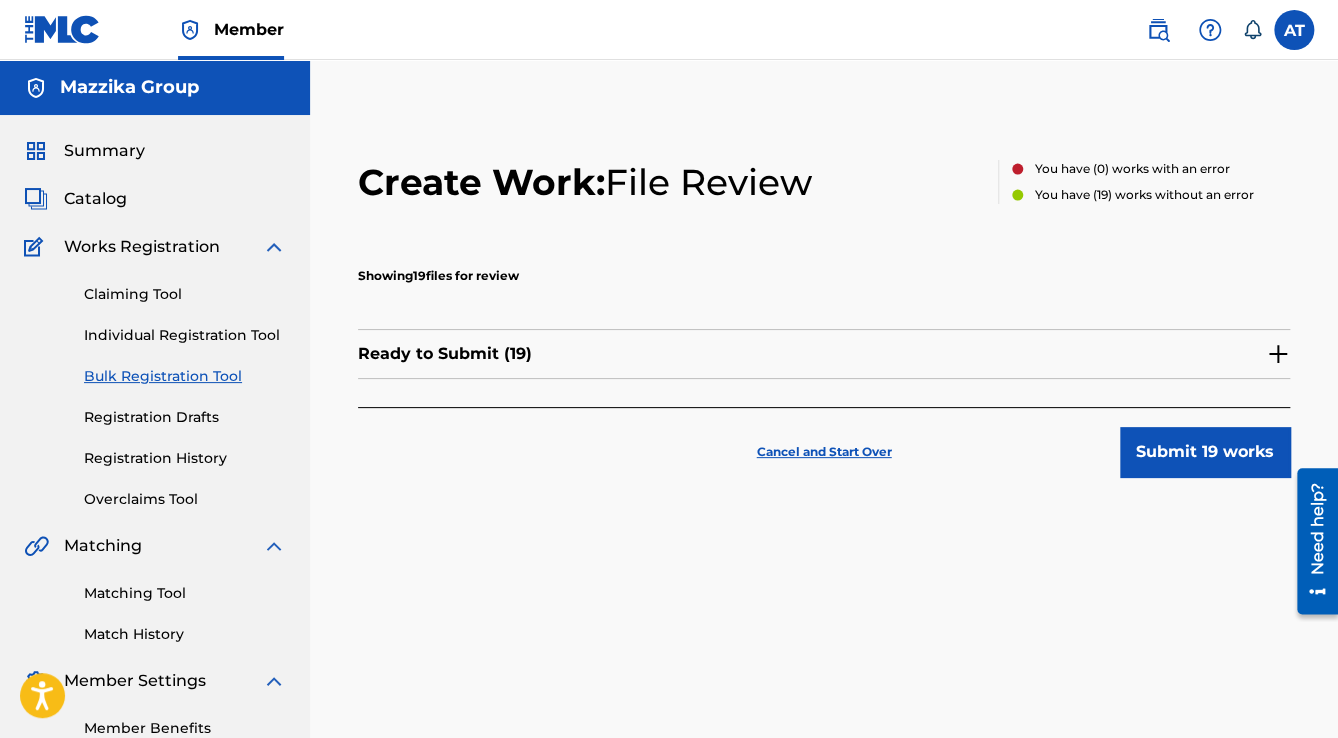 click on "Submit 19 works" at bounding box center (1205, 452) 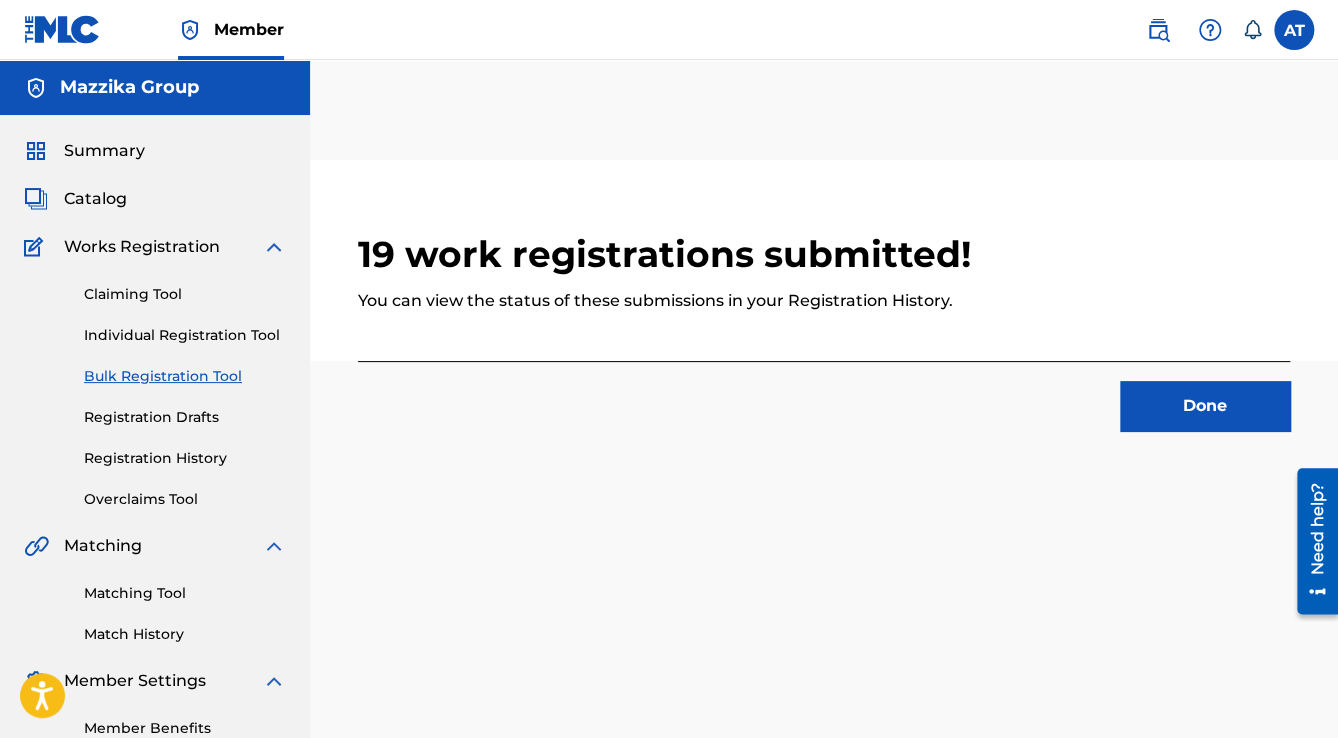 click on "Done" at bounding box center (1205, 406) 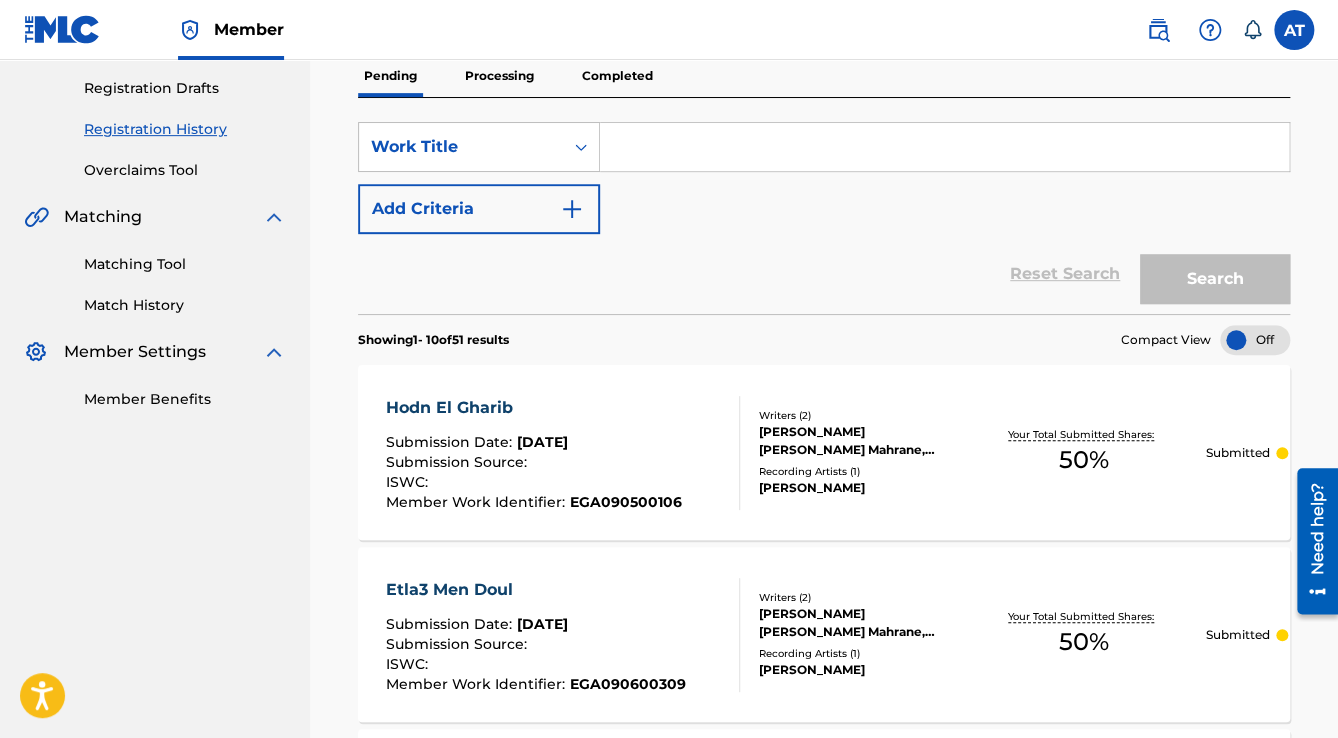 scroll, scrollTop: 0, scrollLeft: 0, axis: both 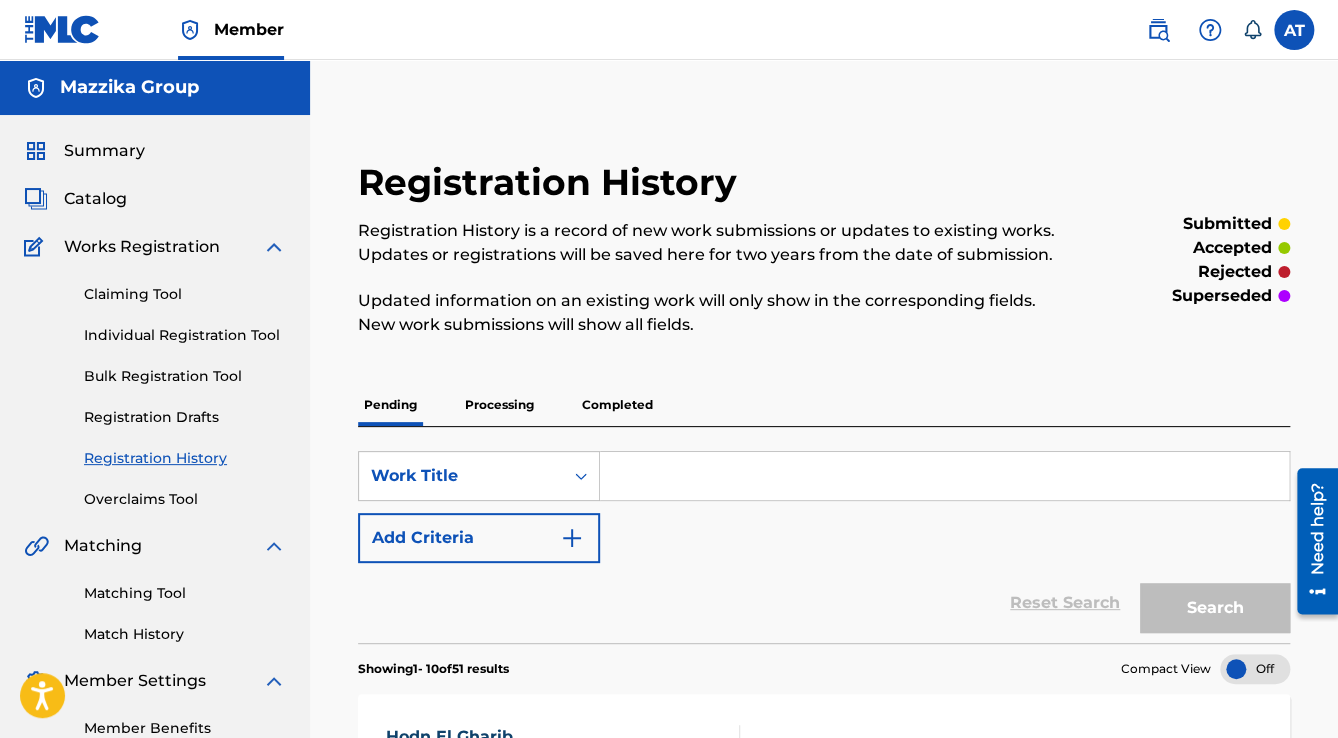 click on "Catalog" at bounding box center (95, 199) 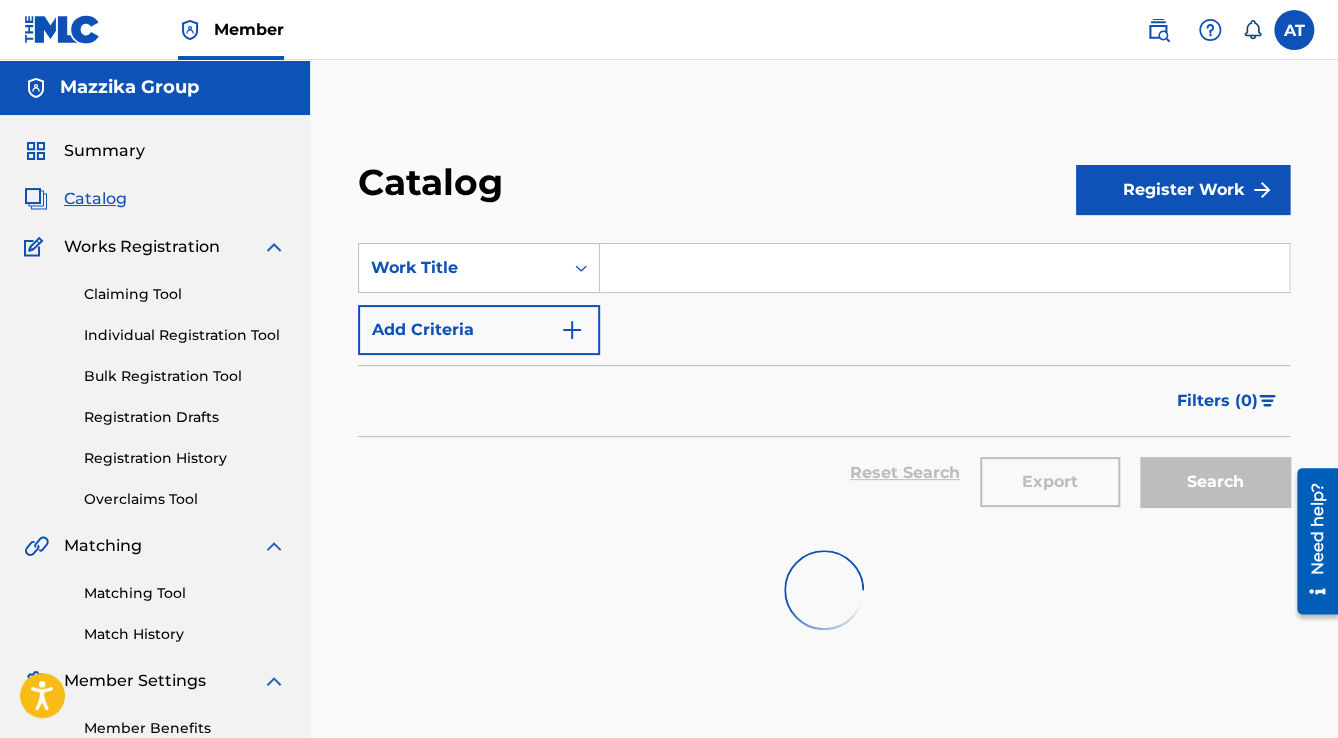 click at bounding box center [944, 268] 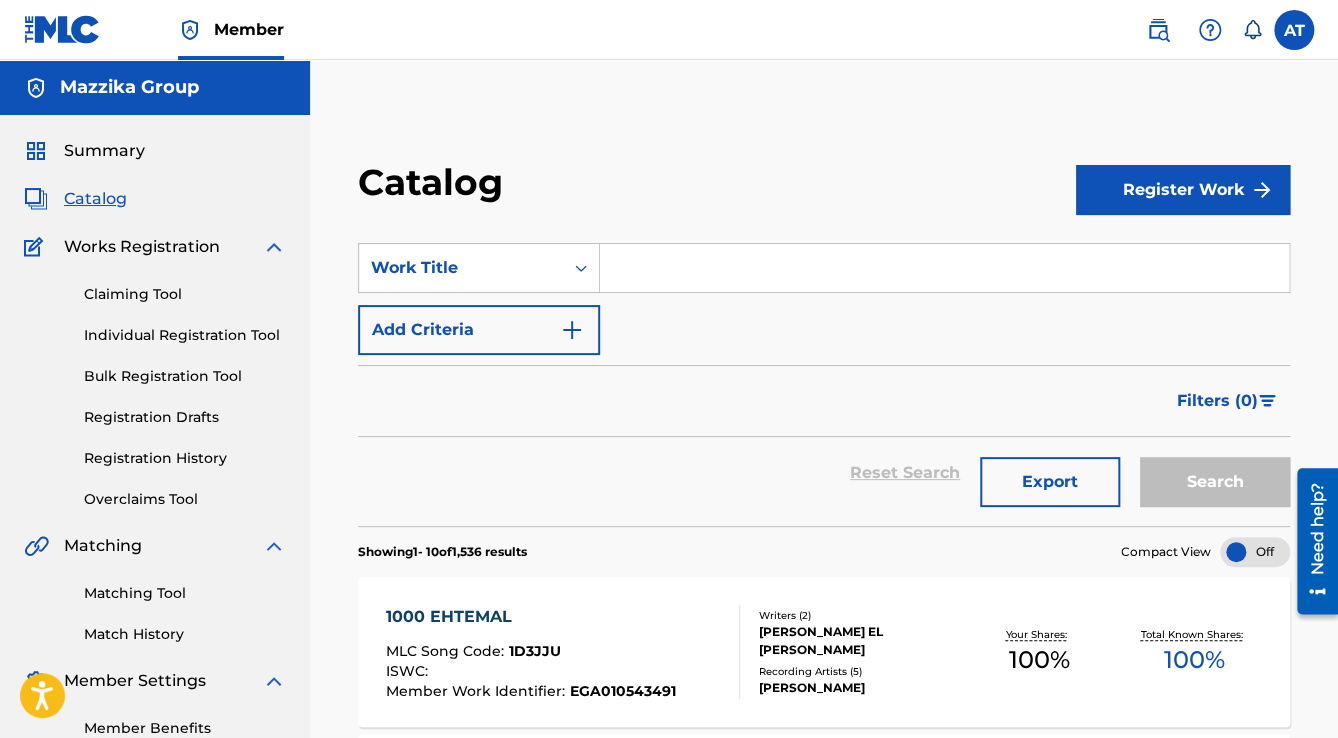 paste on "MESH KOL WAHED" 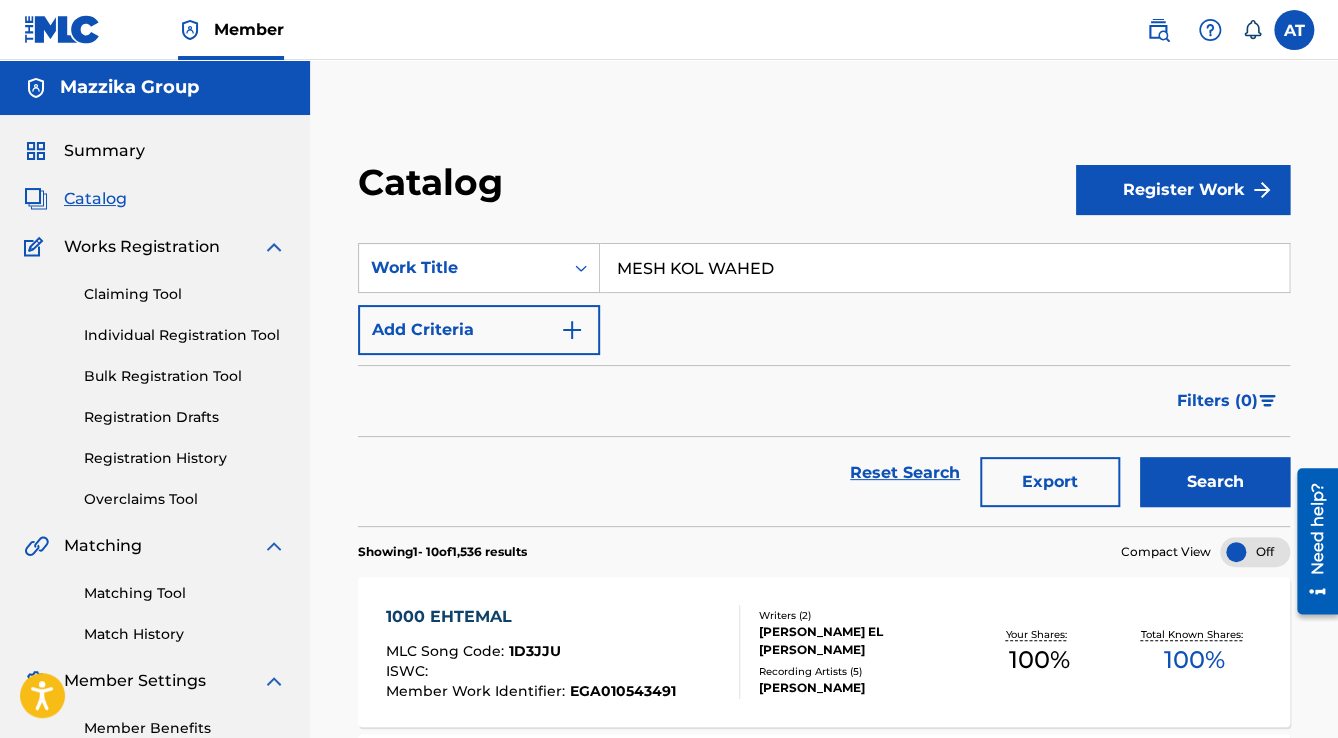 type on "MESH KOL WAHED" 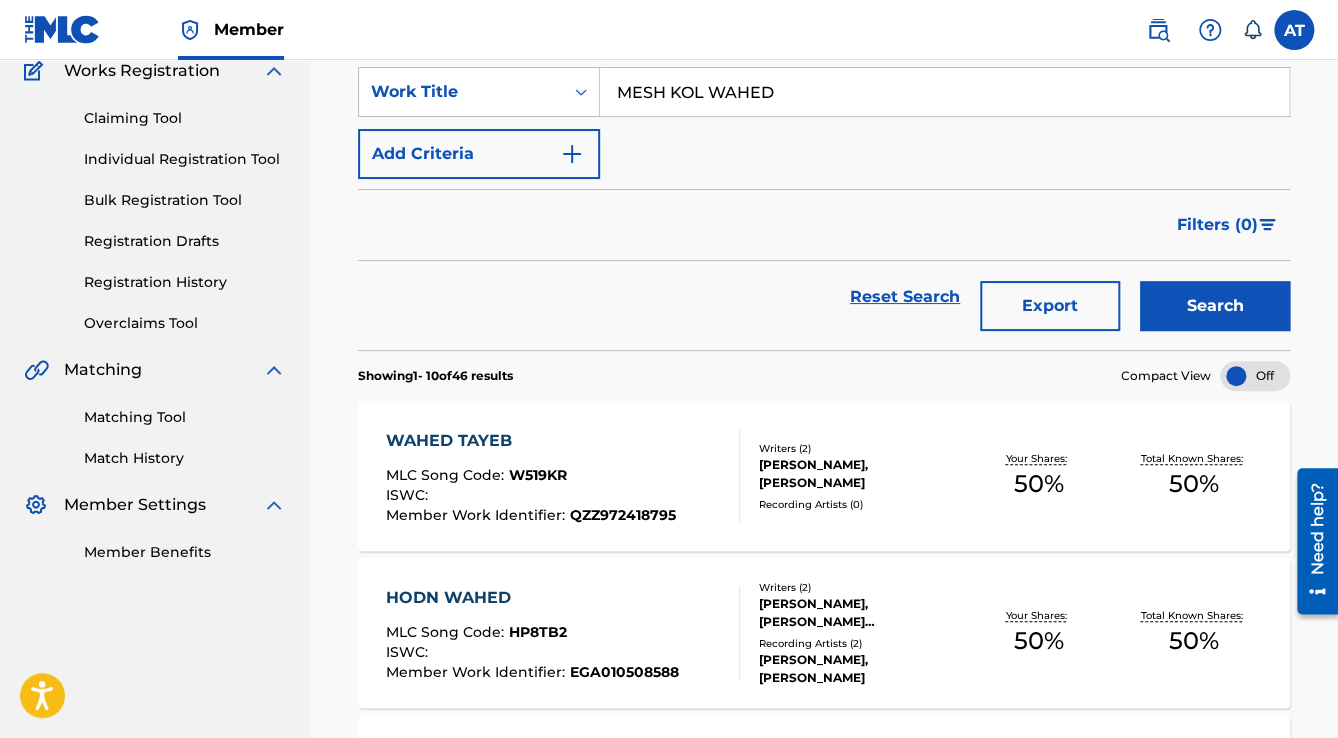 scroll, scrollTop: 160, scrollLeft: 0, axis: vertical 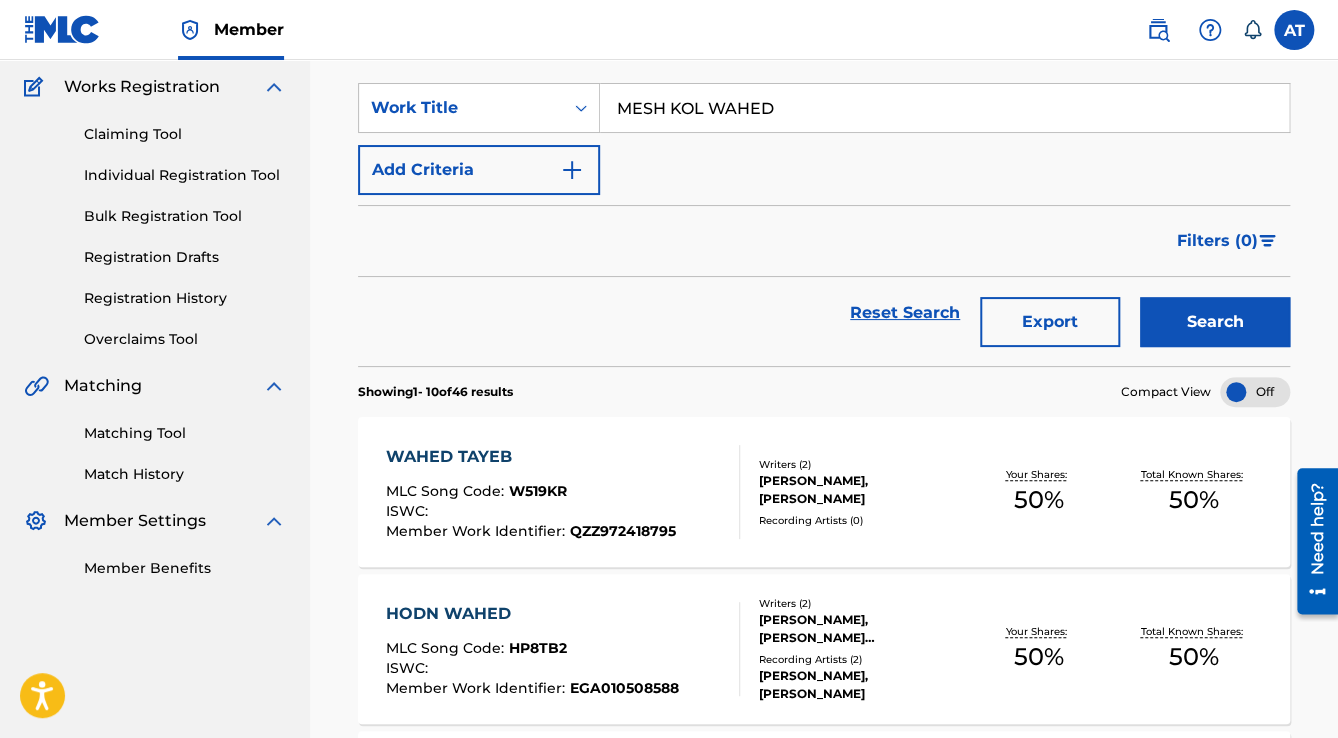 click on "Registration History" at bounding box center (185, 298) 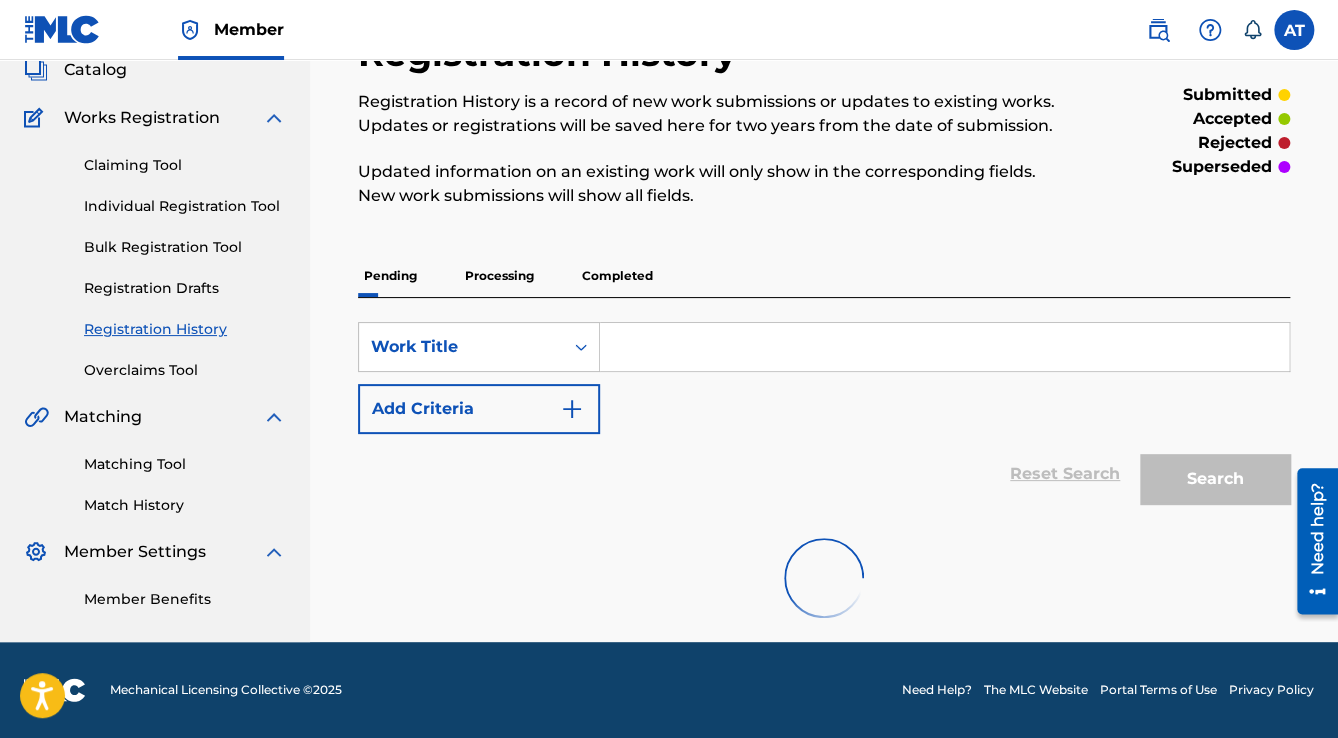 scroll, scrollTop: 0, scrollLeft: 0, axis: both 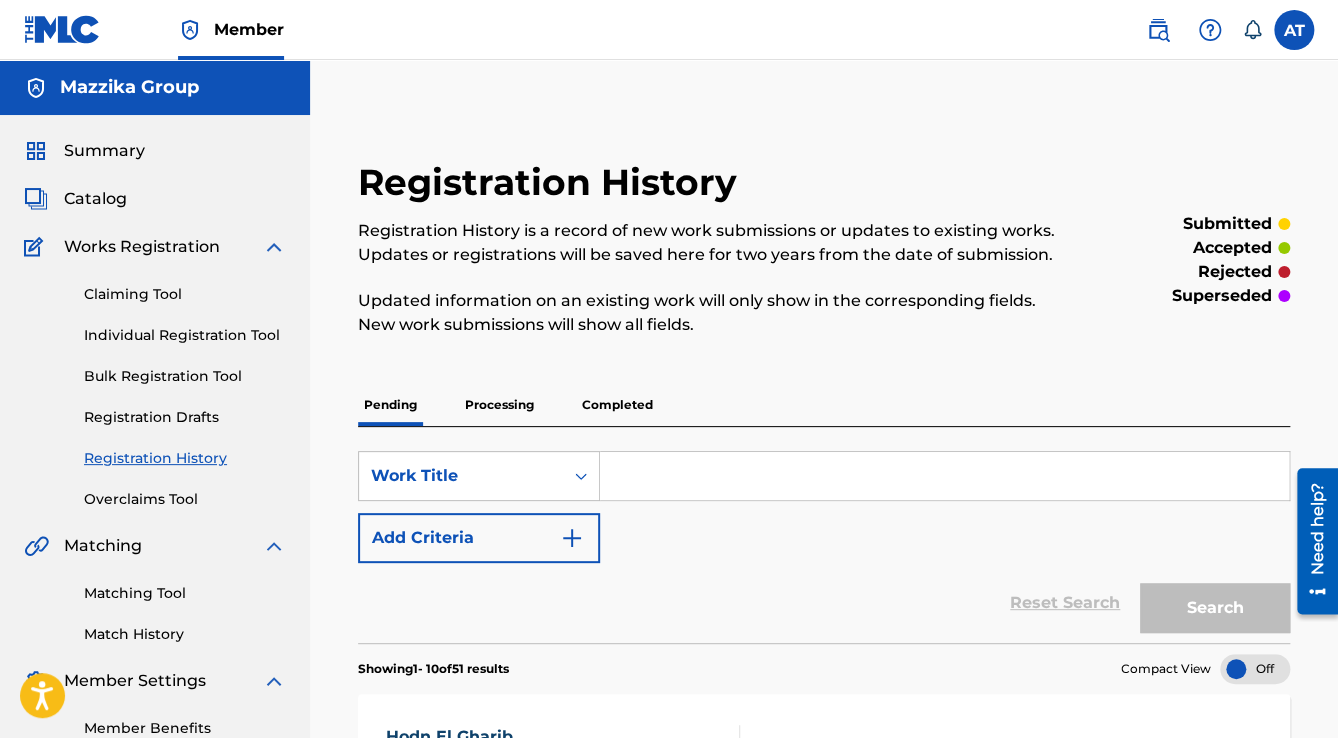 click on "Processing" at bounding box center (499, 405) 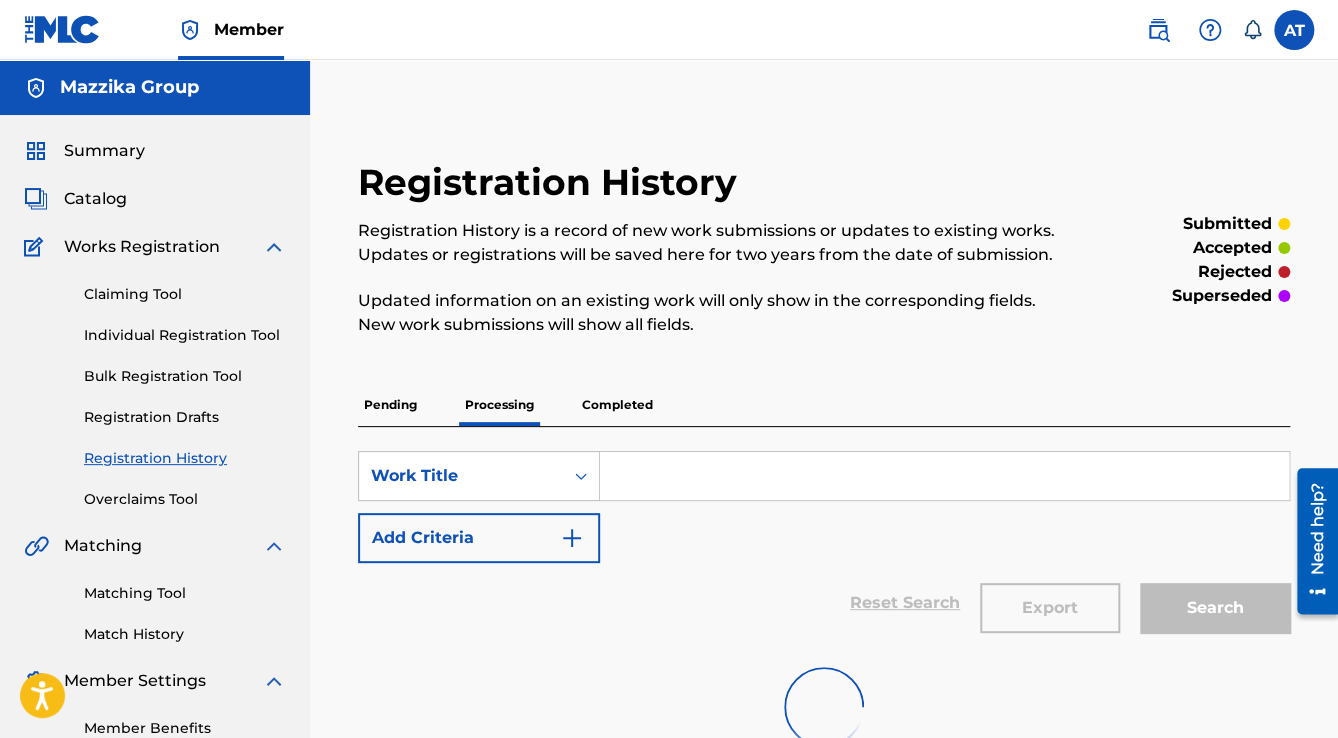 click at bounding box center (944, 476) 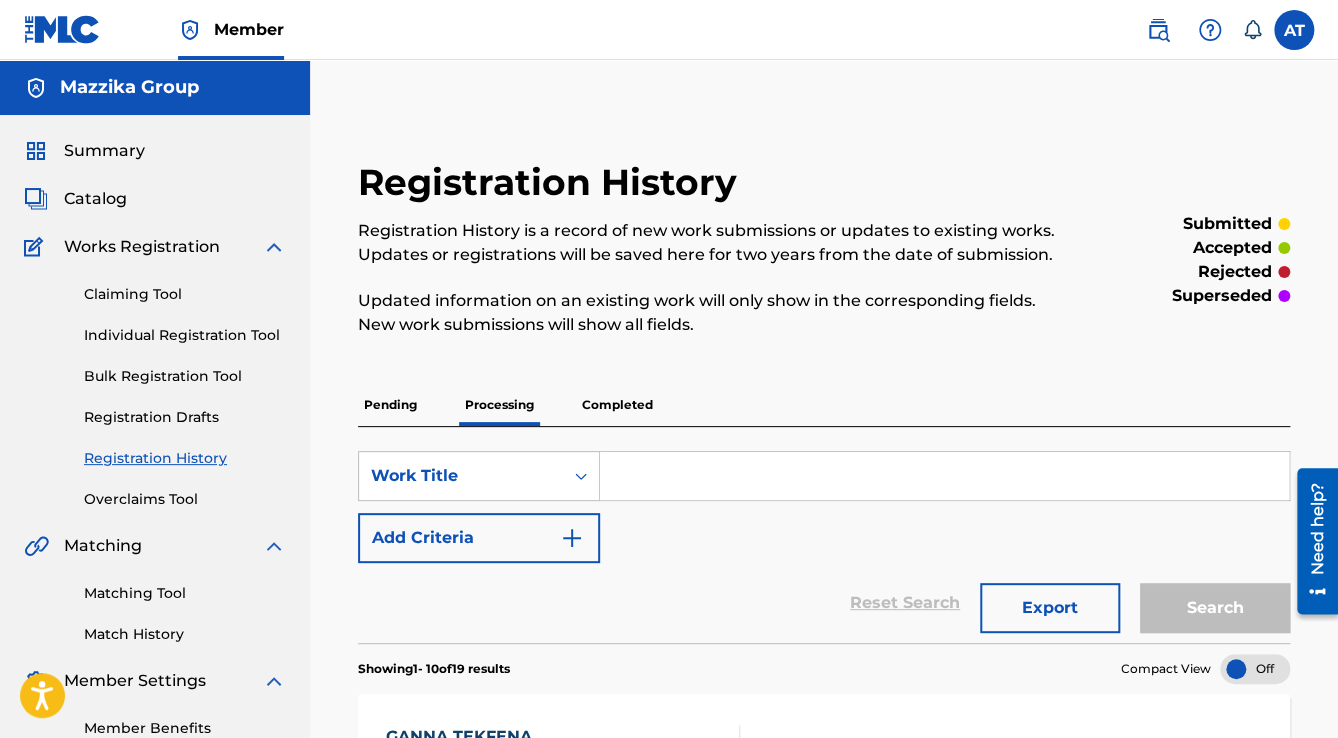 paste on "MESH KOL WAHED" 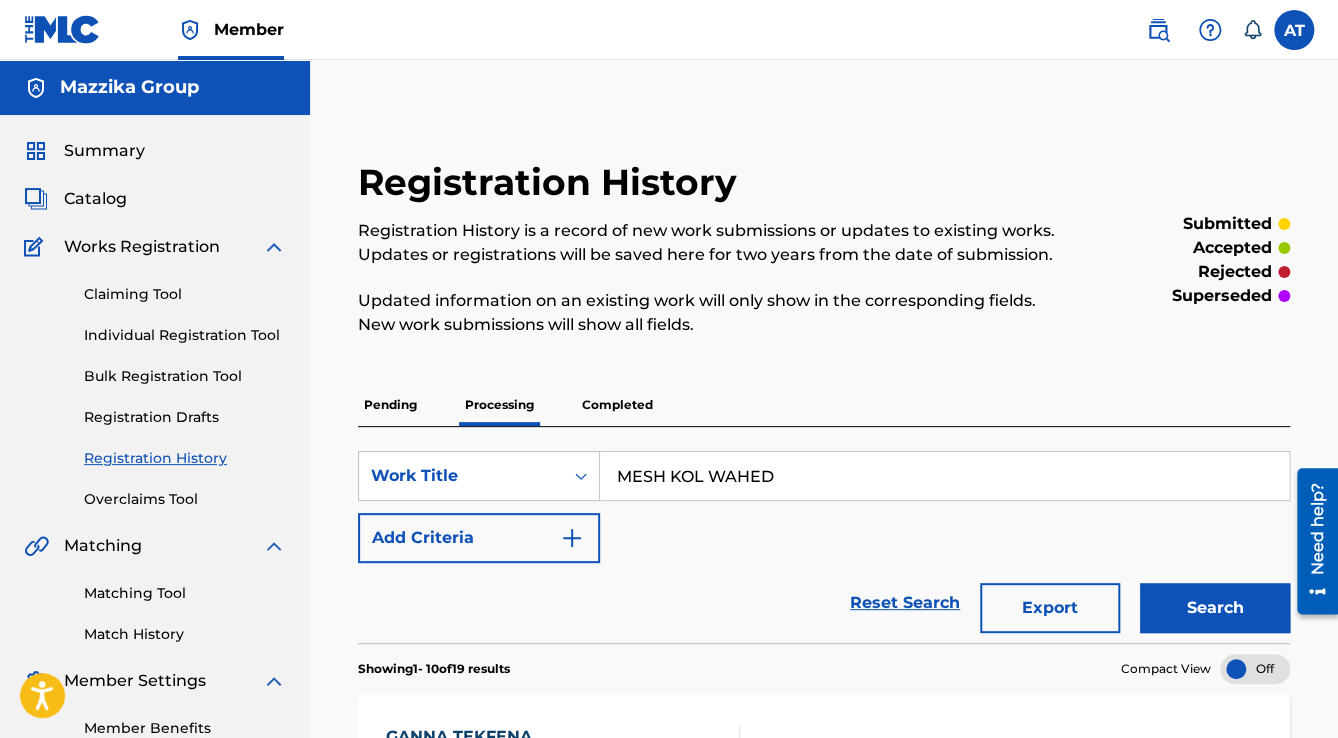 type on "MESH KOL WAHED" 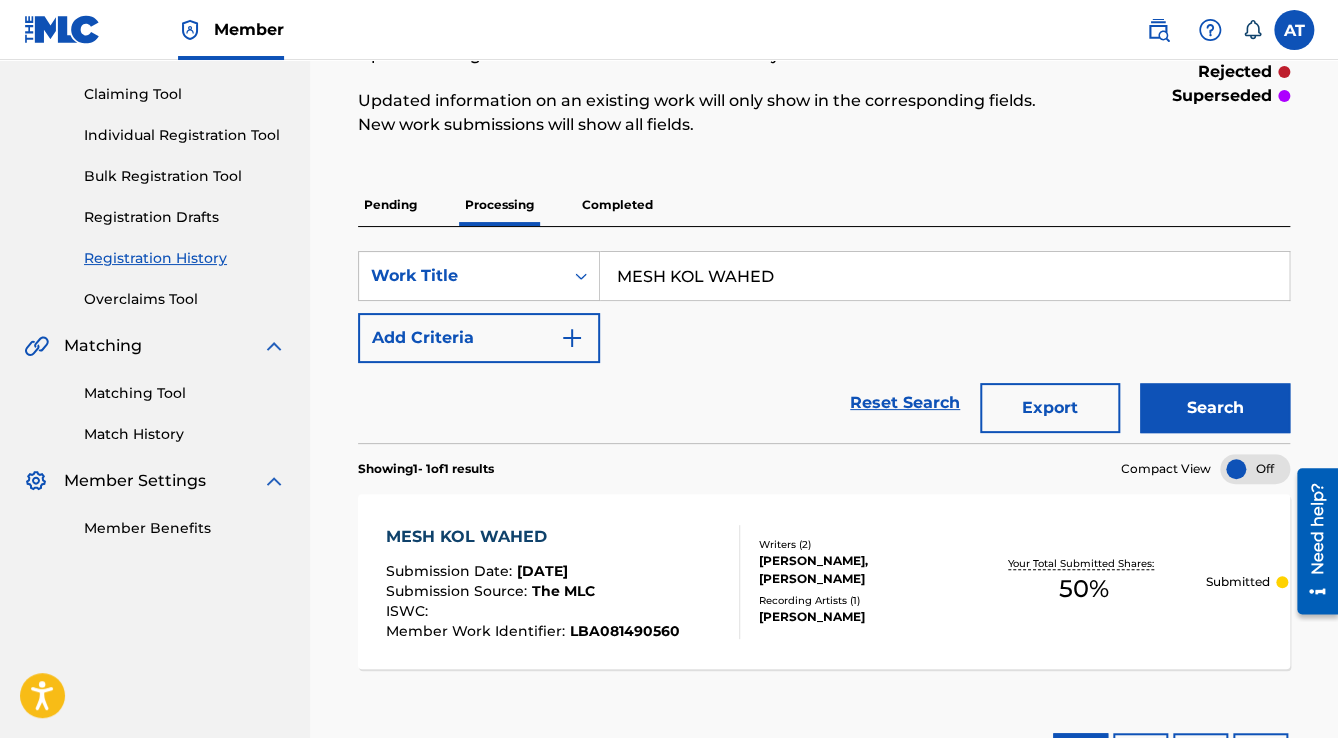 scroll, scrollTop: 288, scrollLeft: 0, axis: vertical 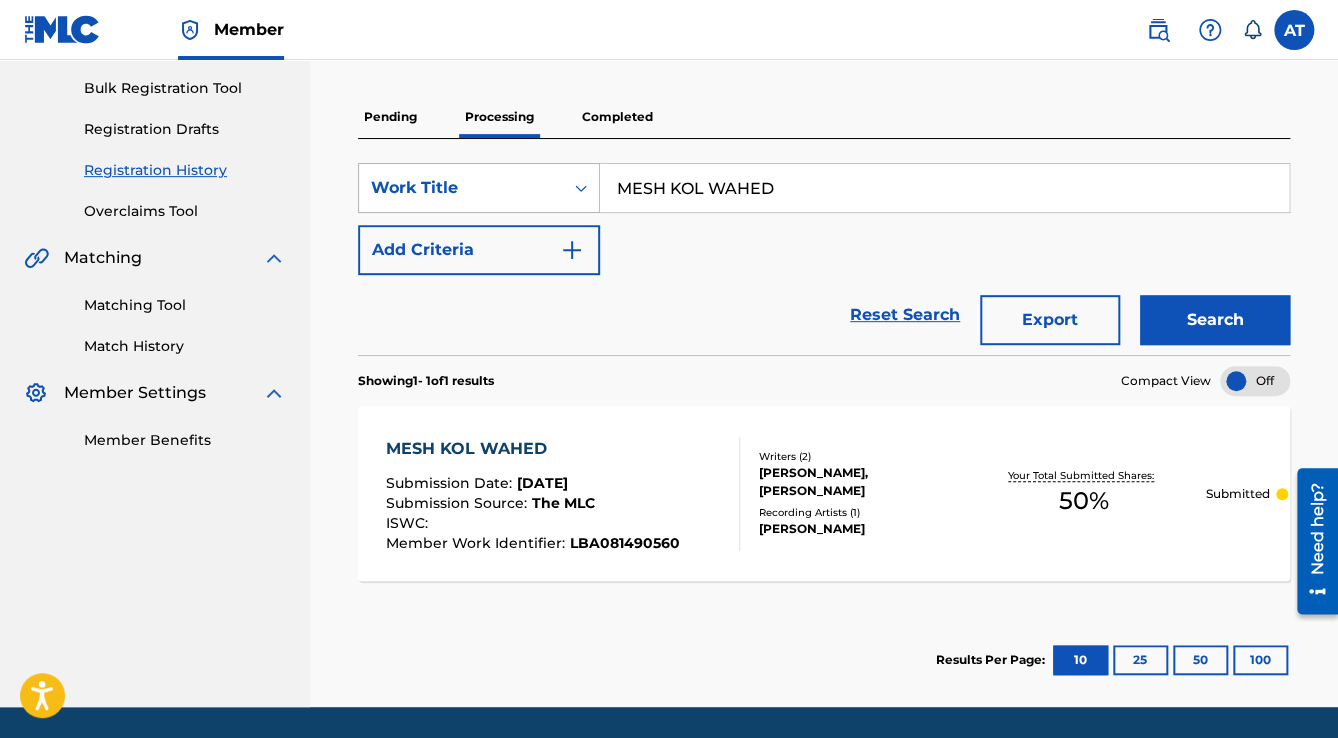 drag, startPoint x: 843, startPoint y: 191, endPoint x: 555, endPoint y: 192, distance: 288.00174 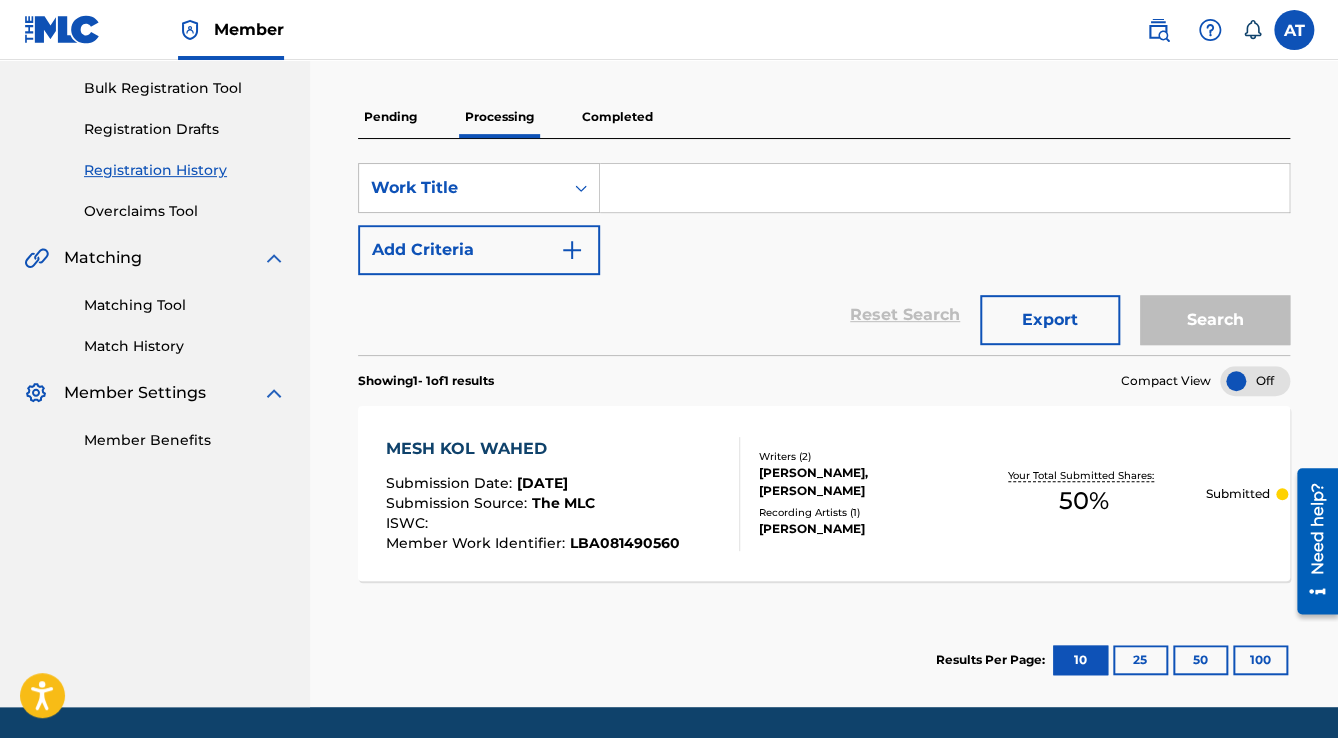 type 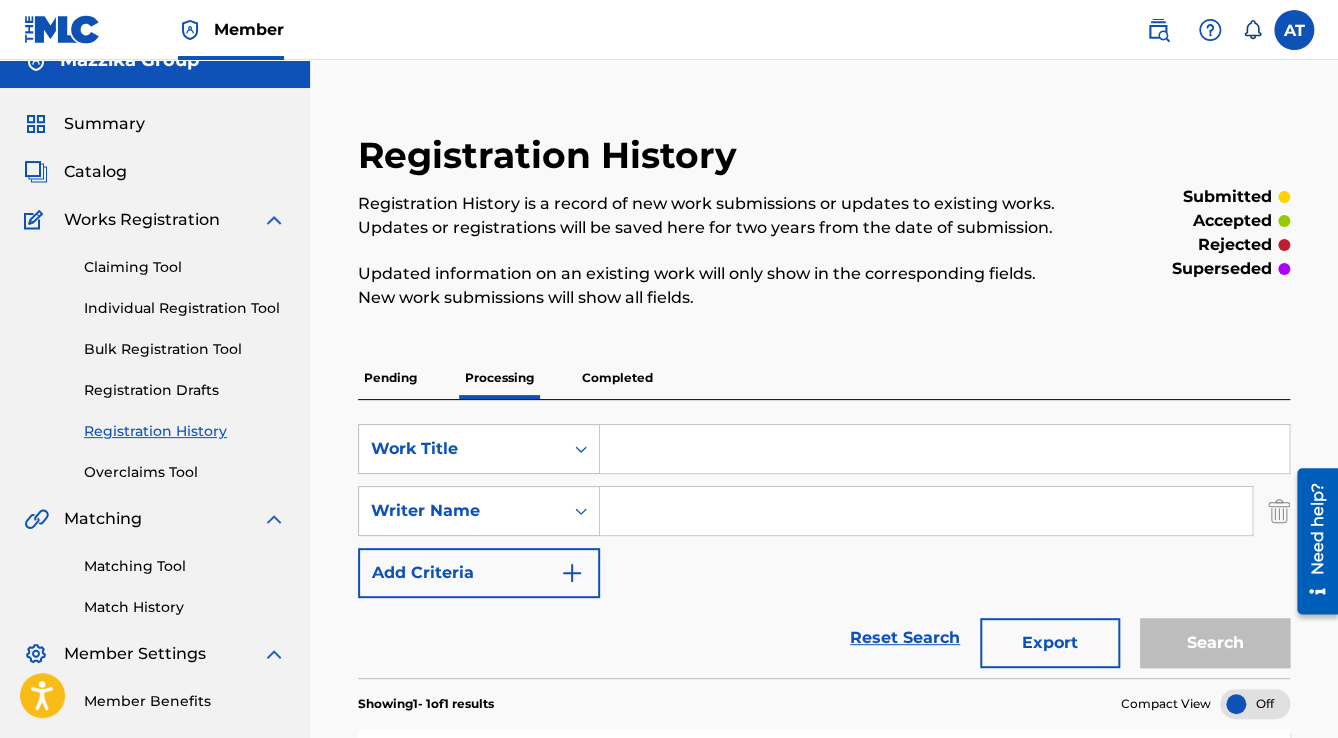 scroll, scrollTop: 0, scrollLeft: 0, axis: both 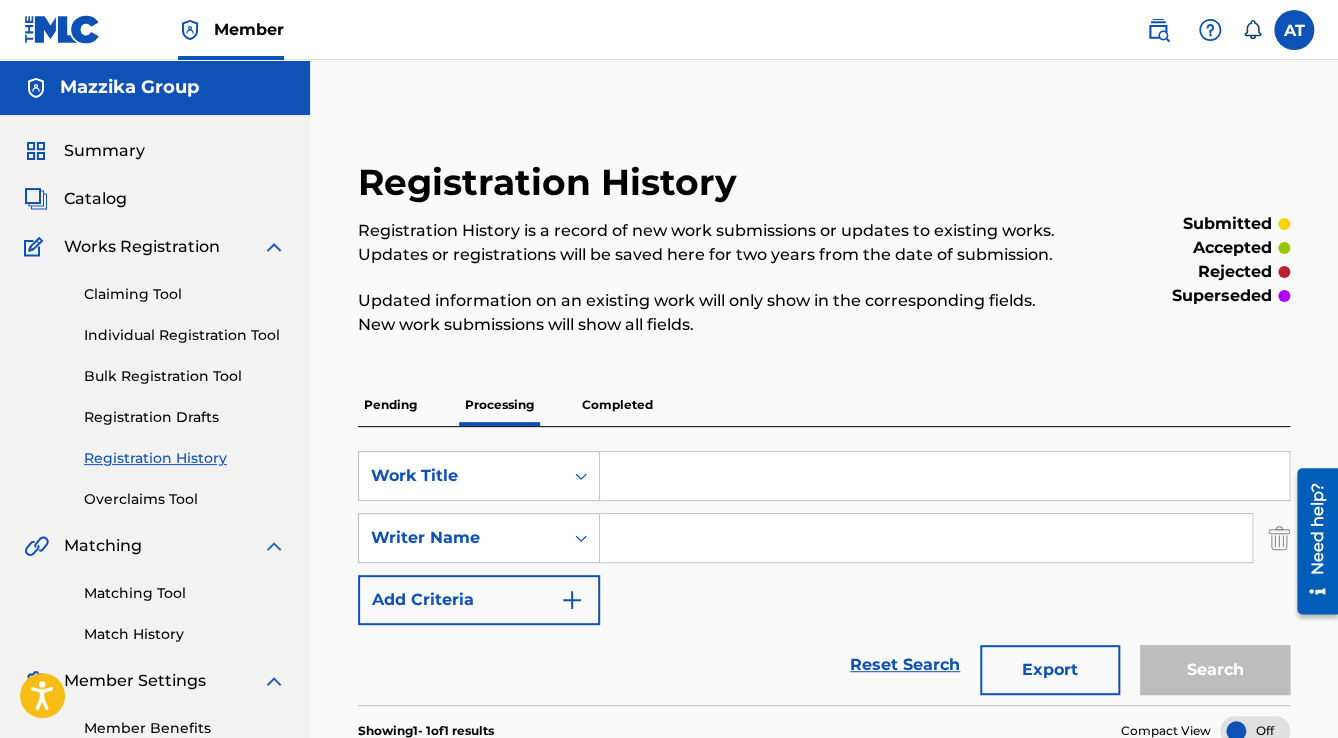 click on "Catalog" at bounding box center [95, 199] 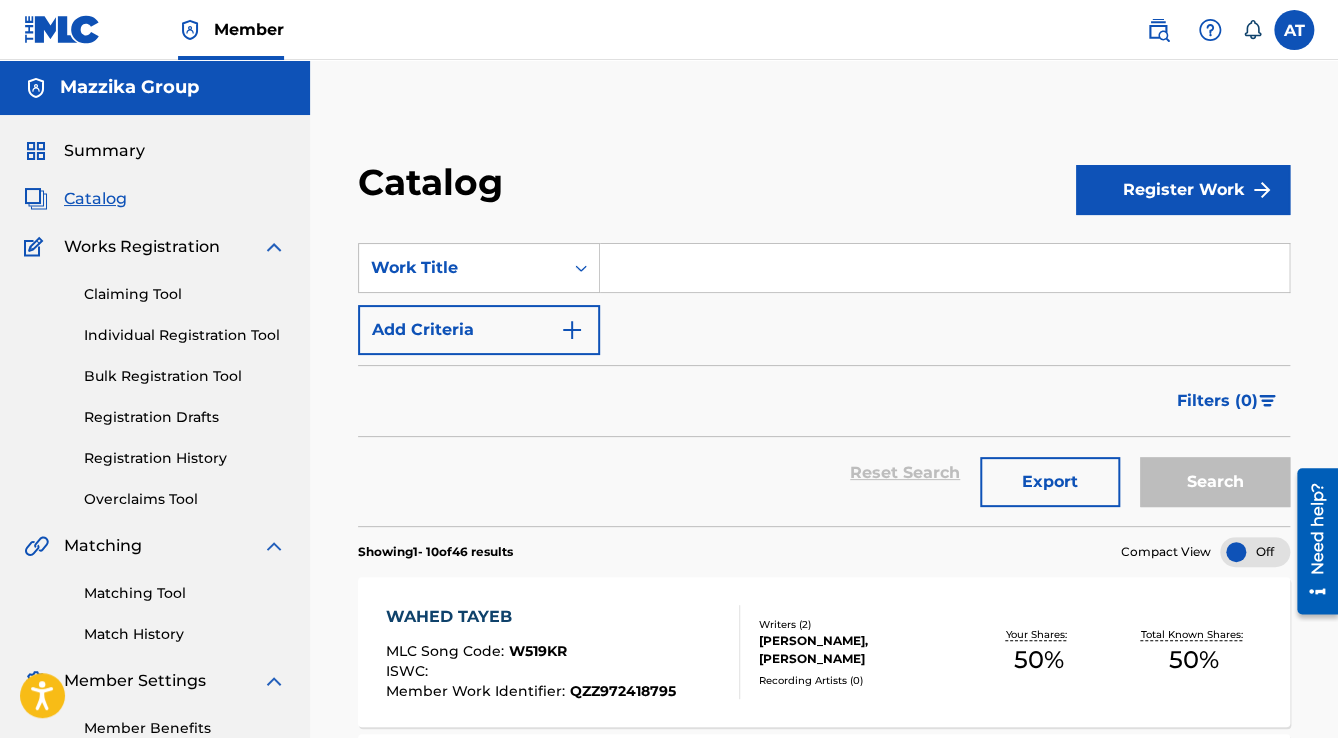 click on "Add Criteria" at bounding box center (479, 330) 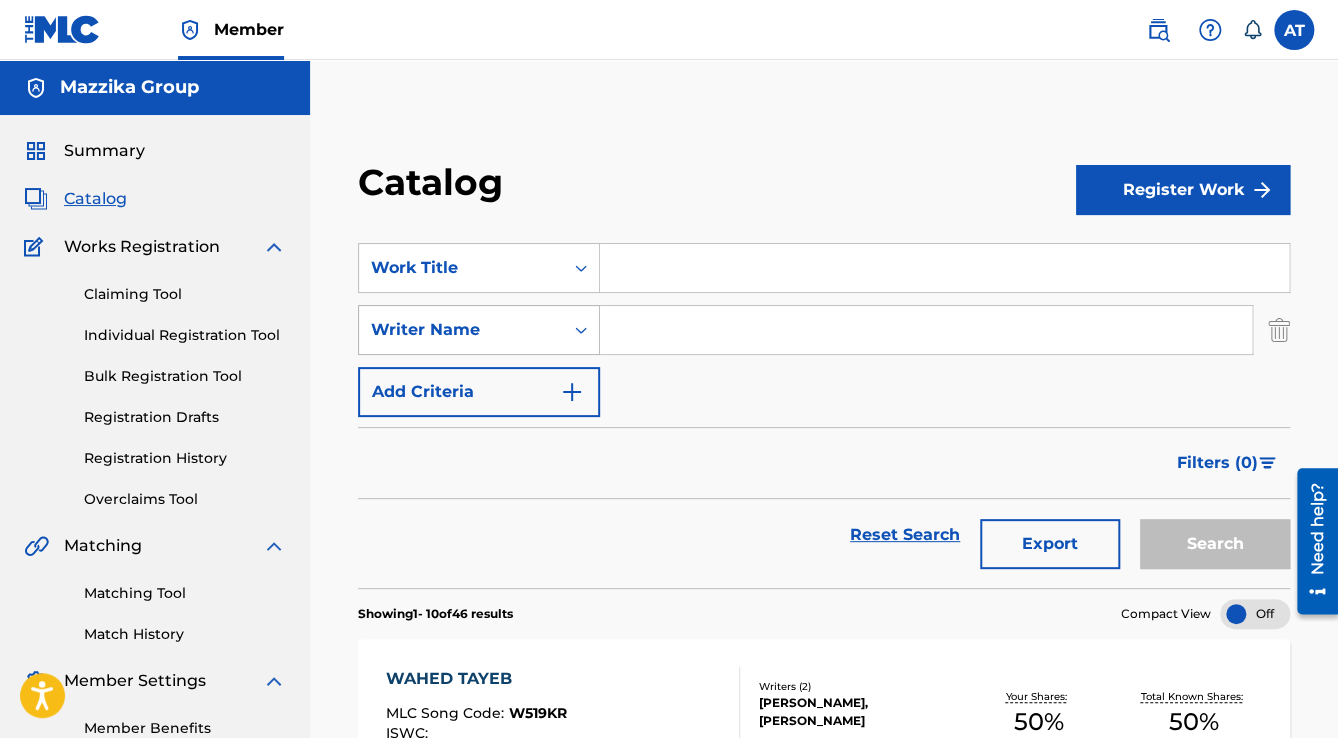 click at bounding box center (581, 330) 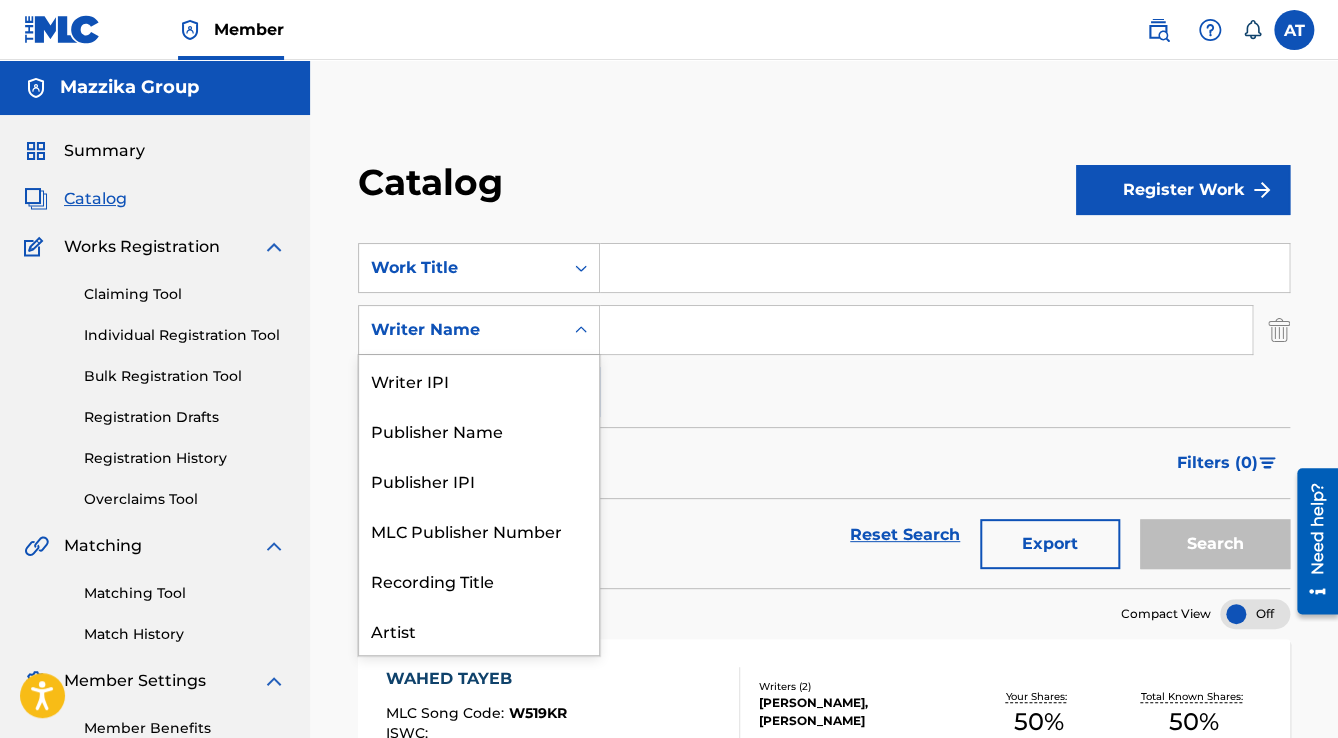 scroll, scrollTop: 100, scrollLeft: 0, axis: vertical 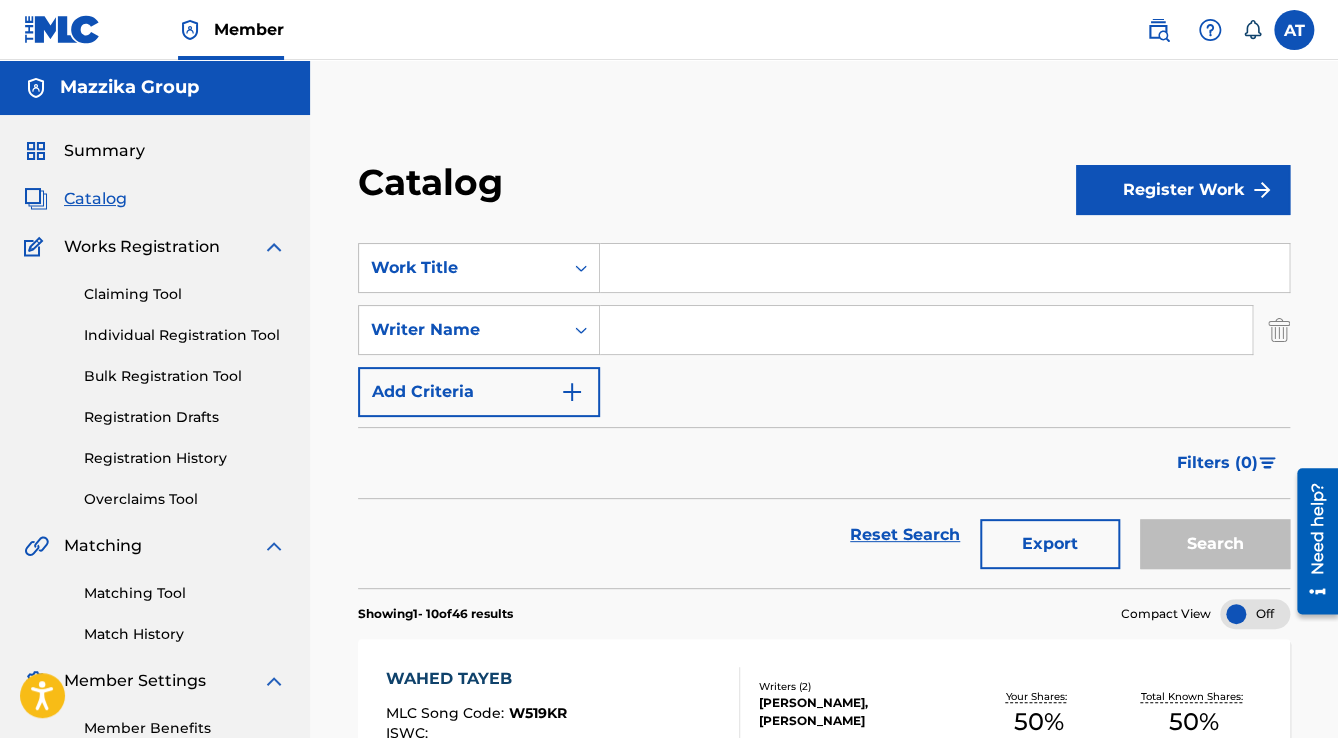 click at bounding box center [926, 330] 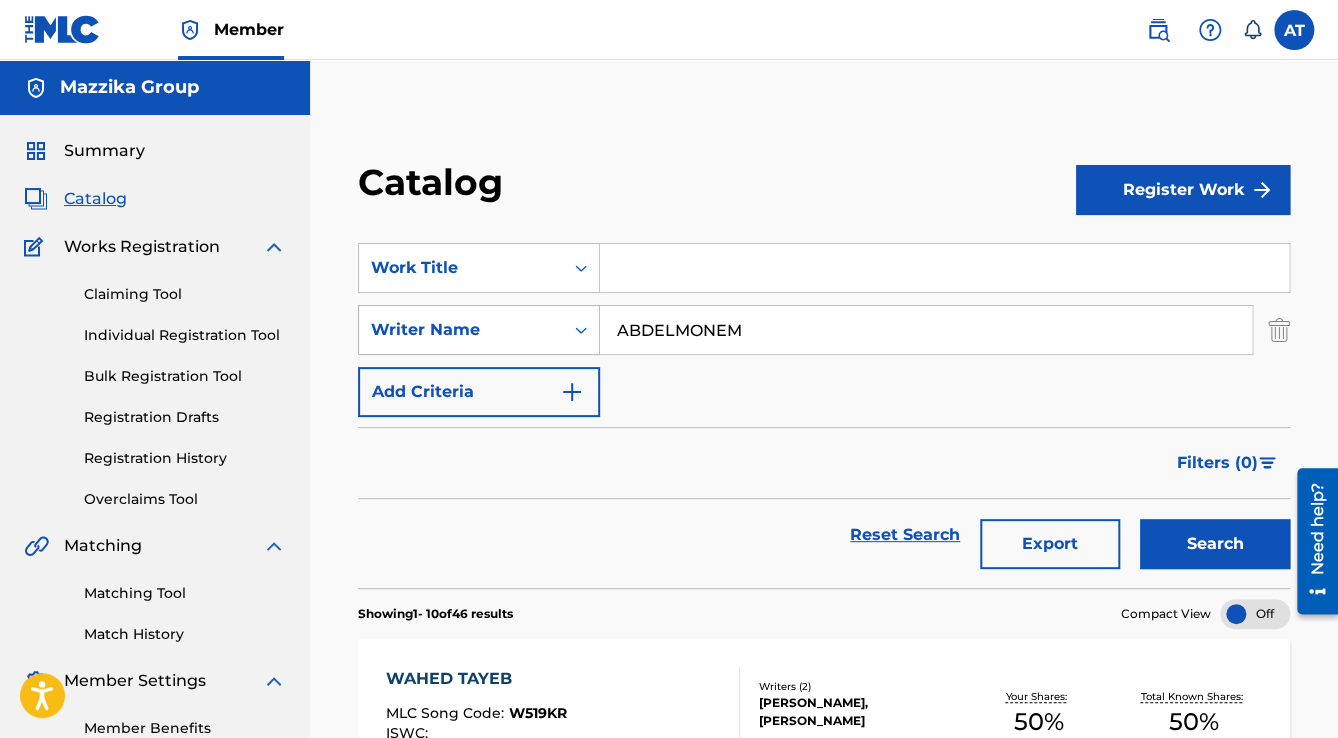 drag, startPoint x: 776, startPoint y: 340, endPoint x: 518, endPoint y: 339, distance: 258.00195 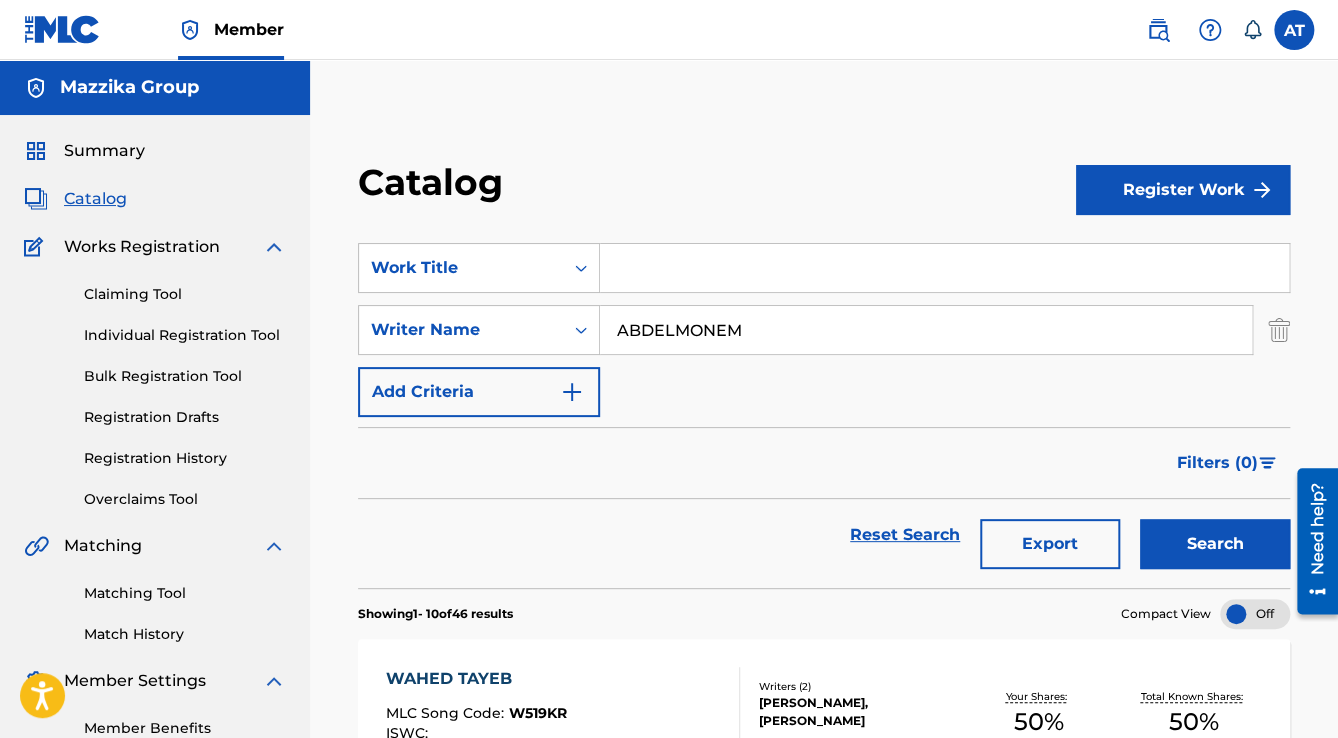 type on "ABDELMONEM" 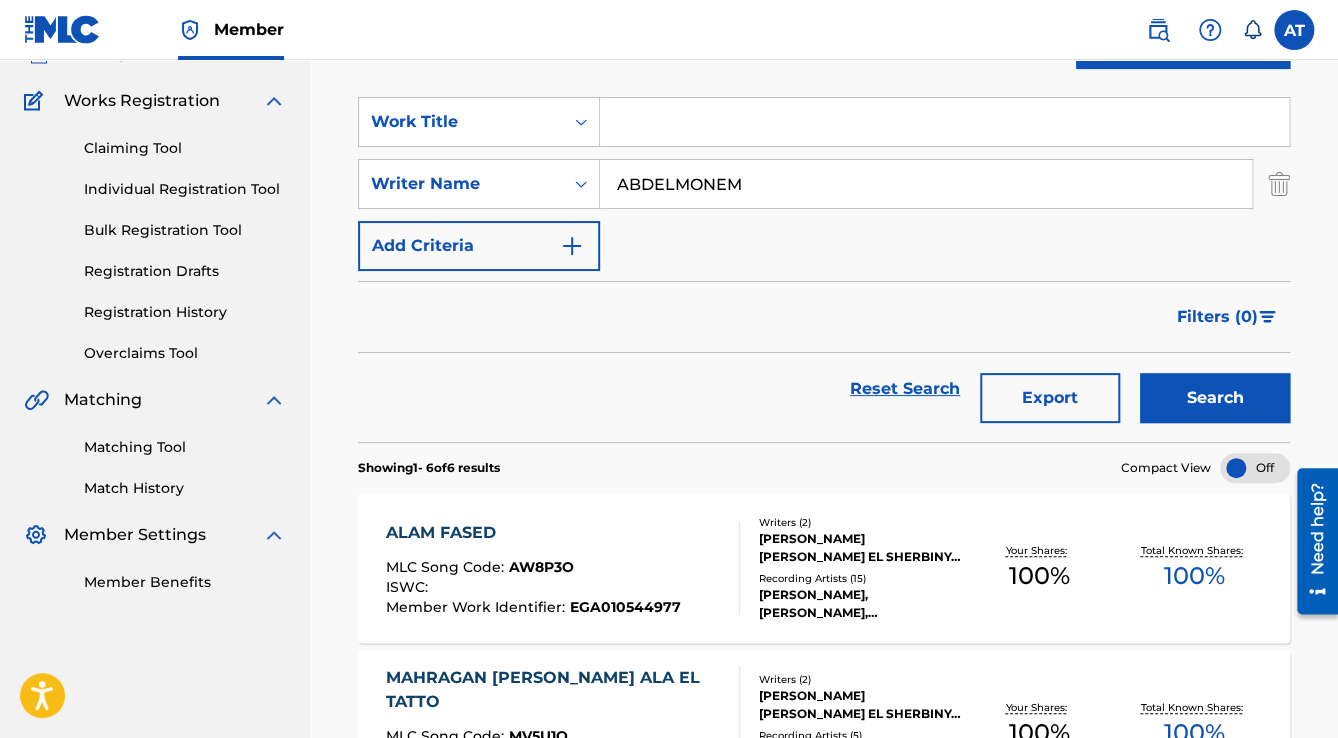 scroll, scrollTop: 160, scrollLeft: 0, axis: vertical 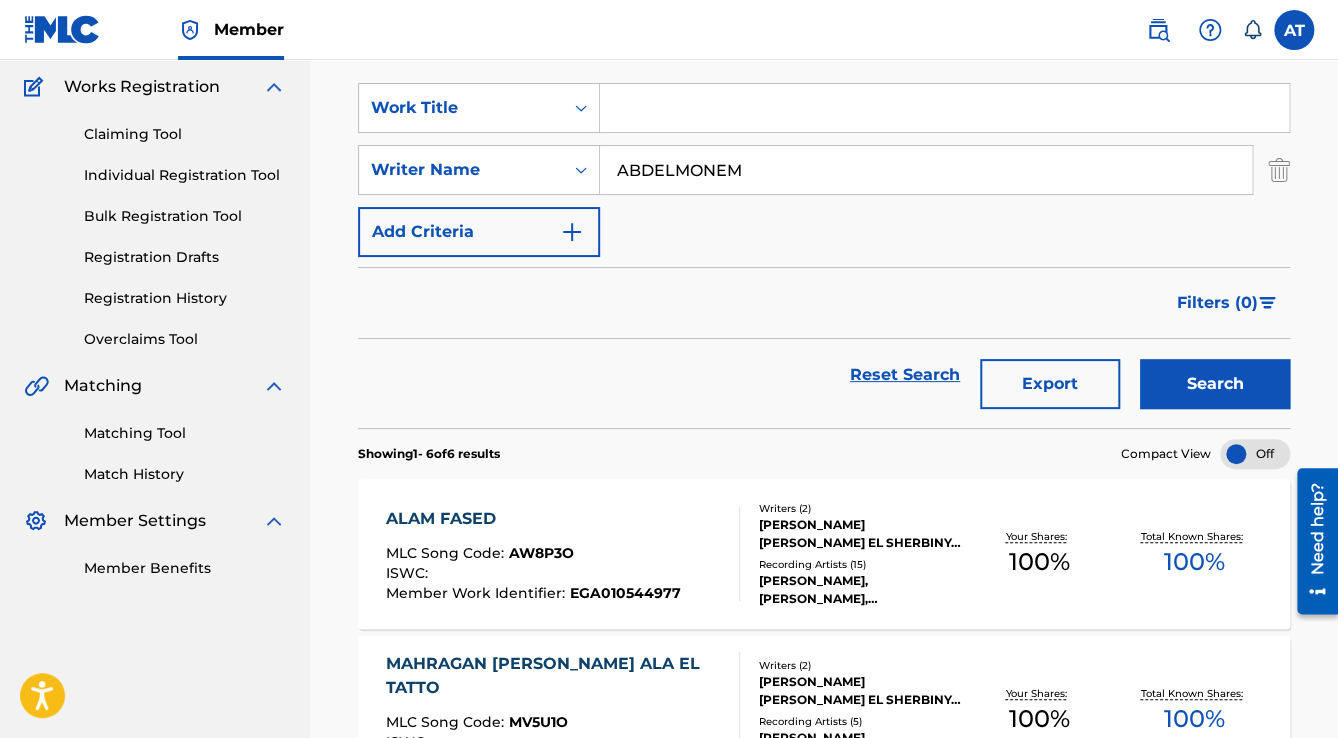 click on "ALAM FASED" at bounding box center [533, 519] 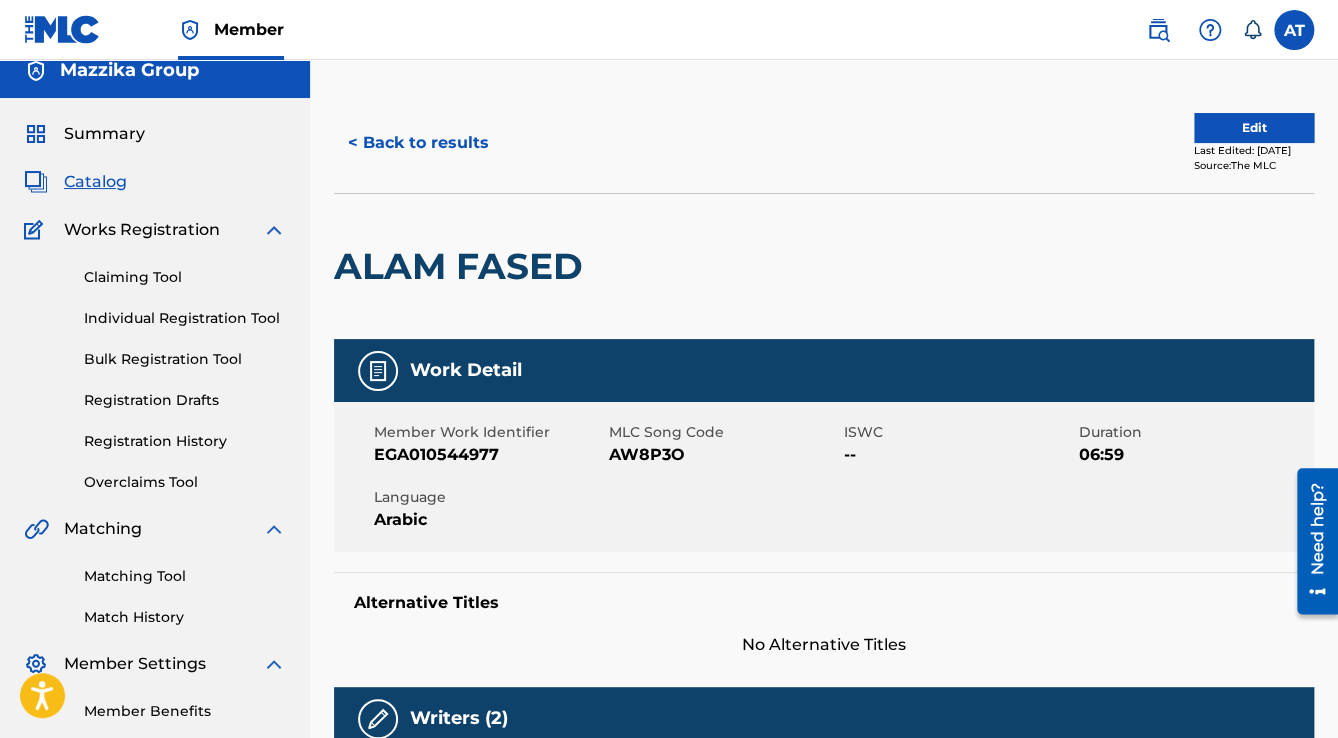 scroll, scrollTop: 0, scrollLeft: 0, axis: both 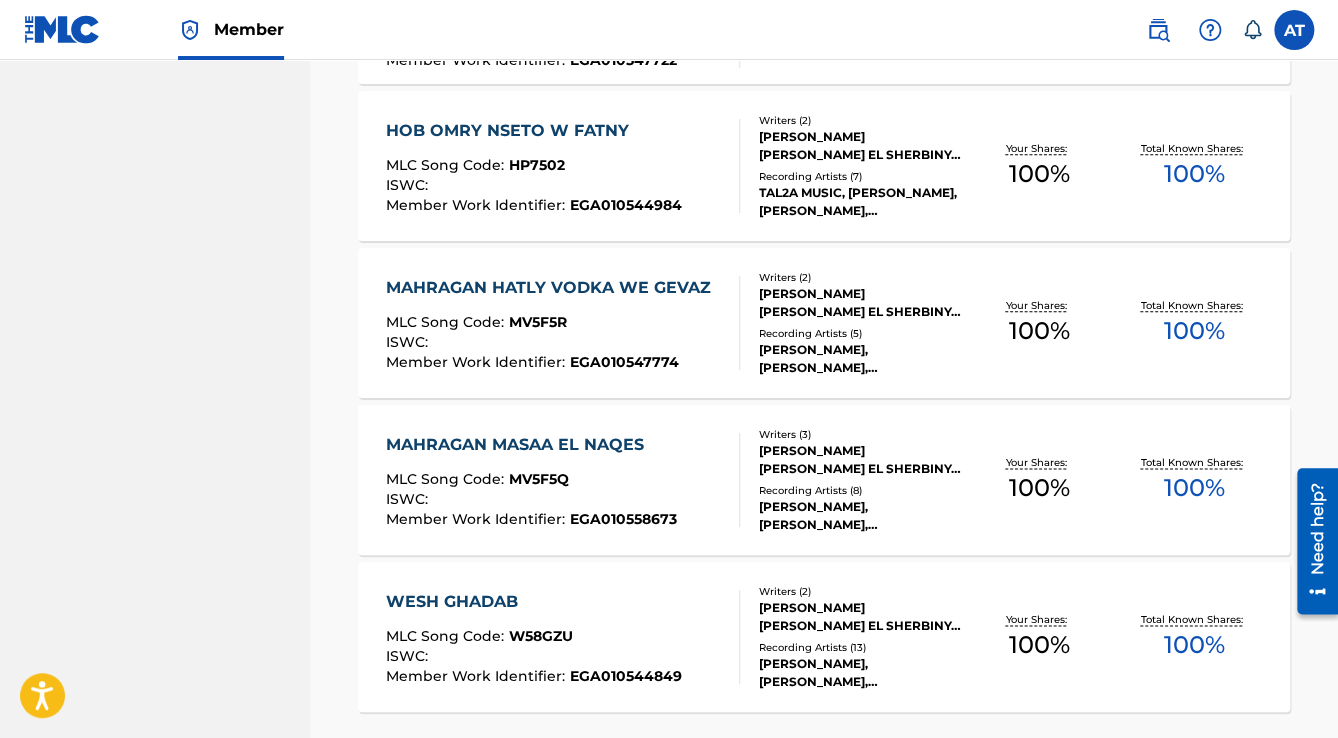 click on "ISWC :" at bounding box center [553, 345] 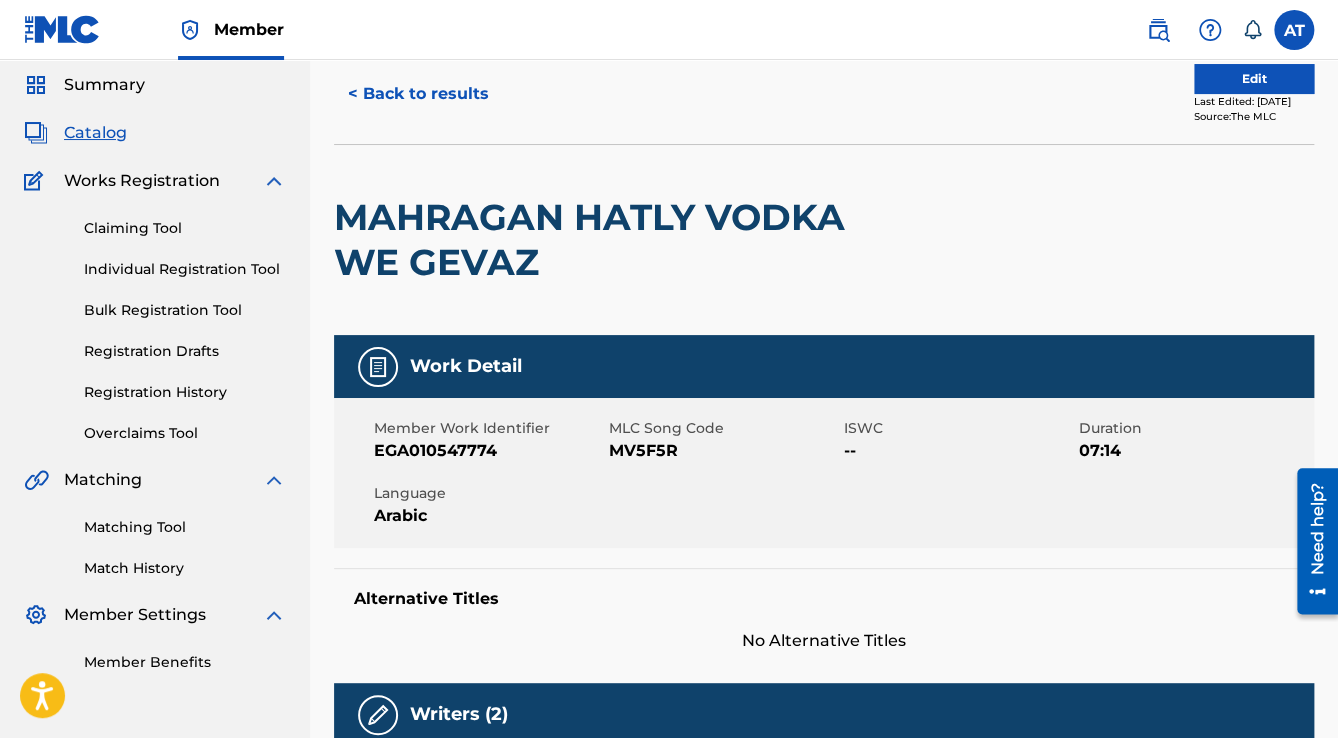 scroll, scrollTop: 480, scrollLeft: 0, axis: vertical 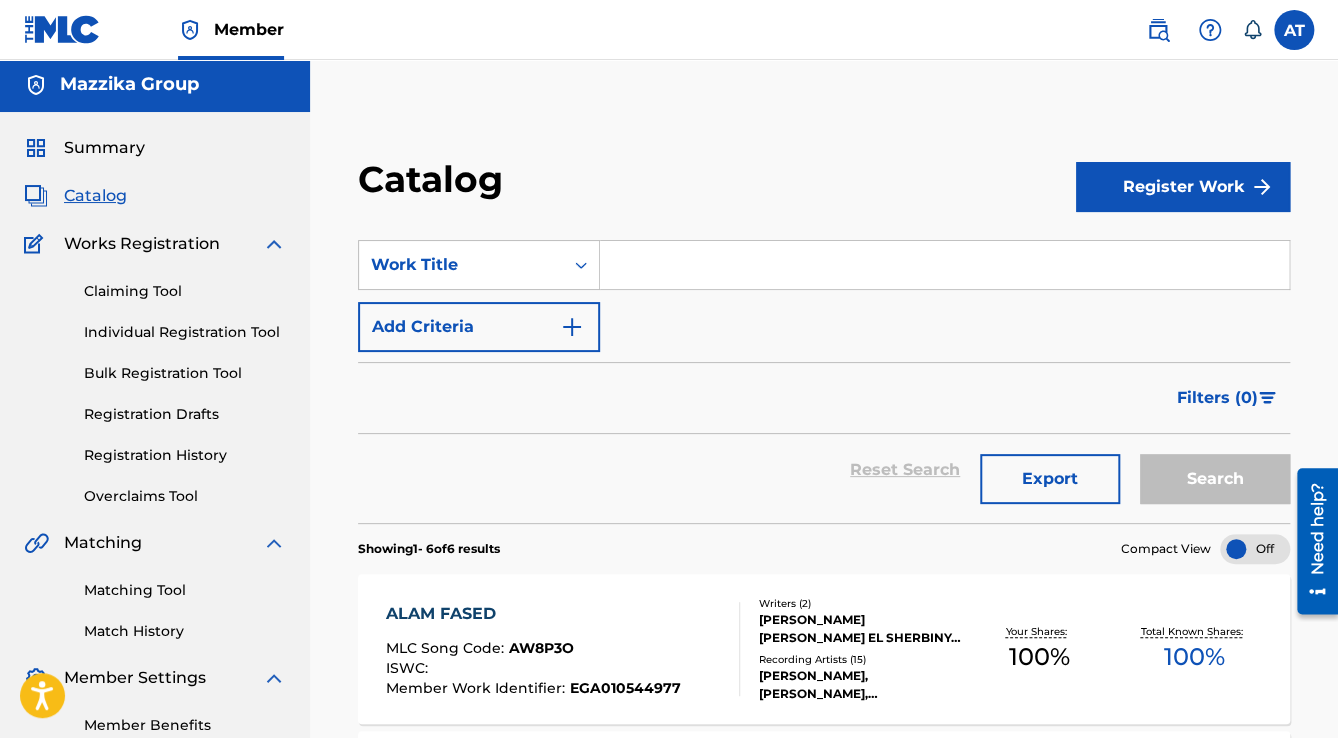 click on "Add Criteria" at bounding box center (479, 327) 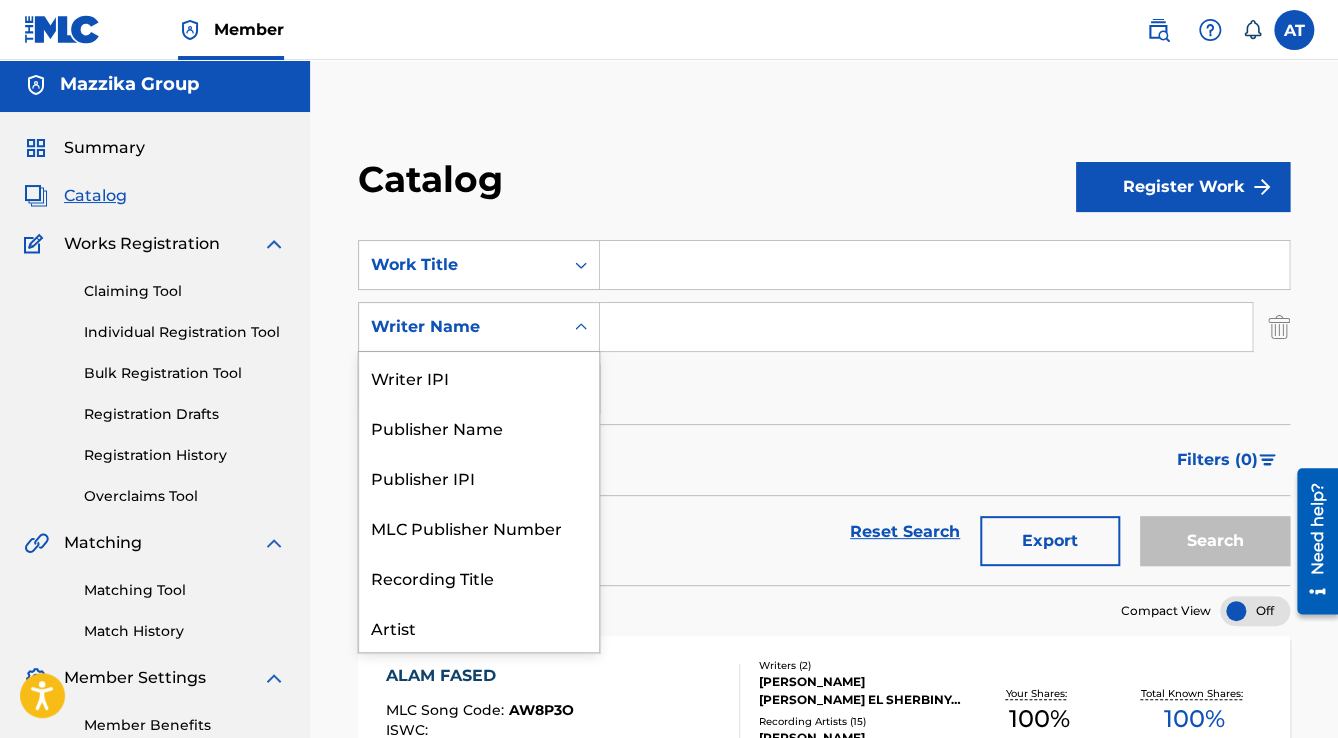 click on "Writer Name" at bounding box center (461, 327) 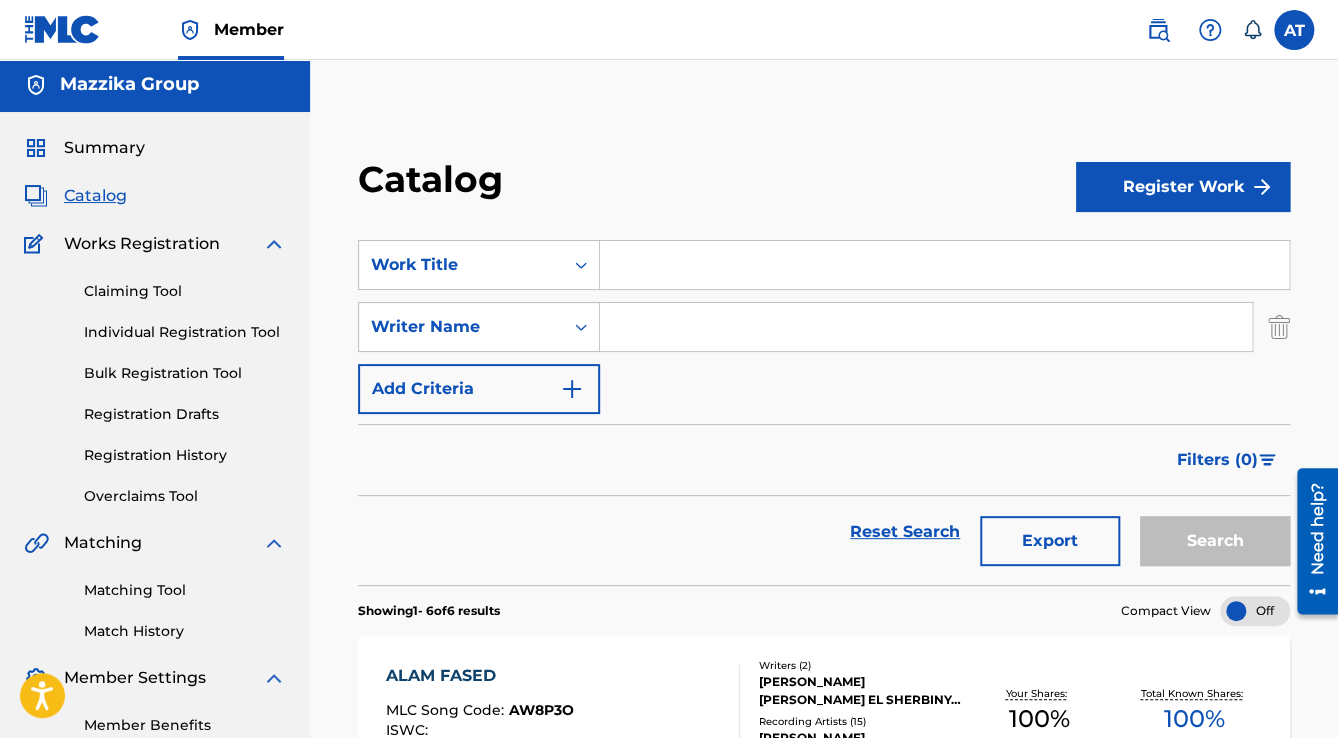 click at bounding box center [926, 327] 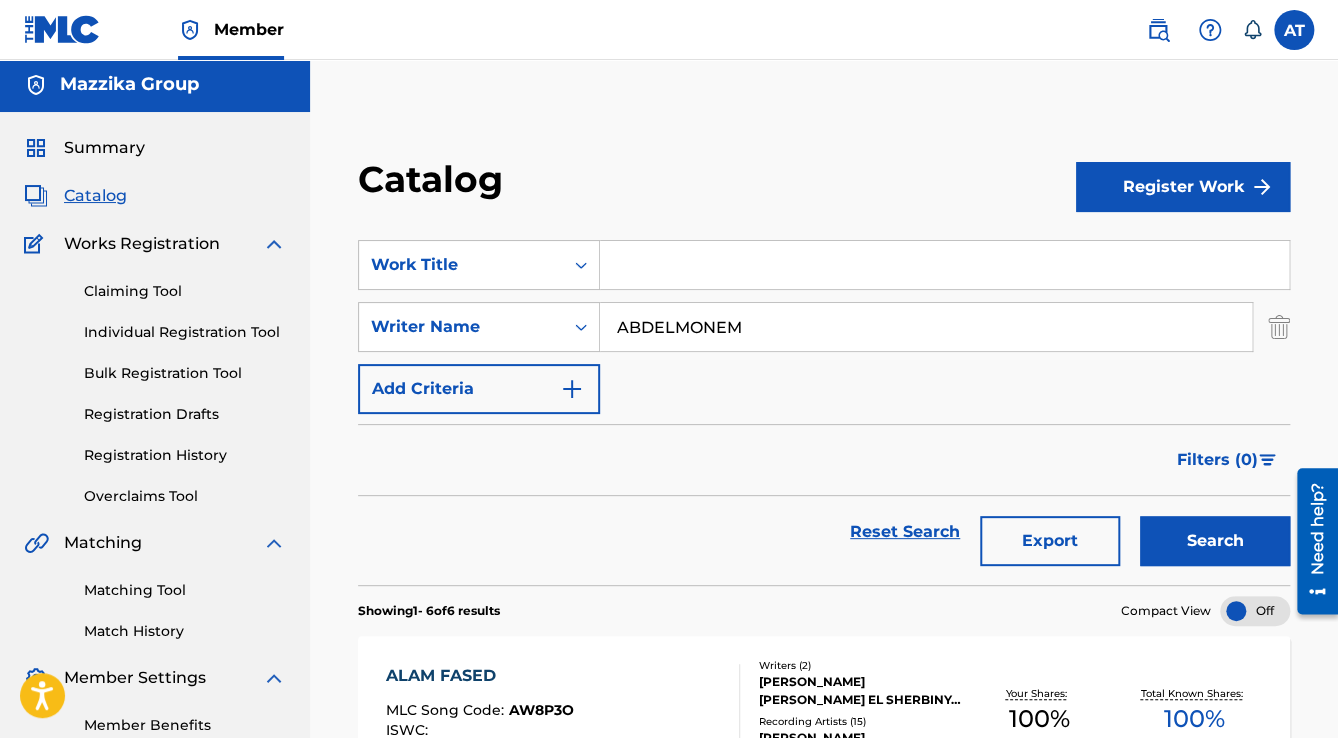 drag, startPoint x: 760, startPoint y: 320, endPoint x: 656, endPoint y: 342, distance: 106.30146 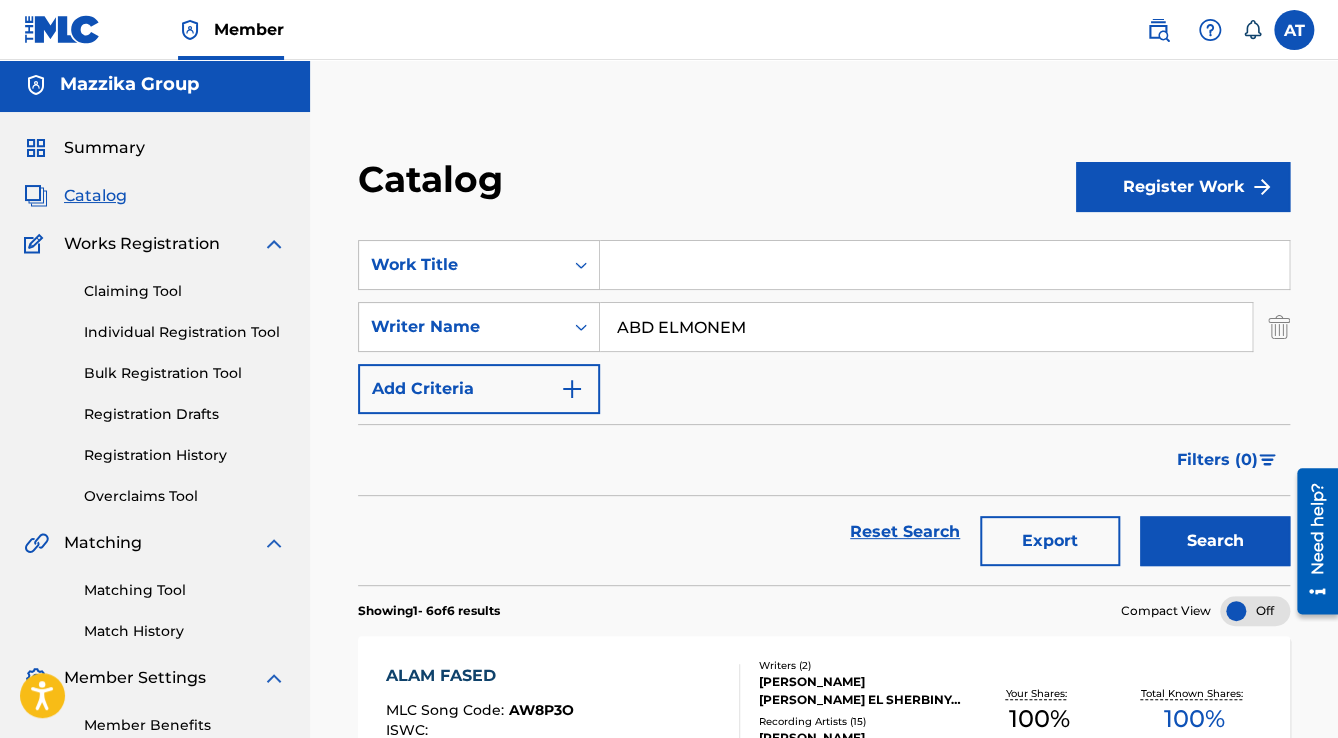 click on "ABD ELMONEM" at bounding box center (926, 327) 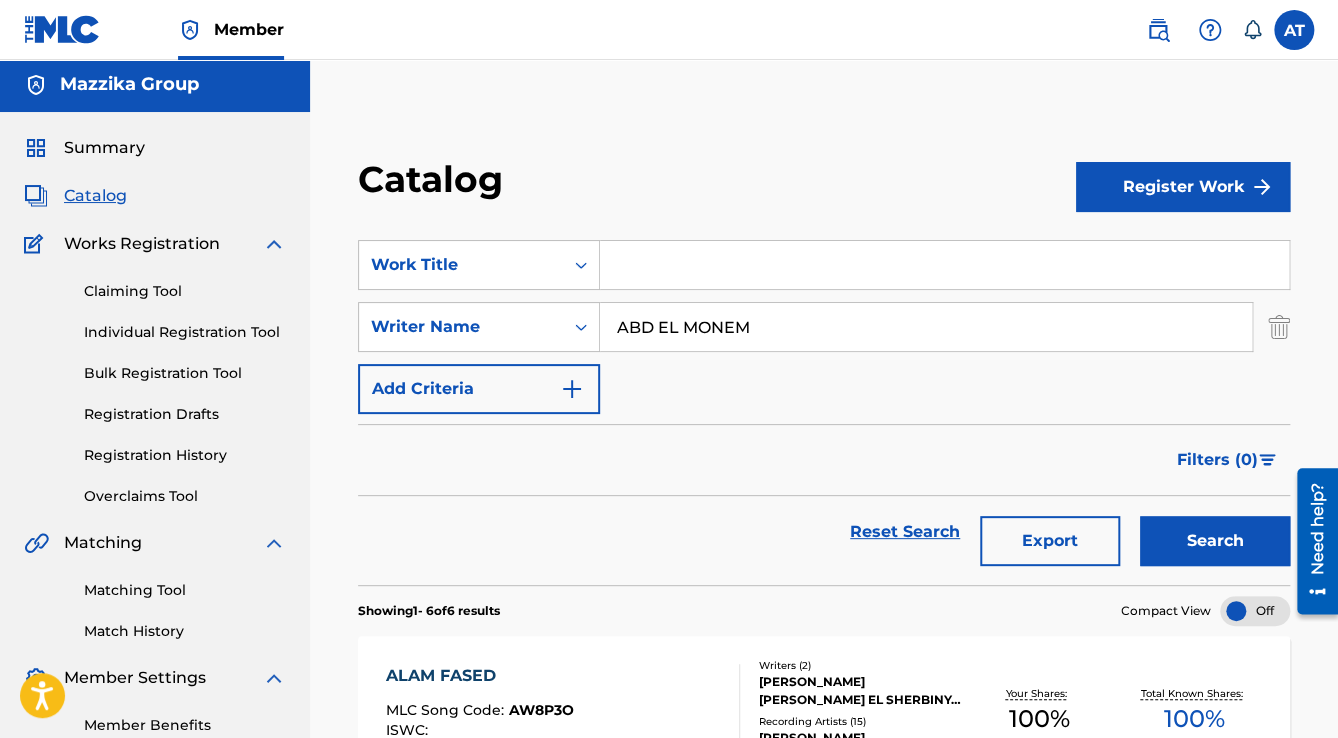 click on "Search" at bounding box center [1215, 541] 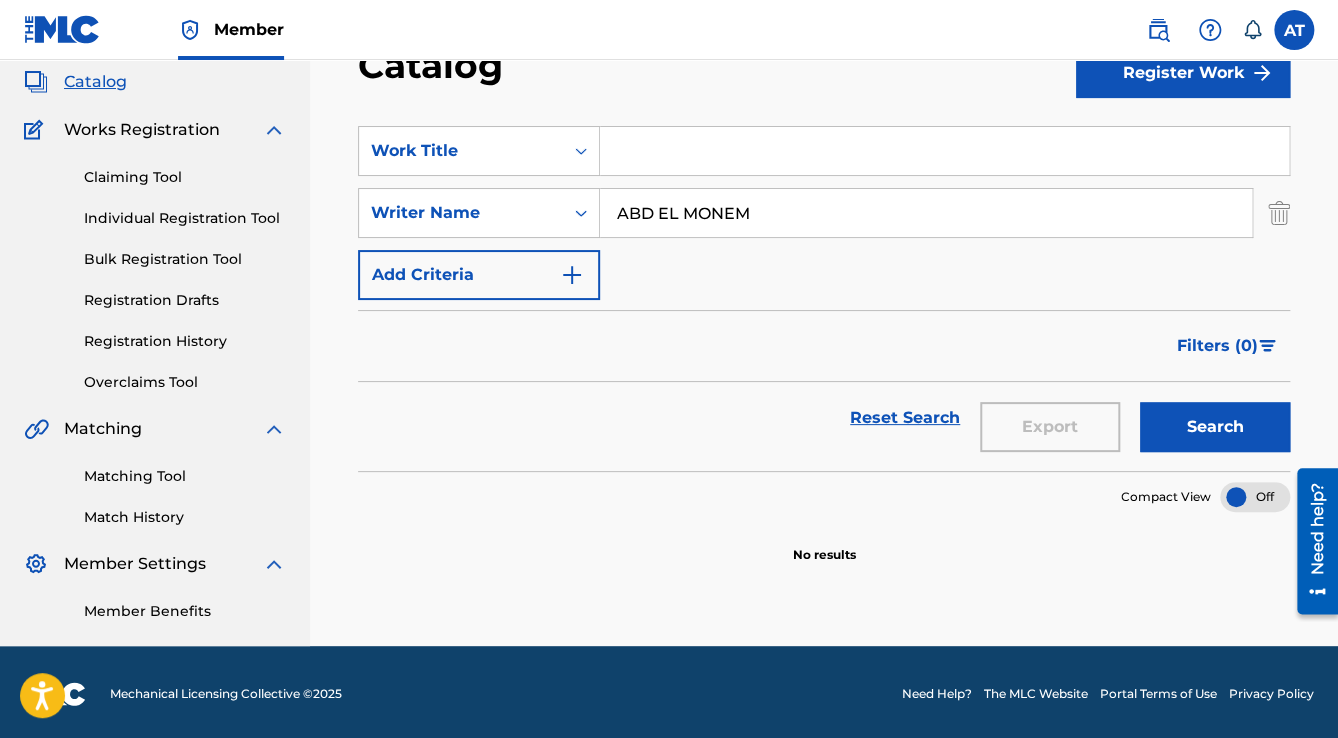 scroll, scrollTop: 120, scrollLeft: 0, axis: vertical 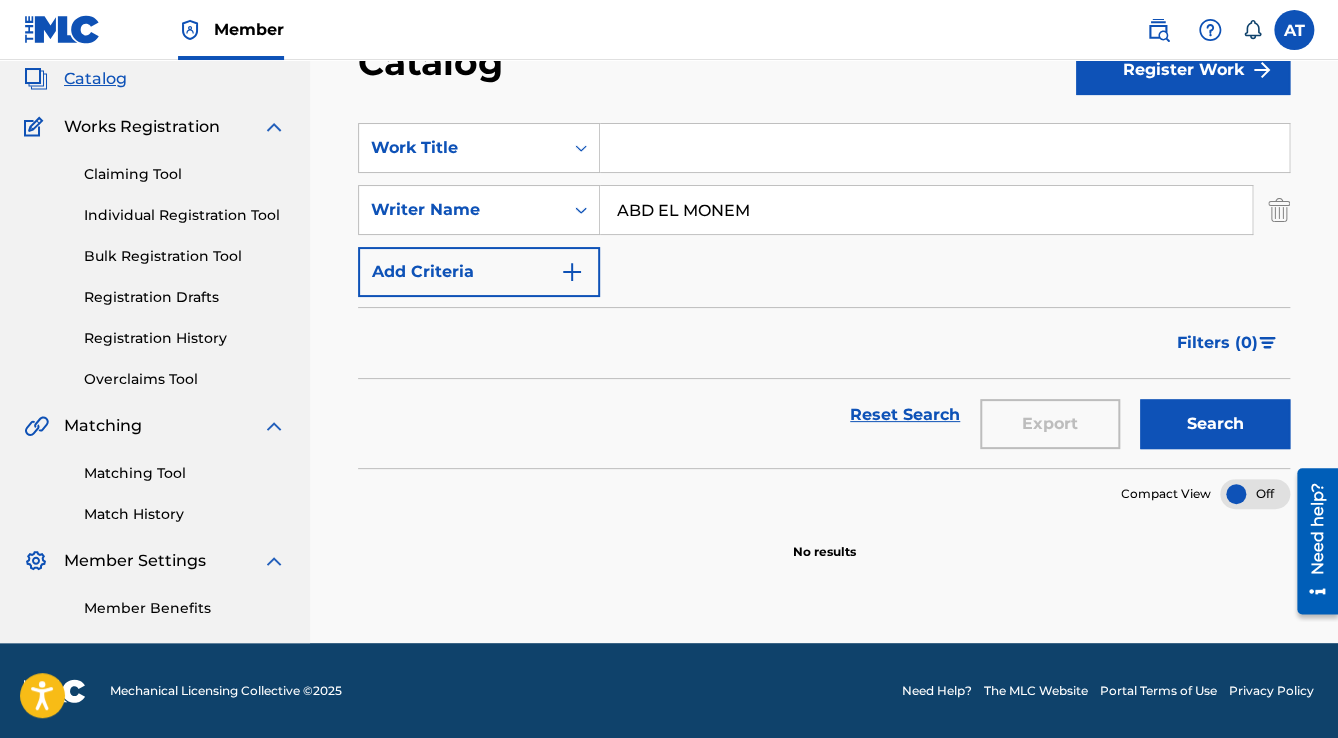 click on "ABD EL MONEM" at bounding box center [926, 210] 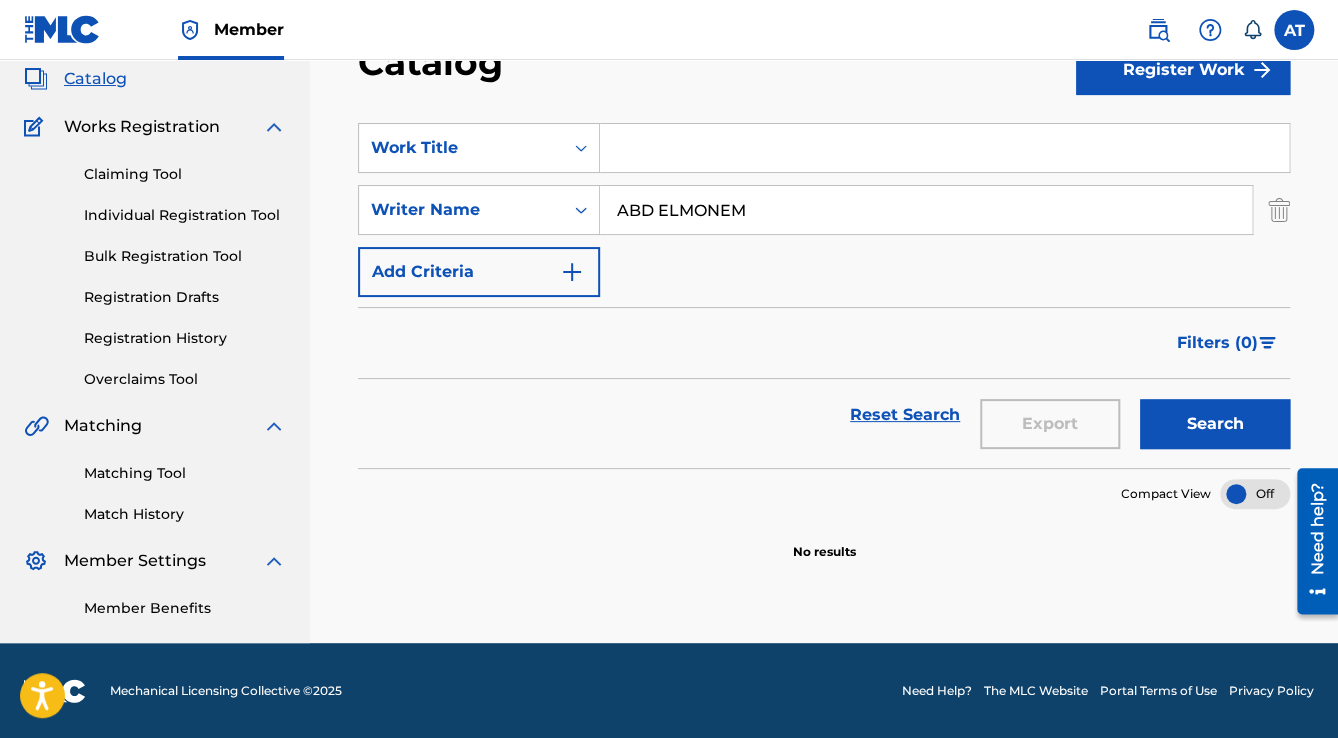 click on "Search" at bounding box center [1215, 424] 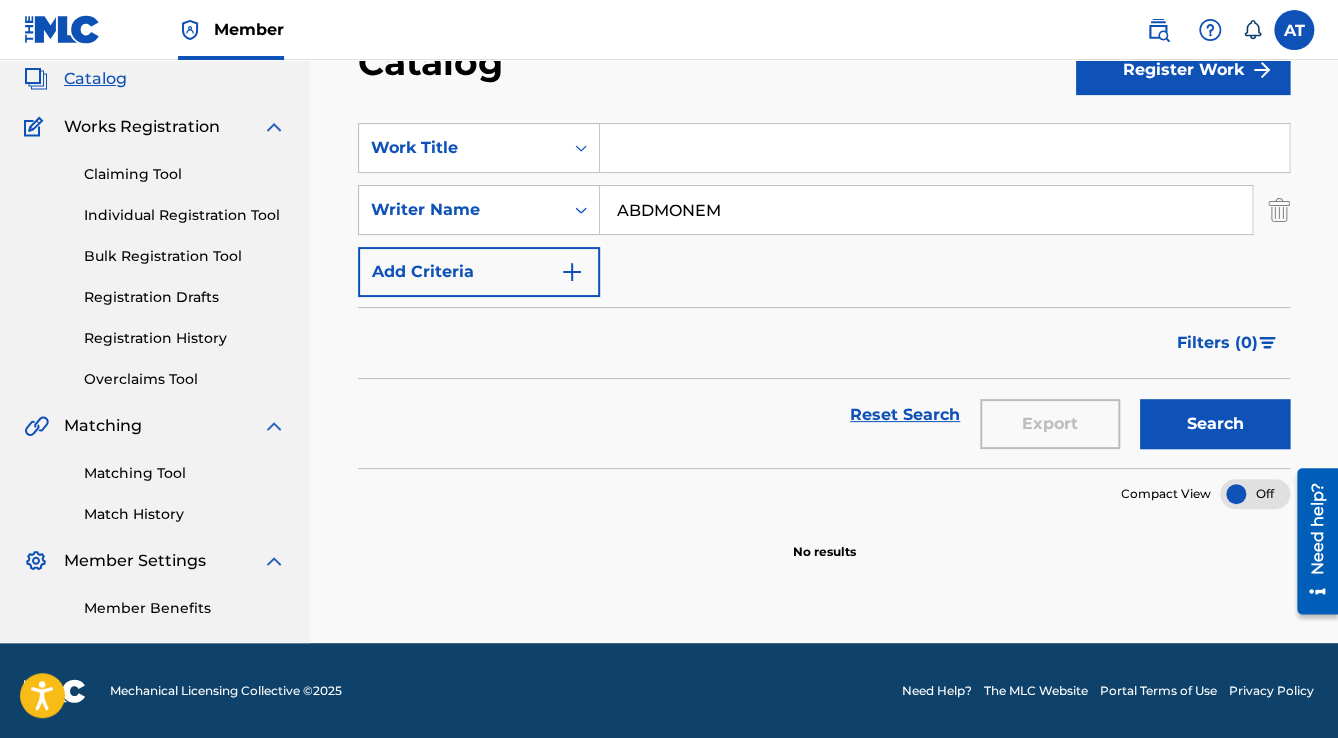 drag, startPoint x: 781, startPoint y: 205, endPoint x: 653, endPoint y: 225, distance: 129.55309 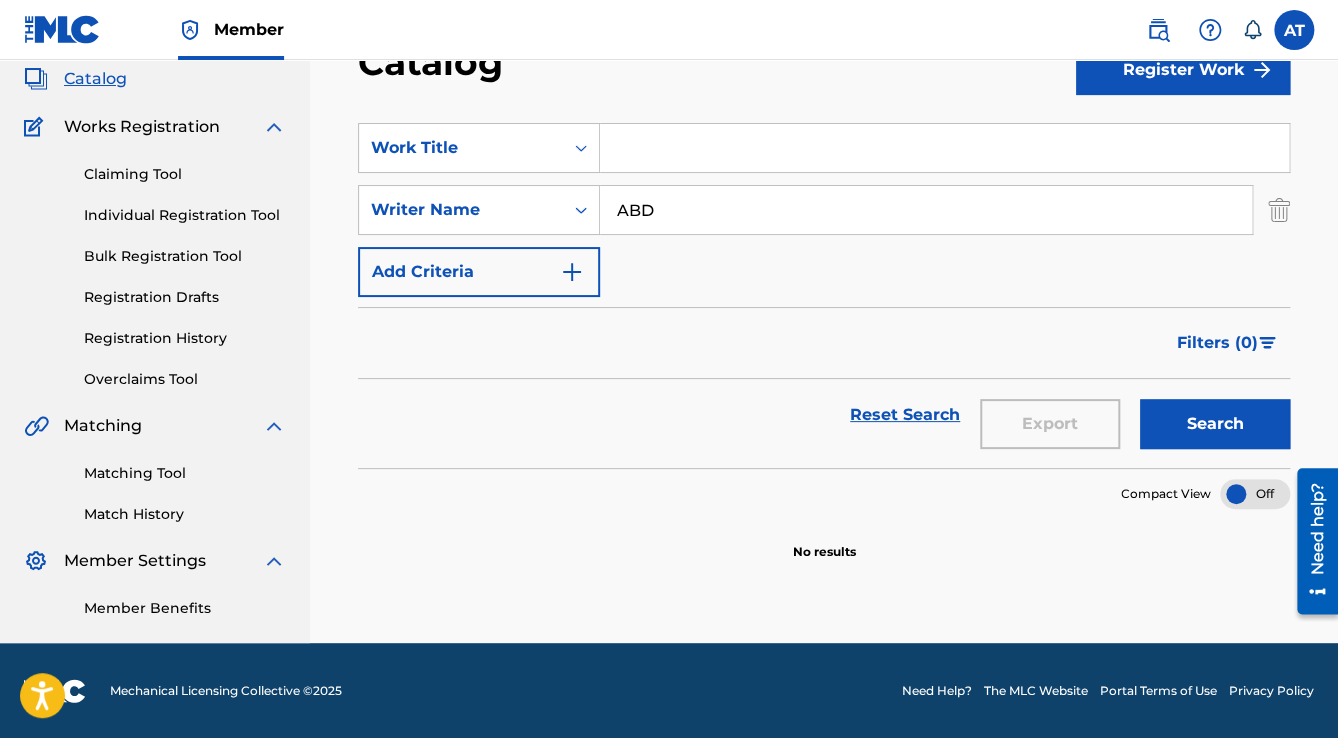 click on "Search" at bounding box center [1215, 424] 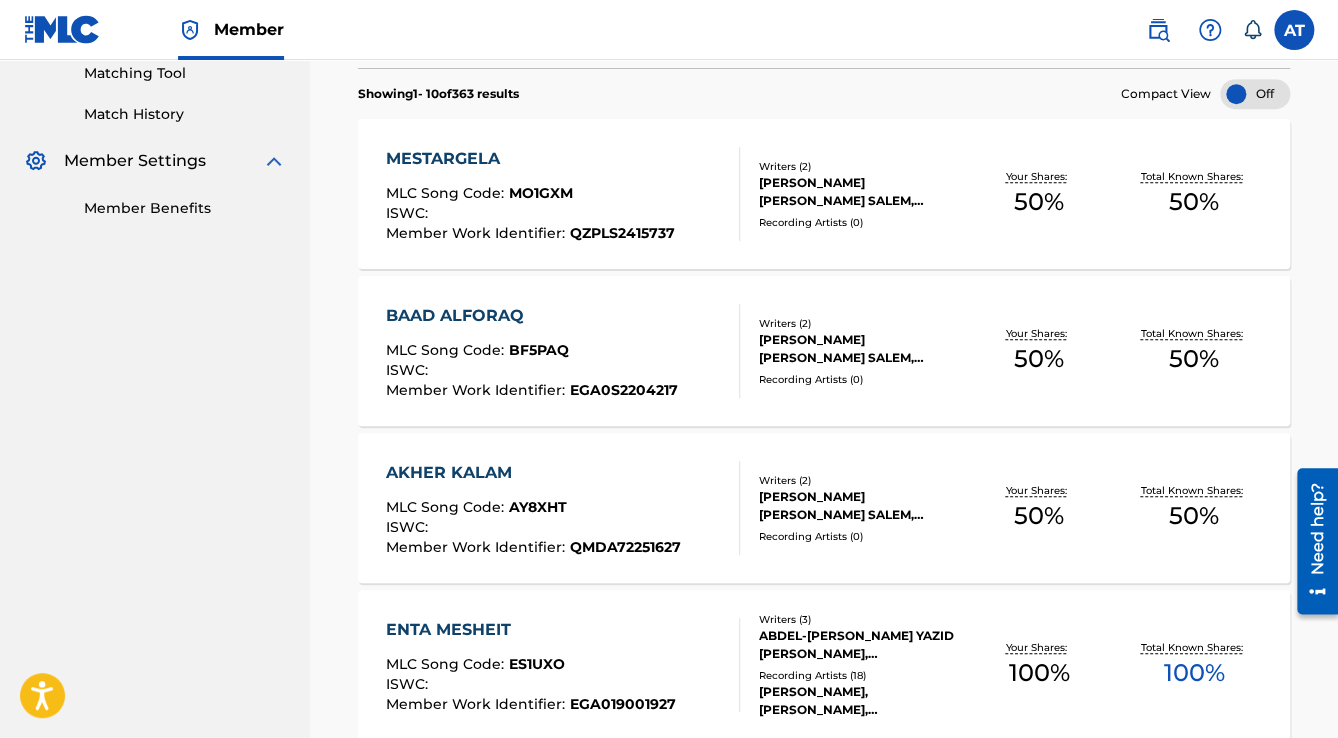 scroll, scrollTop: 280, scrollLeft: 0, axis: vertical 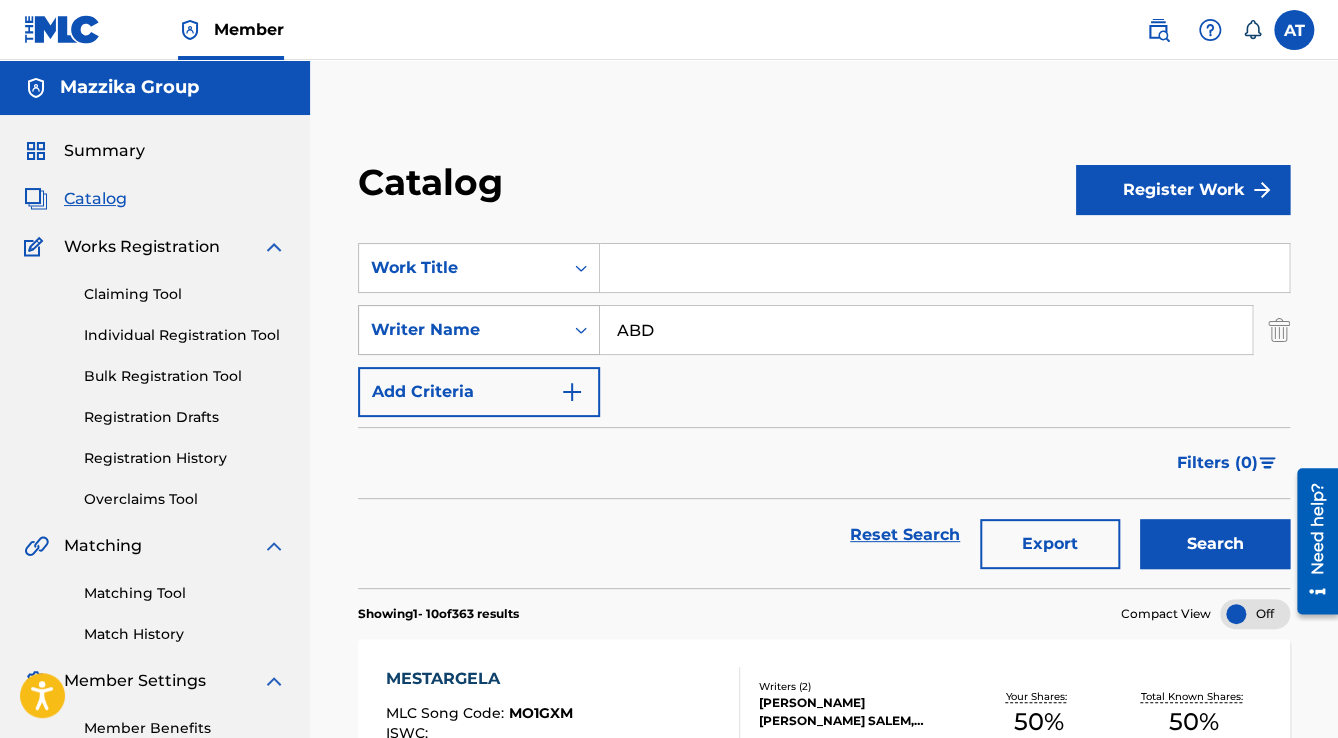 drag, startPoint x: 692, startPoint y: 340, endPoint x: 489, endPoint y: 314, distance: 204.65825 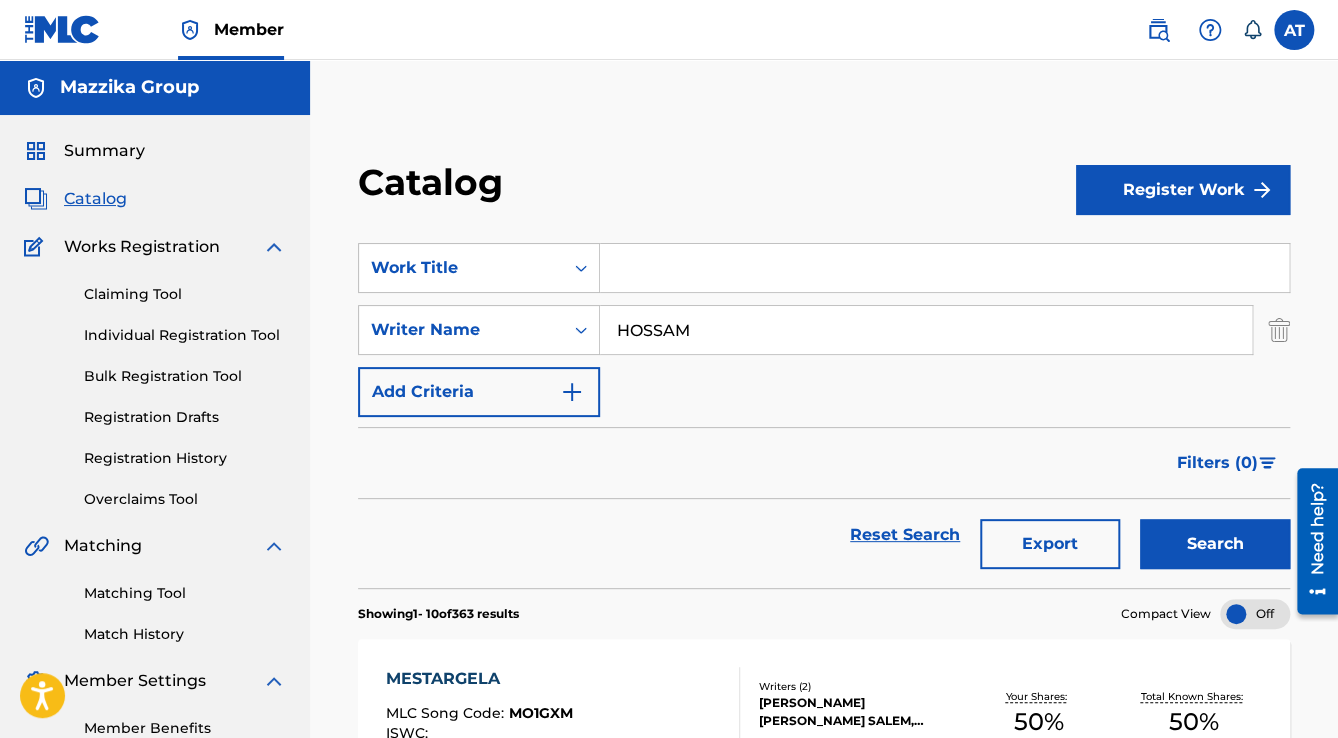 type on "HOSSAM" 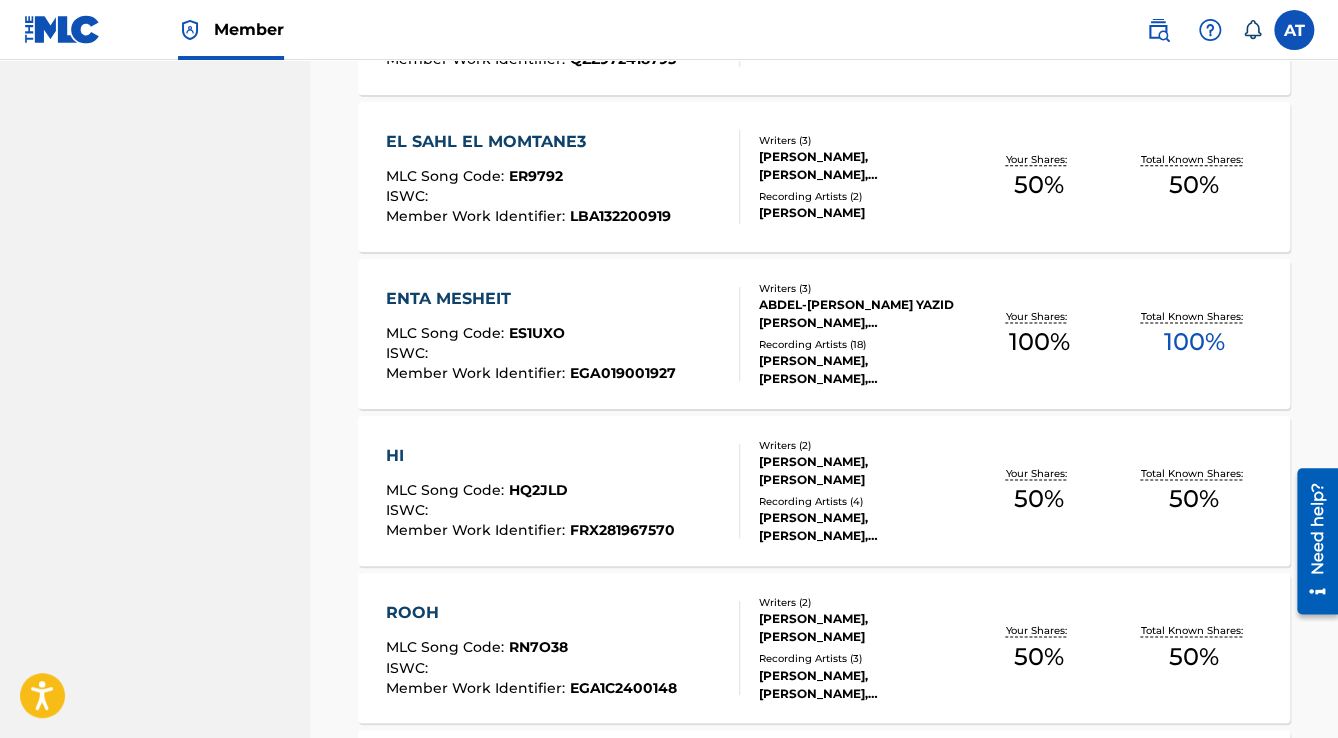 scroll, scrollTop: 1040, scrollLeft: 0, axis: vertical 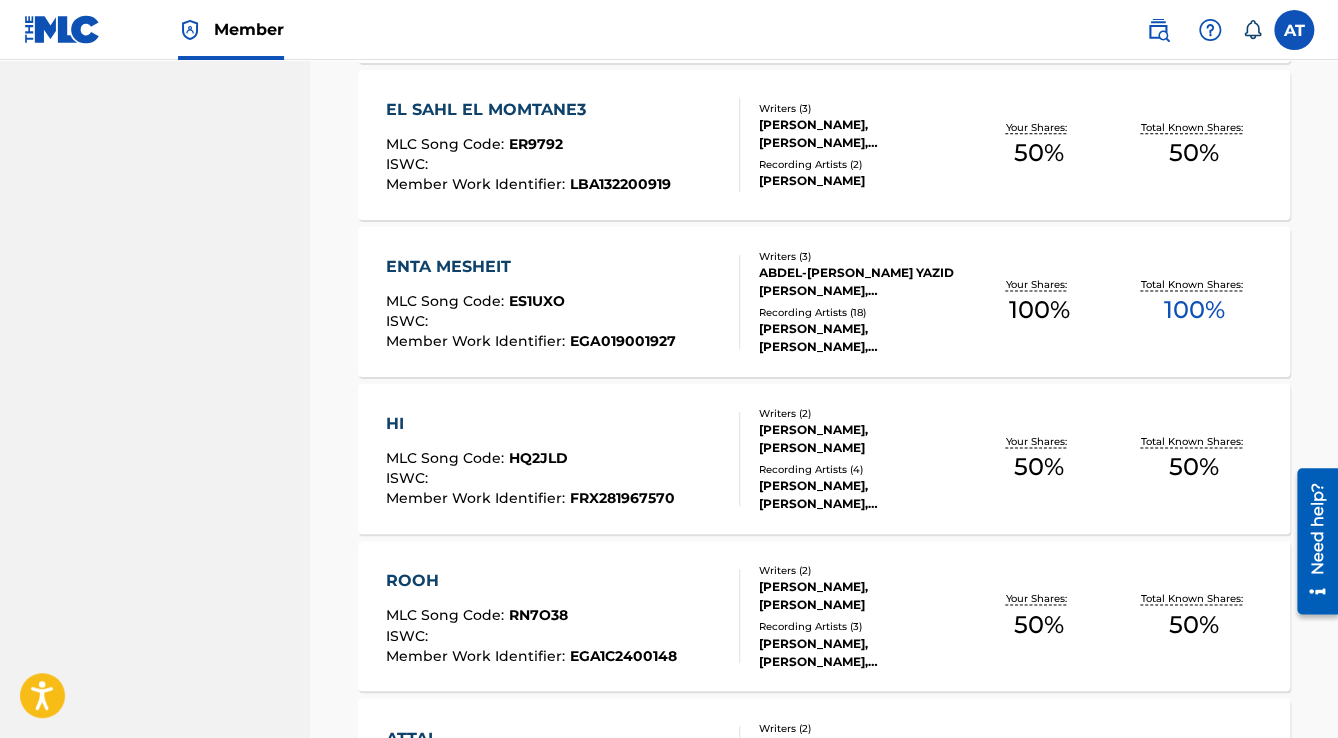 click on "[PERSON_NAME], [PERSON_NAME]" at bounding box center (860, 439) 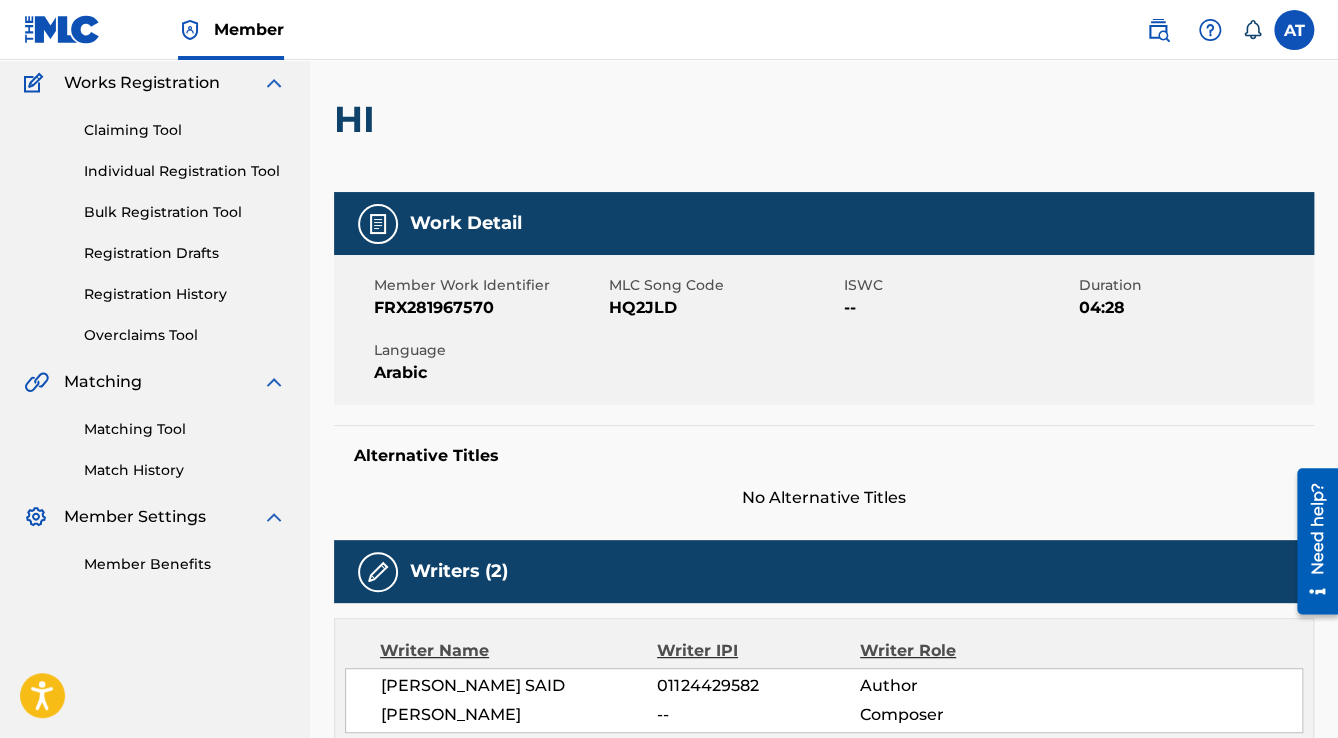 scroll, scrollTop: 480, scrollLeft: 0, axis: vertical 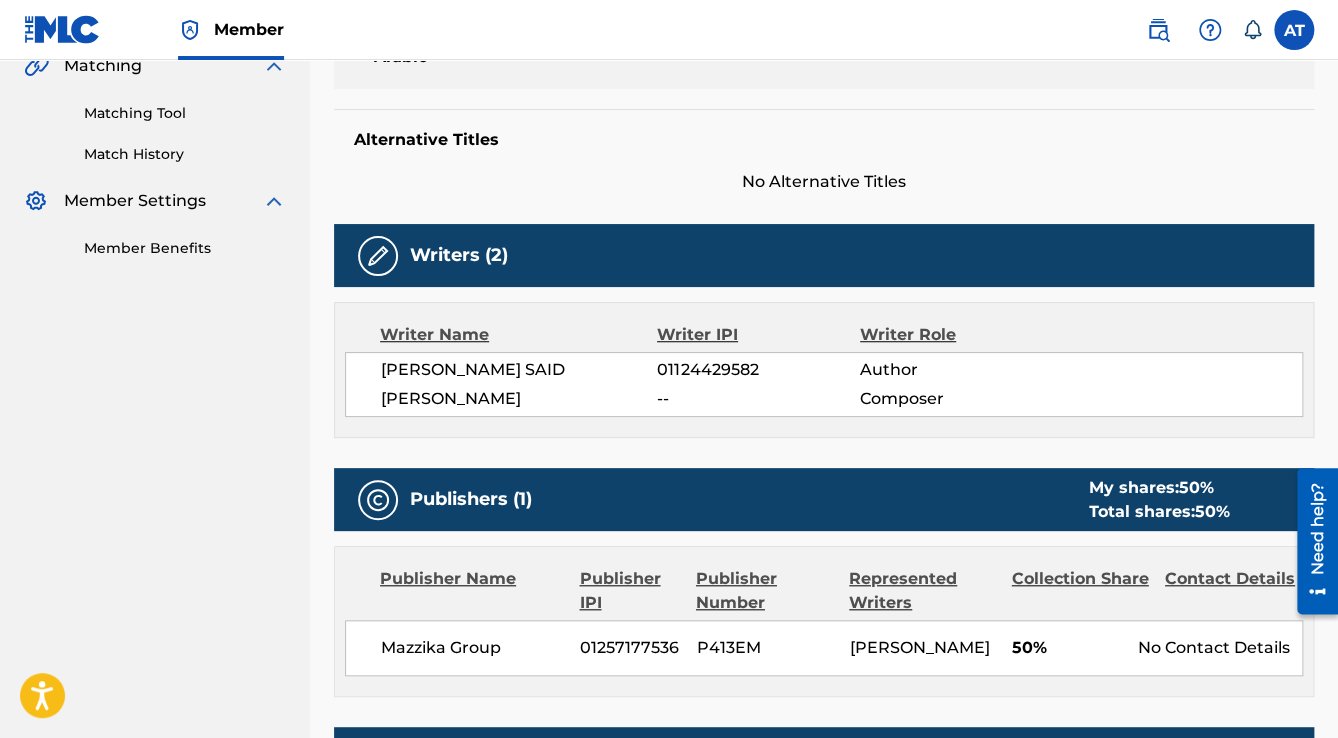 click on "[PERSON_NAME] SAID" at bounding box center (519, 370) 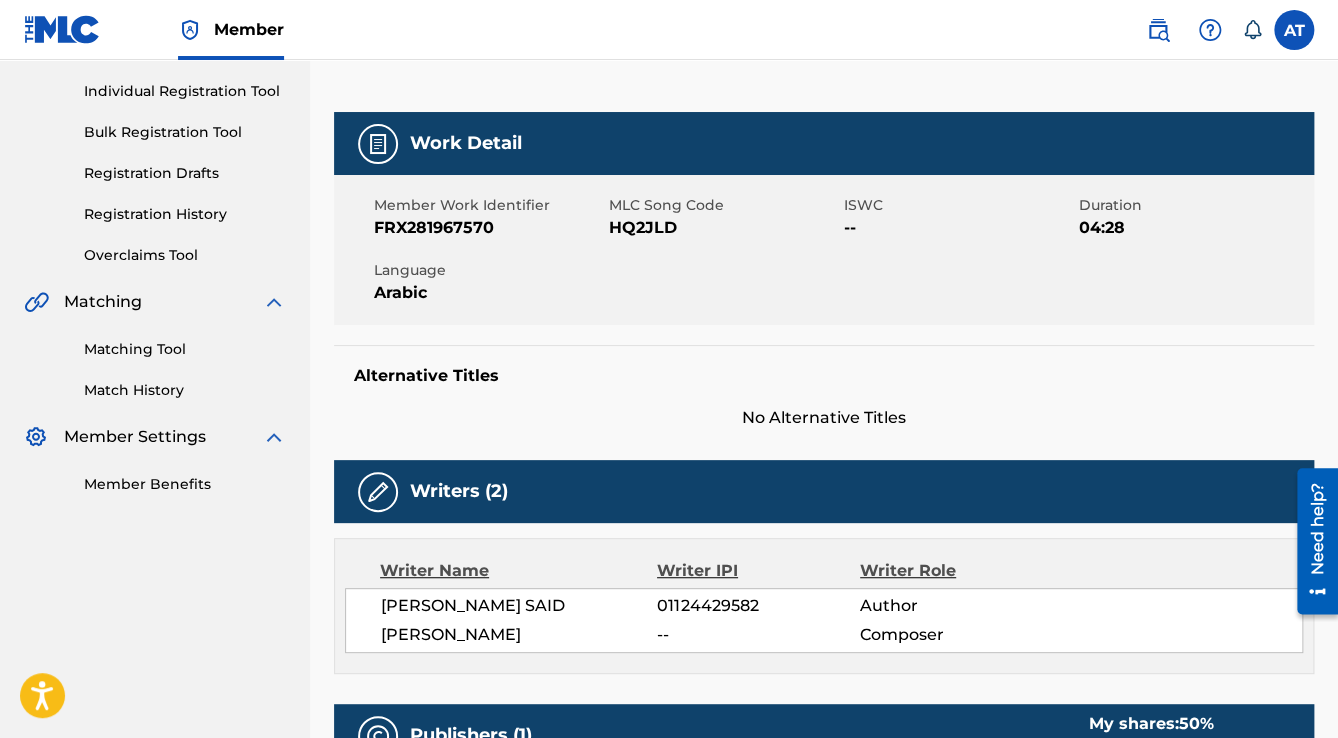 scroll, scrollTop: 240, scrollLeft: 0, axis: vertical 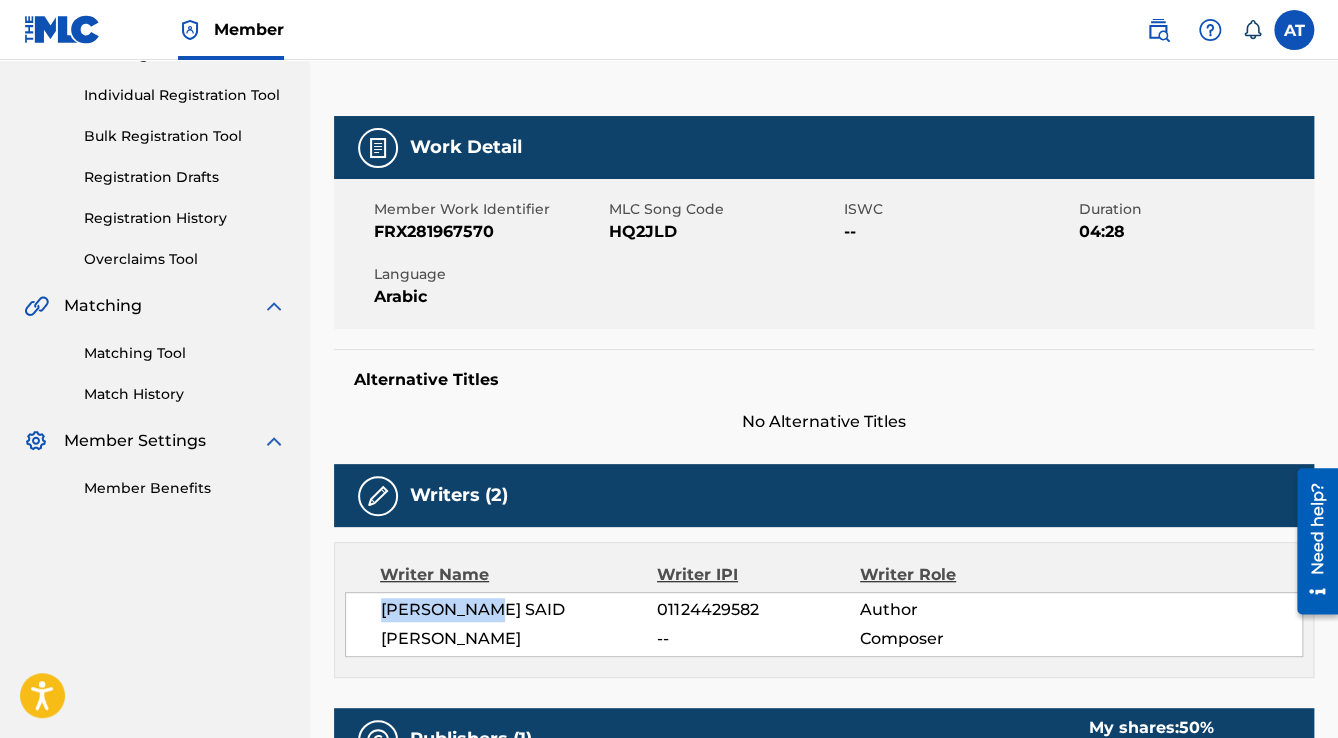 drag, startPoint x: 494, startPoint y: 607, endPoint x: 360, endPoint y: 608, distance: 134.00374 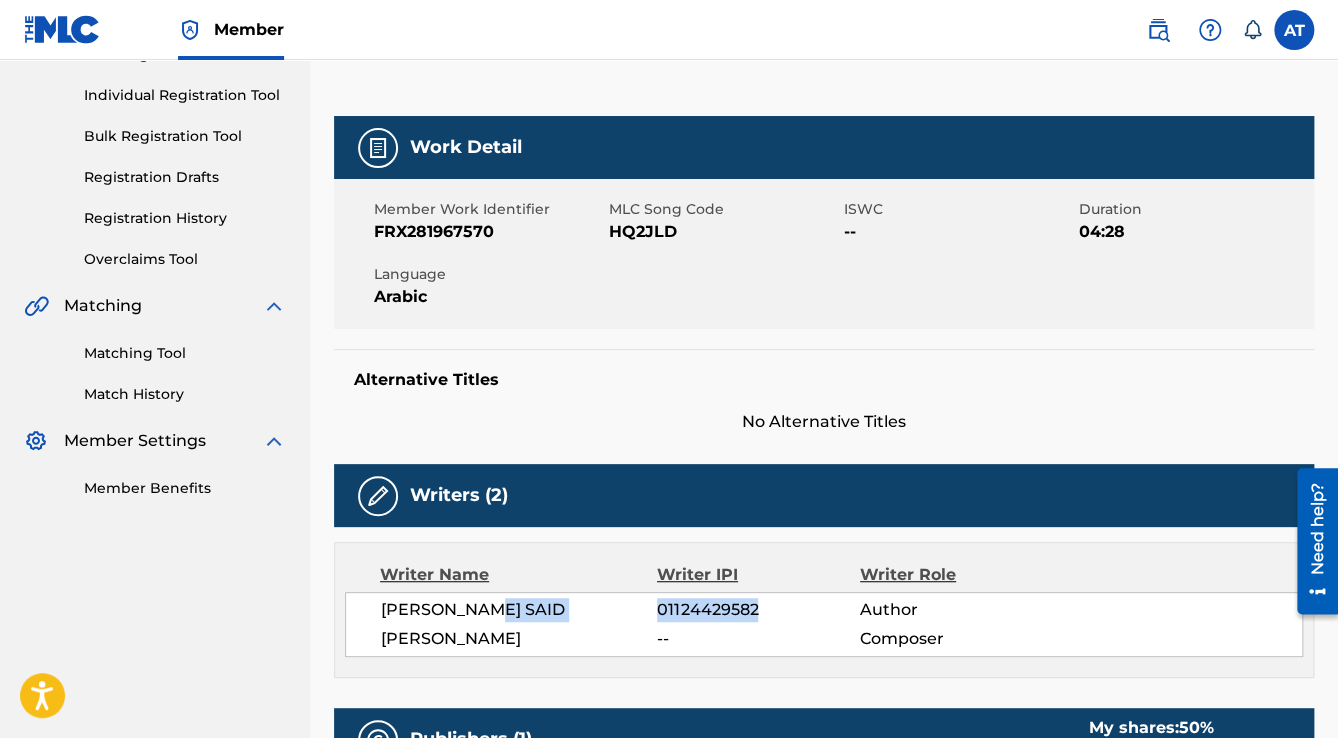drag, startPoint x: 763, startPoint y: 608, endPoint x: 651, endPoint y: 610, distance: 112.01785 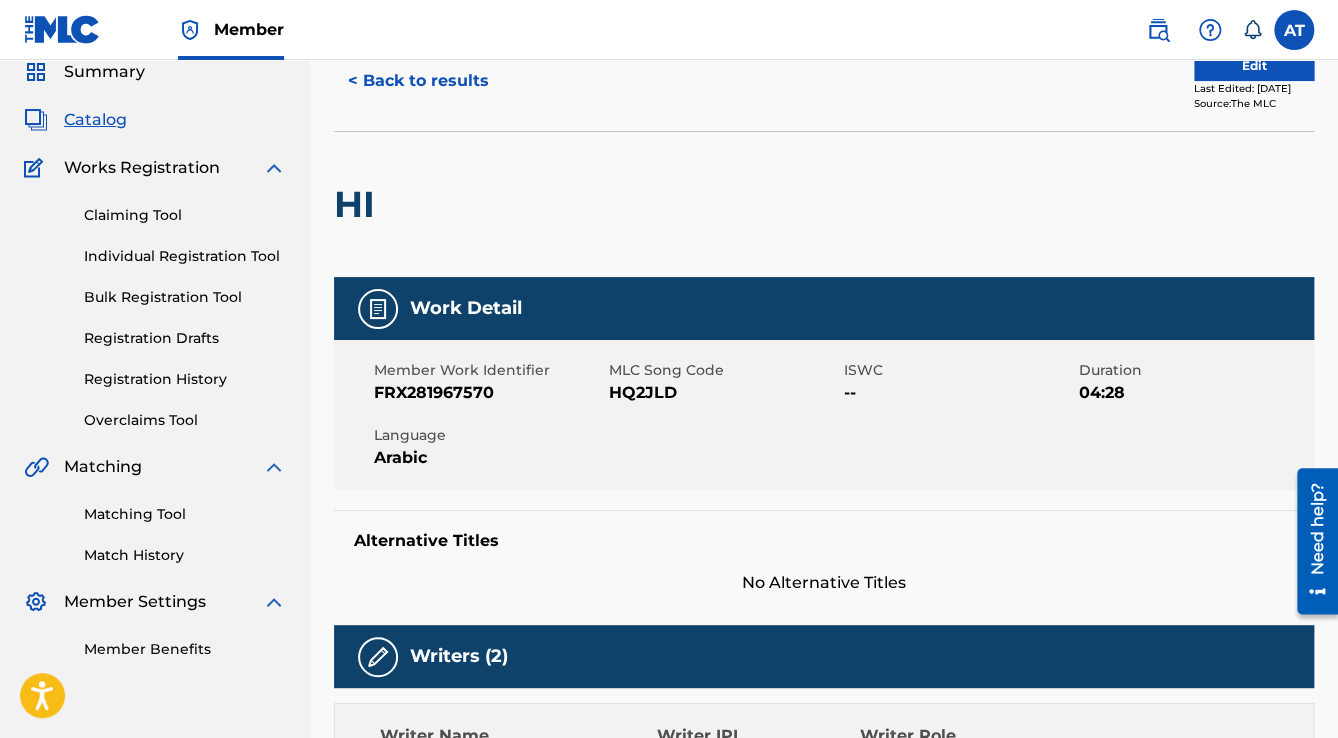 scroll, scrollTop: 0, scrollLeft: 0, axis: both 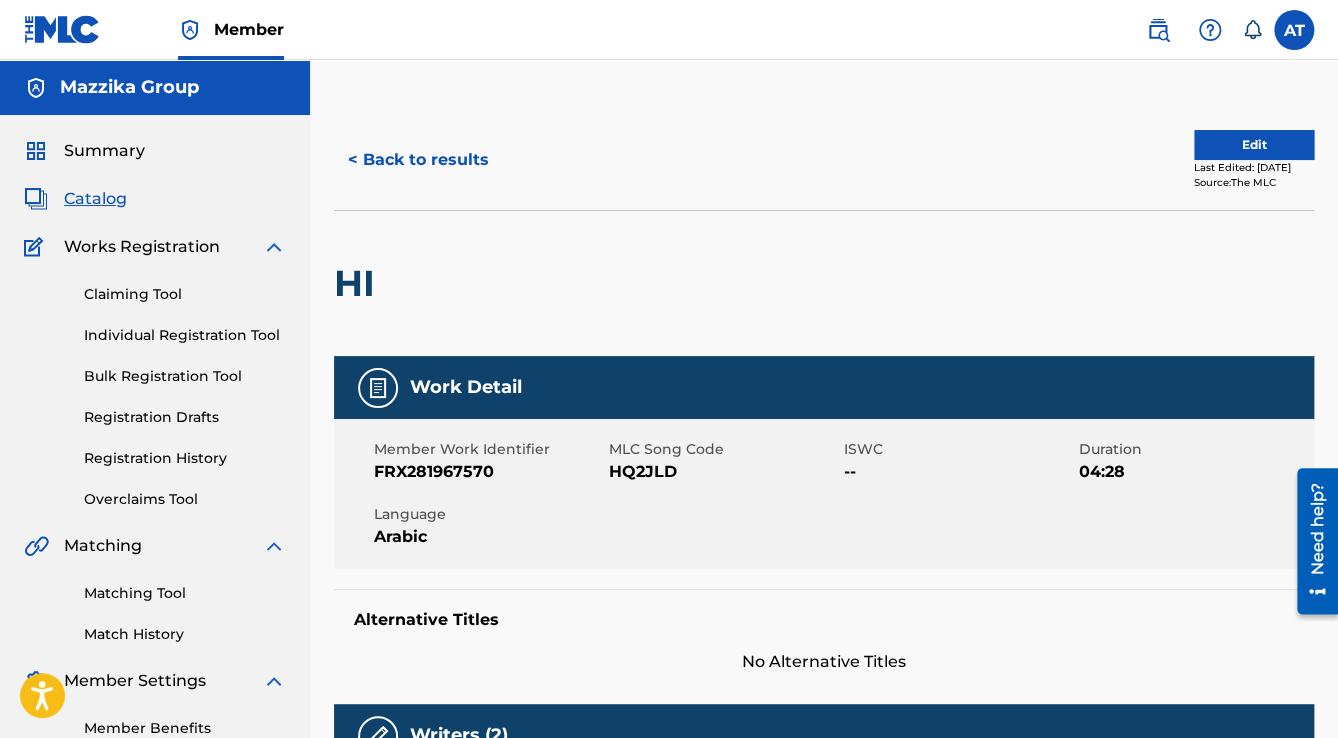 click on "Catalog" at bounding box center [95, 199] 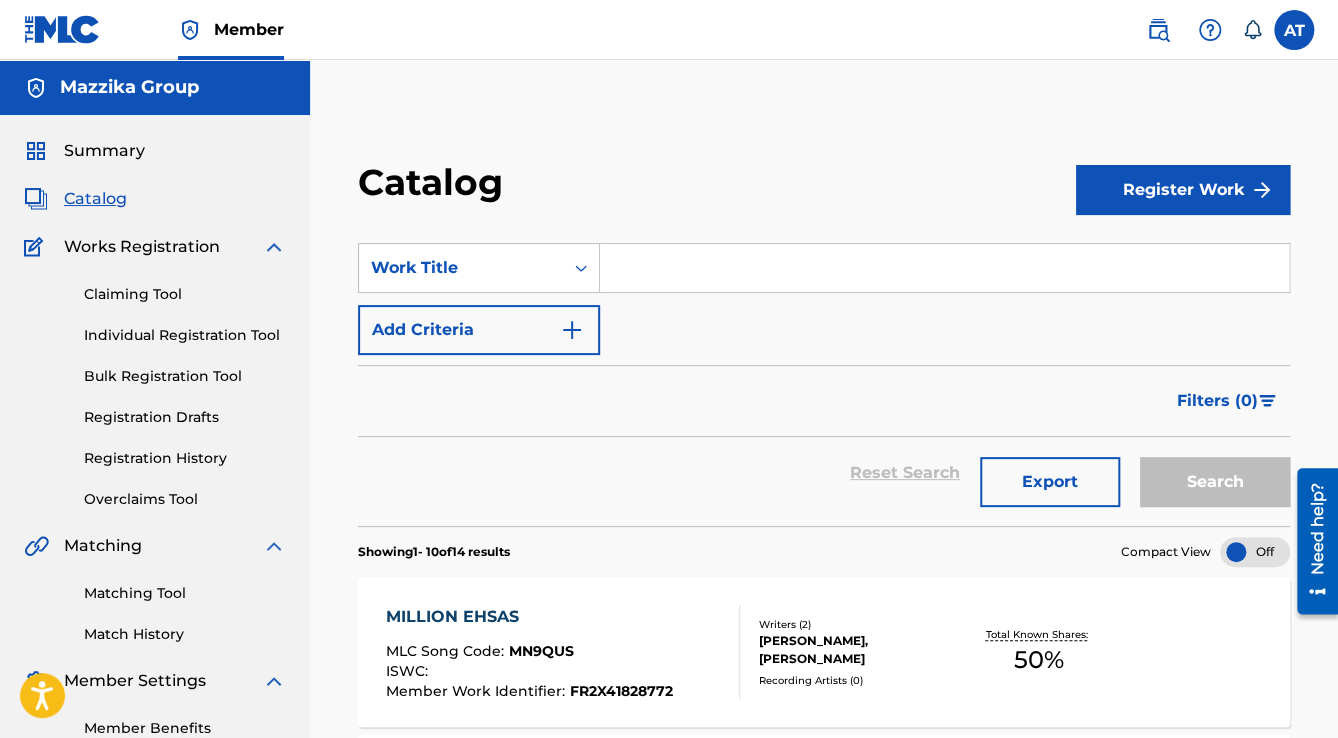 click on "Add Criteria" at bounding box center (479, 330) 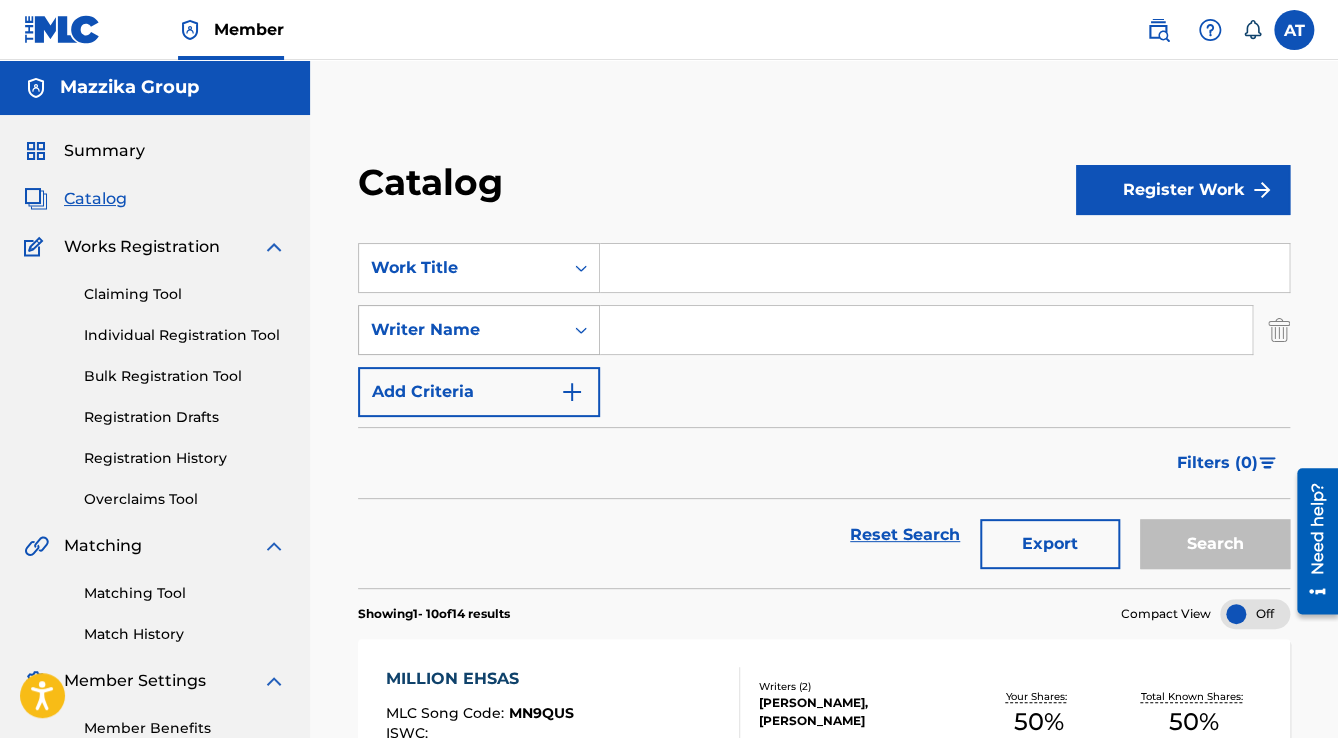 click on "Writer Name" at bounding box center [461, 330] 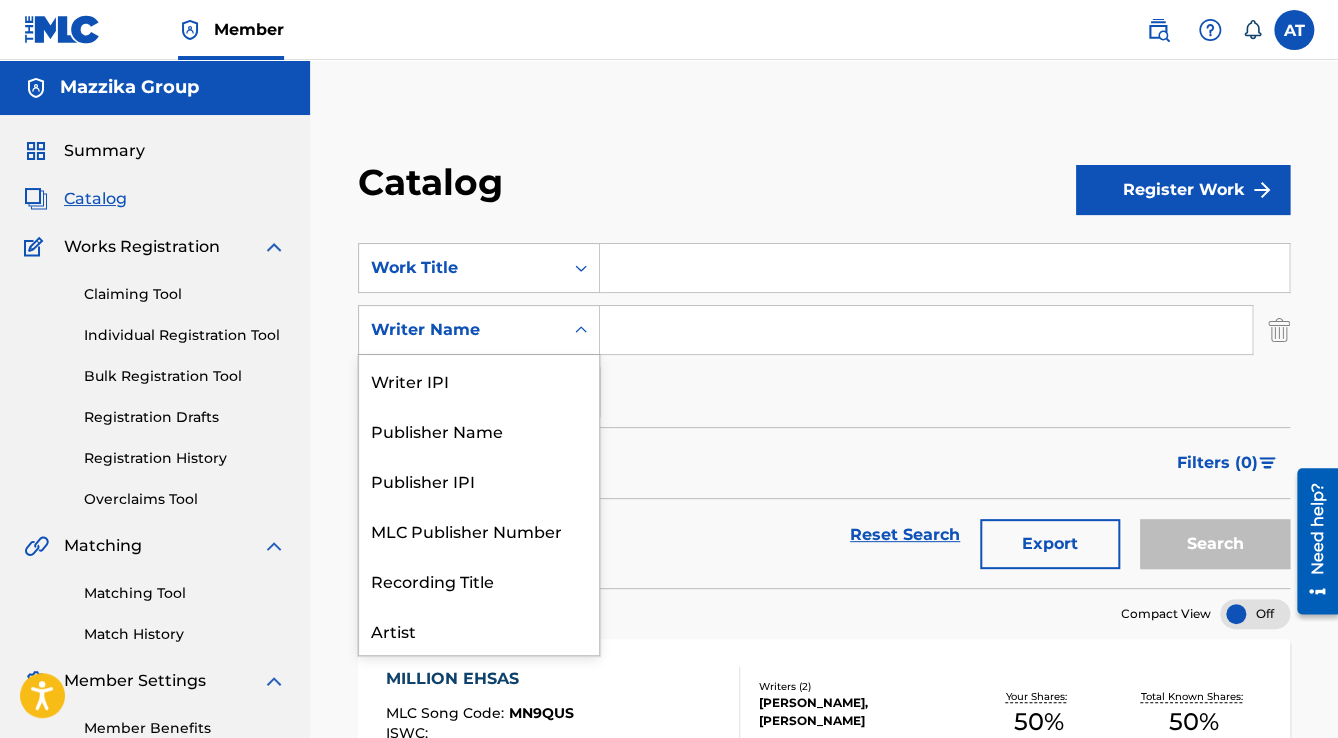 scroll, scrollTop: 100, scrollLeft: 0, axis: vertical 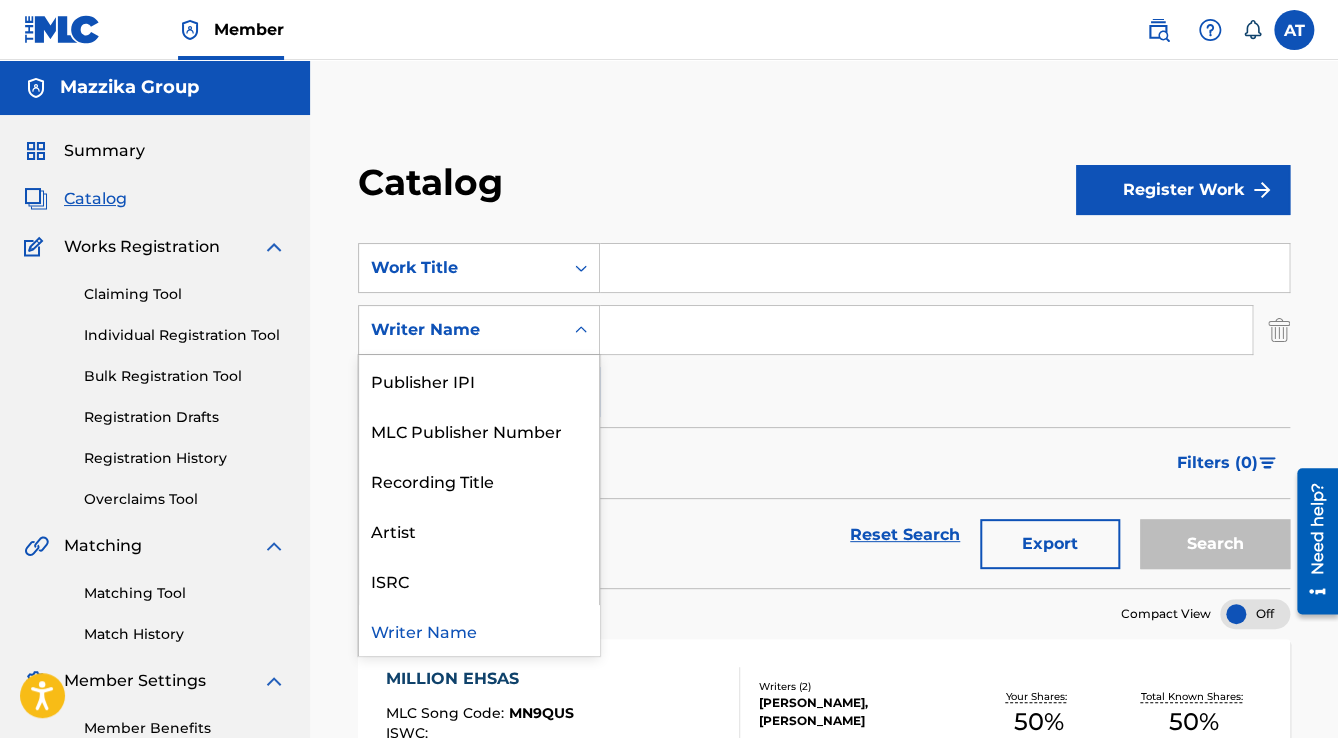 click at bounding box center (926, 330) 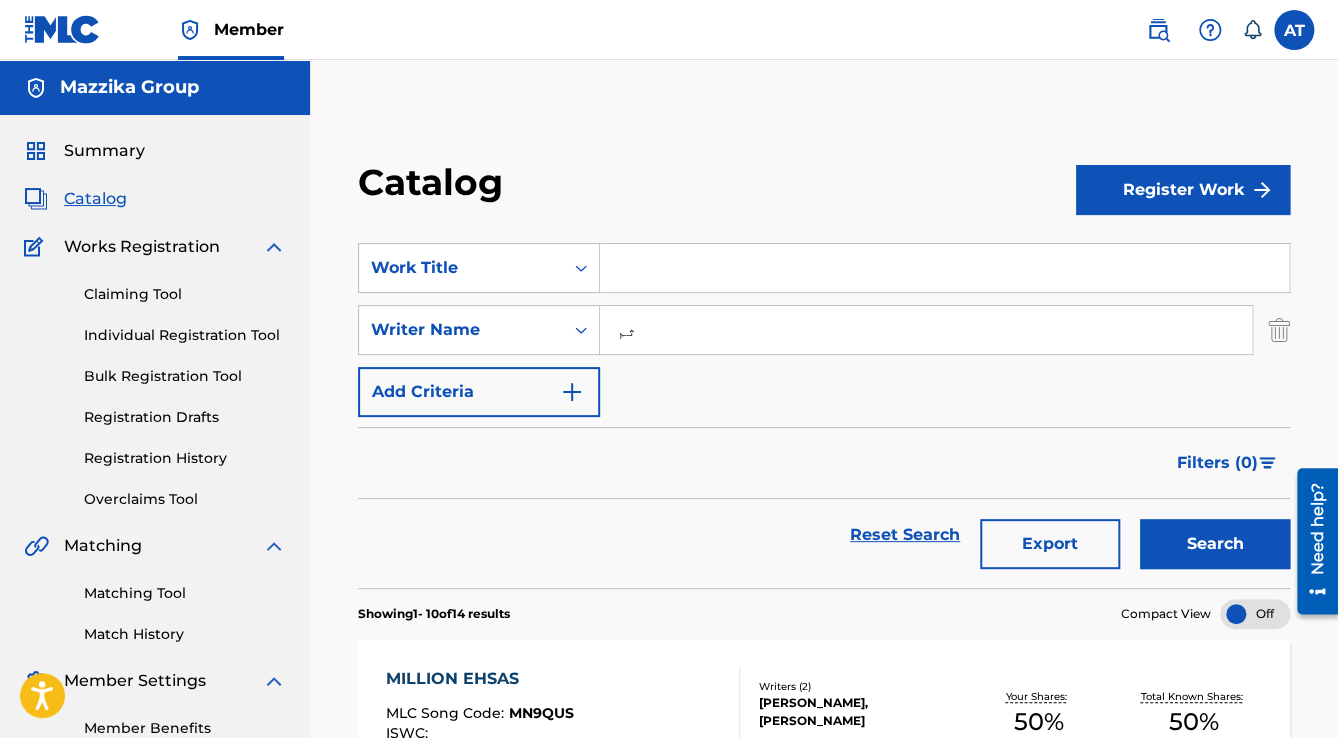 type on "ث" 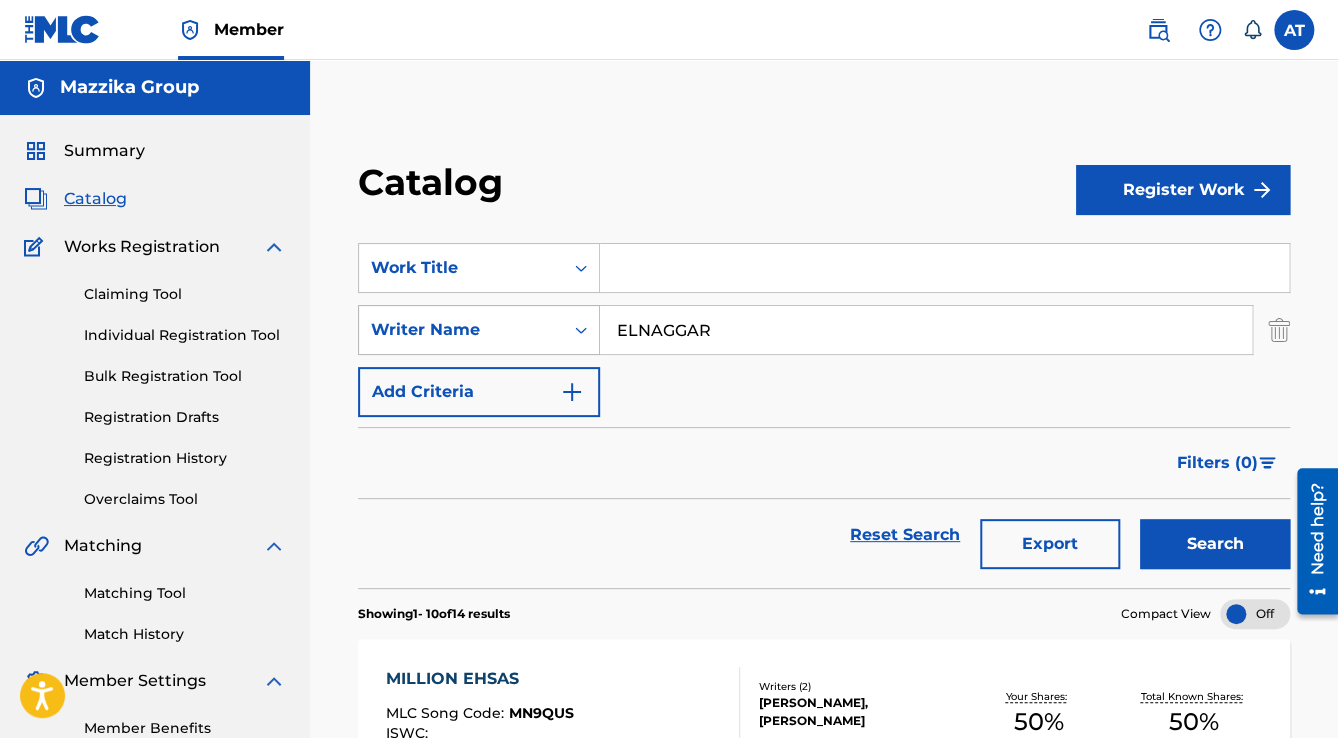 drag, startPoint x: 716, startPoint y: 328, endPoint x: 530, endPoint y: 341, distance: 186.45375 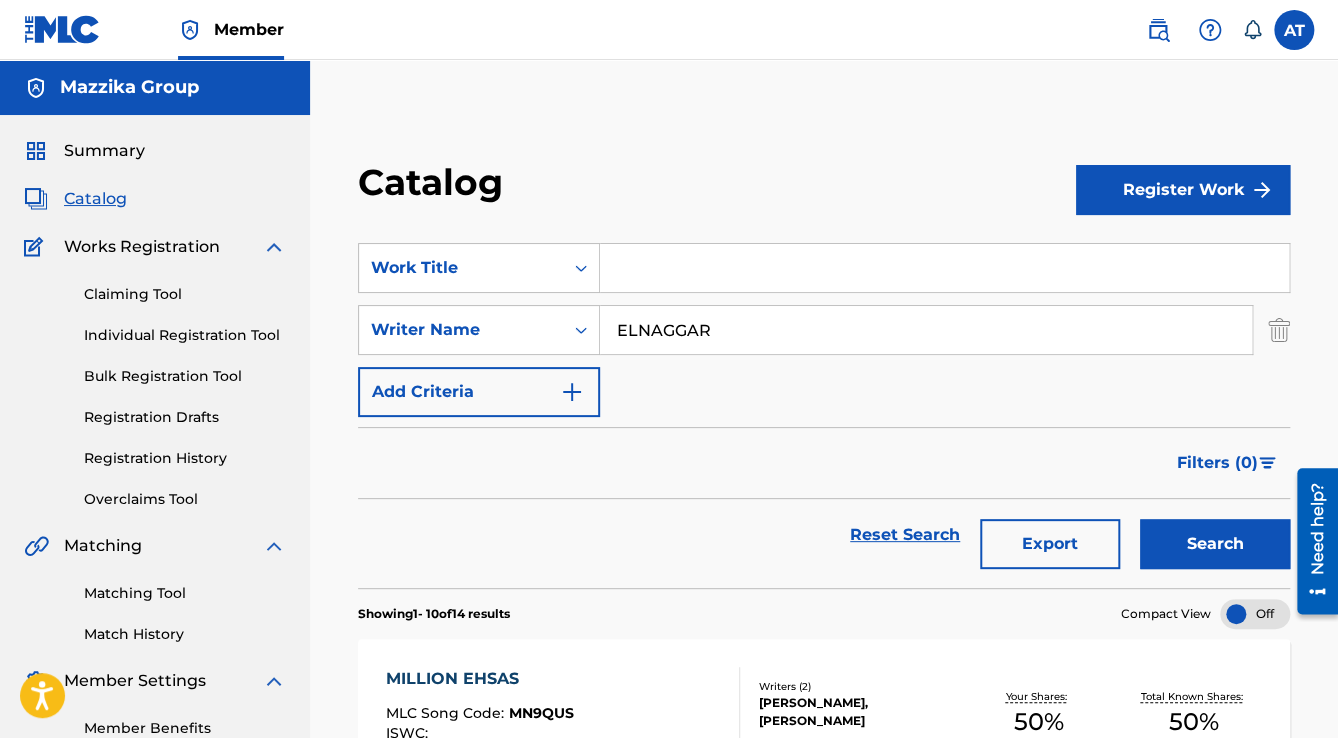 click on "Search" at bounding box center [1215, 544] 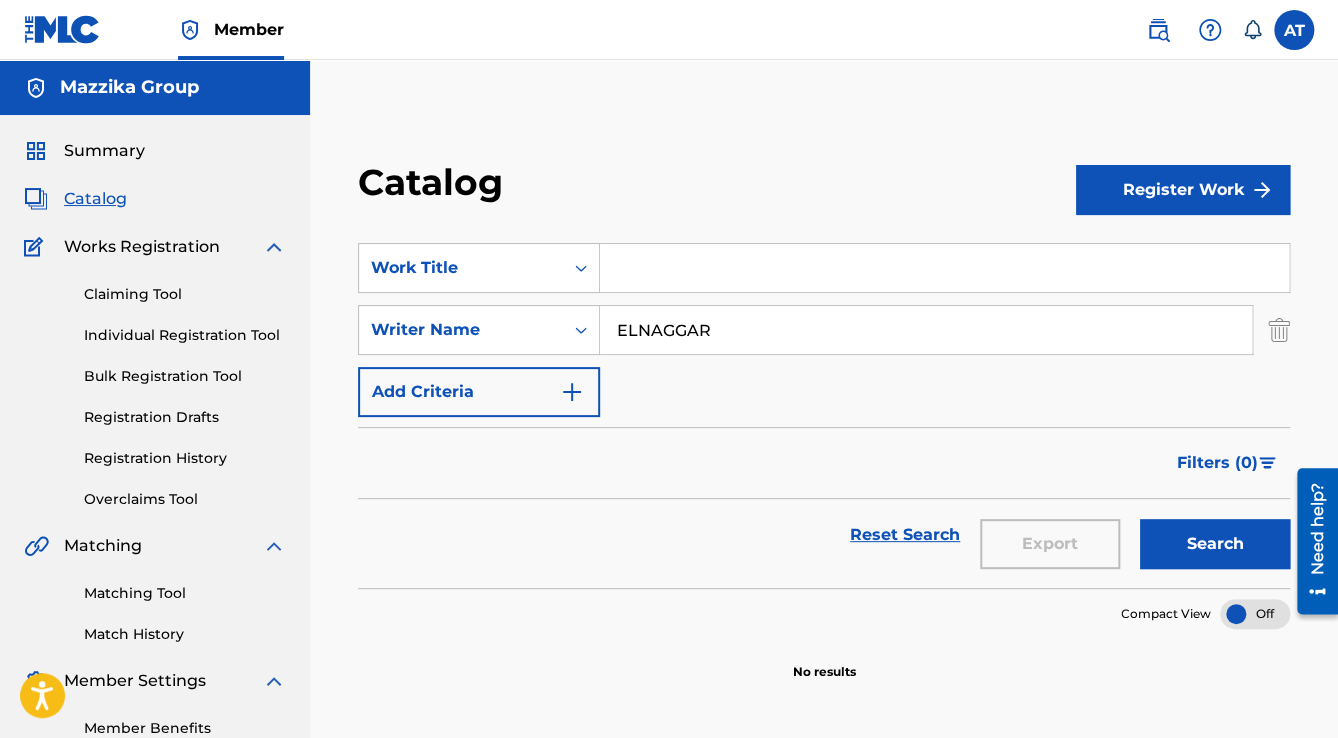 click on "ELNAGGAR" at bounding box center [926, 330] 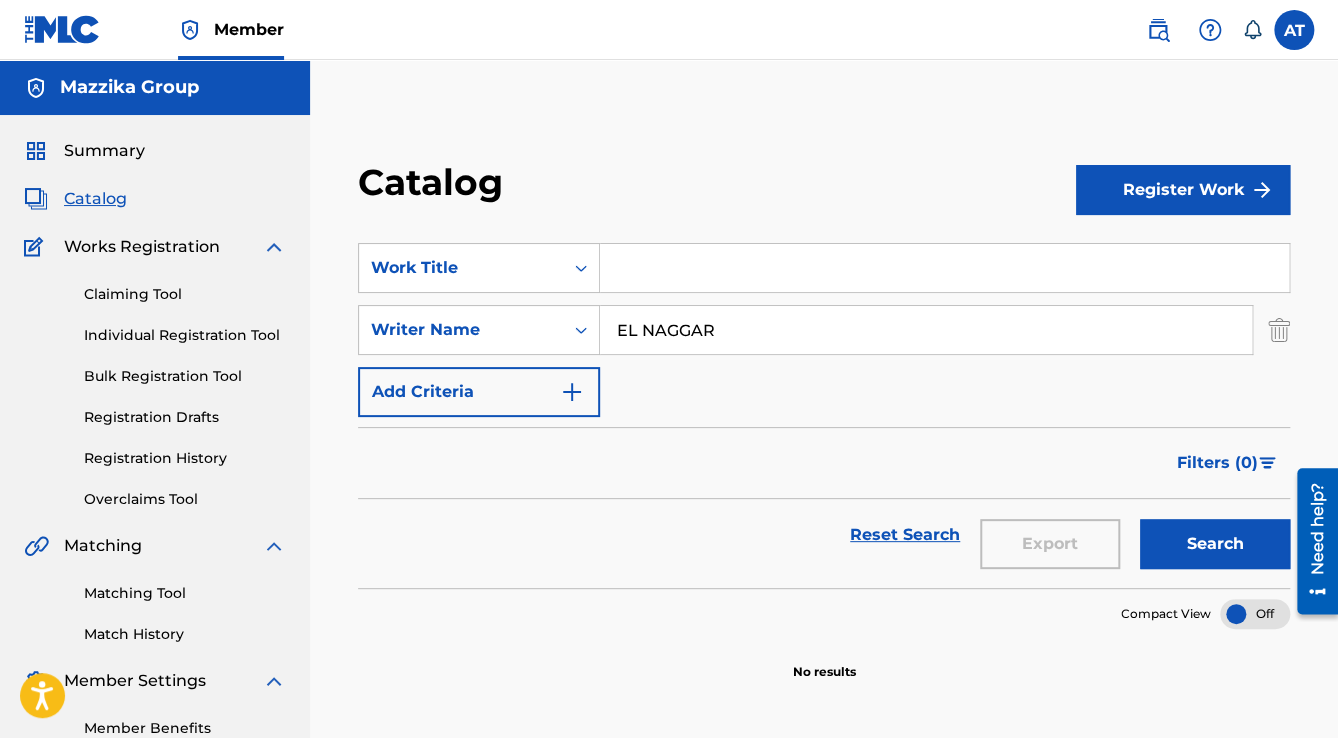 click on "Search" at bounding box center (1215, 544) 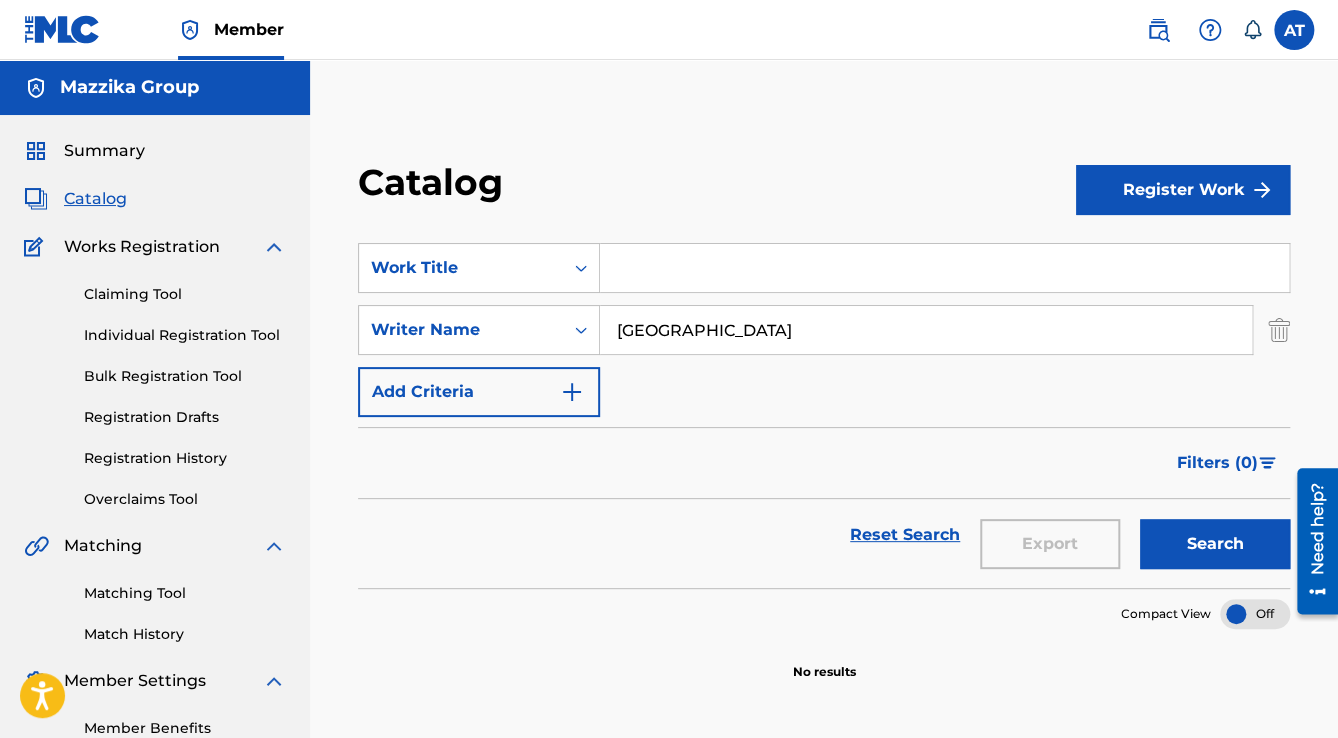 click on "Search" at bounding box center [1215, 544] 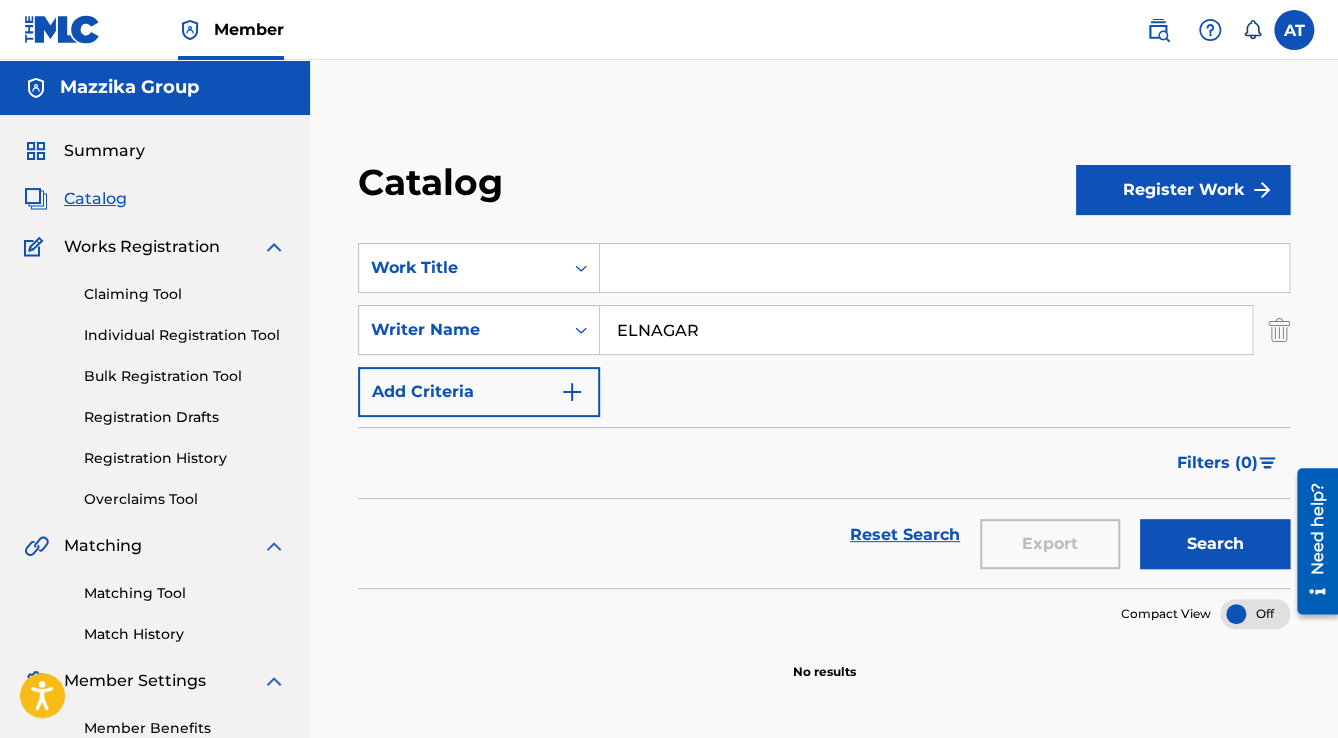 click on "Search" at bounding box center (1215, 544) 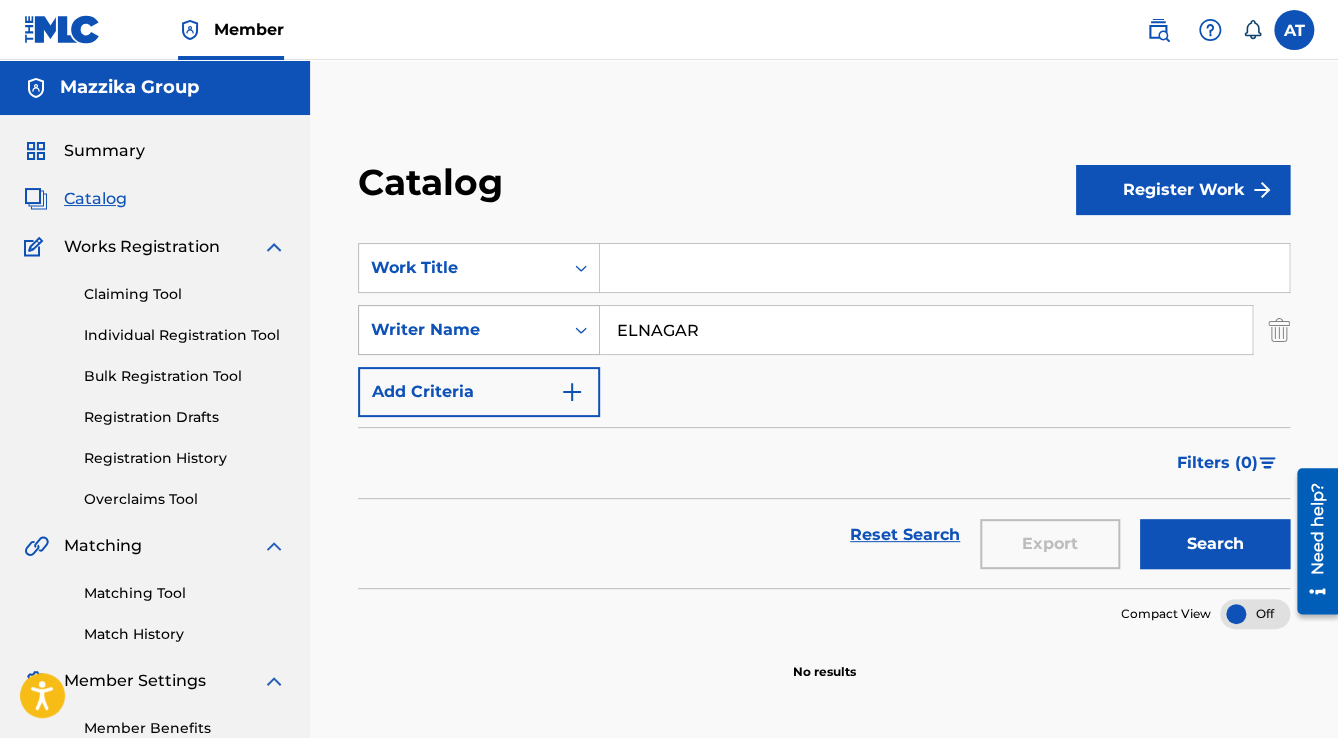 drag, startPoint x: 634, startPoint y: 324, endPoint x: 536, endPoint y: 331, distance: 98.24968 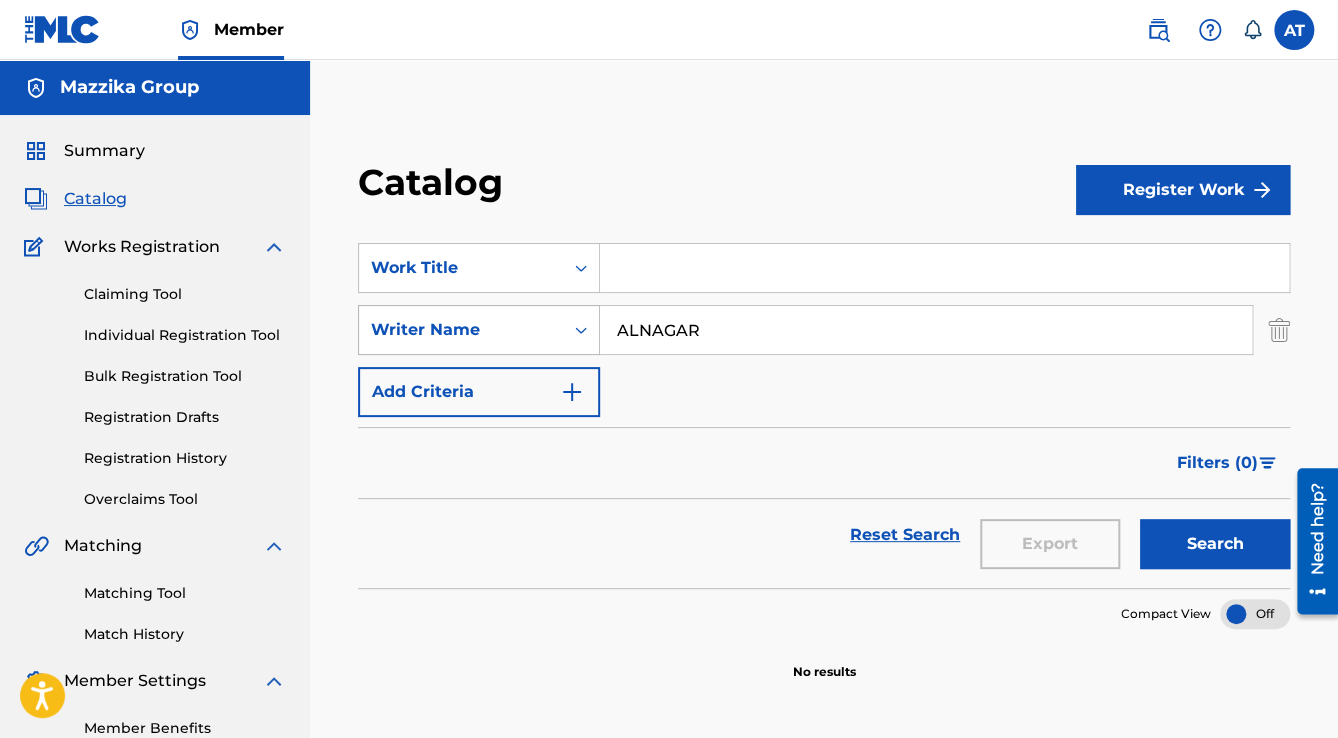 drag, startPoint x: 697, startPoint y: 339, endPoint x: 531, endPoint y: 340, distance: 166.003 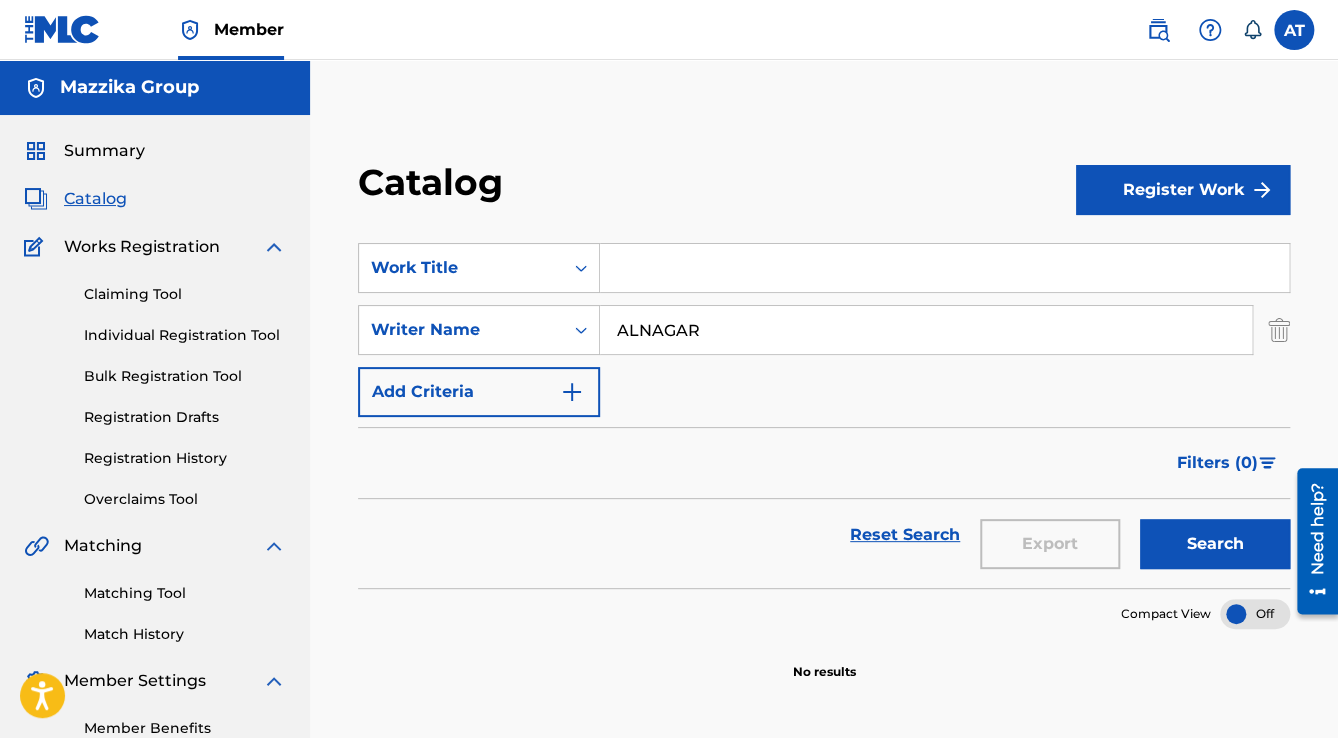 click on "Search" at bounding box center [1215, 544] 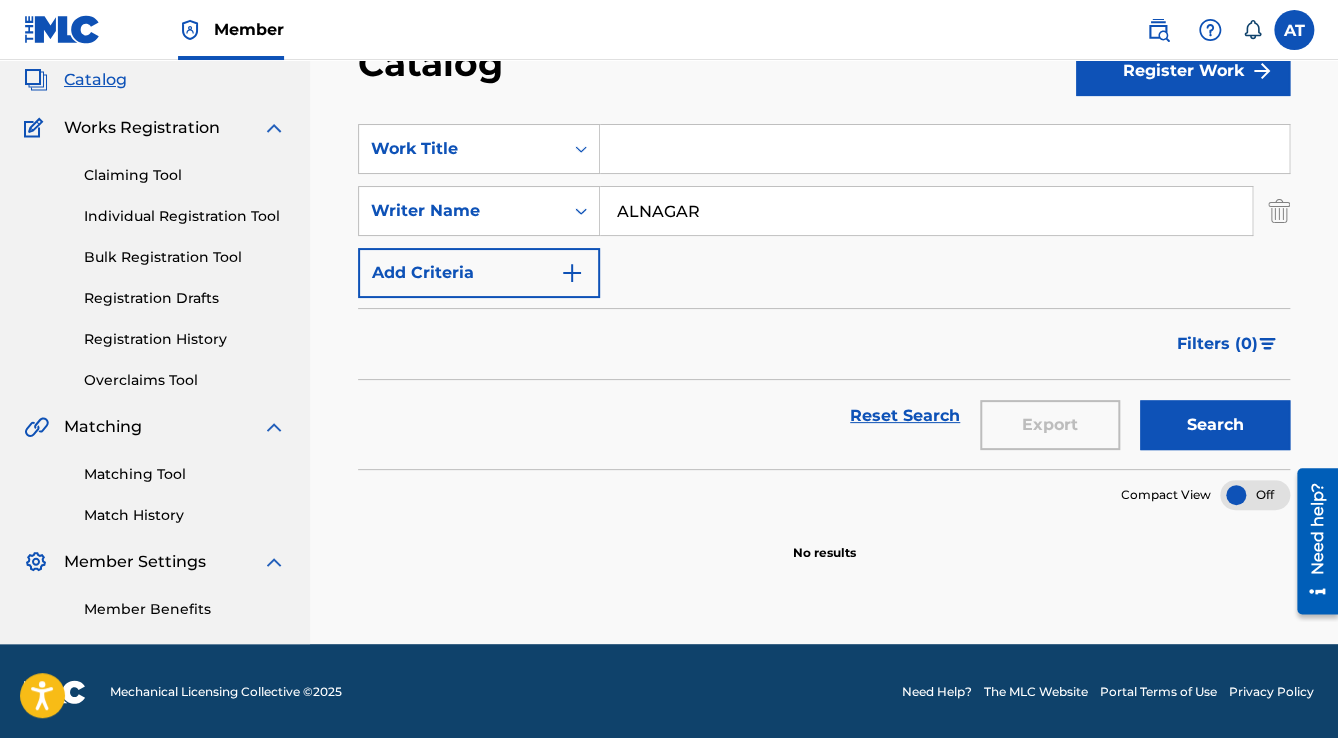 scroll, scrollTop: 120, scrollLeft: 0, axis: vertical 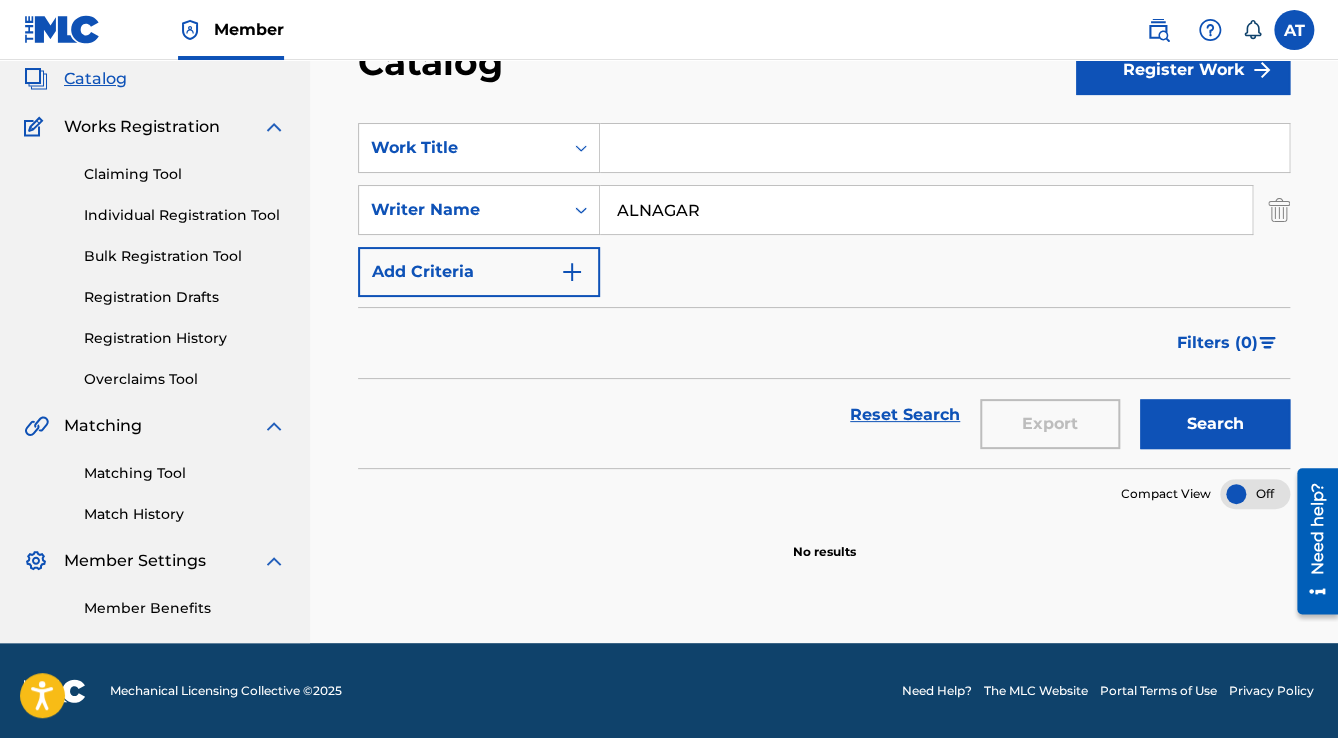 click on "ALNAGAR" at bounding box center (926, 210) 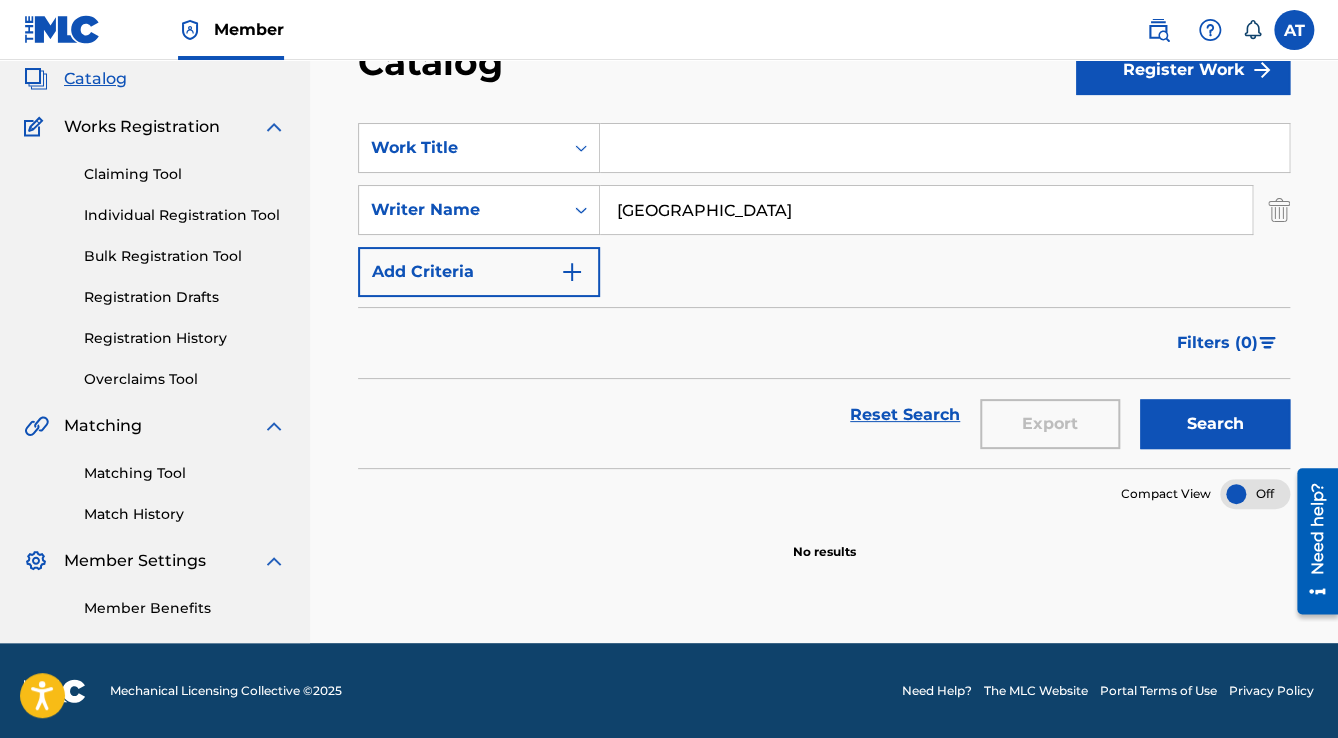 click on "Search" at bounding box center (1215, 424) 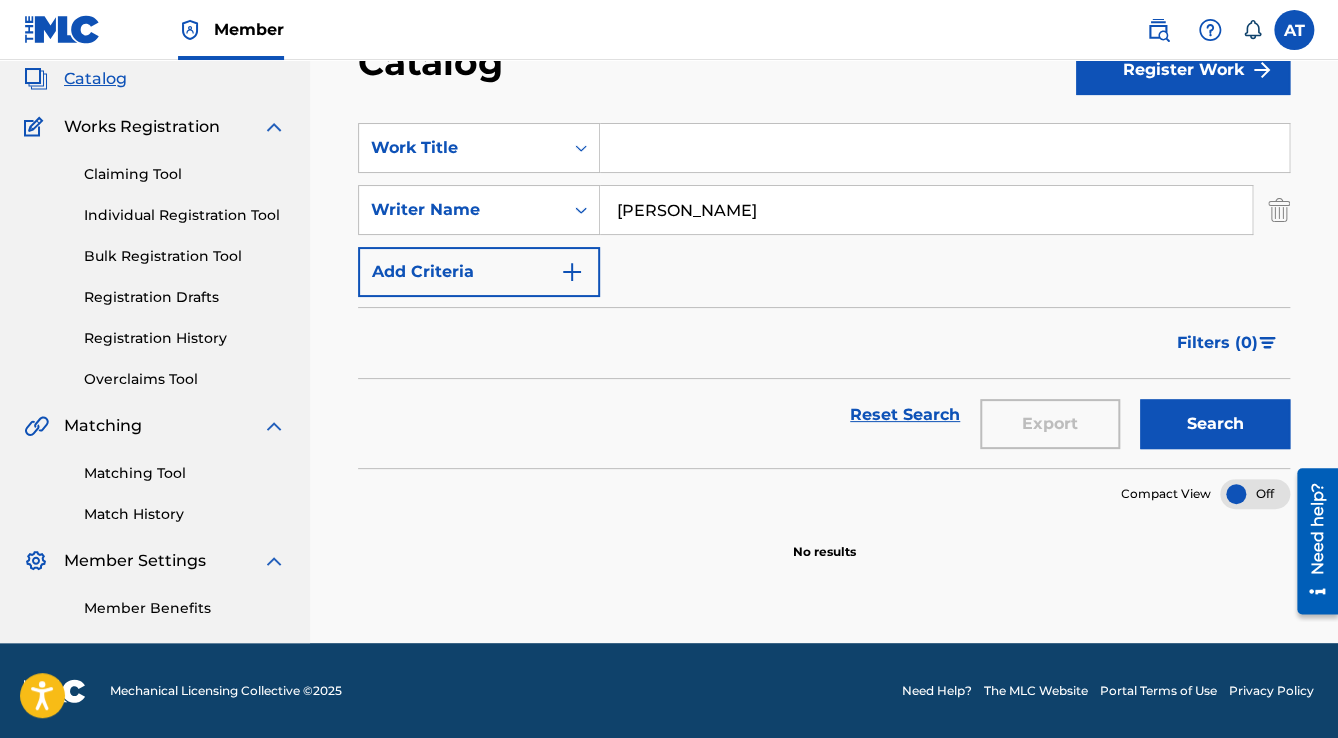 click on "Search" at bounding box center [1215, 424] 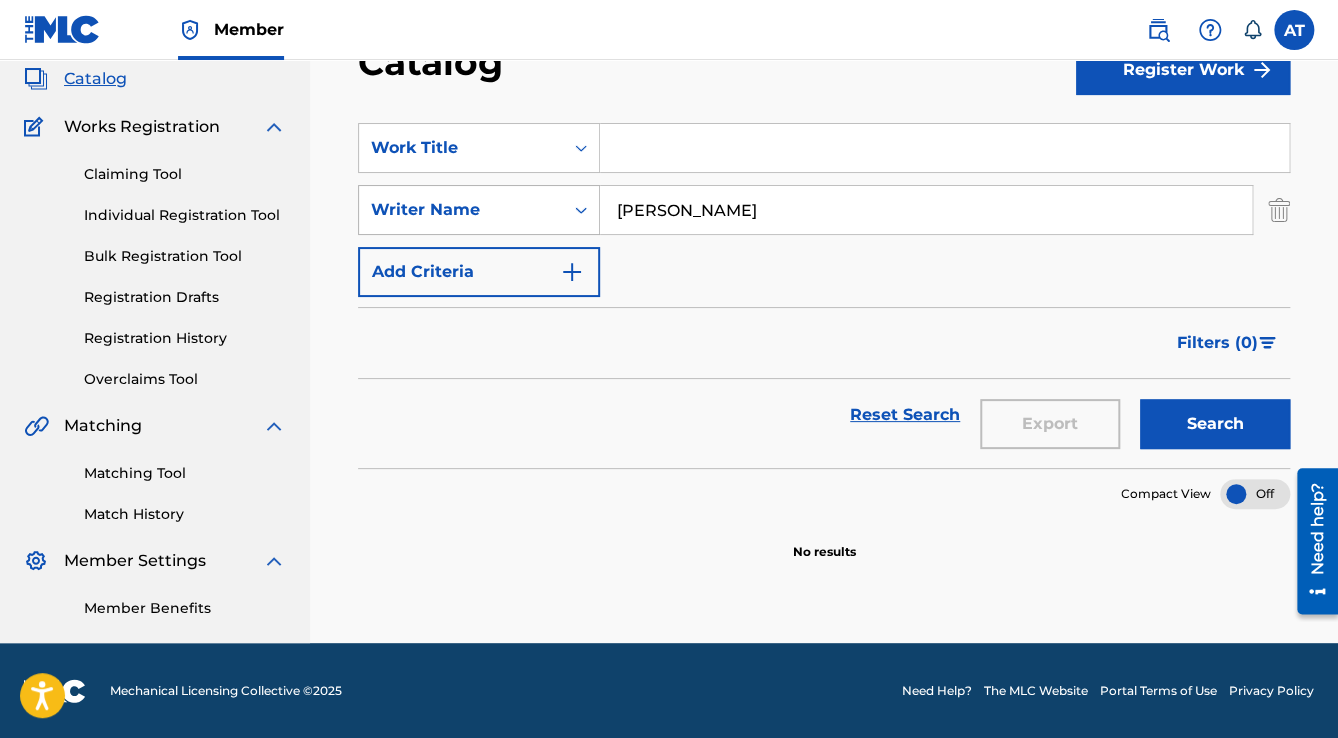 drag, startPoint x: 757, startPoint y: 223, endPoint x: 452, endPoint y: 204, distance: 305.59122 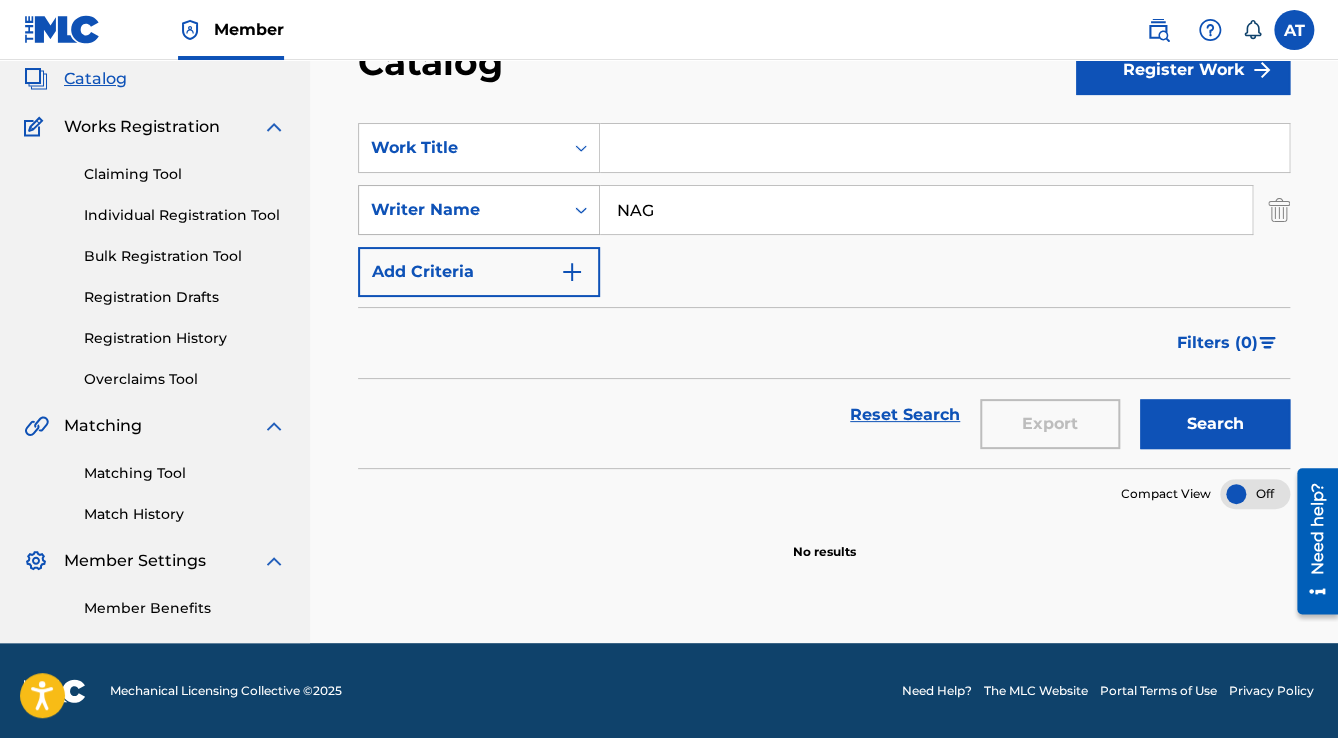 type on "NAG" 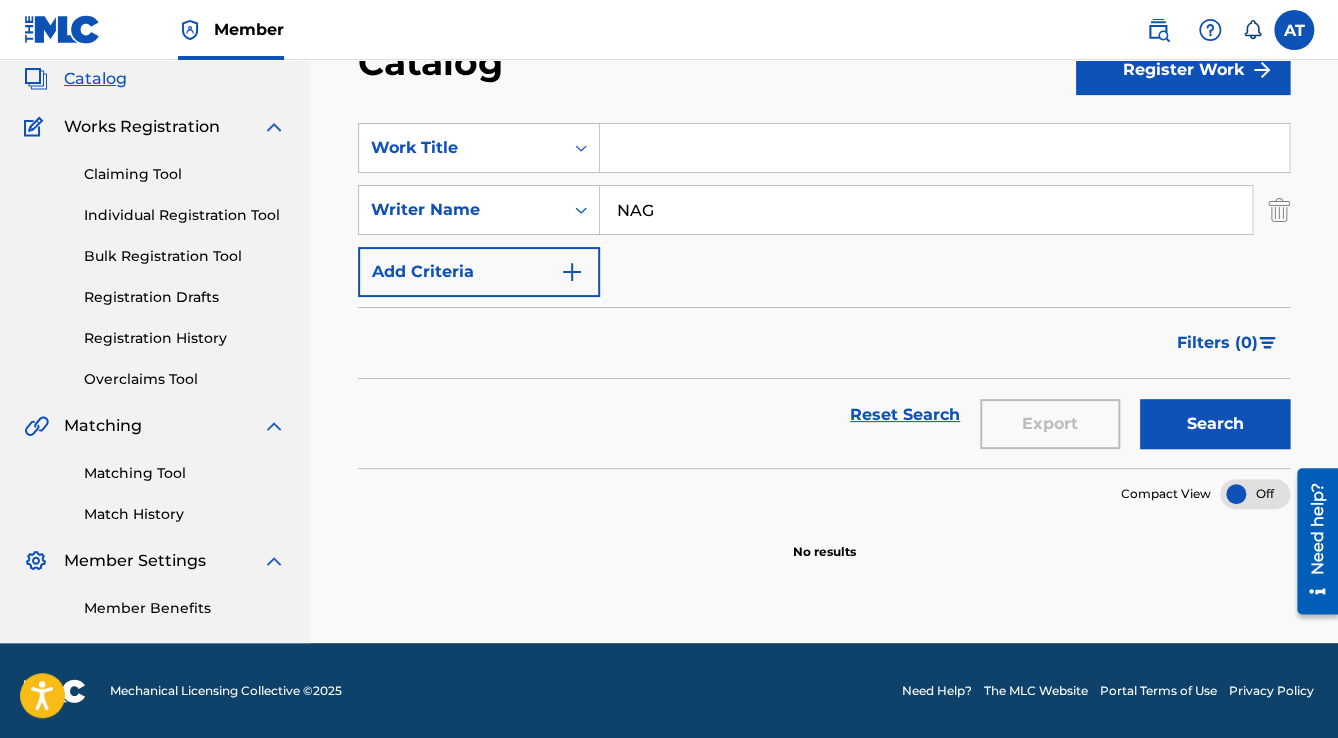 drag, startPoint x: 680, startPoint y: 224, endPoint x: 557, endPoint y: 244, distance: 124.61541 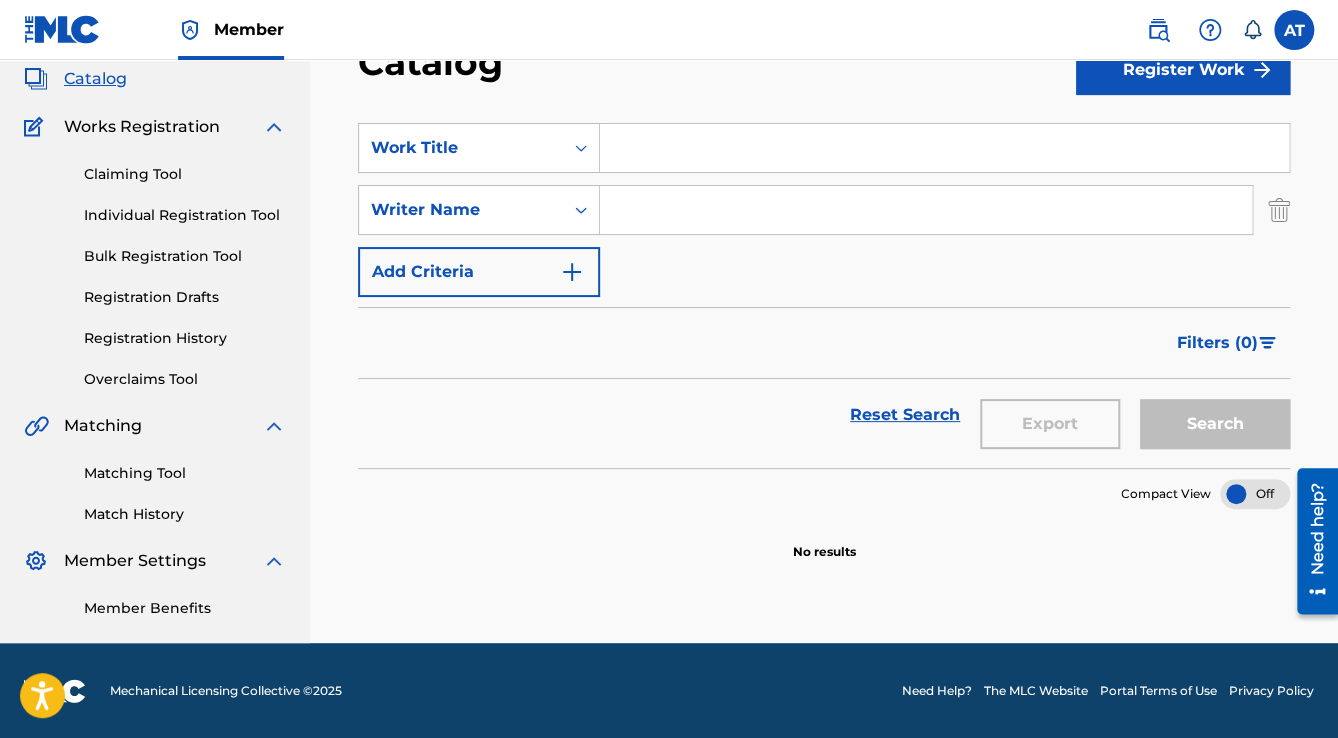 click at bounding box center (944, 148) 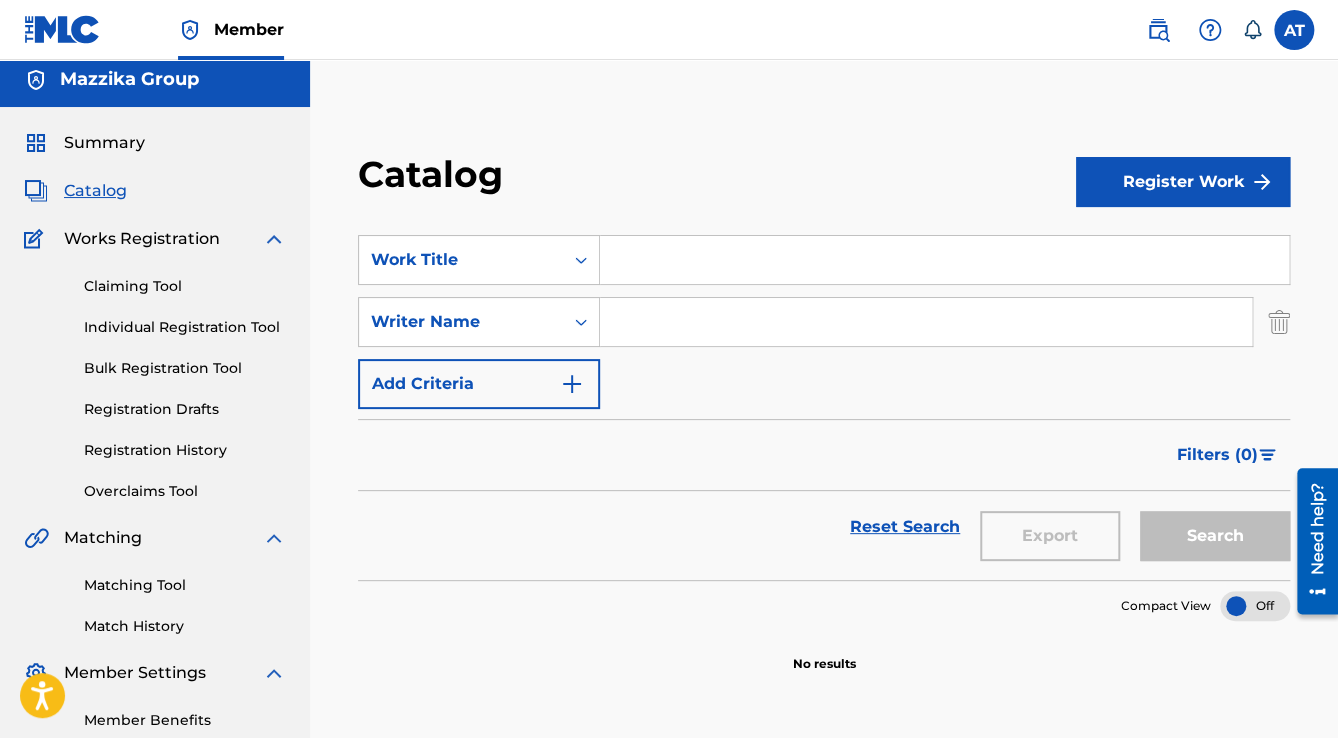 scroll, scrollTop: 0, scrollLeft: 0, axis: both 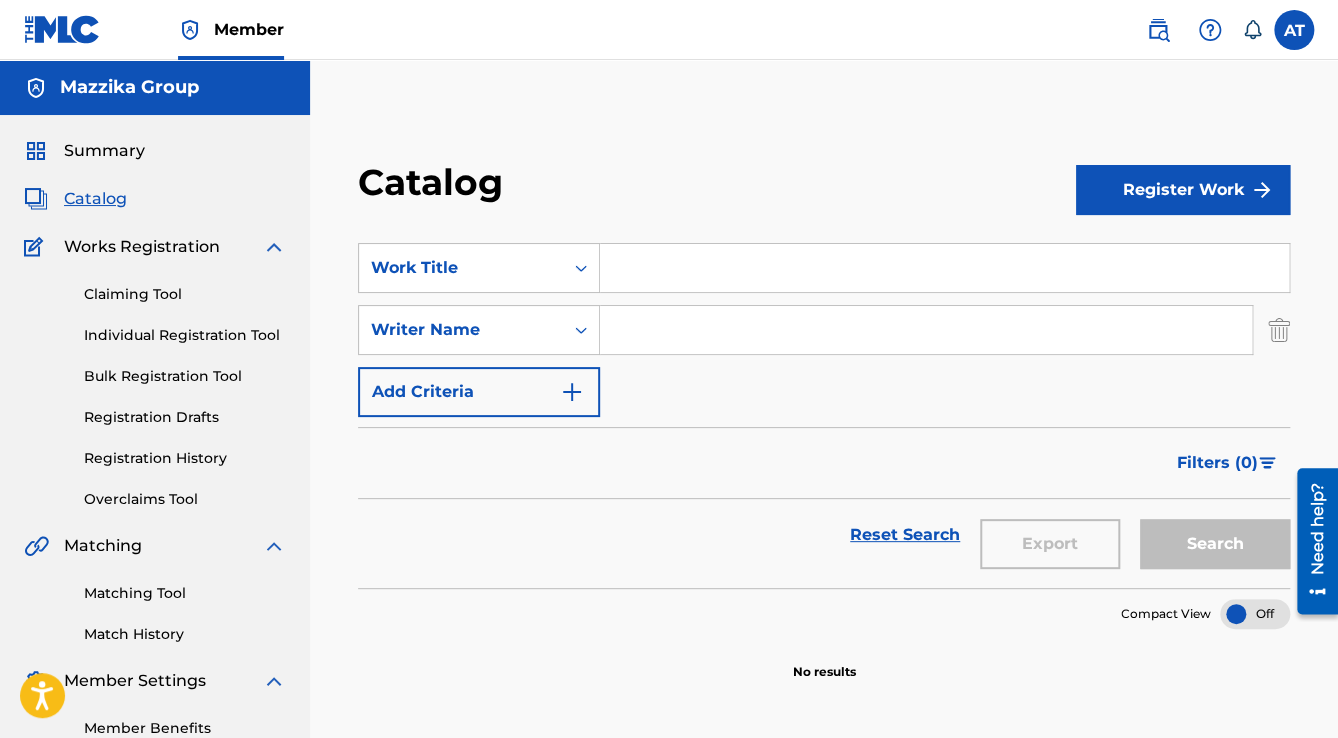 click at bounding box center [926, 330] 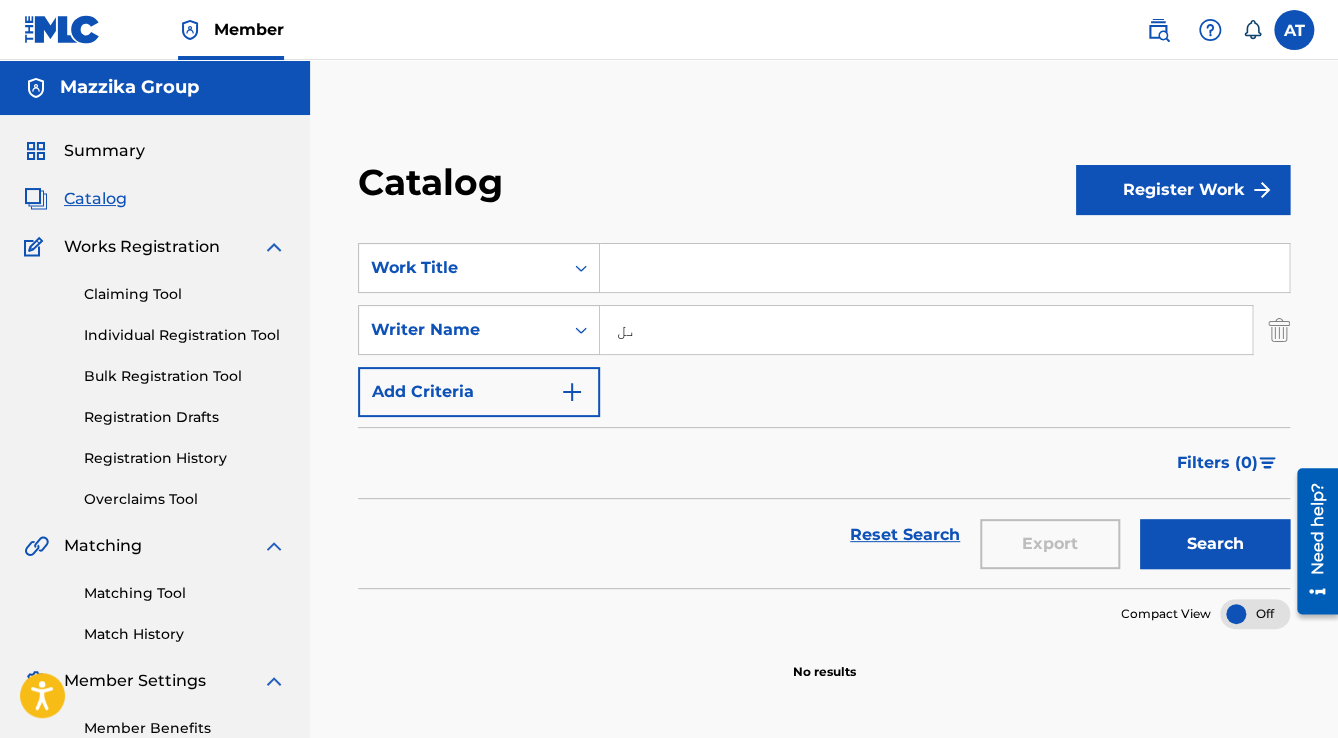 type on "ى" 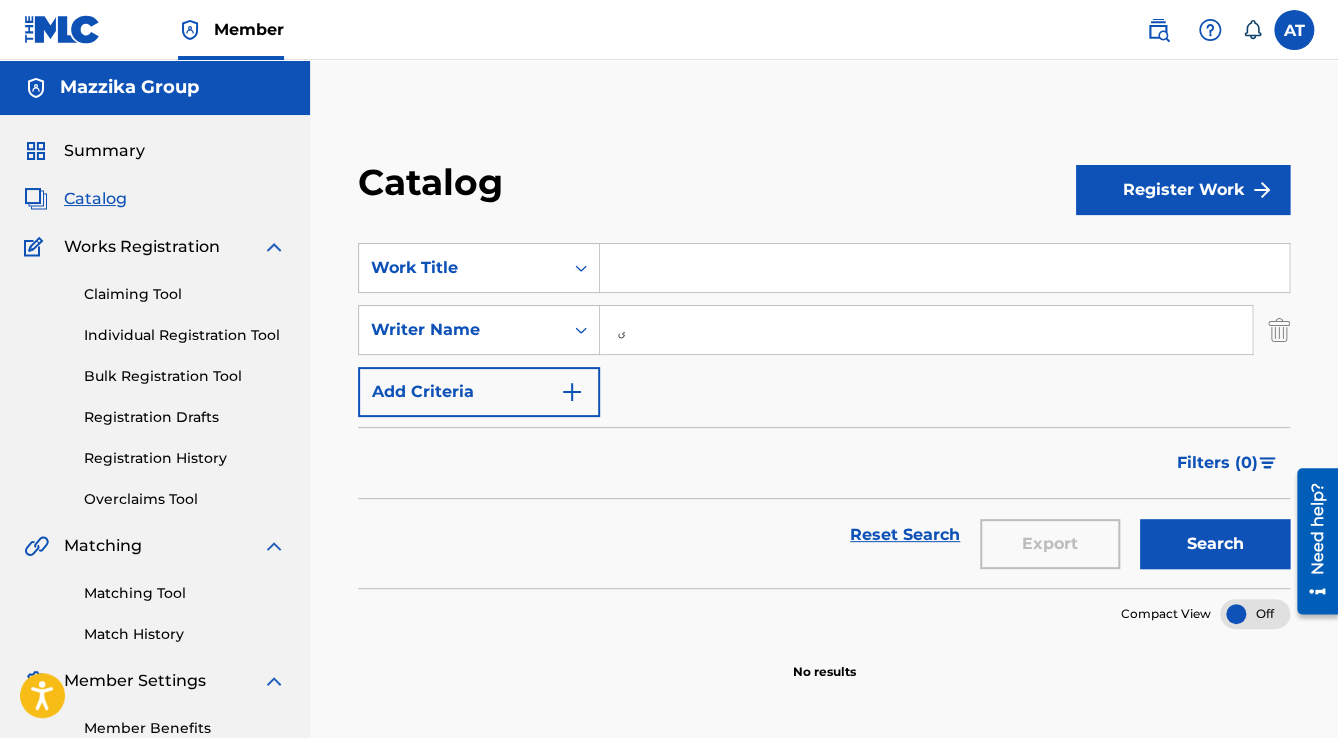 type 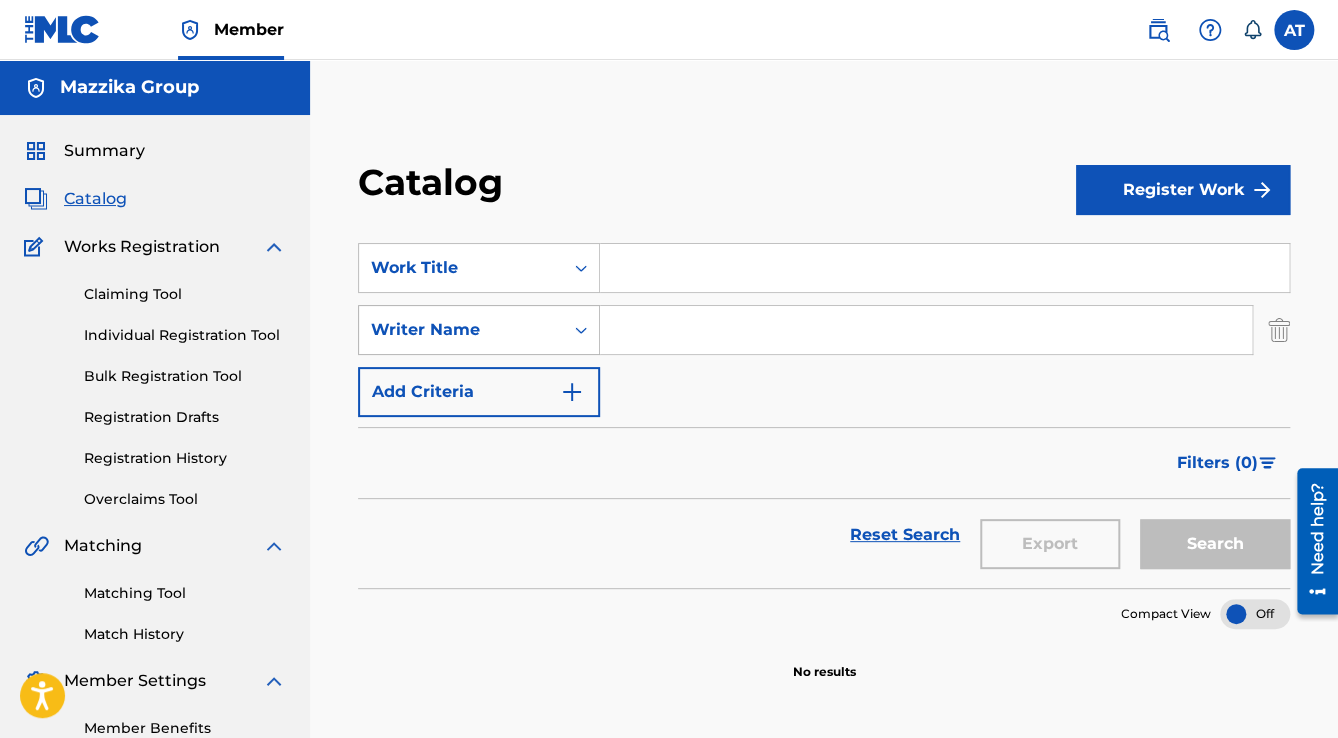 click on "Writer Name" at bounding box center [461, 330] 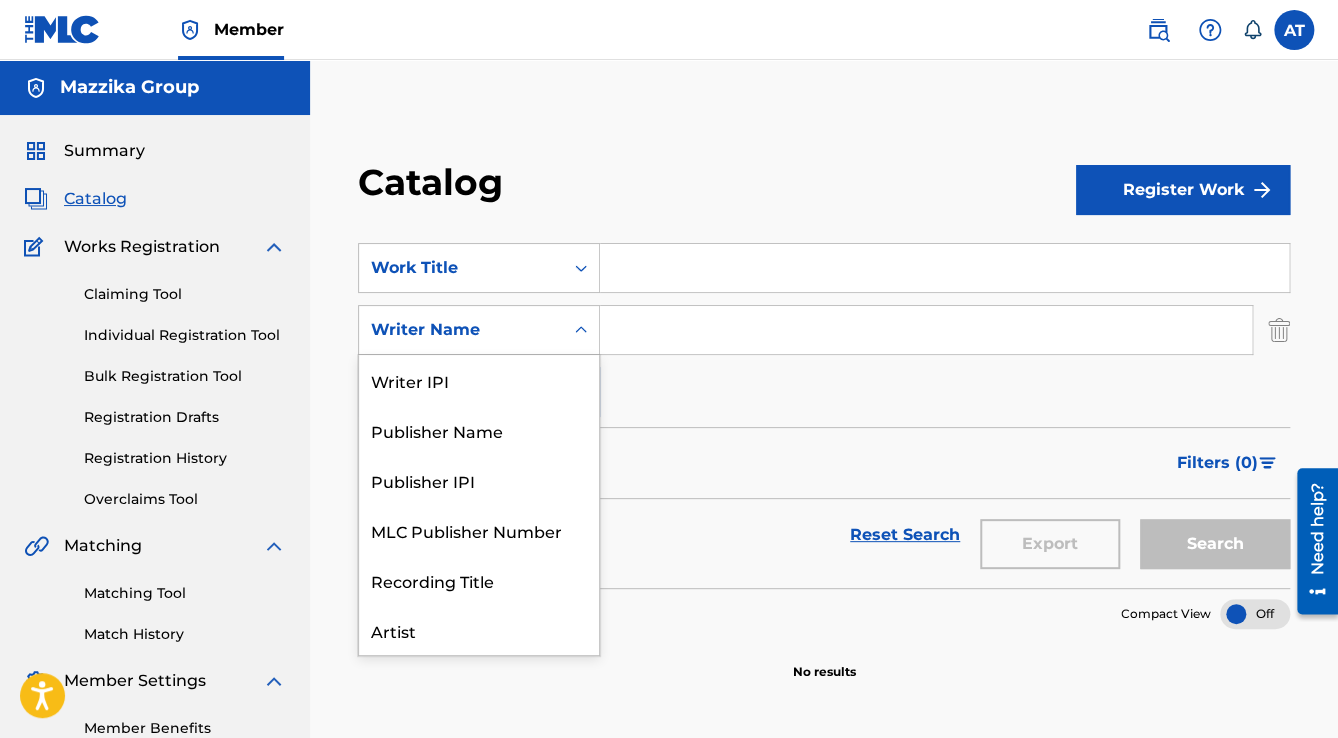 scroll, scrollTop: 100, scrollLeft: 0, axis: vertical 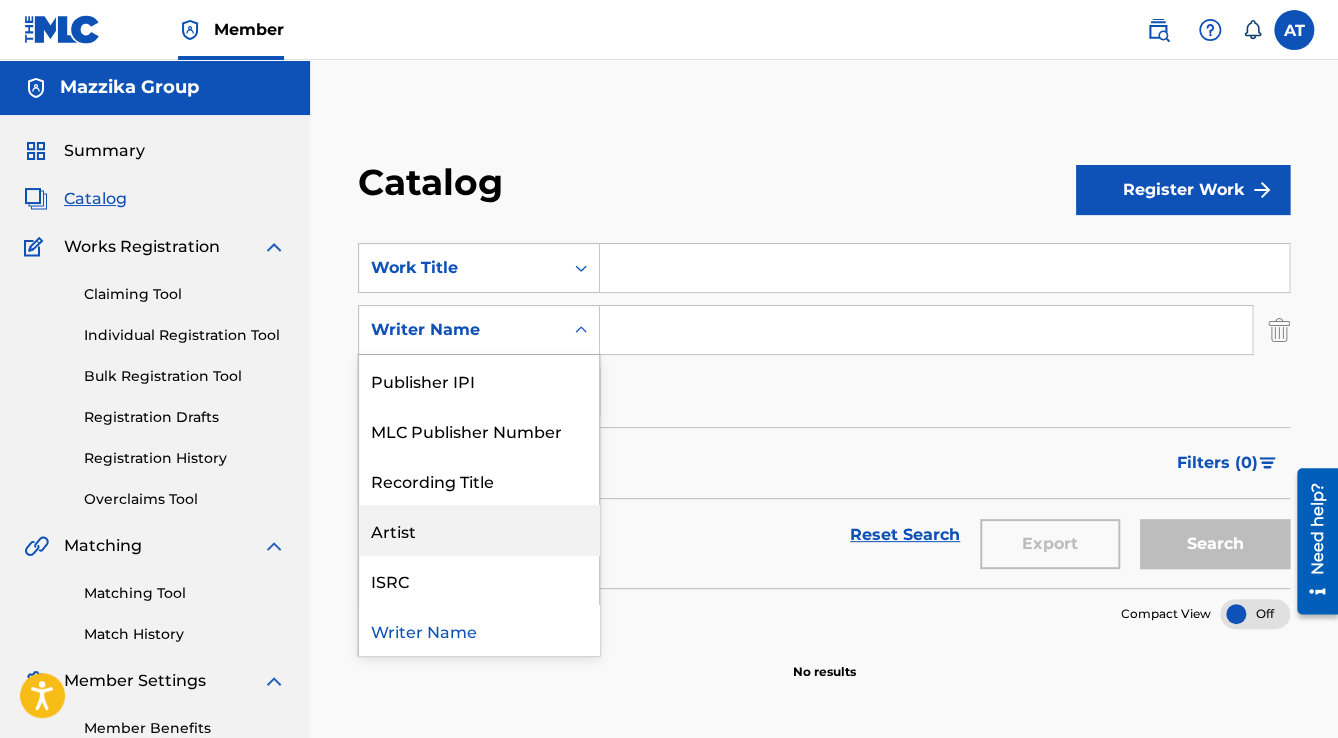 click on "Artist" at bounding box center [479, 530] 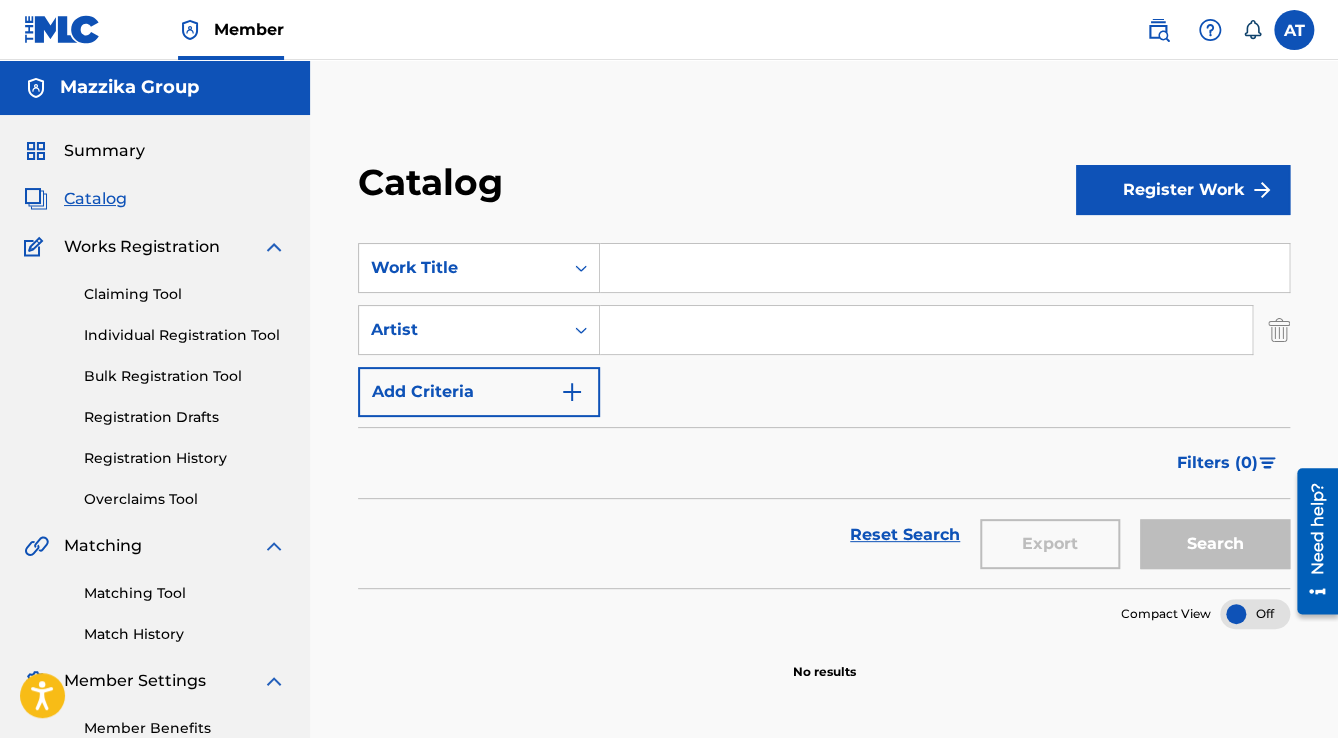 click at bounding box center (926, 330) 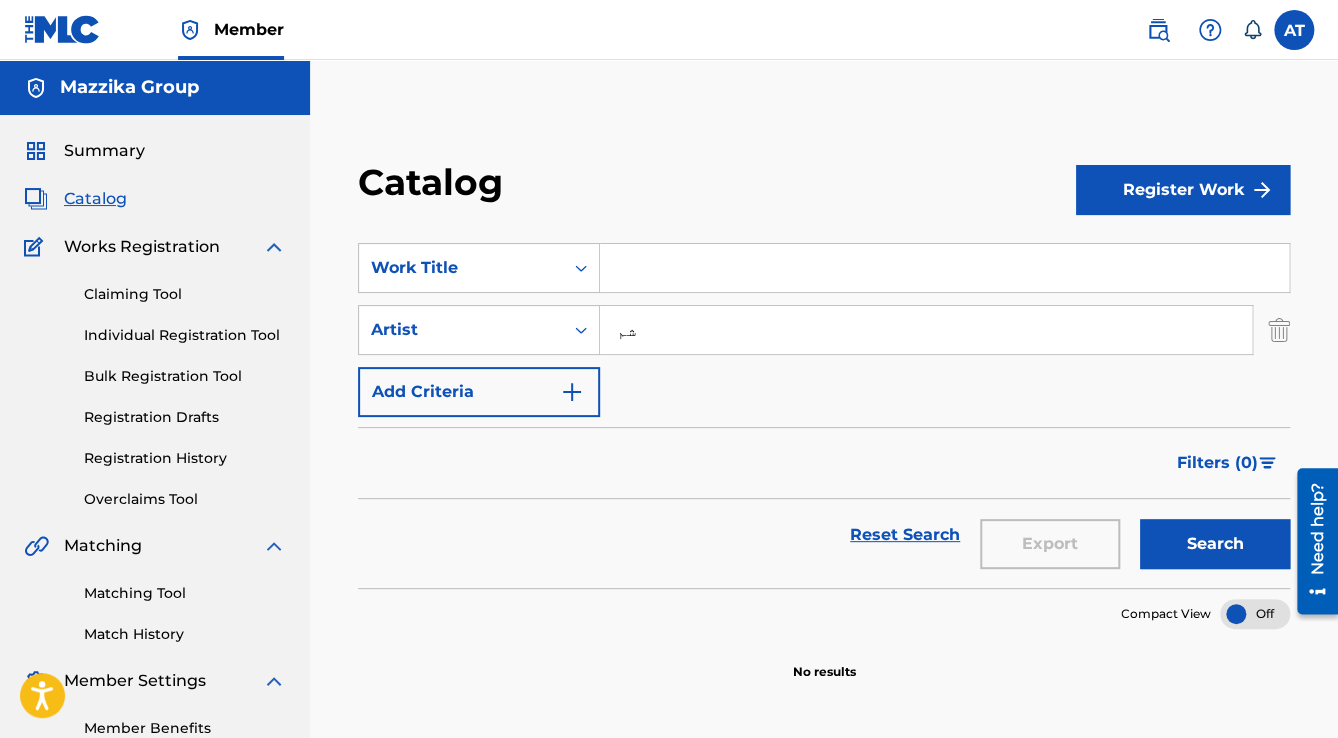 type on "ش" 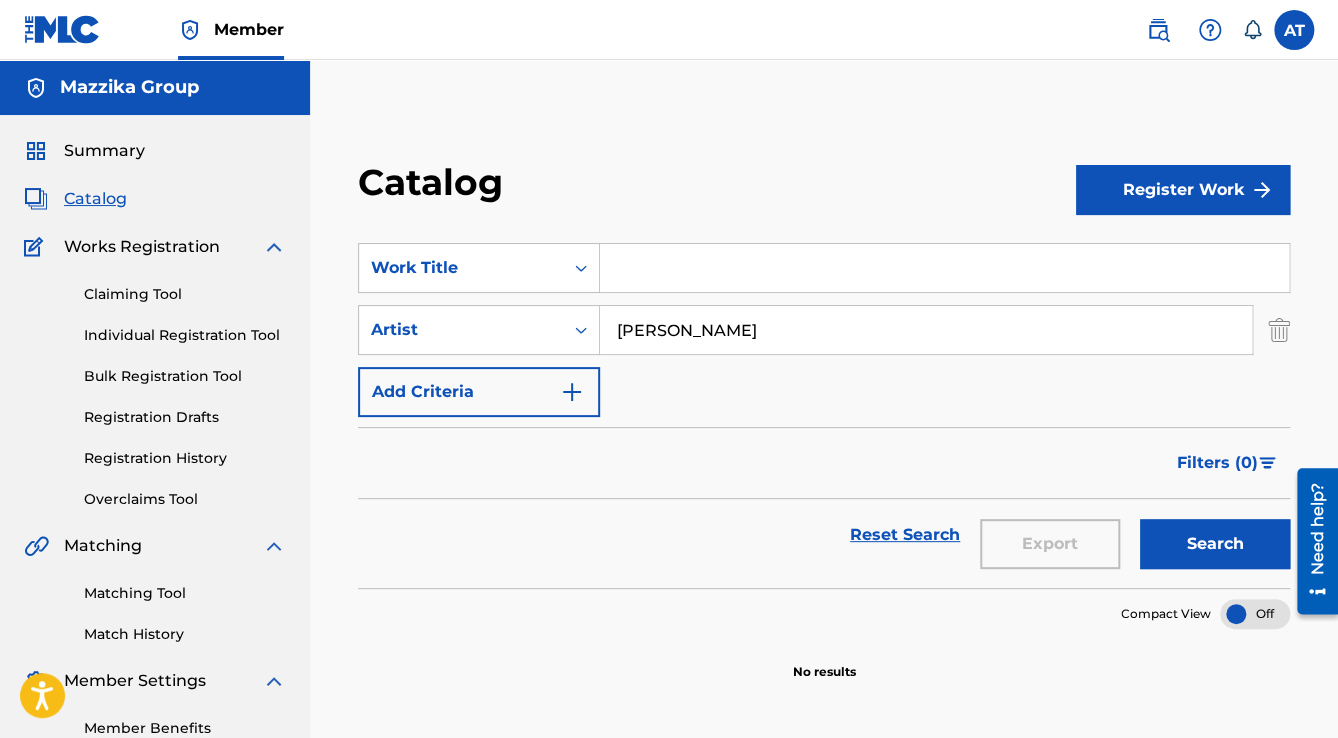 type on "[PERSON_NAME]" 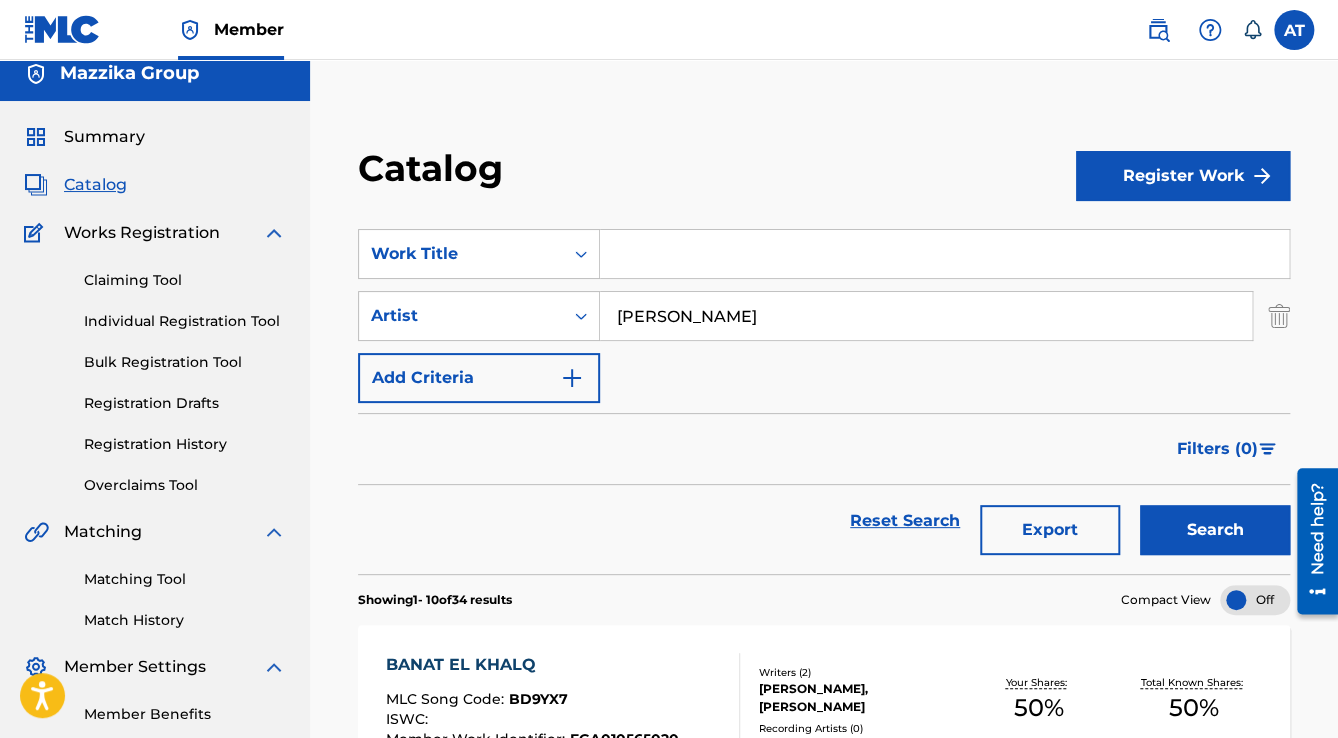scroll, scrollTop: 240, scrollLeft: 0, axis: vertical 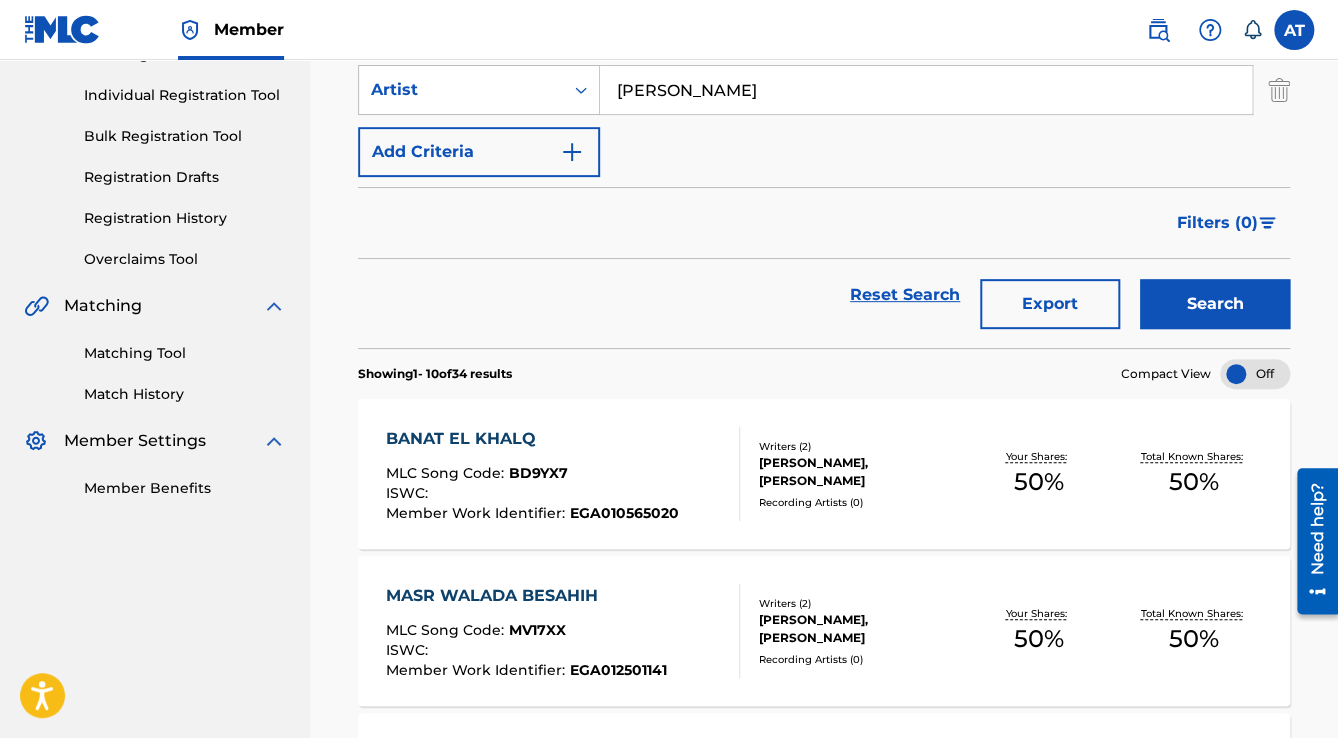 click at bounding box center (731, 474) 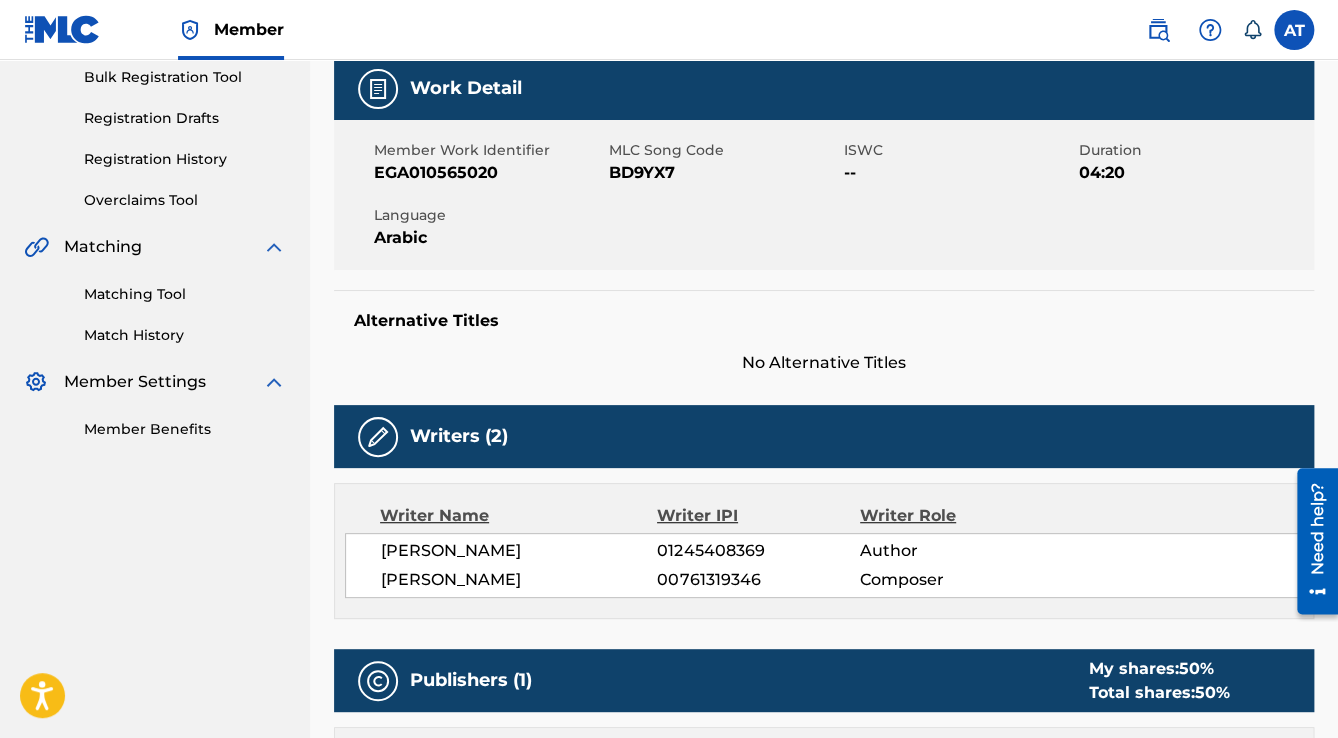 scroll, scrollTop: 400, scrollLeft: 0, axis: vertical 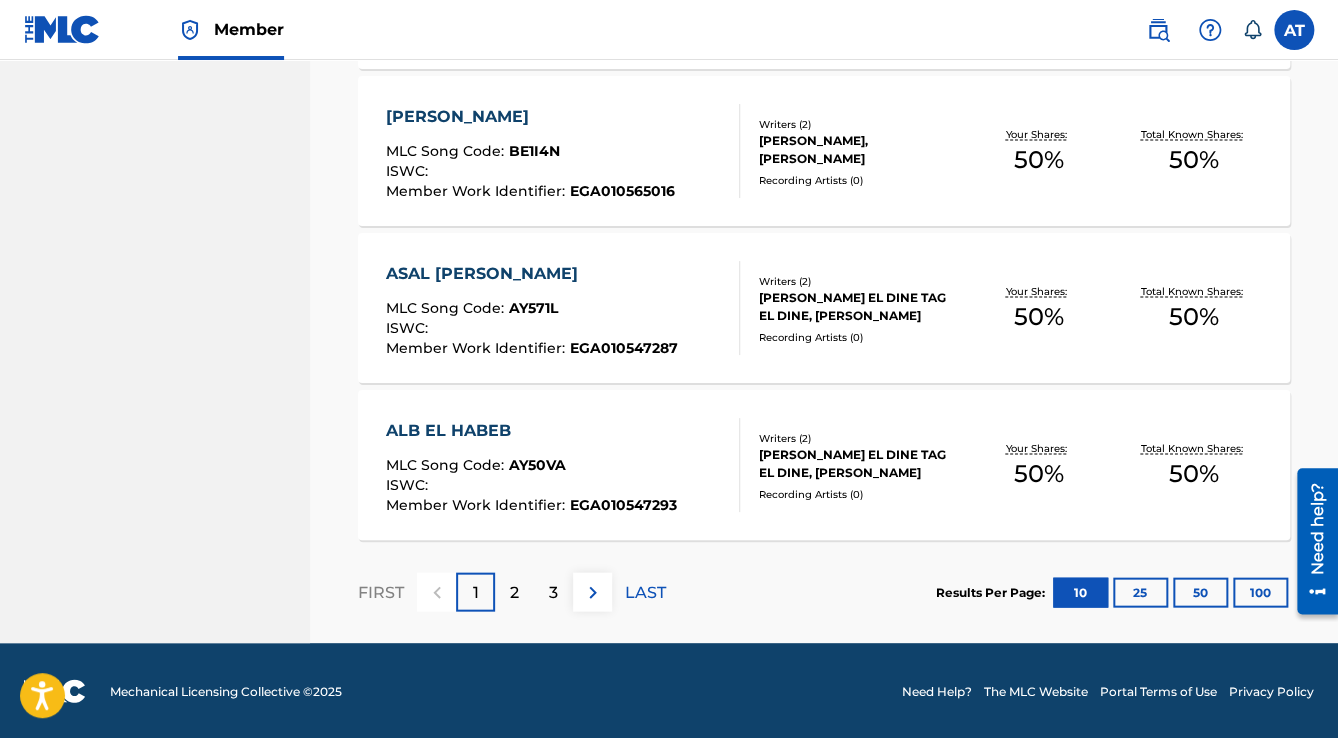 click on "50" at bounding box center [1200, 592] 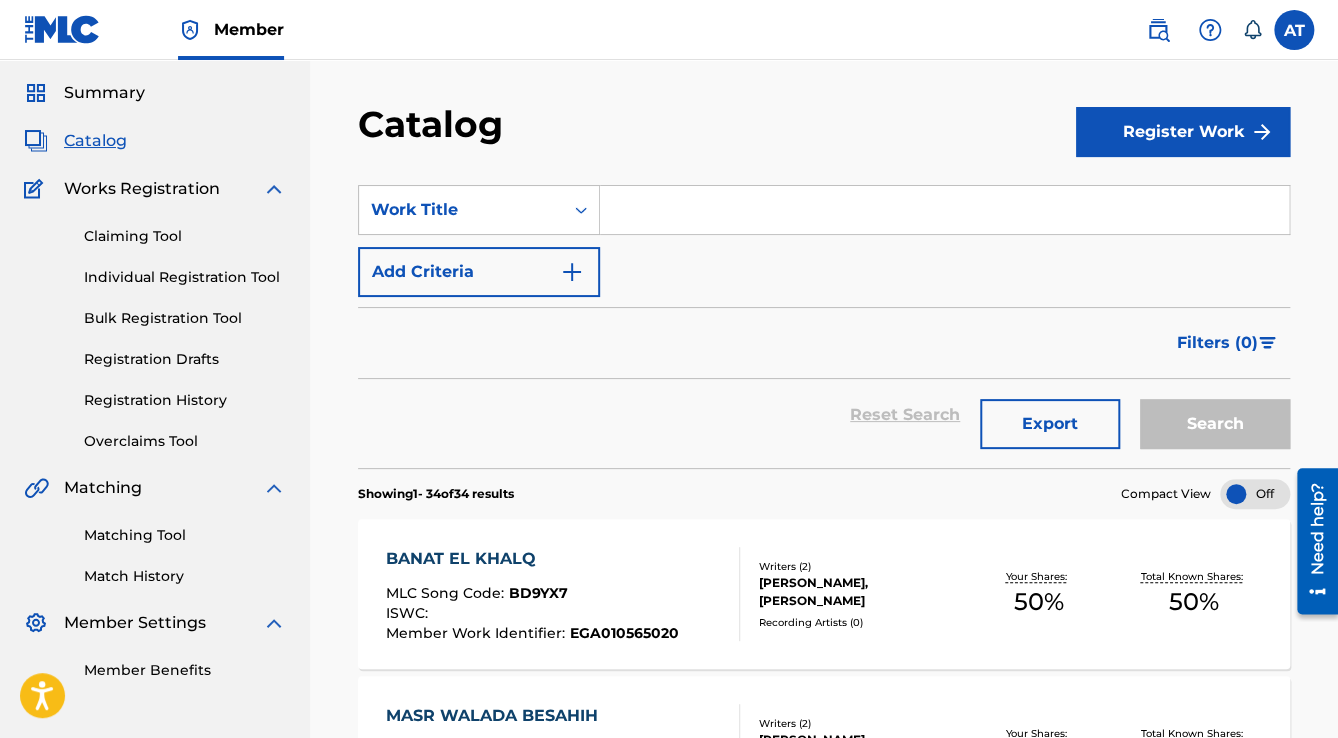scroll, scrollTop: 0, scrollLeft: 0, axis: both 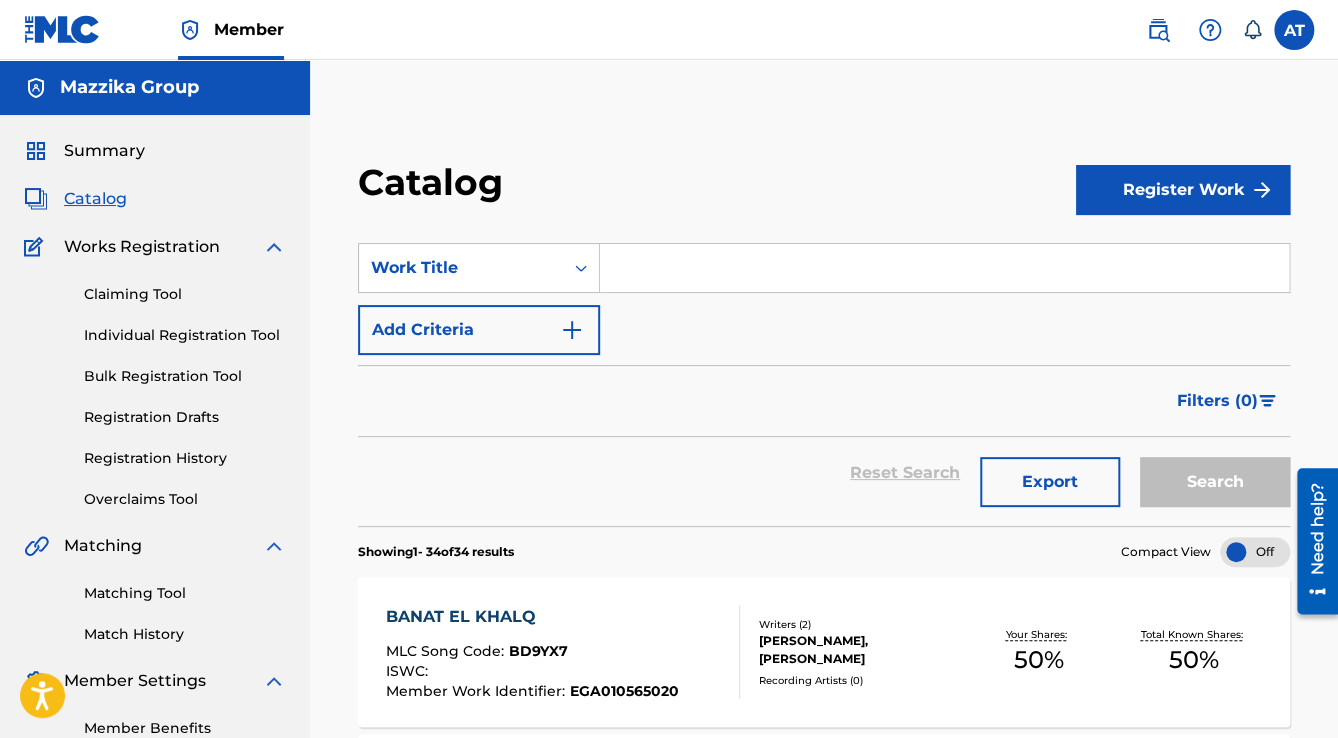 click on "SearchWithCriteriacff48337-947c-4bf9-9201-297d14492463 Work Title Add Criteria" at bounding box center [824, 299] 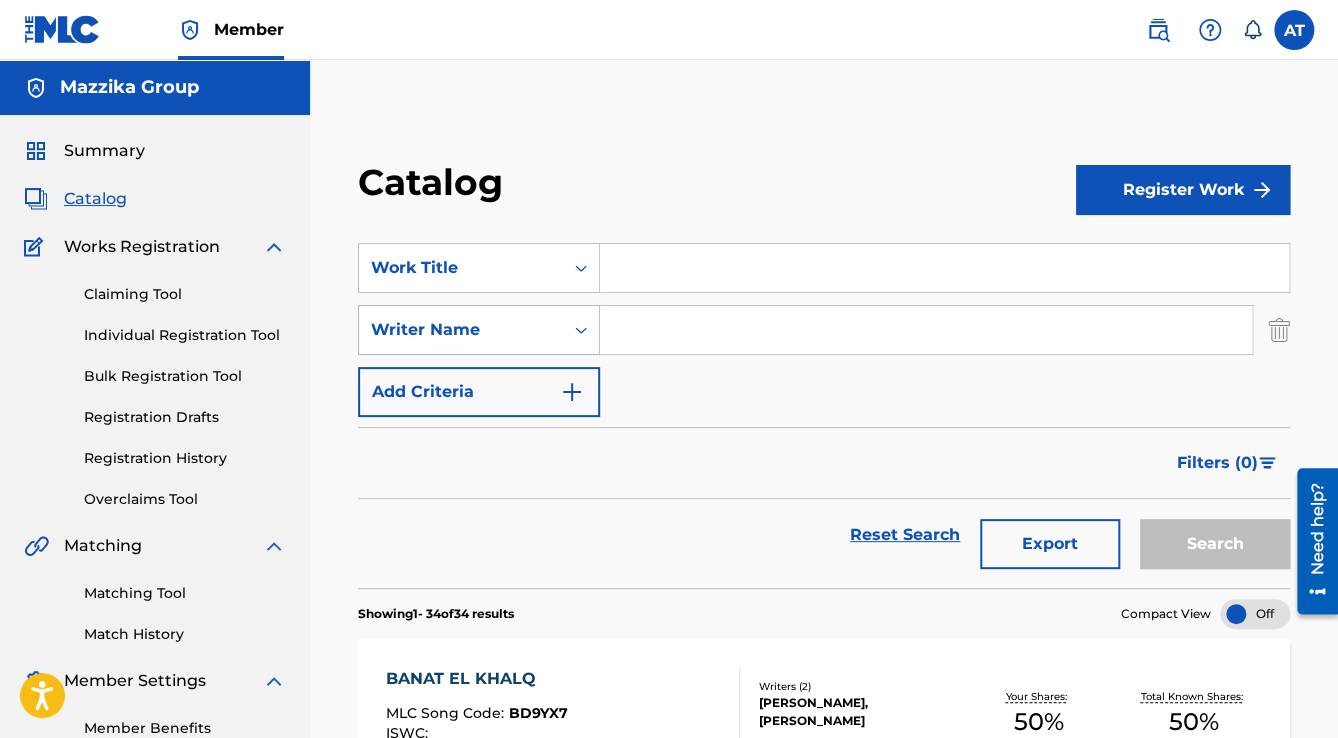click at bounding box center [581, 330] 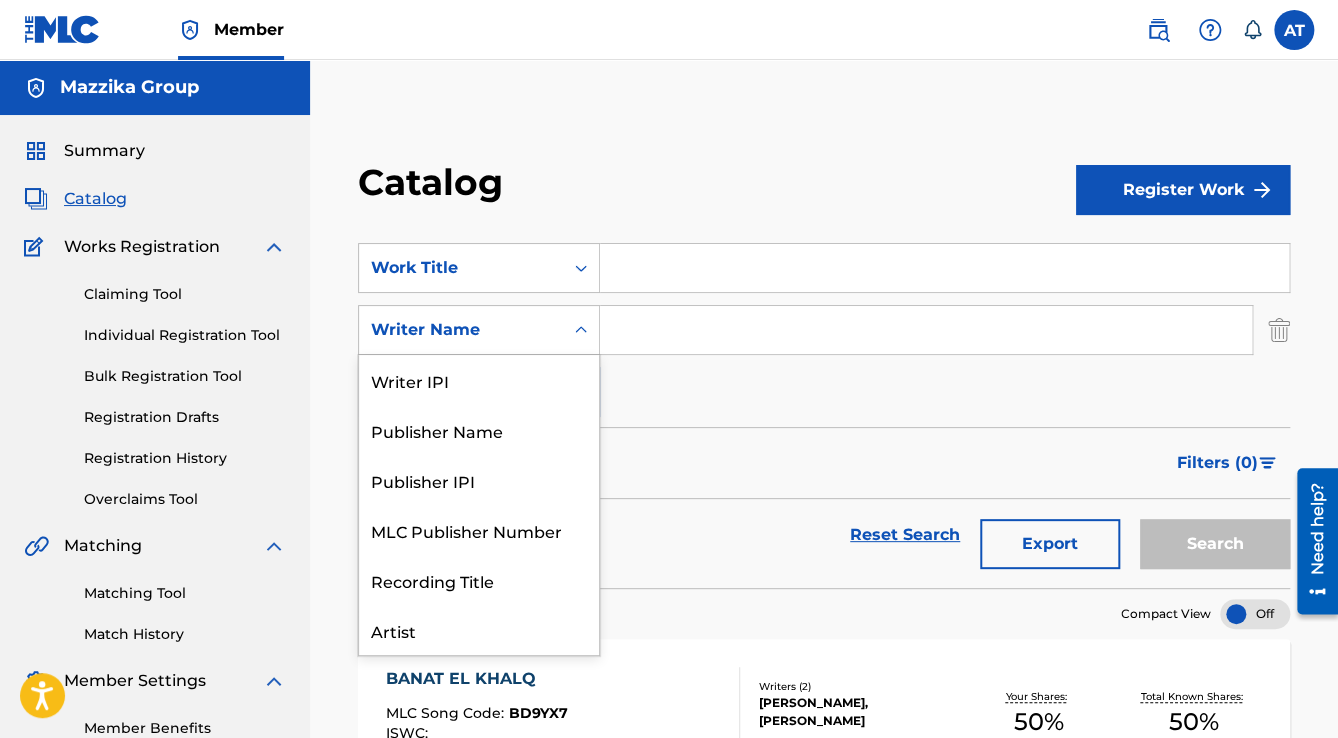 scroll, scrollTop: 100, scrollLeft: 0, axis: vertical 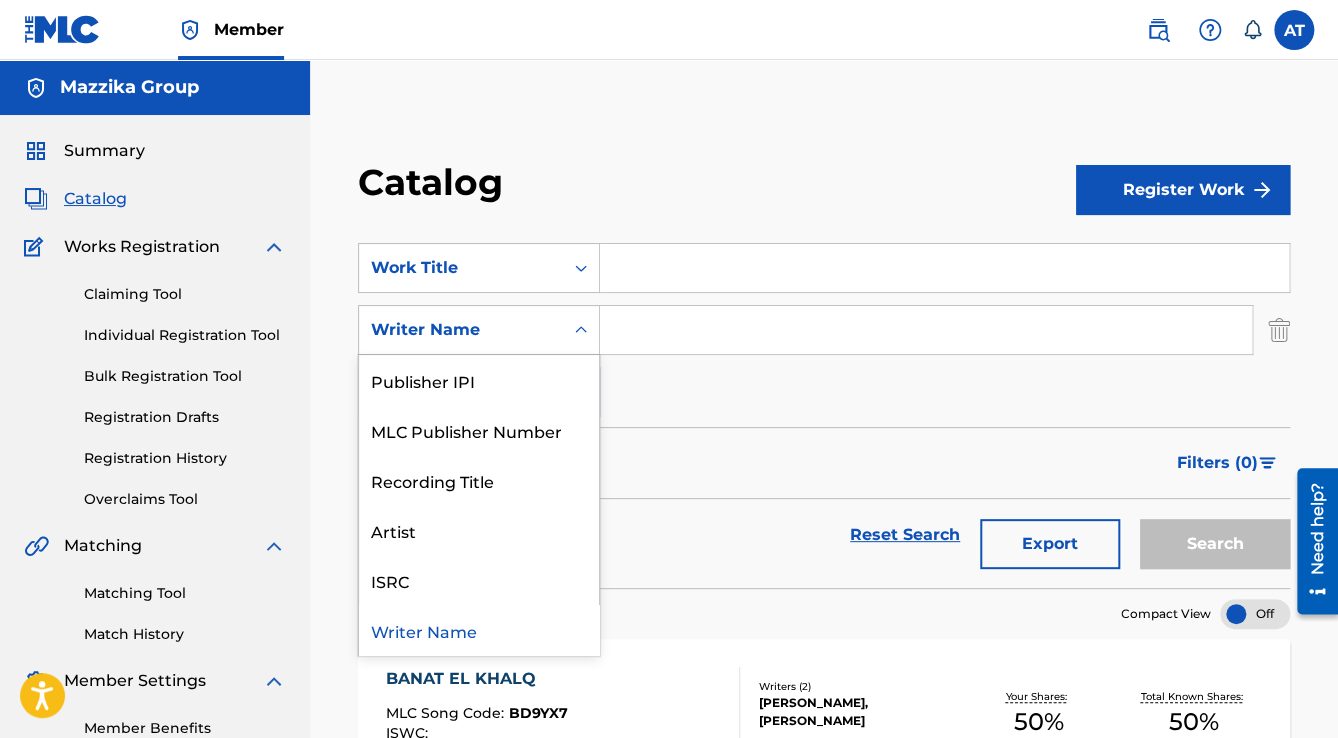 click at bounding box center (926, 330) 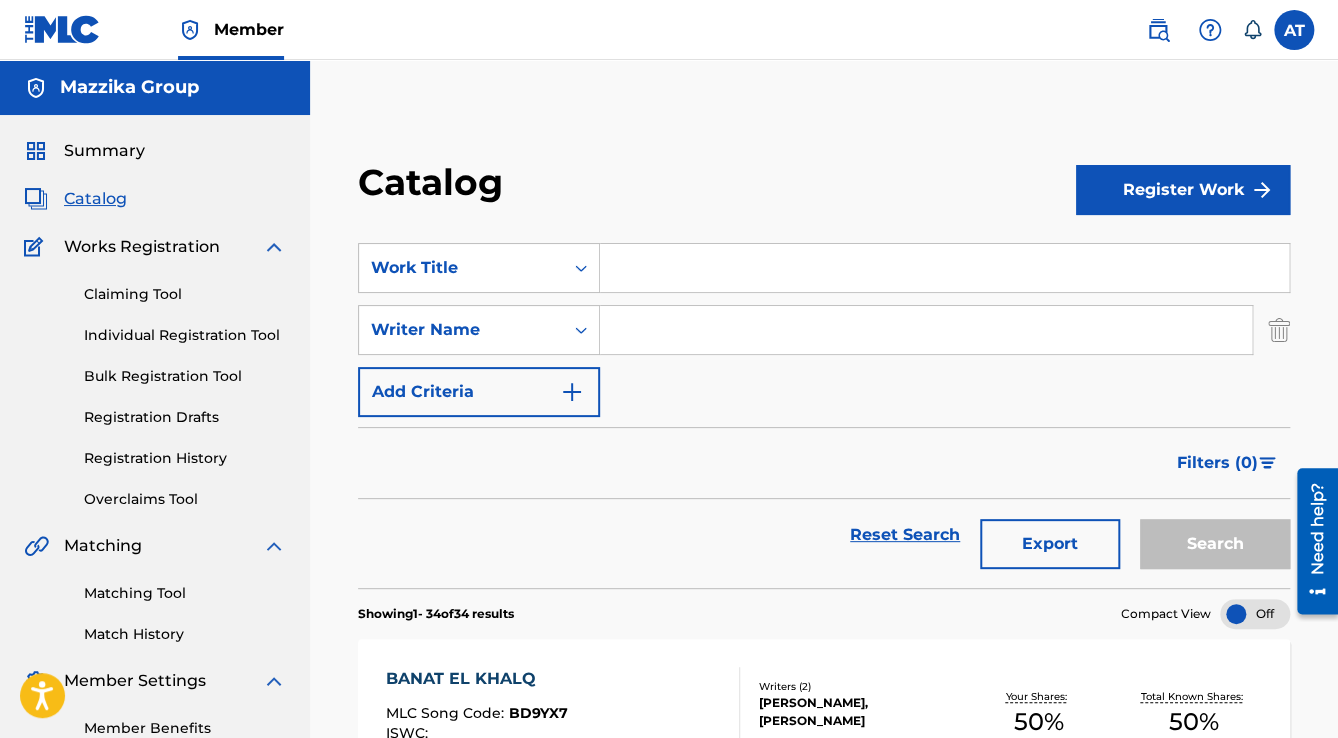 paste on "[PERSON_NAME]" 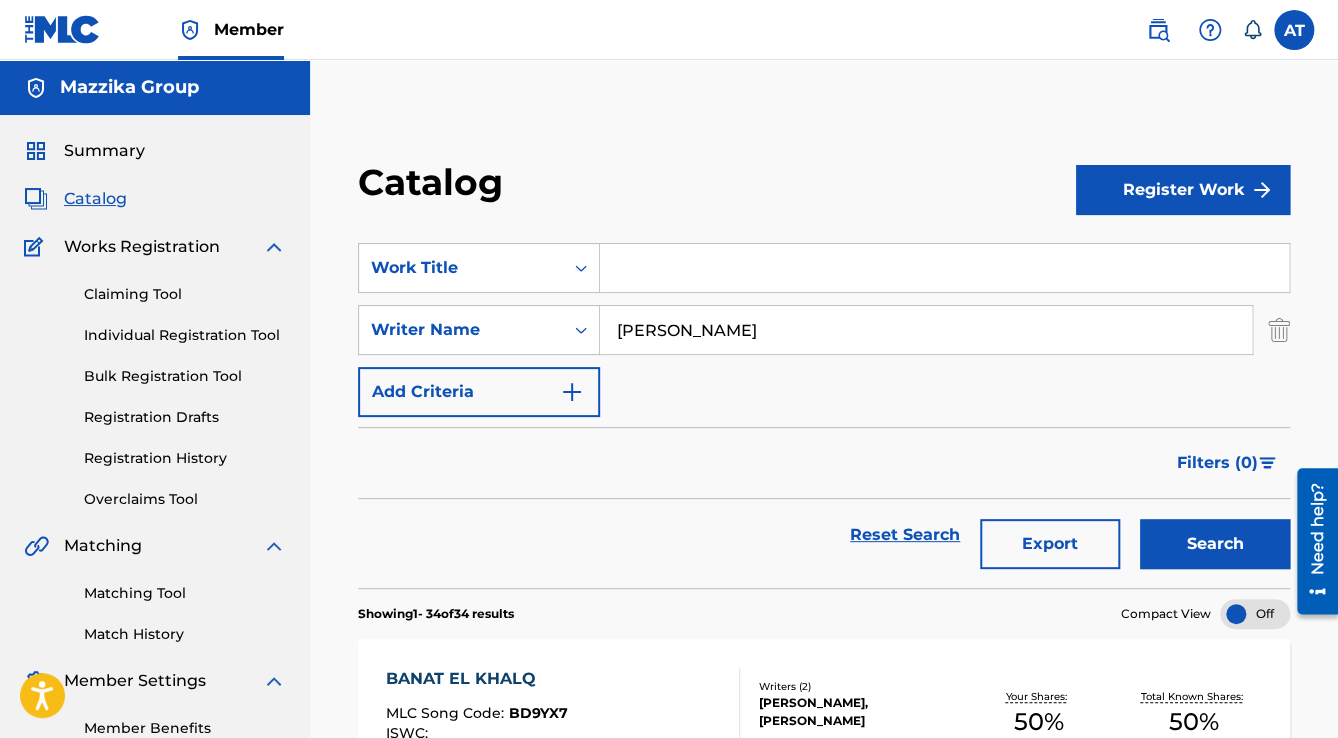 click on "Search" at bounding box center [1215, 544] 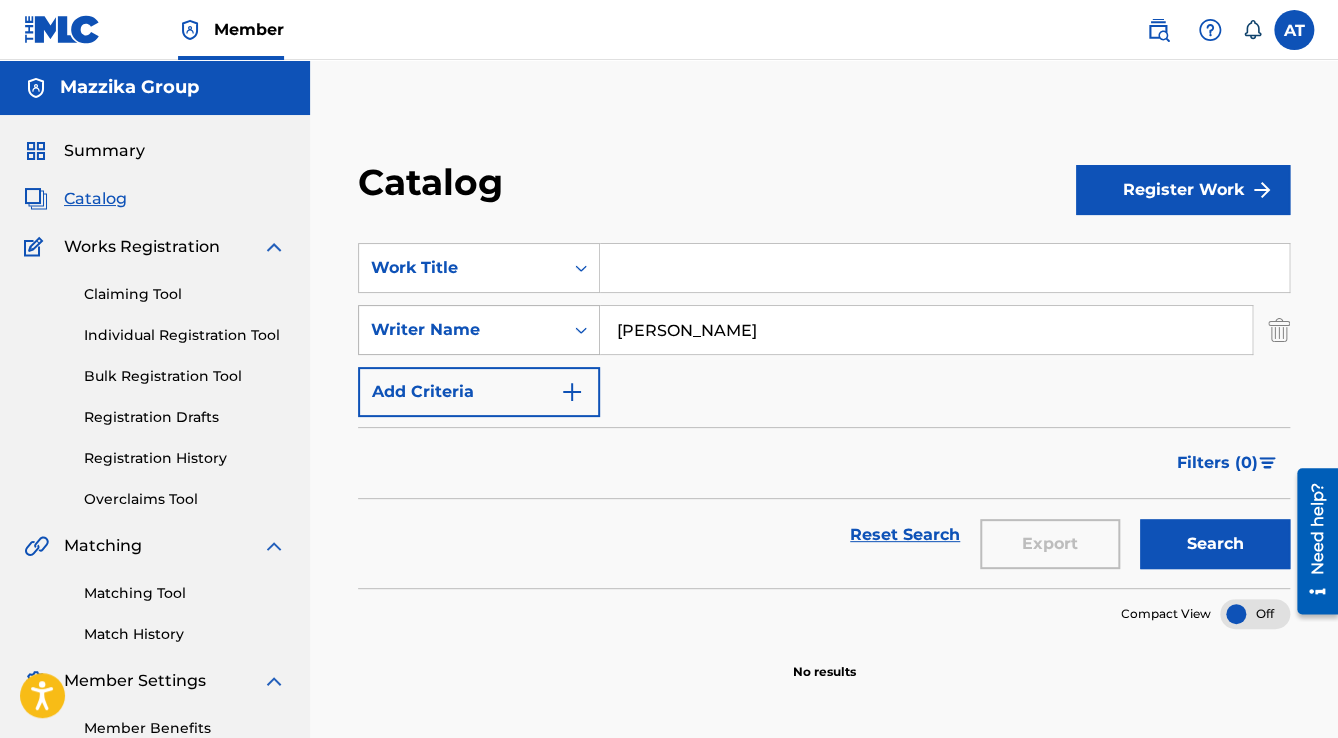 drag, startPoint x: 721, startPoint y: 328, endPoint x: 384, endPoint y: 337, distance: 337.12015 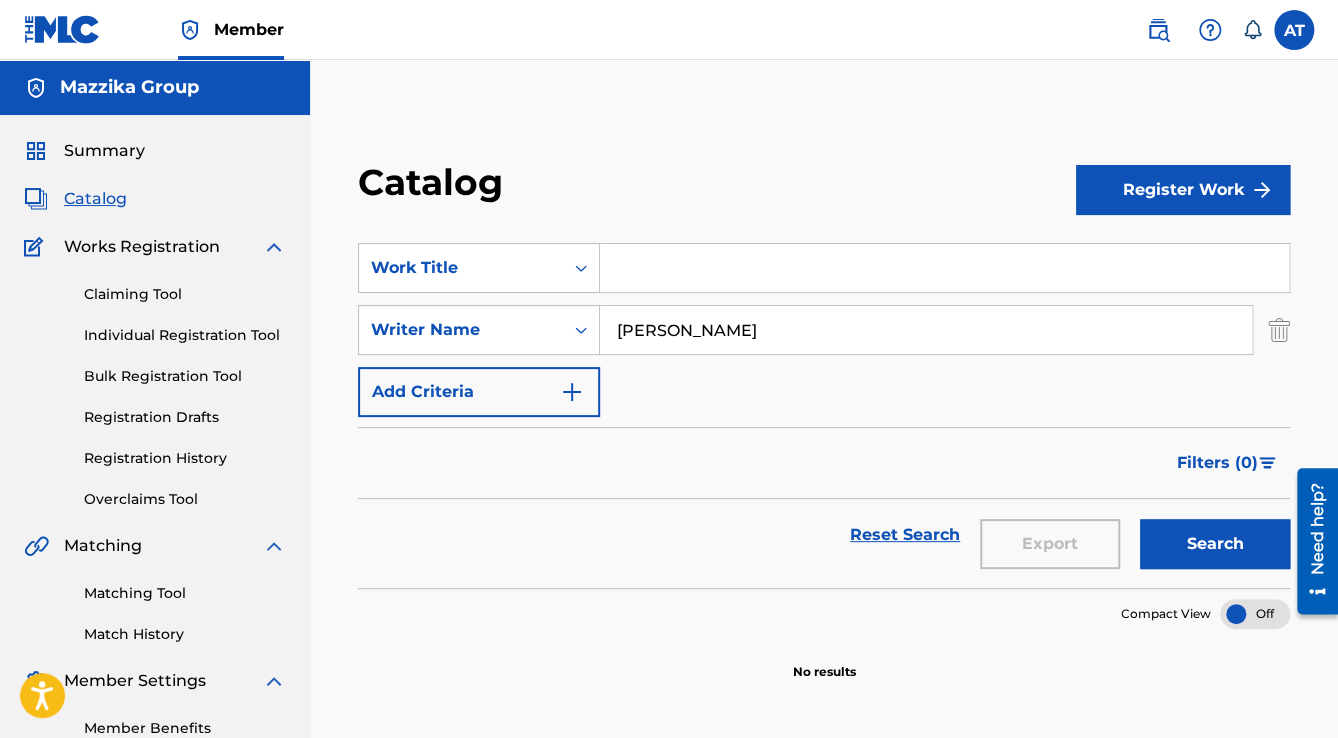 click on "Search" at bounding box center (1215, 544) 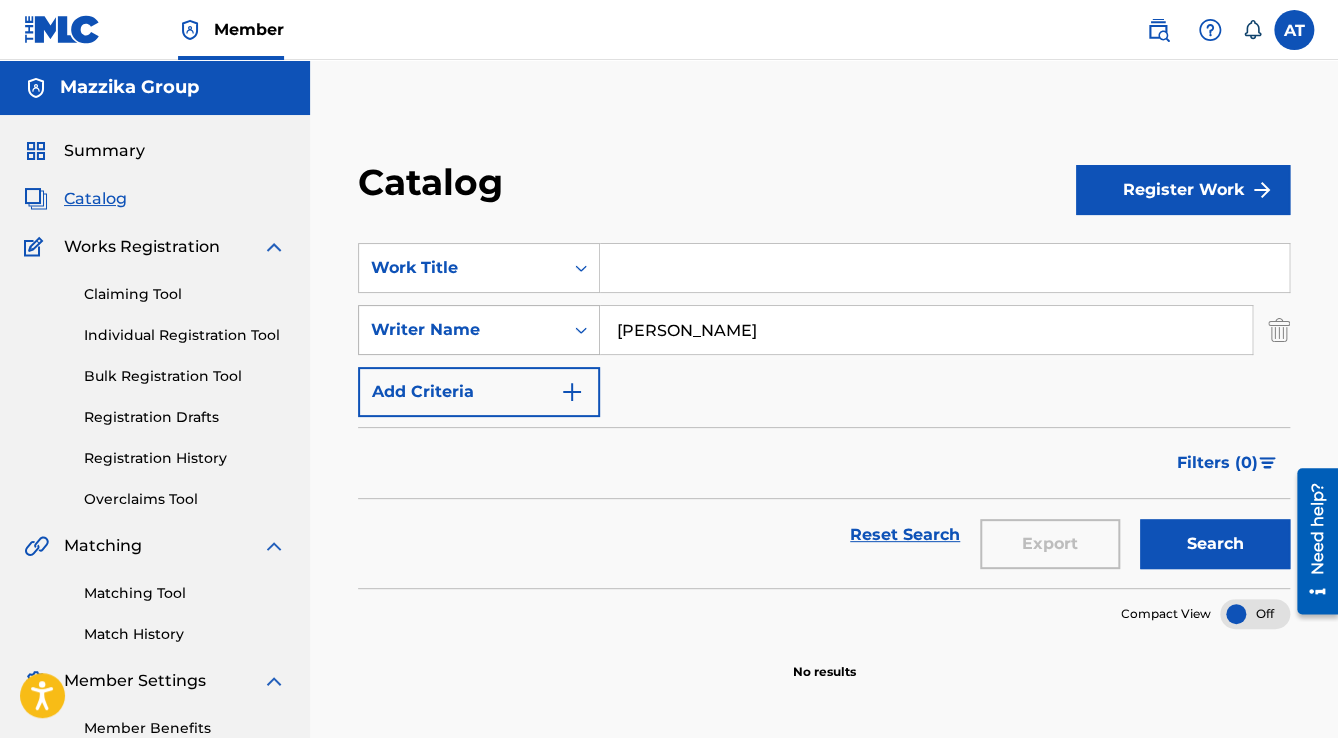 drag, startPoint x: 639, startPoint y: 334, endPoint x: 517, endPoint y: 335, distance: 122.0041 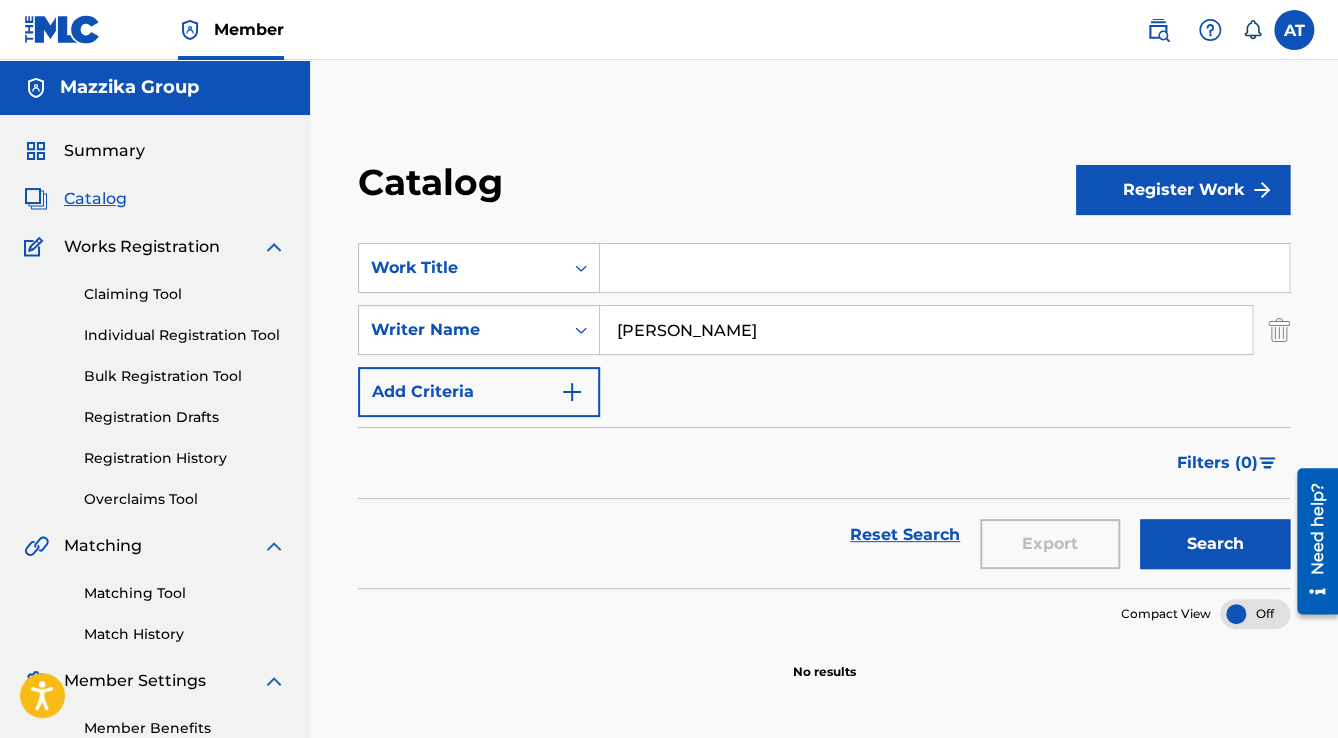 click on "Search" at bounding box center [1215, 544] 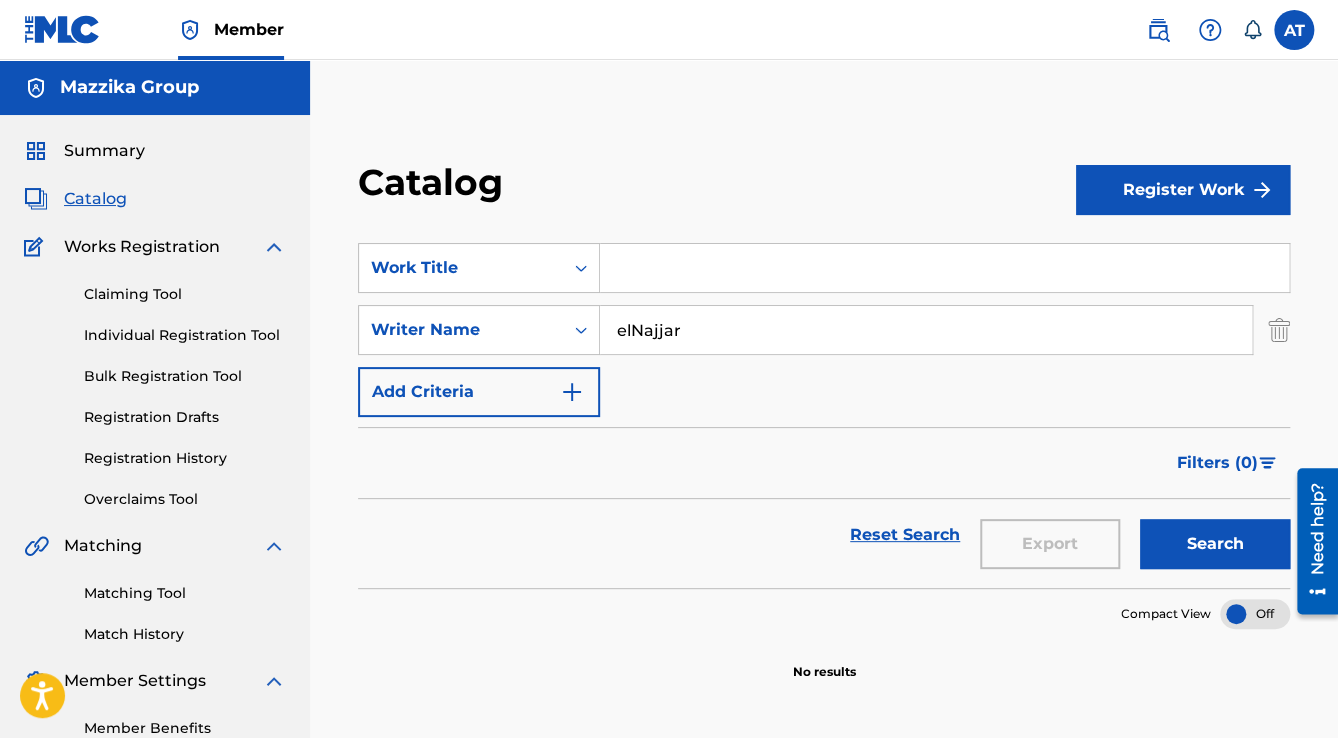 click on "Search" at bounding box center (1215, 544) 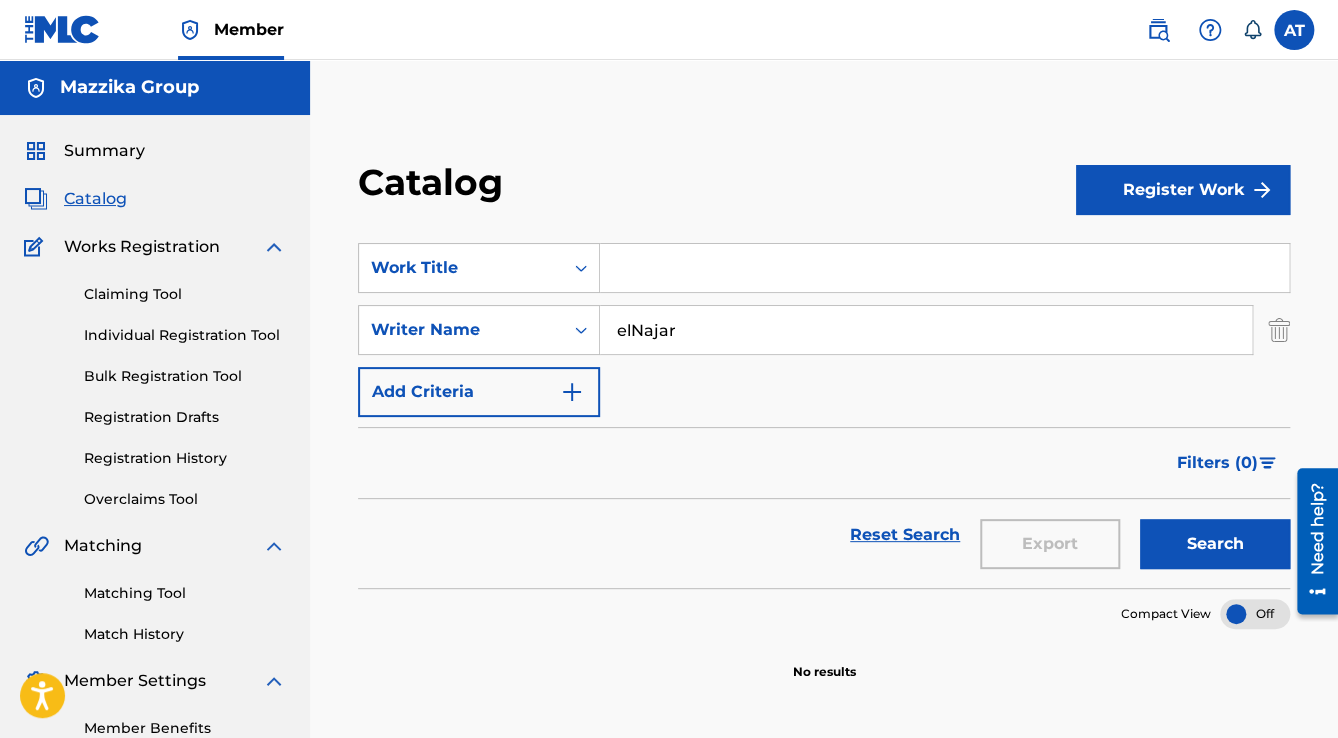 click on "Search" at bounding box center [1215, 544] 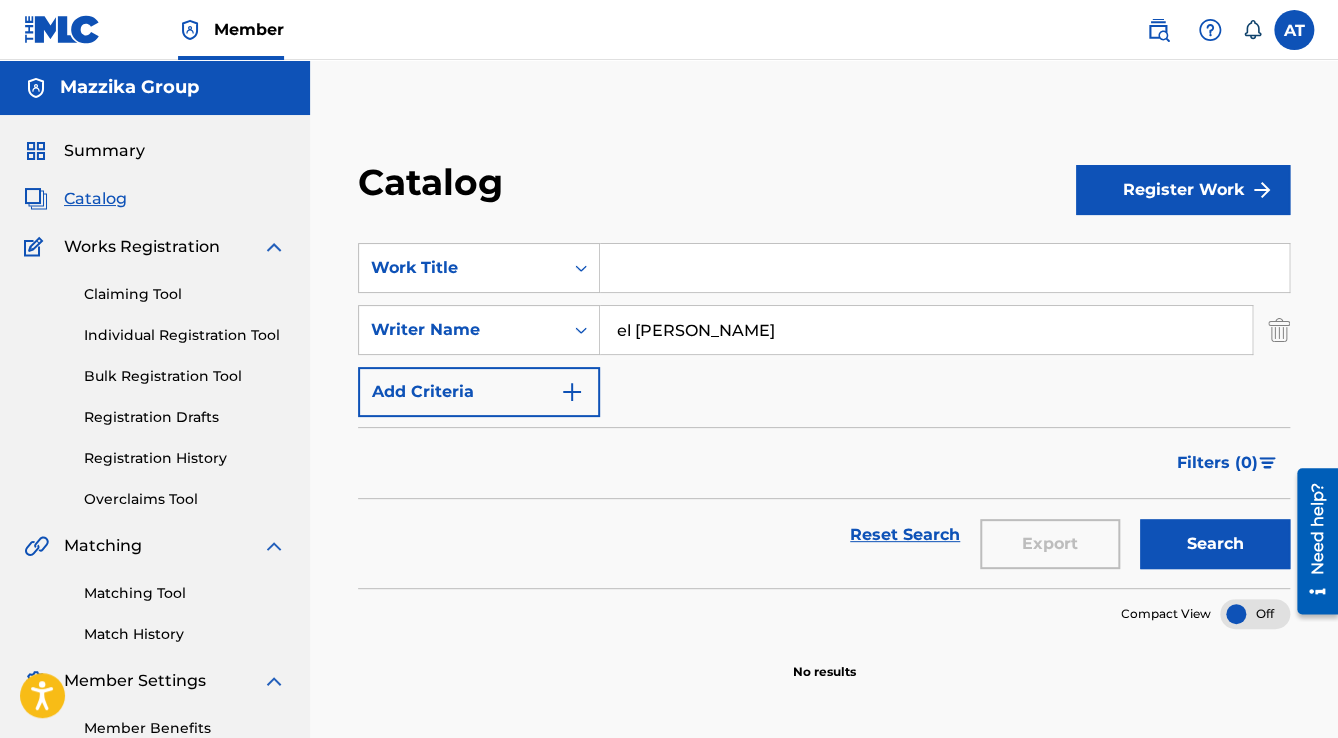 click on "Search" at bounding box center [1215, 544] 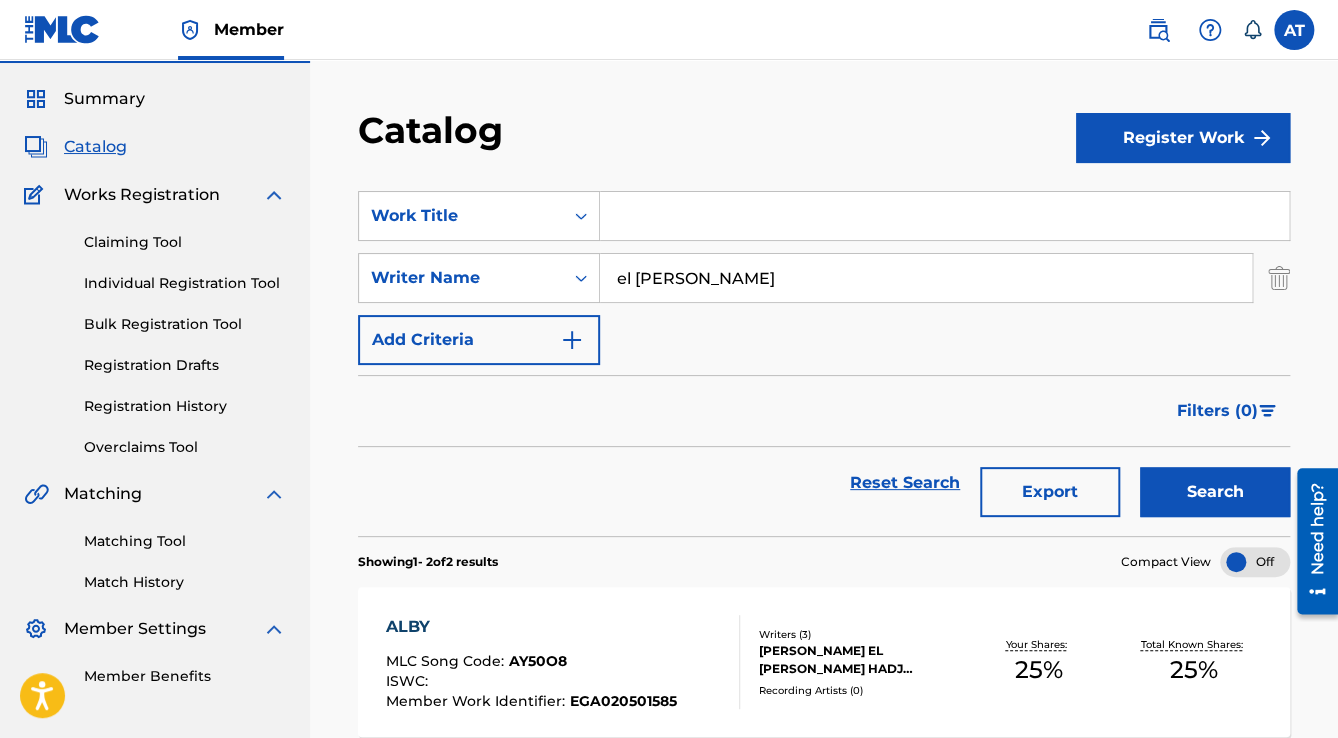 scroll, scrollTop: 80, scrollLeft: 0, axis: vertical 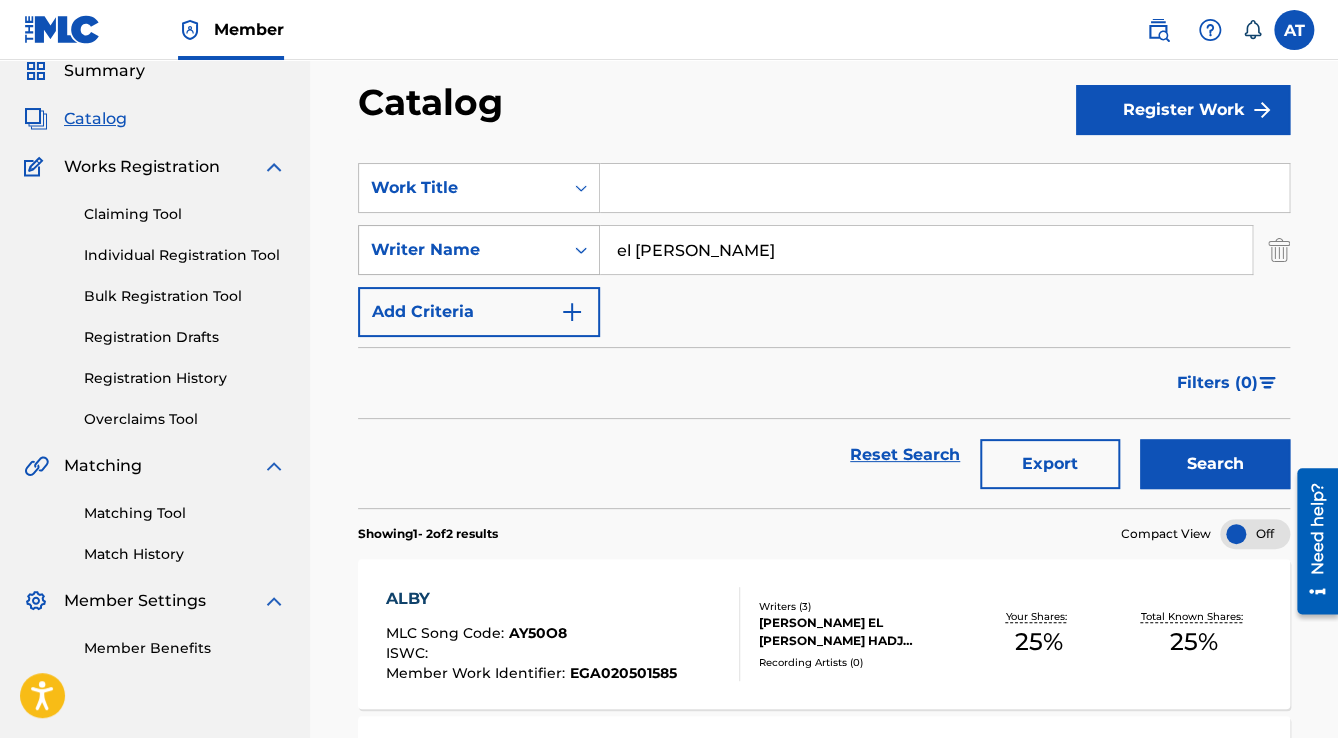 drag, startPoint x: 757, startPoint y: 248, endPoint x: 557, endPoint y: 273, distance: 201.55644 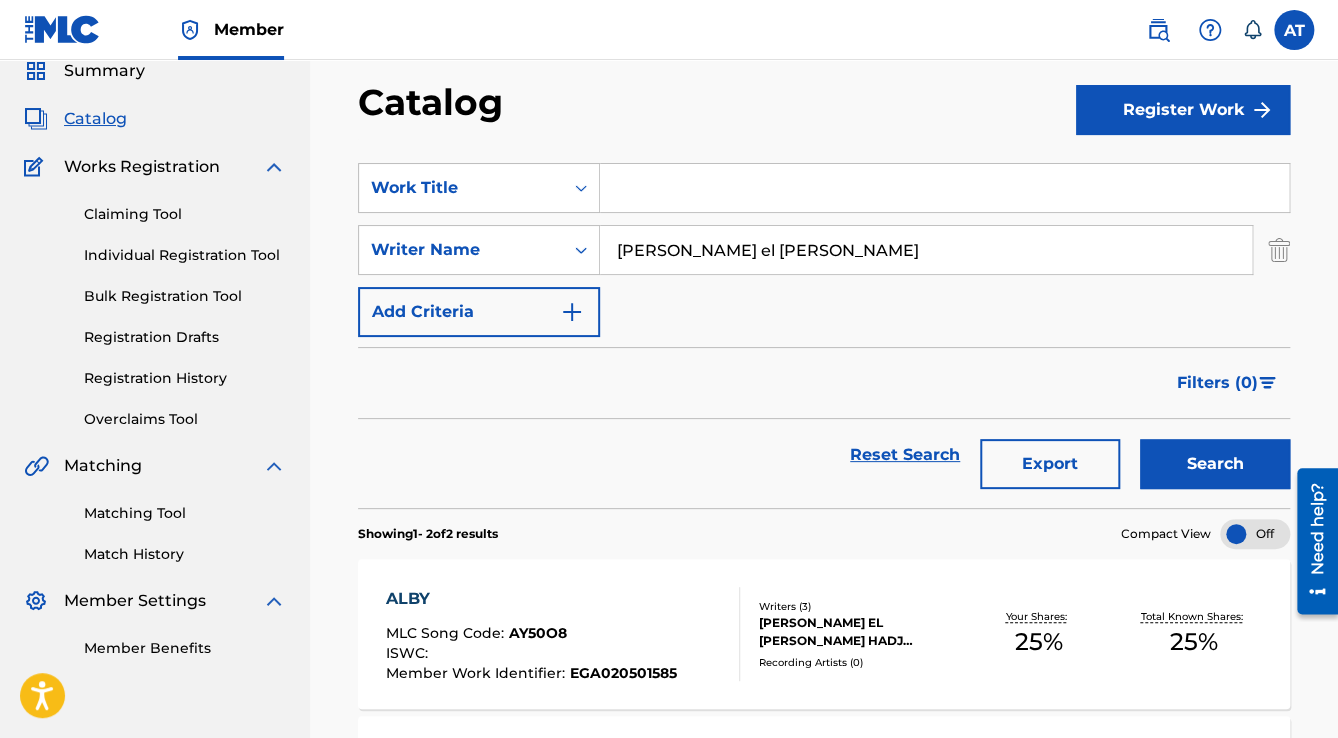 click on "Search" at bounding box center (1215, 464) 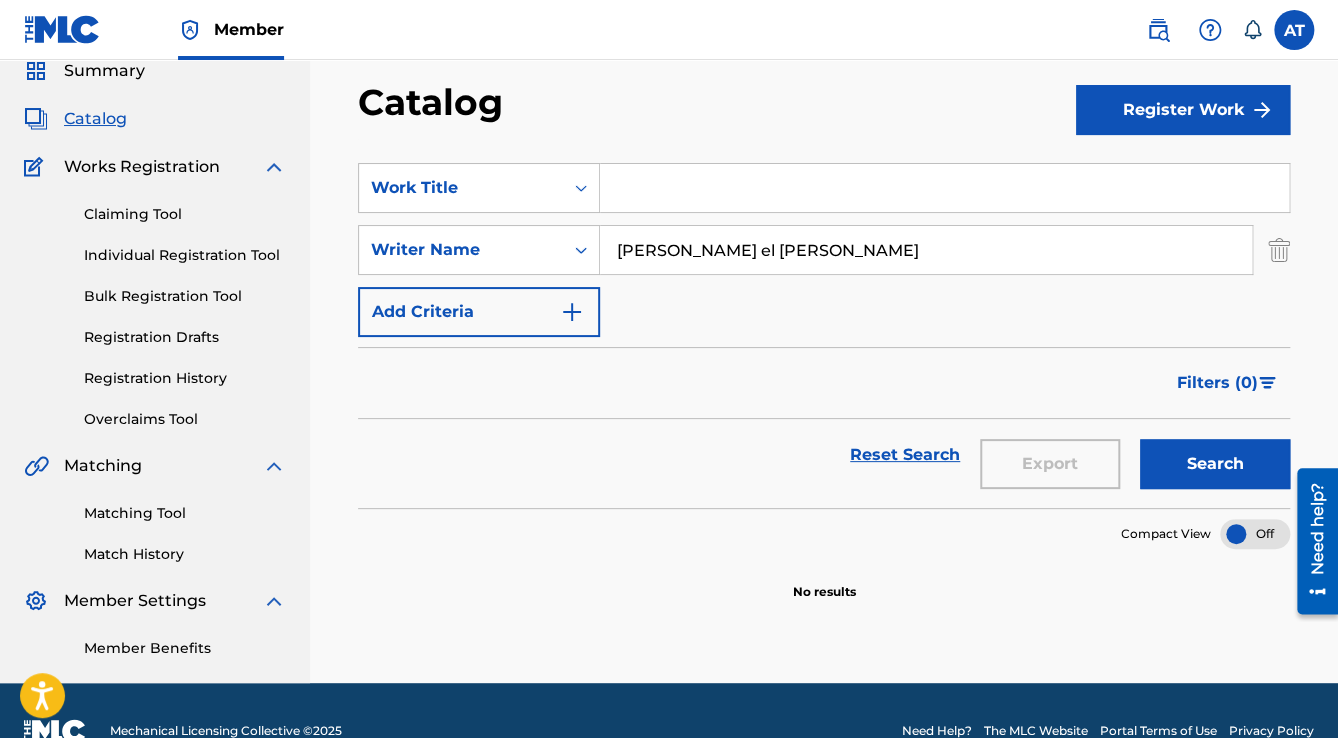 click on "[PERSON_NAME] el [PERSON_NAME]" at bounding box center [926, 250] 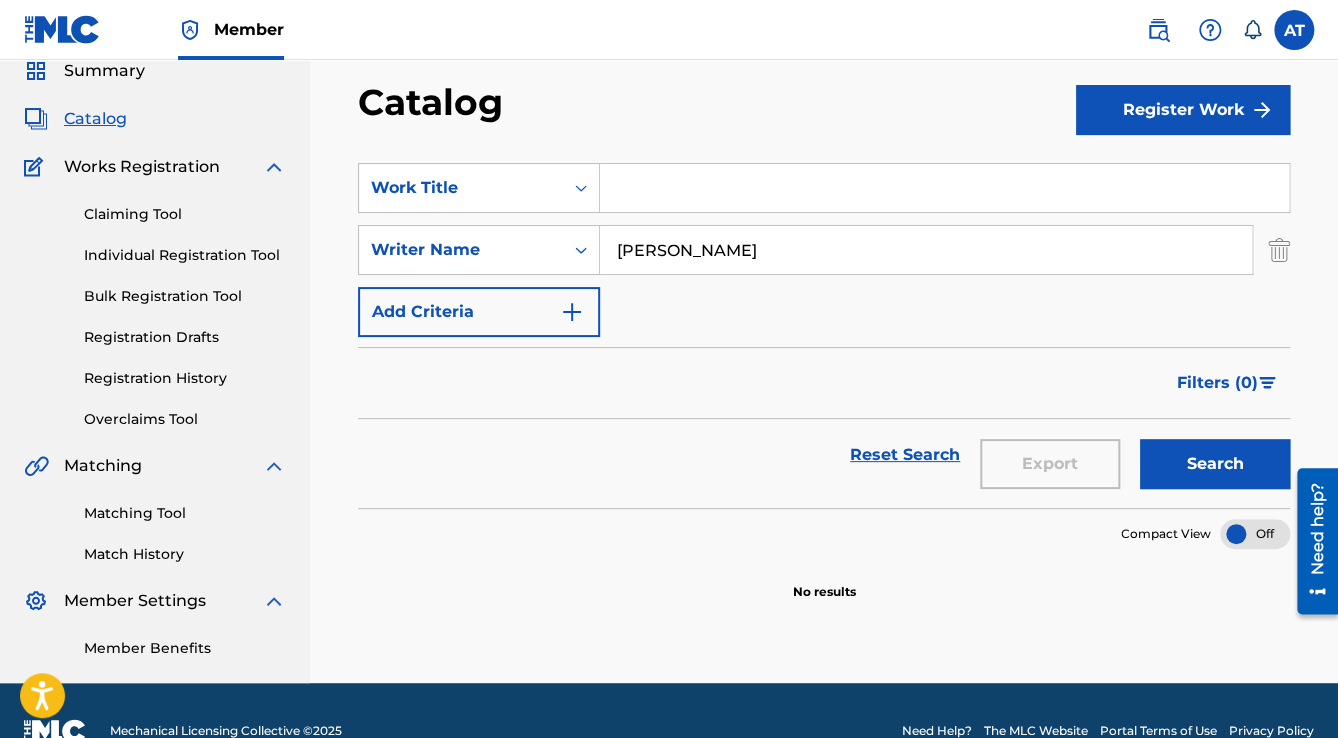 click on "Search" at bounding box center (1215, 464) 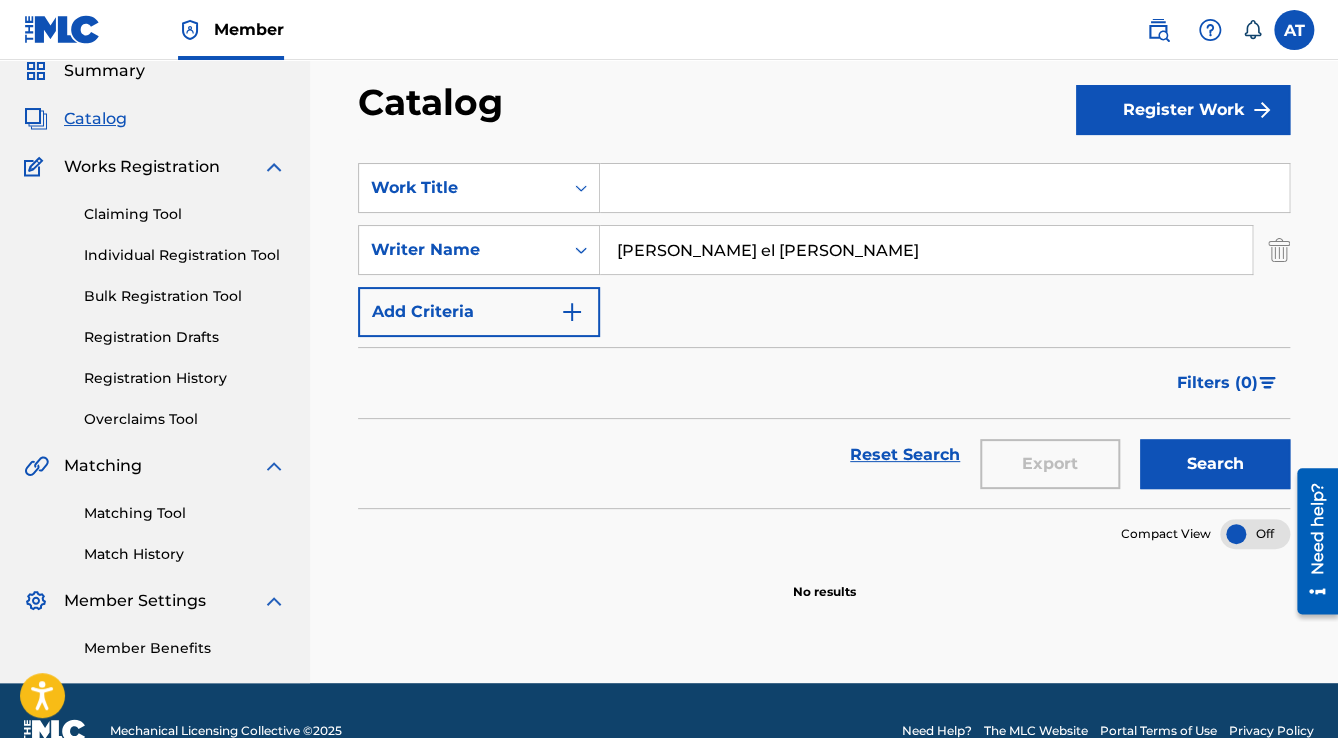 click on "Search" at bounding box center (1215, 464) 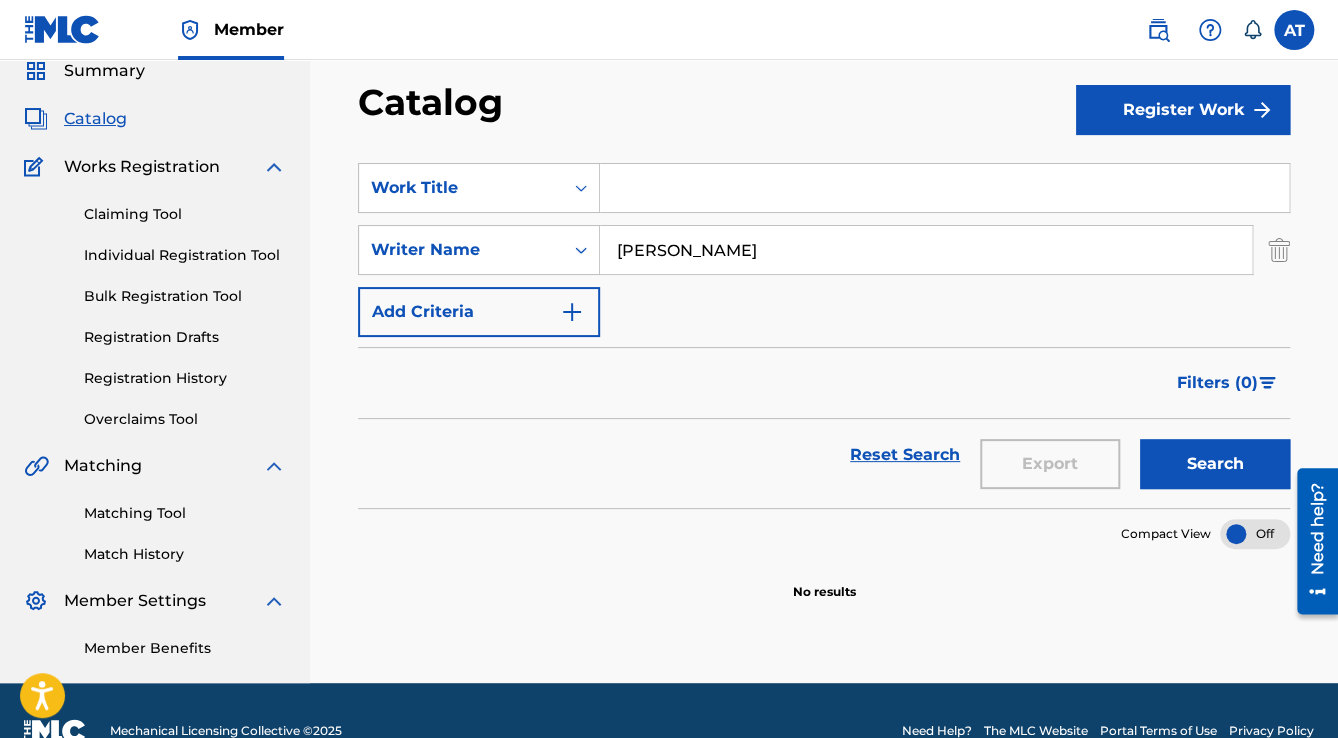 click on "Search" at bounding box center (1215, 464) 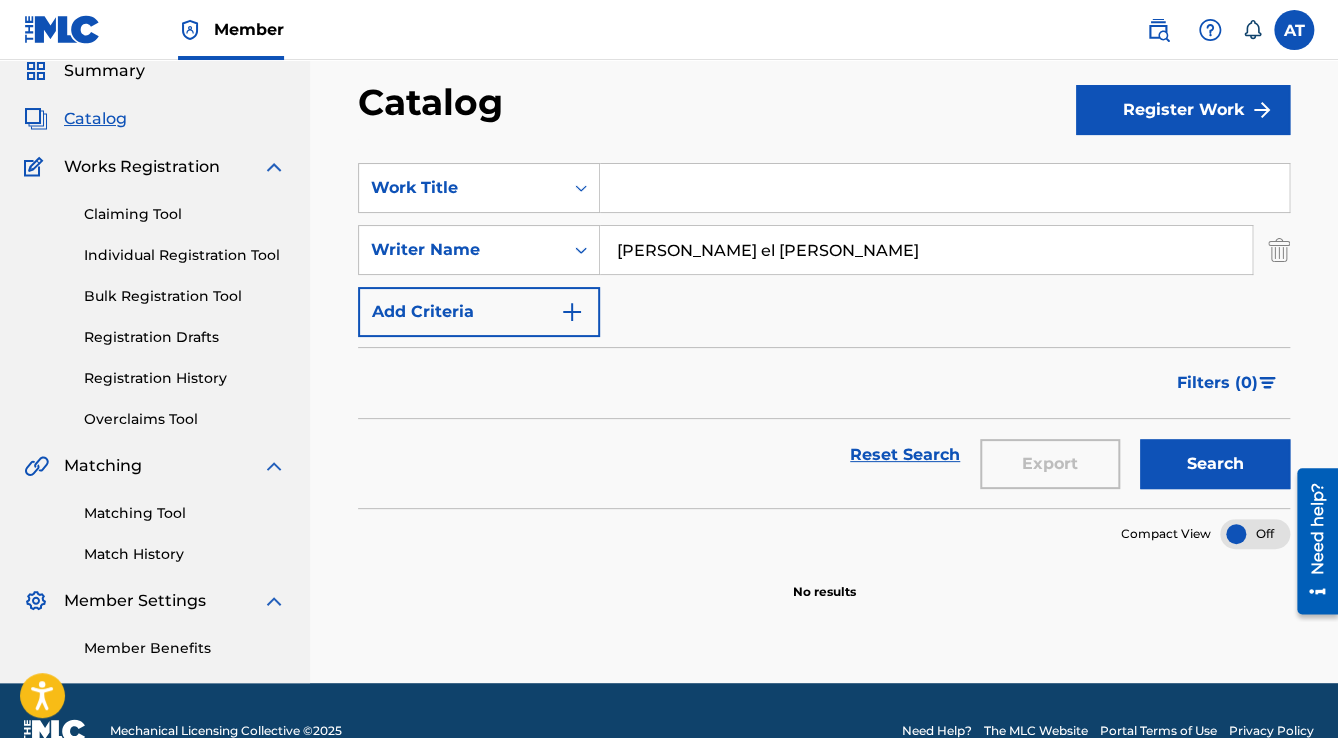 type on "[PERSON_NAME] el [PERSON_NAME]" 